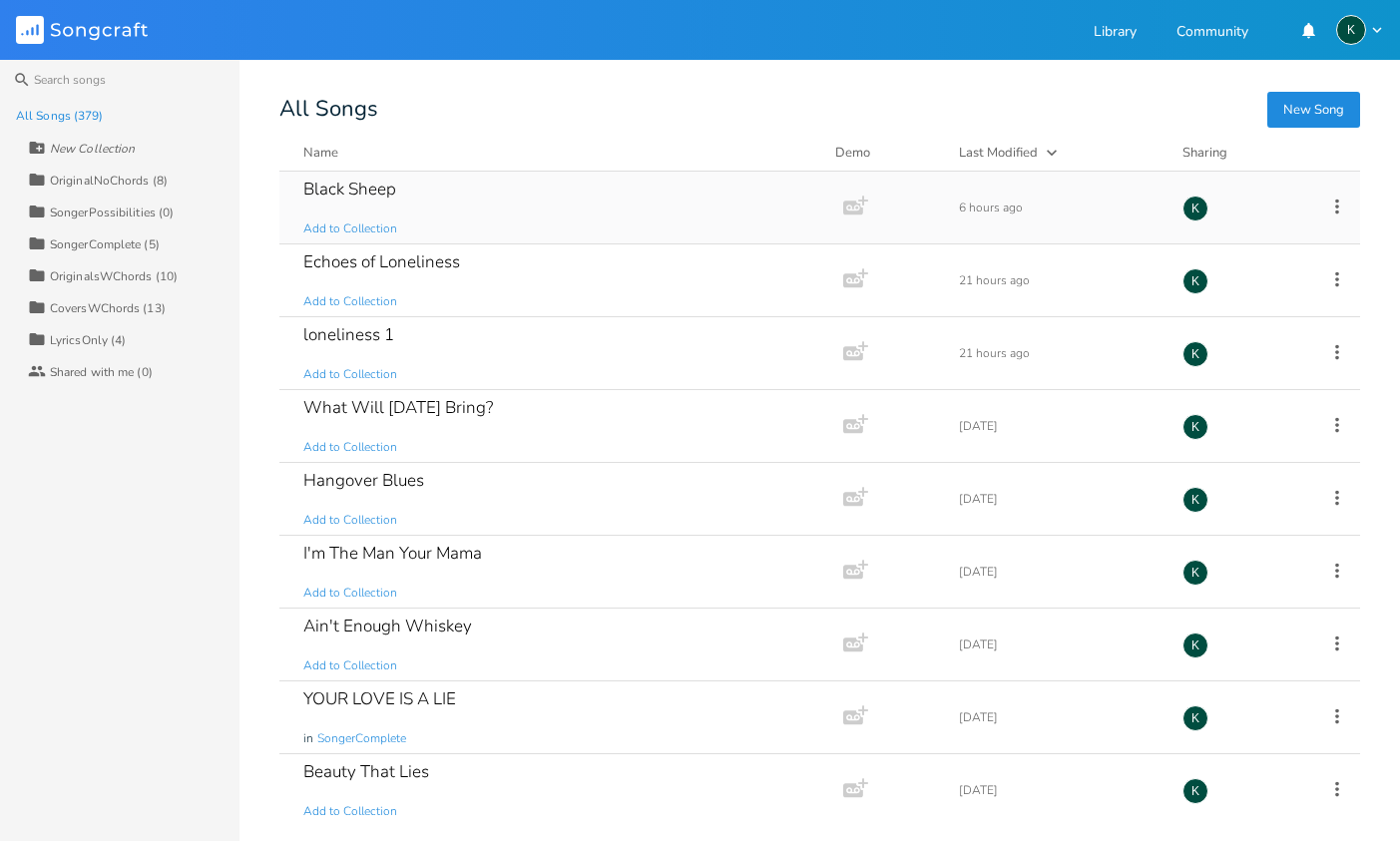 scroll, scrollTop: 0, scrollLeft: 0, axis: both 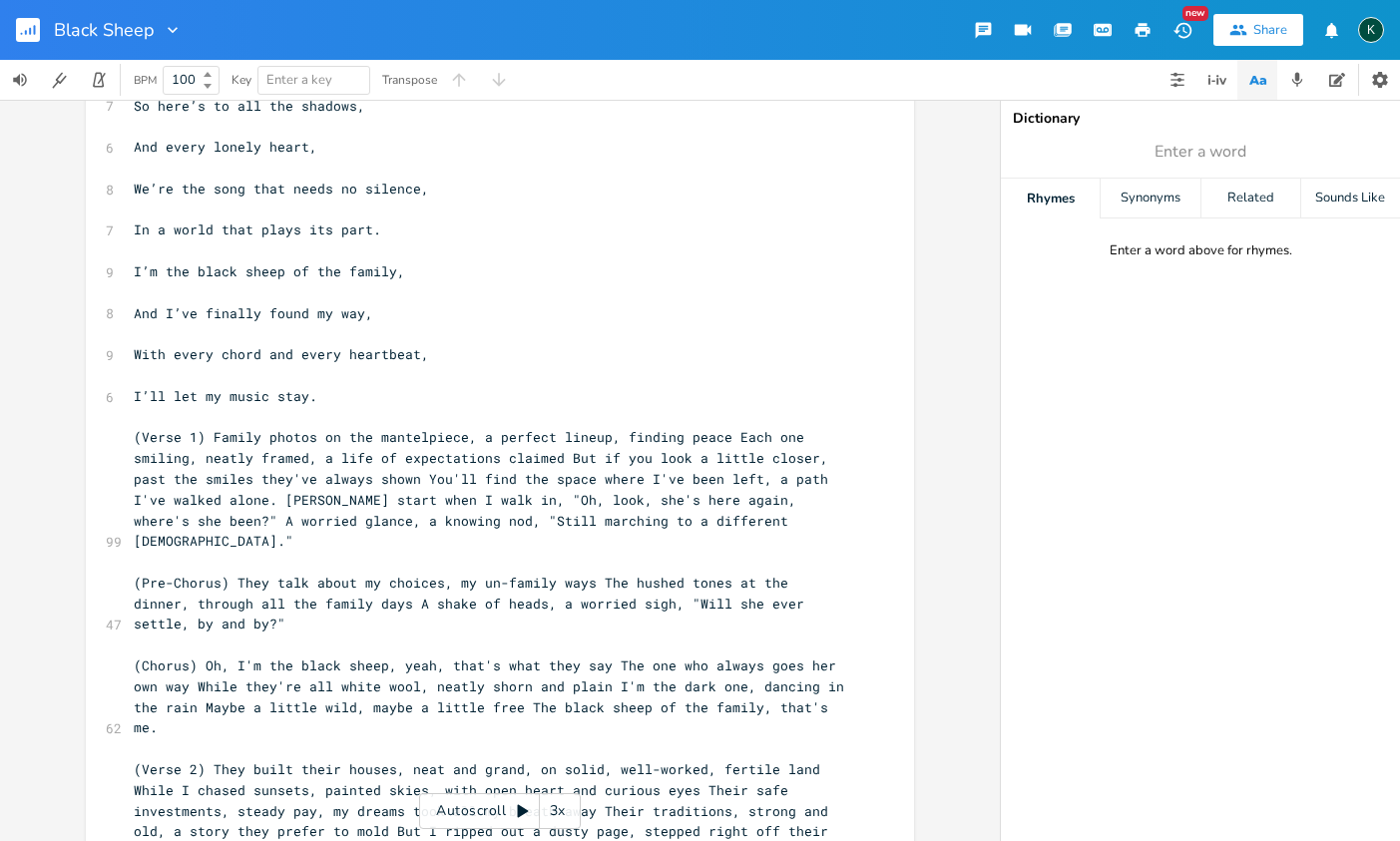 click on "(Verse 1) Family photos on the mantelpiece, a perfect lineup, finding peace Each one smiling, neatly framed, a life of expectations claimed But if you look a little closer, past the smiles they've always shown You'll find the space where I've been left, a path I've walked alone. [PERSON_NAME] start when I walk in, "Oh, look, she's here again, where's she been?" A worried glance, a knowing nod, "Still marching to a different [DEMOGRAPHIC_DATA]."" at bounding box center [485, 489] 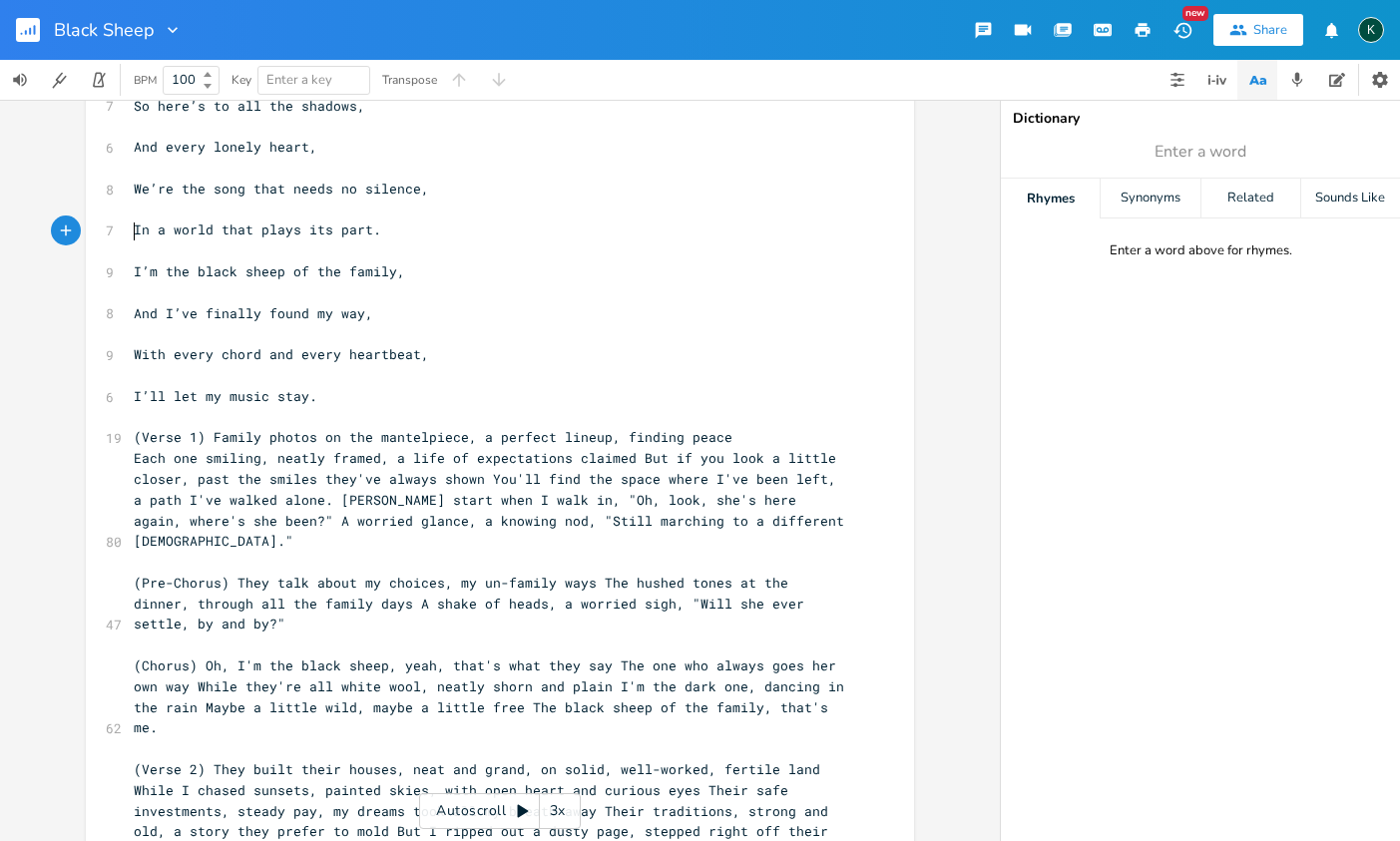 click on "(Verse 1) Family photos on the mantelpiece, a perfect lineup, finding peace" at bounding box center (433, 437) 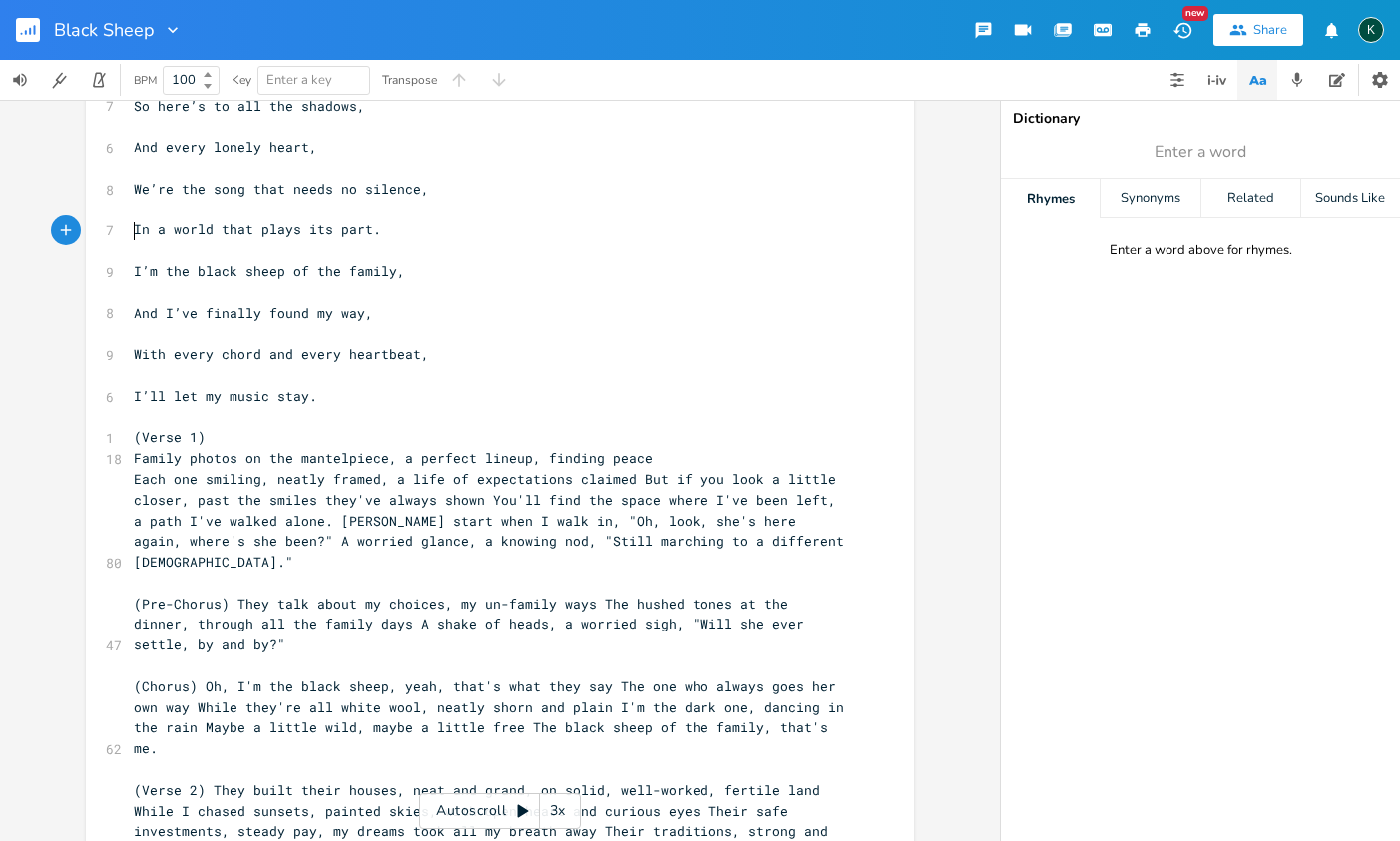 click on "Each one smiling, neatly framed, a life of expectations claimed But if you look a little closer, past the smiles they've always shown You'll find the space where I've been left, a path I've walked alone. [PERSON_NAME] start when I walk in, "Oh, look, she's here again, where's she been?" A worried glance, a knowing nod, "Still marching to a different [DEMOGRAPHIC_DATA]."" at bounding box center (493, 520) 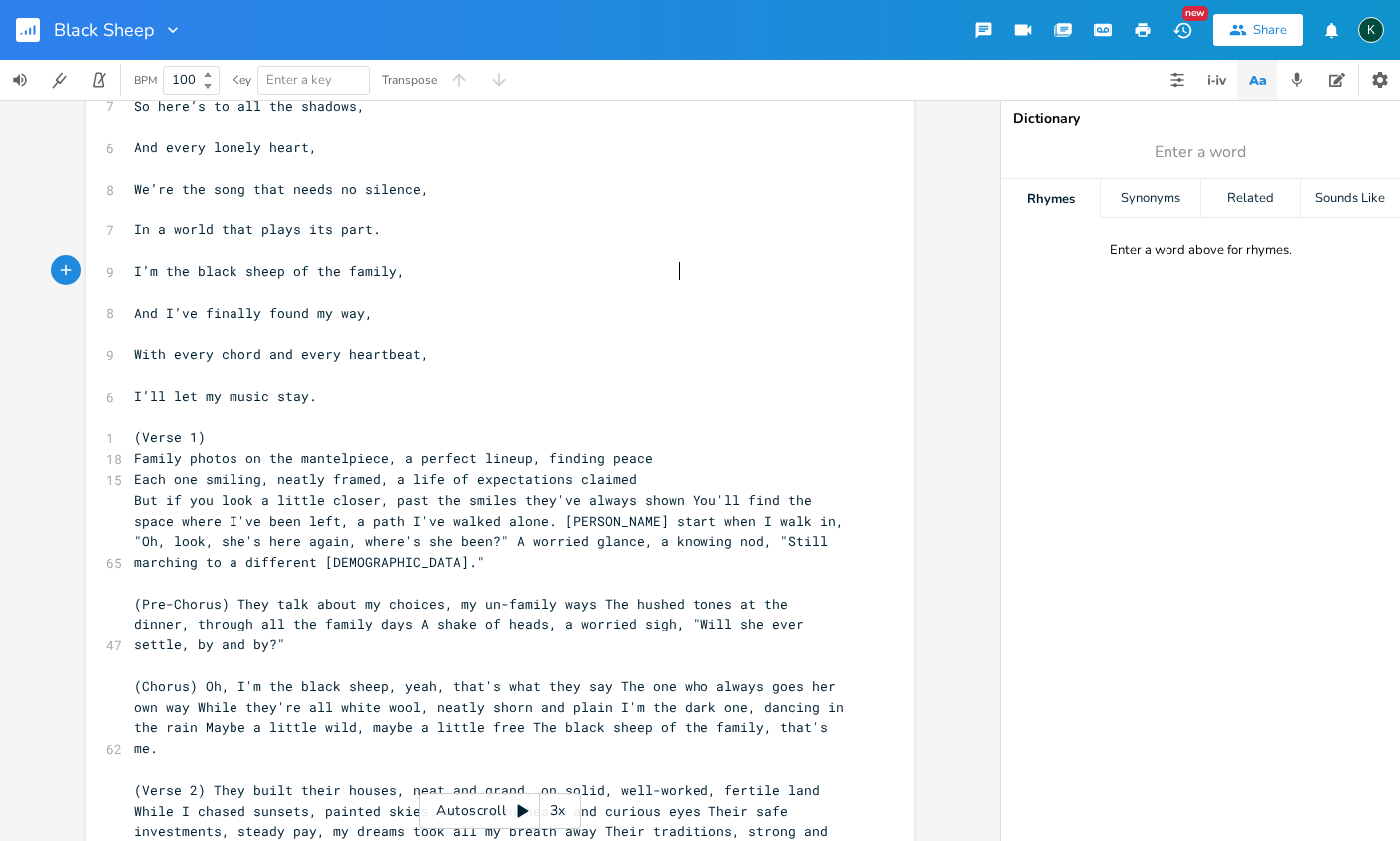 click on "But if you look a little closer, past the smiles they've always shown You'll find the space where I've been left, a path I've walked alone. [PERSON_NAME] start when I walk in, "Oh, look, she's here again, where's she been?" A worried glance, a knowing nod, "Still marching to a different [DEMOGRAPHIC_DATA]."" at bounding box center [493, 531] 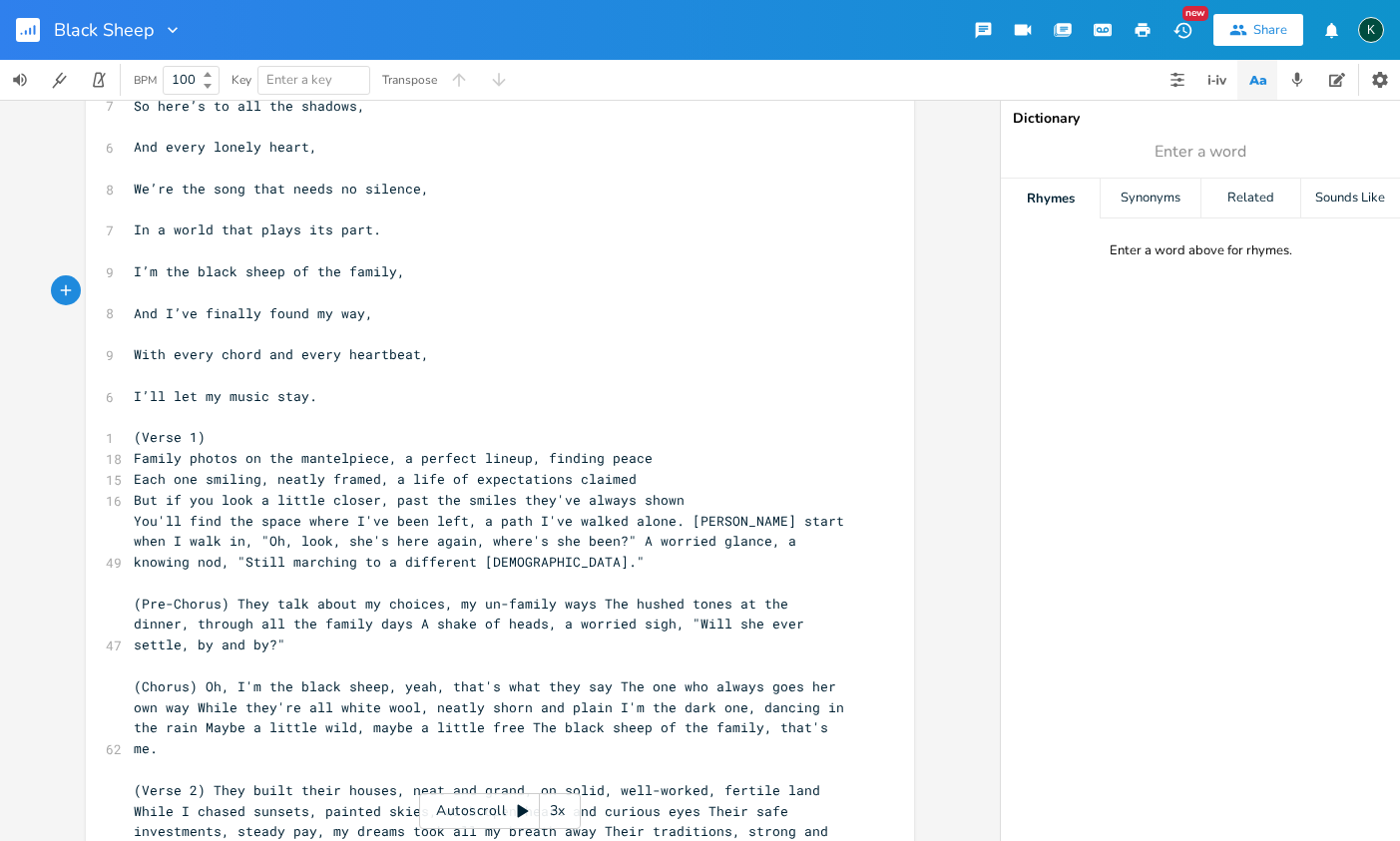 click on "You'll find the space where I've been left, a path I've walked alone. [PERSON_NAME] start when I walk in, "Oh, look, she's here again, where's she been?" A worried glance, a knowing nod, "Still marching to a different [DEMOGRAPHIC_DATA]."" at bounding box center [493, 542] 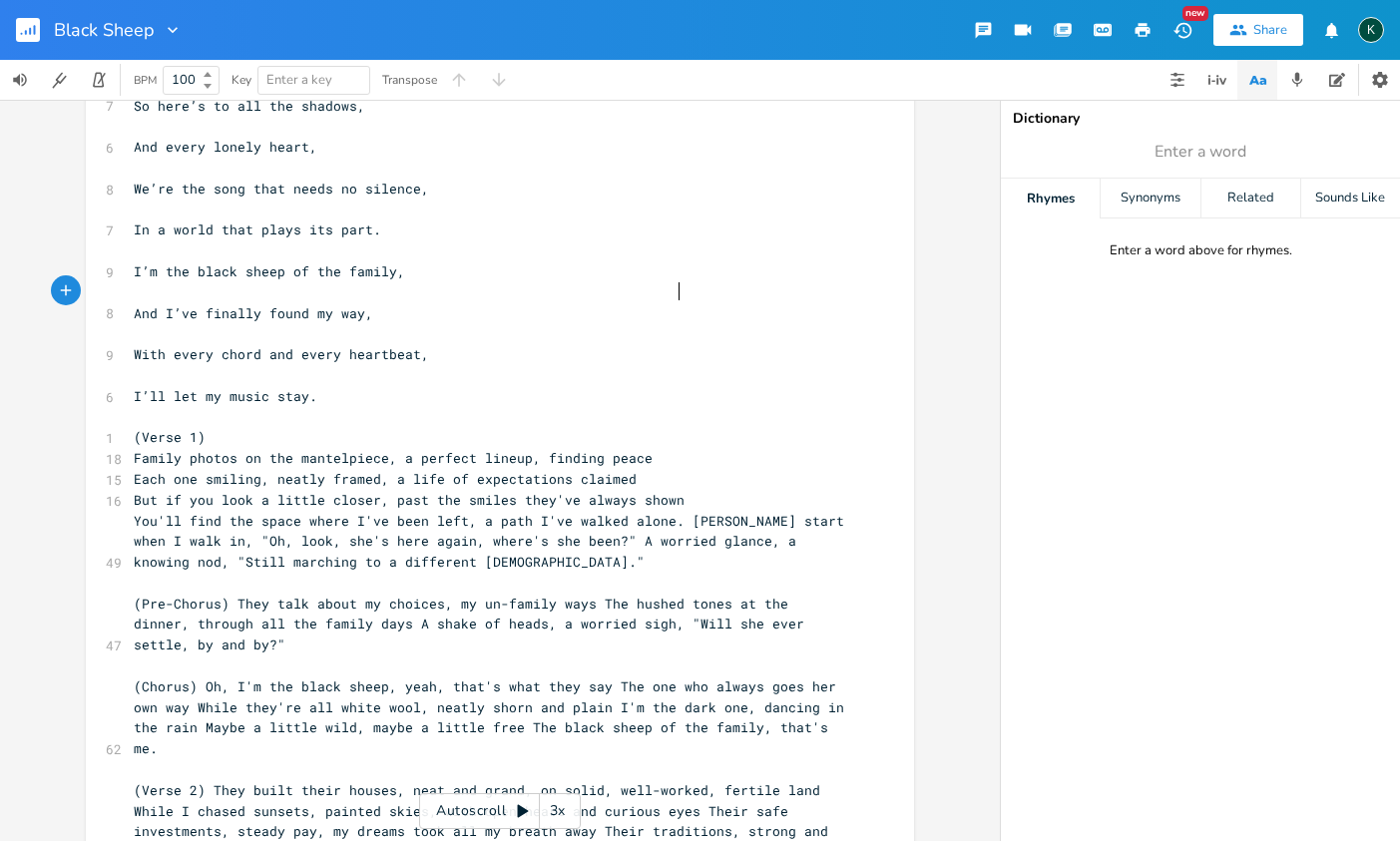 click on "You'll find the space where I've been left, a path I've walked alone. [PERSON_NAME] start when I walk in, "Oh, look, she's here again, where's she been?" A worried glance, a knowing nod, "Still marching to a different [DEMOGRAPHIC_DATA]."" at bounding box center (493, 542) 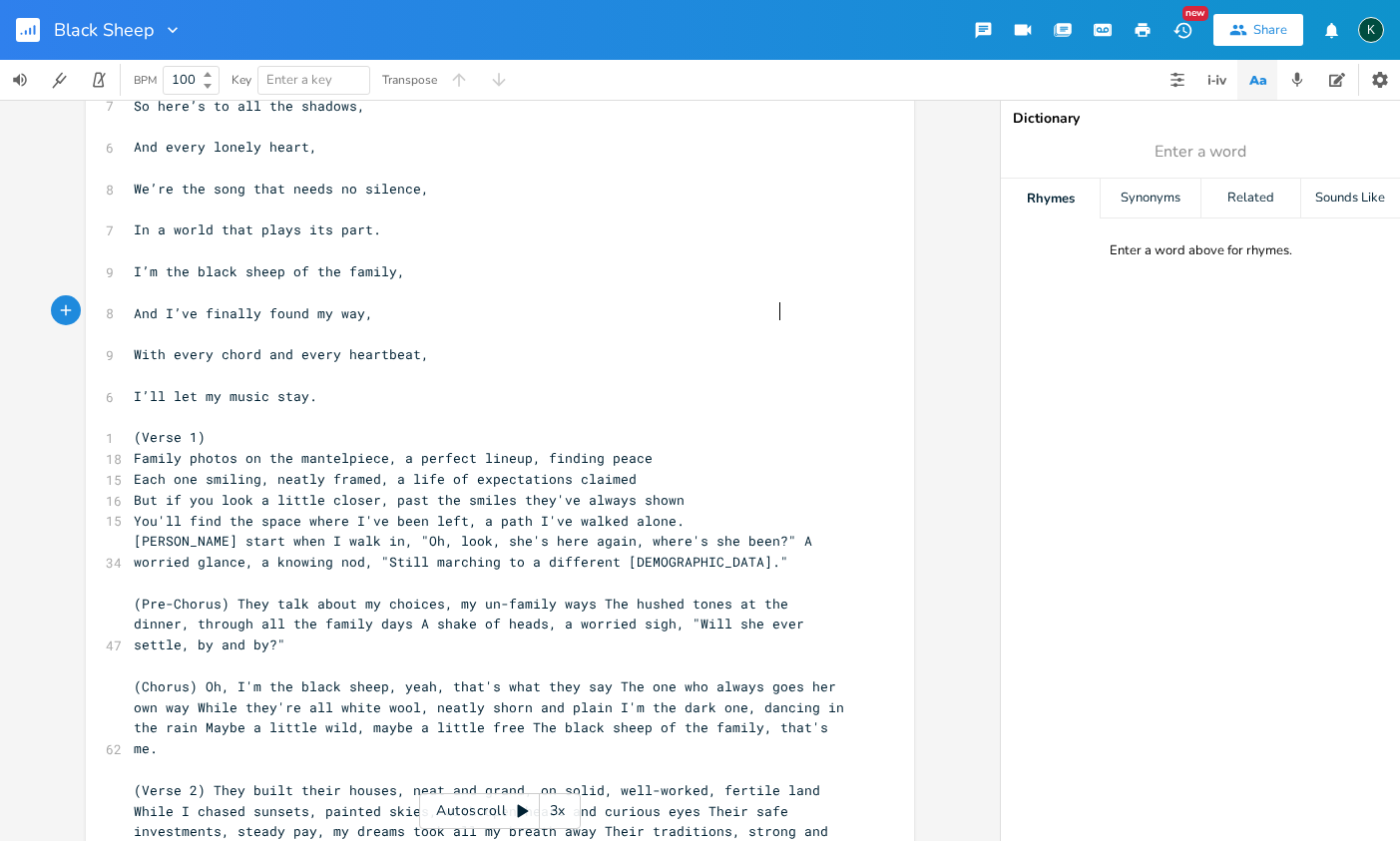 click on "[PERSON_NAME] start when I walk in, "Oh, look, she's here again, where's she been?" A worried glance, a knowing nod, "Still marching to a different [DEMOGRAPHIC_DATA]."" at bounding box center [477, 551] 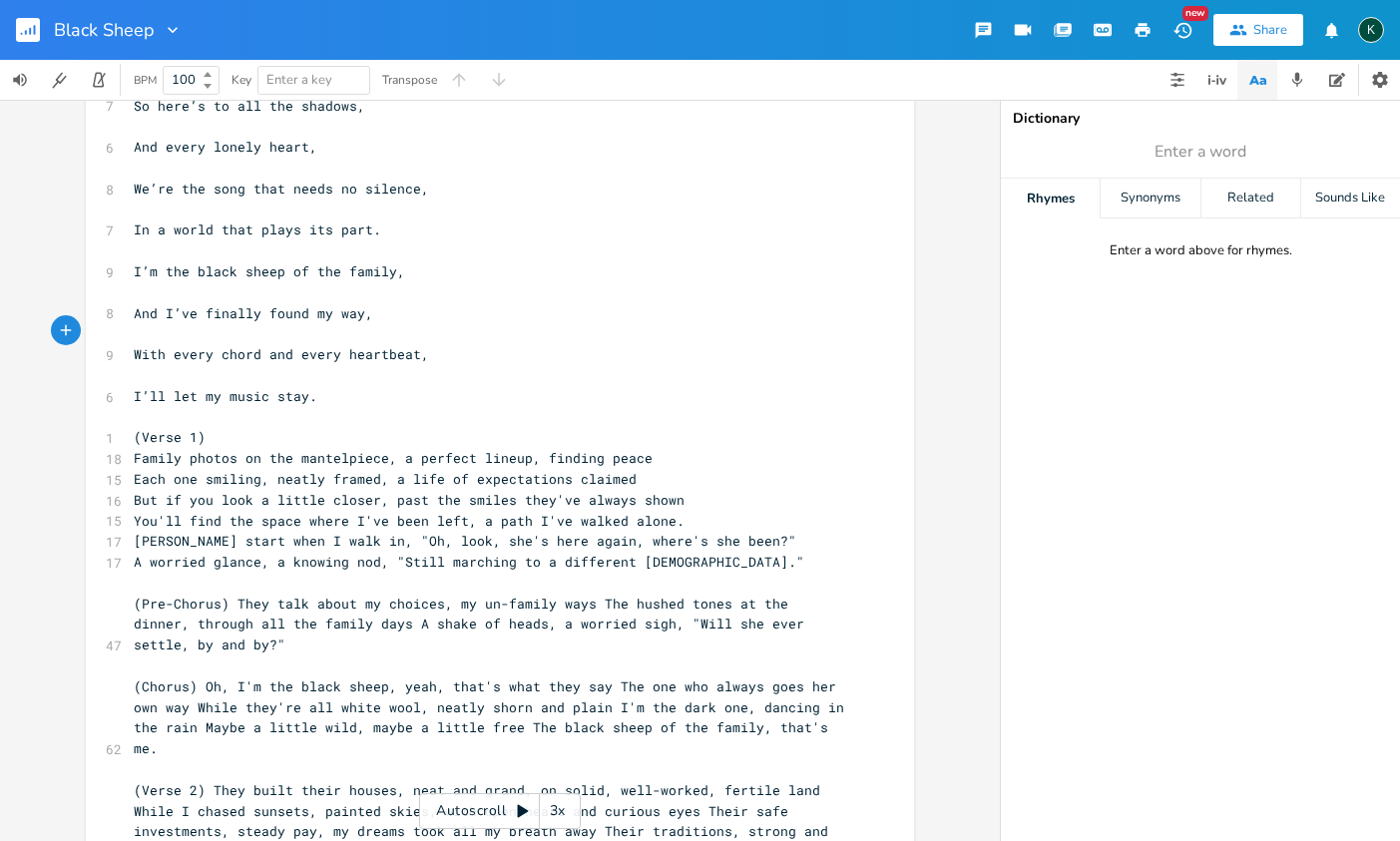 click on "(Pre-Chorus) They talk about my choices, my un-family ways The hushed tones at the dinner, through all the family days A shake of heads, a worried sigh, "Will she ever settle, by and by?"" at bounding box center (473, 625) 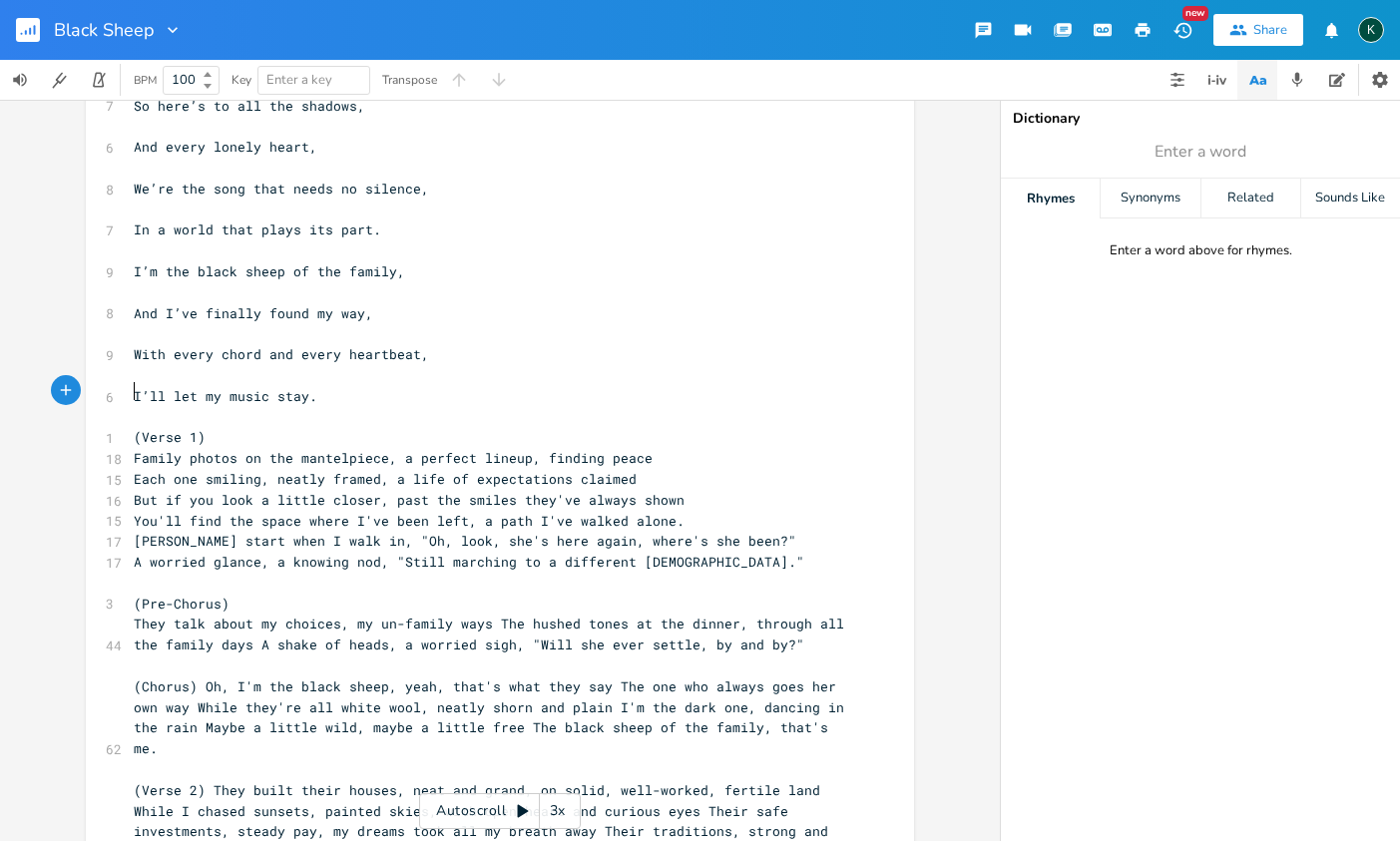 click on "They talk about my choices, my un-family ways The hushed tones at the dinner, through all the family days A shake of heads, a worried sigh, "Will she ever settle, by and by?"" at bounding box center (493, 633) 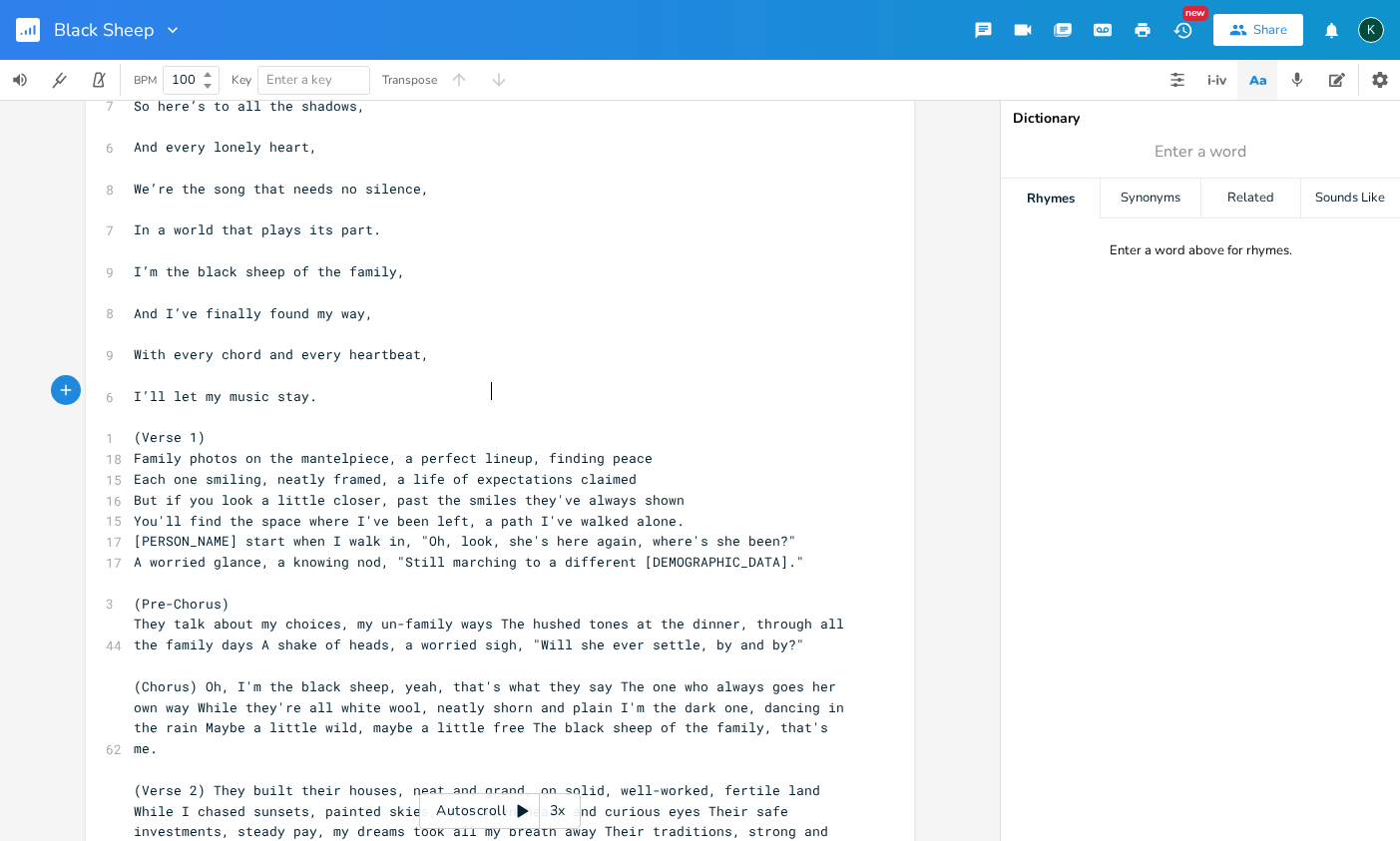 click on "They talk about my choices, my un-family ways The hushed tones at the dinner, through all the family days A shake of heads, a worried sigh, "Will she ever settle, by and by?"" at bounding box center (493, 633) 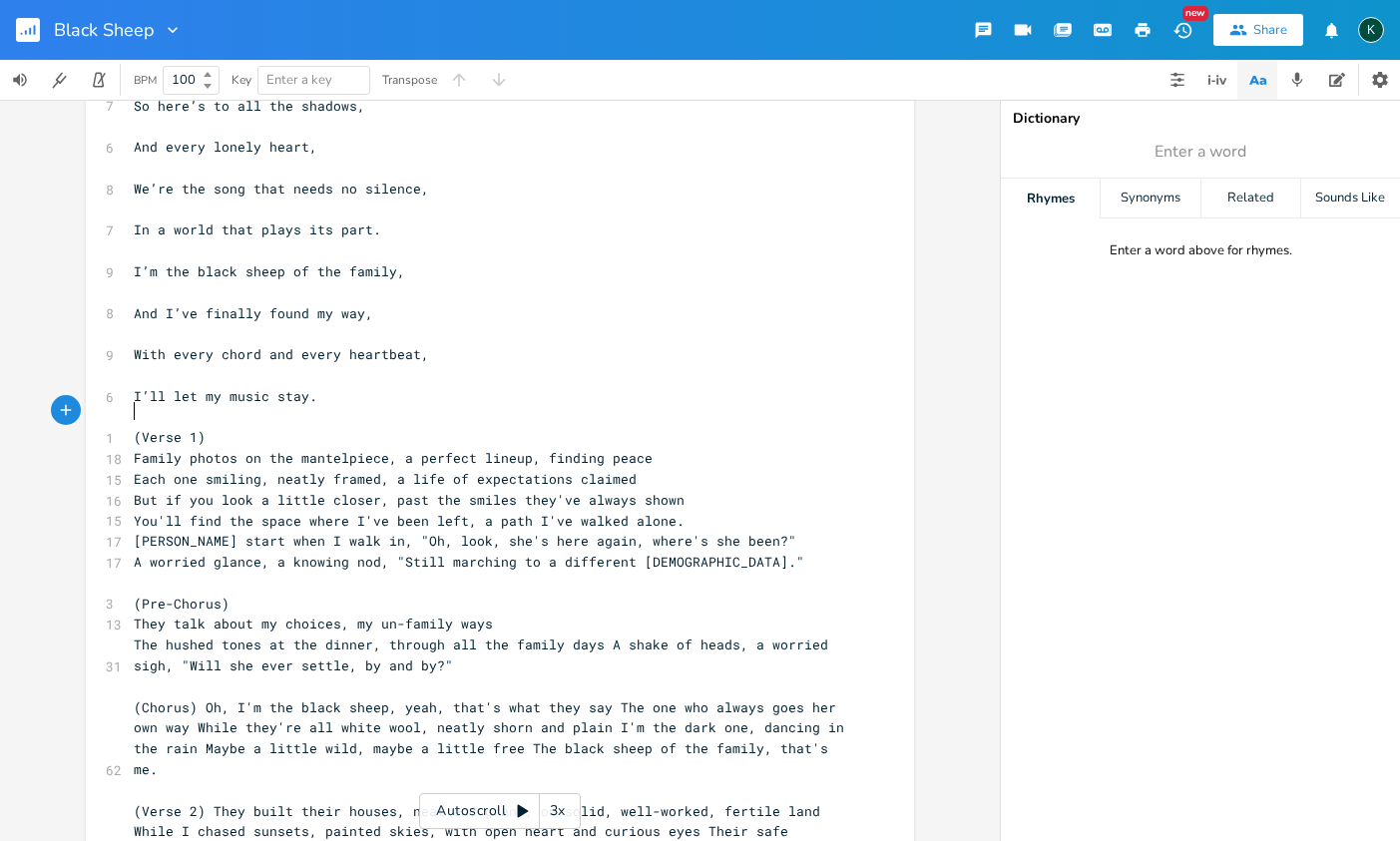 click on "The hushed tones at the dinner, through all the family days A shake of heads, a worried sigh, "Will she ever settle, by and by?"" at bounding box center (485, 654) 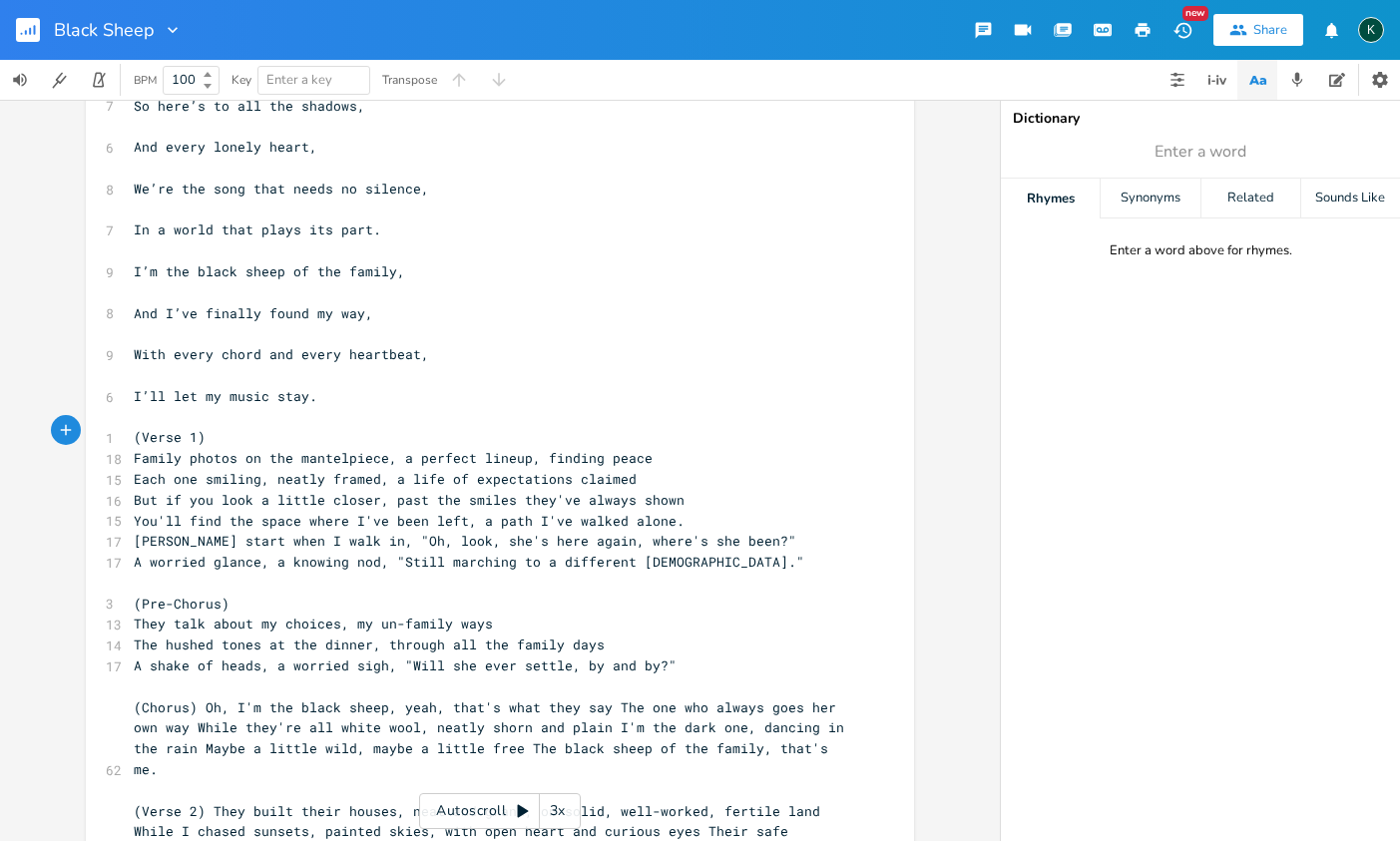 click on "(Chorus) Oh, I'm the black sheep, yeah, that's what they say The one who always goes her own way While they're all white wool, neatly shorn and plain I'm the dark one, dancing in the rain Maybe a little wild, maybe a little free The black sheep of the family, that's me." at bounding box center [493, 738] 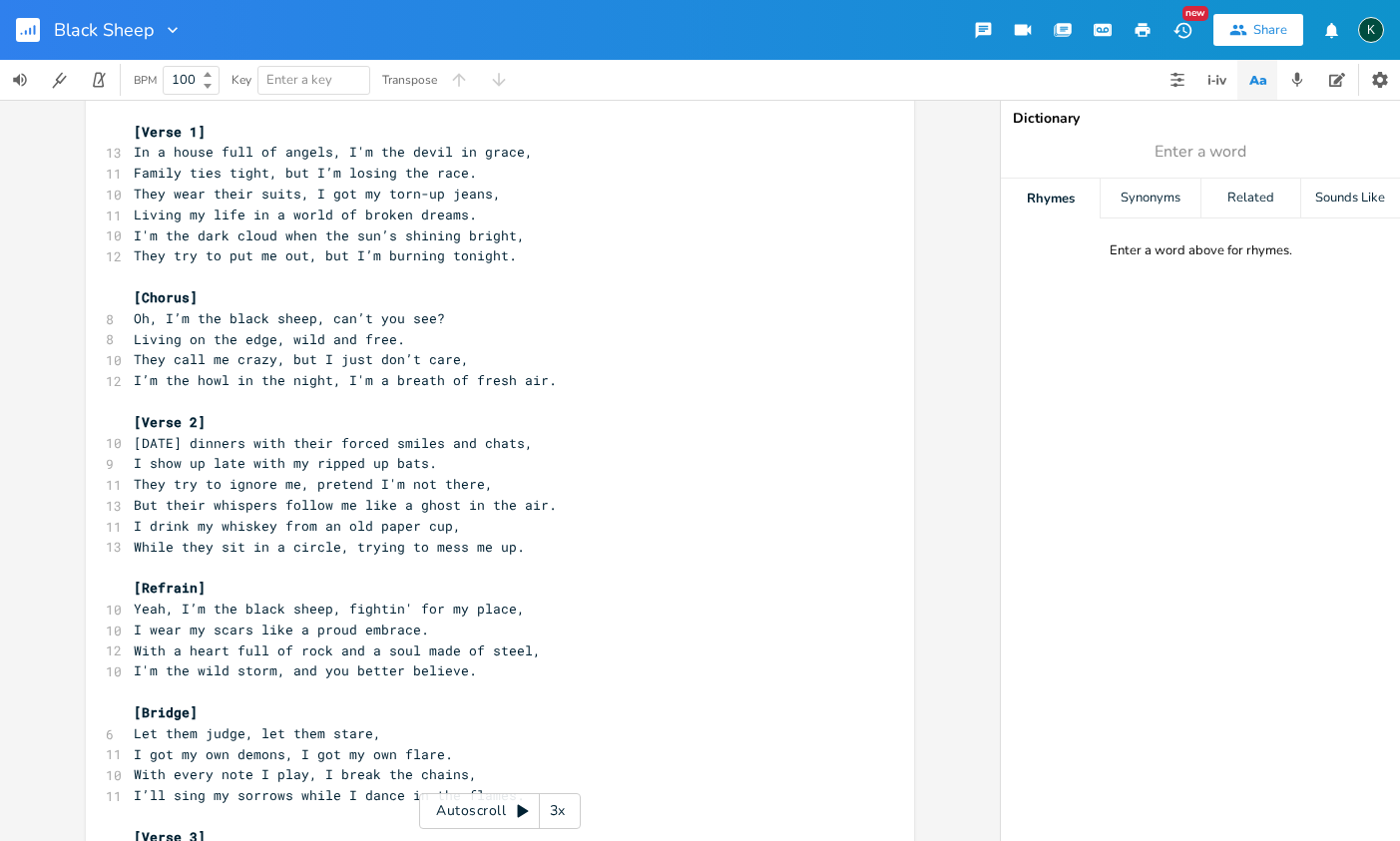 scroll, scrollTop: 0, scrollLeft: 0, axis: both 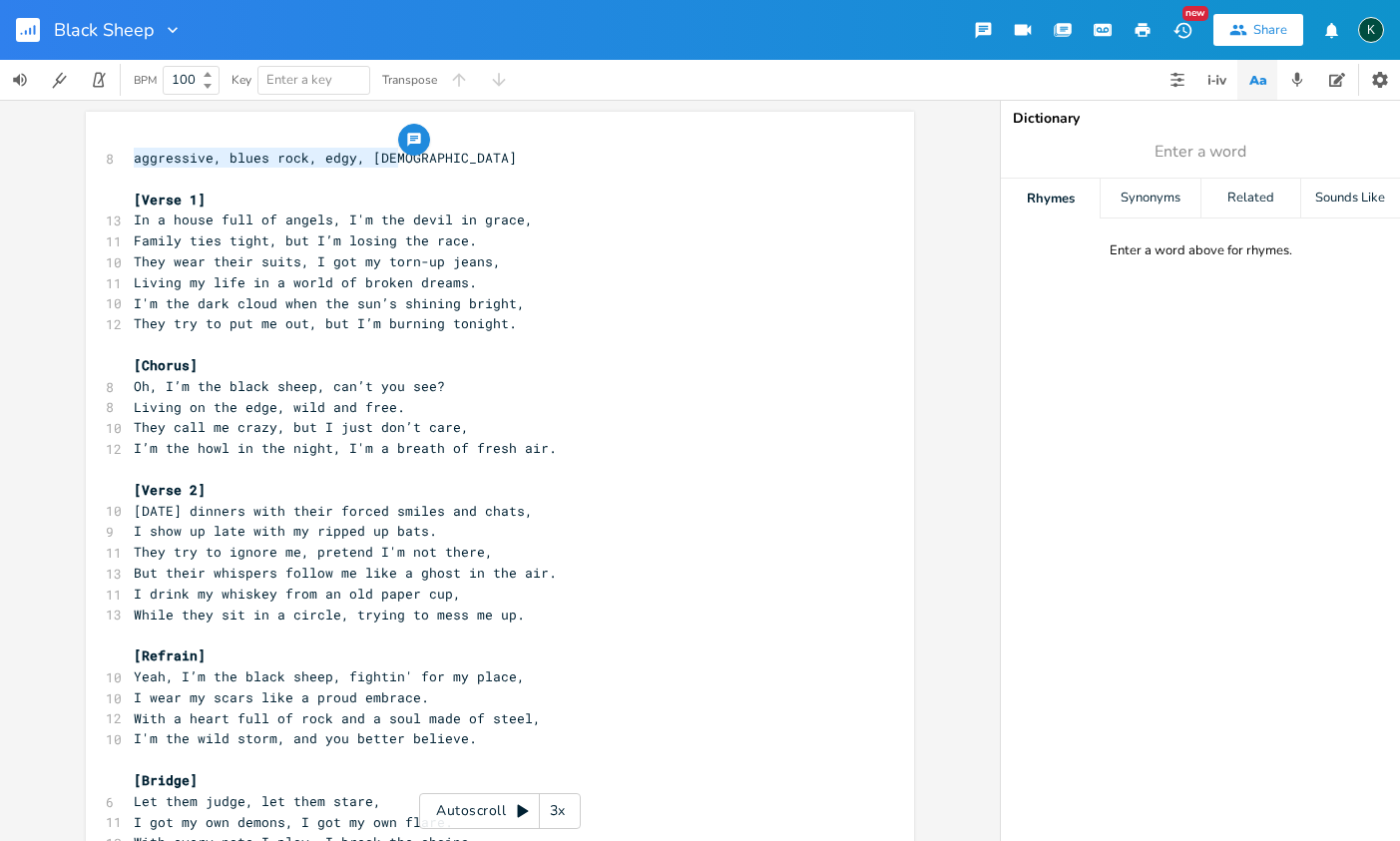 drag, startPoint x: 390, startPoint y: 162, endPoint x: 124, endPoint y: 155, distance: 266.09209 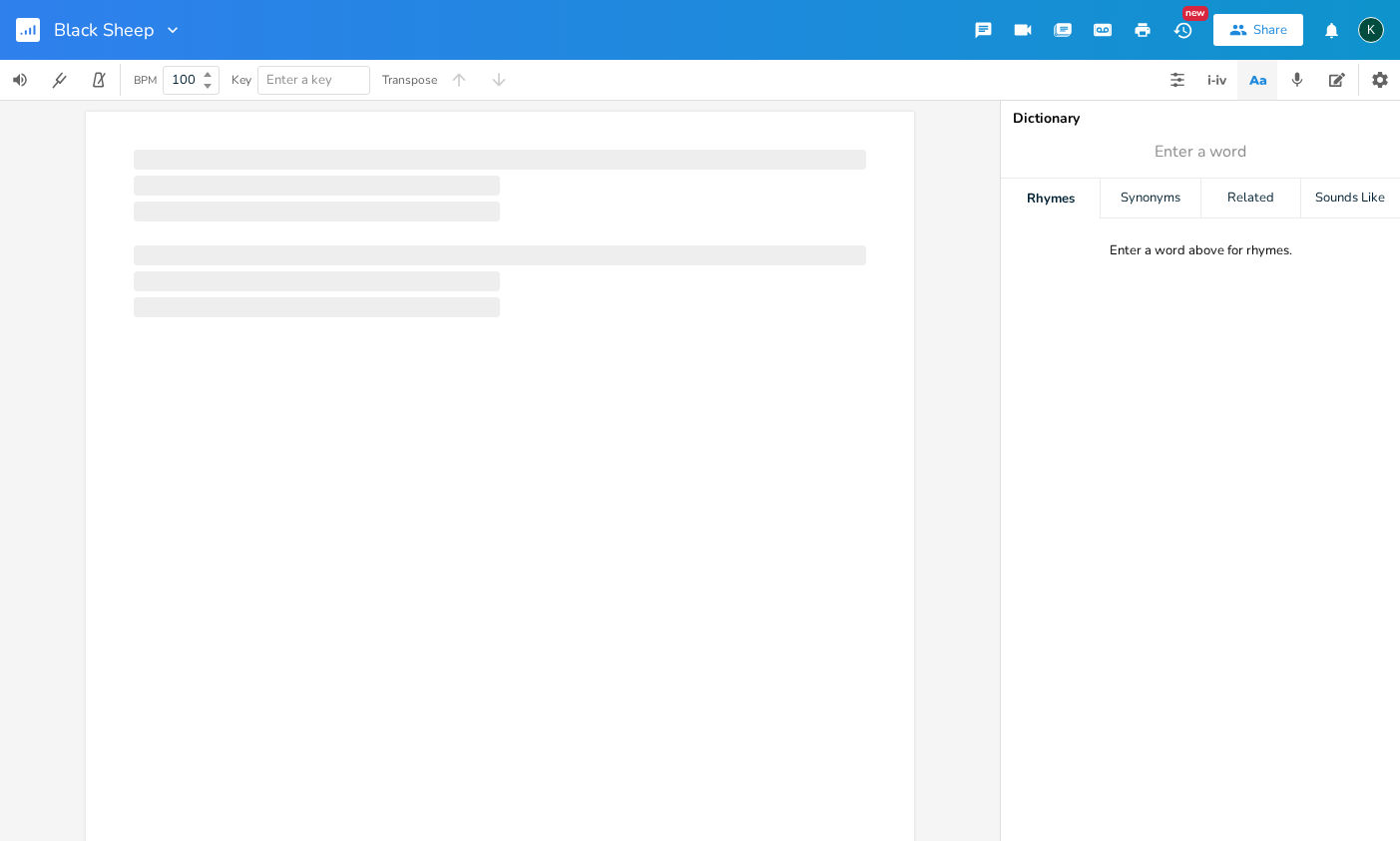 scroll, scrollTop: 0, scrollLeft: 0, axis: both 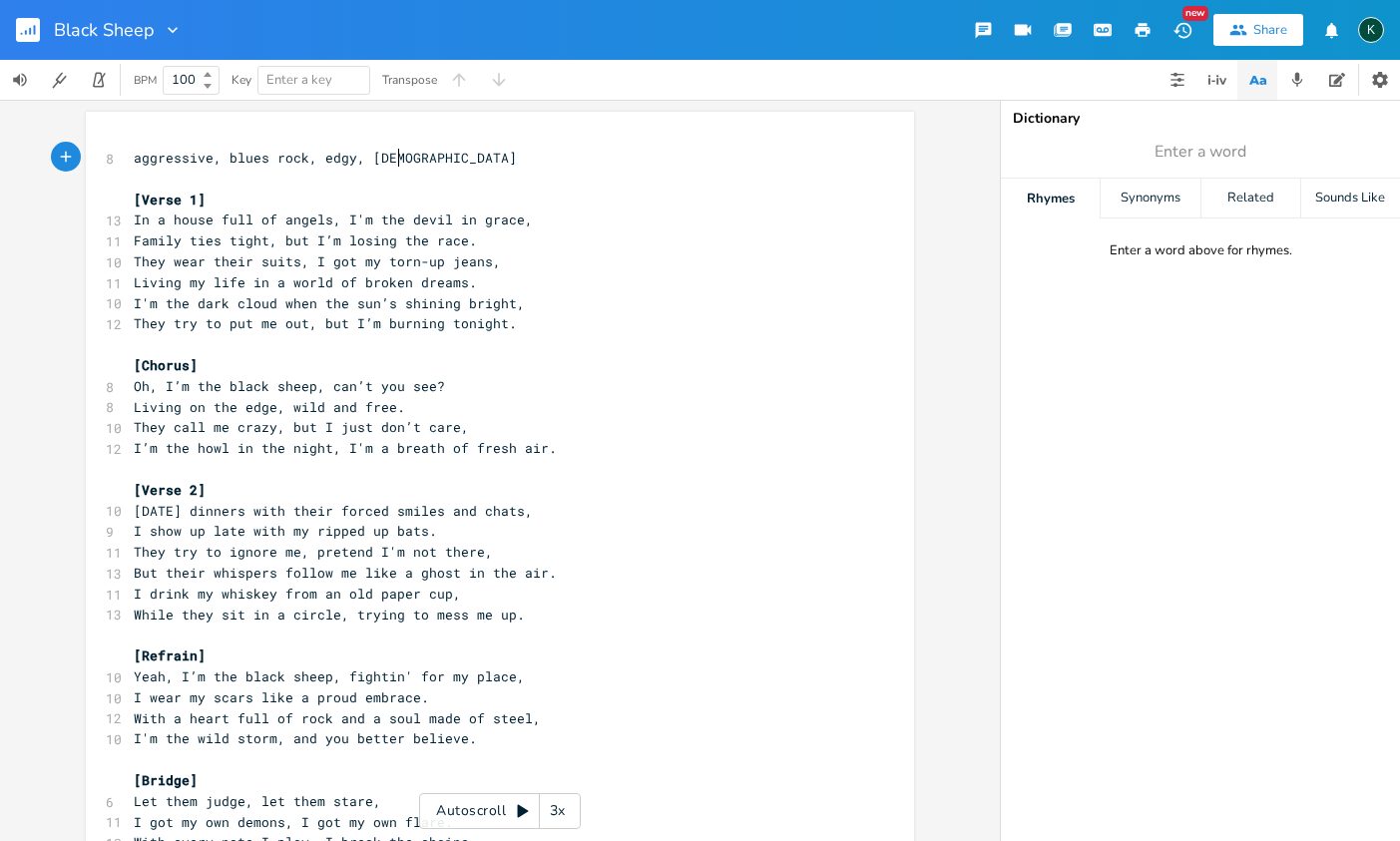 click on "aggressive, blues rock, edgy, [DEMOGRAPHIC_DATA]" at bounding box center [490, 158] 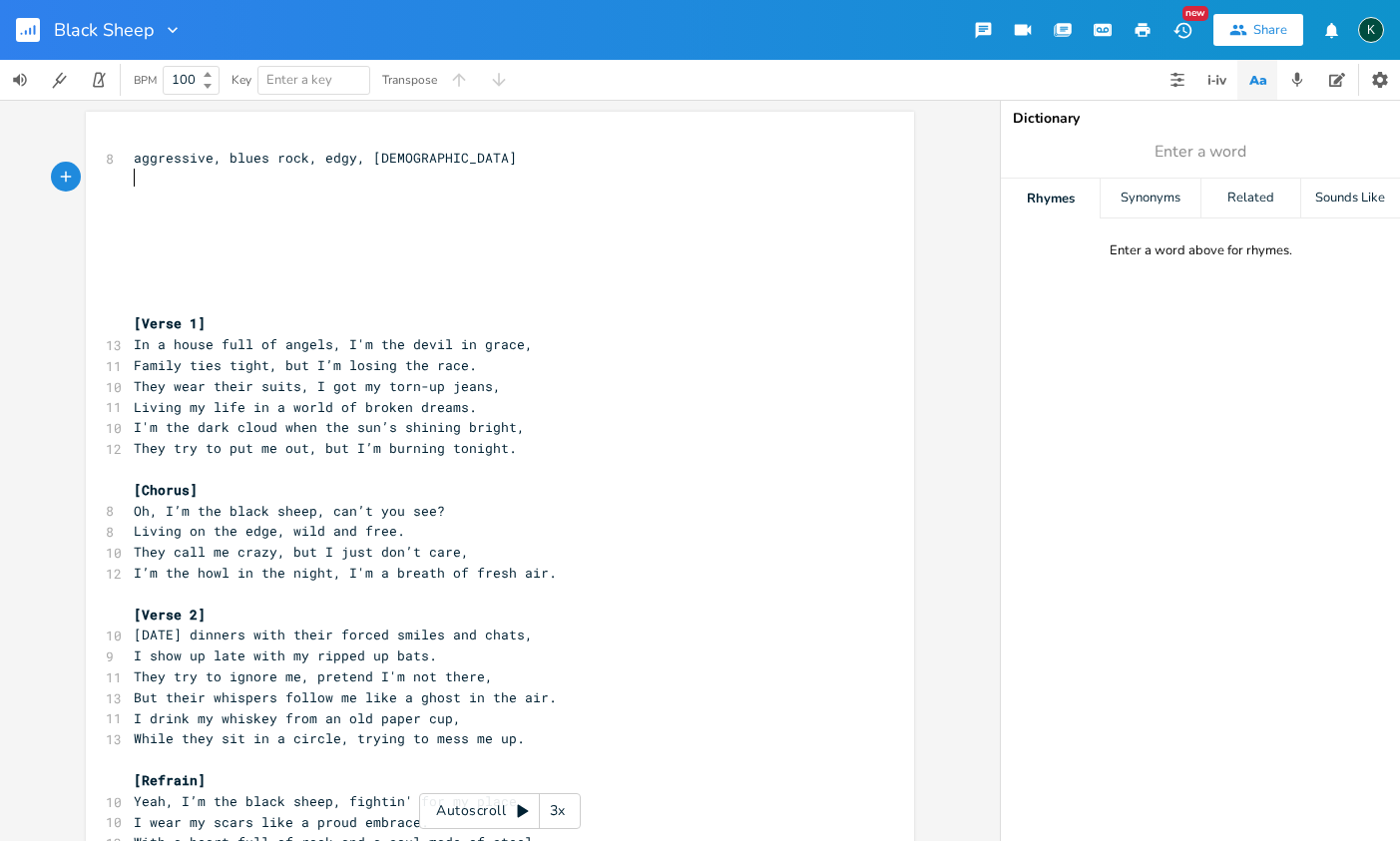 click on "​" at bounding box center [490, 179] 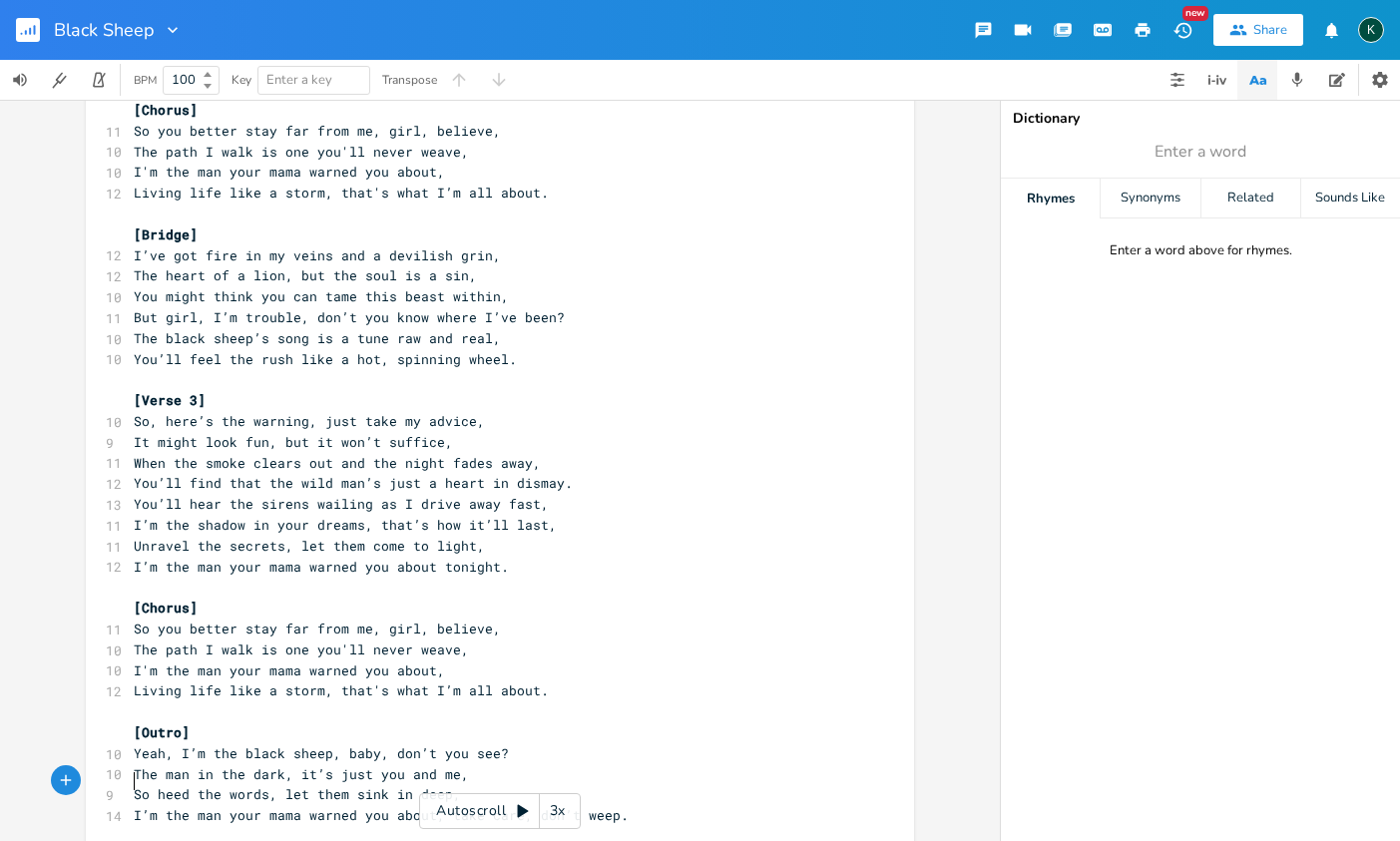 scroll, scrollTop: 0, scrollLeft: 0, axis: both 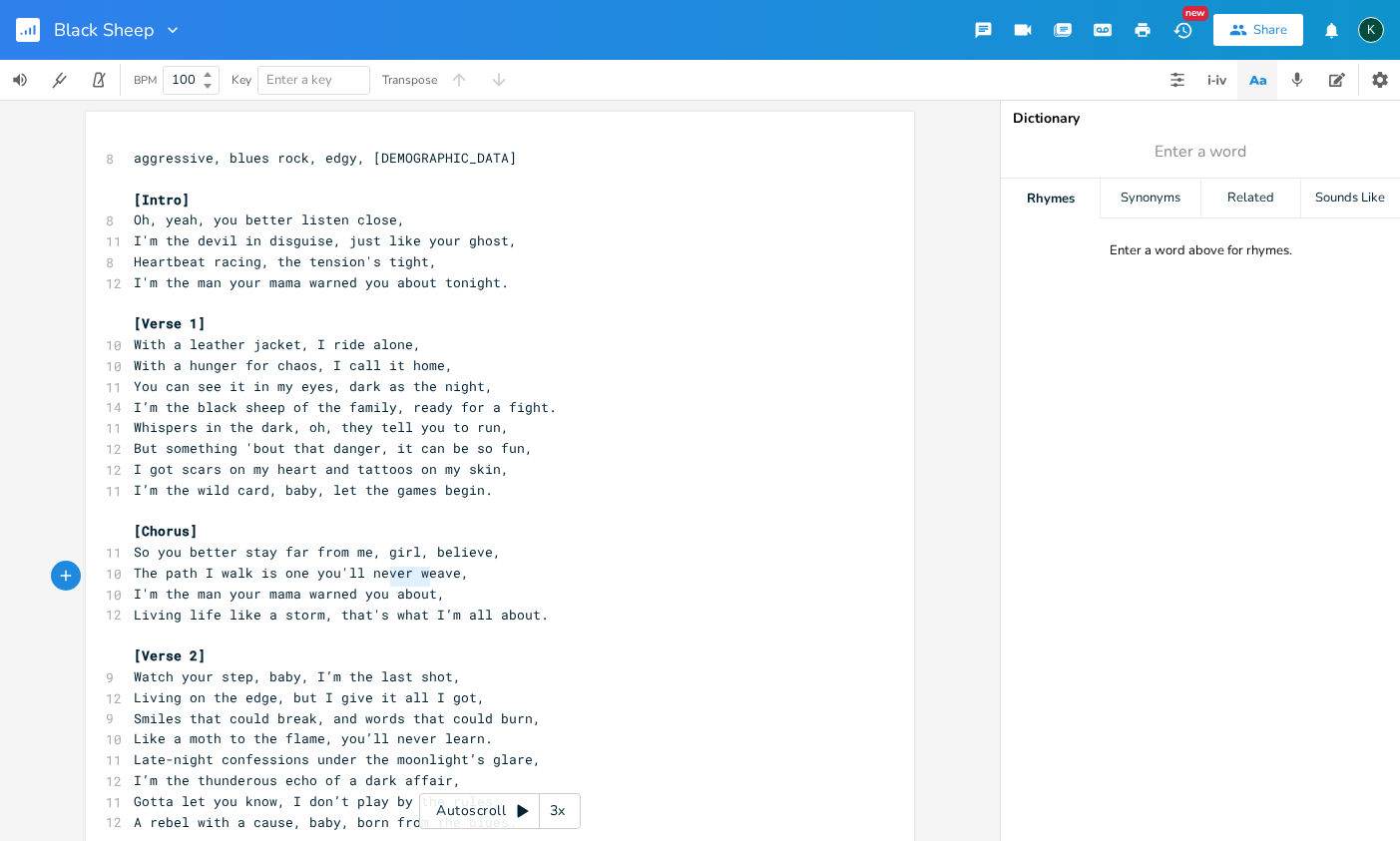 type on "about," 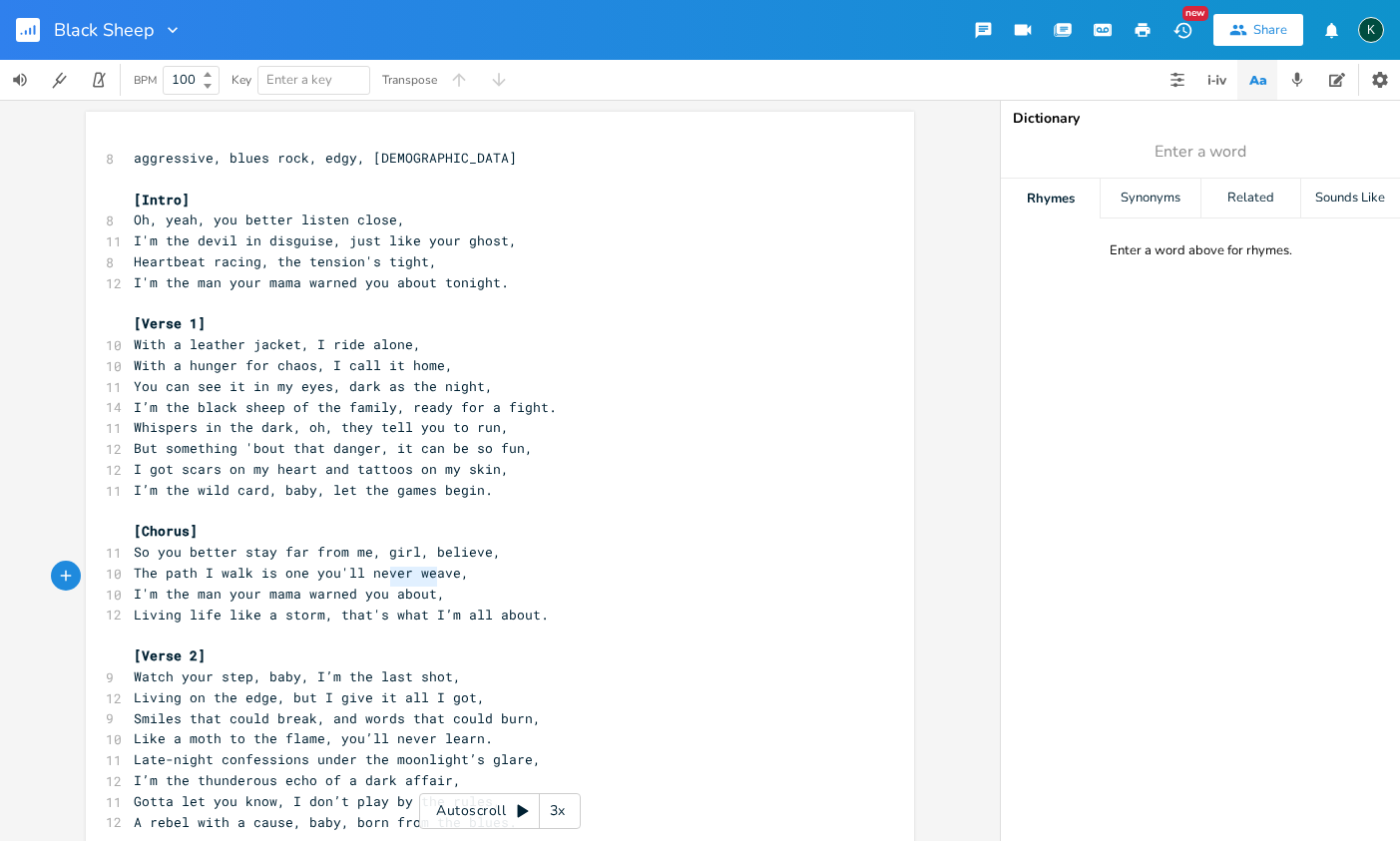 drag, startPoint x: 384, startPoint y: 580, endPoint x: 432, endPoint y: 582, distance: 48.04165 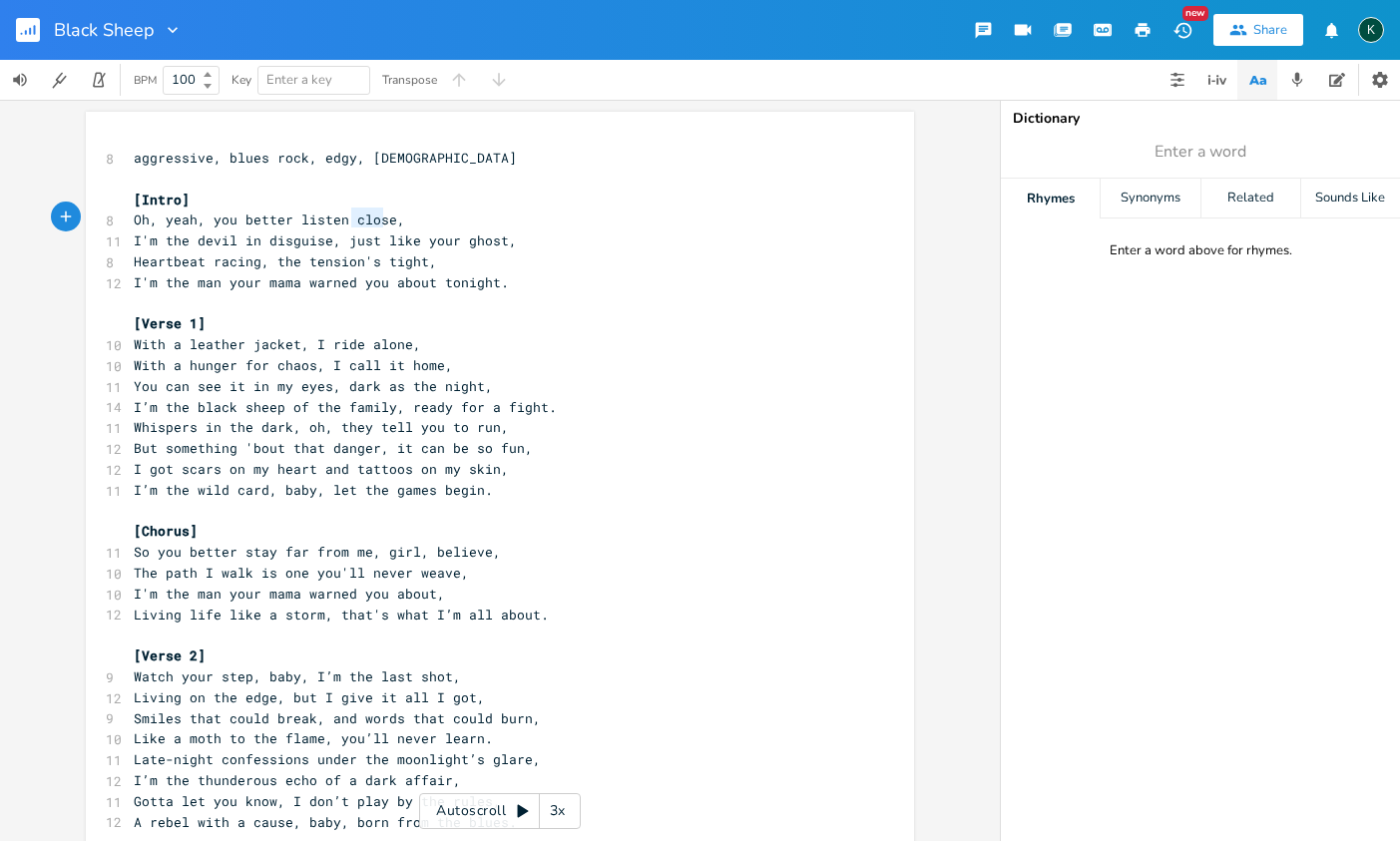 type on "close" 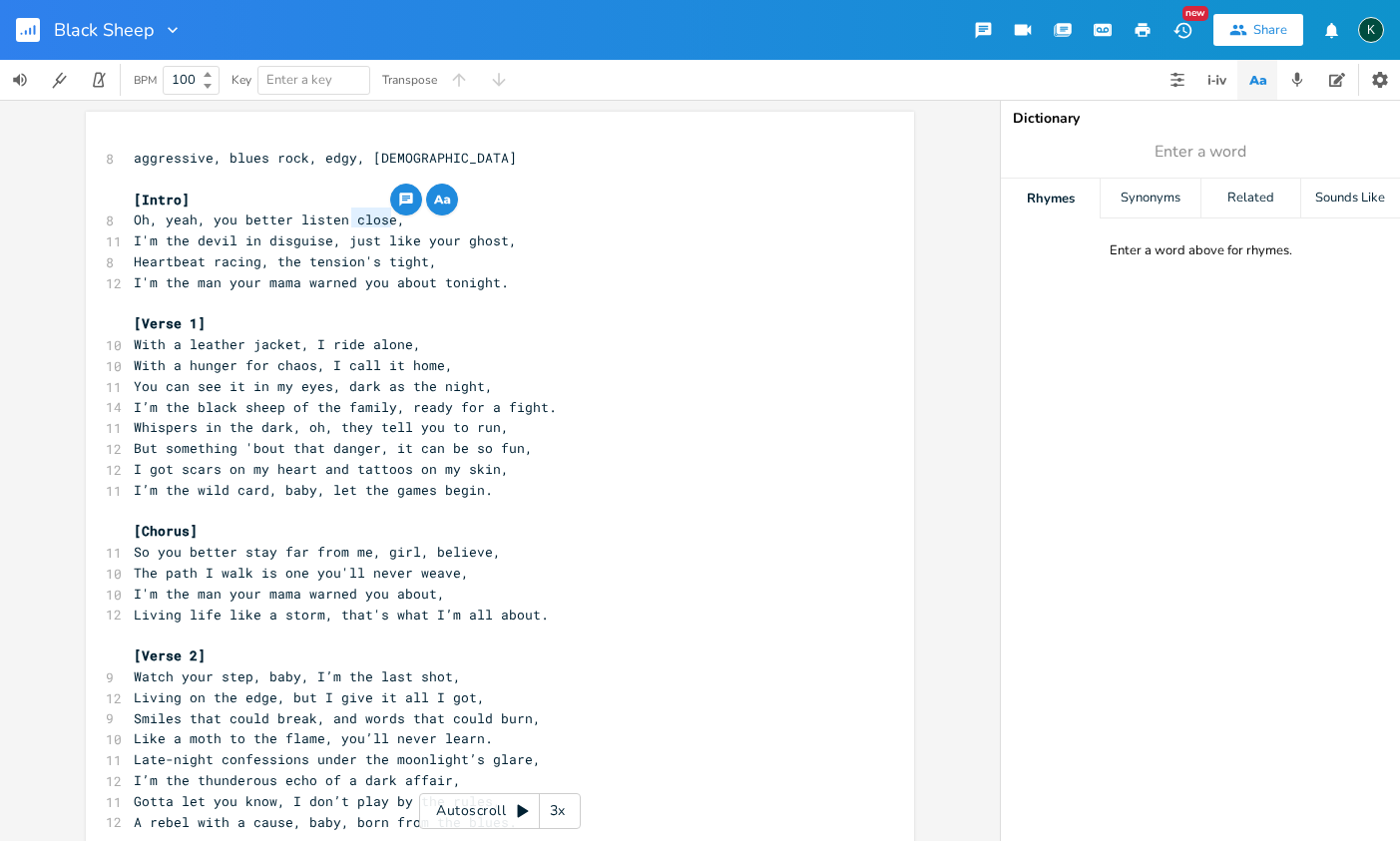drag, startPoint x: 345, startPoint y: 220, endPoint x: 387, endPoint y: 223, distance: 42.107007 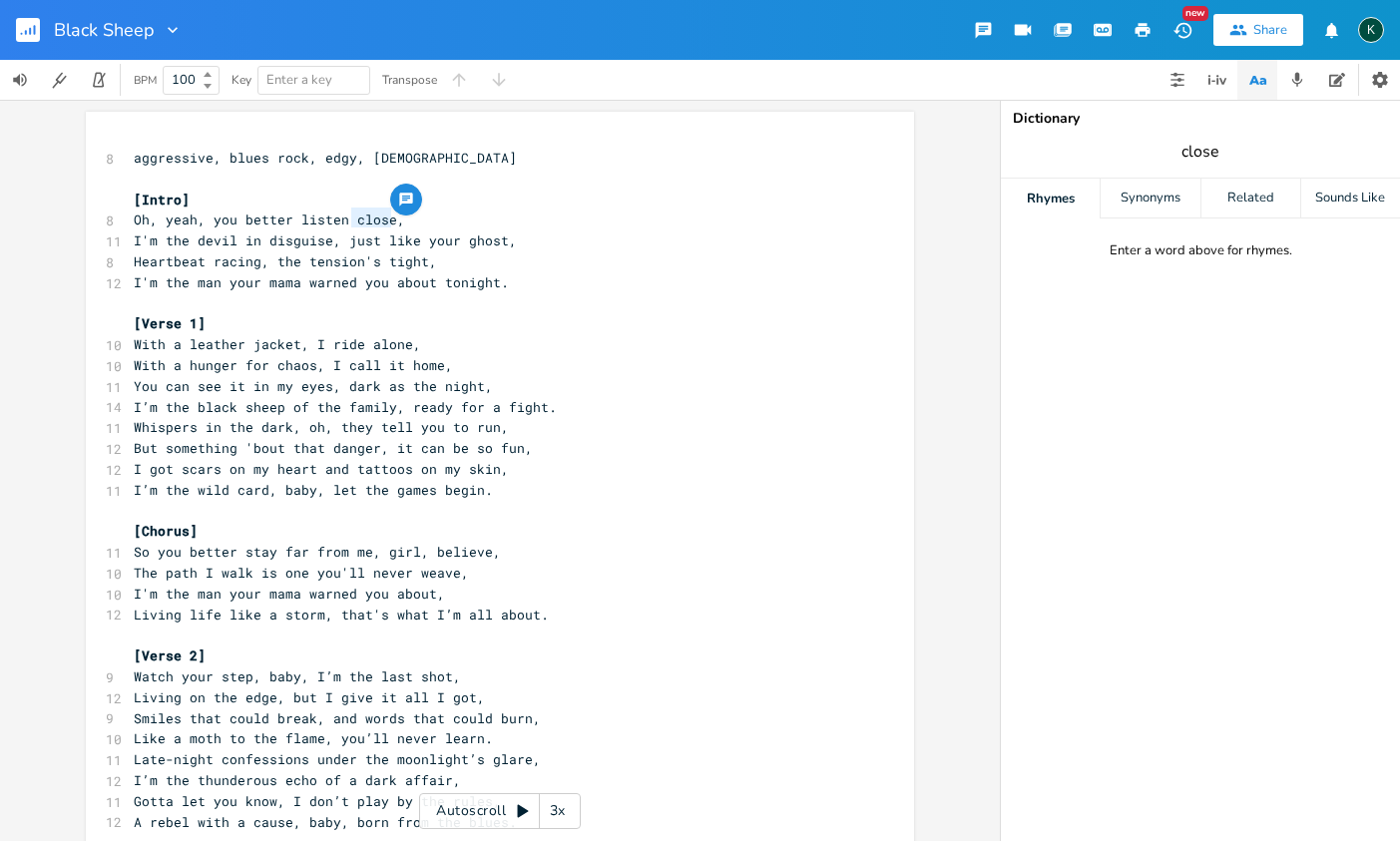 type on "close" 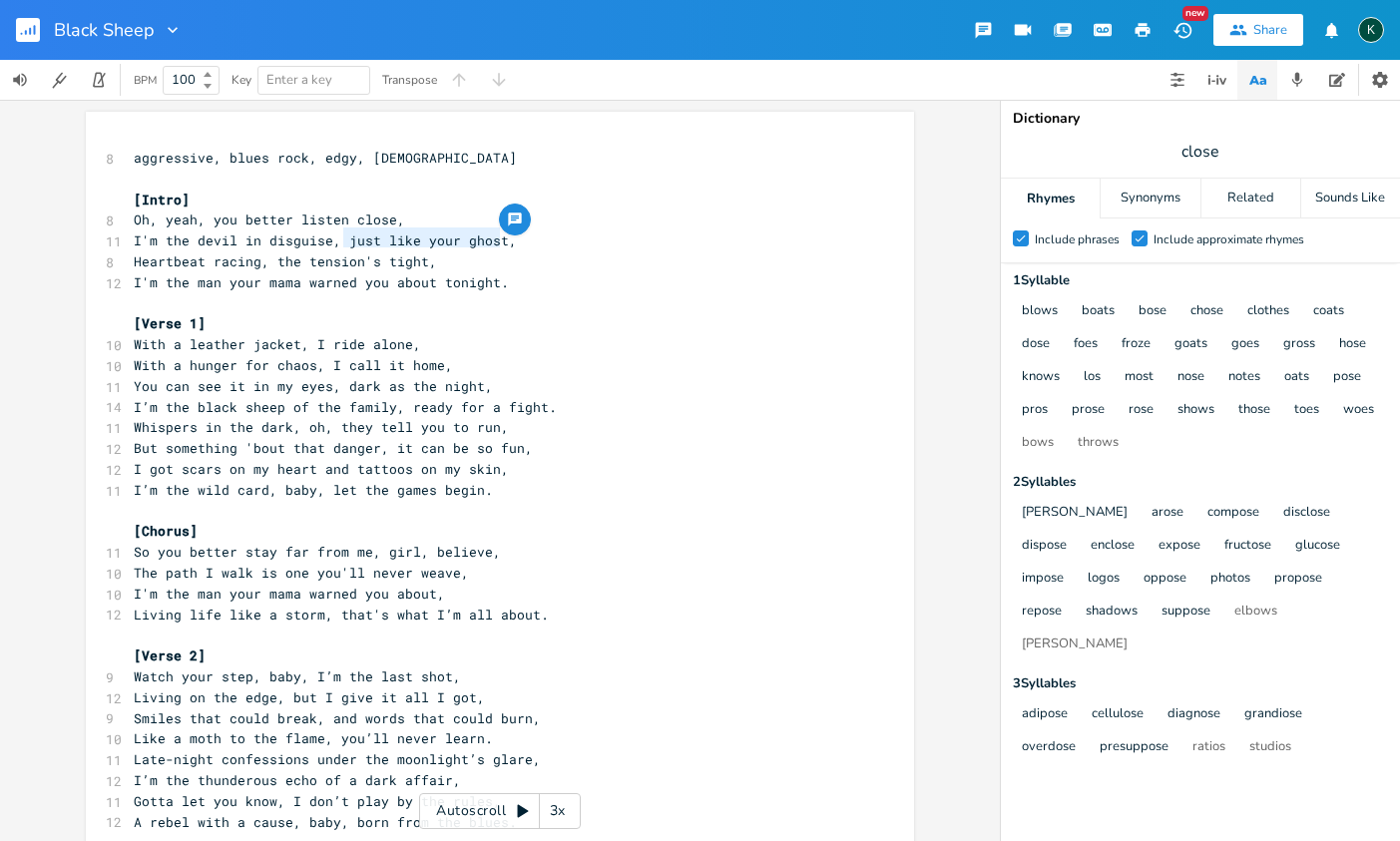 drag, startPoint x: 341, startPoint y: 239, endPoint x: 493, endPoint y: 242, distance: 152.0296 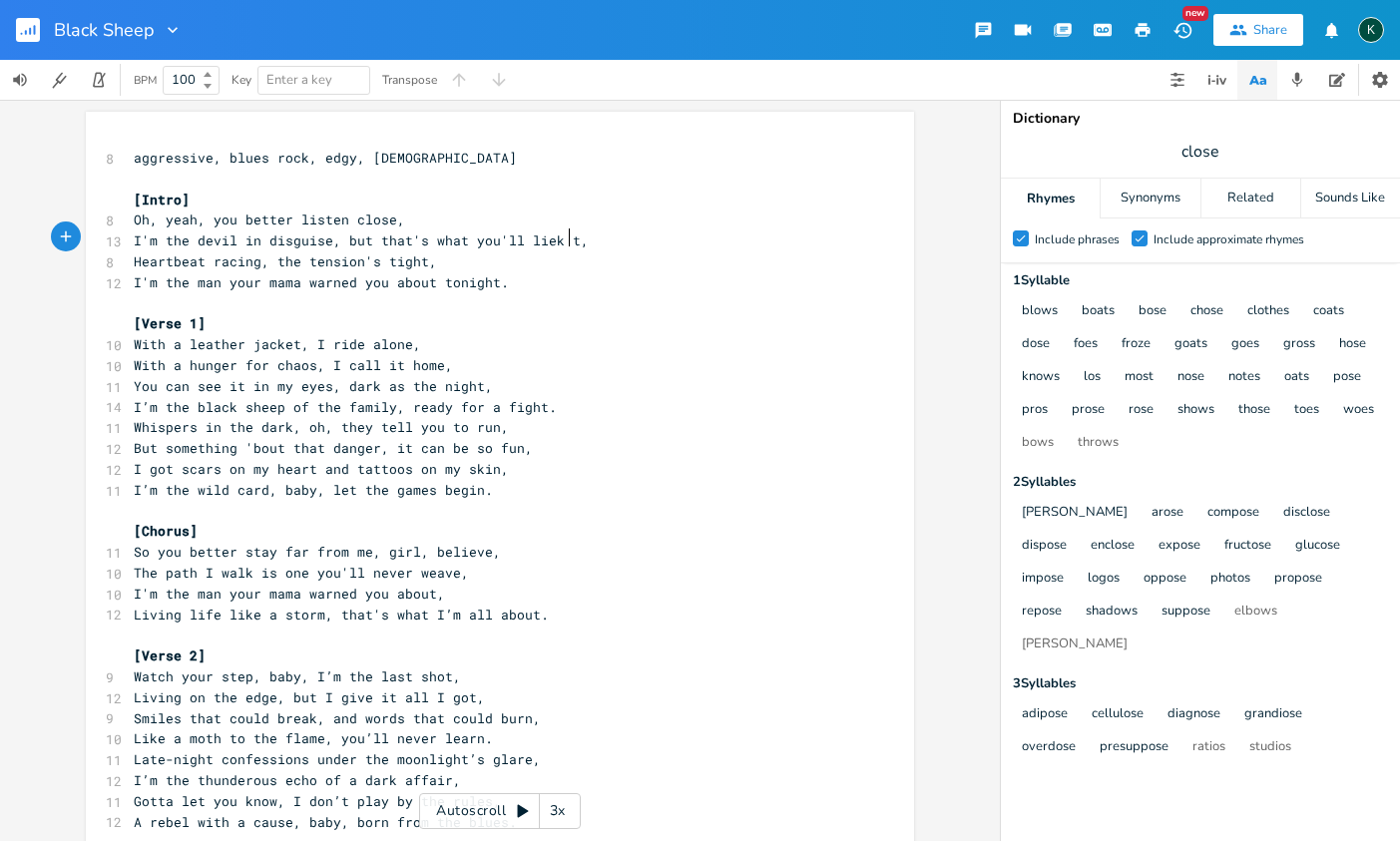 scroll, scrollTop: 0, scrollLeft: 137, axis: horizontal 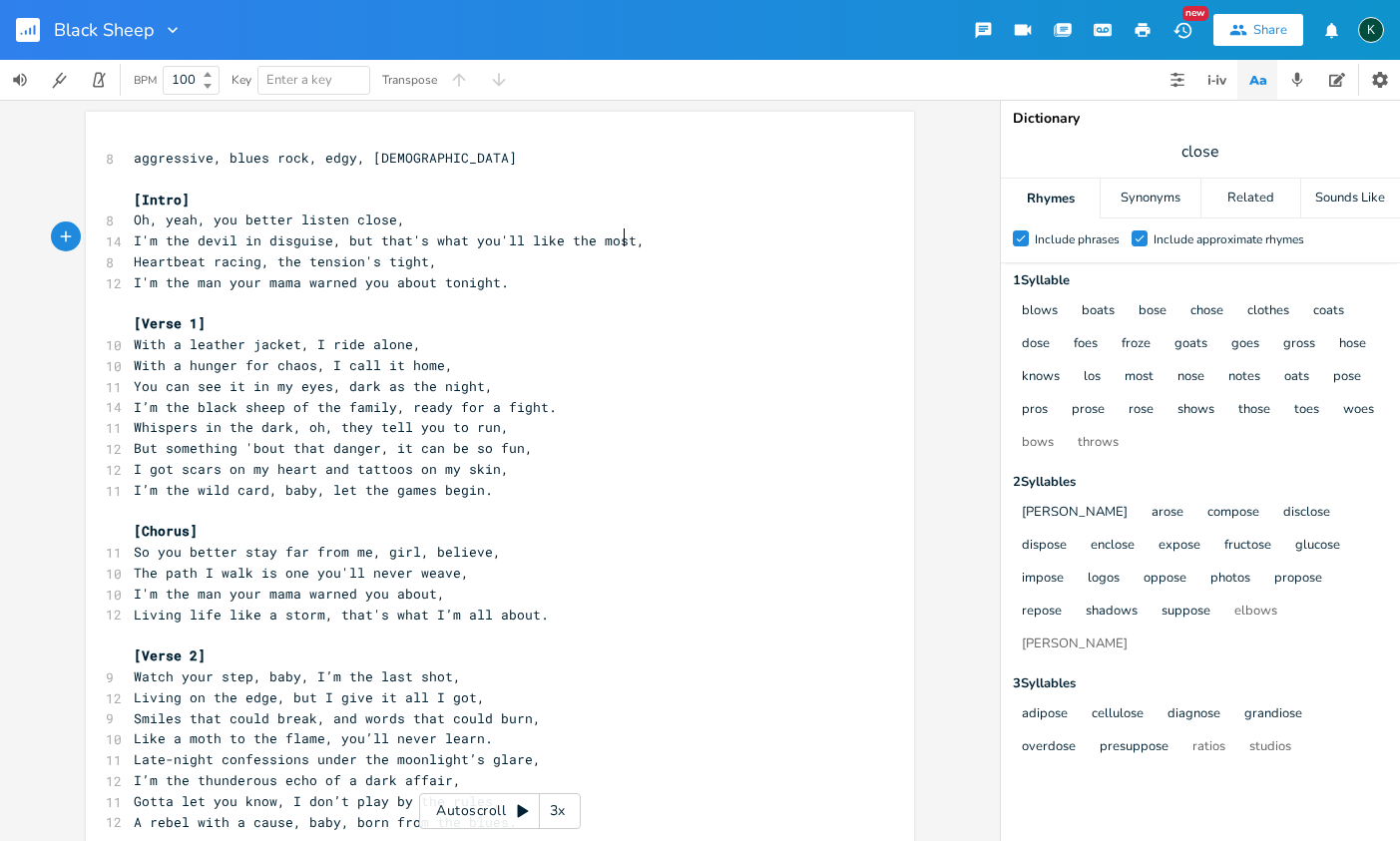 type on "ke the most" 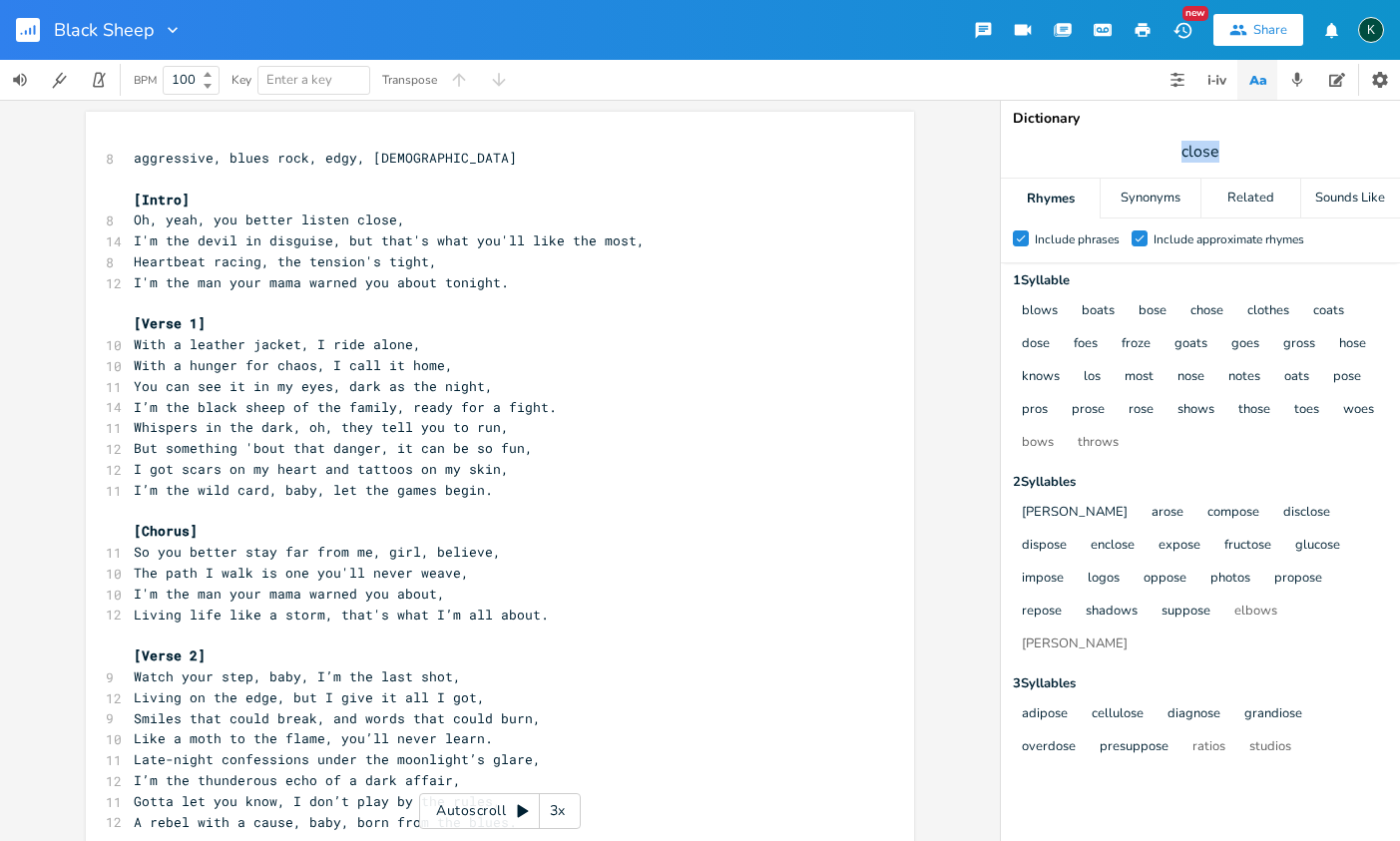 drag, startPoint x: 1242, startPoint y: 150, endPoint x: 1165, endPoint y: 153, distance: 77.05842 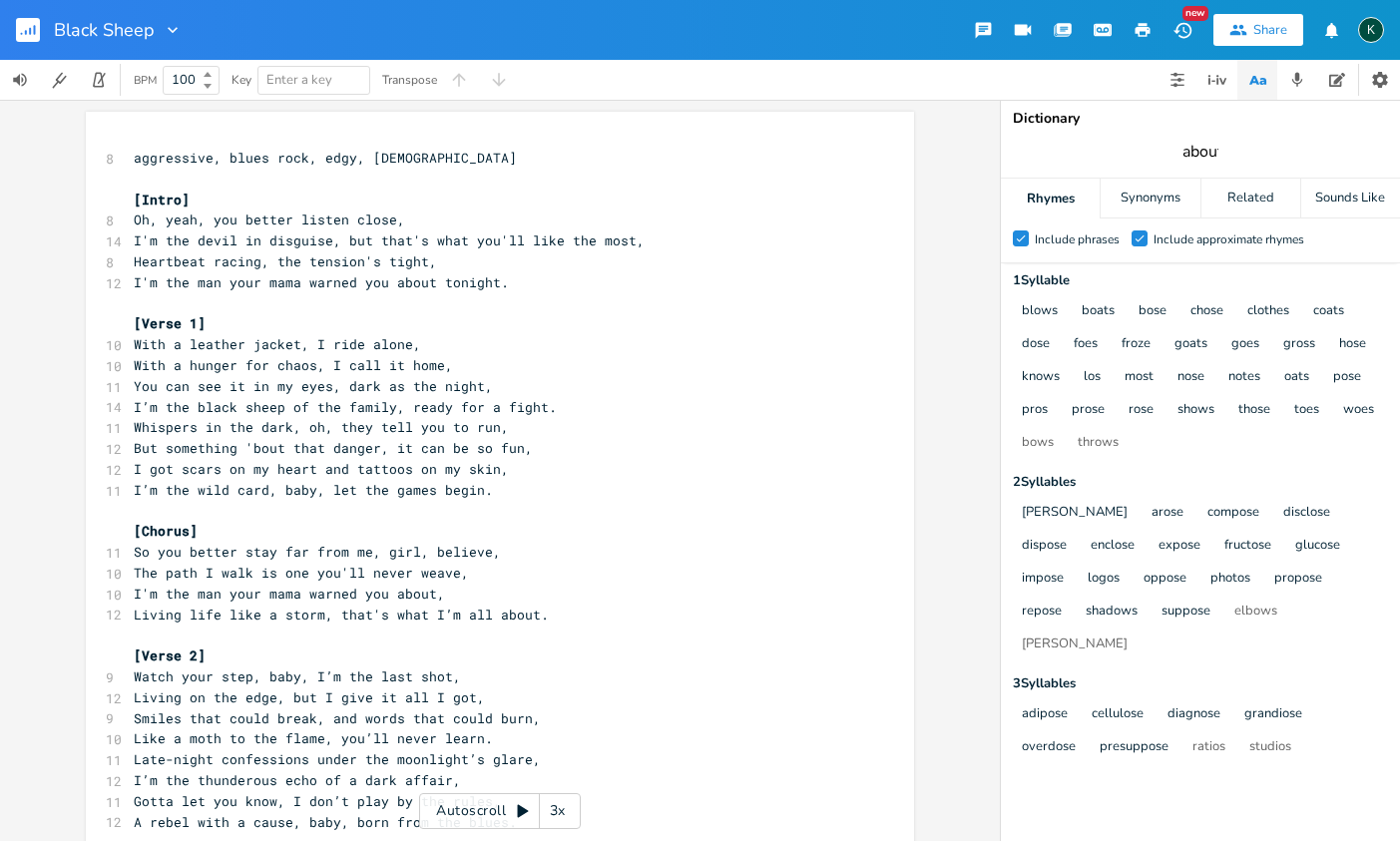type on "about" 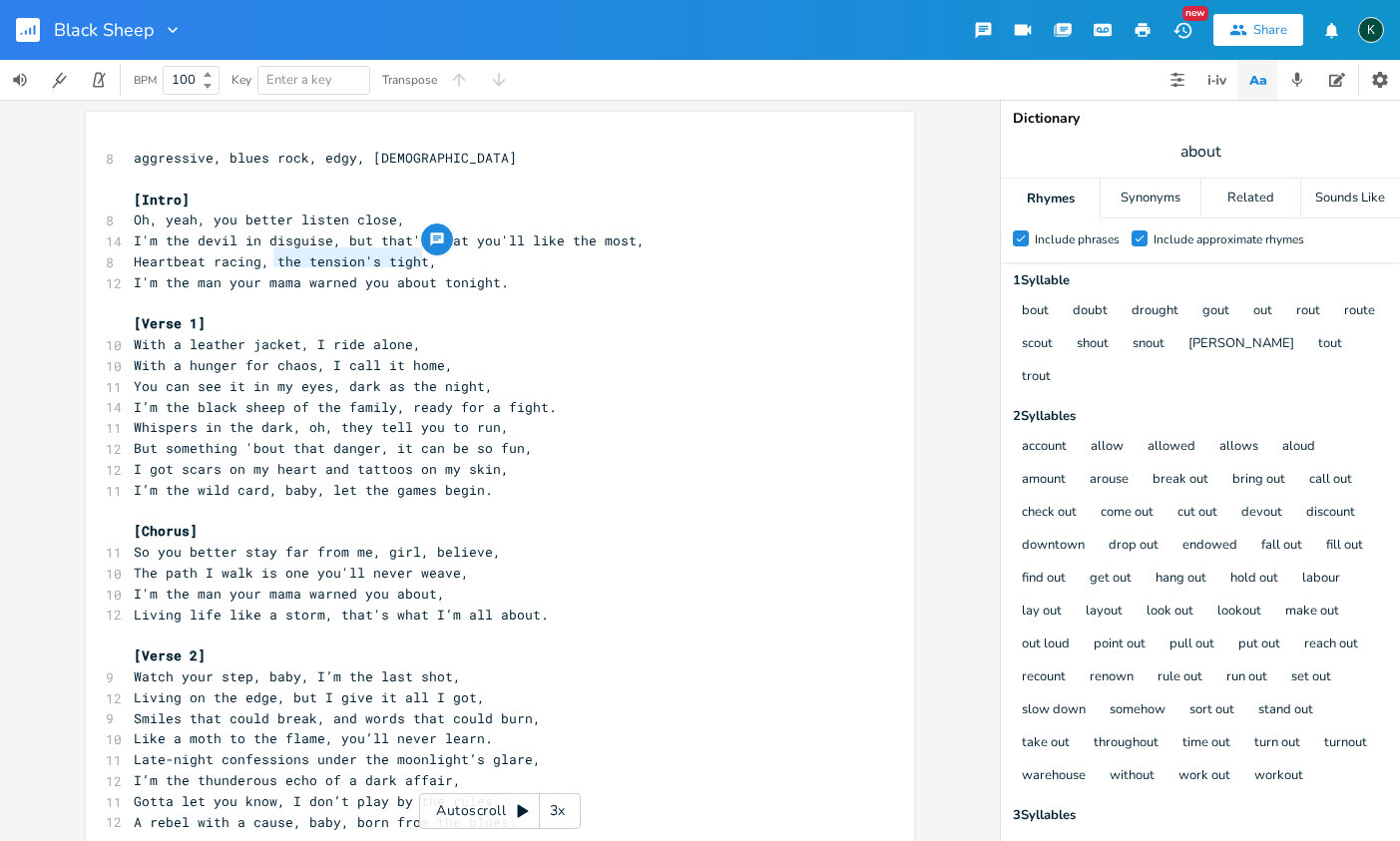 drag, startPoint x: 268, startPoint y: 256, endPoint x: 416, endPoint y: 258, distance: 148.01351 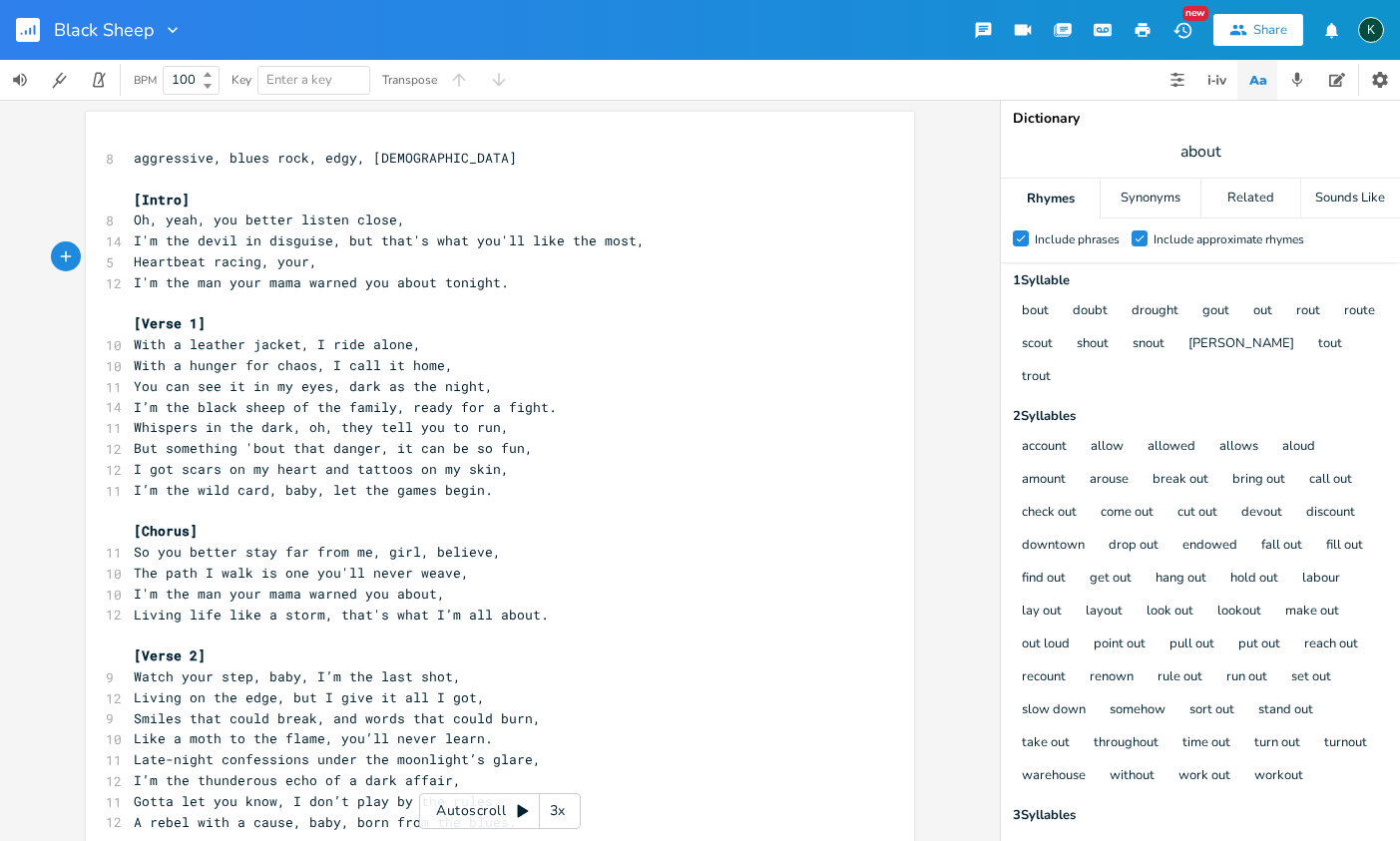 type on "your'" 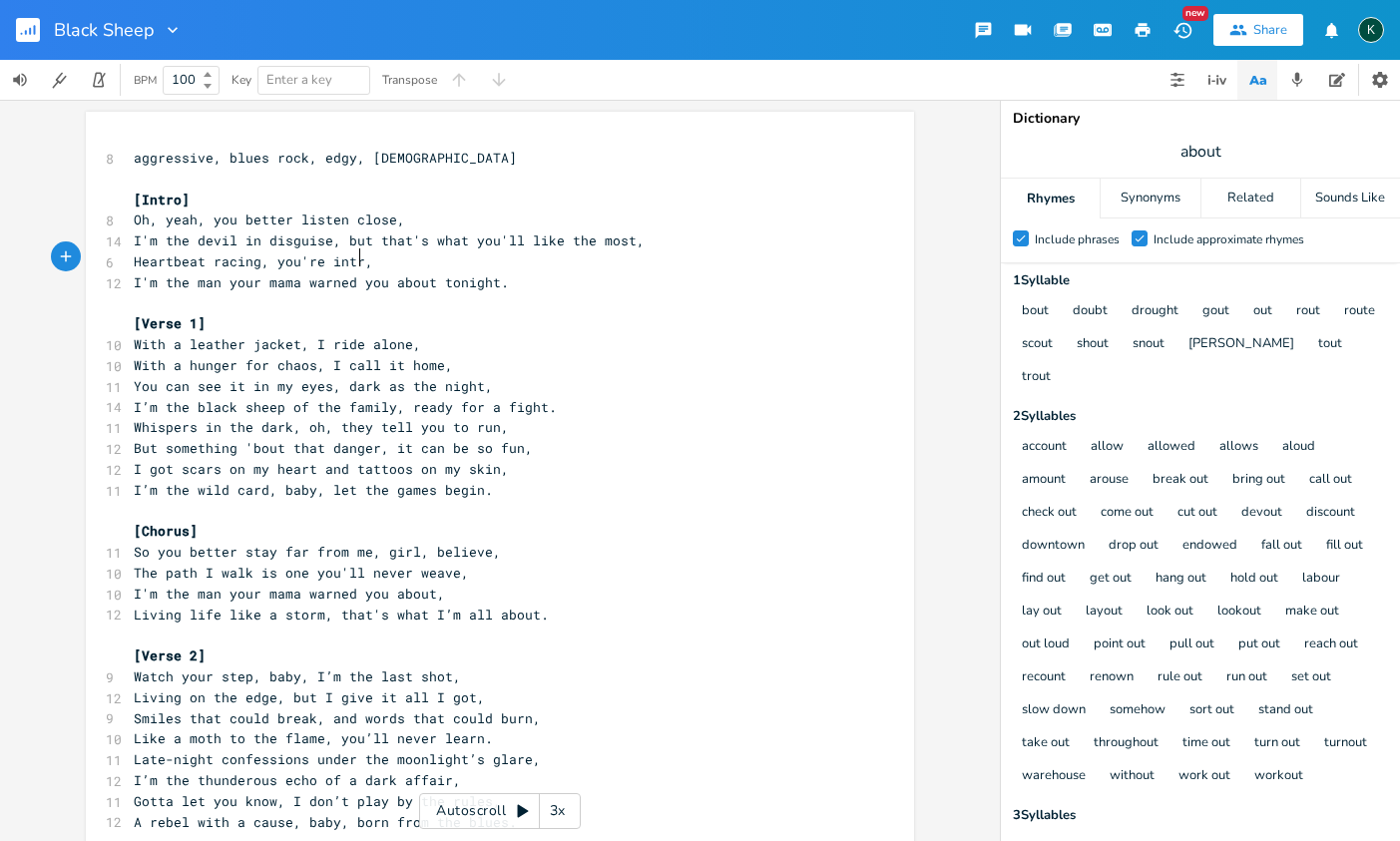 scroll, scrollTop: 0, scrollLeft: 39, axis: horizontal 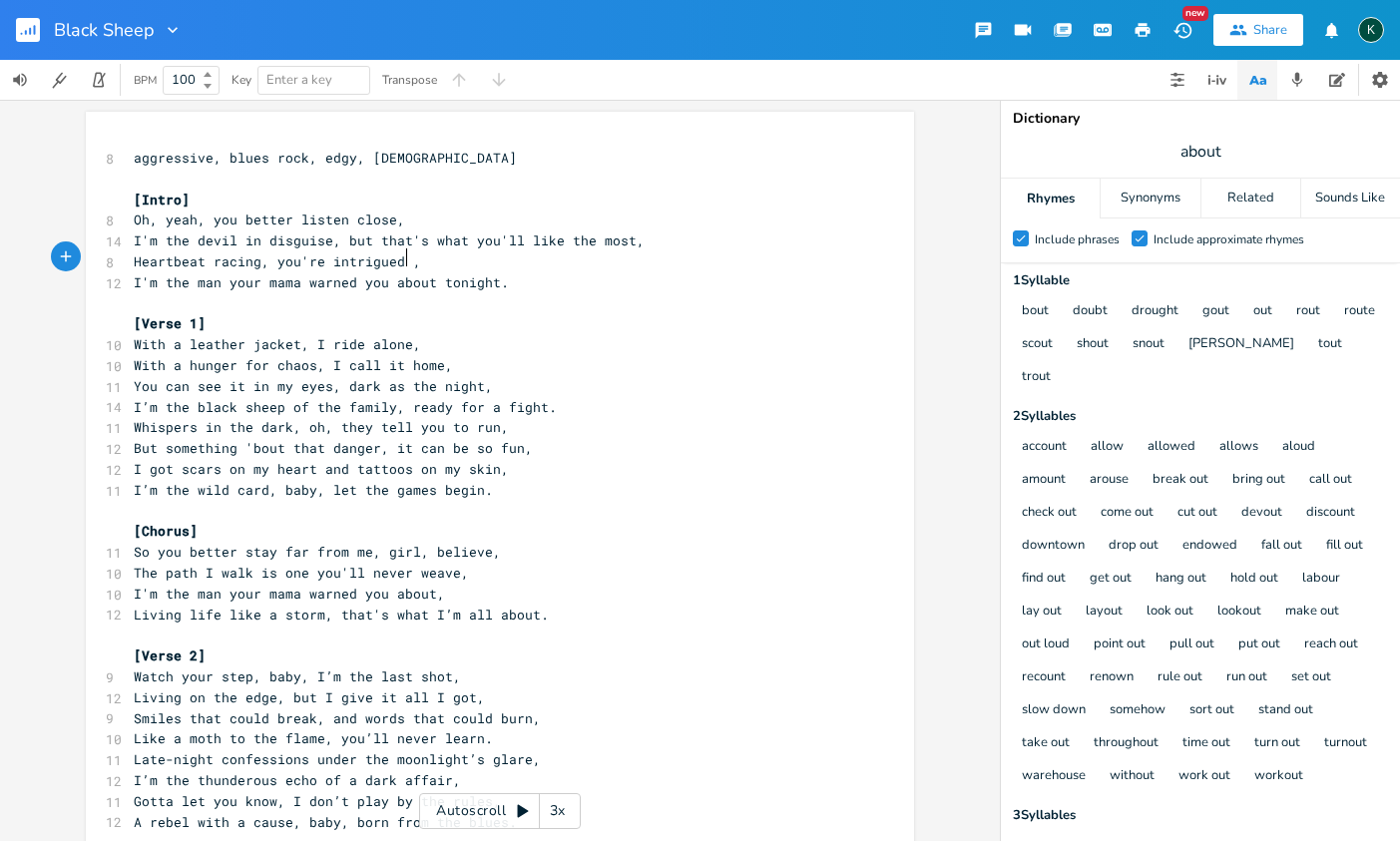 type on "u're intrigued no" 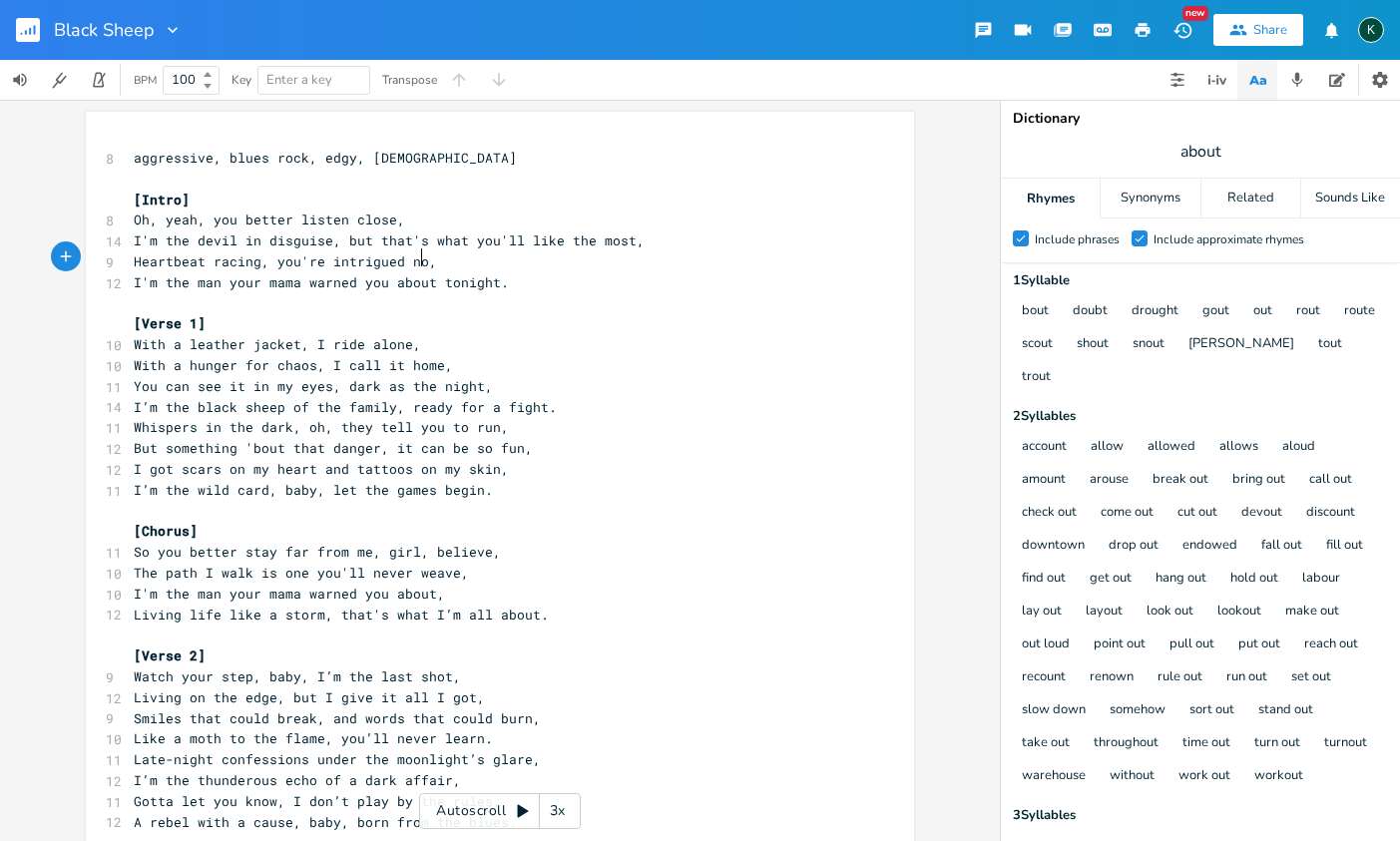 scroll, scrollTop: 0, scrollLeft: 80, axis: horizontal 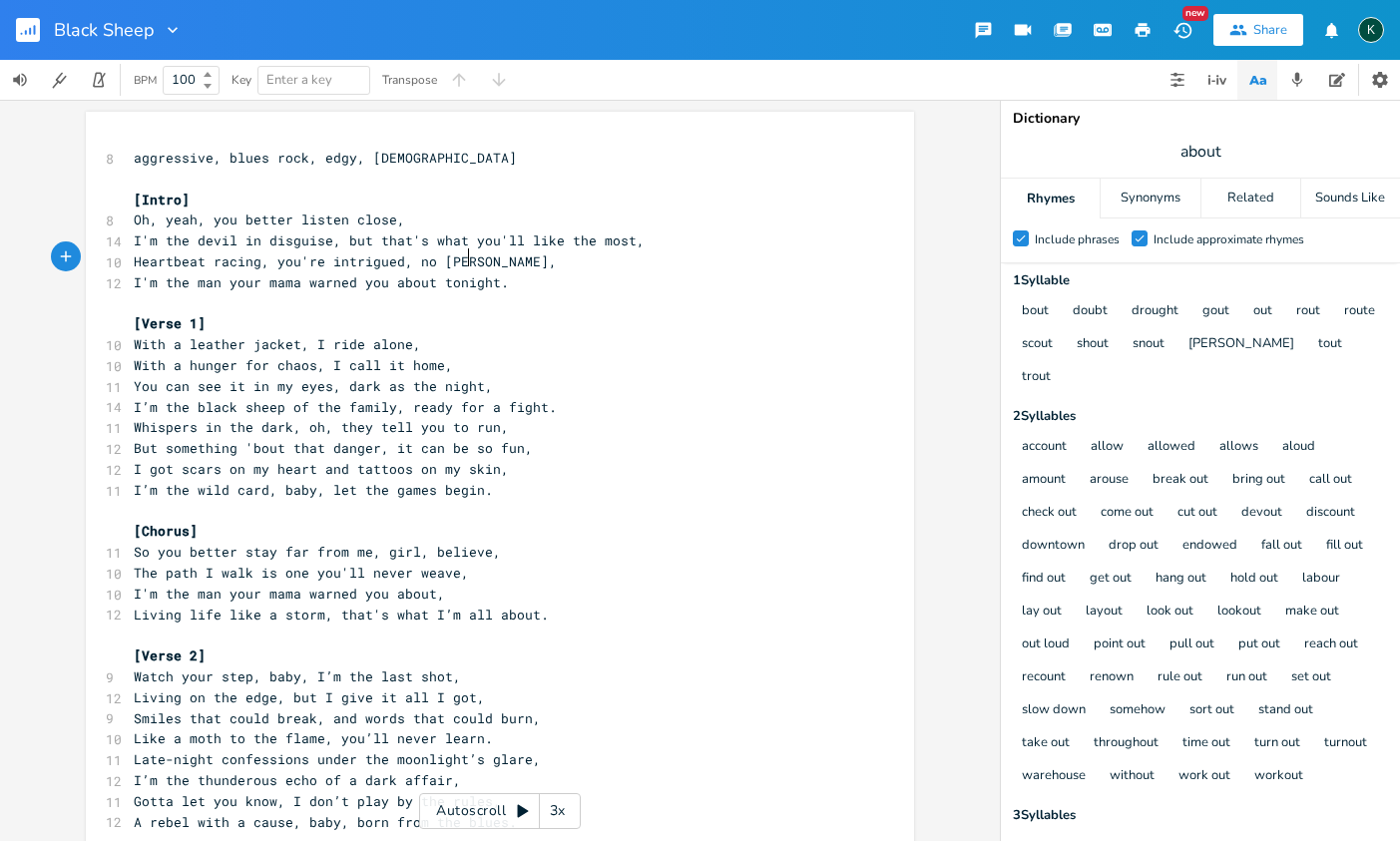 type on ", no doubt" 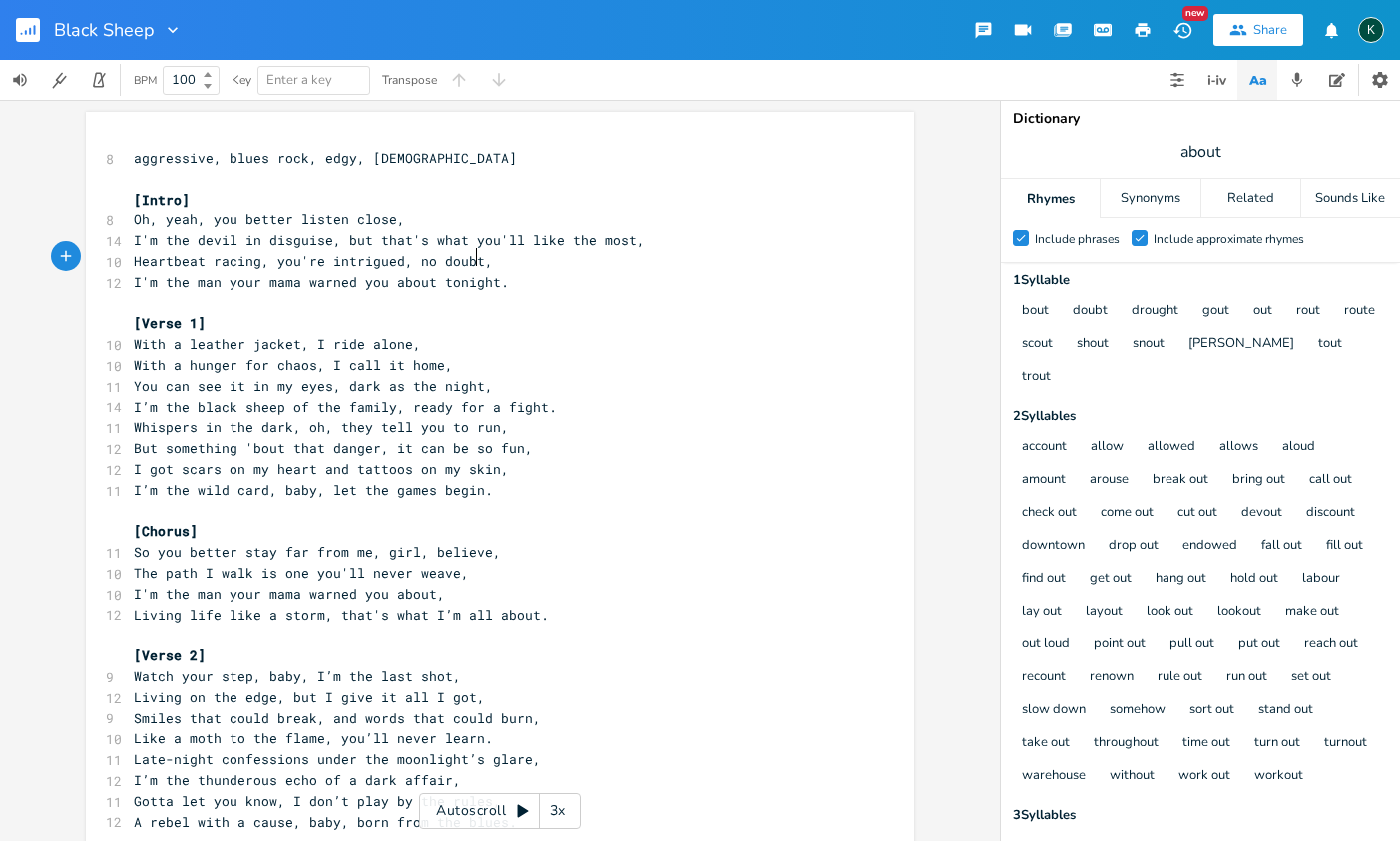 scroll, scrollTop: 0, scrollLeft: 49, axis: horizontal 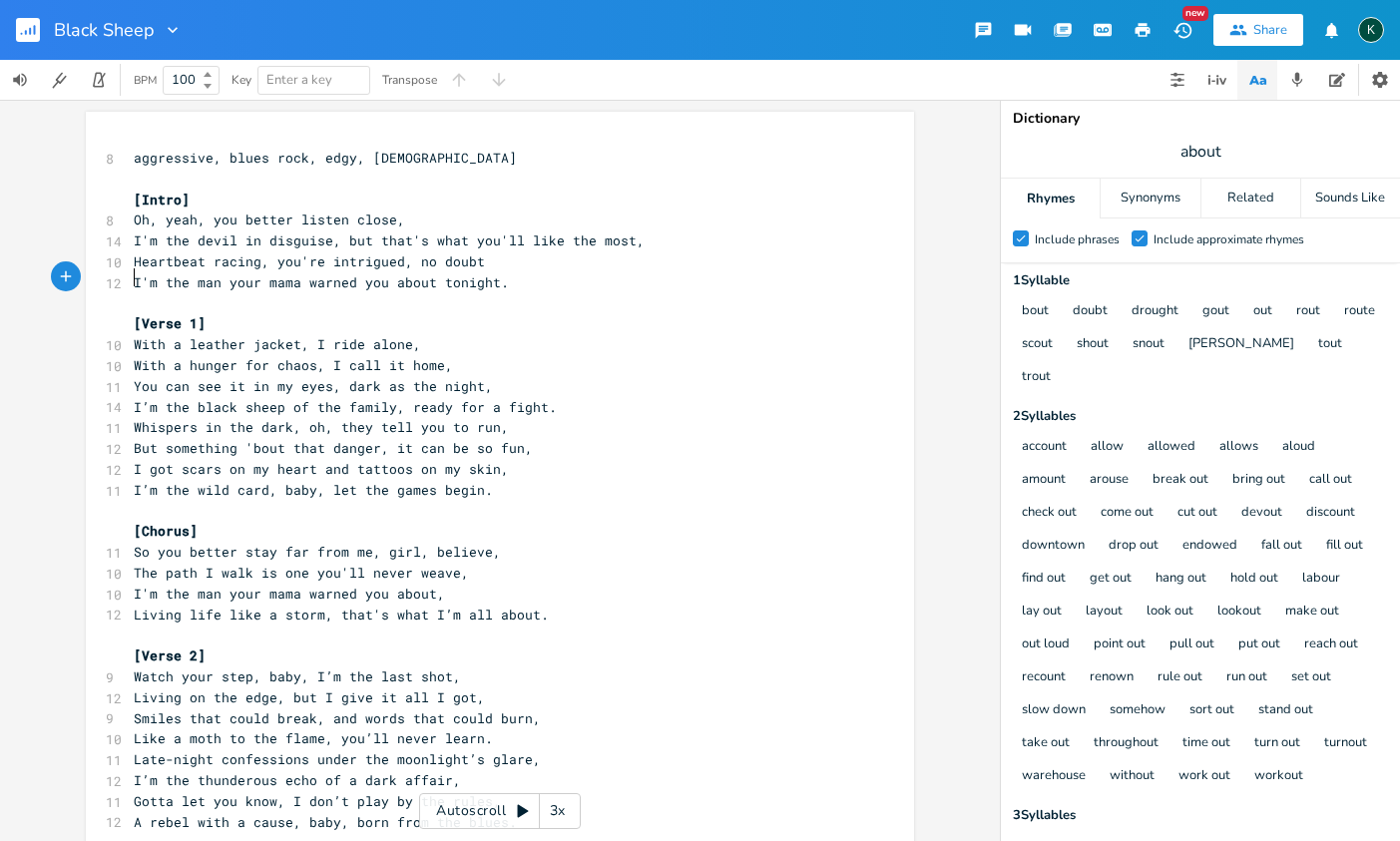 click on "I'm the man your mama warned you about tonight." at bounding box center [321, 282] 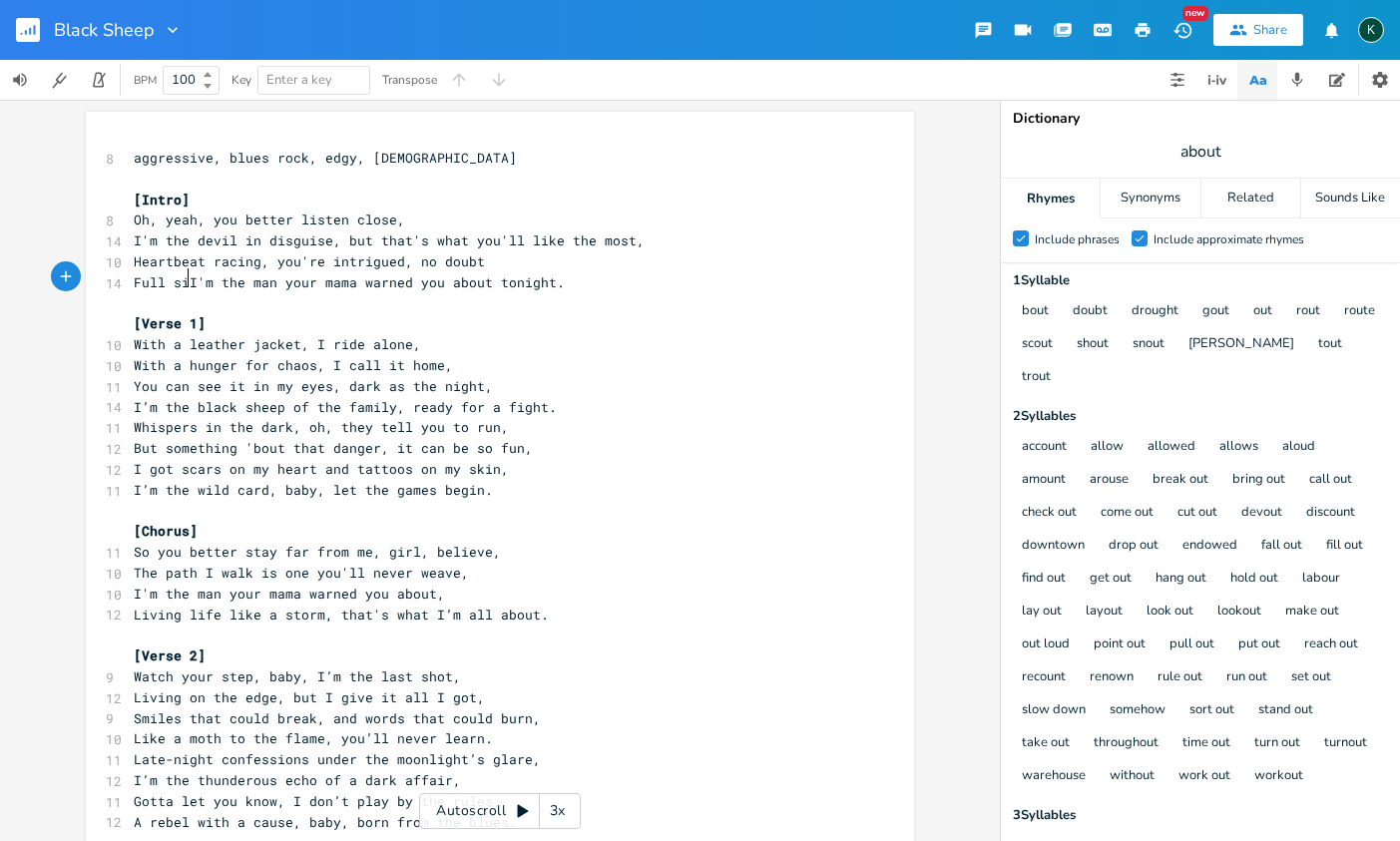 type on "Full sid" 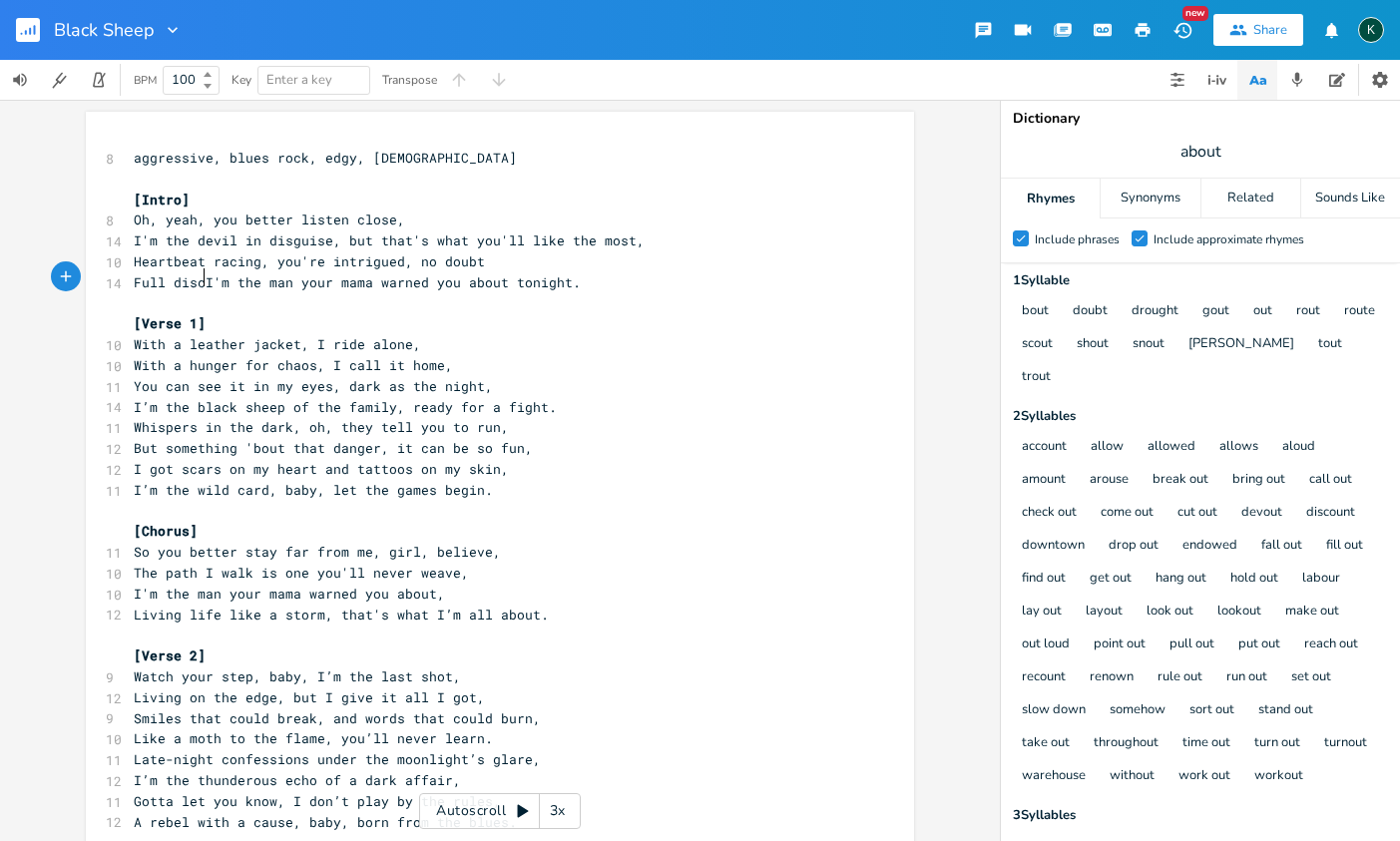 type on "discu" 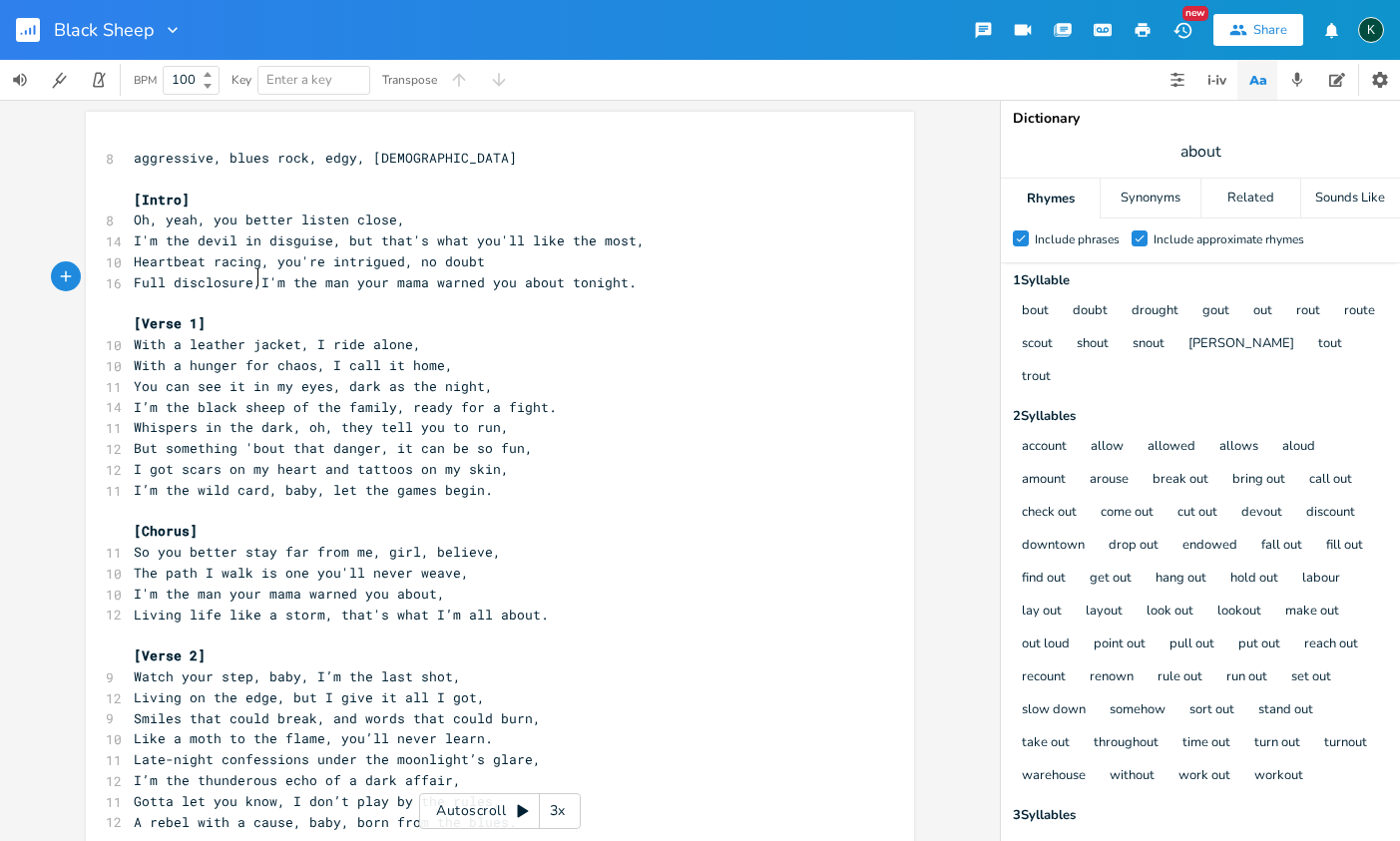 type on "losure," 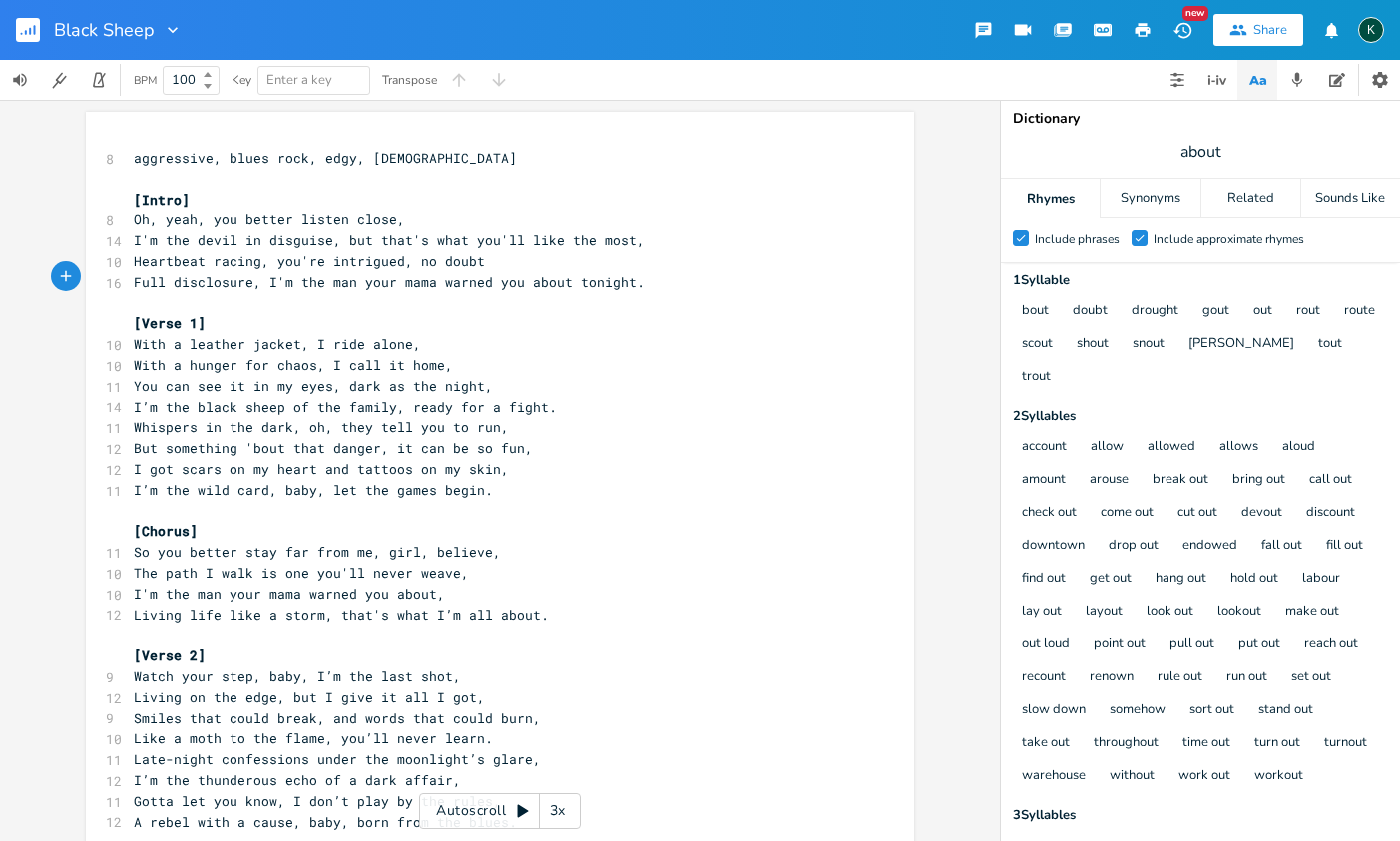 click on "Full disclosure, I'm the man your mama warned you about tonight." at bounding box center [389, 282] 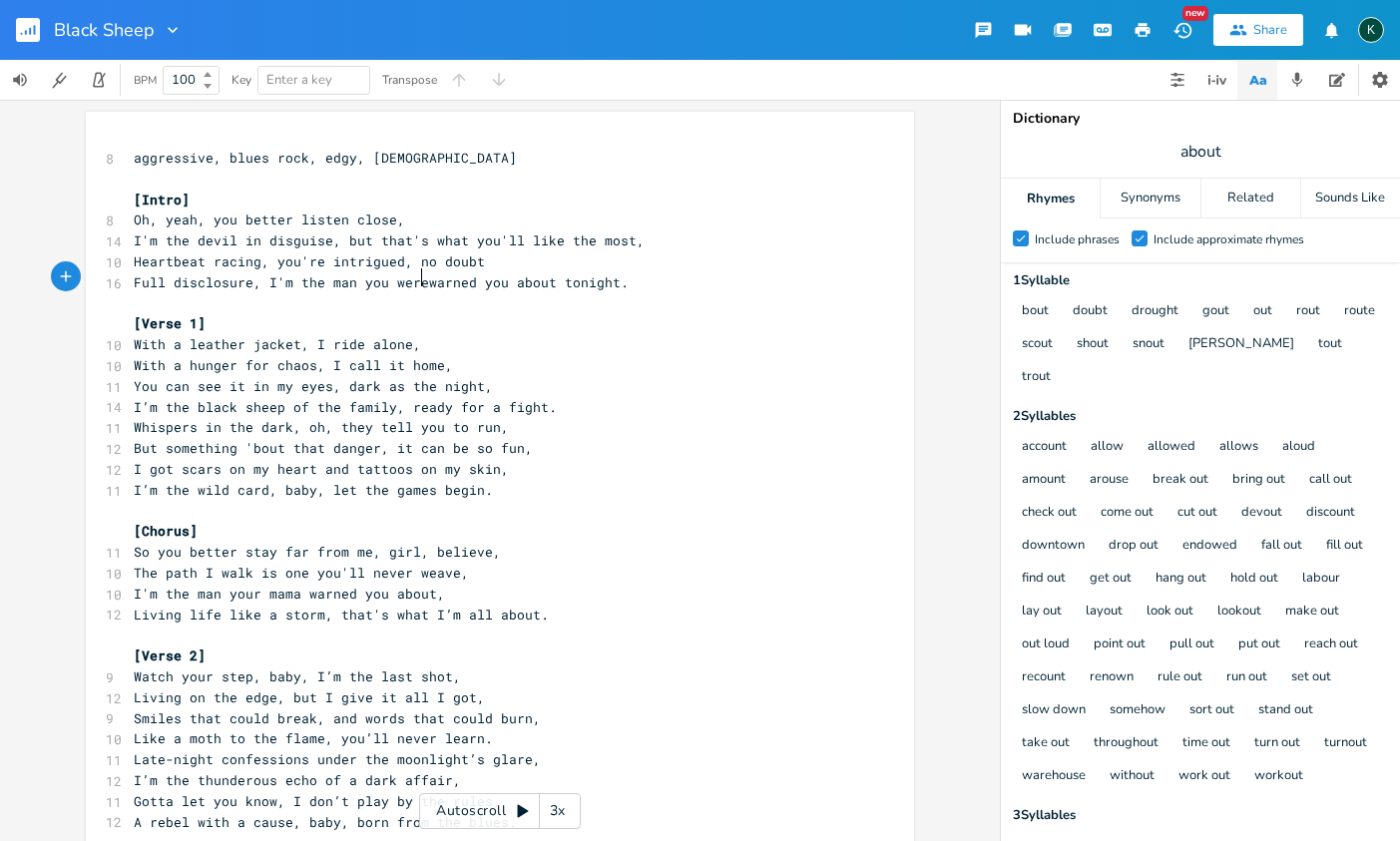 type on "were" 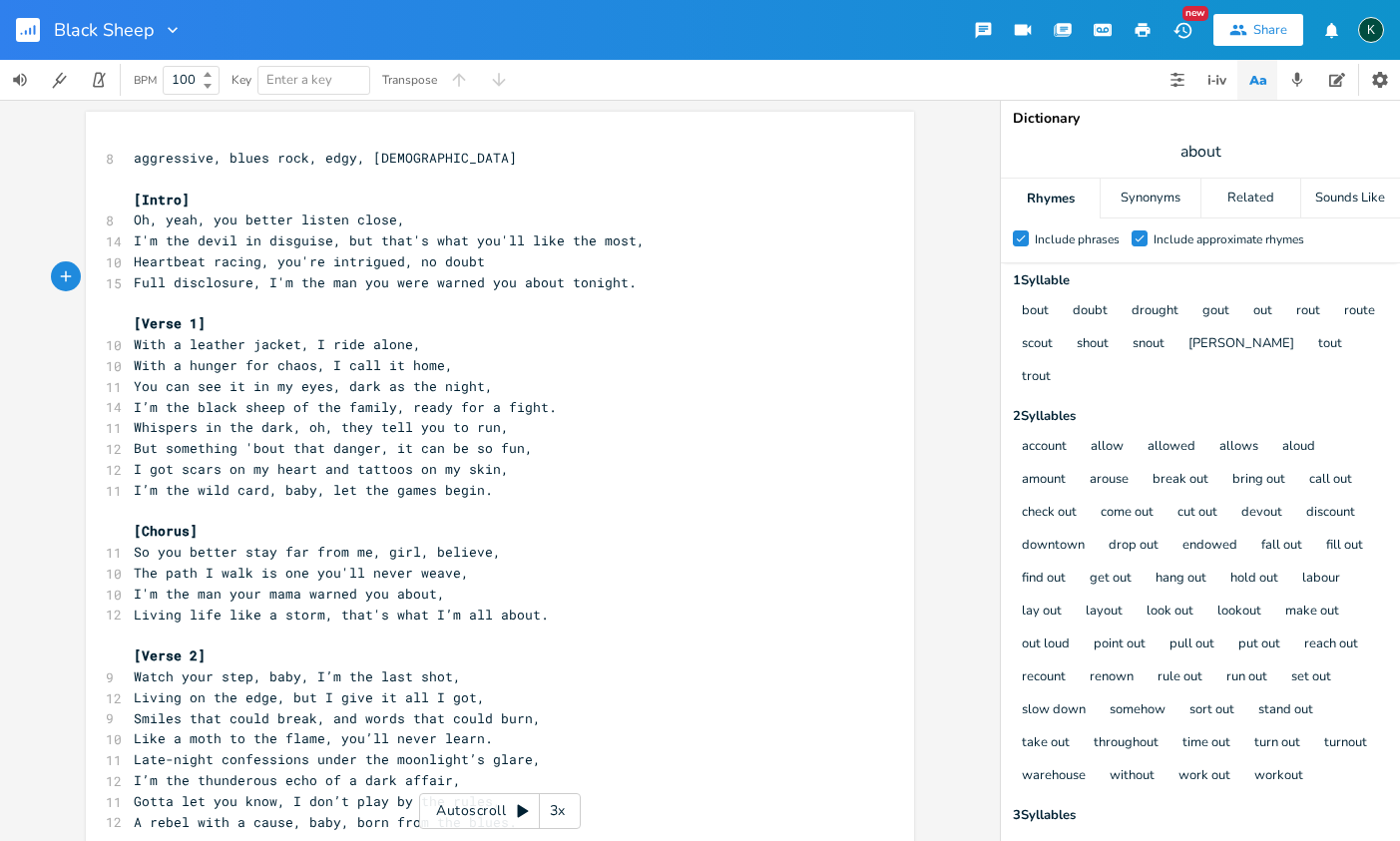click on "Full disclosure, I'm the man you were warned you about tonight." at bounding box center [385, 282] 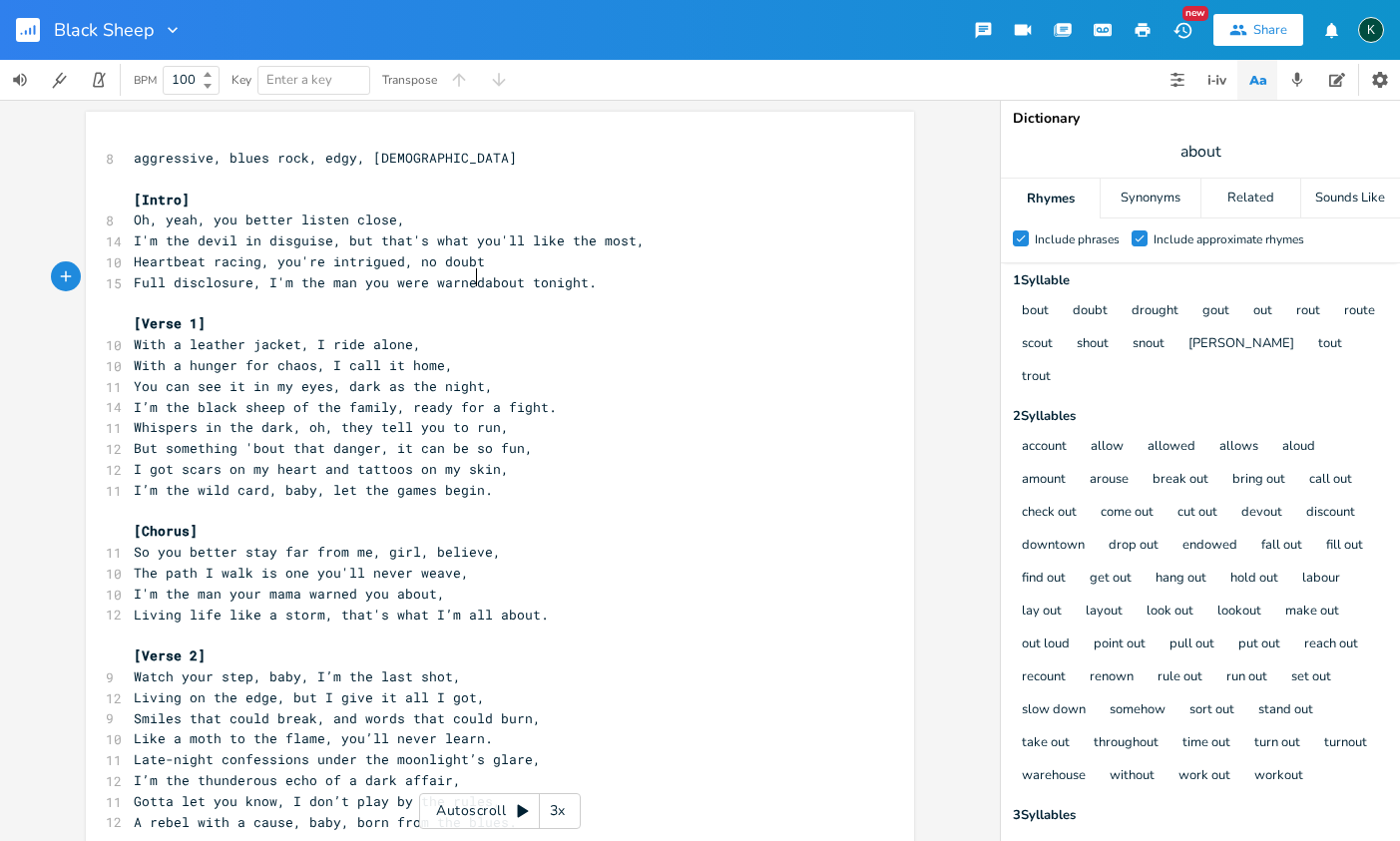 scroll, scrollTop: 0, scrollLeft: 2, axis: horizontal 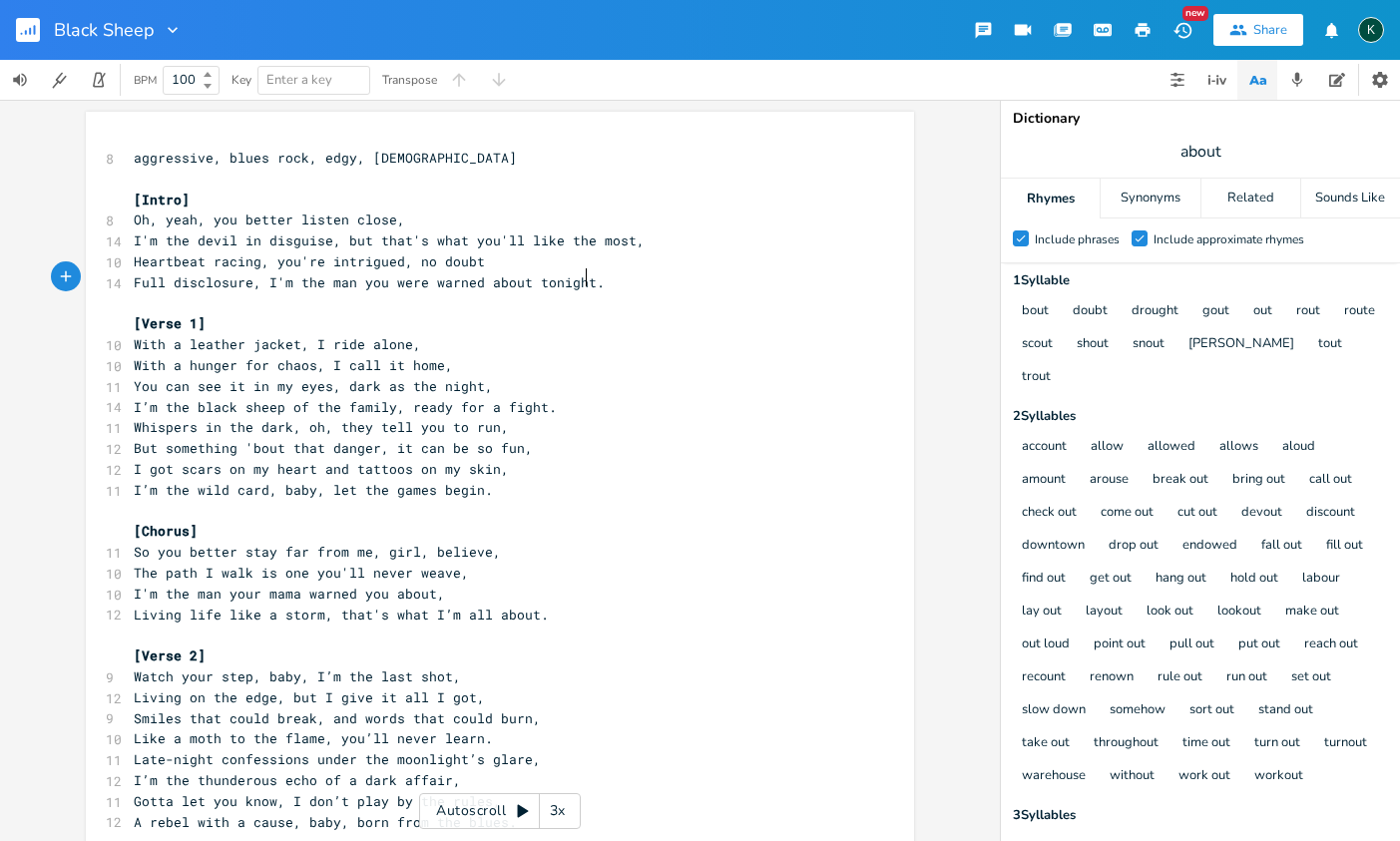 click on "Full disclosure, I'm the man you were warned about tonight." at bounding box center [369, 282] 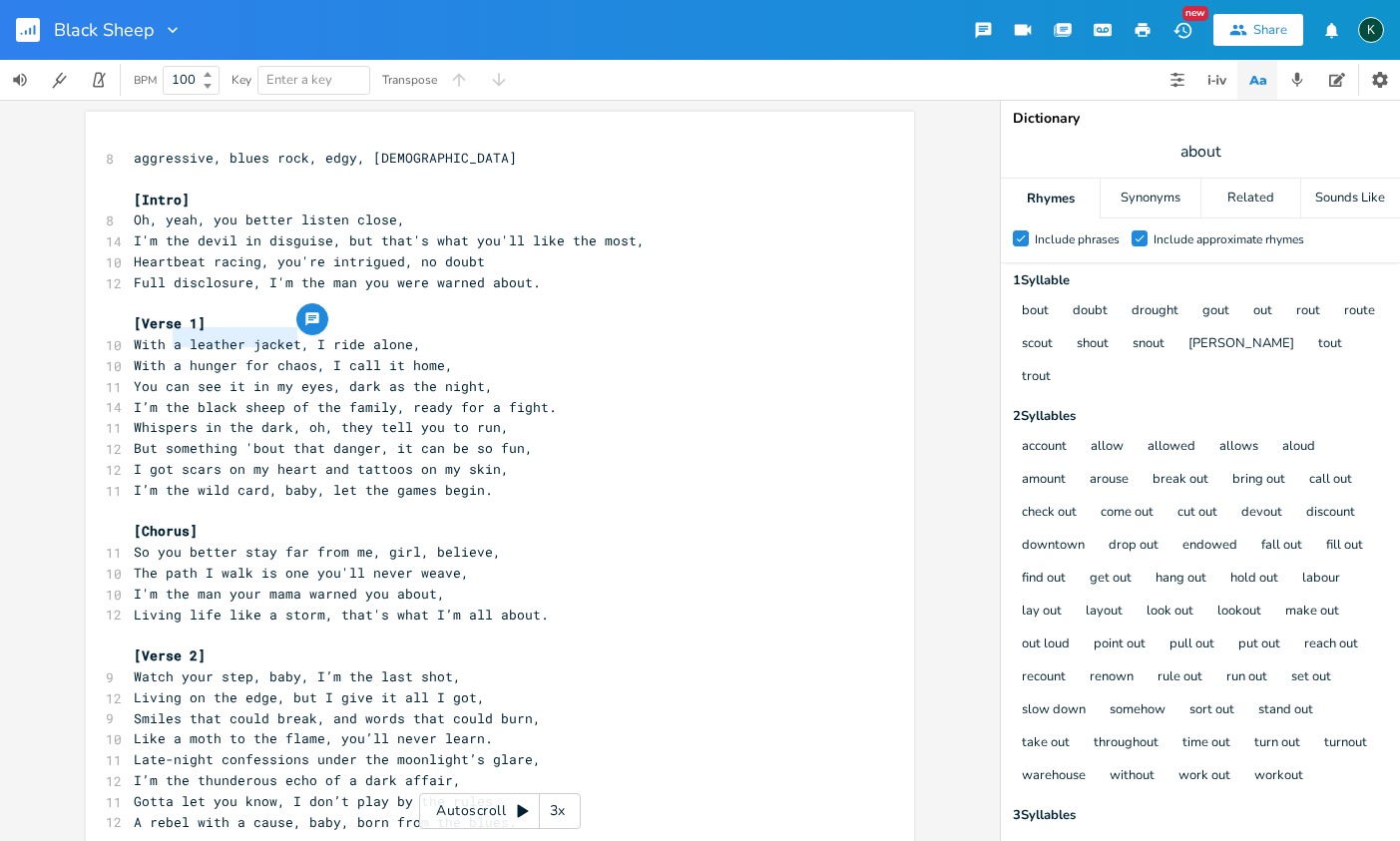 drag, startPoint x: 169, startPoint y: 340, endPoint x: 287, endPoint y: 345, distance: 118.105885 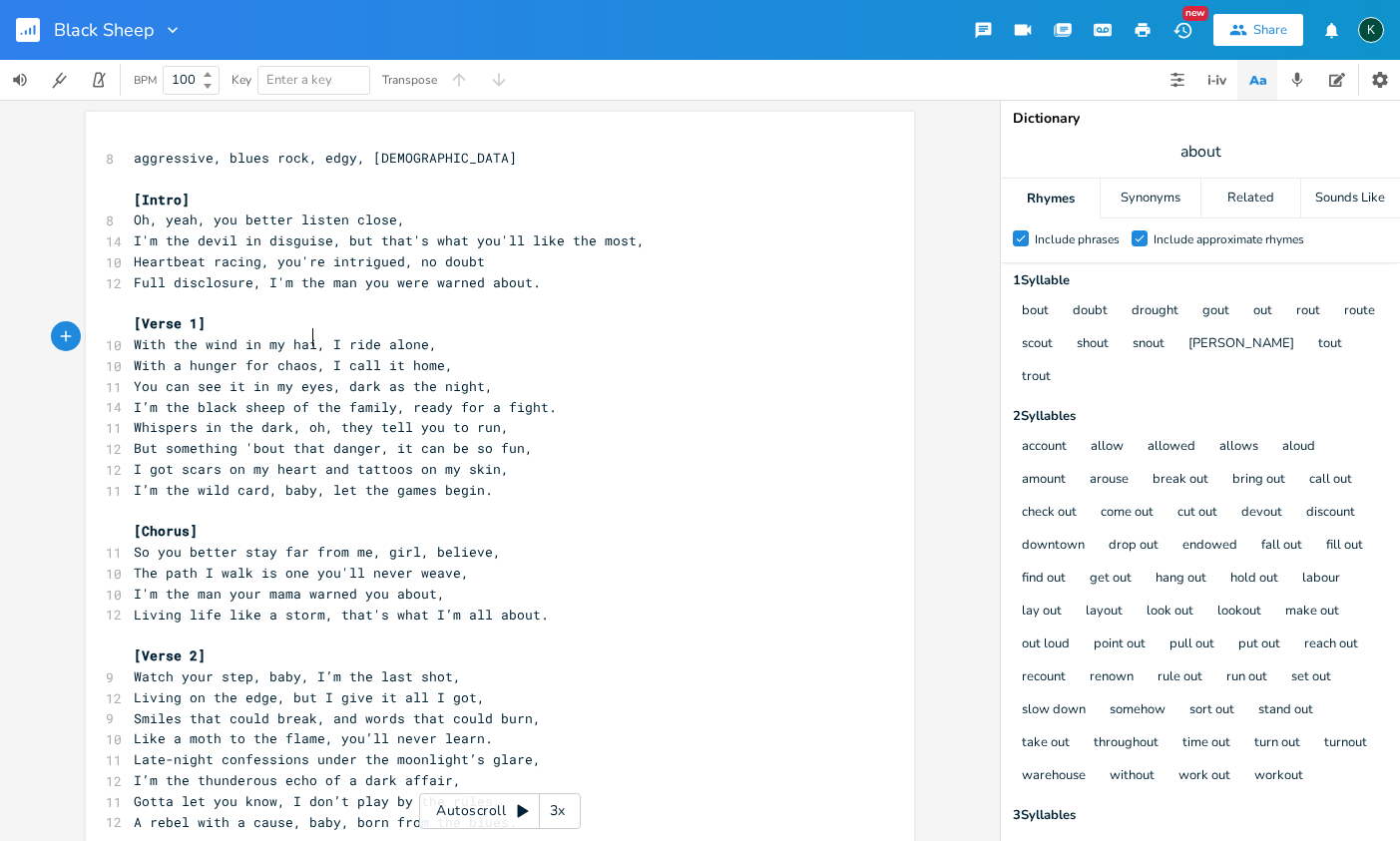 type on "the wind in my hair" 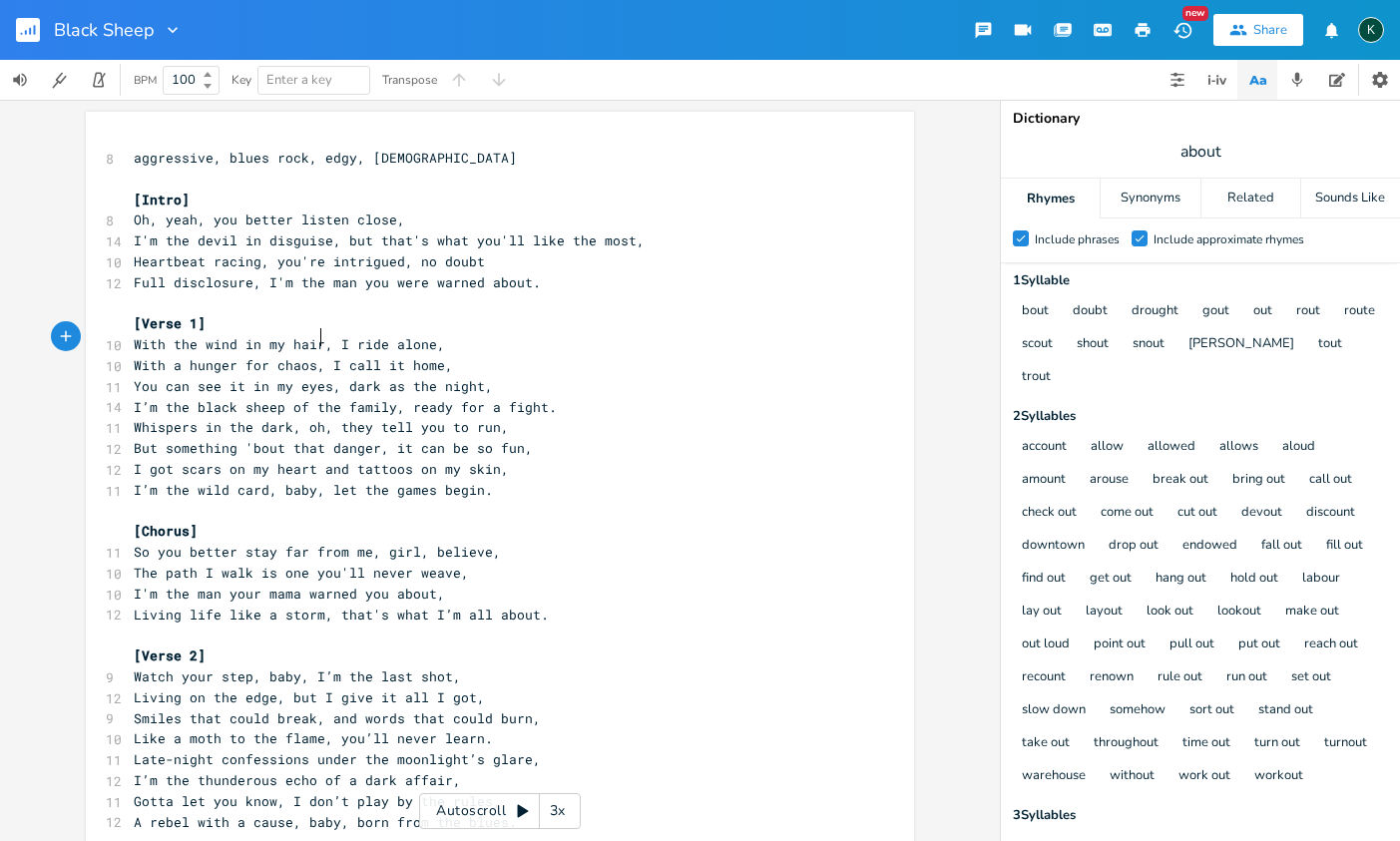 scroll, scrollTop: 0, scrollLeft: 94, axis: horizontal 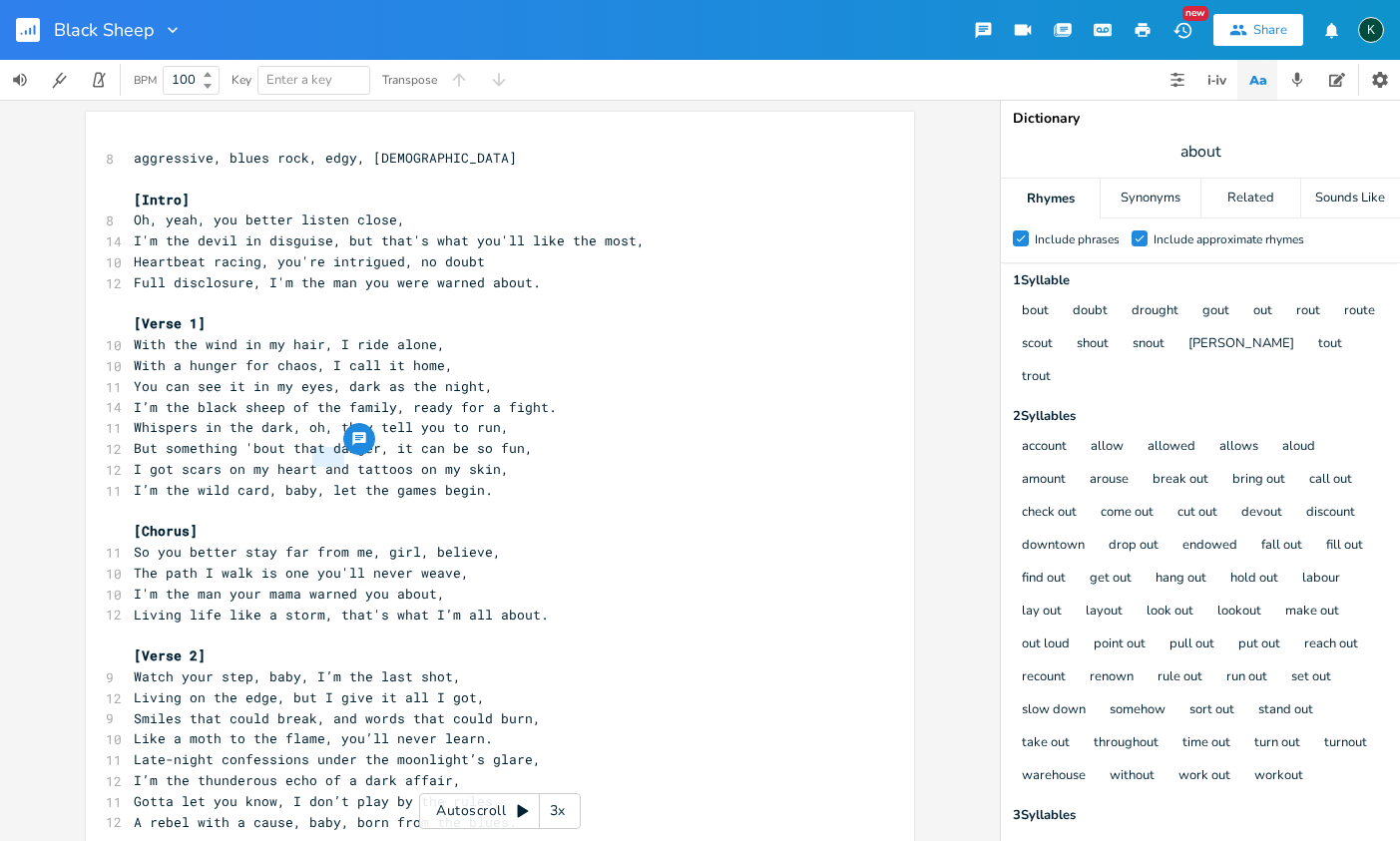 drag, startPoint x: 310, startPoint y: 456, endPoint x: 340, endPoint y: 458, distance: 30.066593 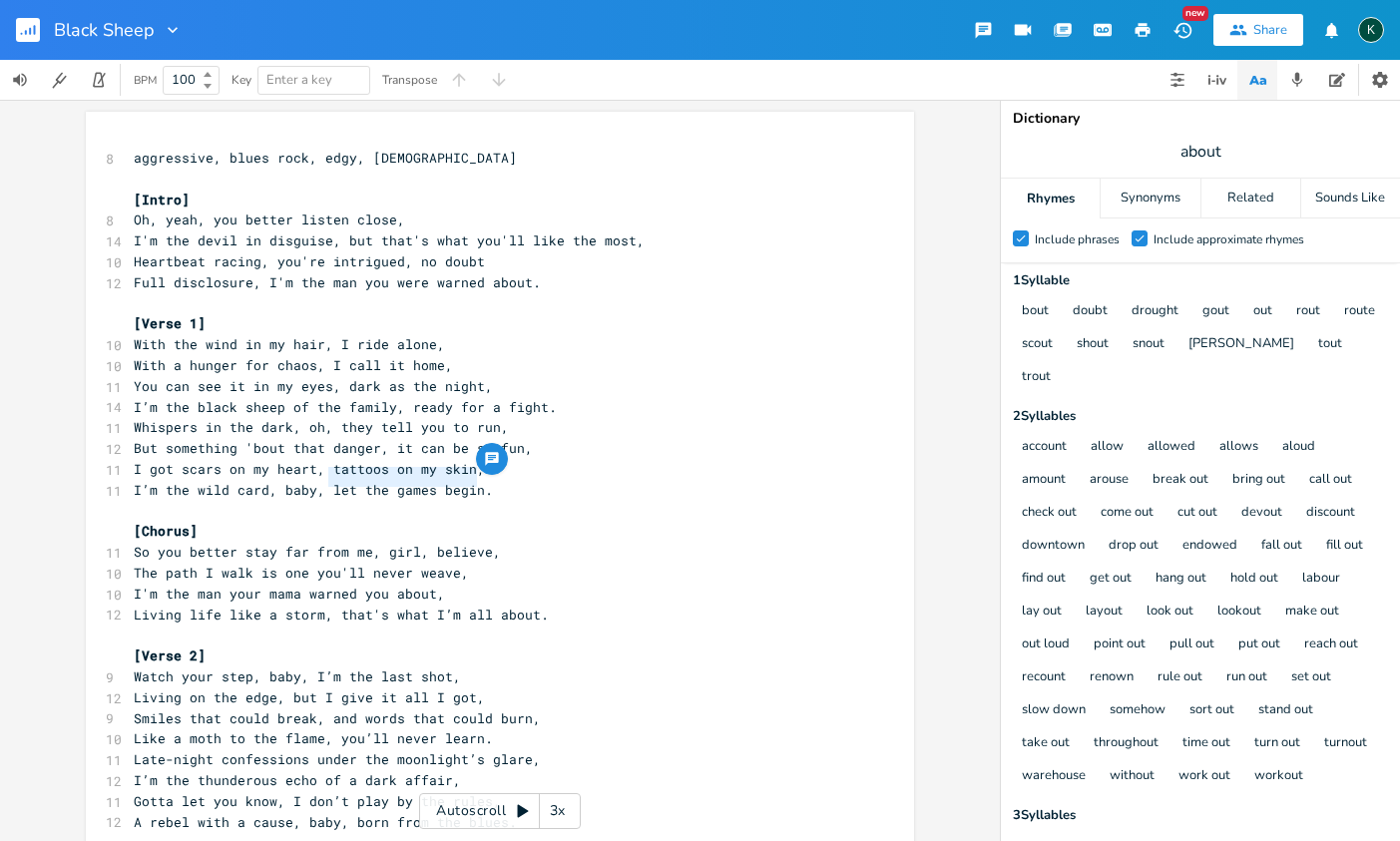 drag, startPoint x: 325, startPoint y: 479, endPoint x: 472, endPoint y: 482, distance: 147.03061 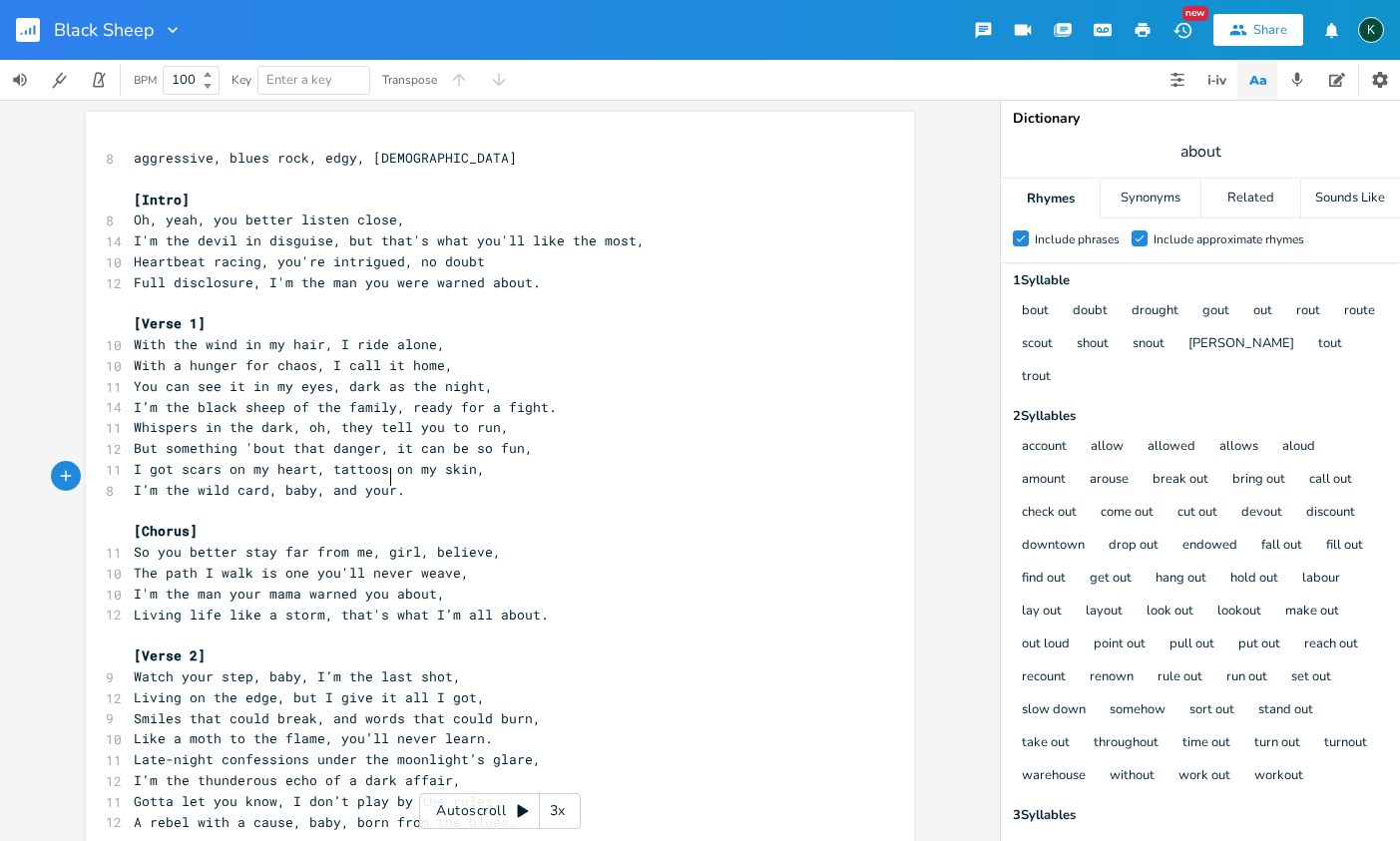 type on "and your'" 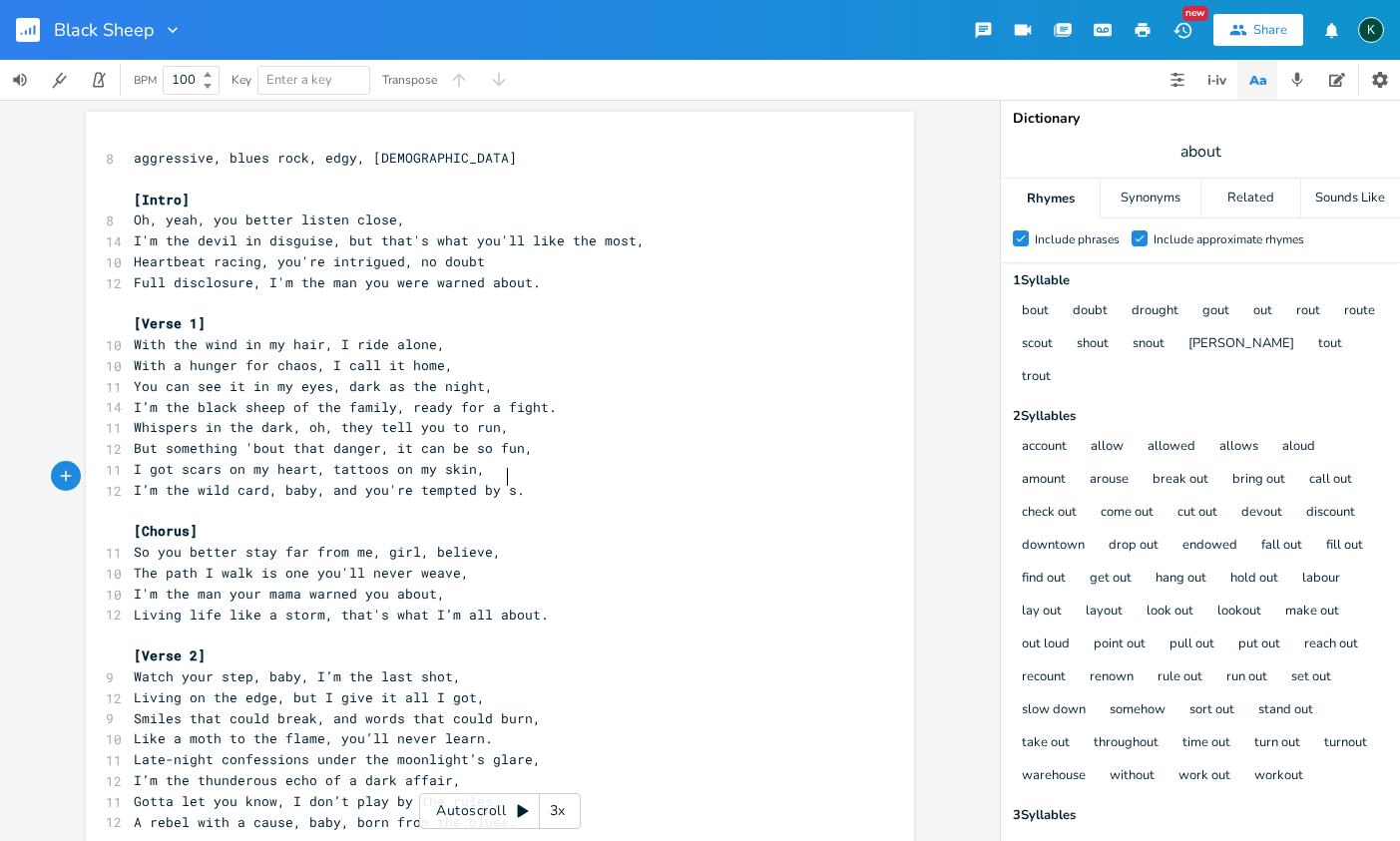 scroll, scrollTop: 0, scrollLeft: 88, axis: horizontal 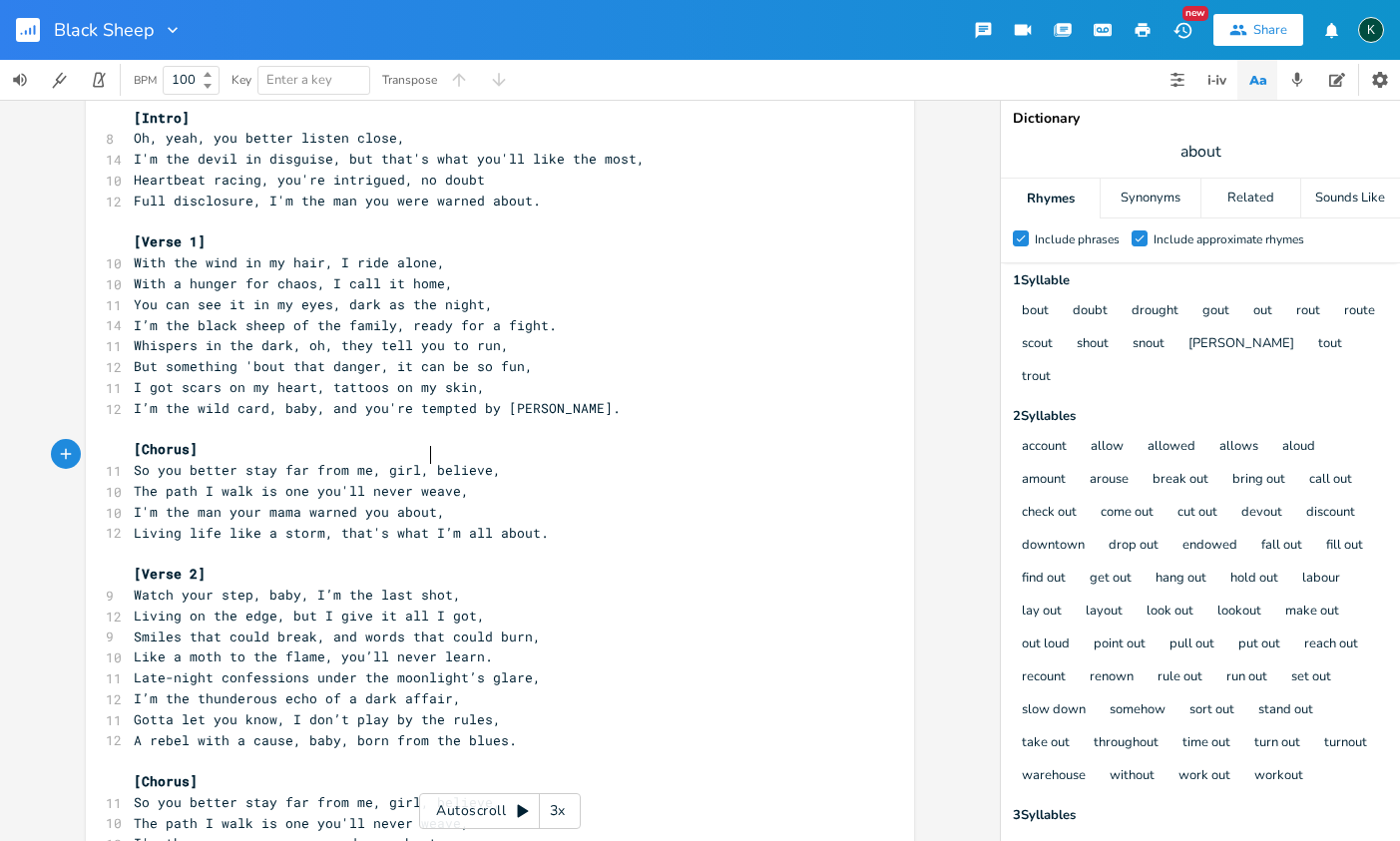 click on "So you better stay far from me, girl, believe," at bounding box center (317, 470) 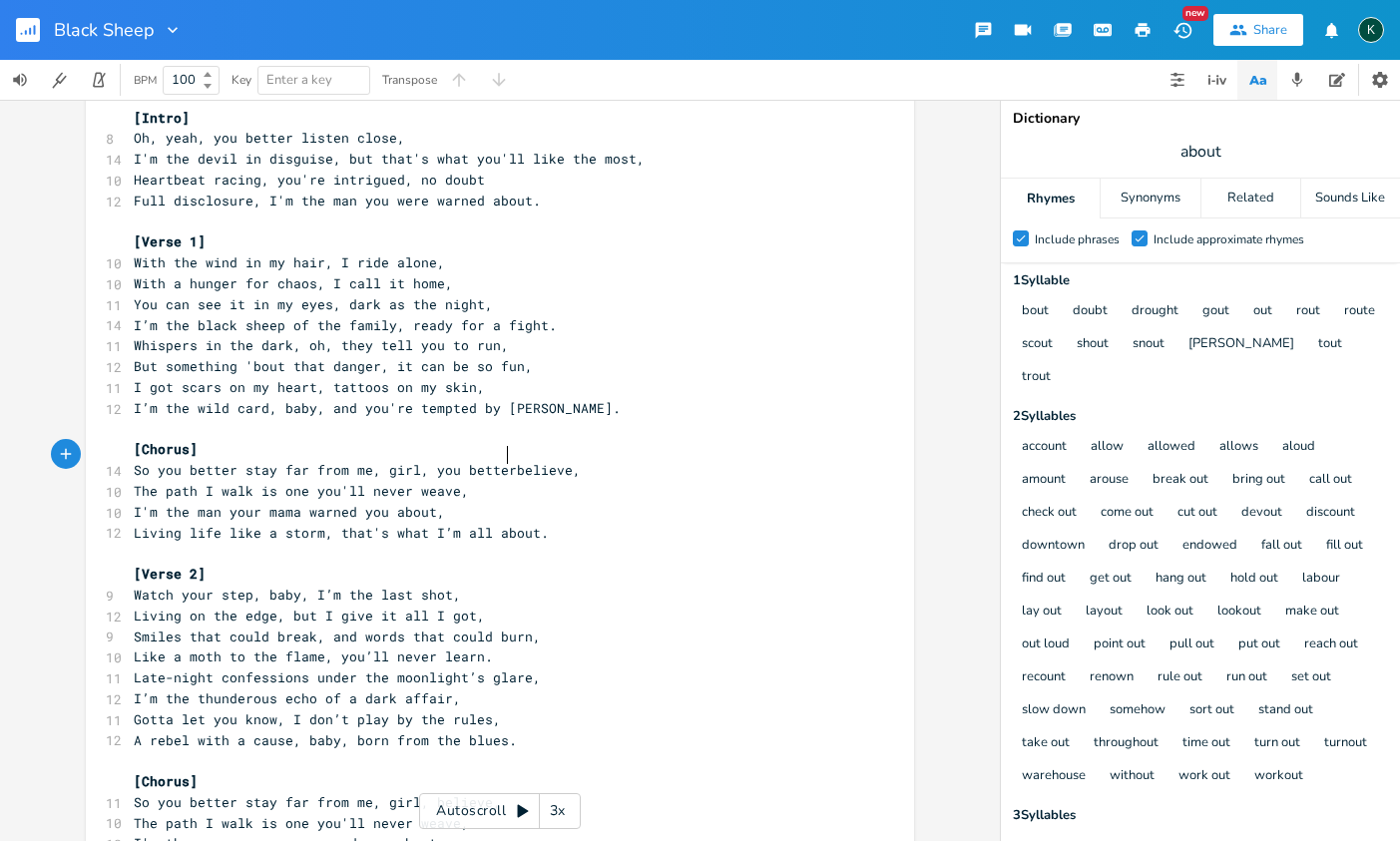 scroll, scrollTop: 0, scrollLeft: 53, axis: horizontal 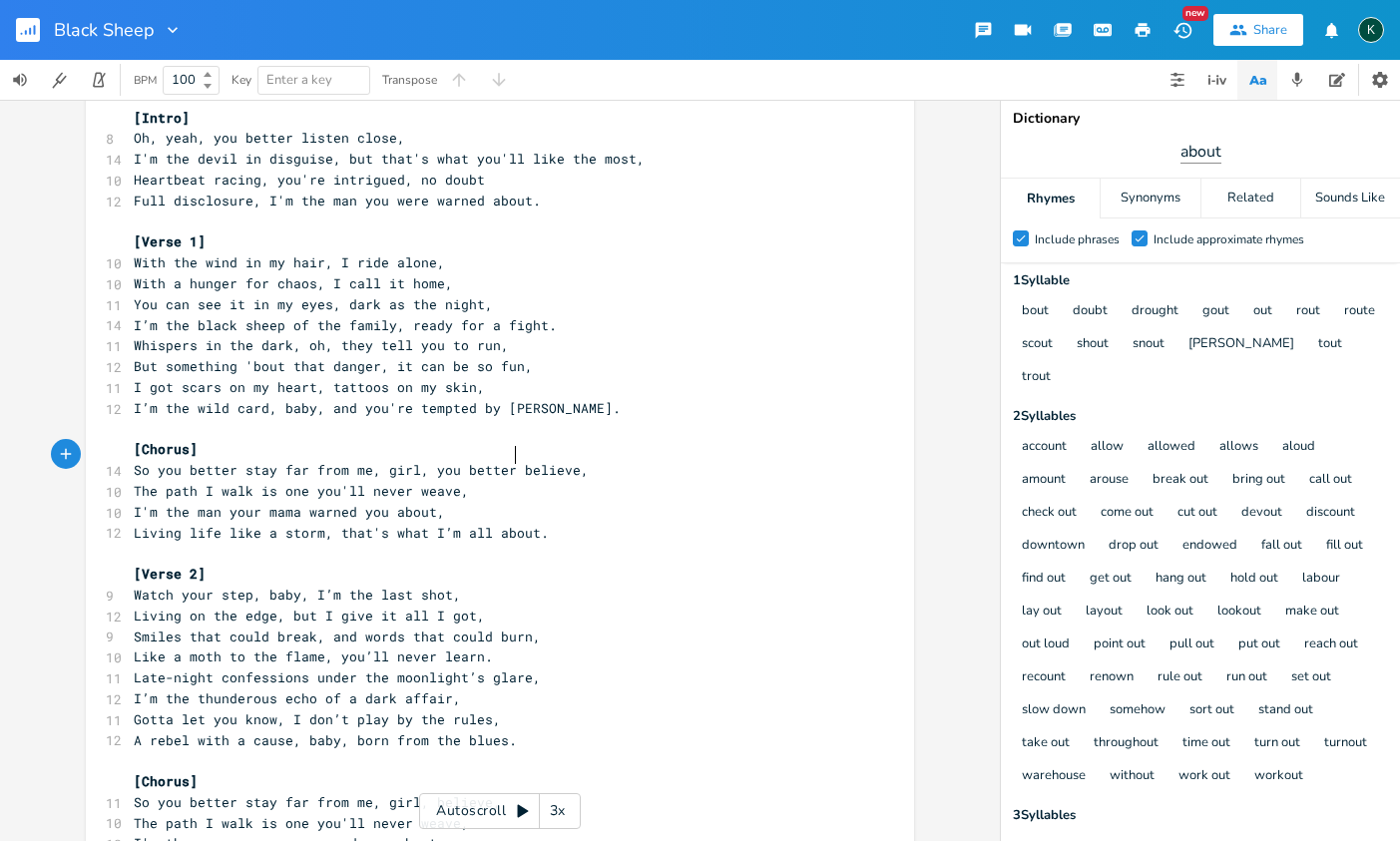 type on "you better" 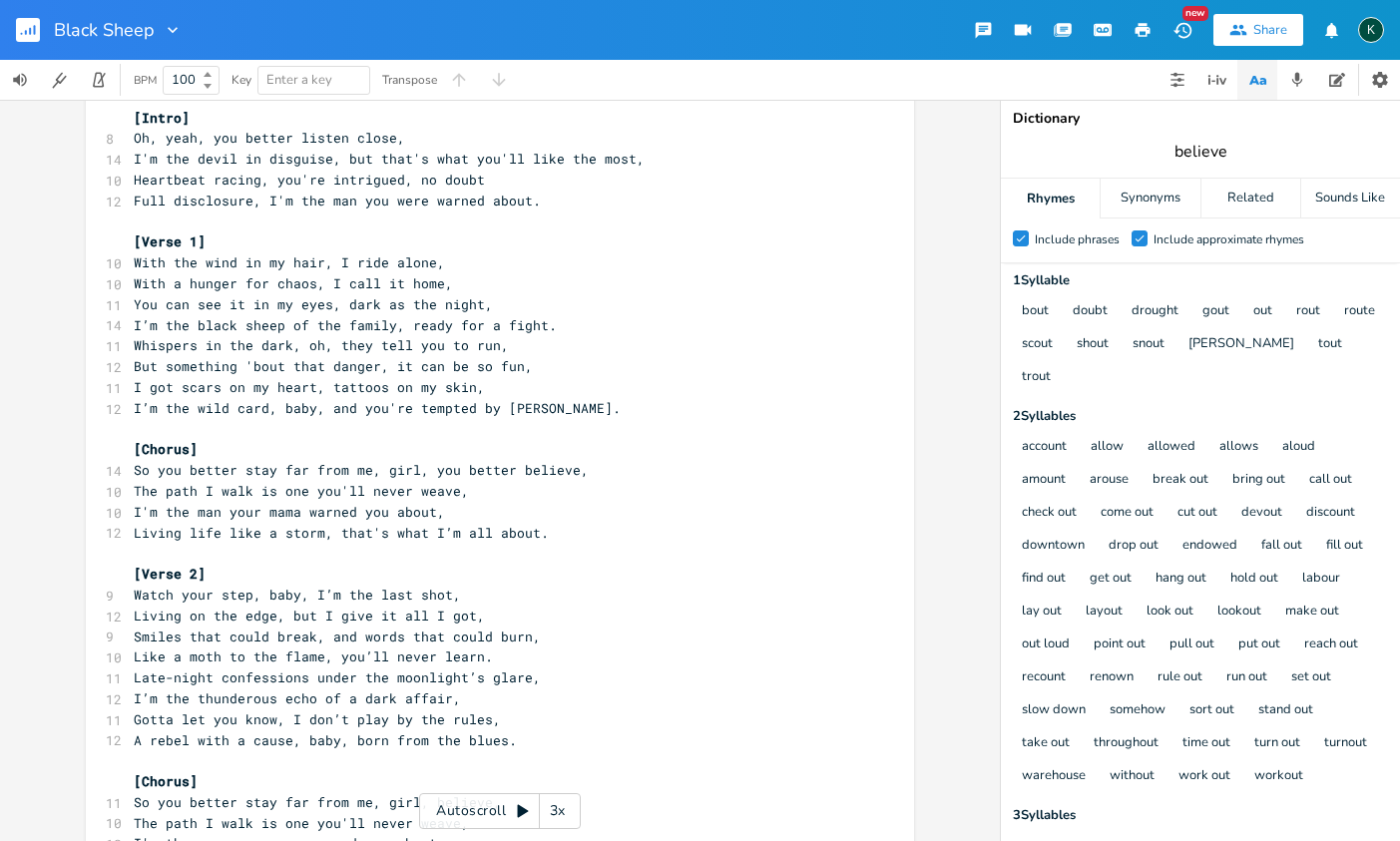 type on "believe" 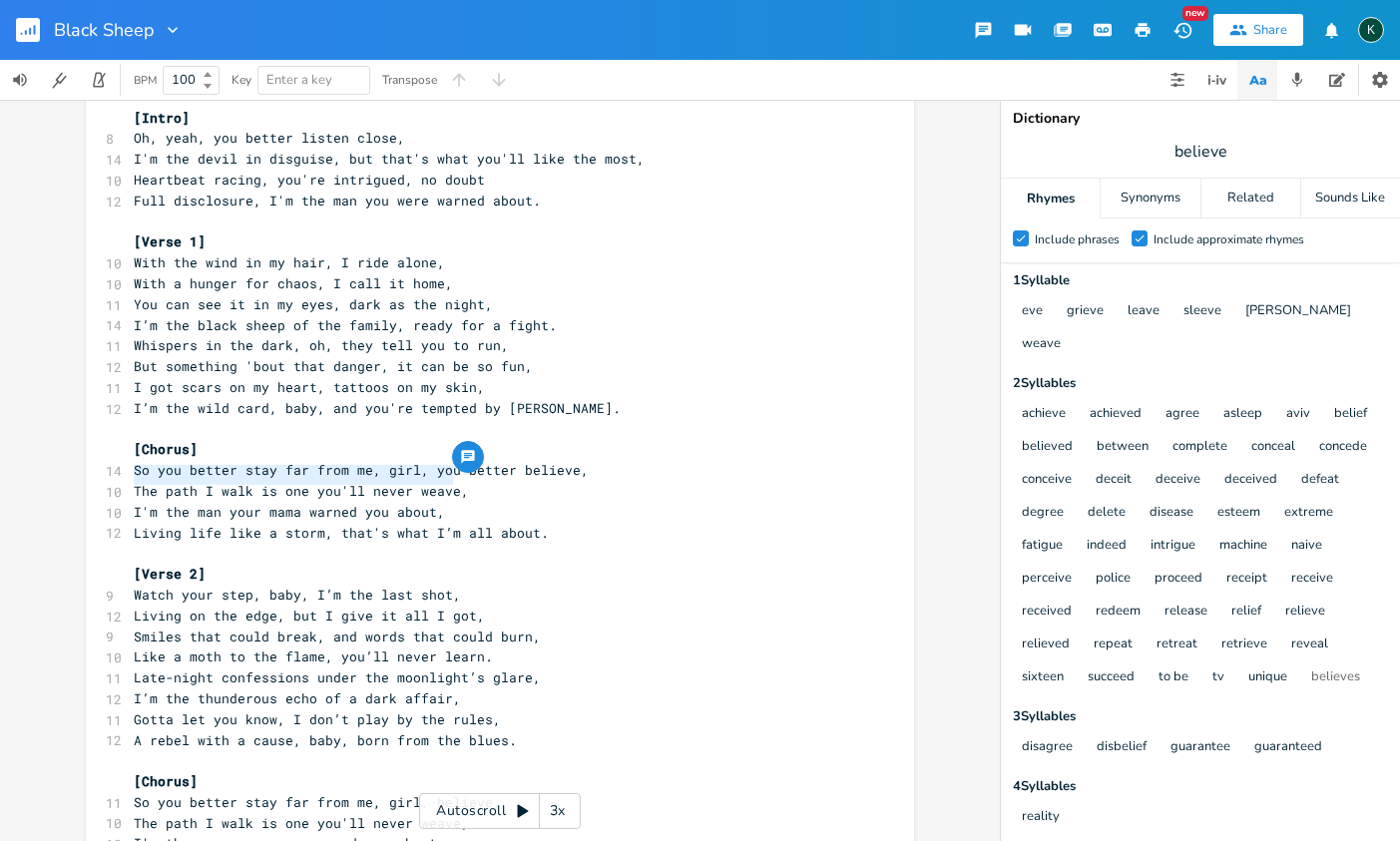 drag, startPoint x: 447, startPoint y: 477, endPoint x: 127, endPoint y: 473, distance: 320.025 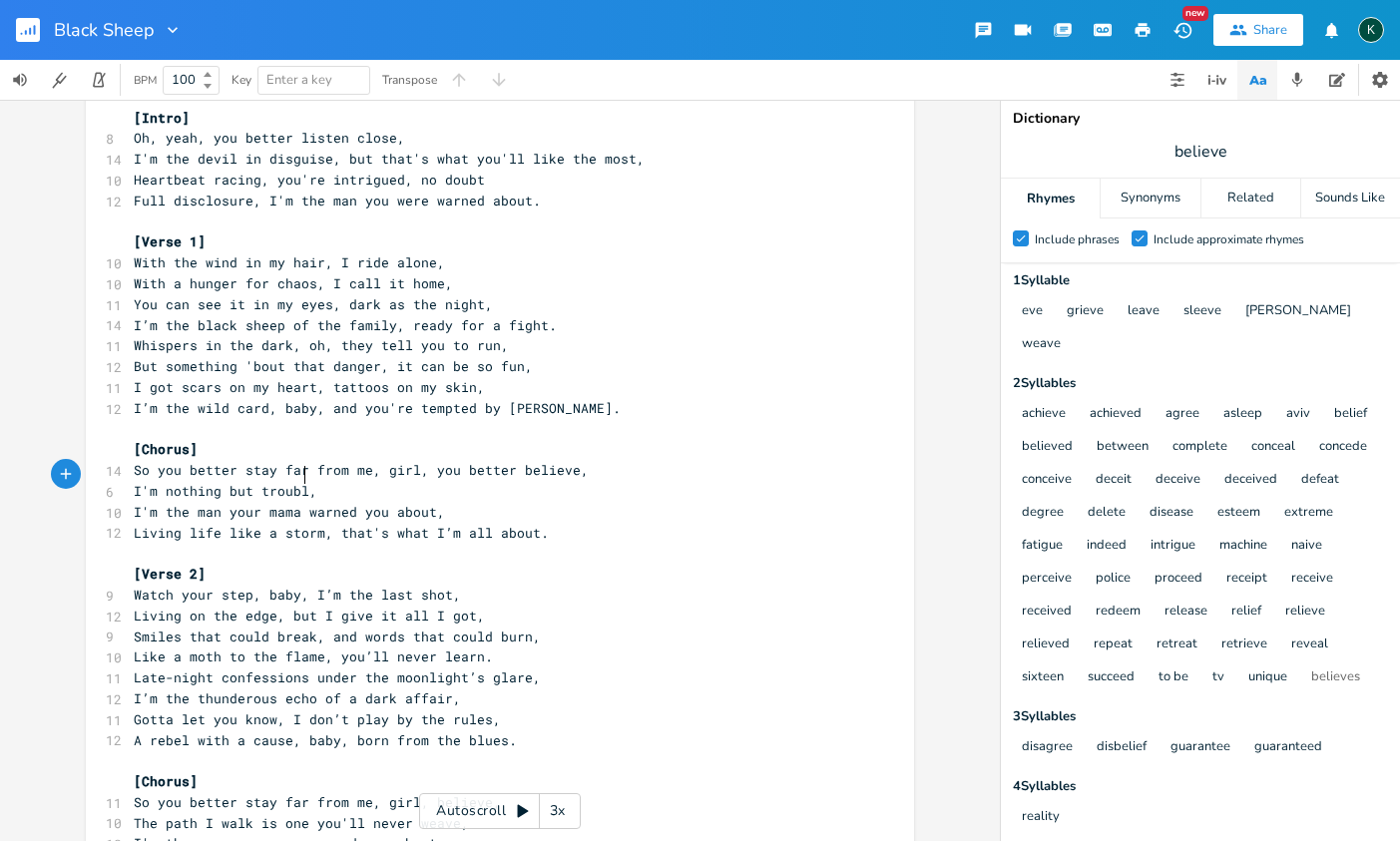 type on "I'm nothing but trouble" 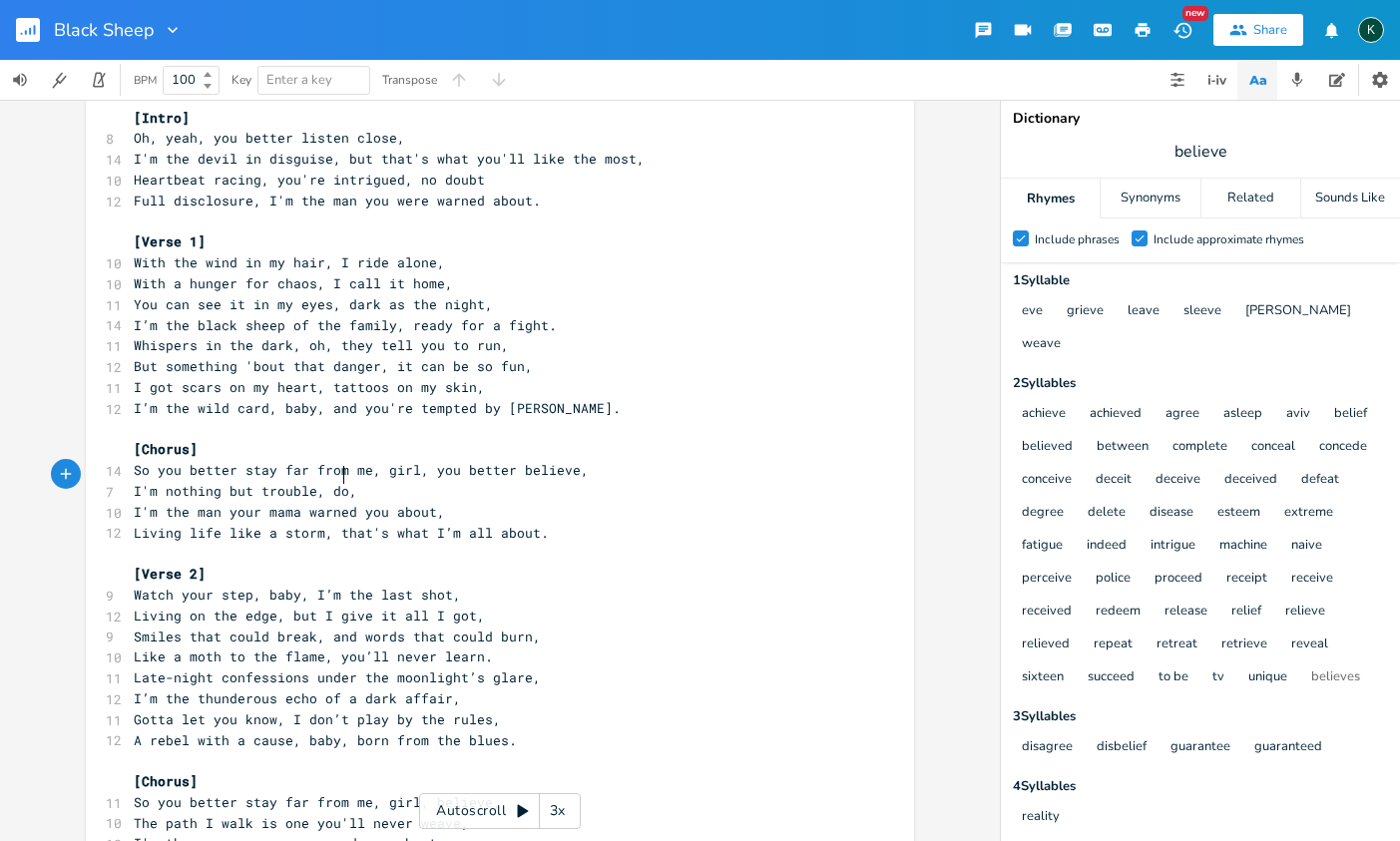 type on ", do" 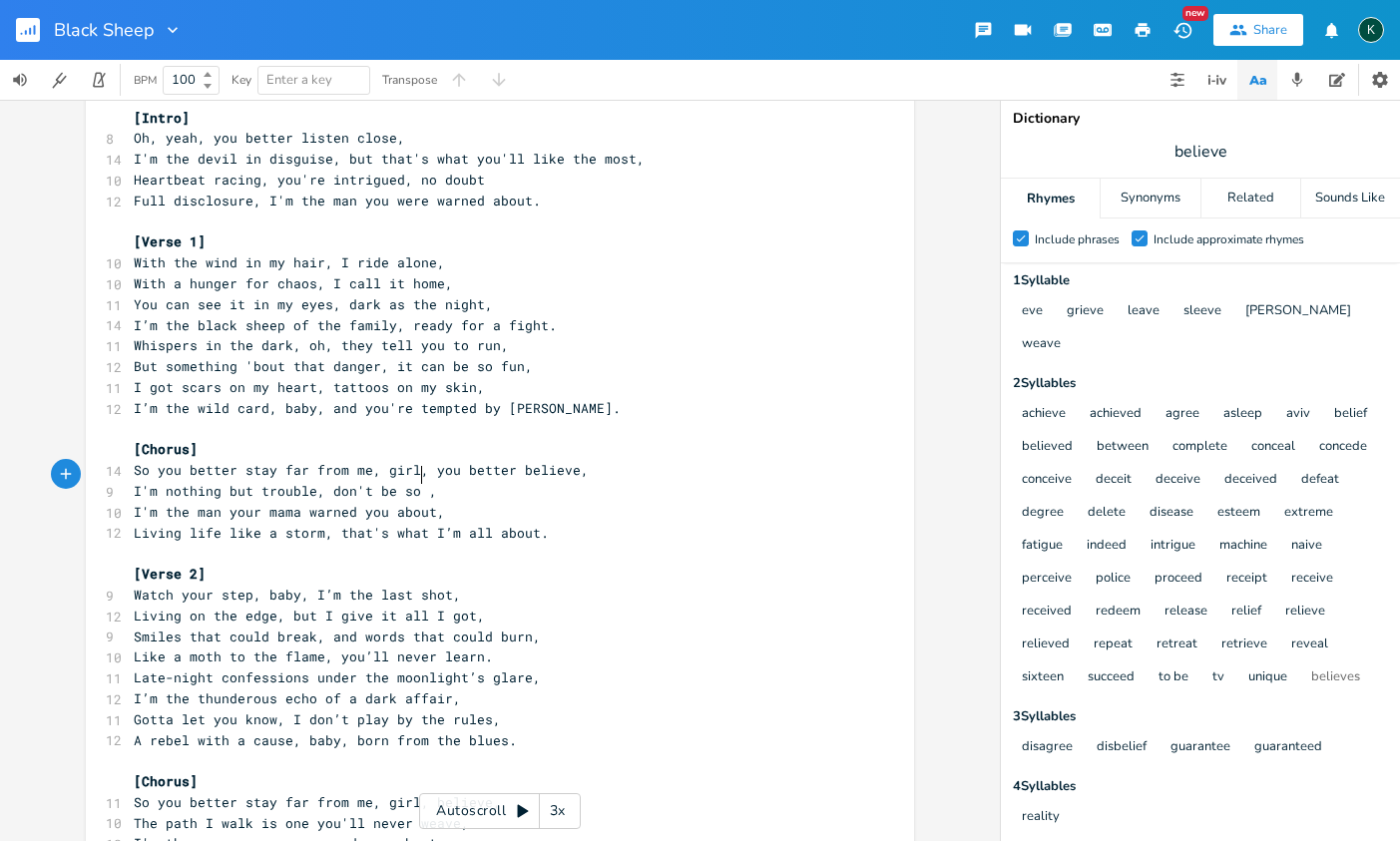 type on "n't be so i" 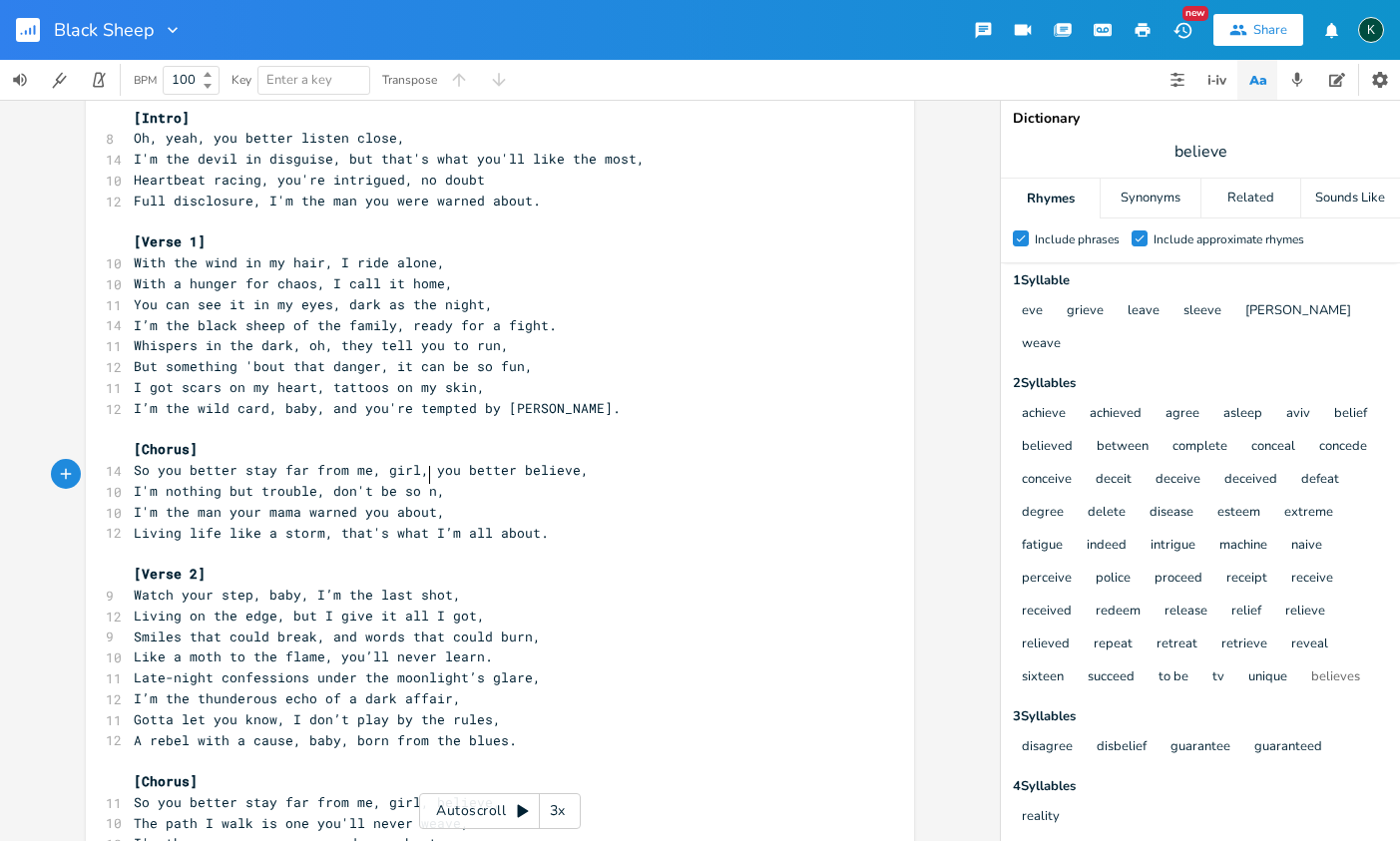 type on "ni" 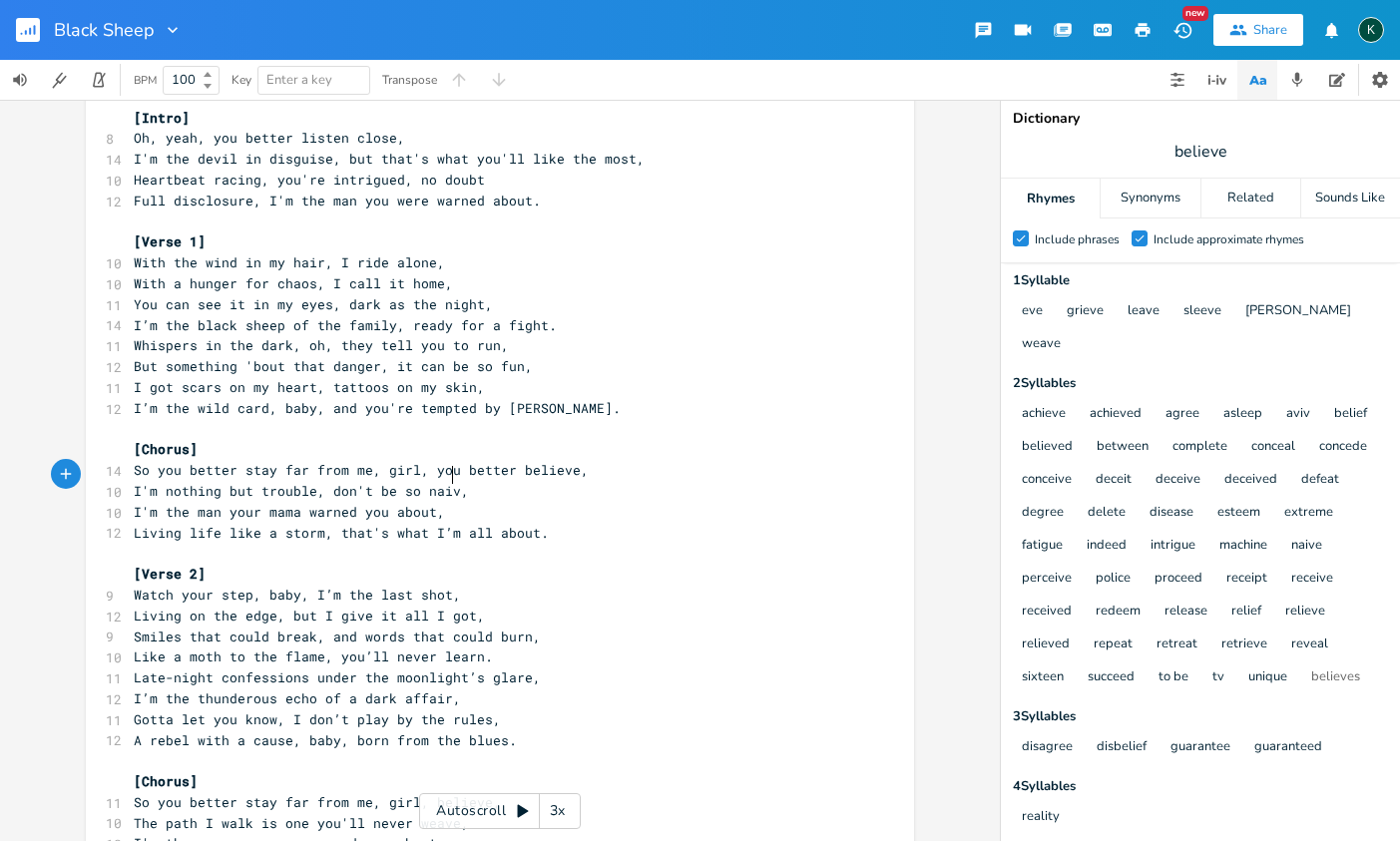type on "aive" 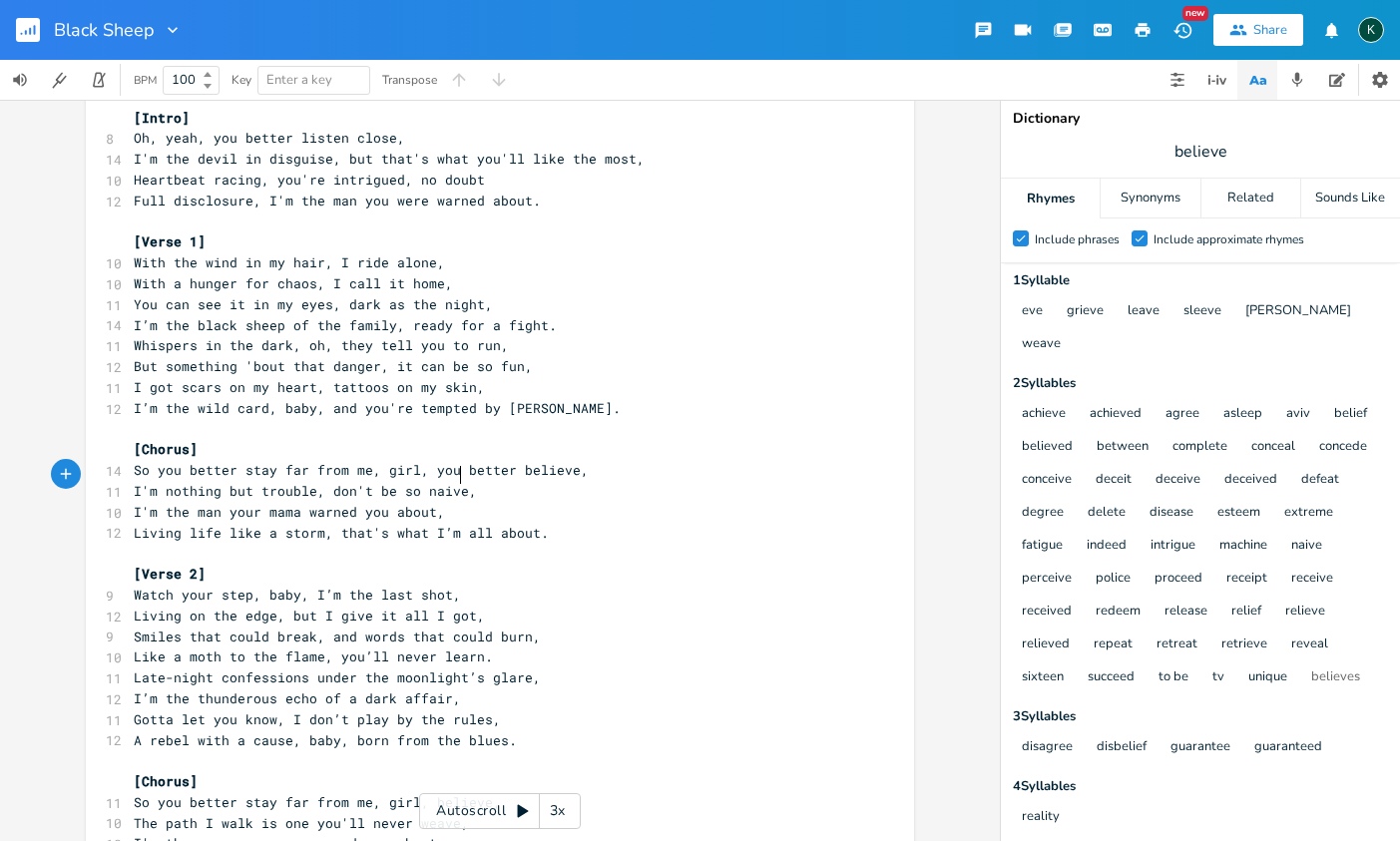 click on "I'm the man your mama warned you about," at bounding box center (289, 512) 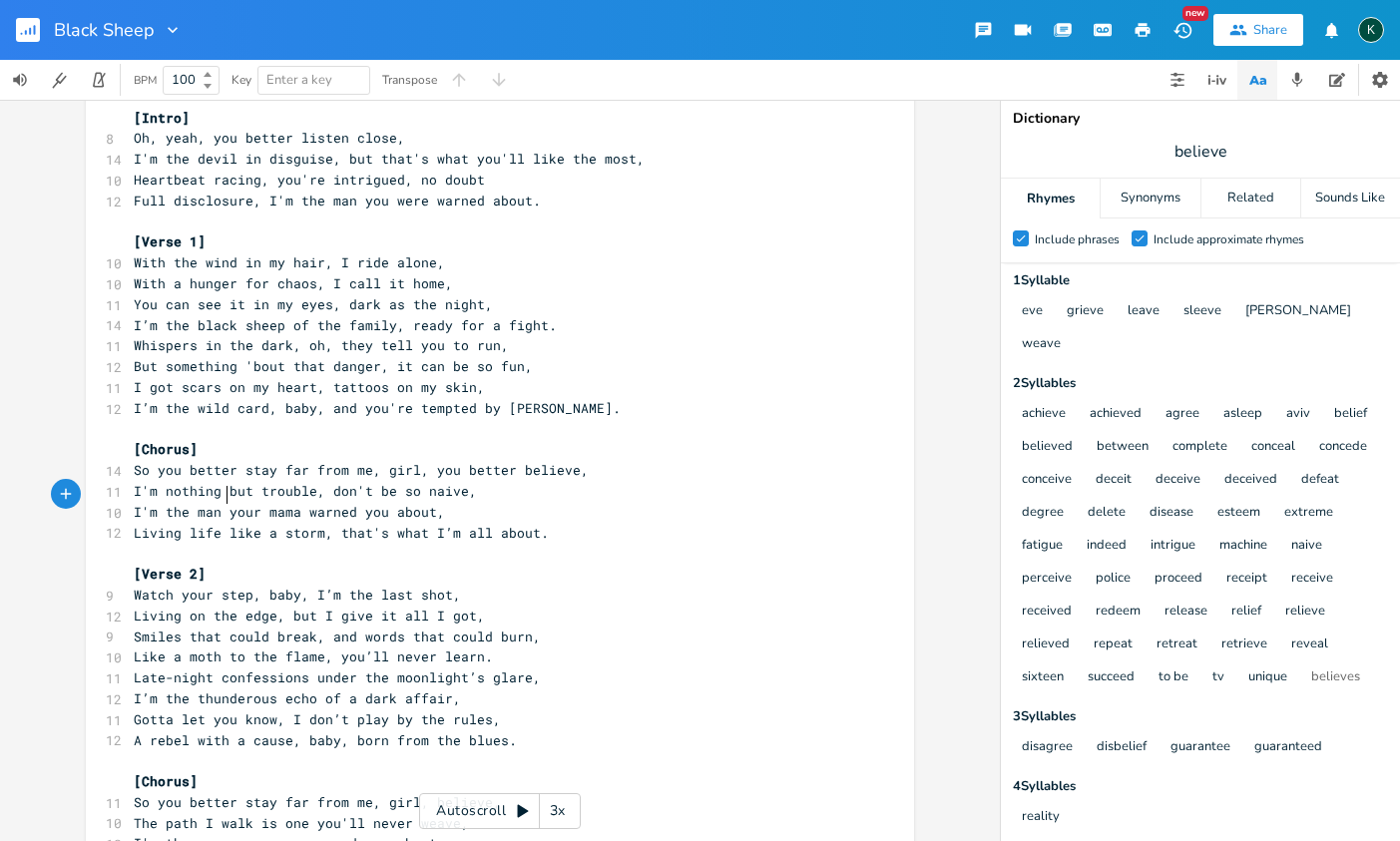 type on "ta" 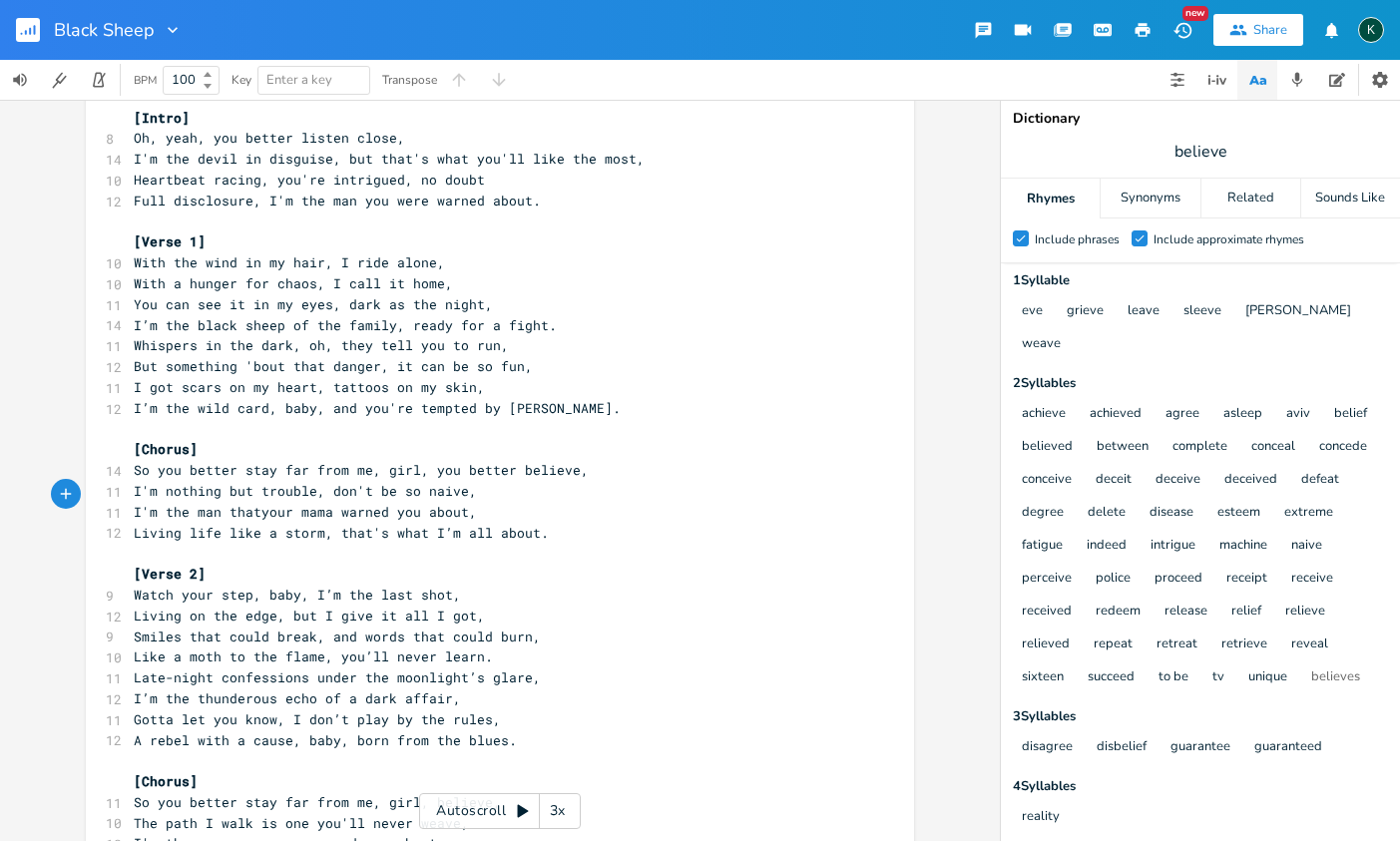 type on "hat" 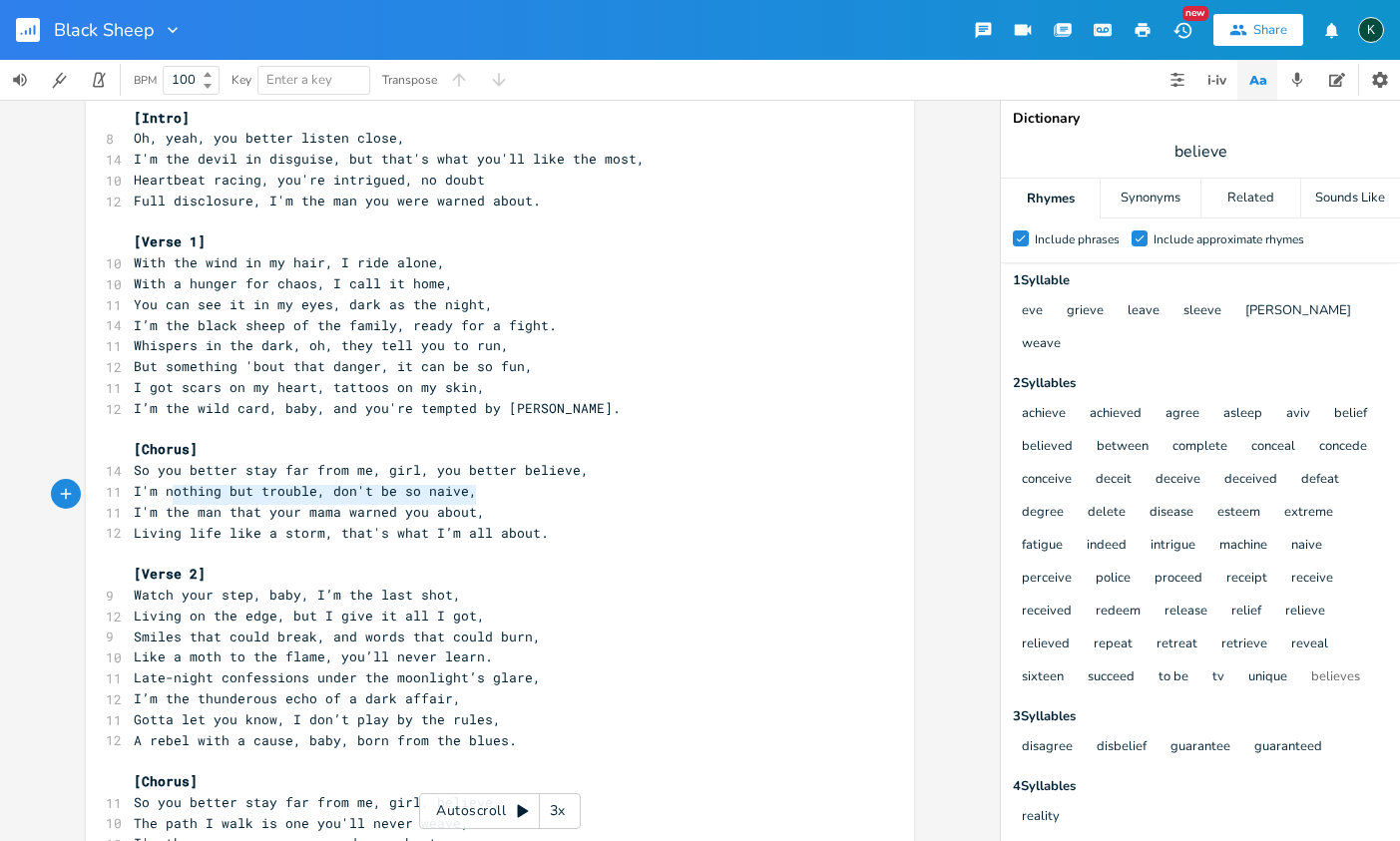 type on "m the man that your mama warned you about," 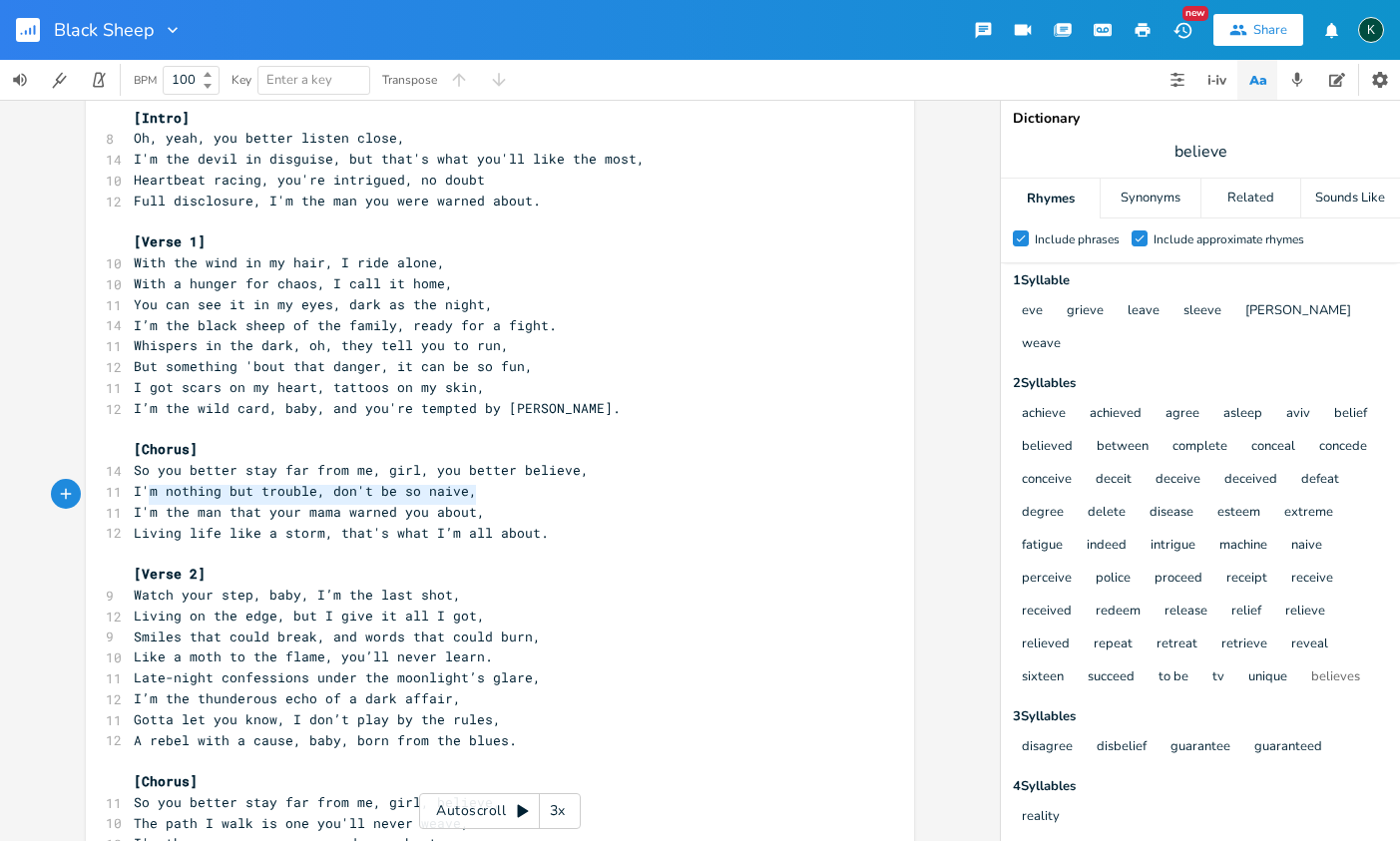 drag, startPoint x: 469, startPoint y: 500, endPoint x: 145, endPoint y: 495, distance: 324.03858 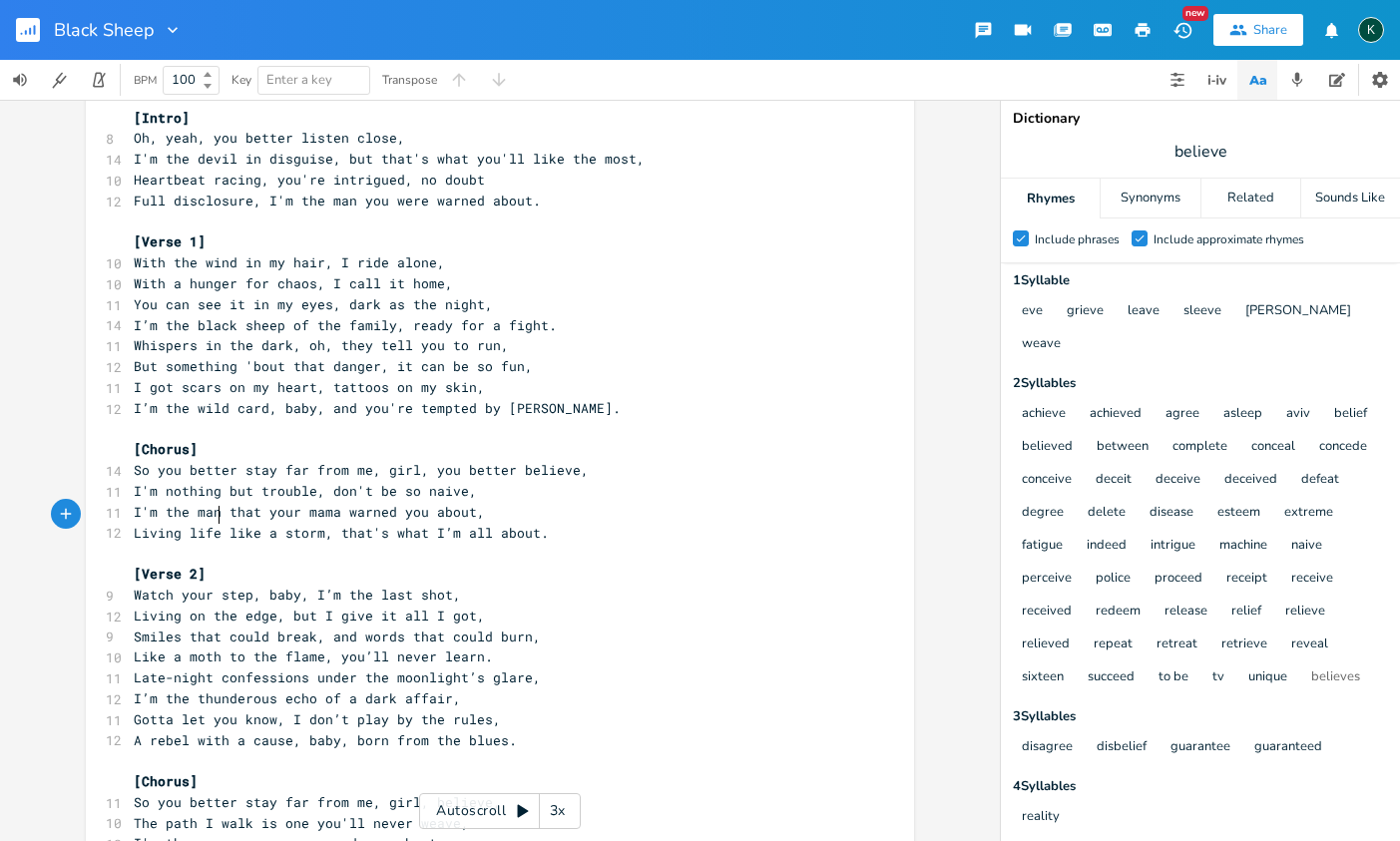 click on "Living life like a storm, that's what I’m all about." at bounding box center [341, 533] 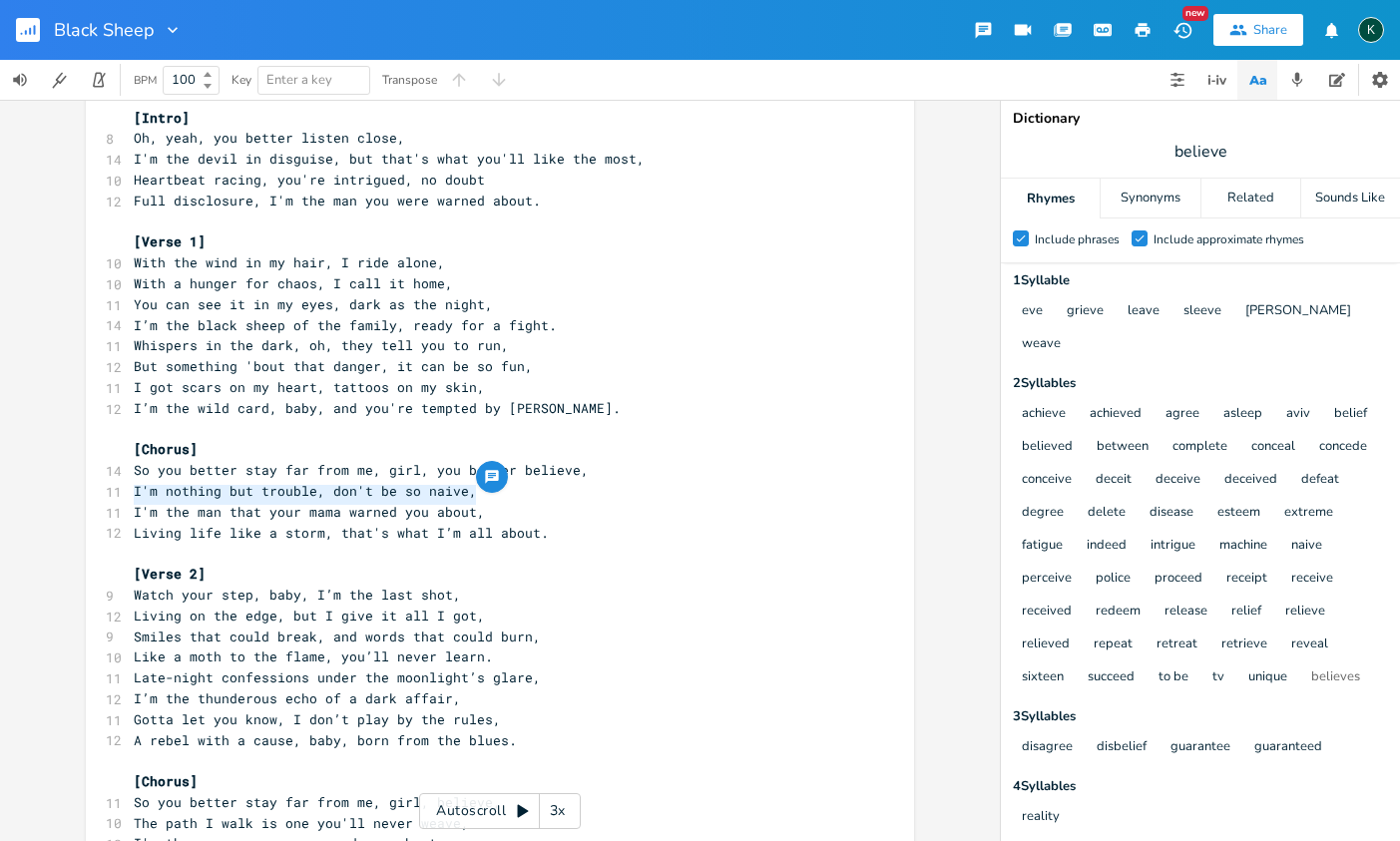 drag, startPoint x: 470, startPoint y: 495, endPoint x: 125, endPoint y: 487, distance: 345.09274 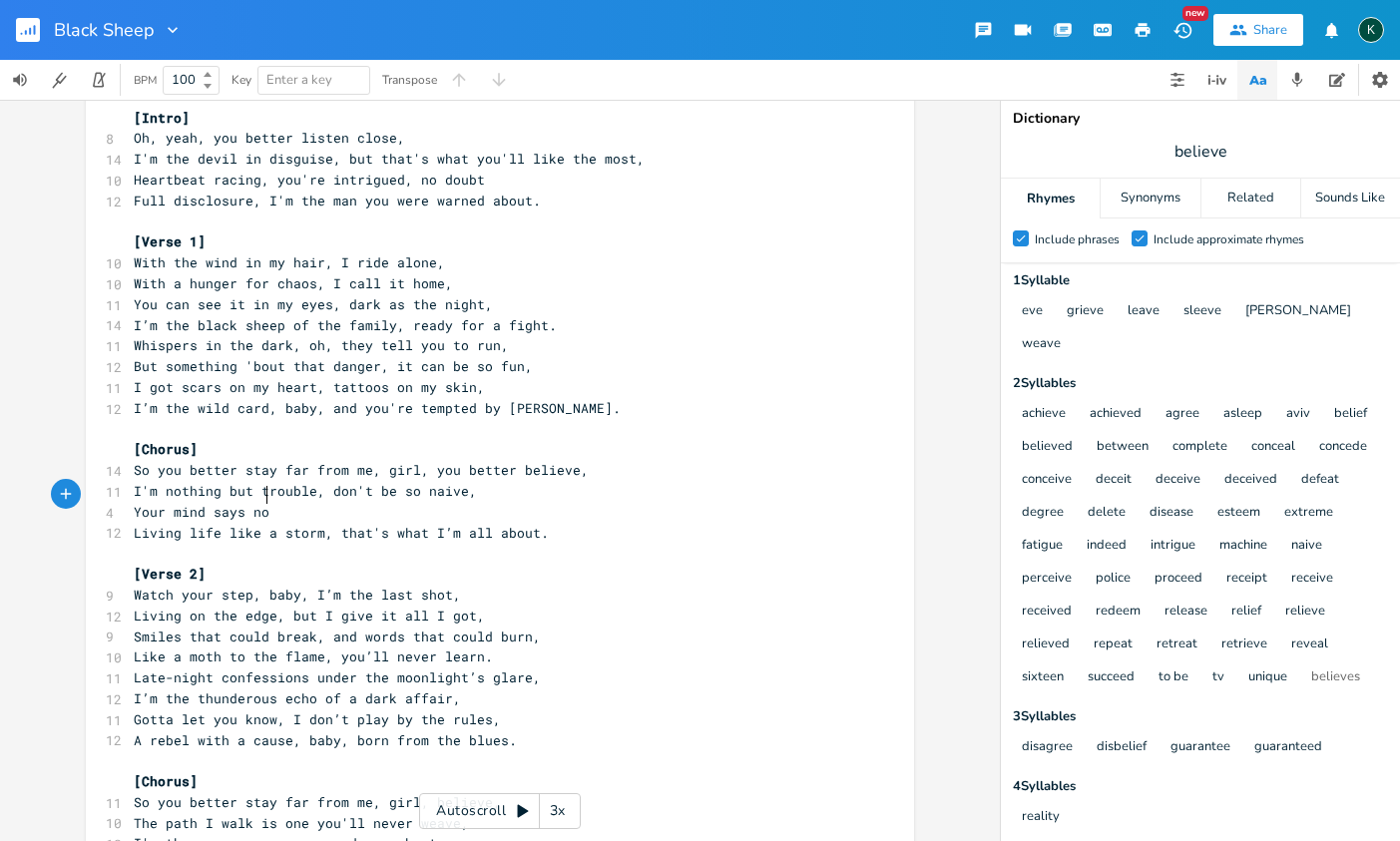 type on "Your mind says no" 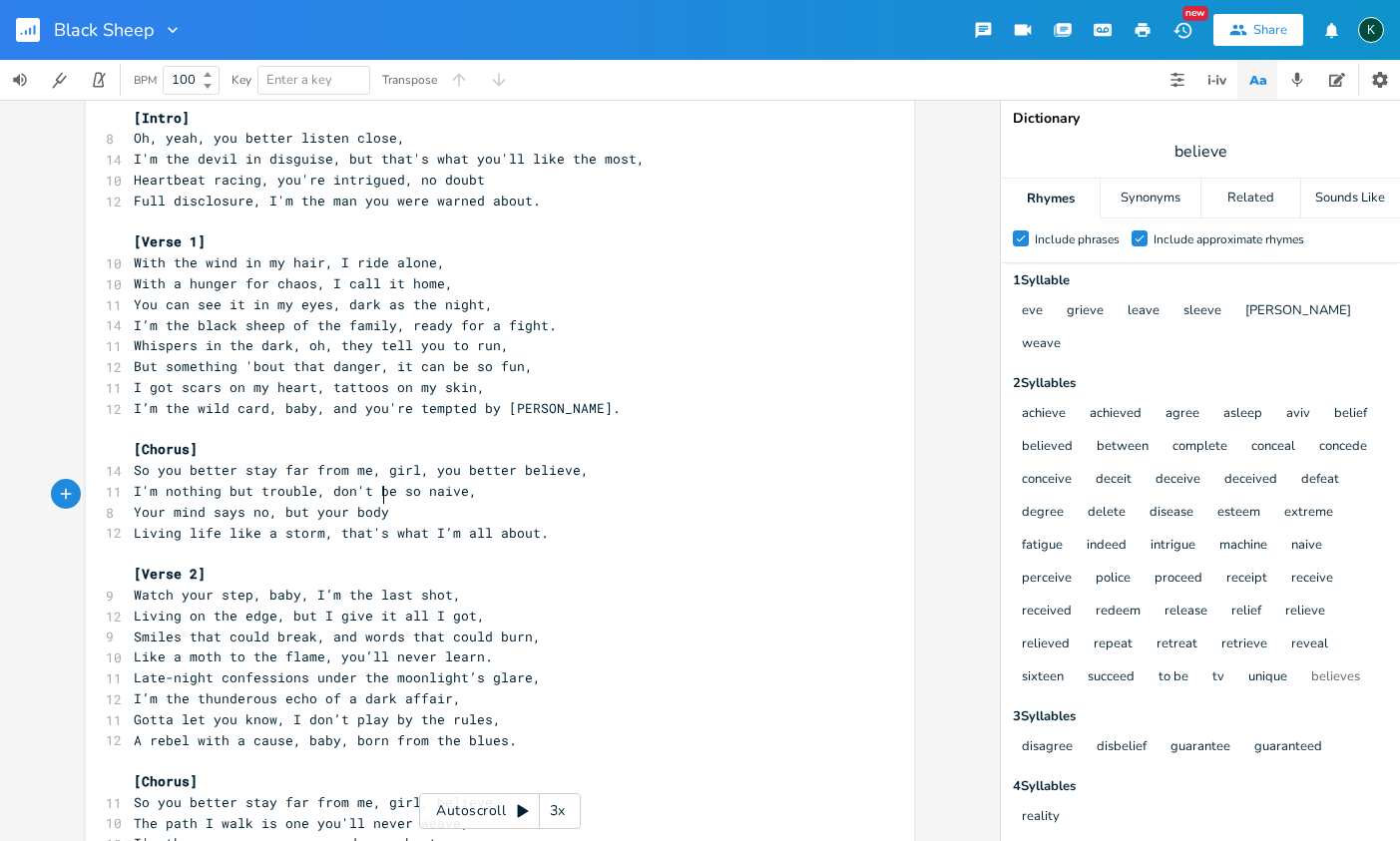 scroll, scrollTop: 0, scrollLeft: 77, axis: horizontal 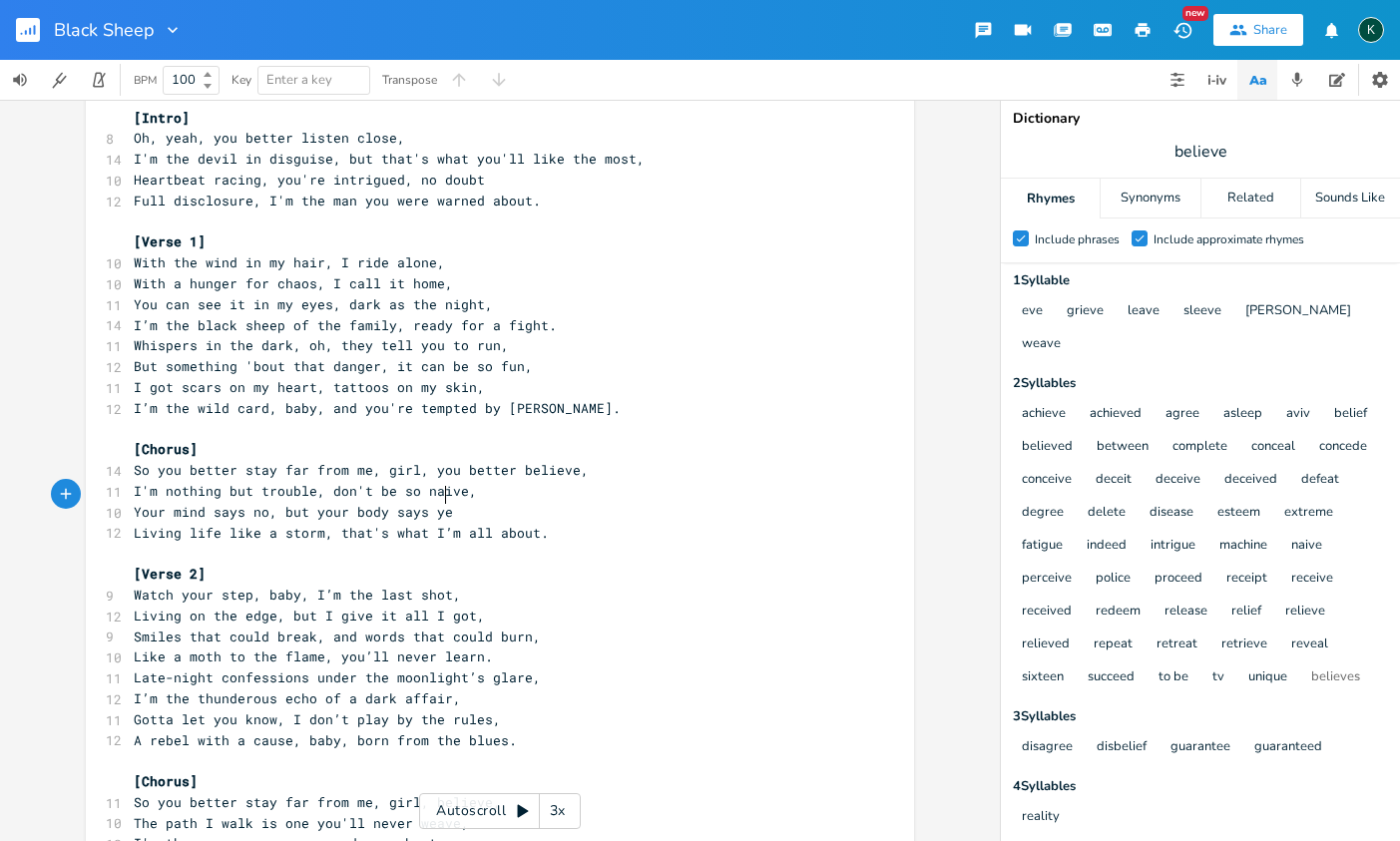 type on ", but your body says yes" 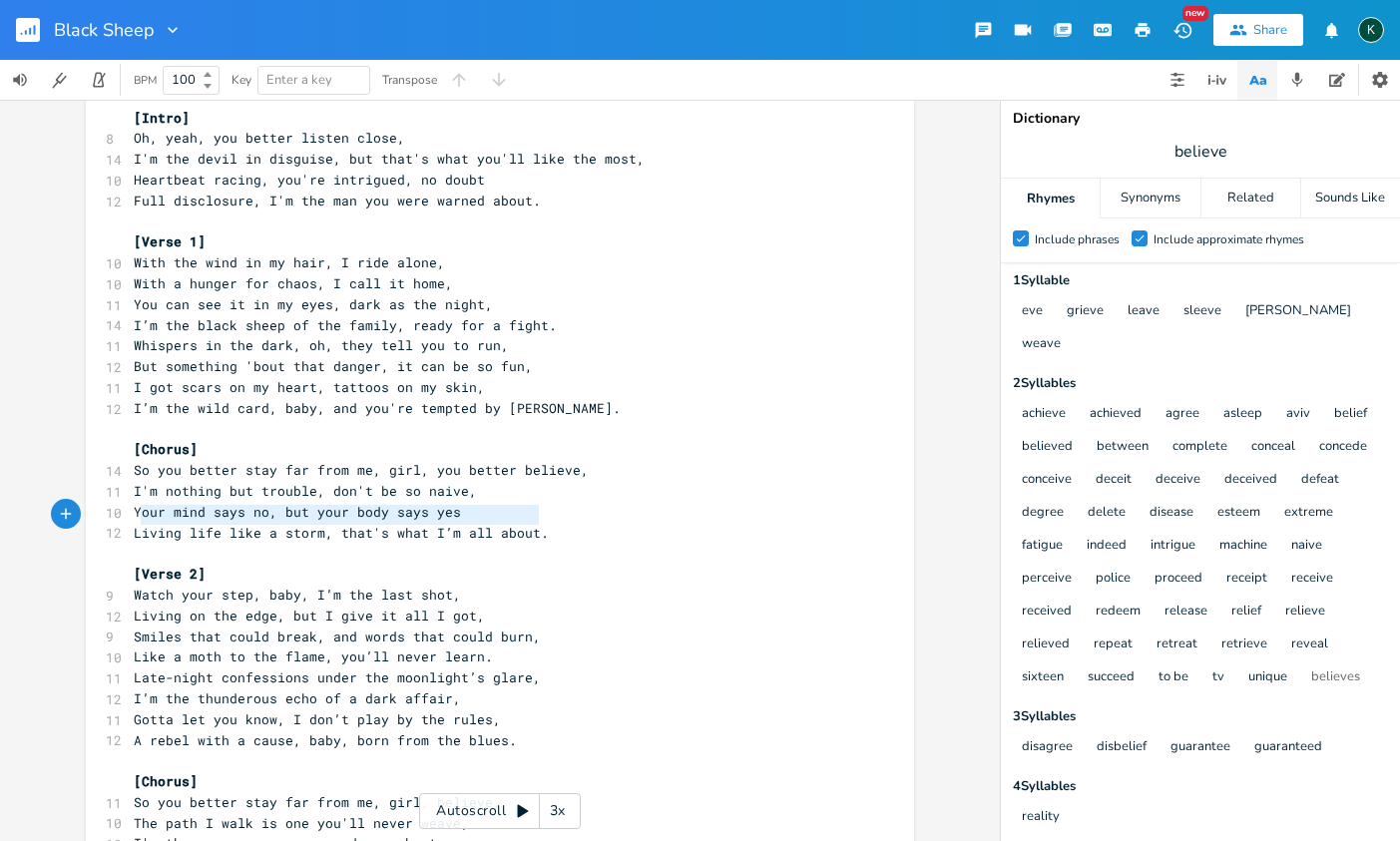 type on "Living life like a storm, that's what I’m all about." 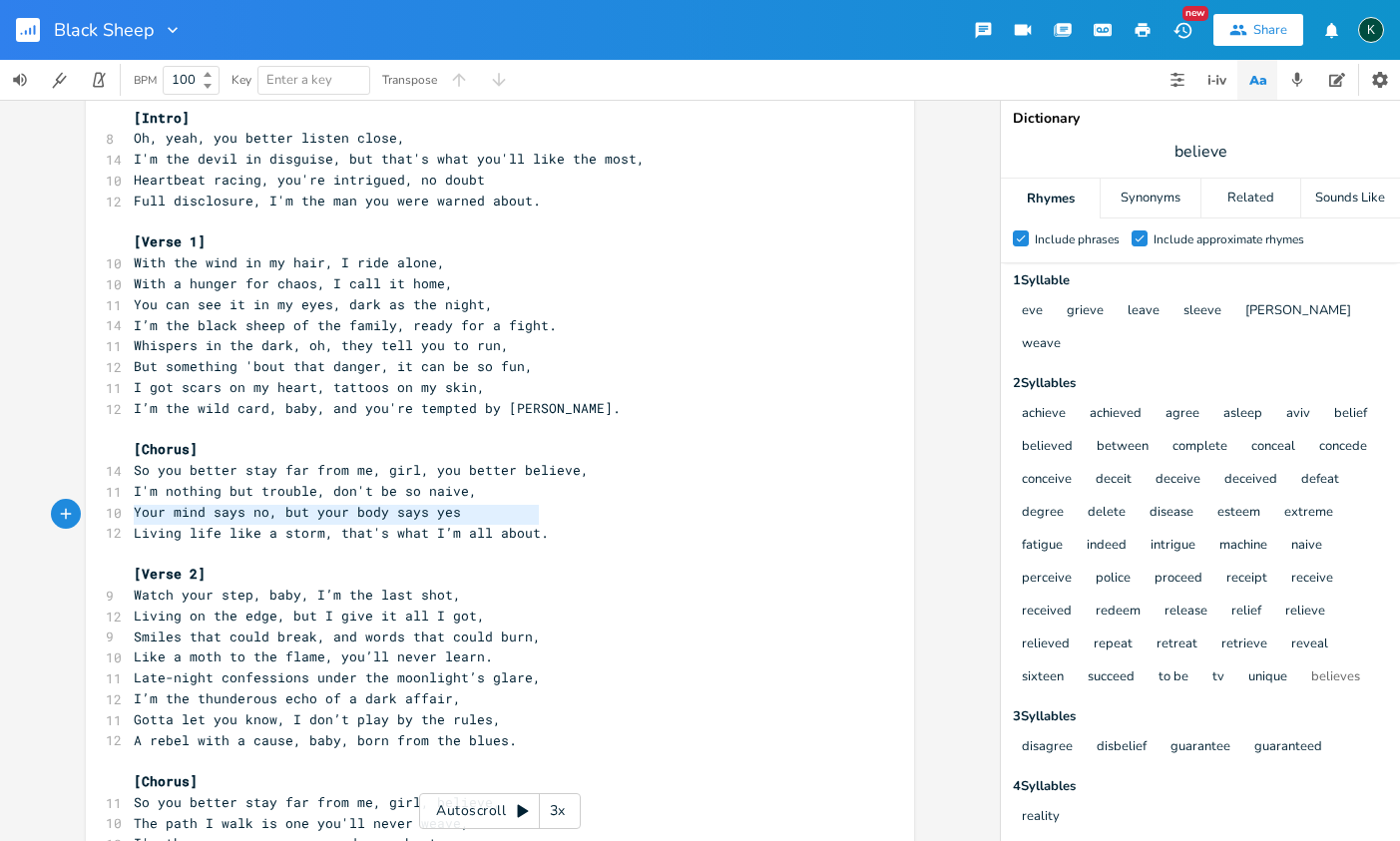drag, startPoint x: 532, startPoint y: 520, endPoint x: 125, endPoint y: 516, distance: 407.0197 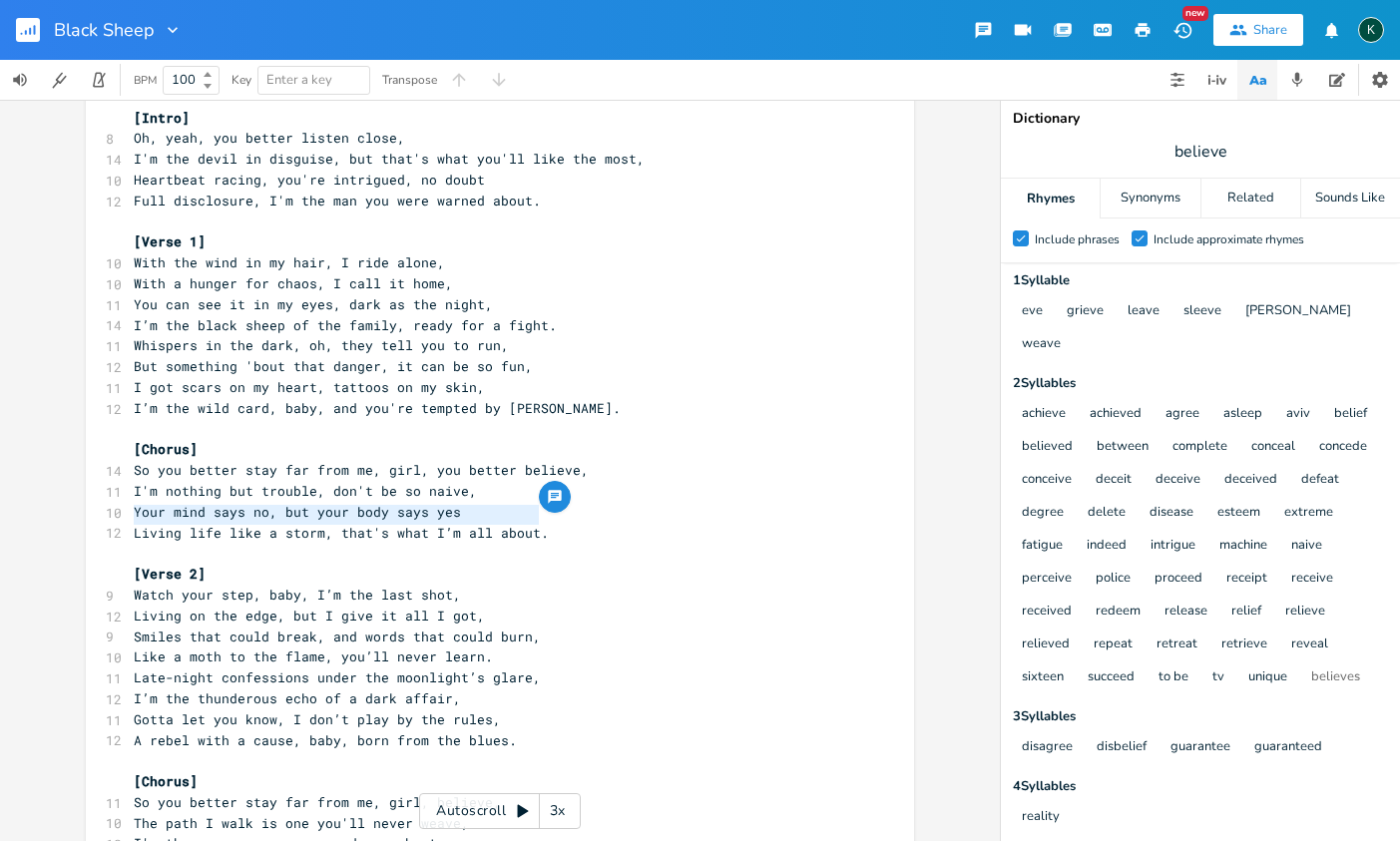 click on "​" at bounding box center [490, 553] 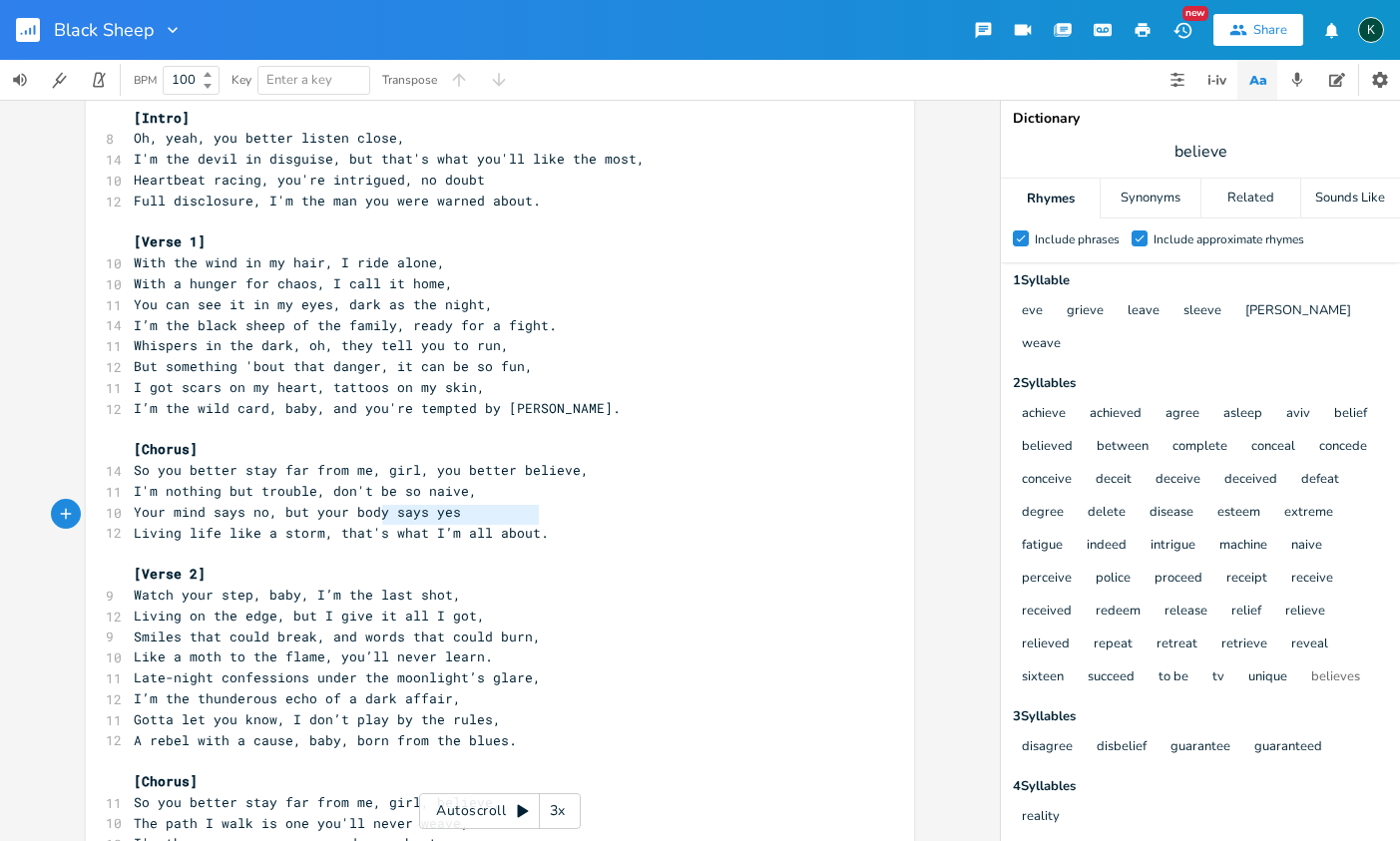 type on "that's what I’m all about." 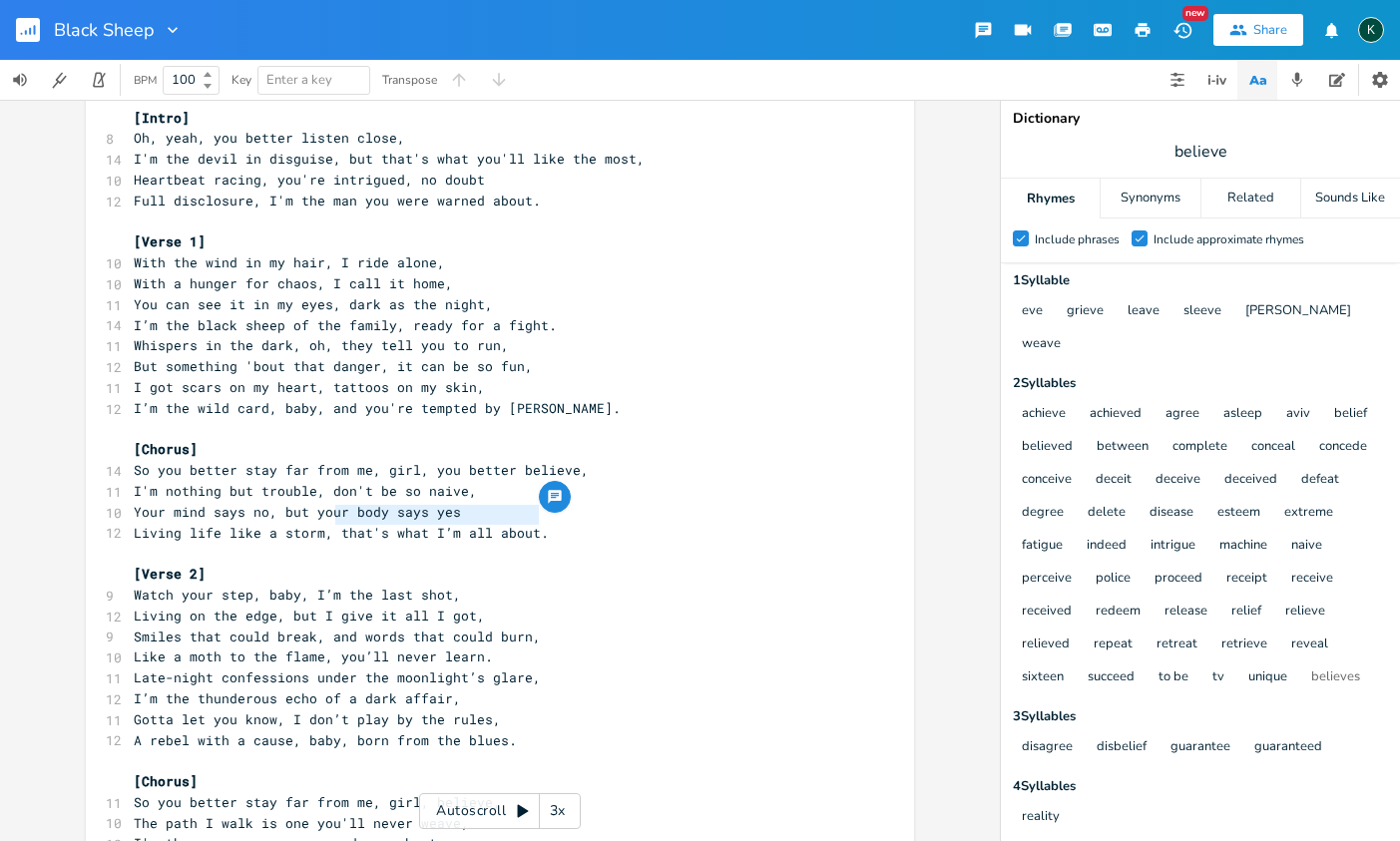 drag, startPoint x: 535, startPoint y: 517, endPoint x: 340, endPoint y: 524, distance: 195.1256 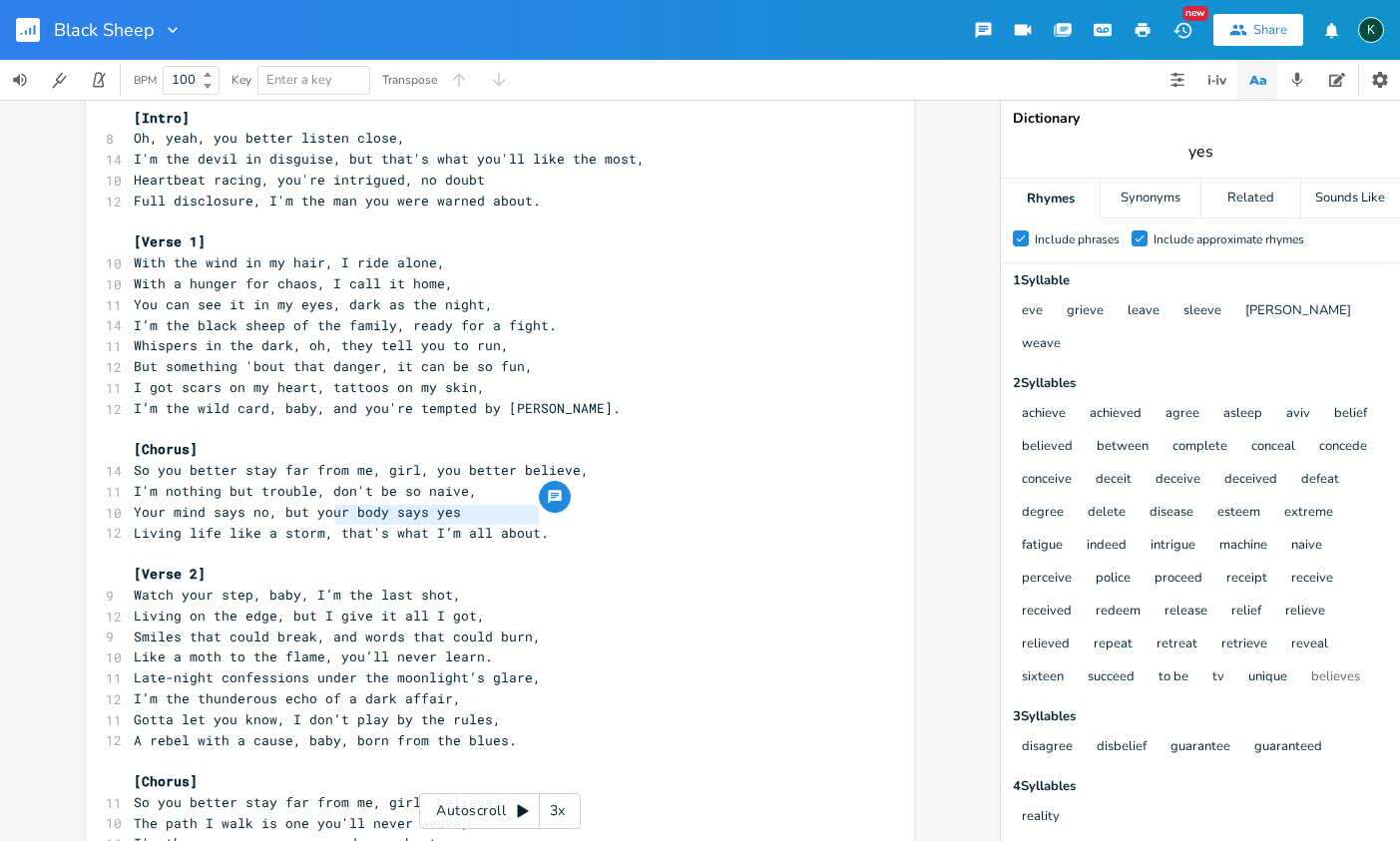 type on "yes" 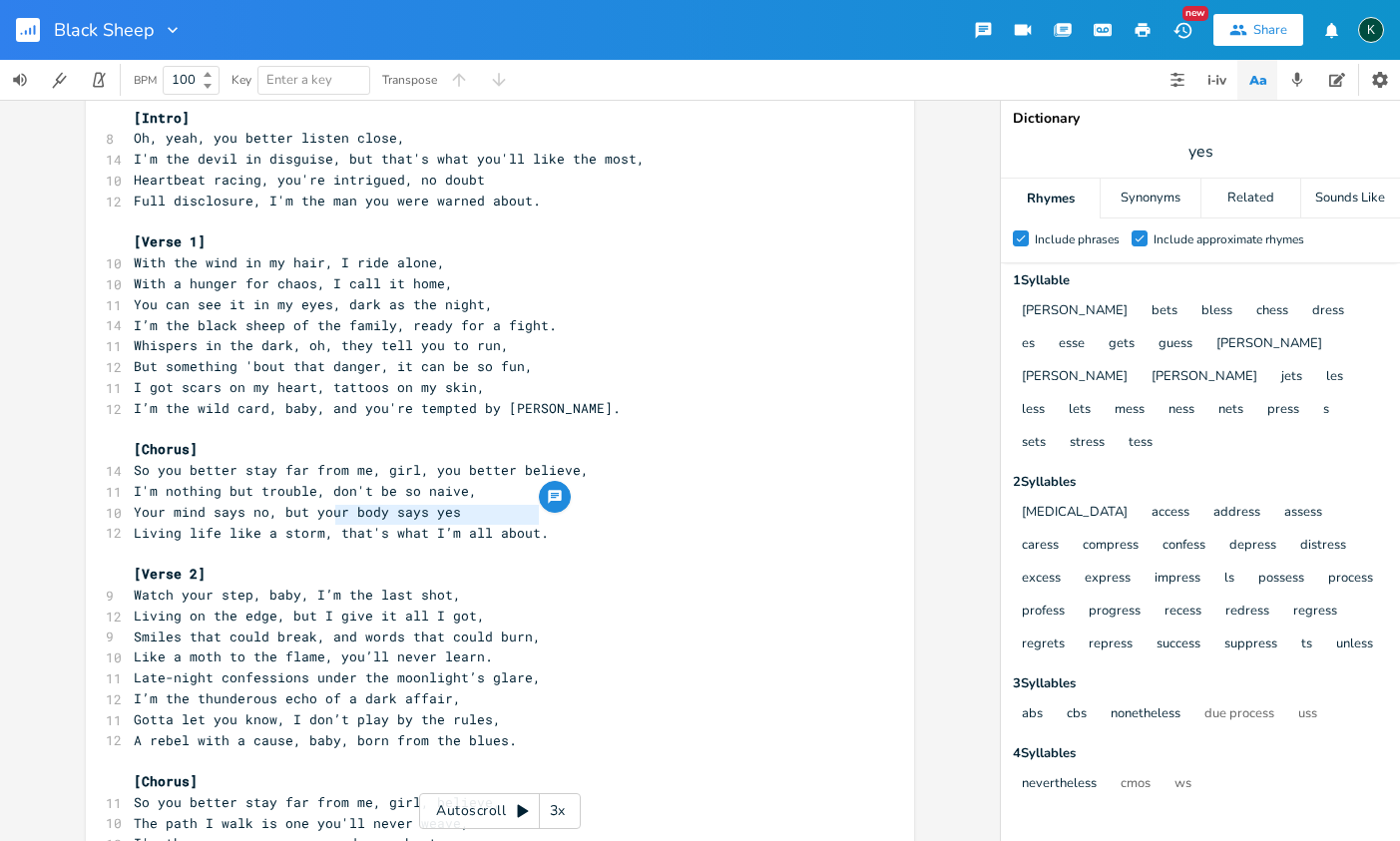 click on "​" at bounding box center (490, 553) 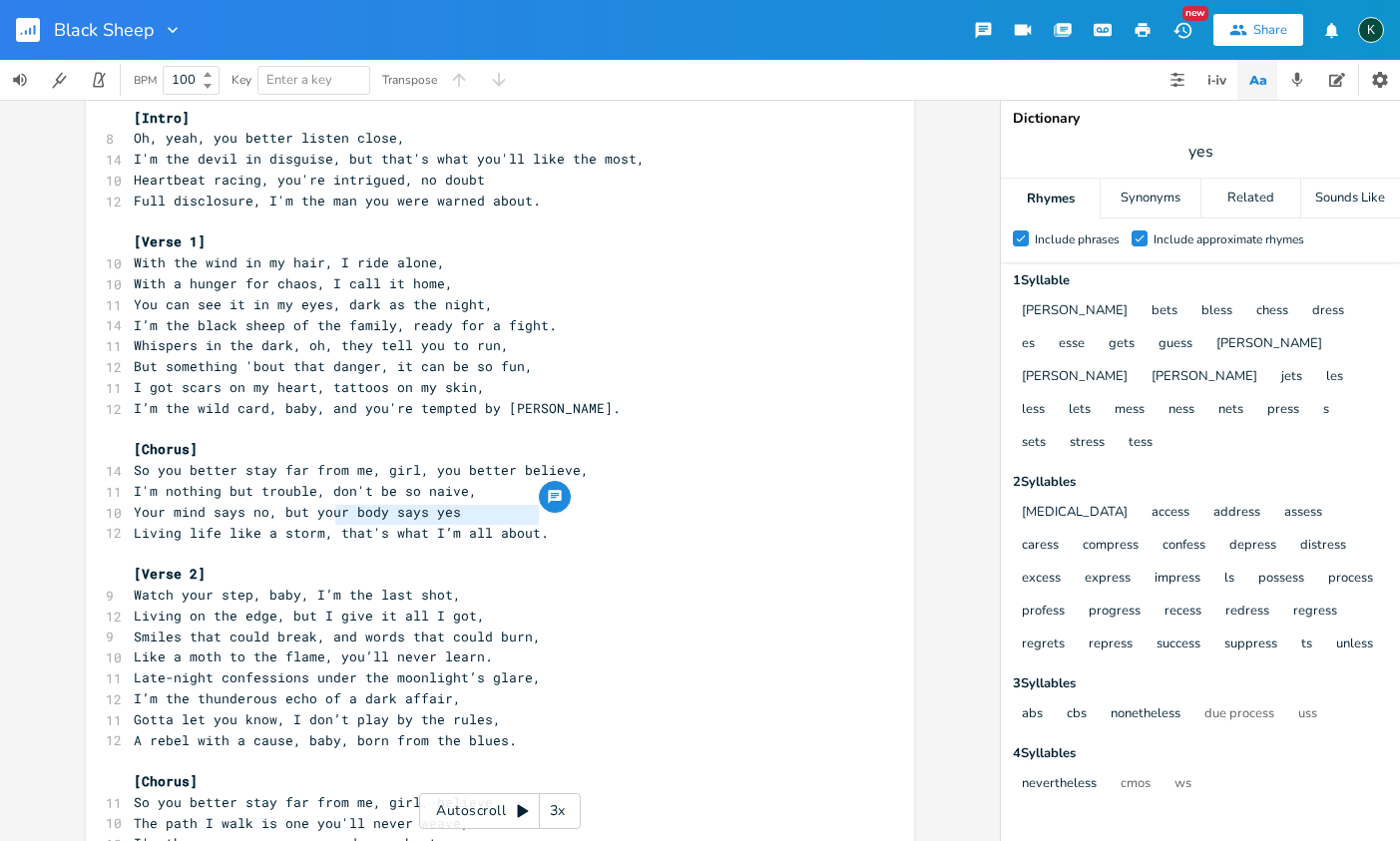 drag, startPoint x: 535, startPoint y: 521, endPoint x: 329, endPoint y: 516, distance: 206.06067 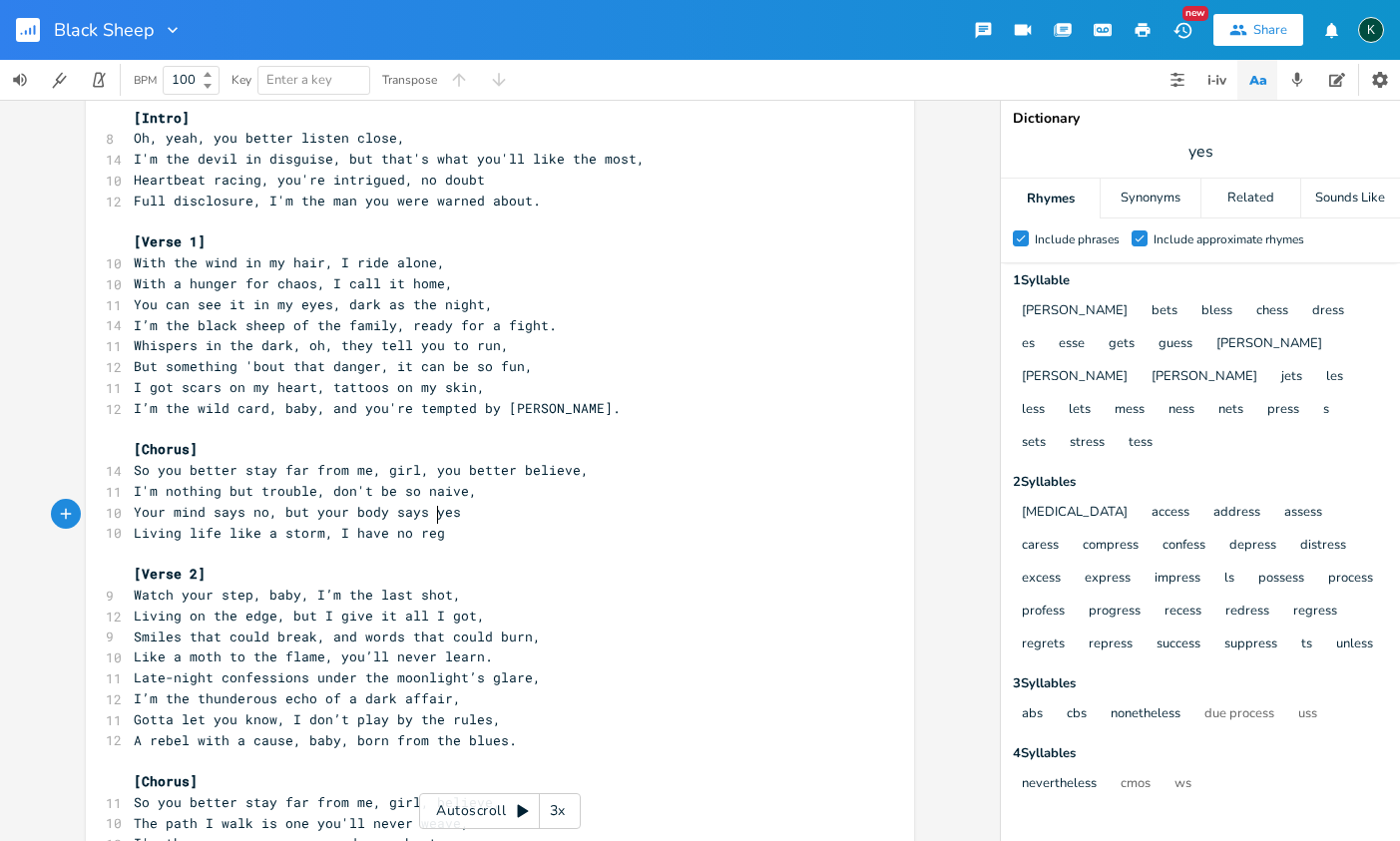 type on "I have no rege" 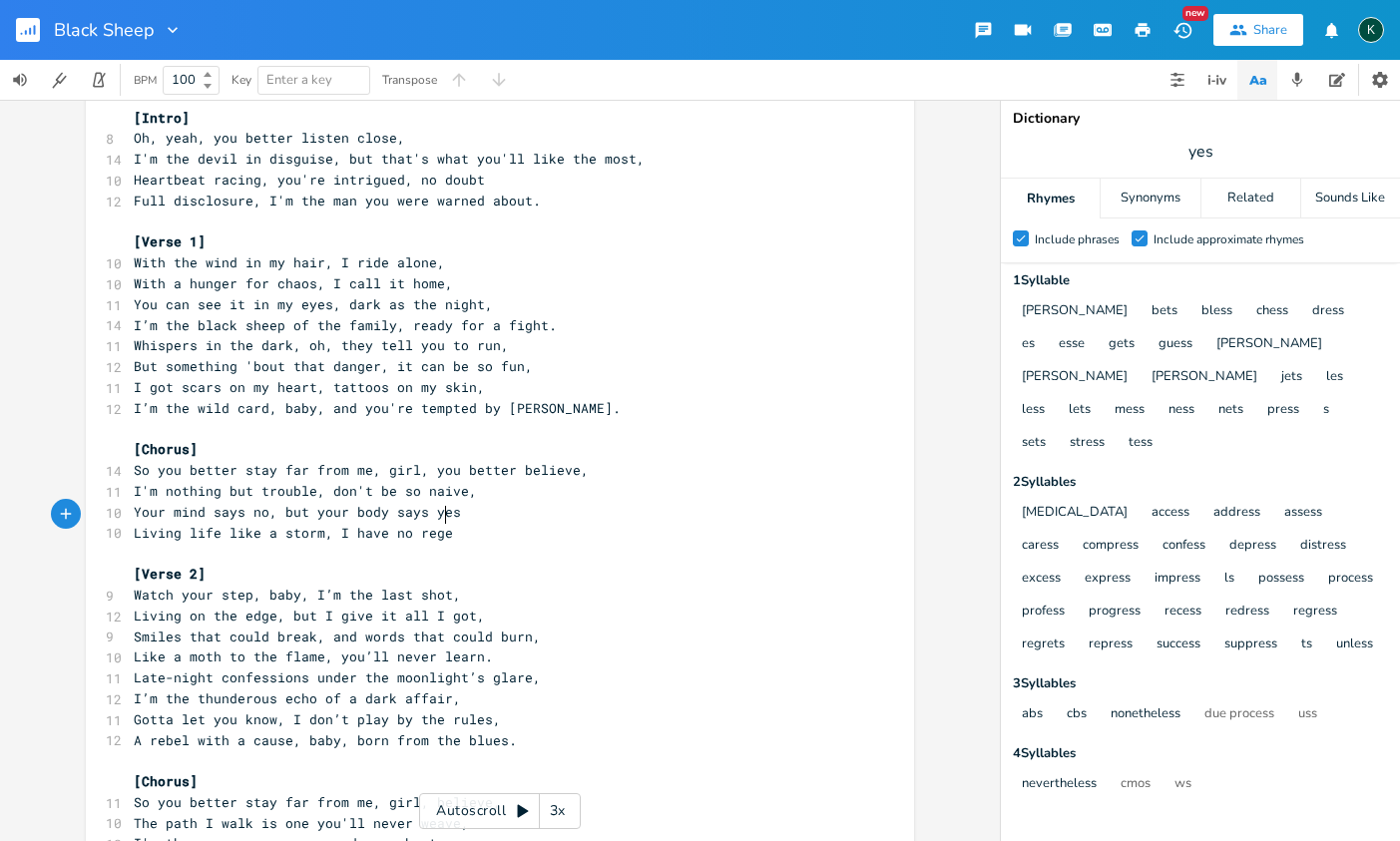 scroll, scrollTop: 0, scrollLeft: 69, axis: horizontal 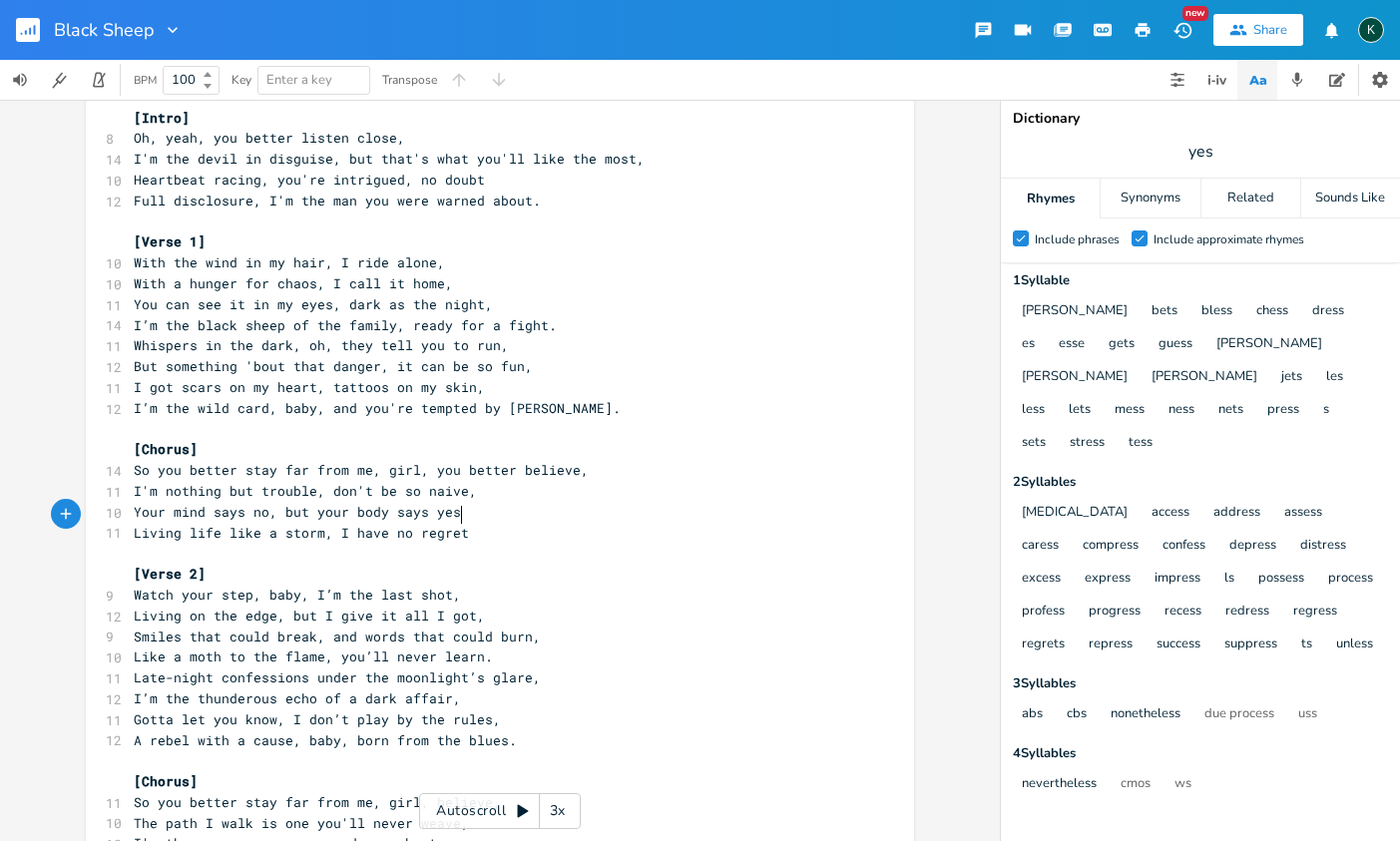 type on "rets" 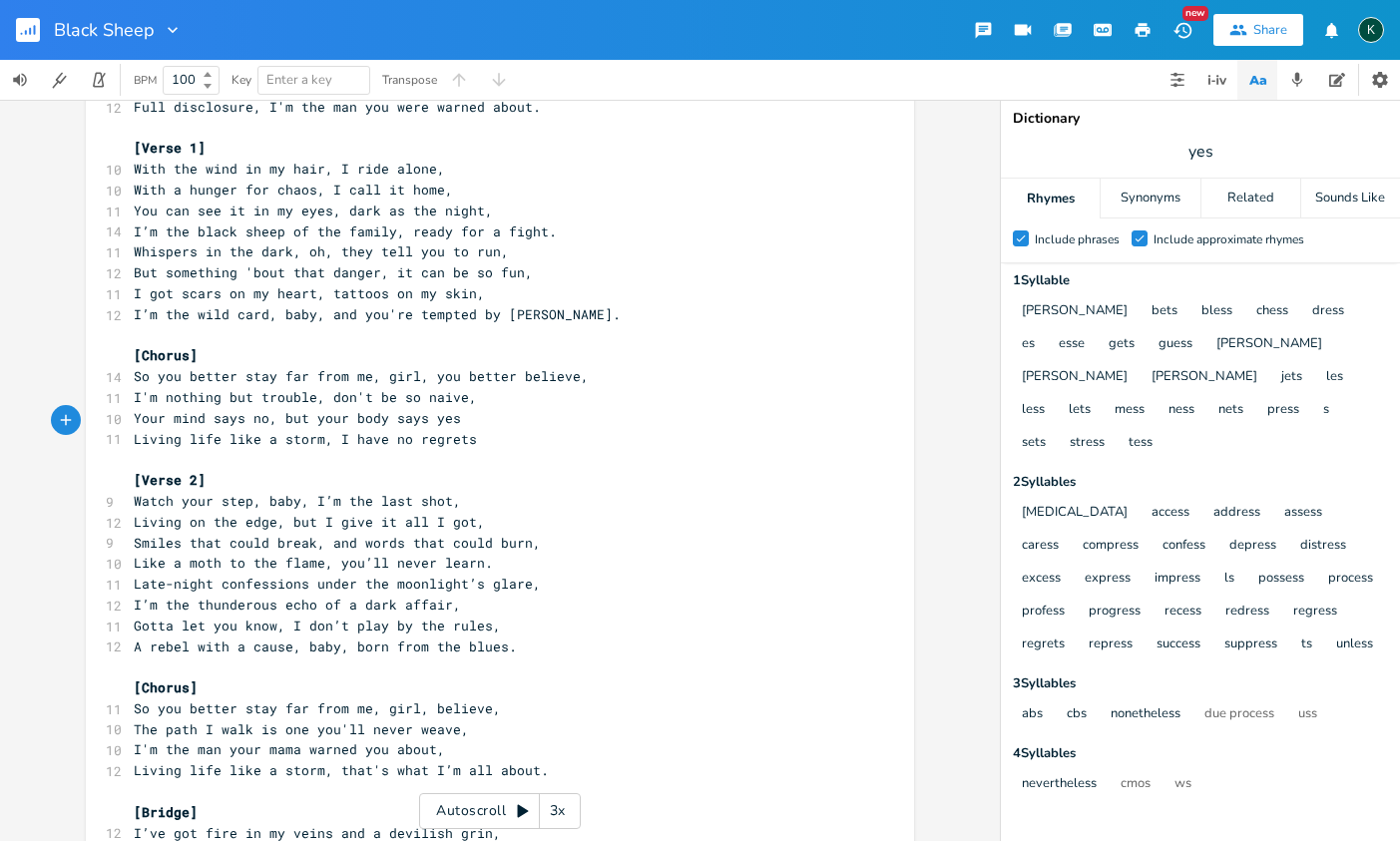 scroll, scrollTop: 243, scrollLeft: 0, axis: vertical 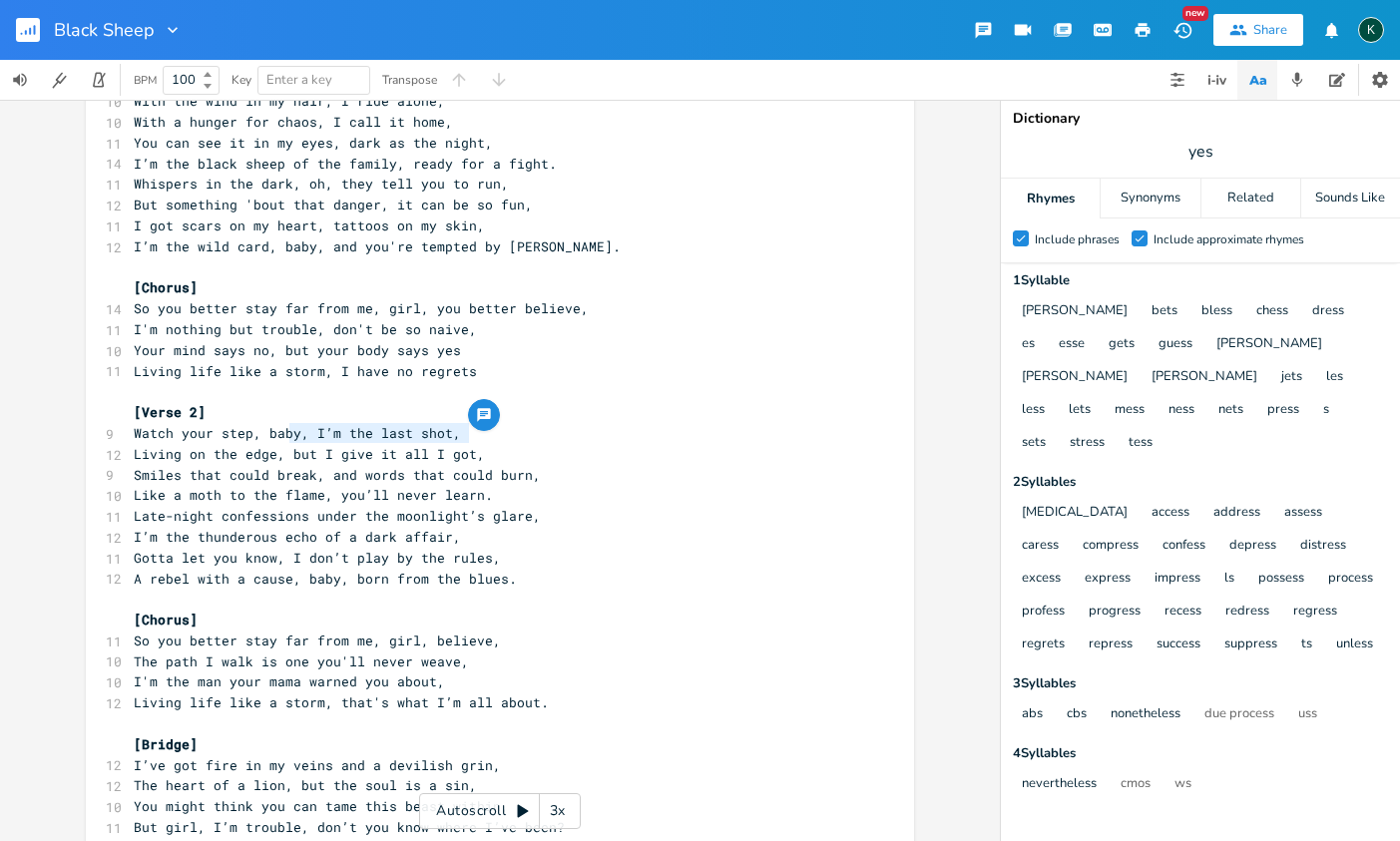 drag, startPoint x: 285, startPoint y: 436, endPoint x: 461, endPoint y: 441, distance: 176.07101 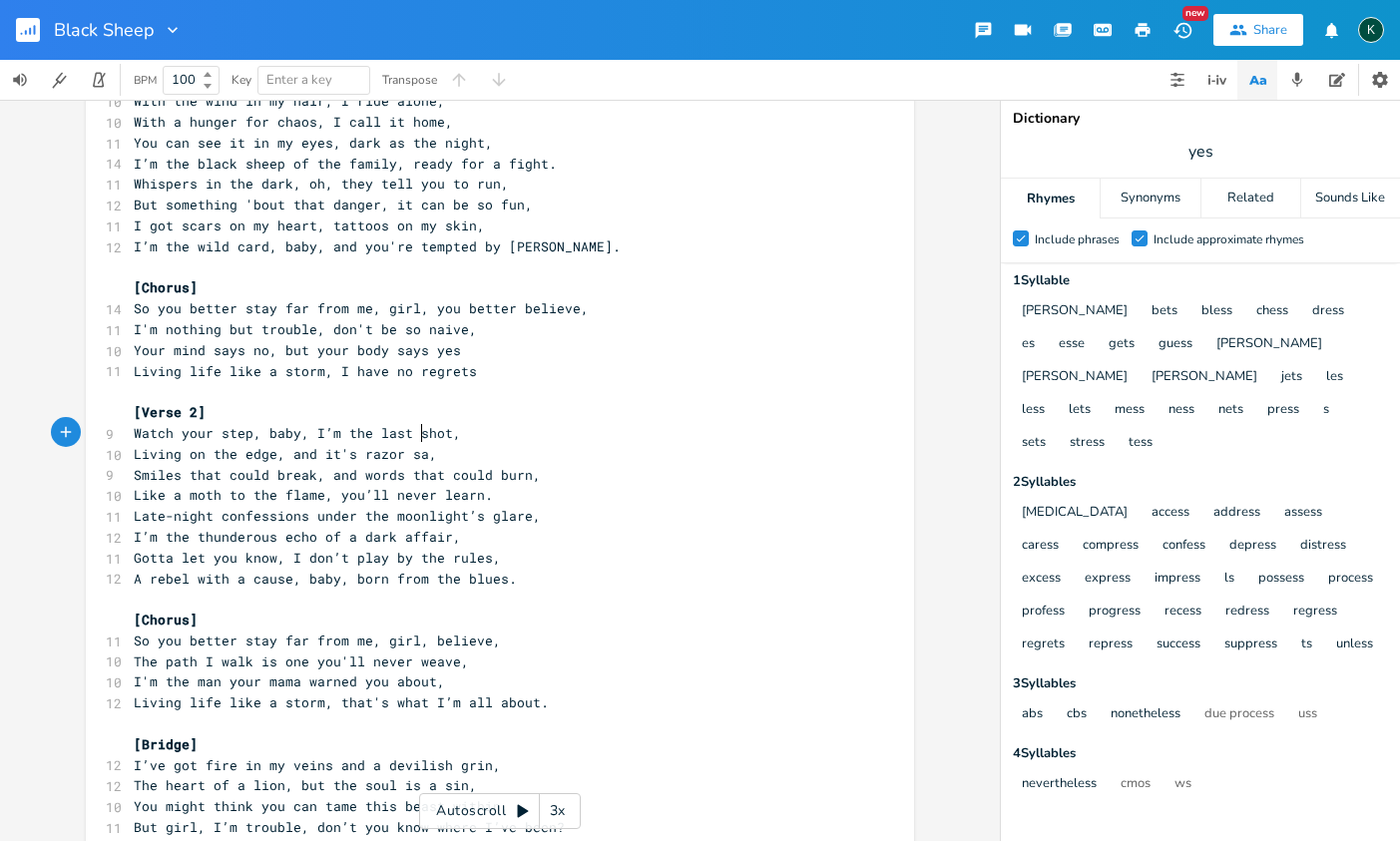type on "and it's razor sah" 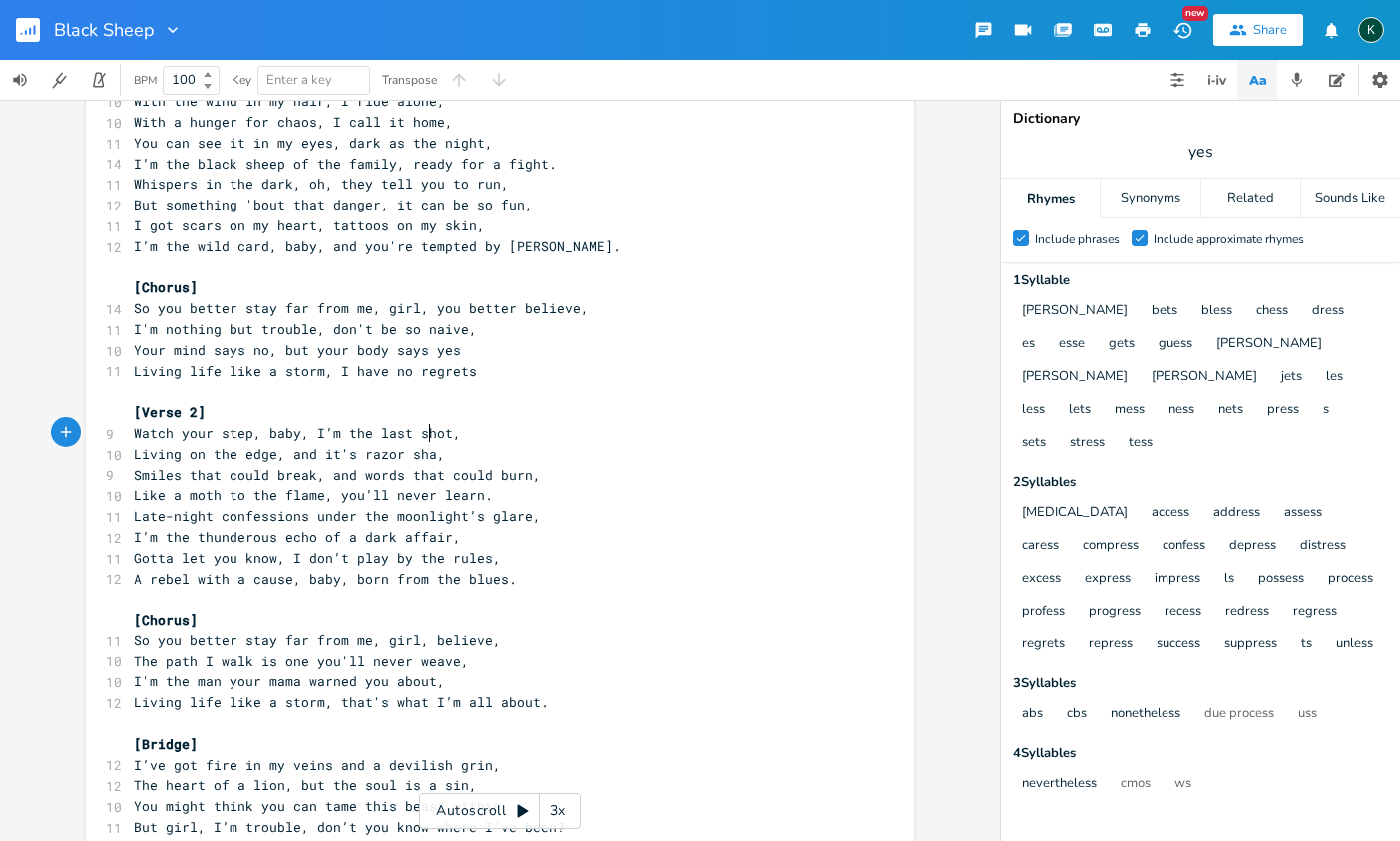 scroll, scrollTop: 0, scrollLeft: 22, axis: horizontal 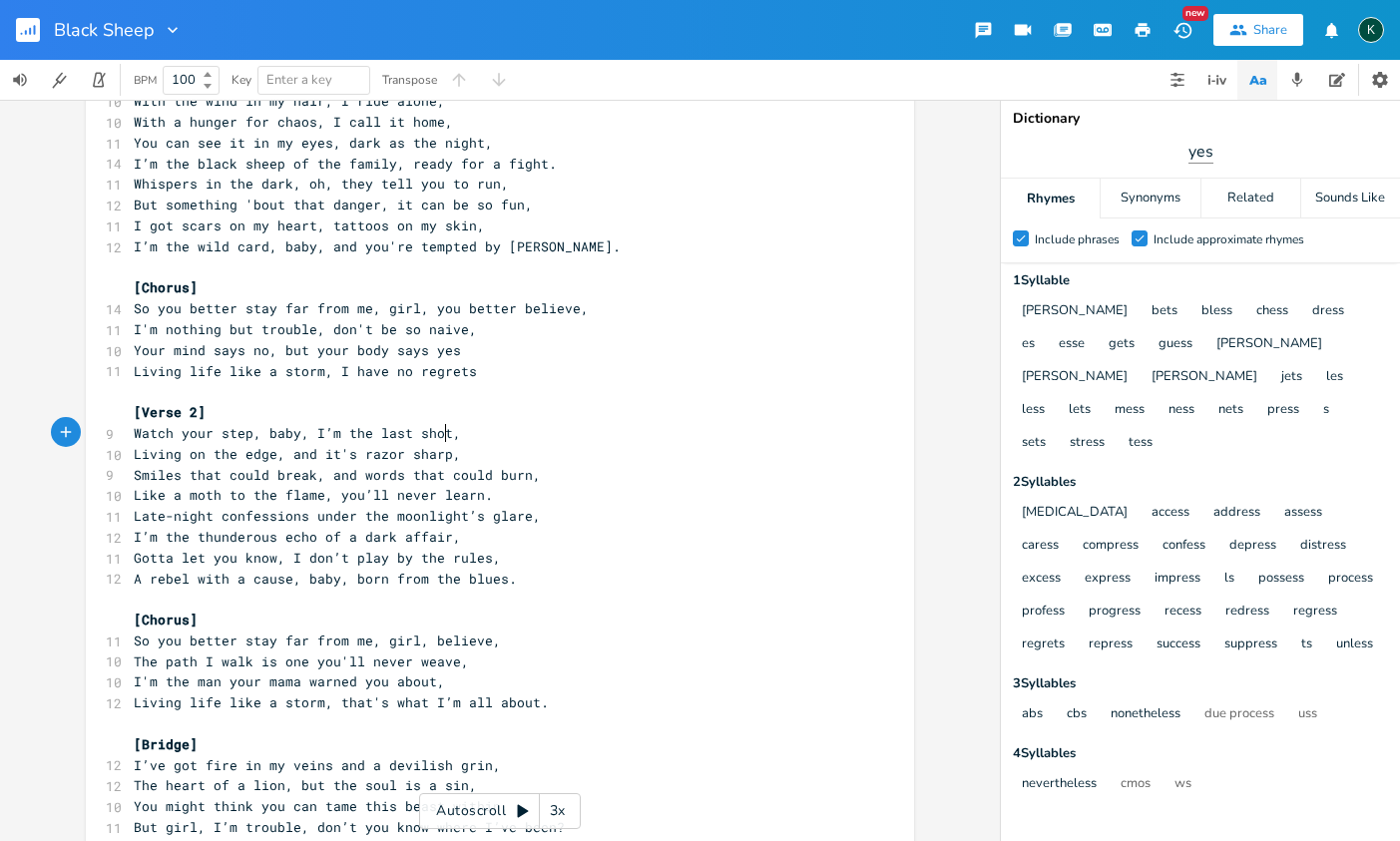 type on "harp" 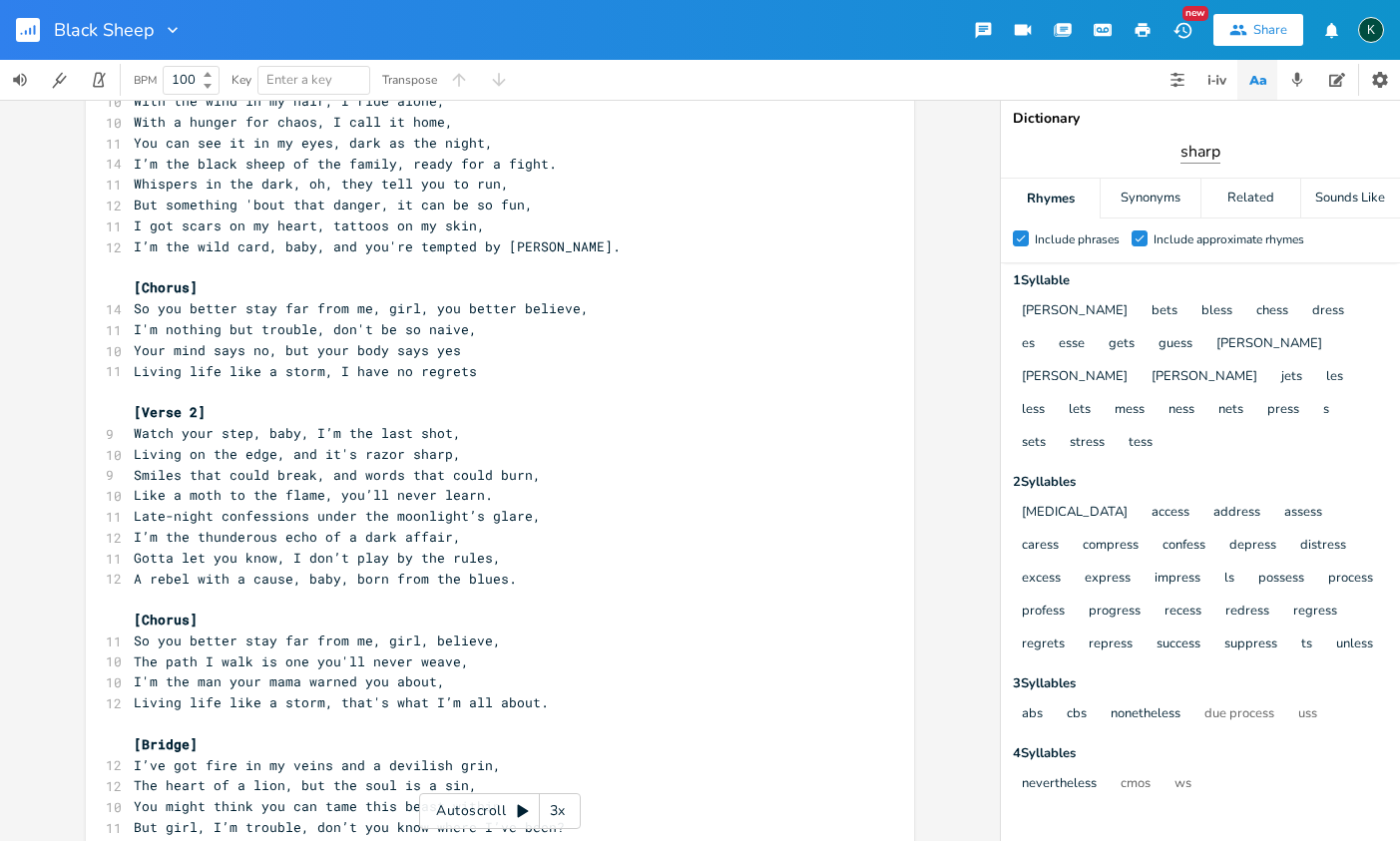 type on "sharp" 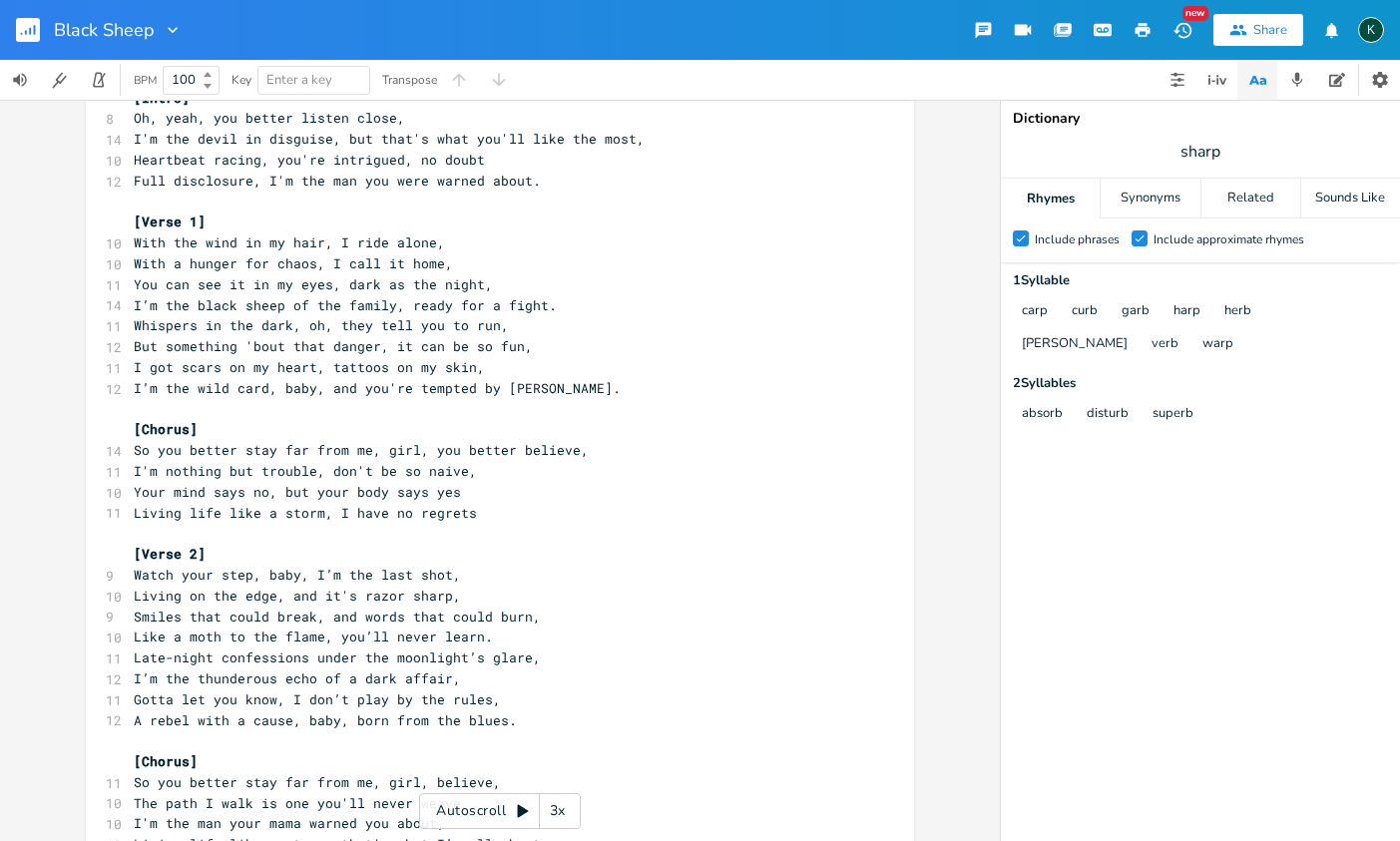 scroll, scrollTop: 341, scrollLeft: 0, axis: vertical 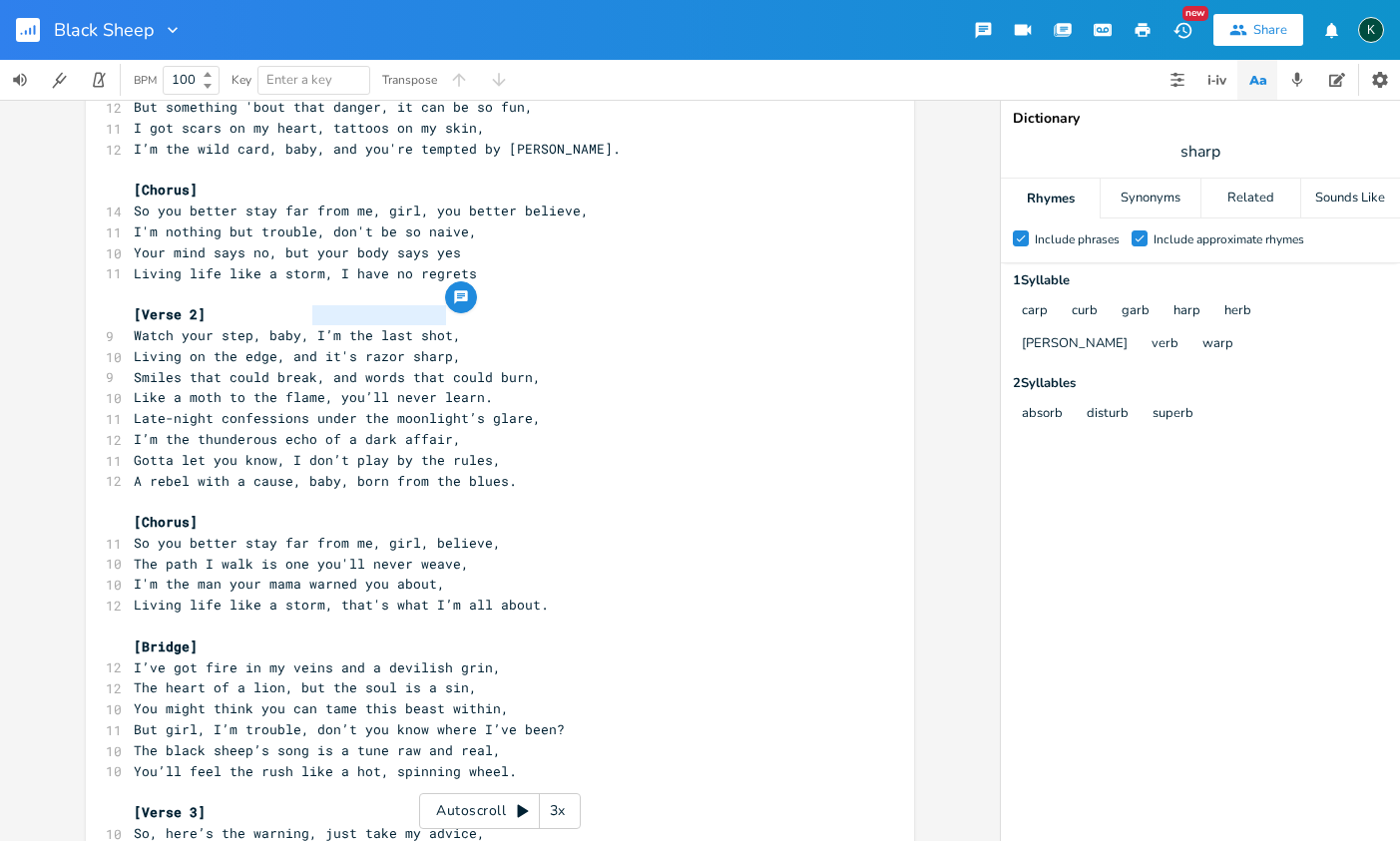 drag, startPoint x: 309, startPoint y: 316, endPoint x: 438, endPoint y: 320, distance: 129.062 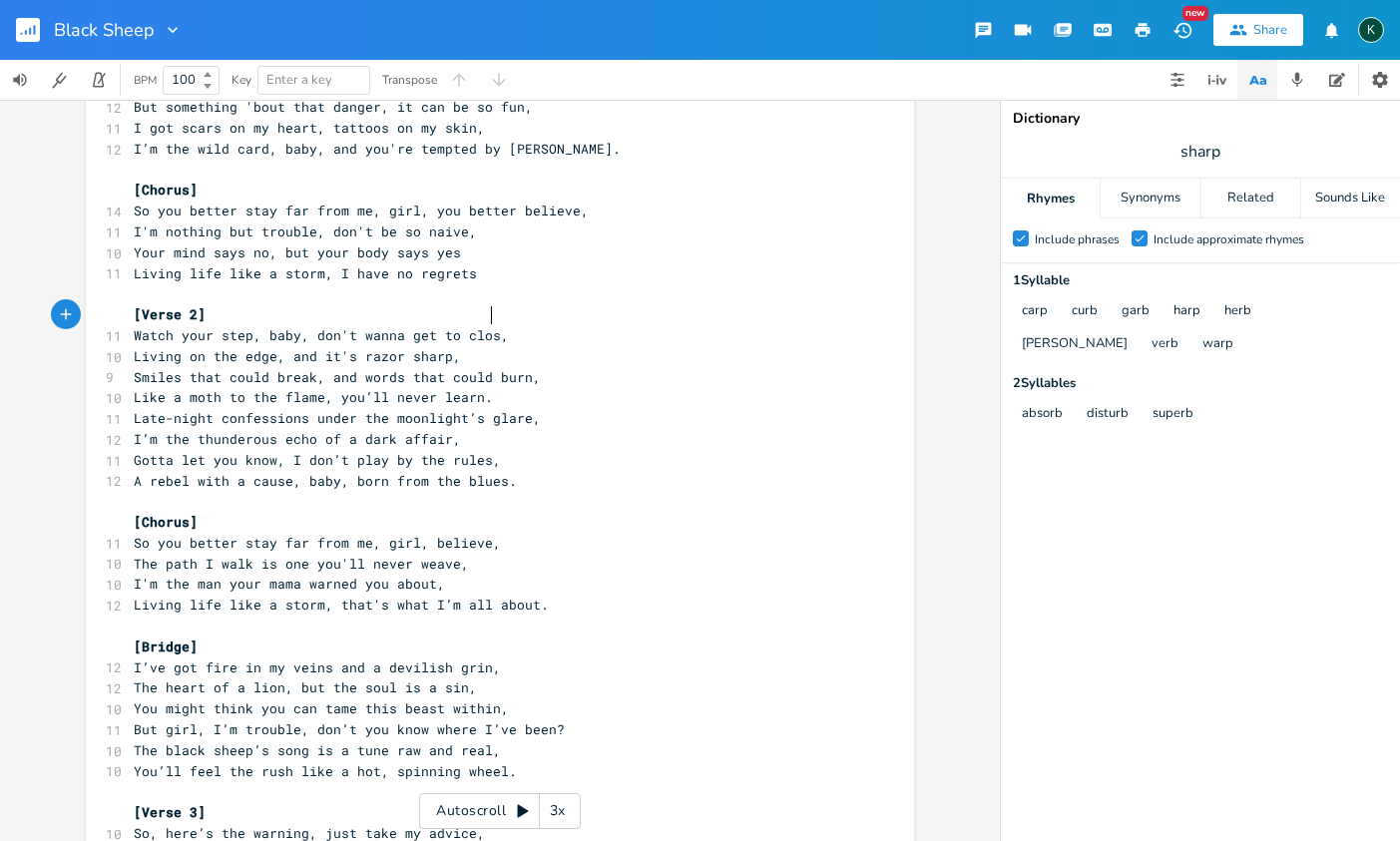 type on "don't wanna get to close" 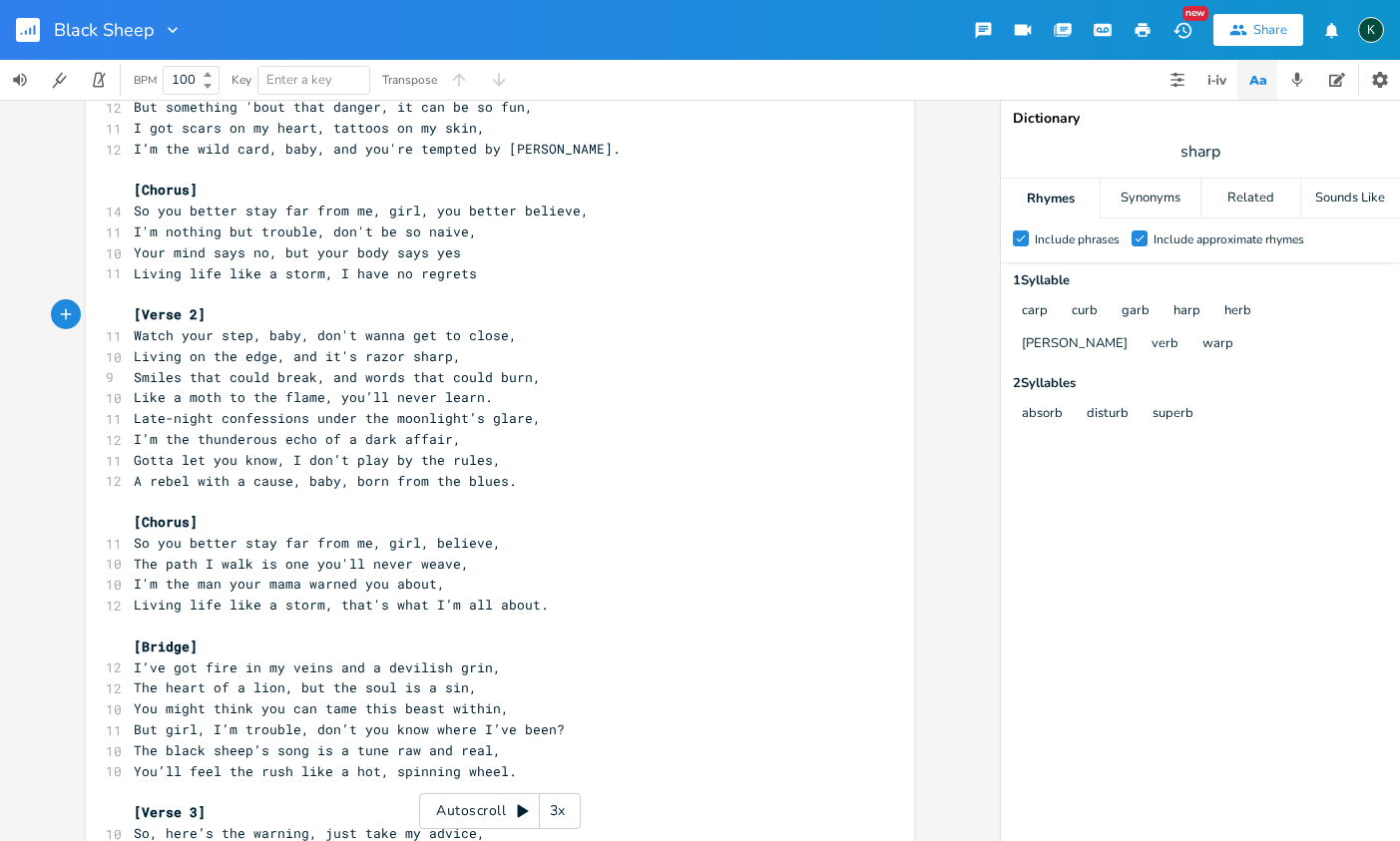 type 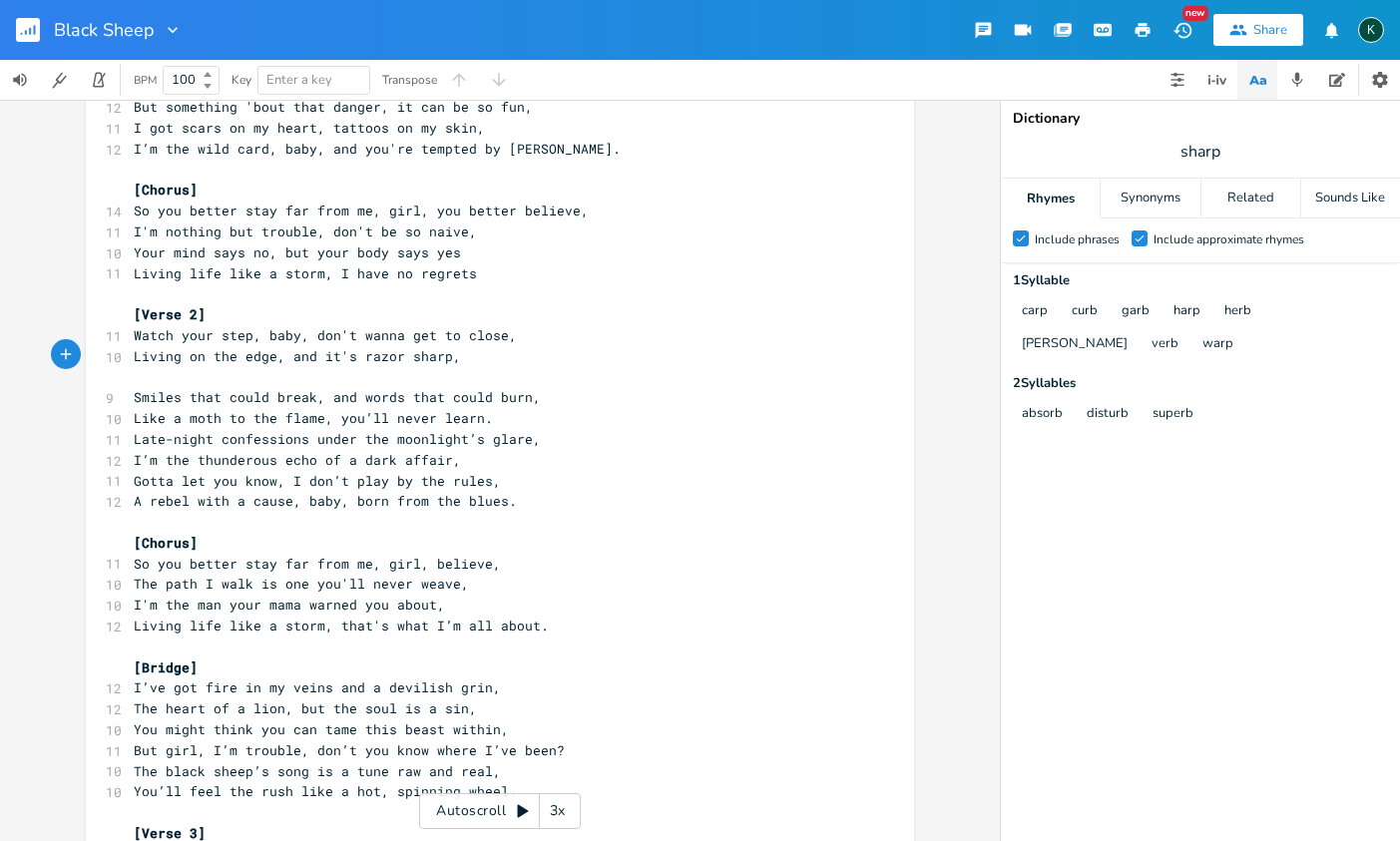 click on "Like a moth to the flame, you’ll never learn." at bounding box center (490, 418) 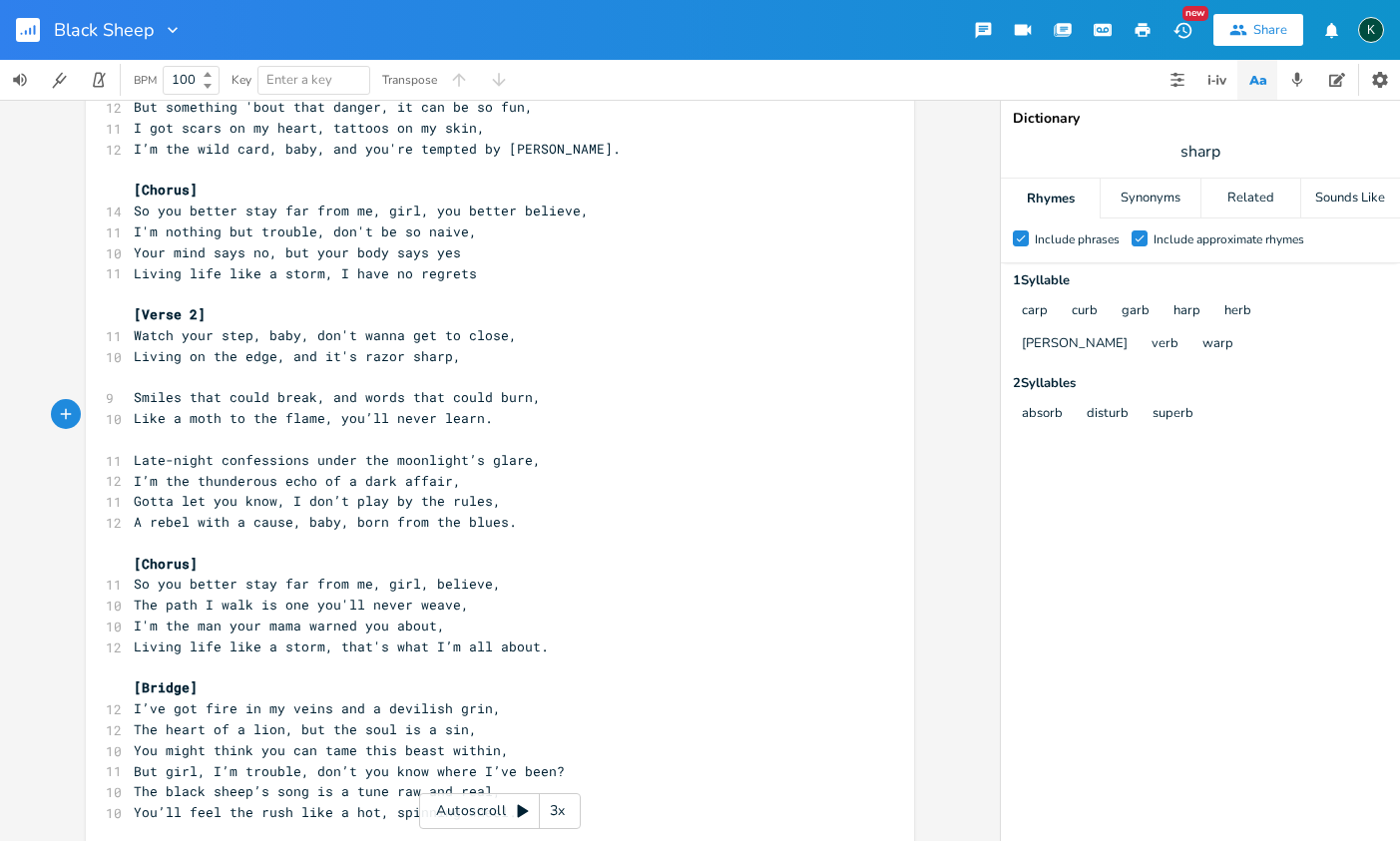 click on "I’m the thunderous echo of a dark affair," at bounding box center [490, 481] 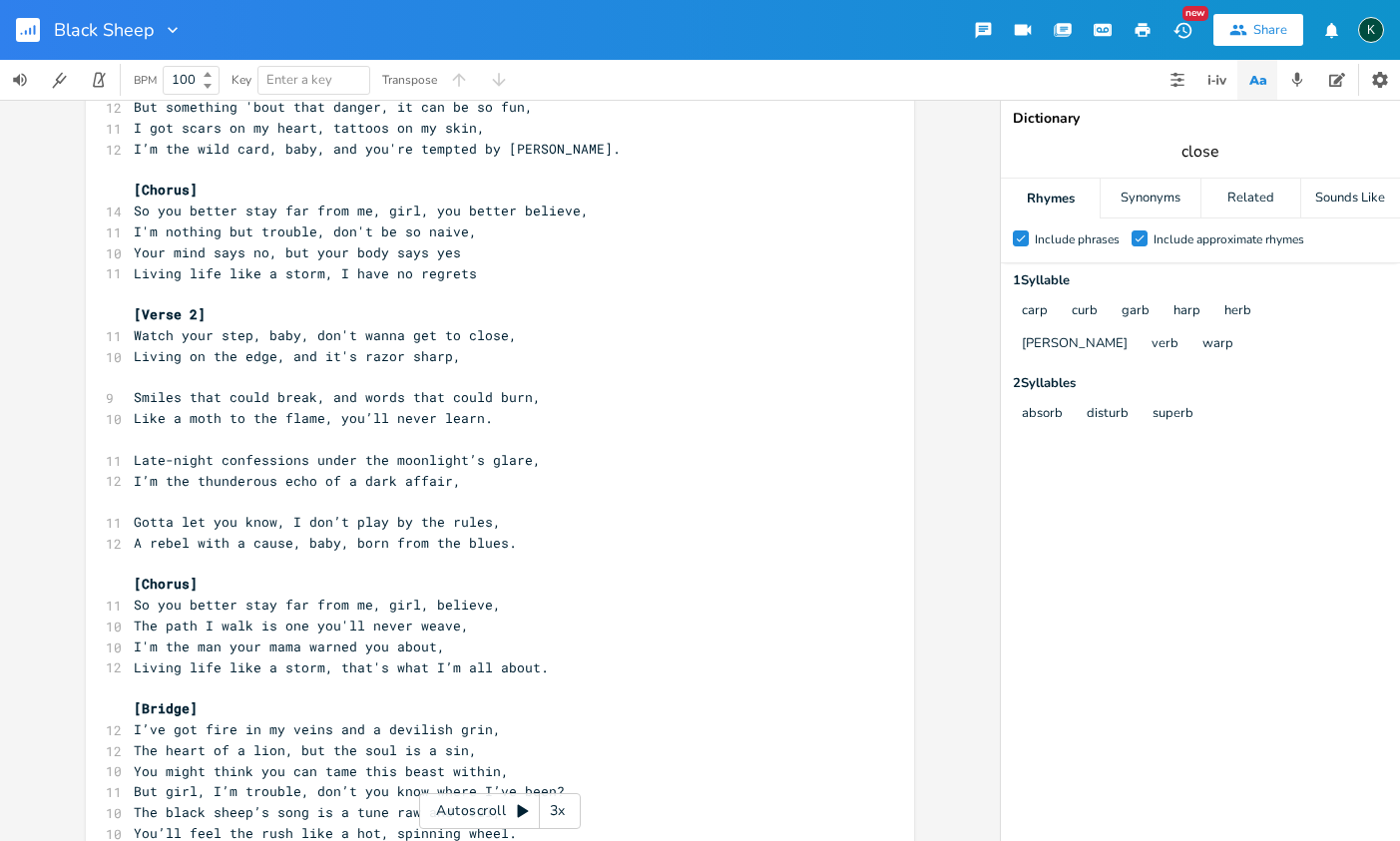 type on "close" 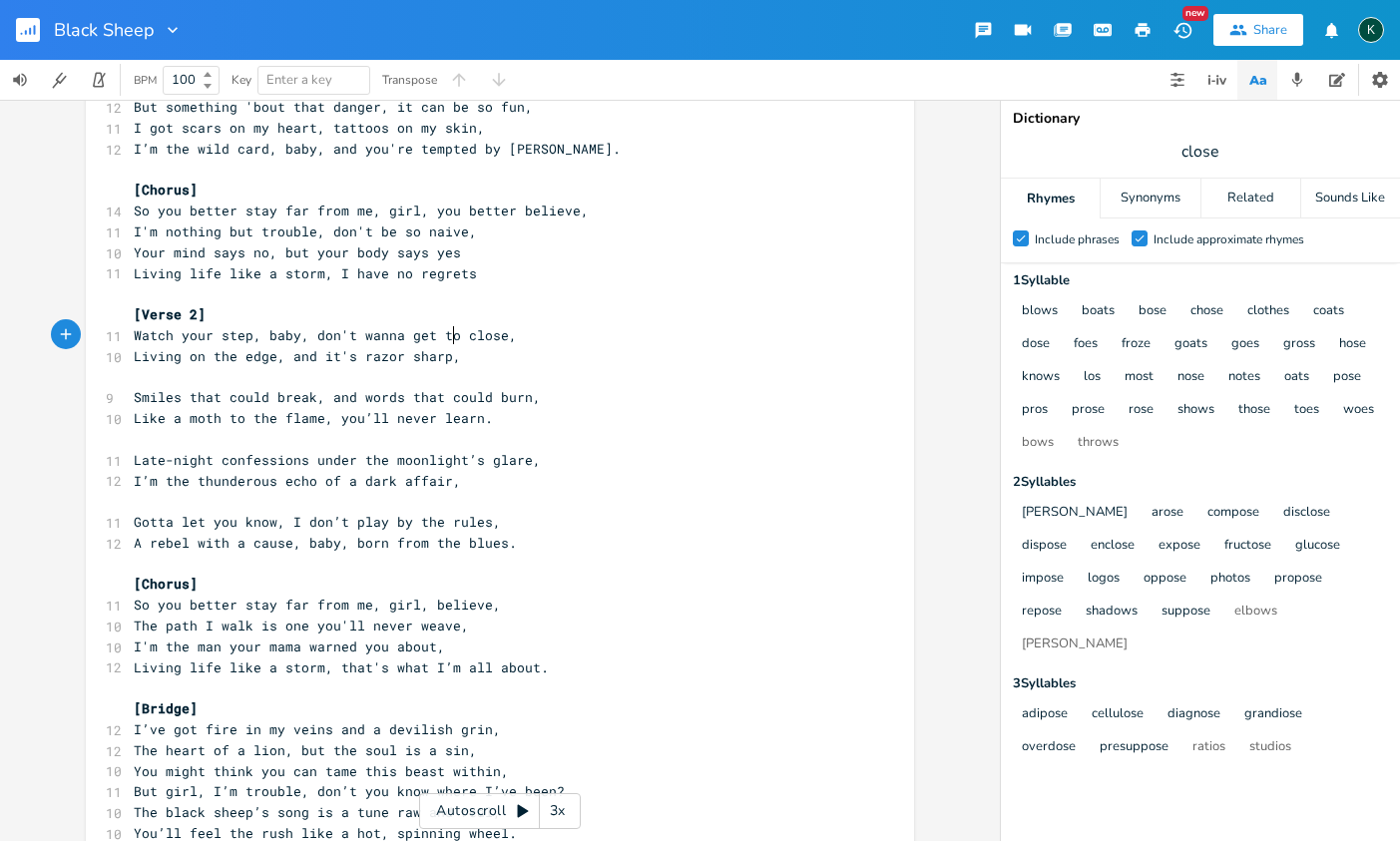 scroll, scrollTop: 0, scrollLeft: 0, axis: both 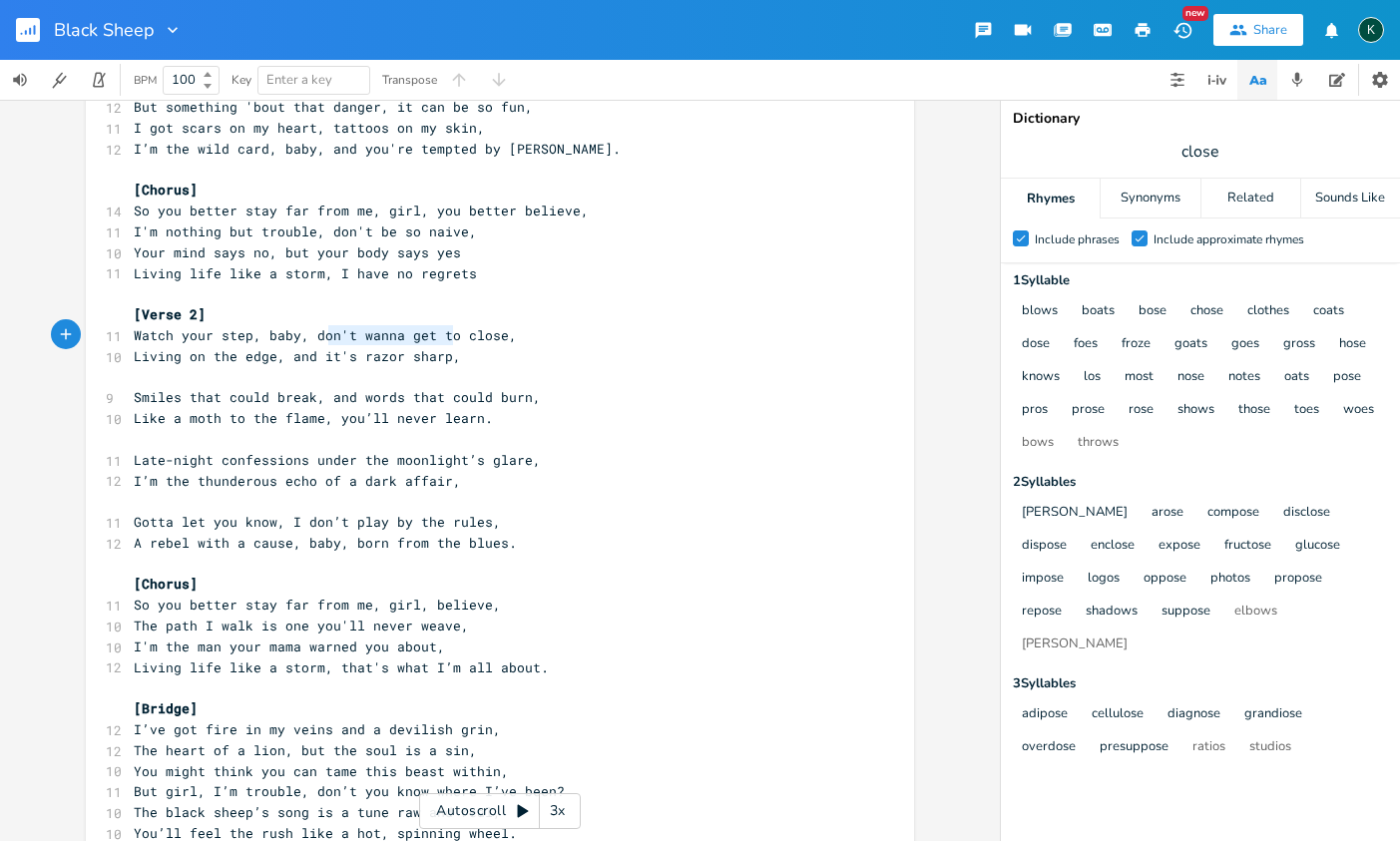 type on "d it's razor sharp," 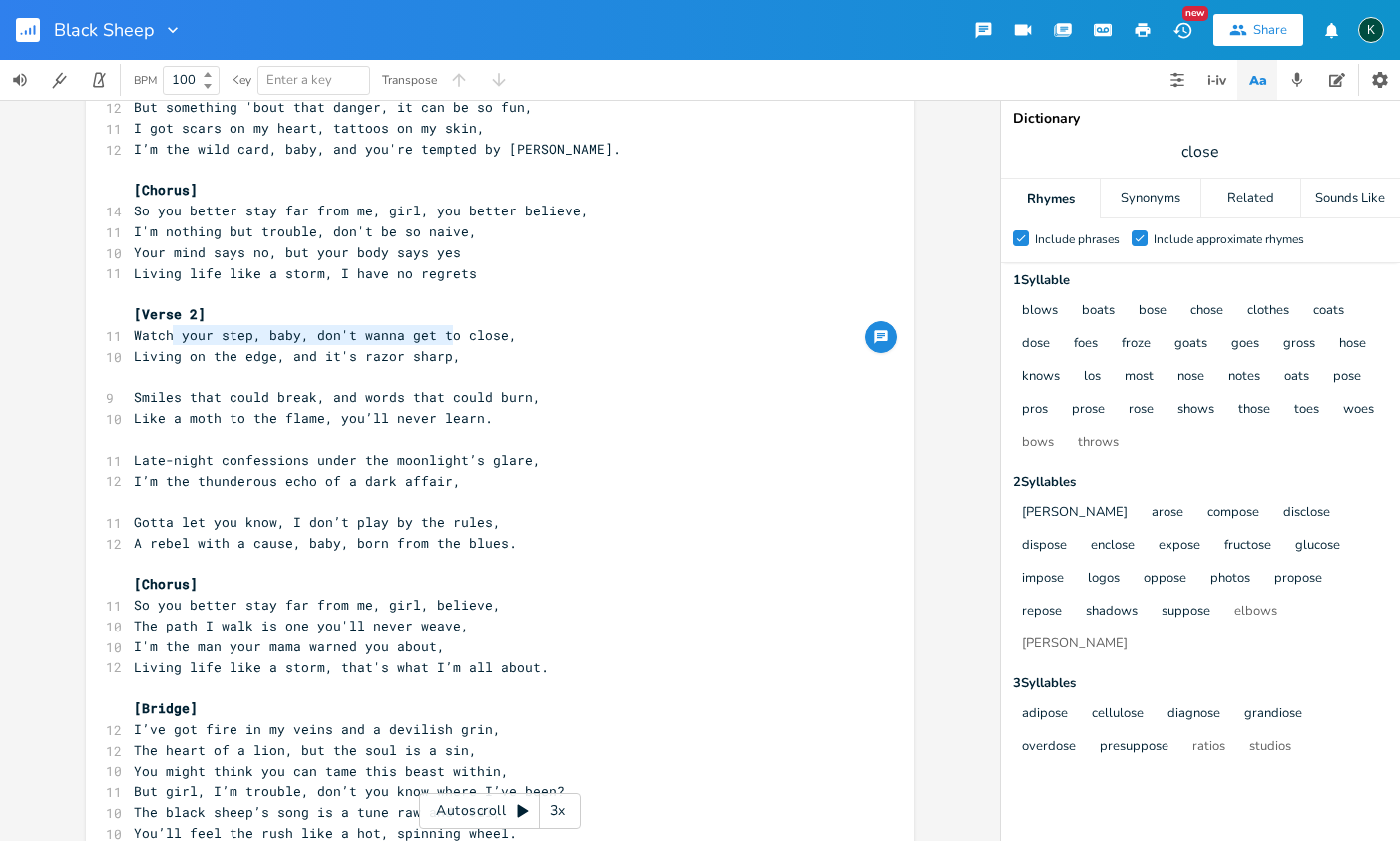 type on "Living on the edge, and it's razor sharp," 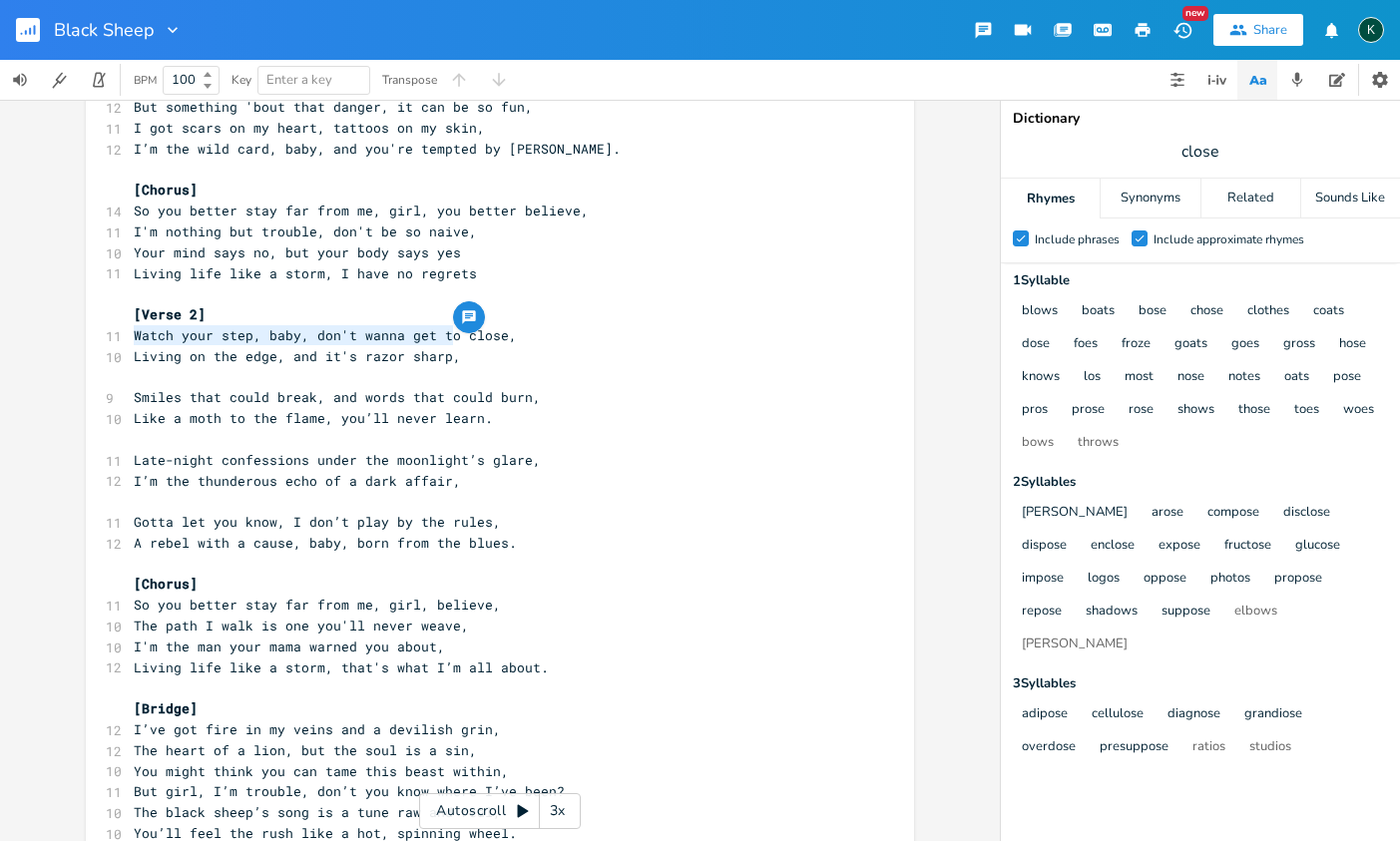 drag, startPoint x: 460, startPoint y: 339, endPoint x: 114, endPoint y: 340, distance: 346.00145 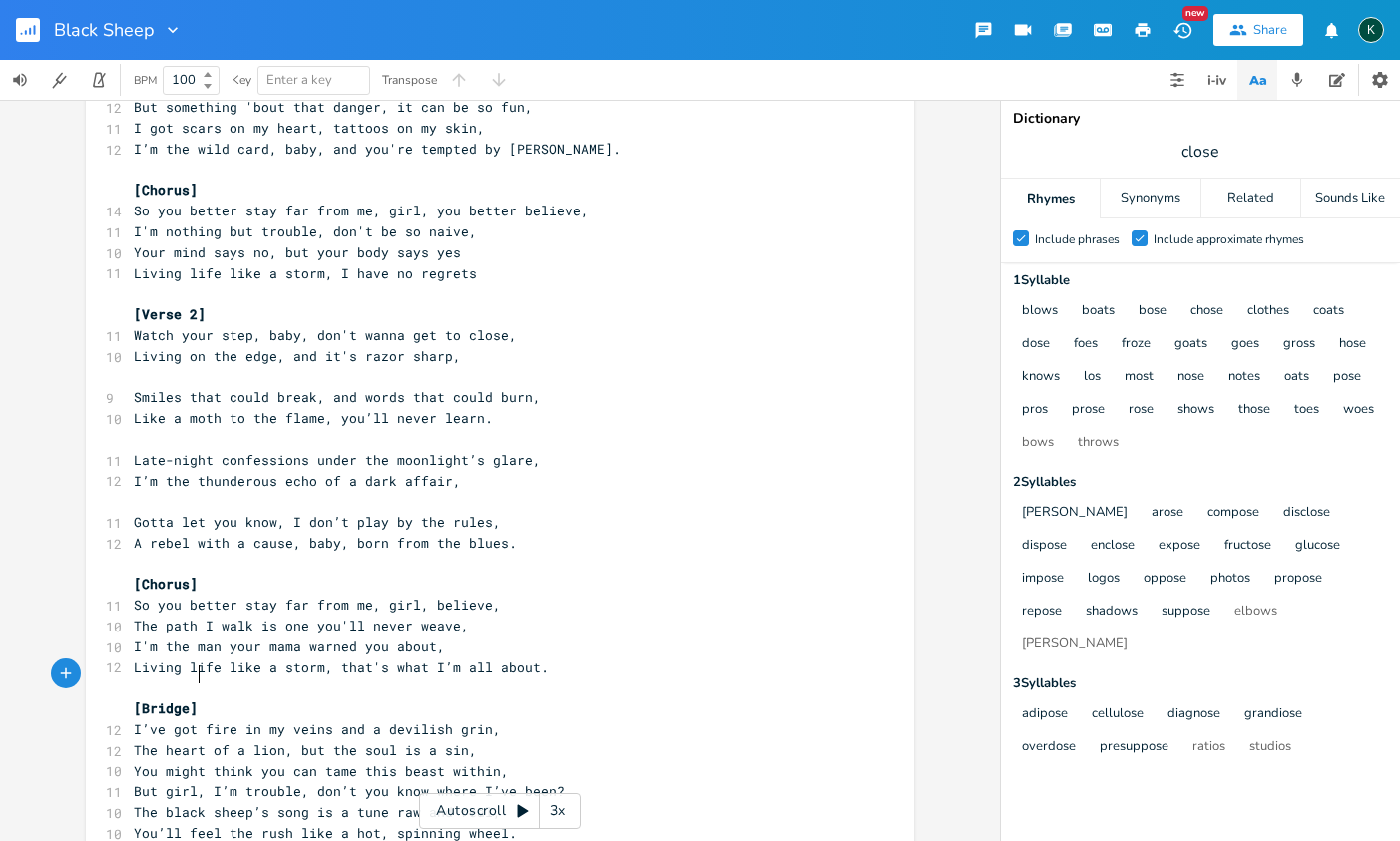click on "[Bridge]" at bounding box center [490, 708] 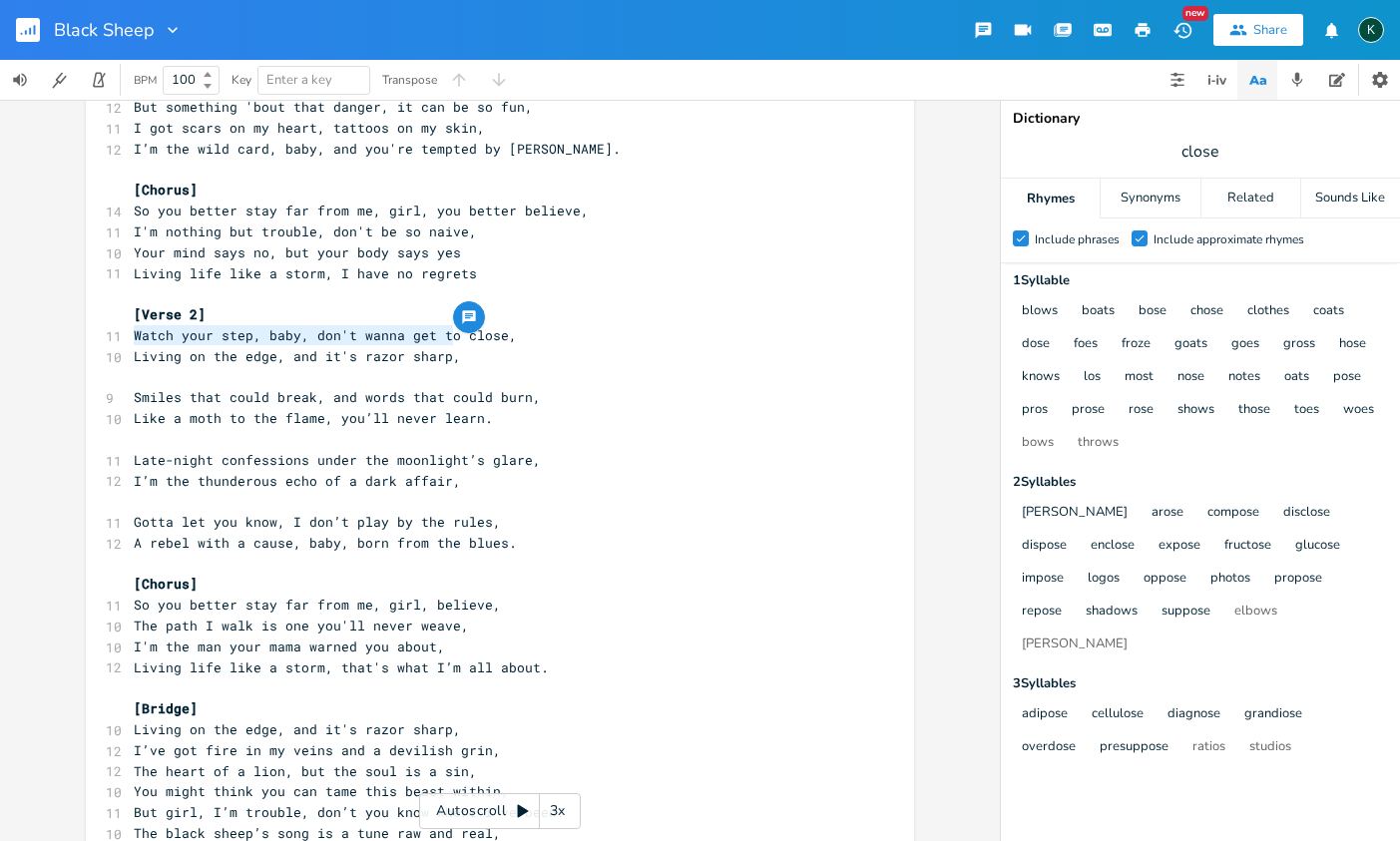 drag, startPoint x: 462, startPoint y: 337, endPoint x: 113, endPoint y: 337, distance: 349 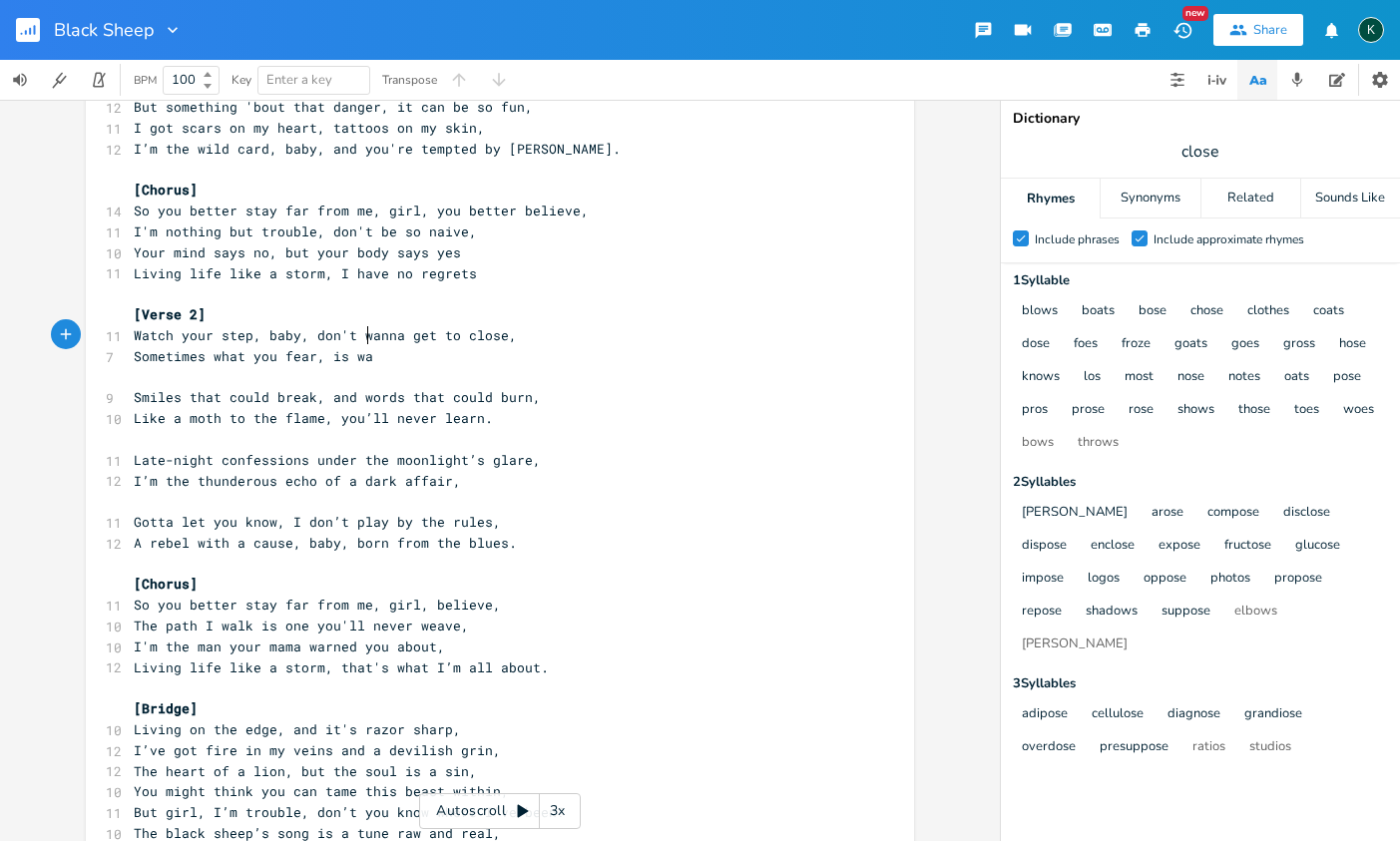 scroll, scrollTop: 0, scrollLeft: 162, axis: horizontal 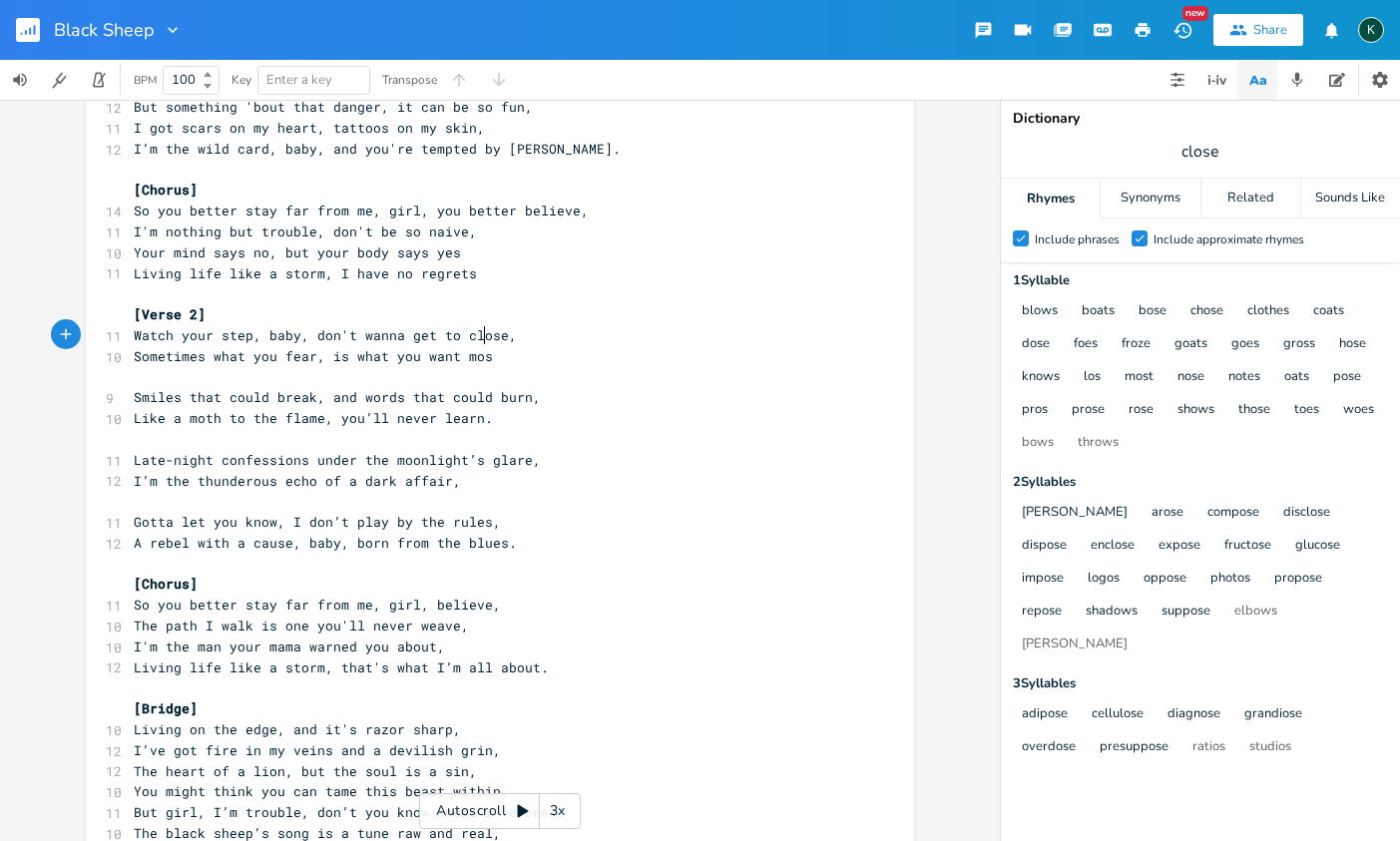 type on "hat you want most" 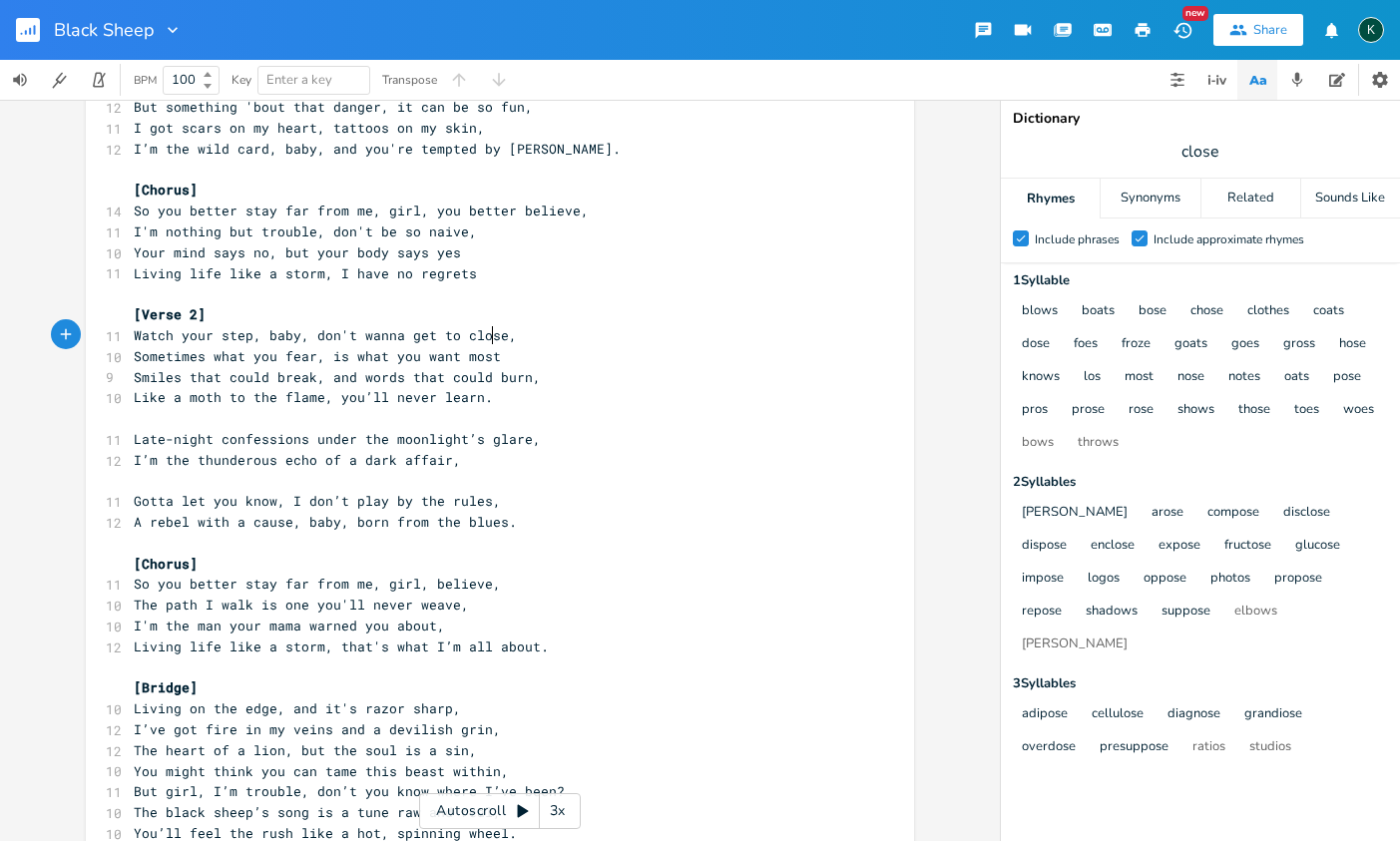 click on "​" at bounding box center [490, 481] 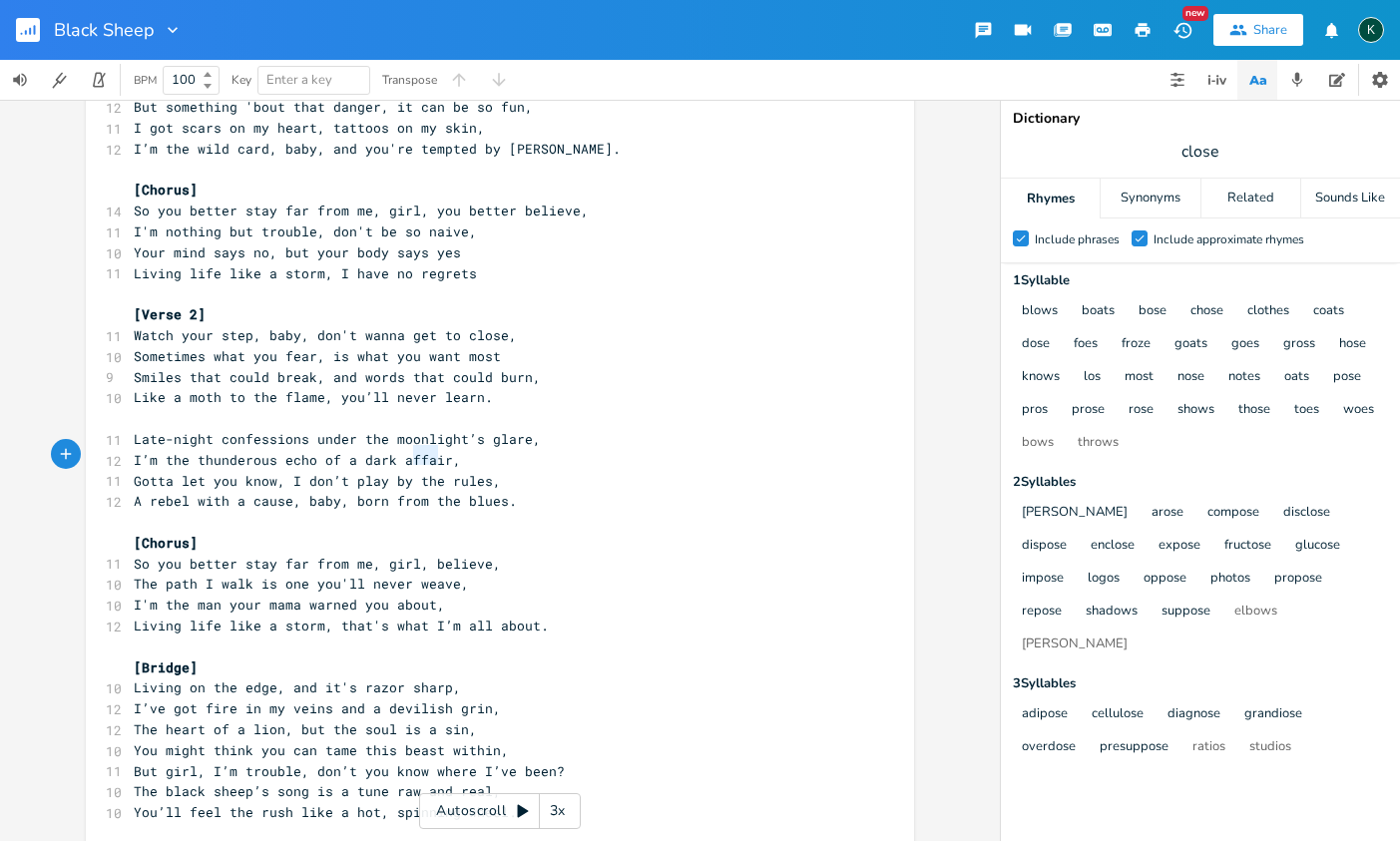 drag, startPoint x: 409, startPoint y: 459, endPoint x: 434, endPoint y: 460, distance: 25.019992 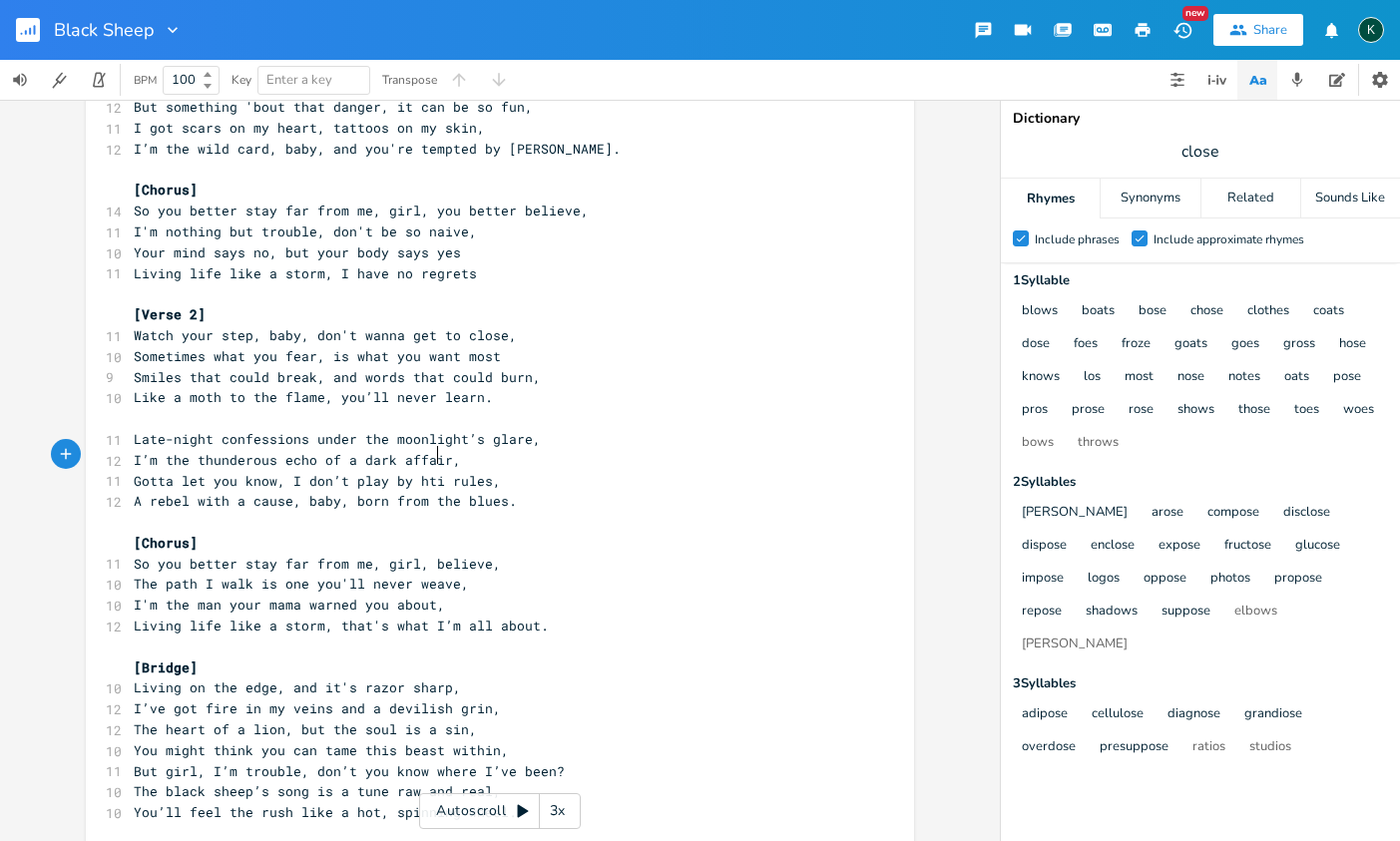 type on "htie" 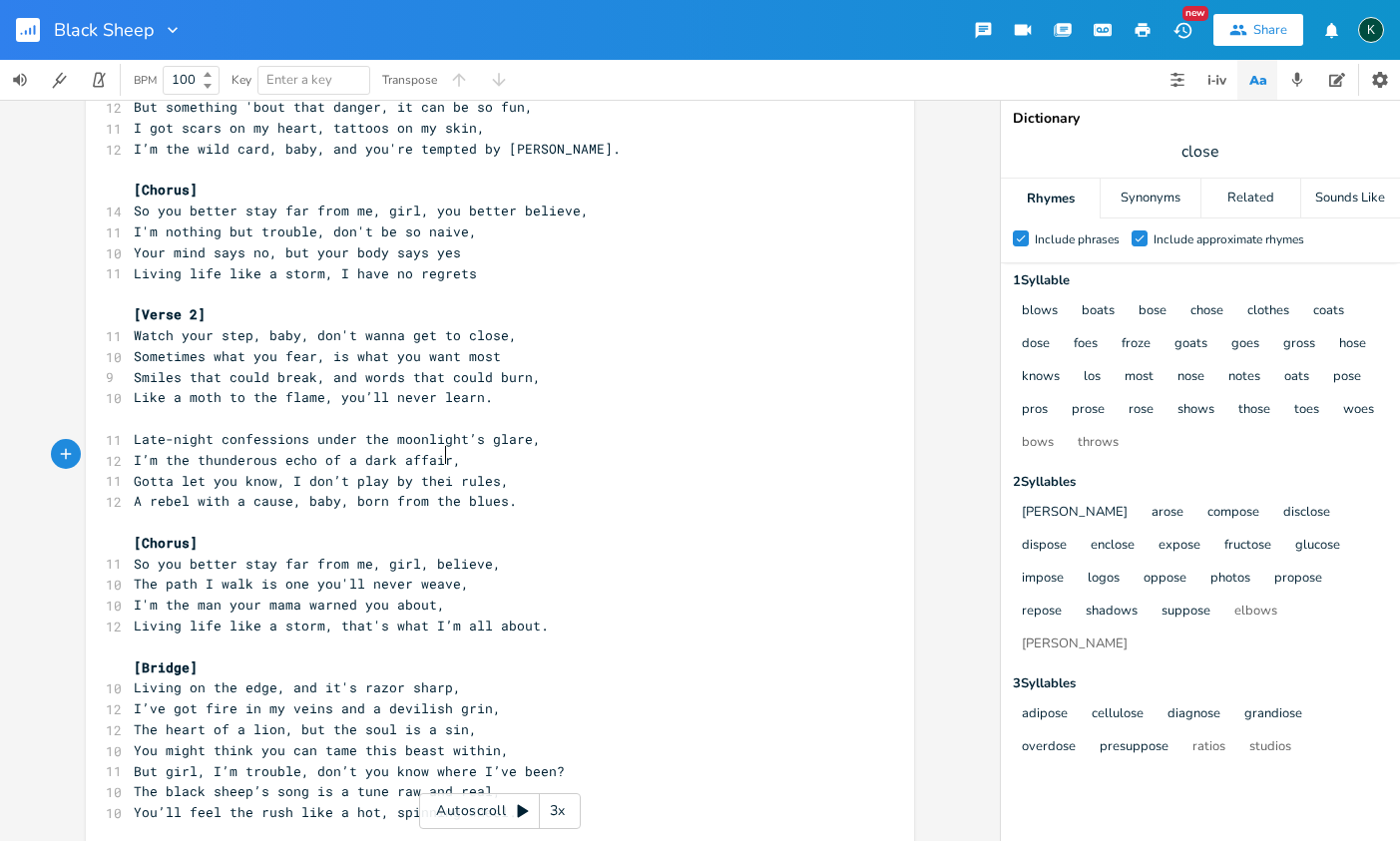 type on "their" 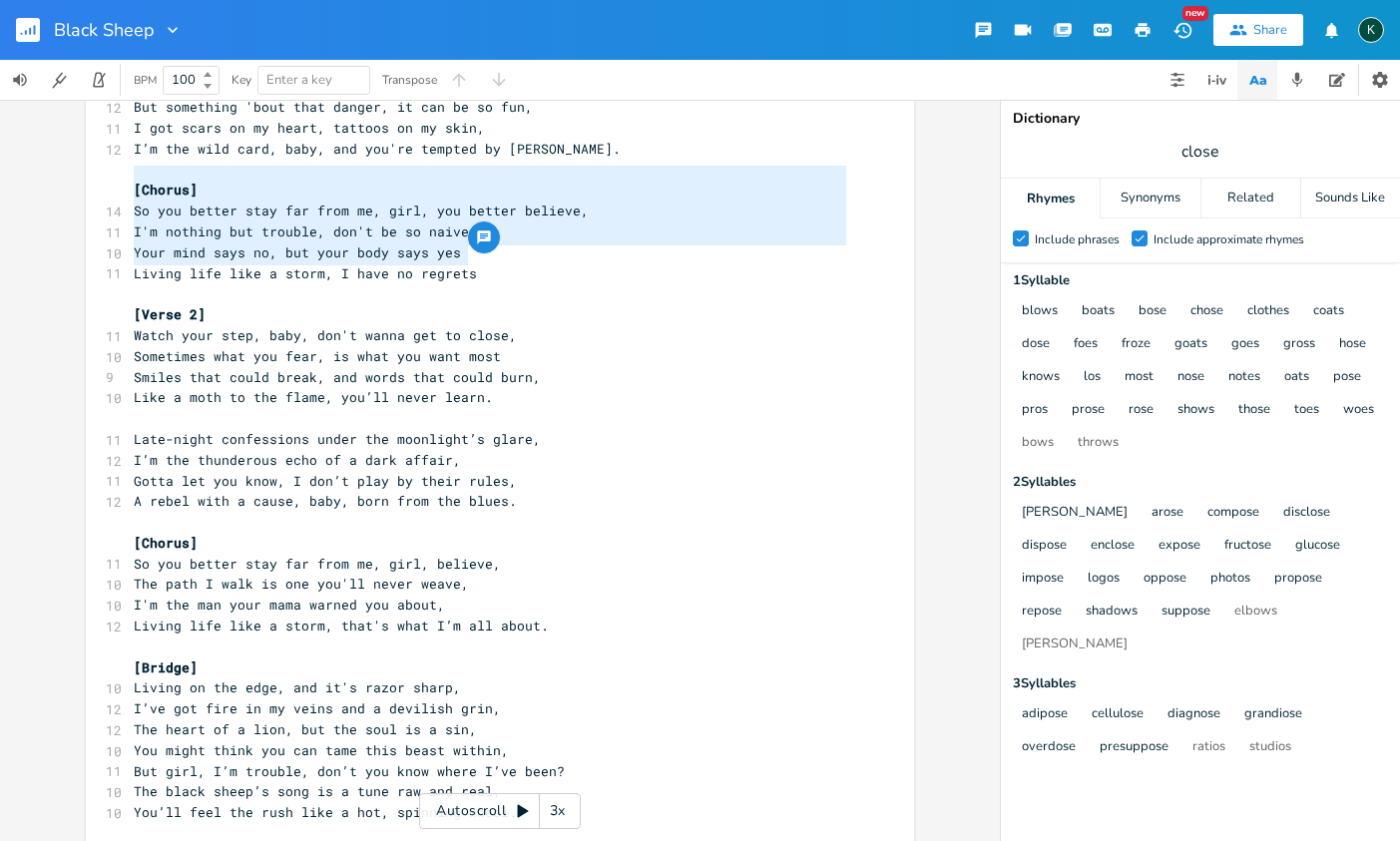 drag, startPoint x: 487, startPoint y: 261, endPoint x: 87, endPoint y: 179, distance: 408.3185 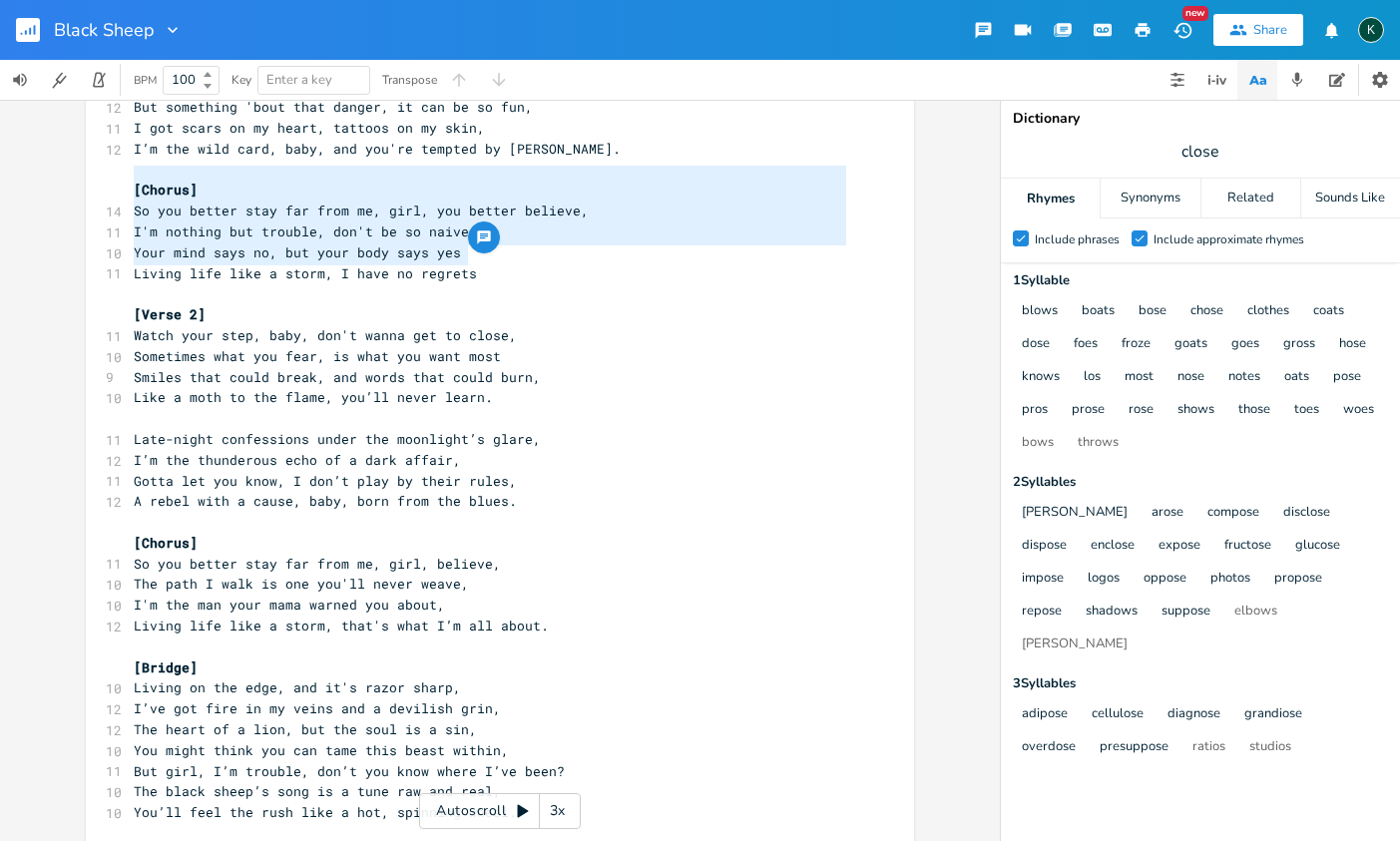 scroll, scrollTop: 4, scrollLeft: 0, axis: vertical 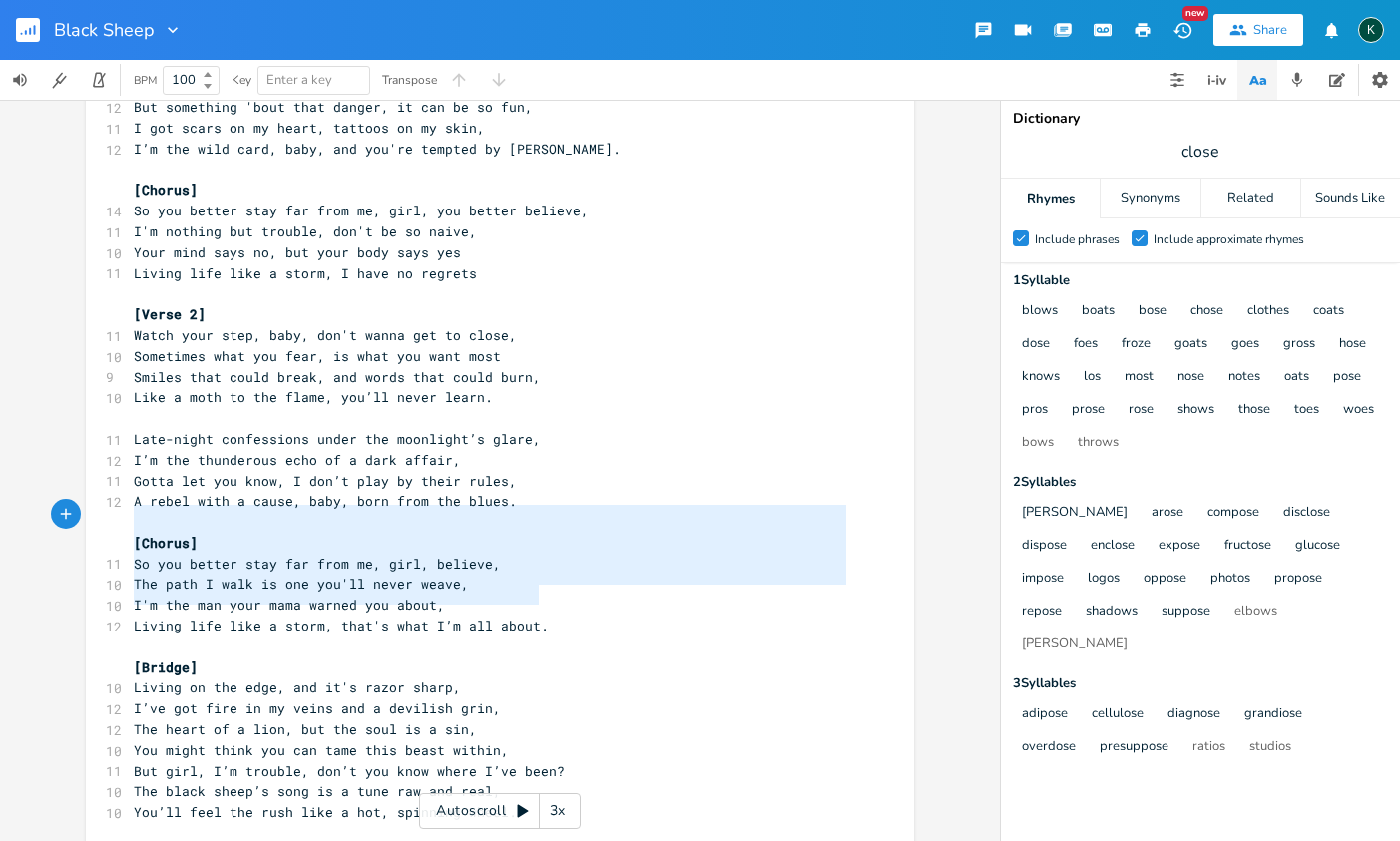 drag, startPoint x: 439, startPoint y: 593, endPoint x: -67, endPoint y: 523, distance: 510.81895 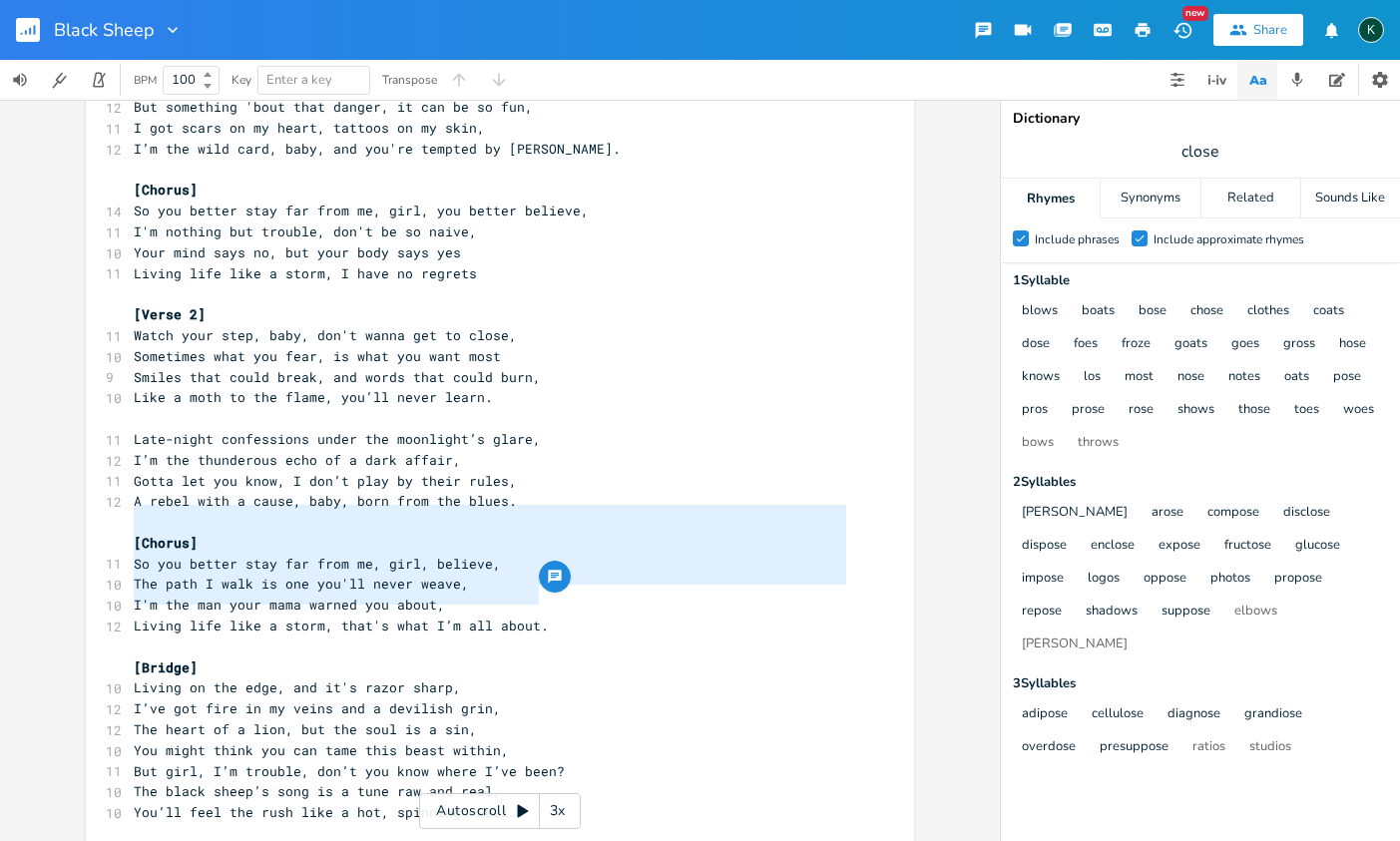 type on "​[Chorus]
So you better stay far from me, girl, believe,
The path I walk is one you'll never weave,
I'm the man your mama warned you about,
Living life like a storm, that's what I’m all about." 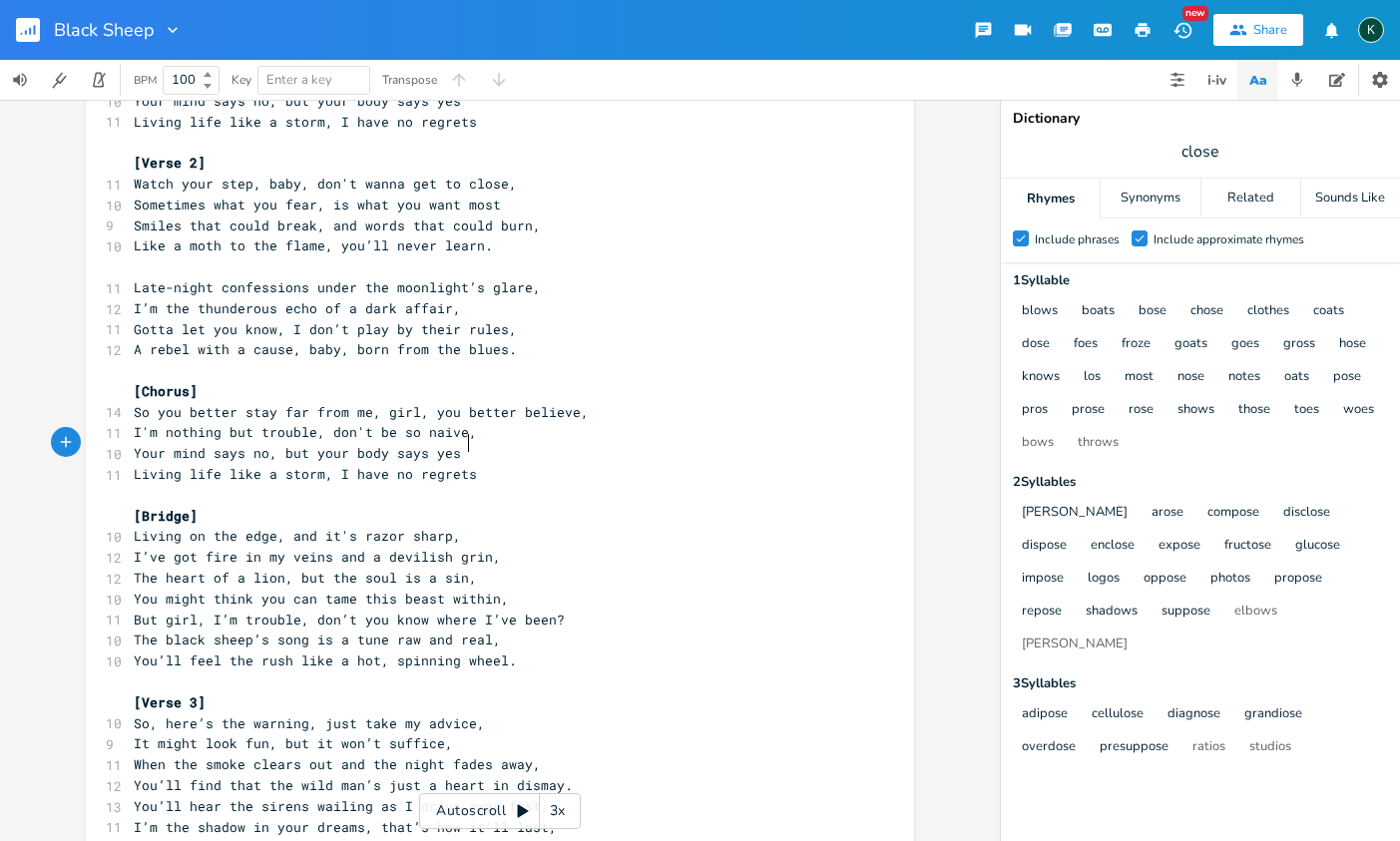 scroll, scrollTop: 591, scrollLeft: 0, axis: vertical 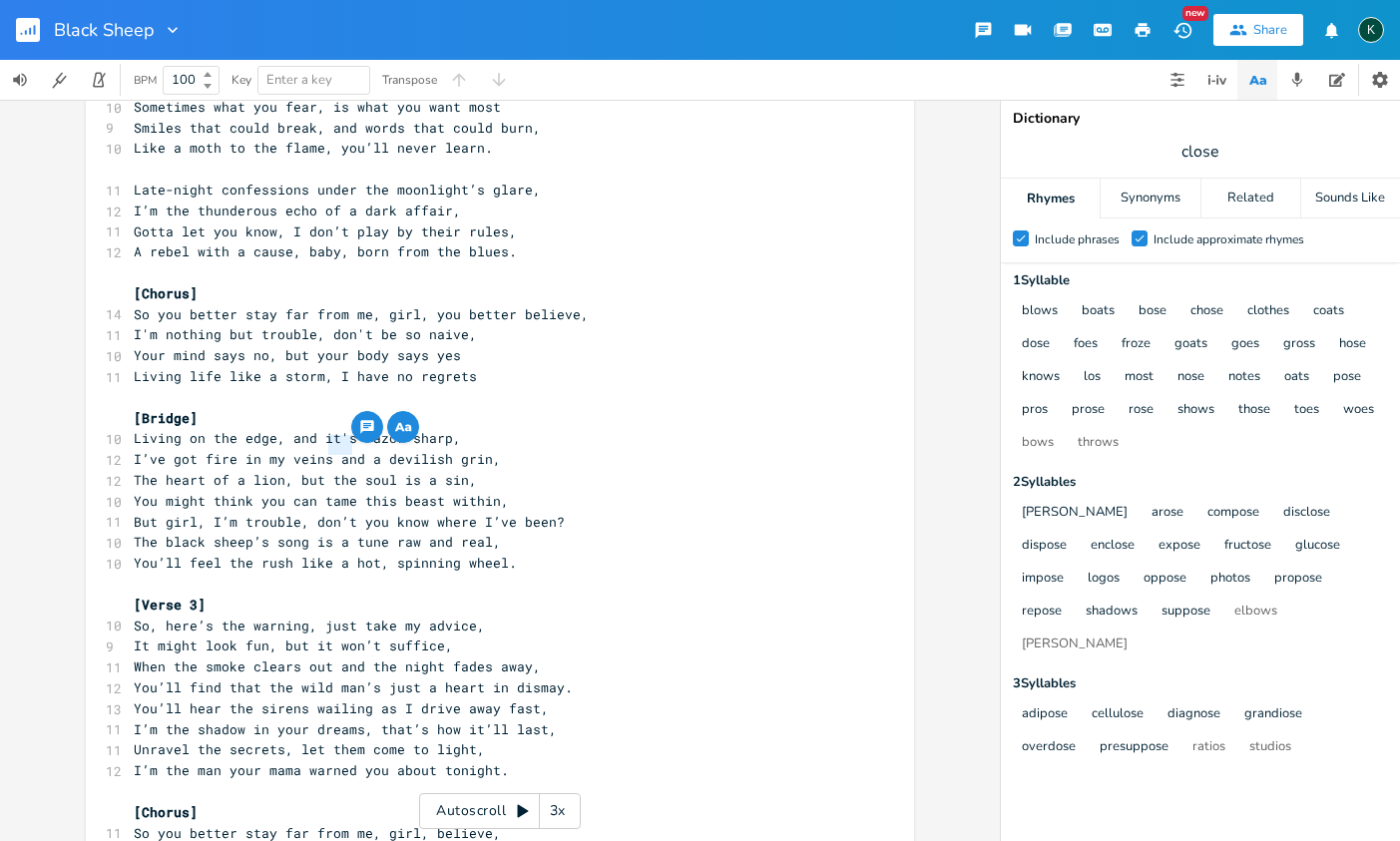 drag, startPoint x: 325, startPoint y: 447, endPoint x: 343, endPoint y: 447, distance: 18 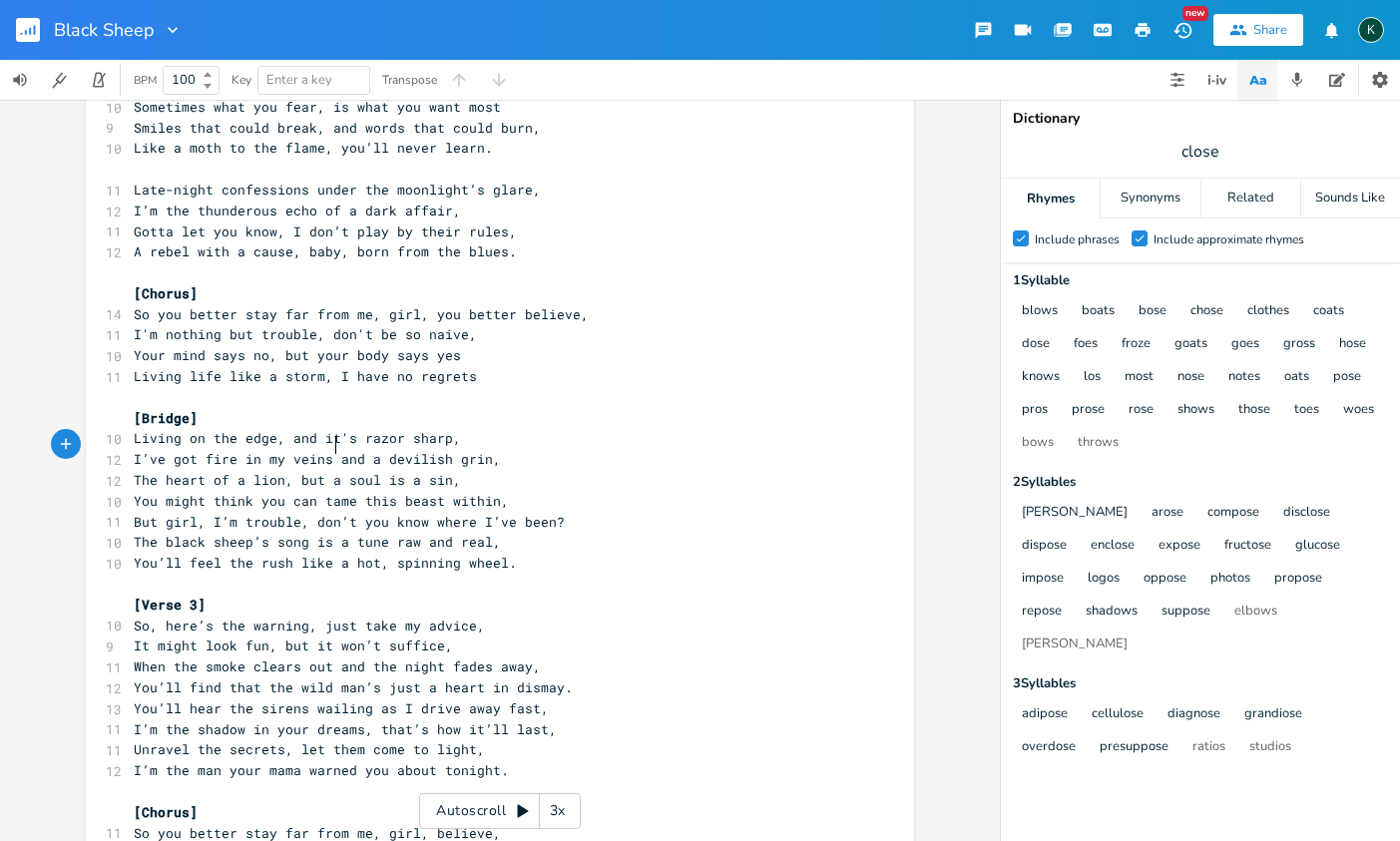 scroll, scrollTop: 0, scrollLeft: 5, axis: horizontal 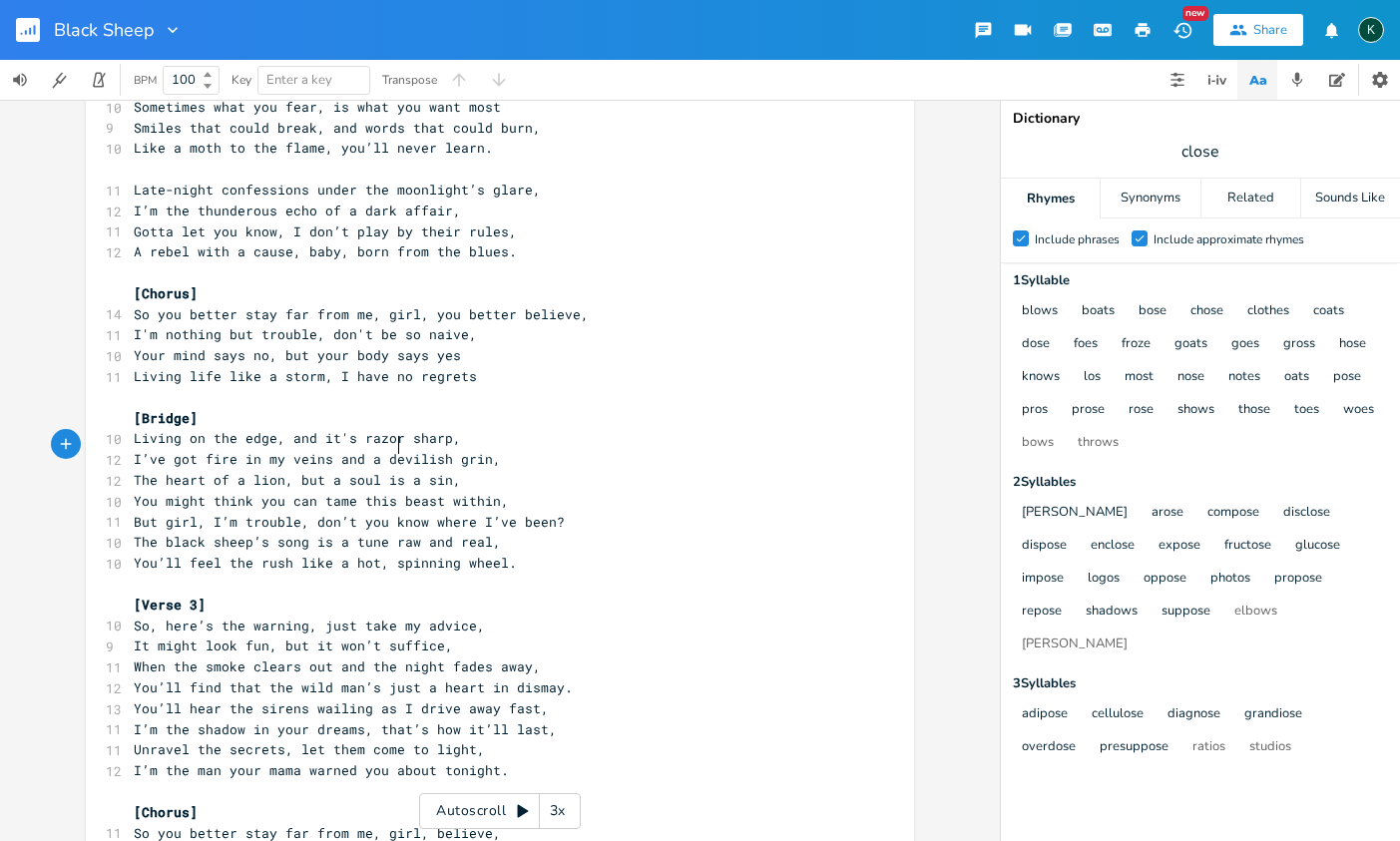 click on "The heart of a lion, but a soul is a sin," at bounding box center [297, 480] 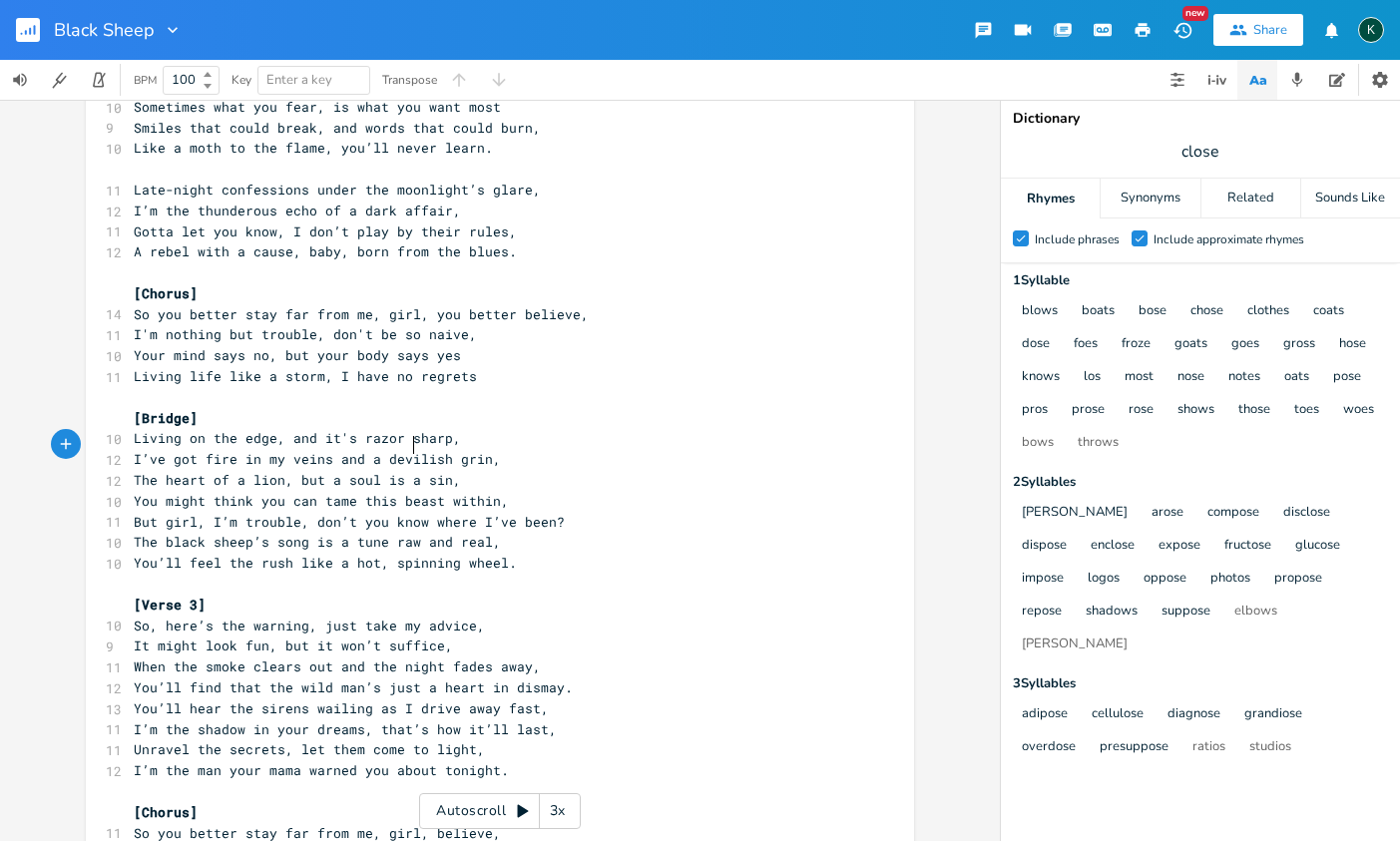 click on "The heart of a lion, but a soul is a sin," at bounding box center [297, 480] 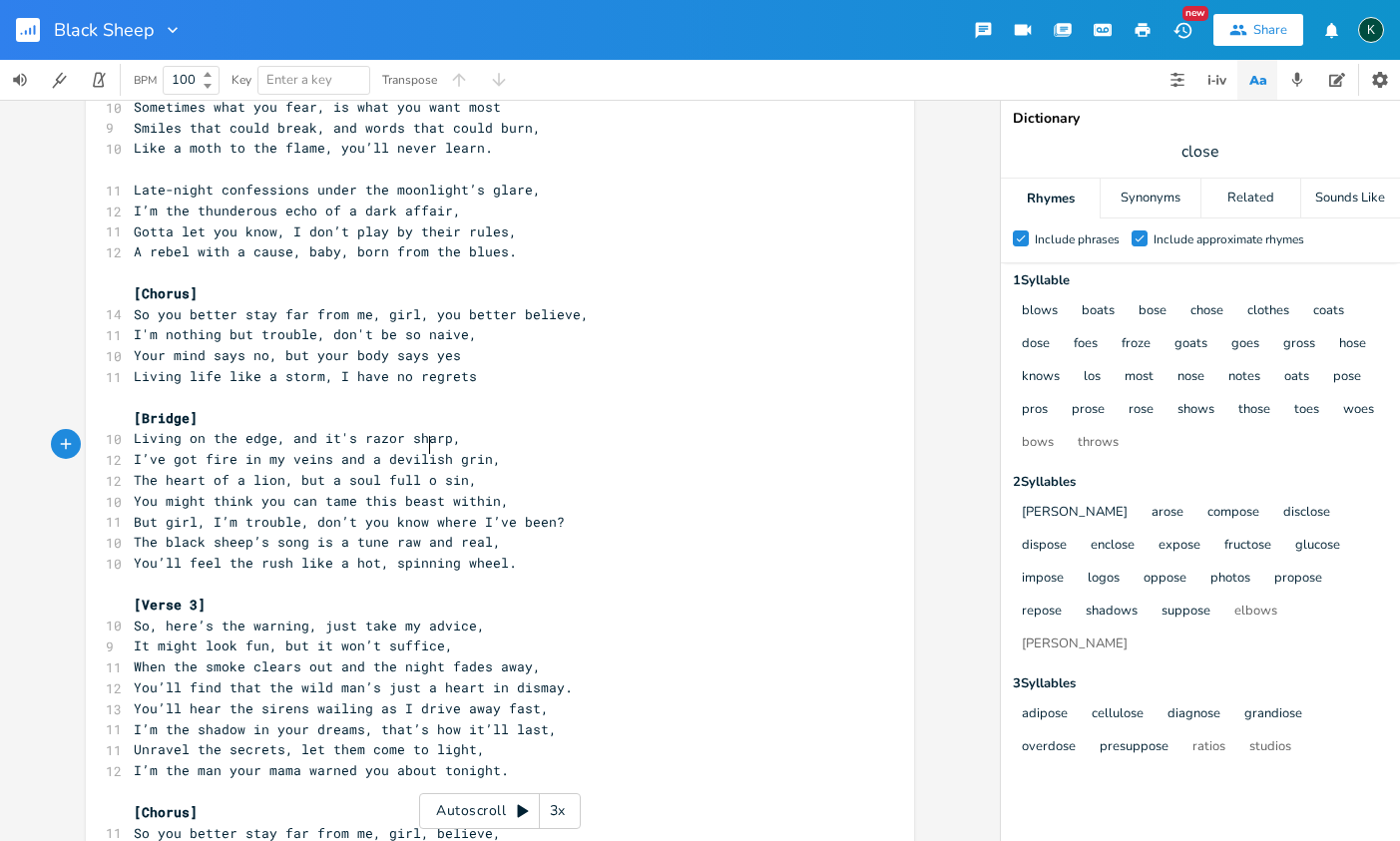 scroll, scrollTop: 0, scrollLeft: 32, axis: horizontal 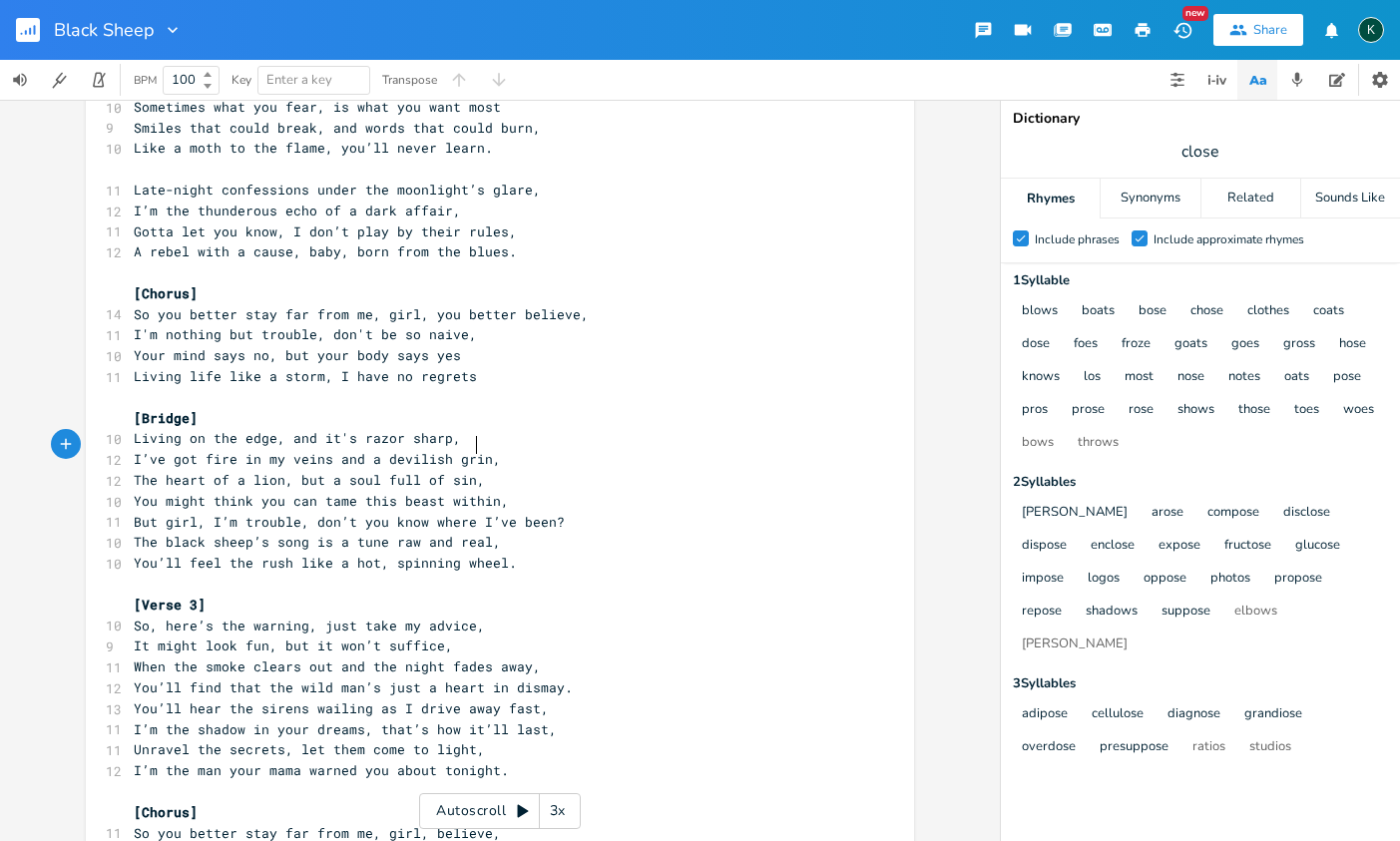 click on "The heart of a lion, but a soul full of sin," at bounding box center (490, 480) 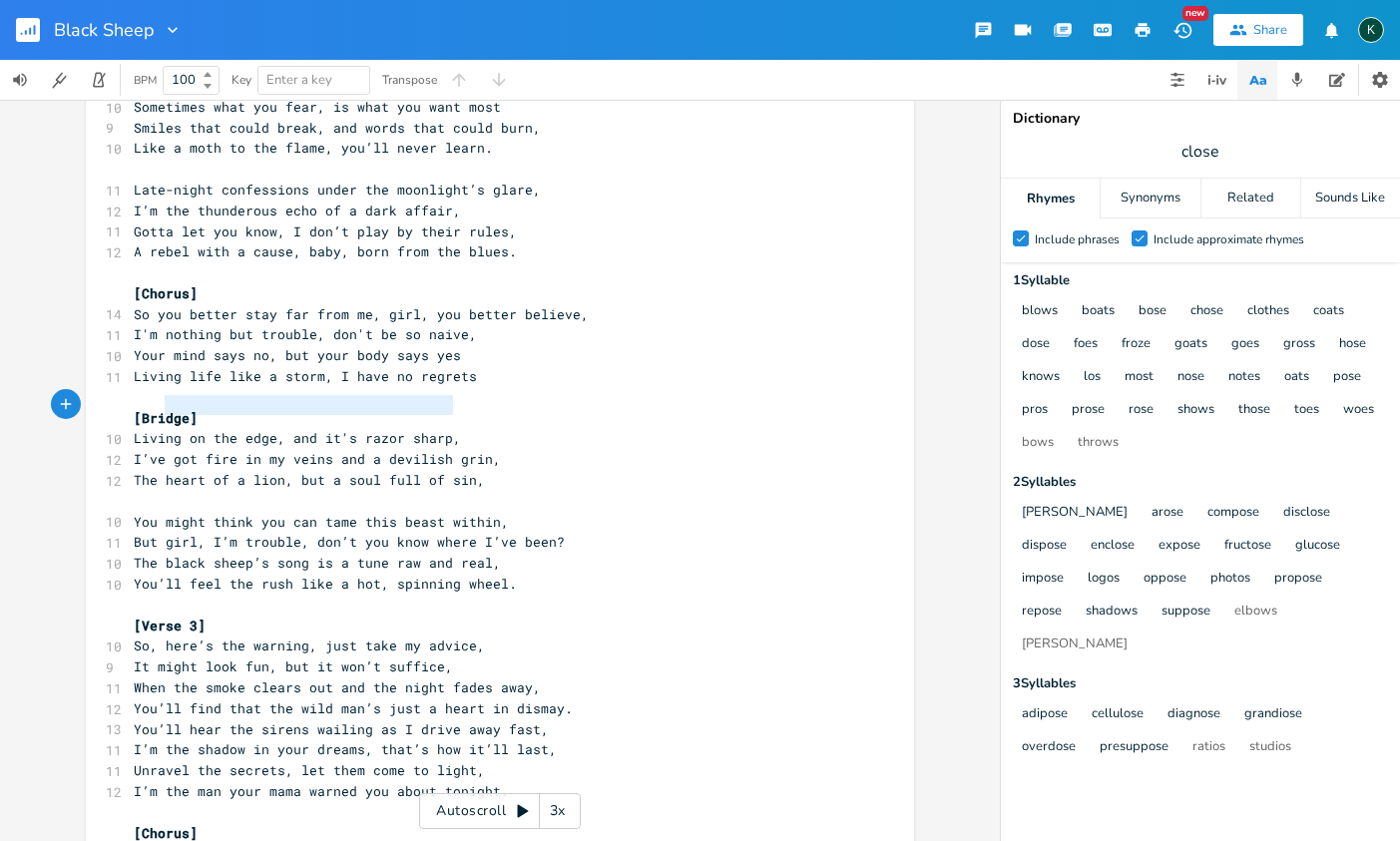 type on "Living on the edge, and it's razor sharp," 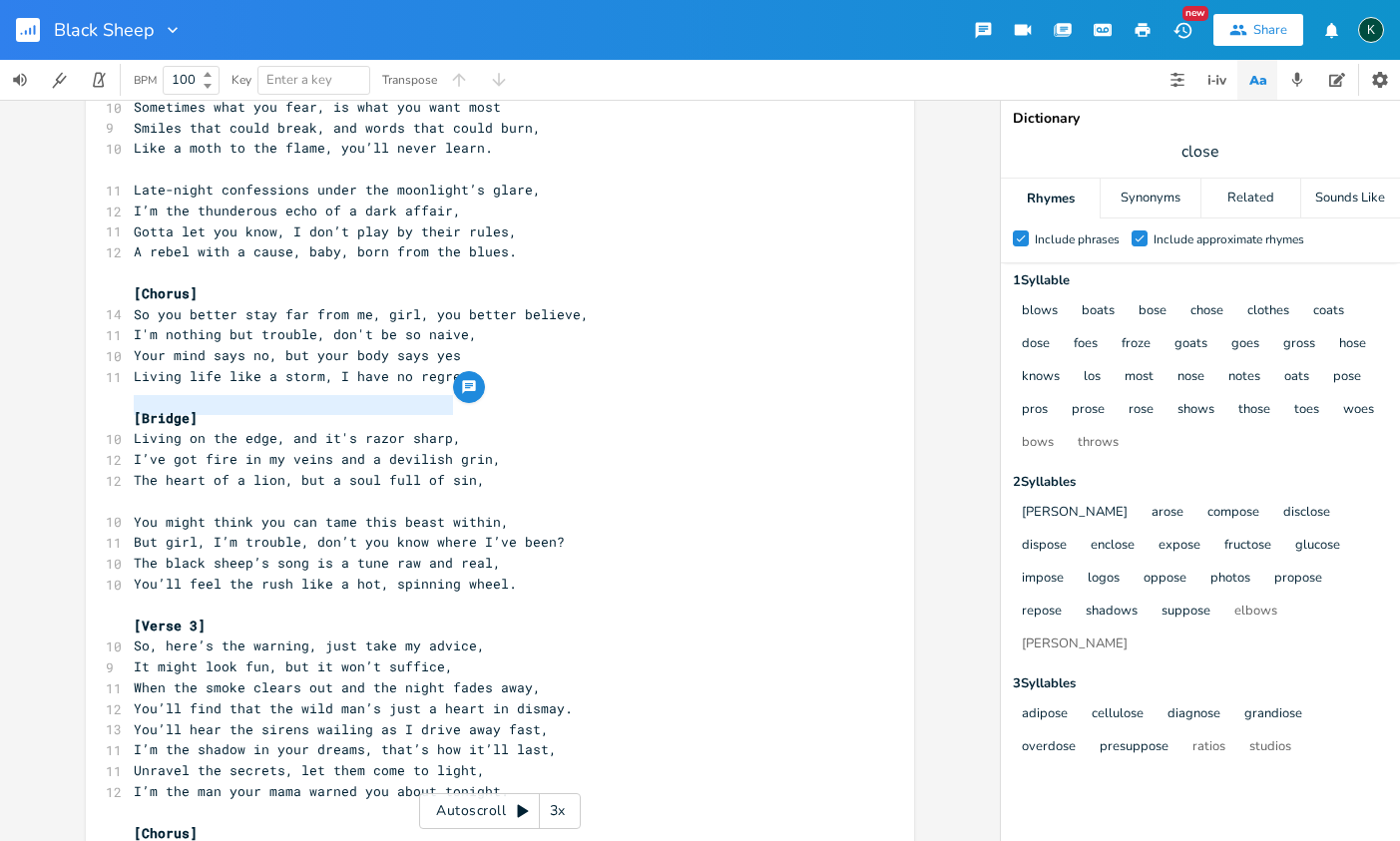 drag, startPoint x: 468, startPoint y: 409, endPoint x: 121, endPoint y: 408, distance: 347.00144 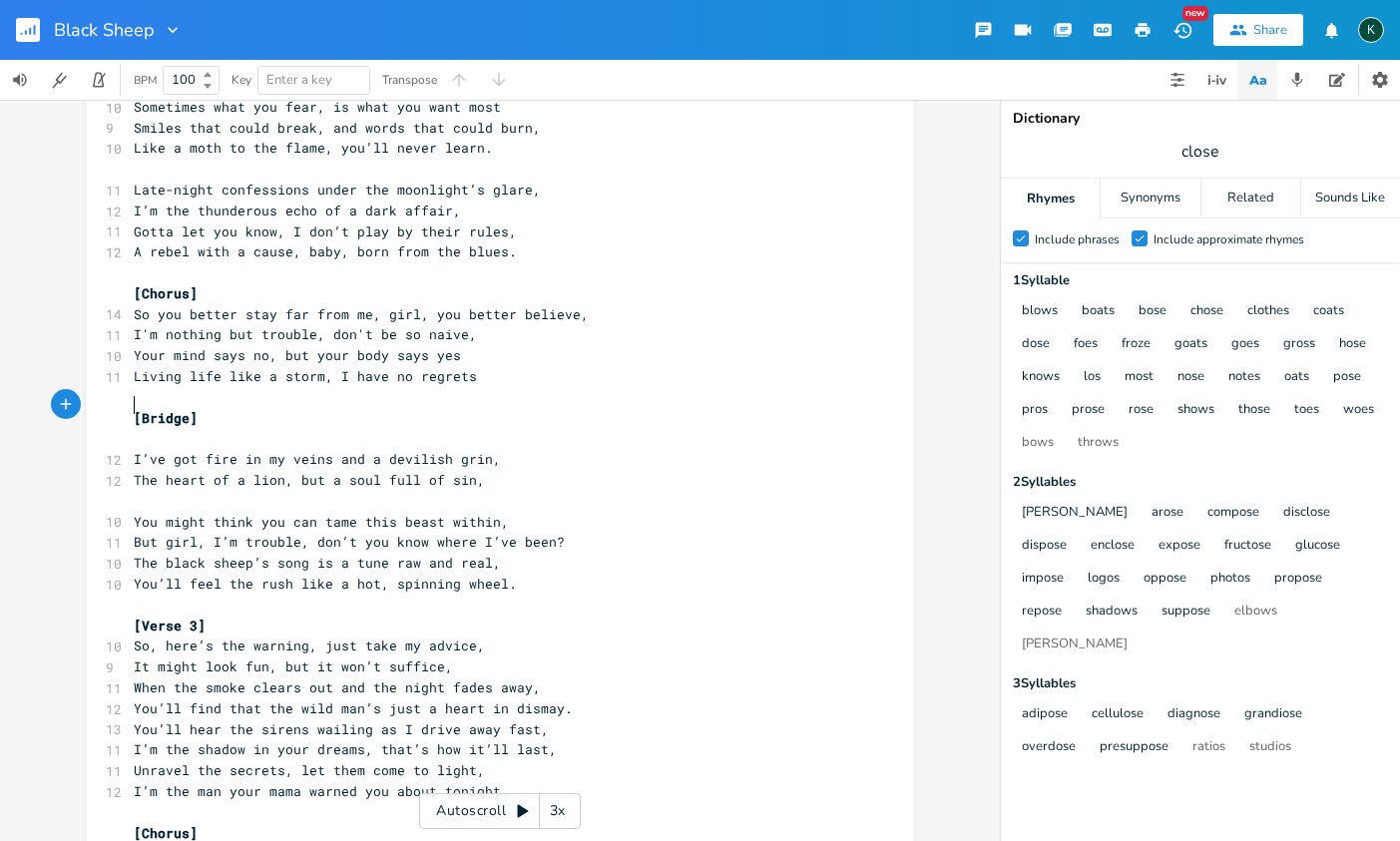 click on "​" at bounding box center (490, 501) 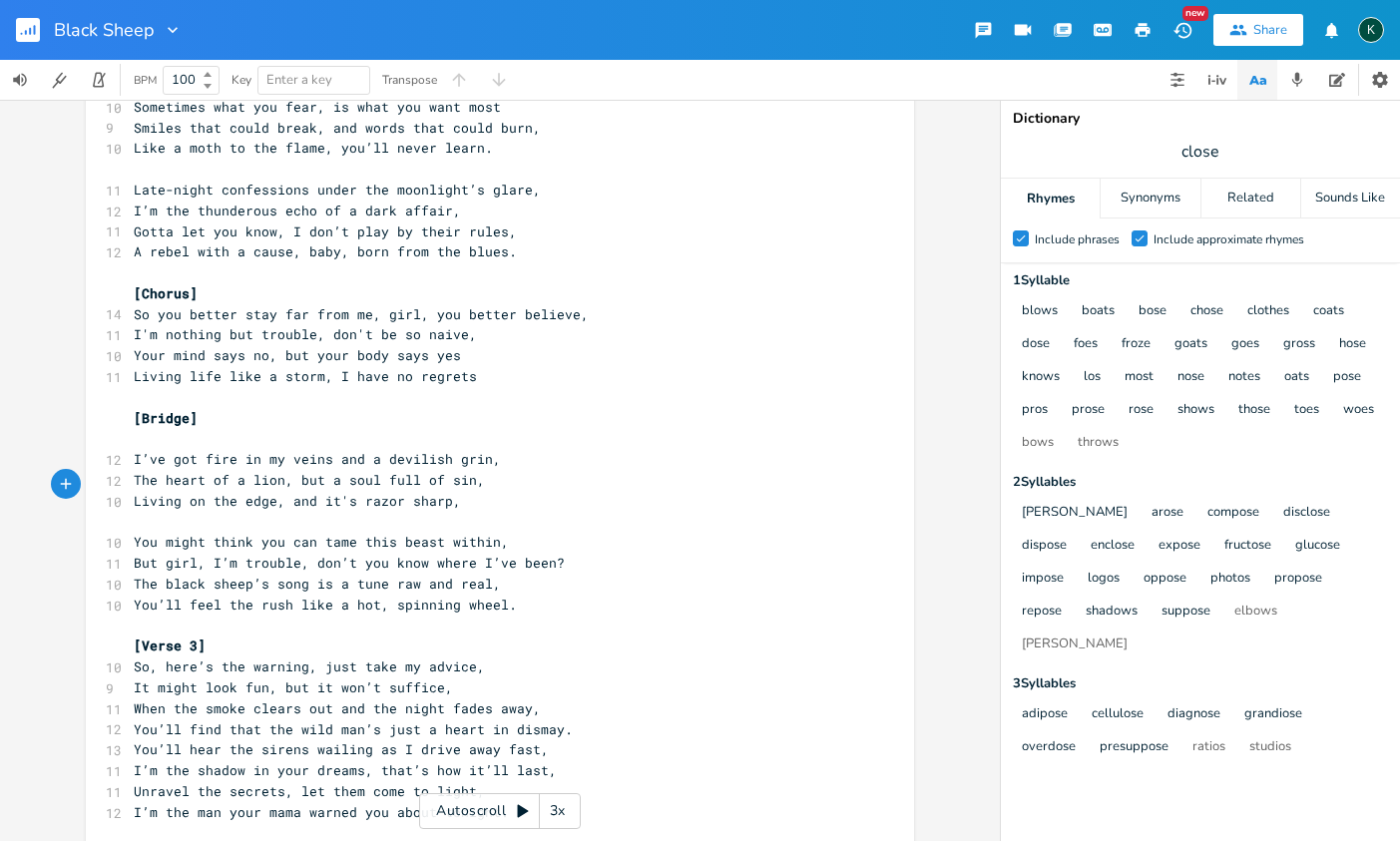 click on "When the smoke clears out and the night fades away," at bounding box center [337, 708] 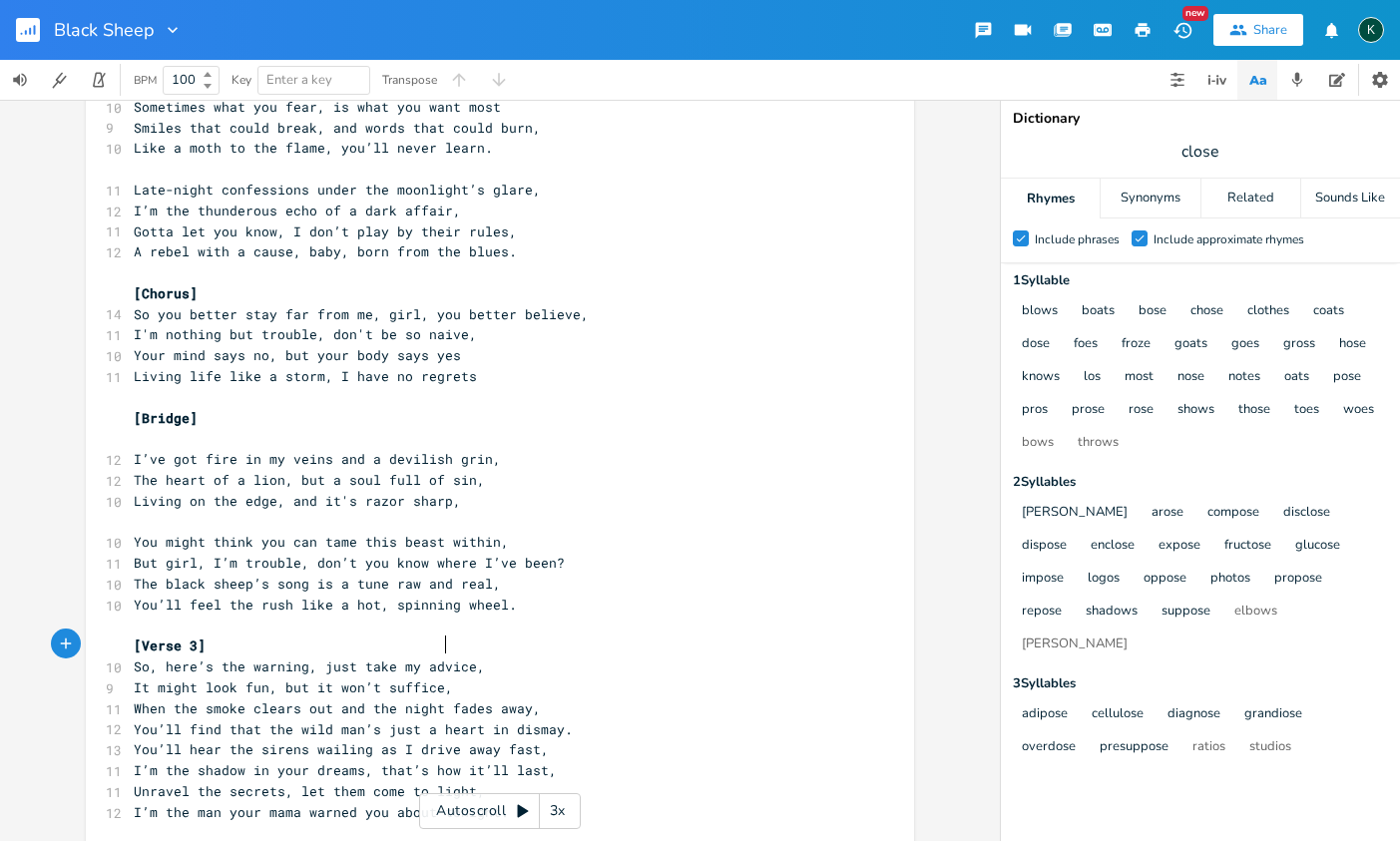click on "It might look fun, but it won’t suffice," at bounding box center (490, 687) 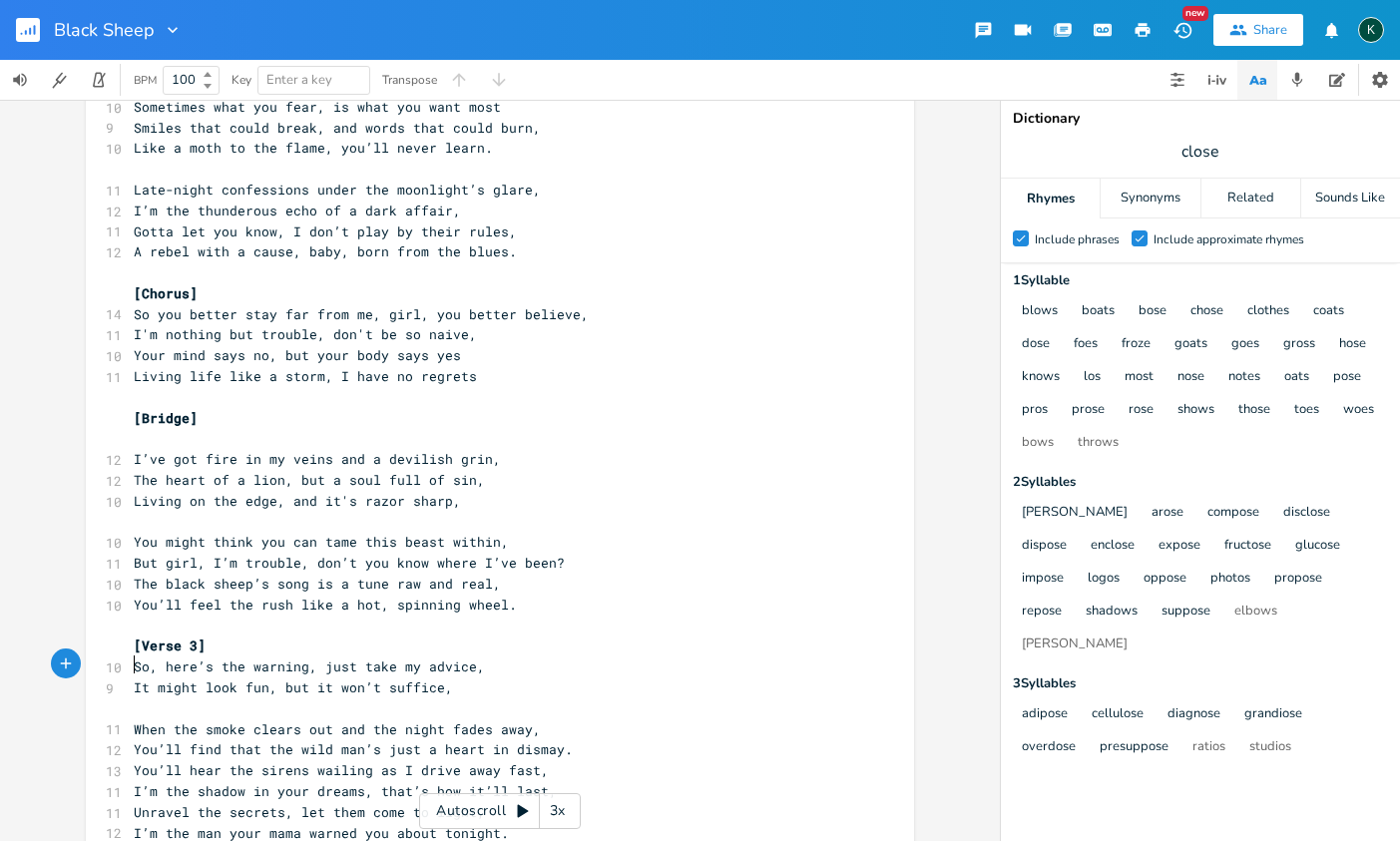 click on "You’ll find that the wild man’s just a heart in dismay." at bounding box center (490, 749) 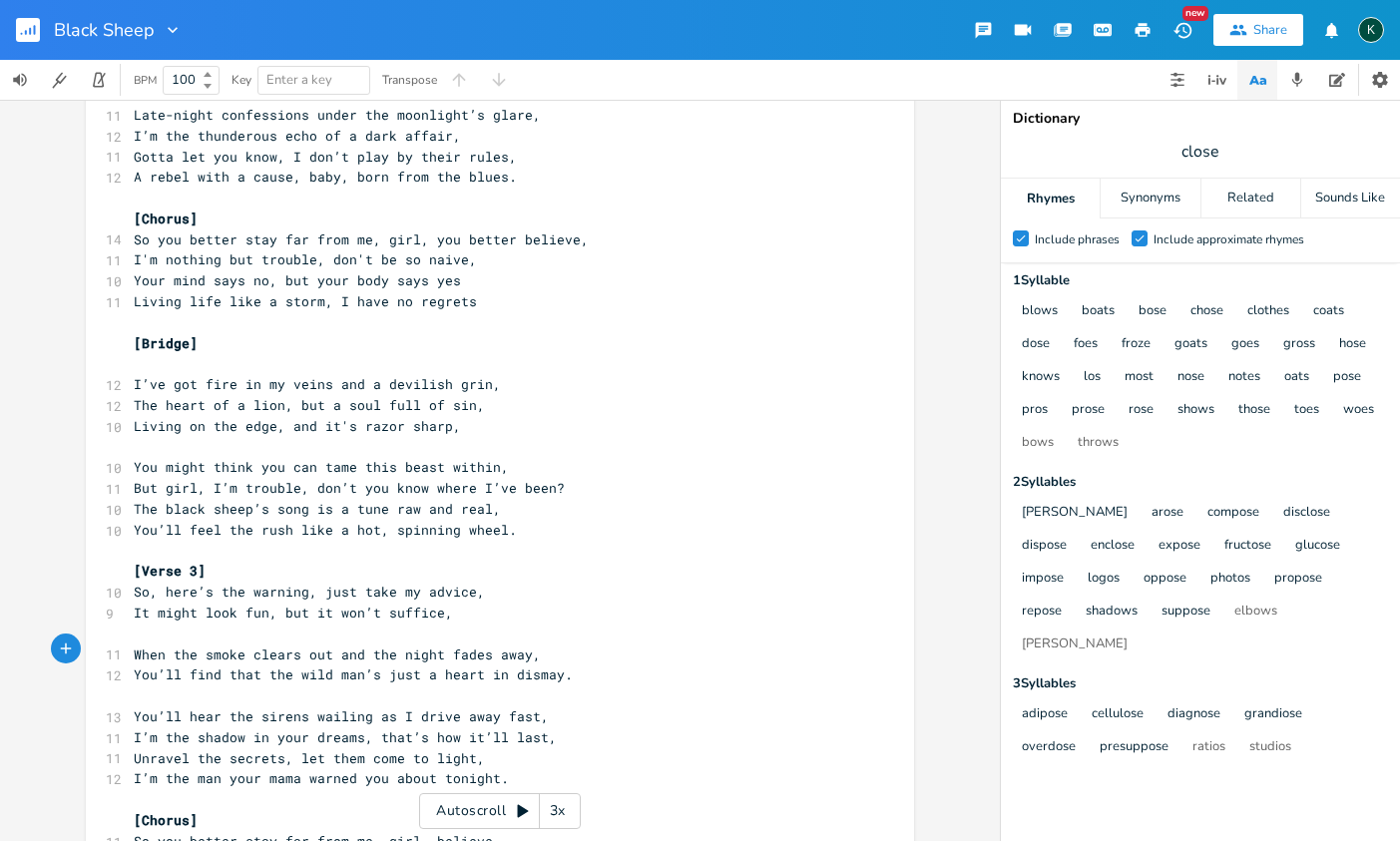 scroll, scrollTop: 727, scrollLeft: 0, axis: vertical 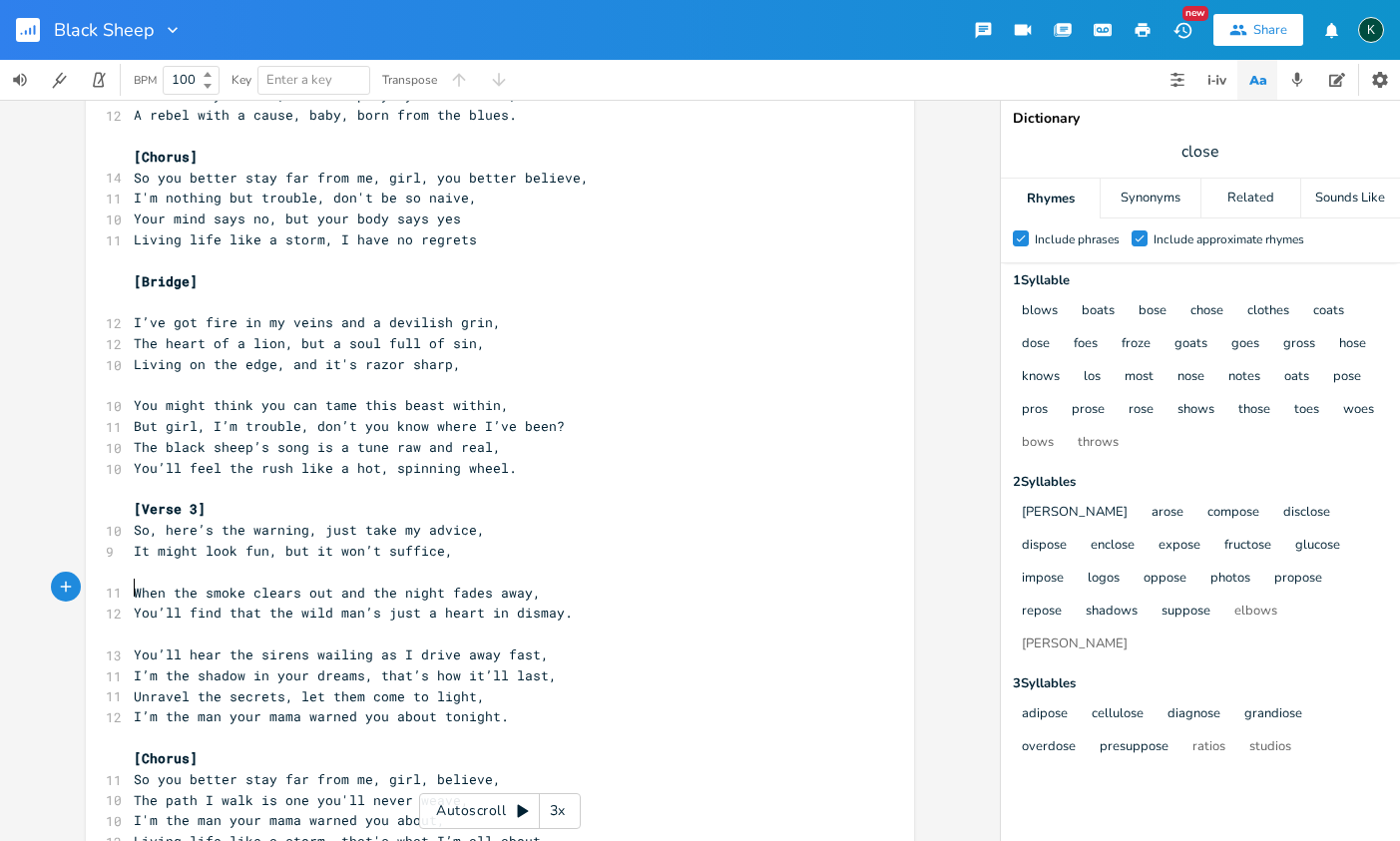 click on "I’m the shadow in your dreams, that’s how it’ll last," at bounding box center [490, 675] 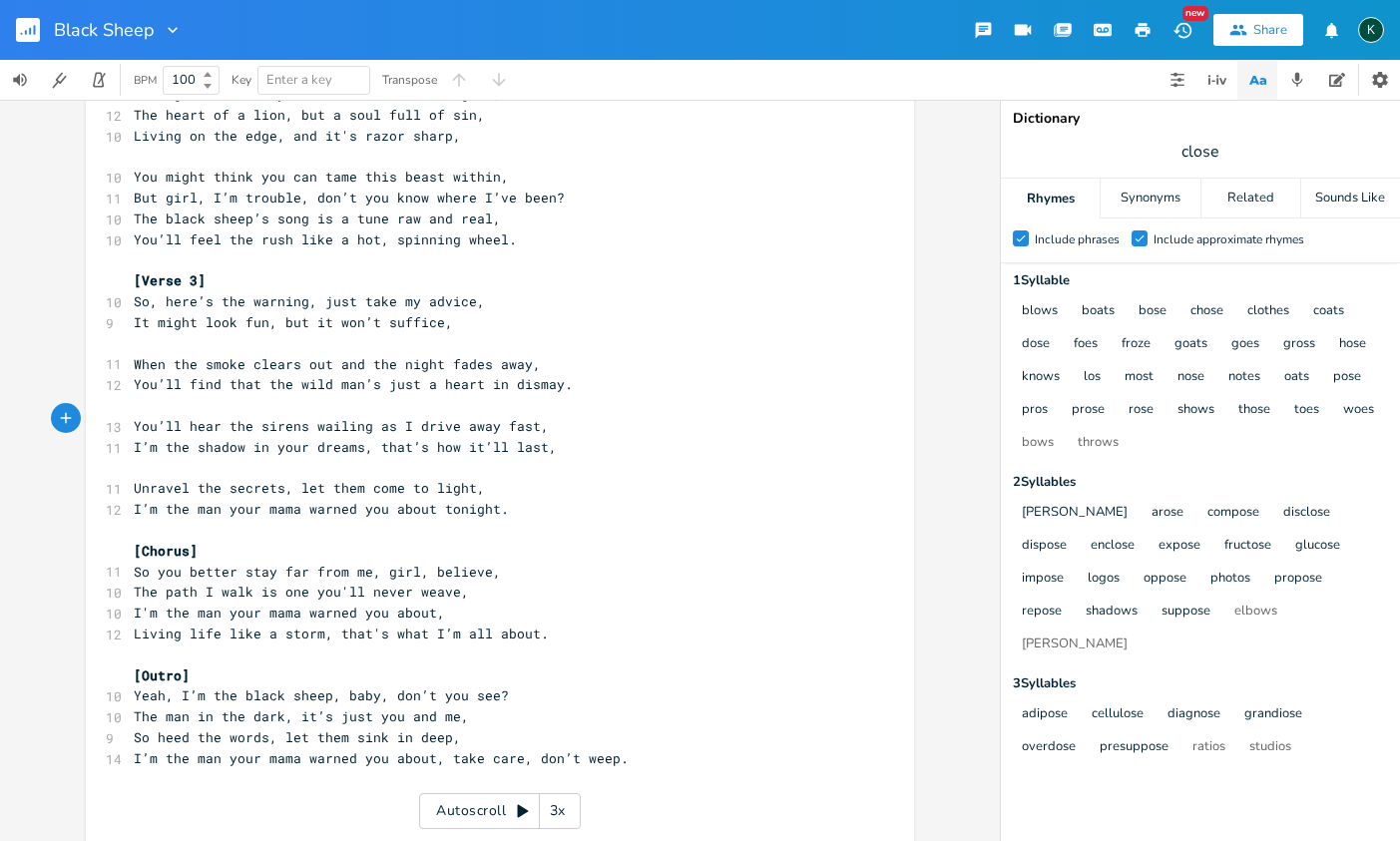 scroll, scrollTop: 858, scrollLeft: 0, axis: vertical 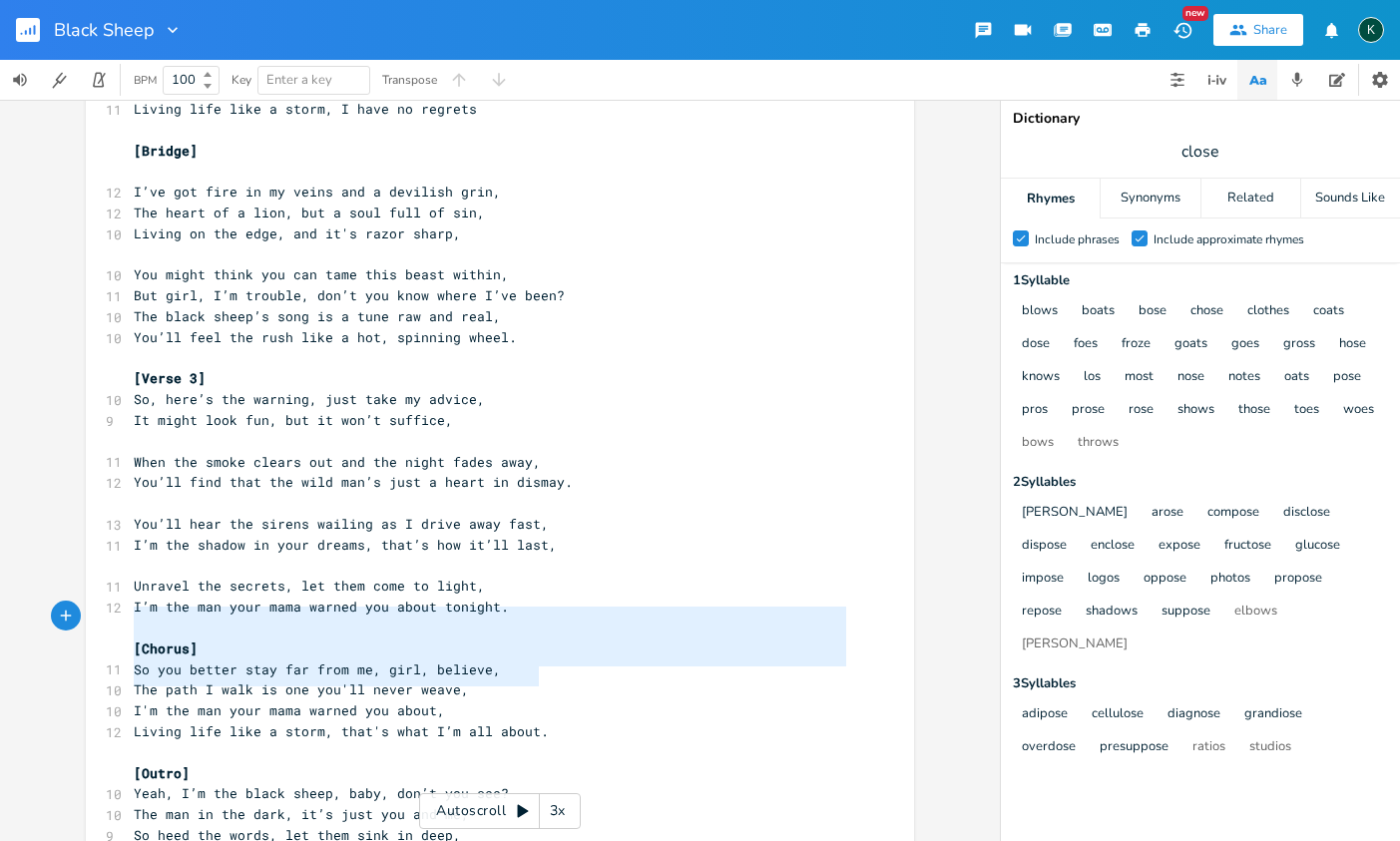 type on "[Chorus]
So you better stay far from me, girl, believe,
The path I walk is one you'll never weave,
I'm the man your mama warned you about,
Living life like a storm, that's what I’m all about." 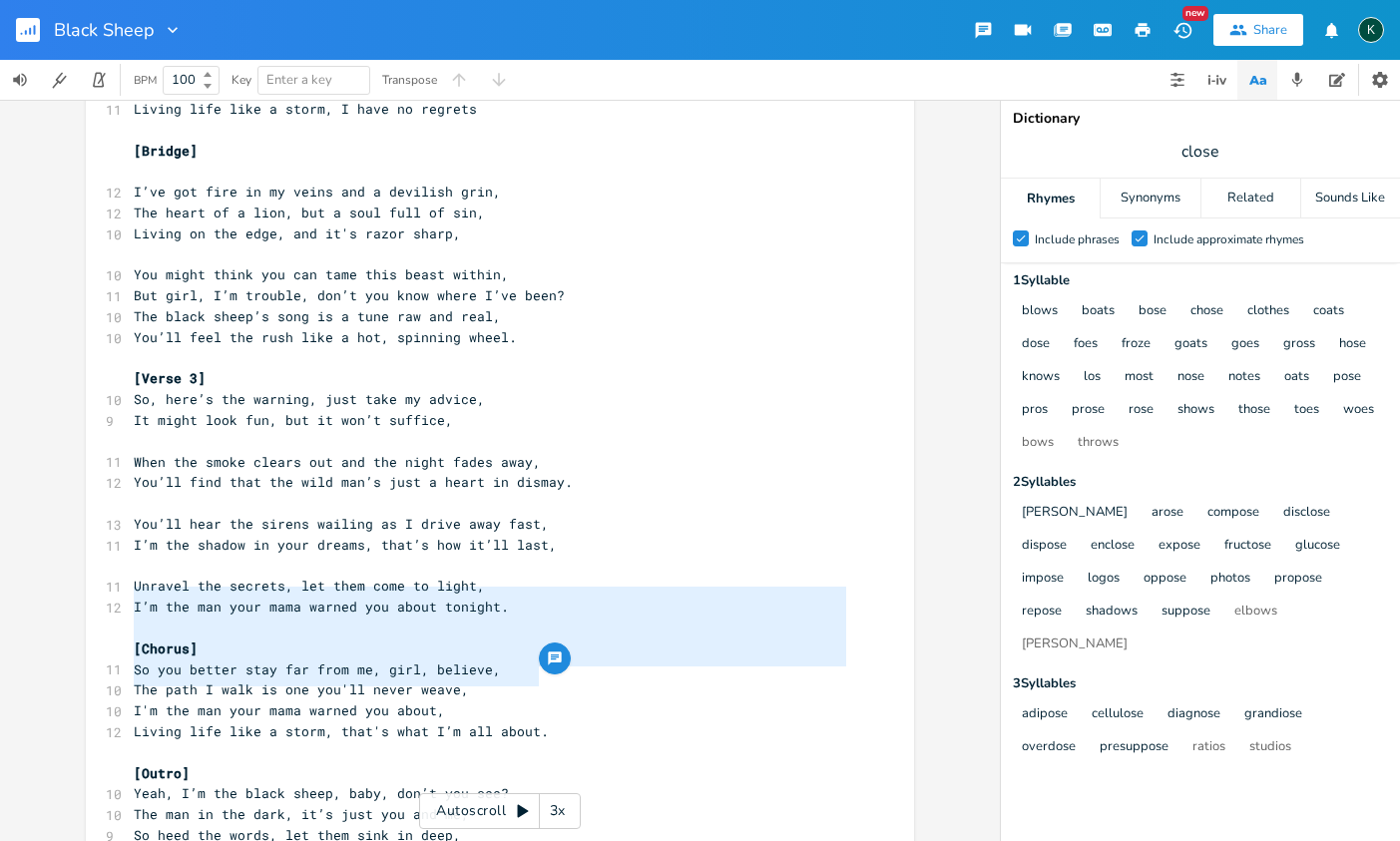 drag, startPoint x: 544, startPoint y: 678, endPoint x: 56, endPoint y: 595, distance: 495.00808 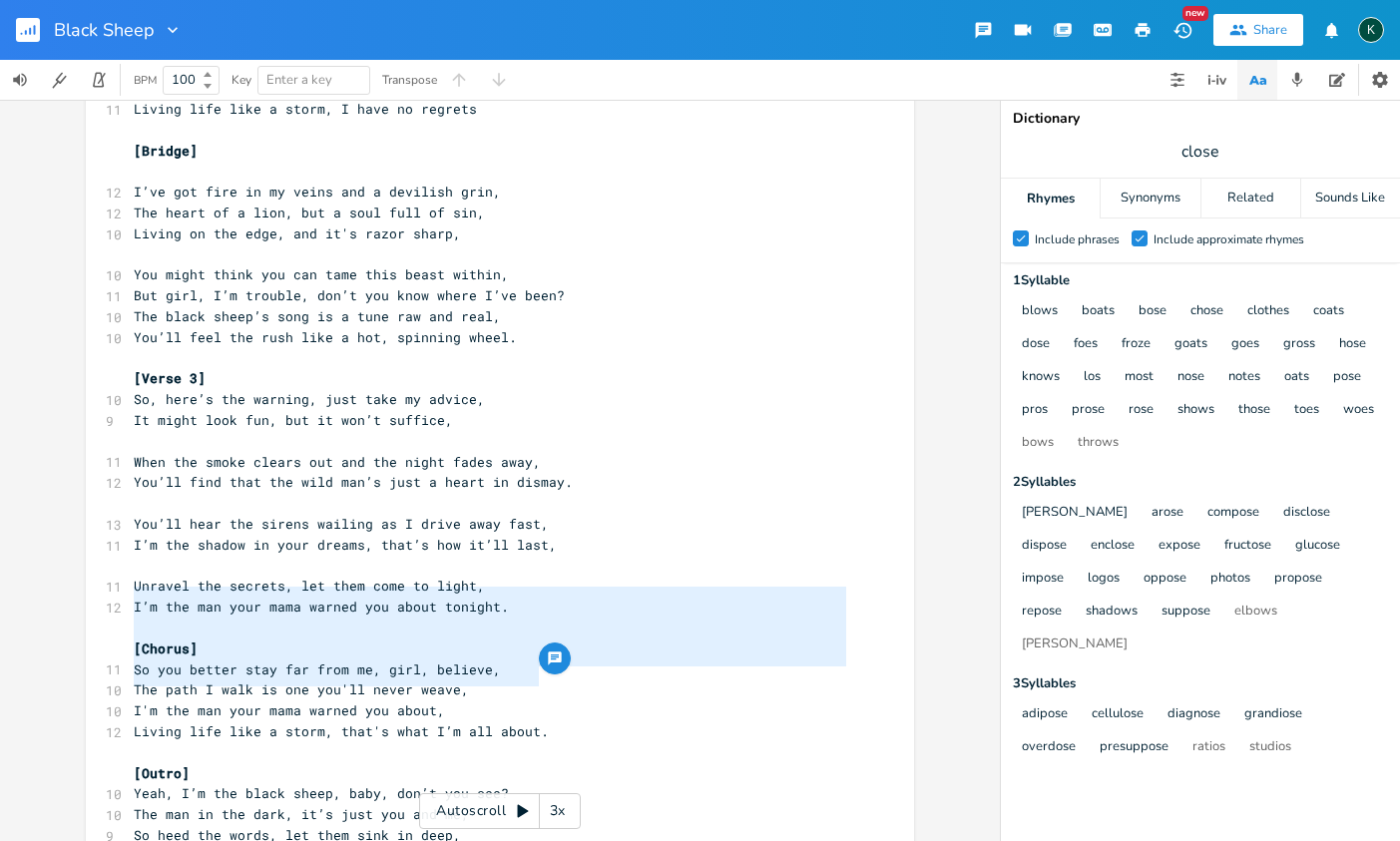click on "Living life like a storm, that's what I’m all about." at bounding box center (341, 731) 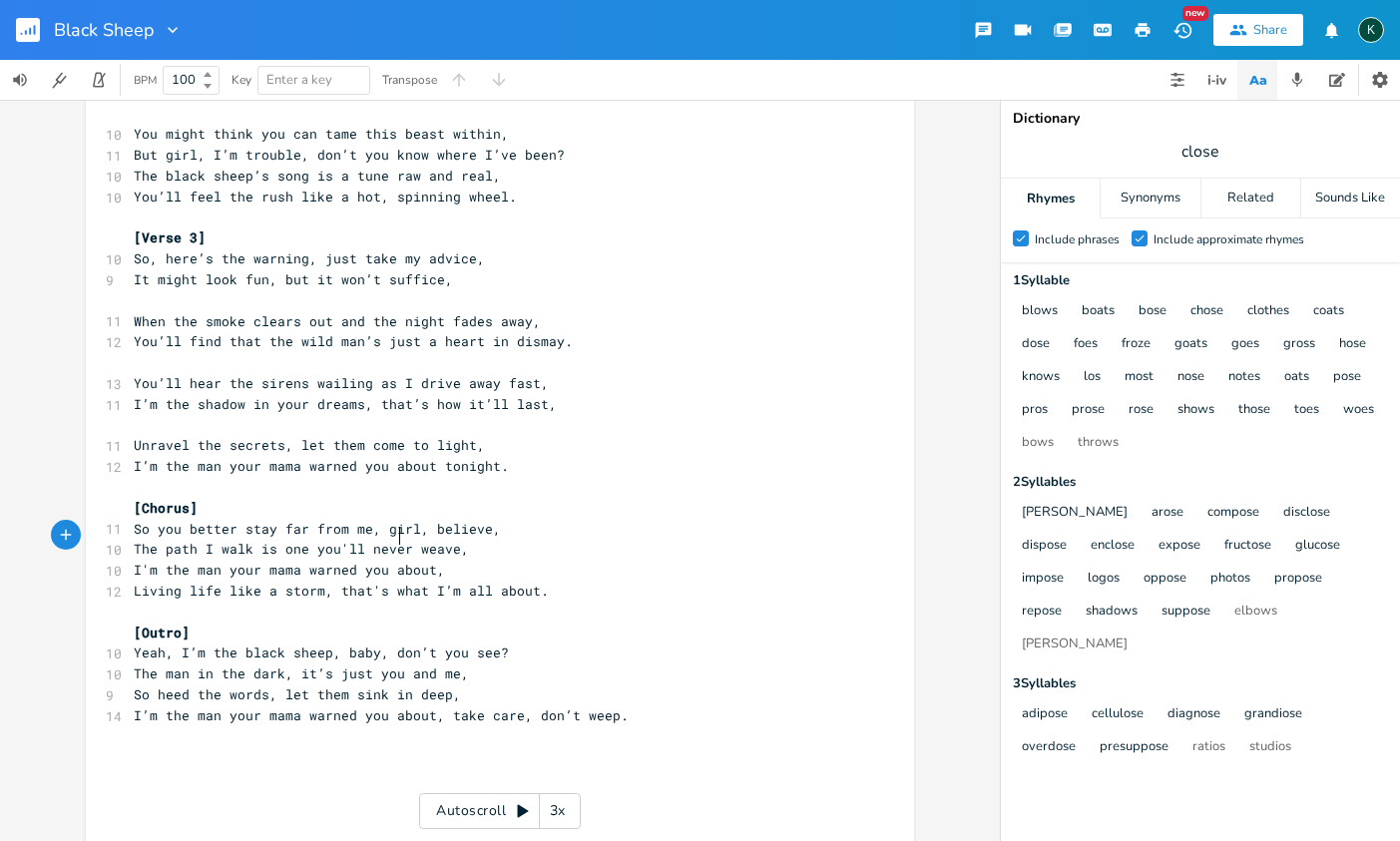 scroll, scrollTop: 1321, scrollLeft: 0, axis: vertical 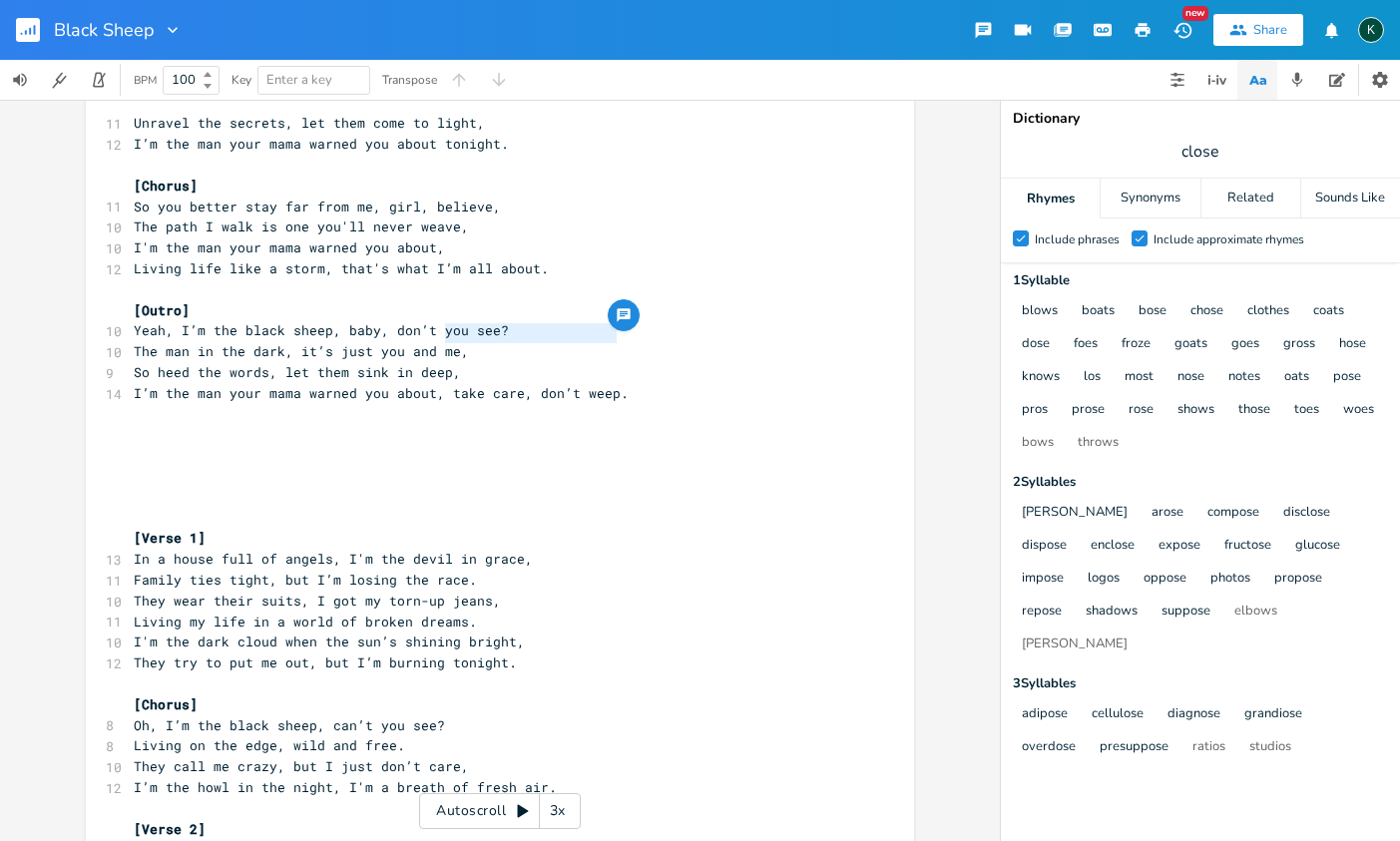 drag, startPoint x: 440, startPoint y: 334, endPoint x: 611, endPoint y: 340, distance: 171.10523 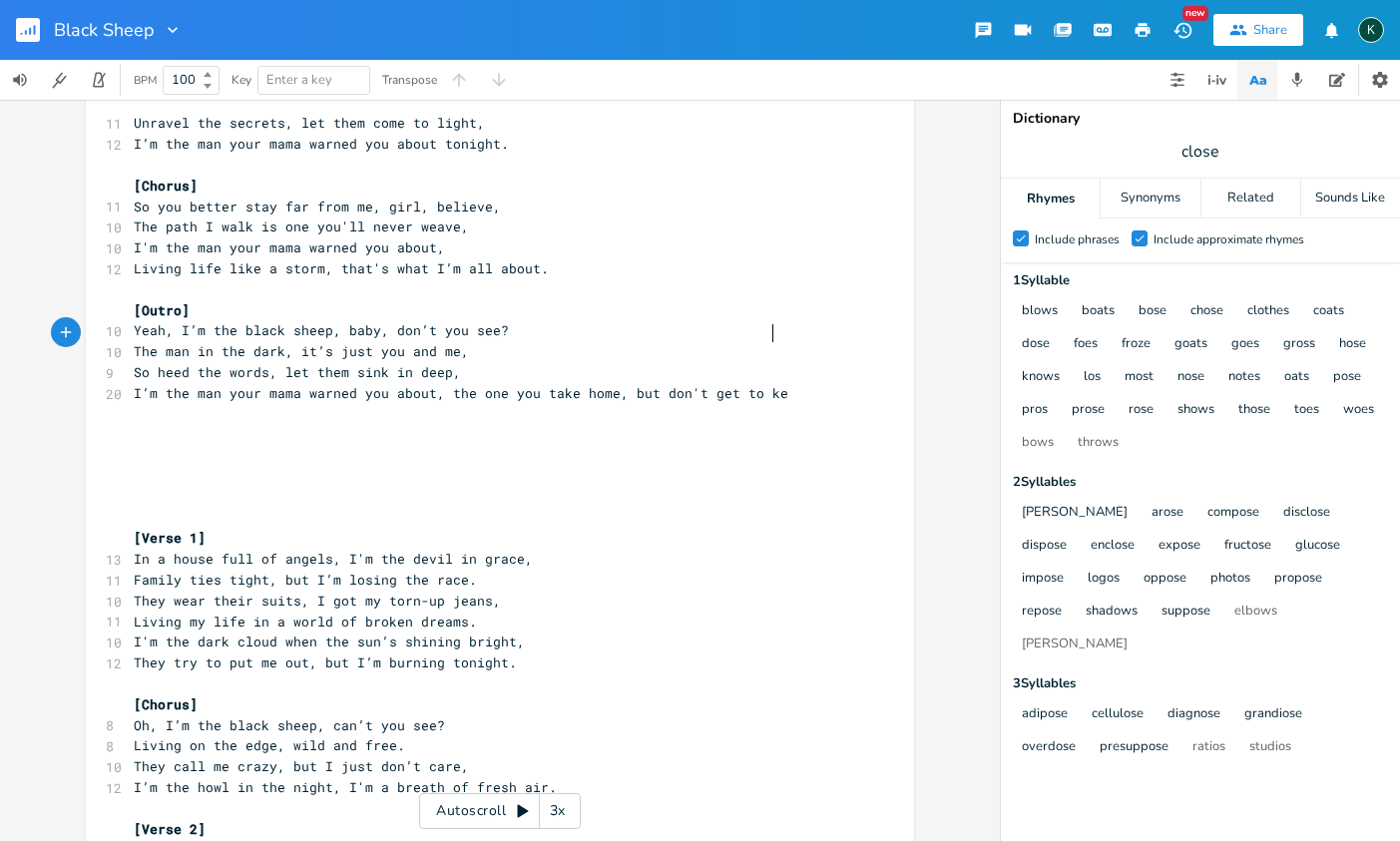 type on "the one you take home, but don't get to keep" 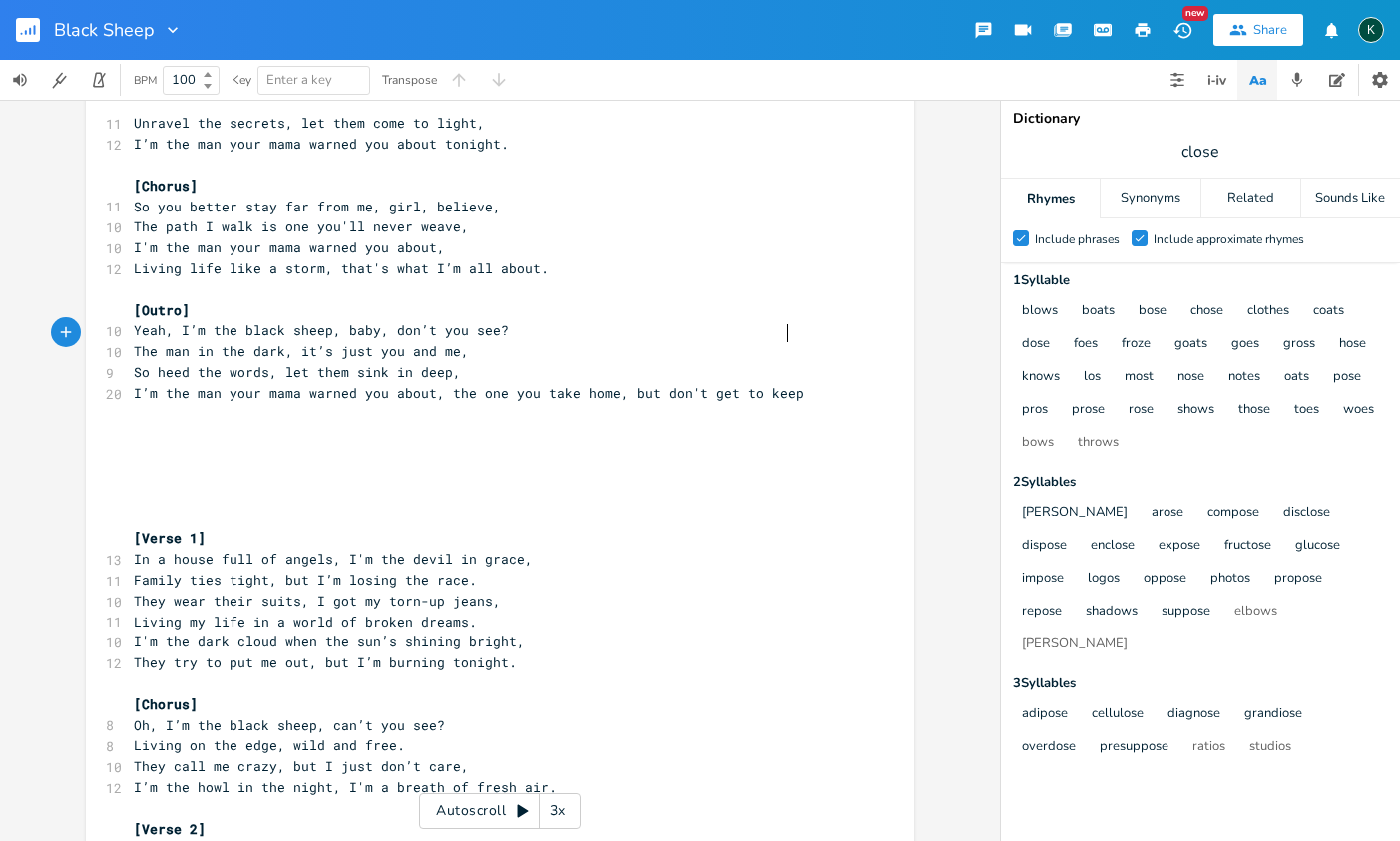 scroll, scrollTop: 0, scrollLeft: 220, axis: horizontal 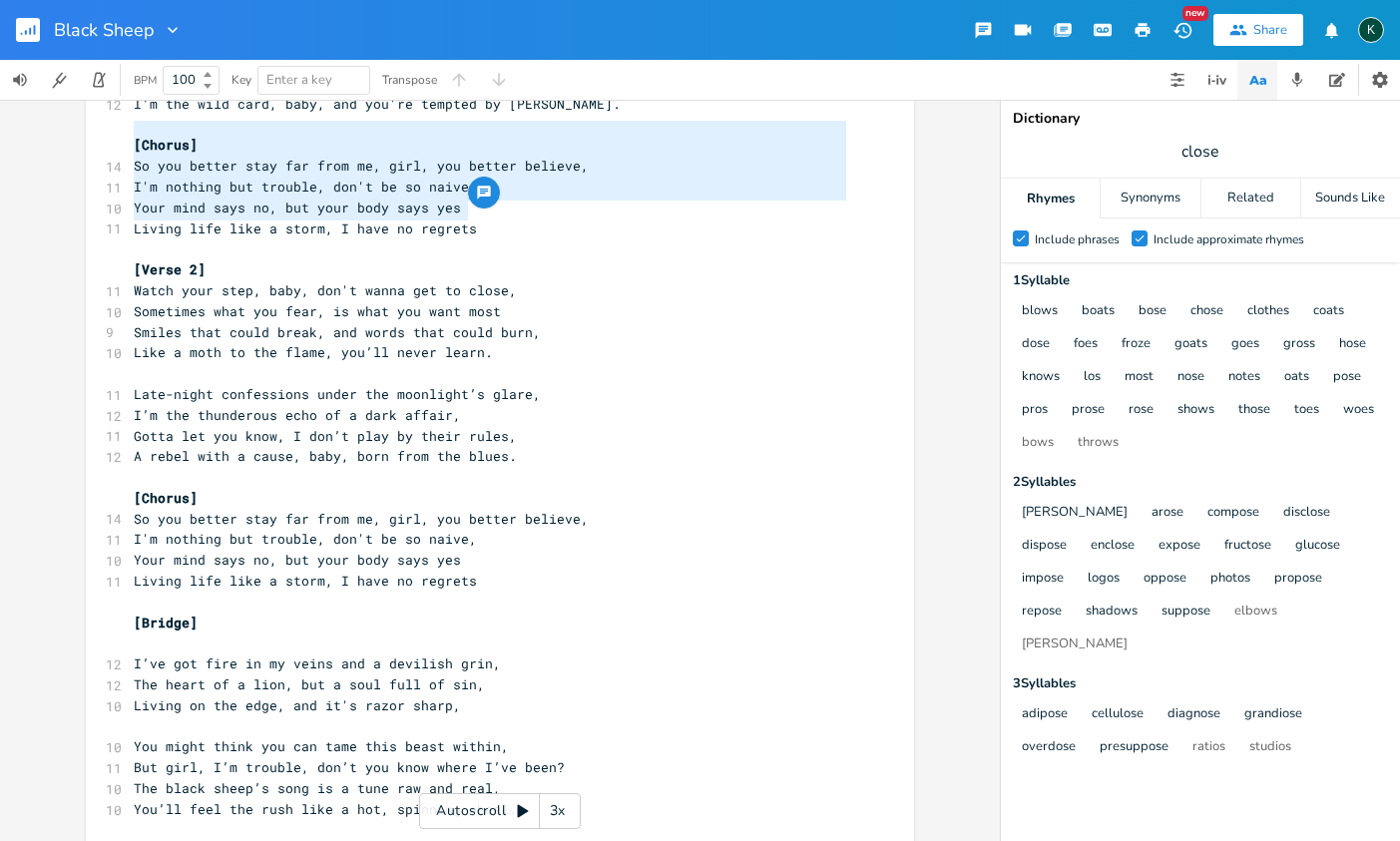 drag, startPoint x: 489, startPoint y: 211, endPoint x: 41, endPoint y: 133, distance: 454.7395 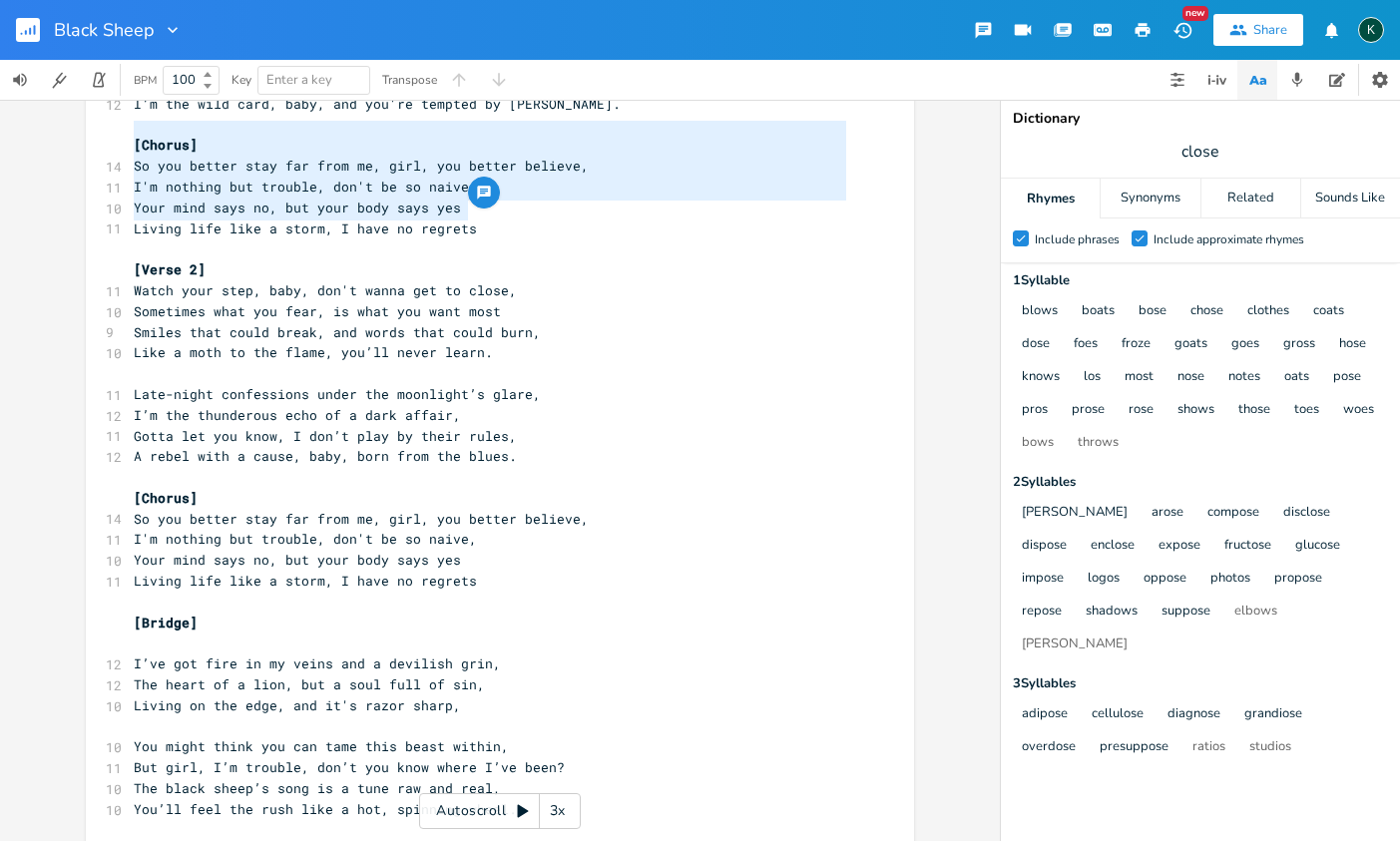 scroll, scrollTop: 4, scrollLeft: 0, axis: vertical 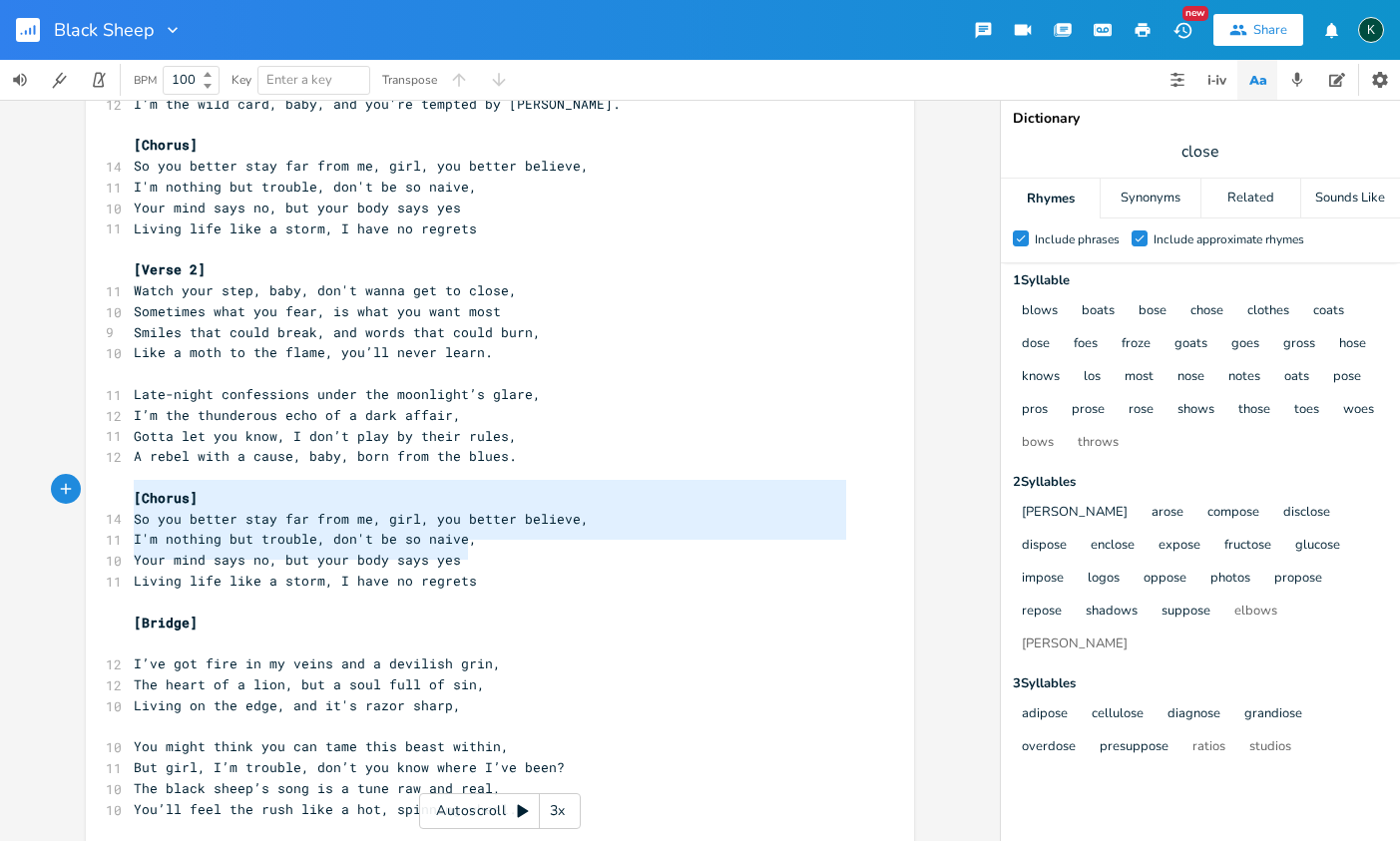 type on "[Chorus]
So you better stay far from me, girl, you better believe,
I'm nothing but trouble, don't be so naive,
Your mind says no, but your body says yes
Living life like a storm, I have no regrets" 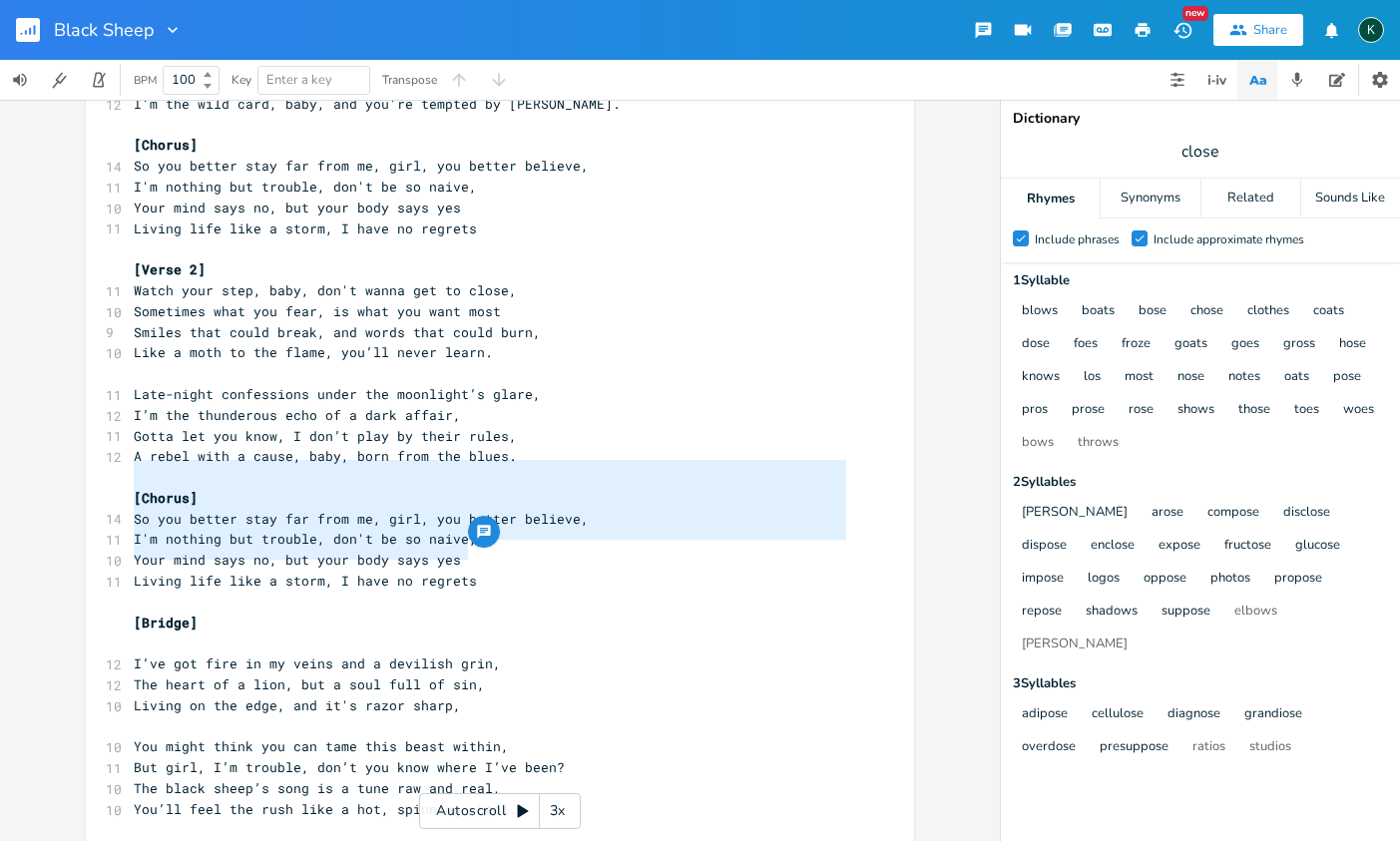 drag, startPoint x: 485, startPoint y: 555, endPoint x: 72, endPoint y: 467, distance: 422.27124 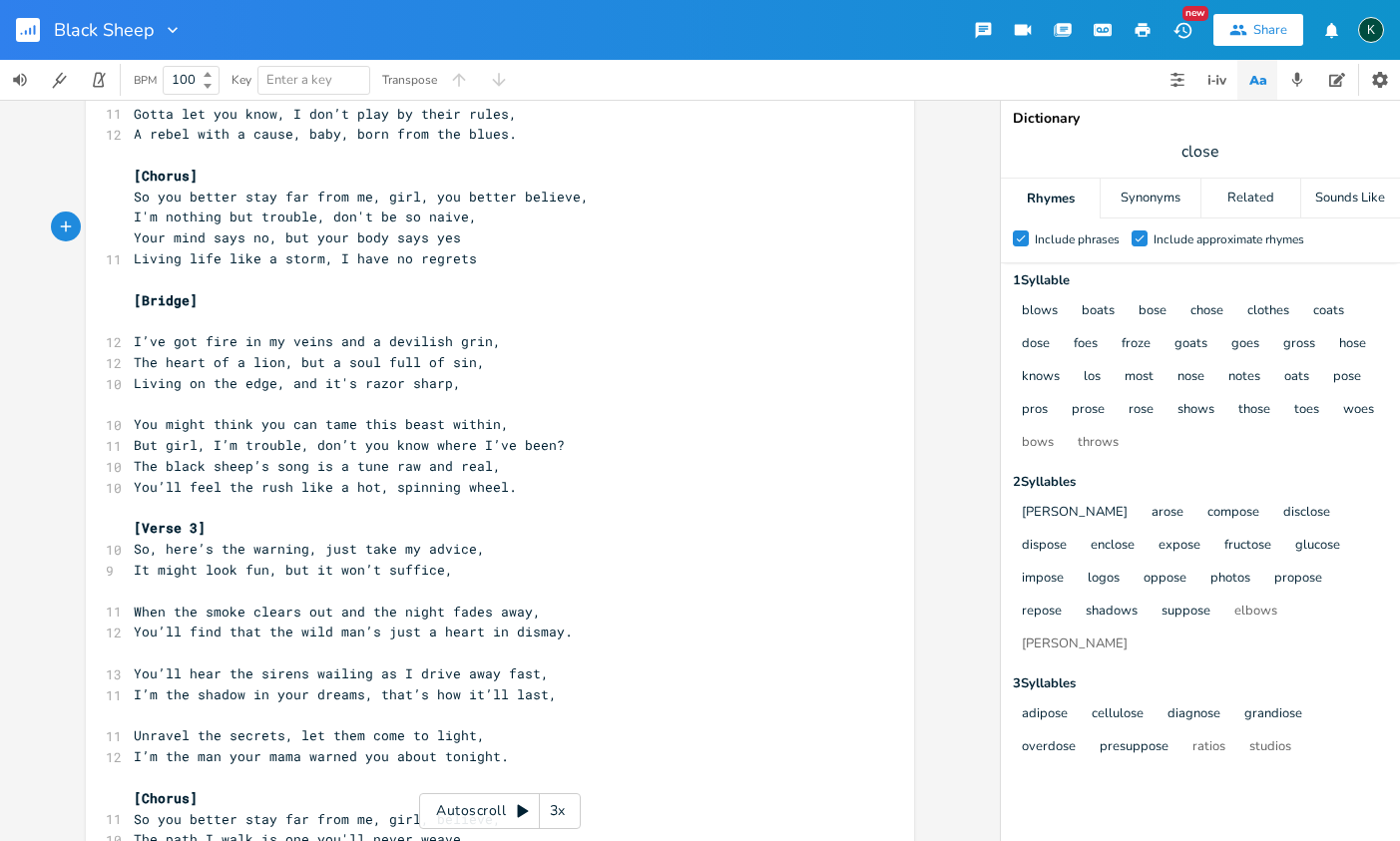 scroll, scrollTop: 981, scrollLeft: 0, axis: vertical 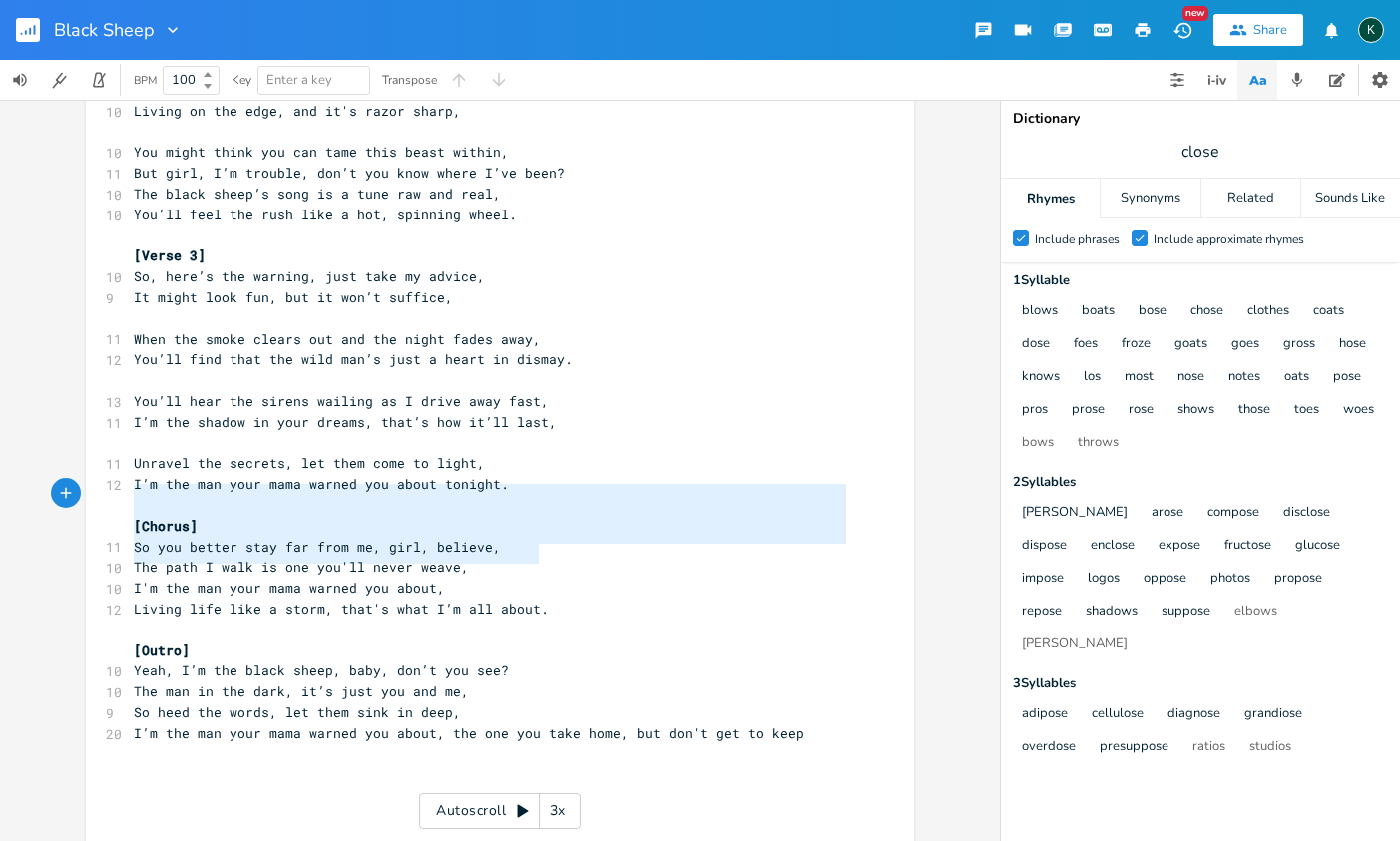 type on "[Chorus]
So you better stay far from me, girl, believe,
The path I walk is one you'll never weave,
I'm the man your mama warned you about,
Living life like a storm, that's what I’m all about." 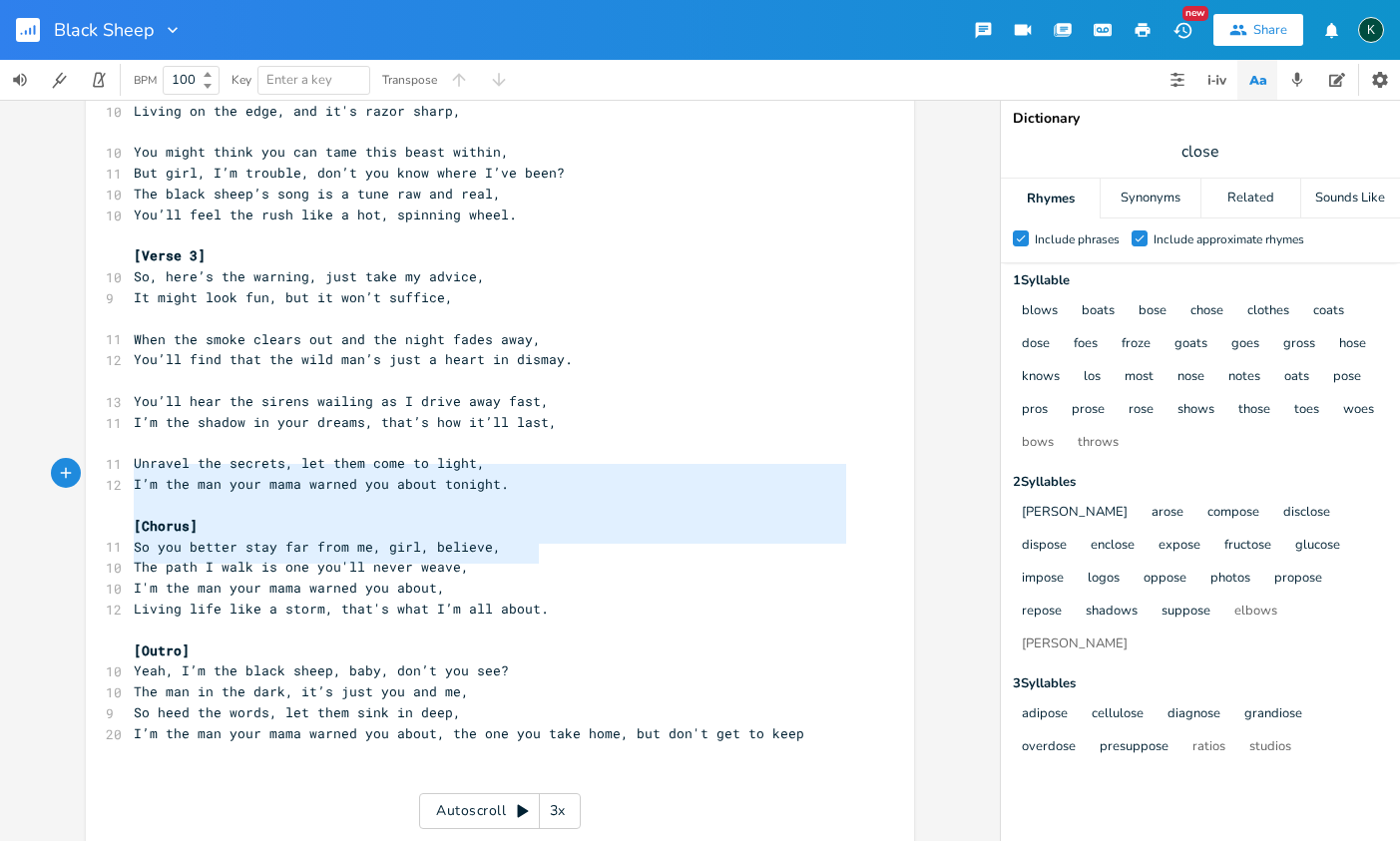 drag, startPoint x: 551, startPoint y: 559, endPoint x: 38, endPoint y: 476, distance: 519.67105 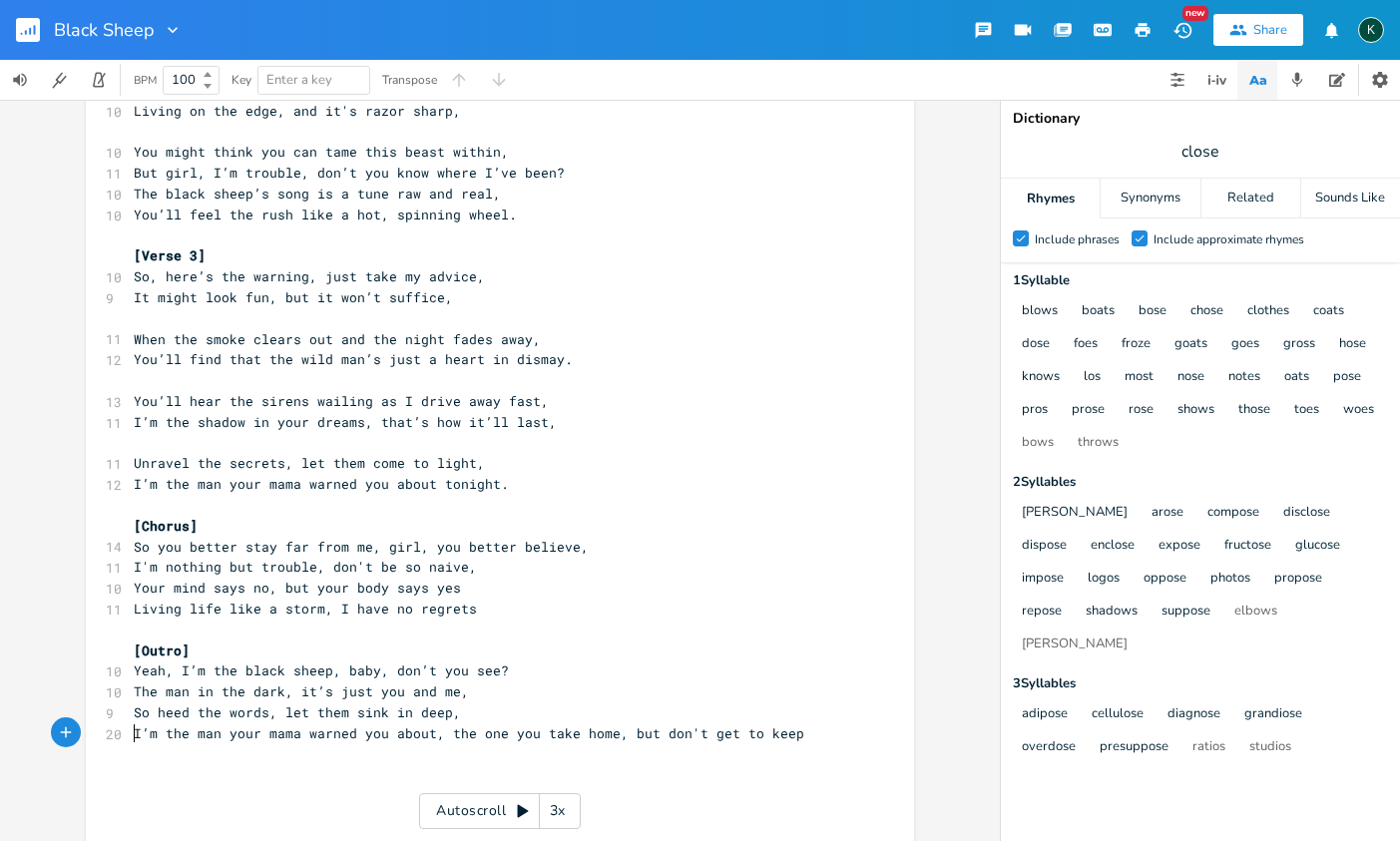 click on "​" at bounding box center [490, 795] 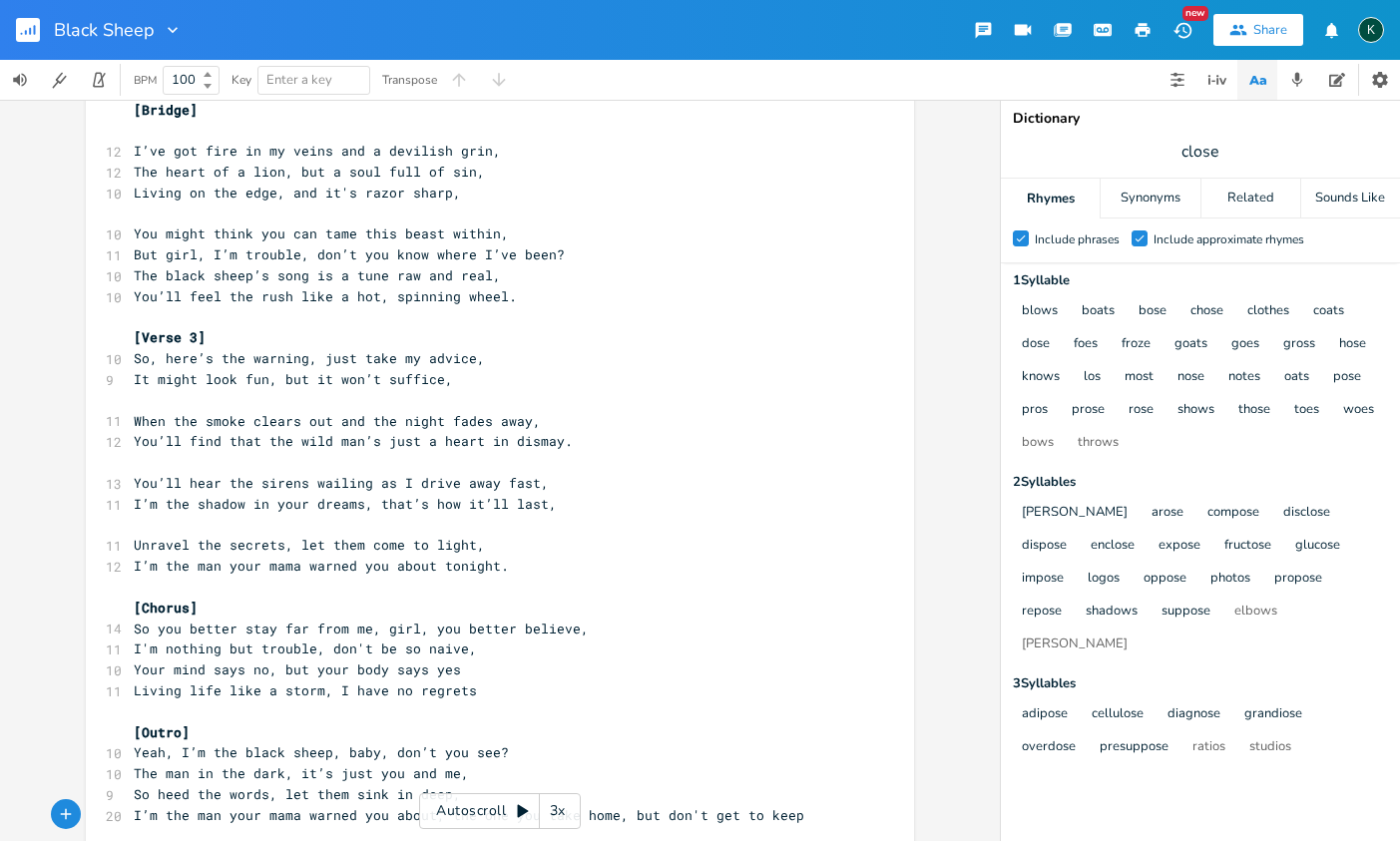 scroll, scrollTop: 854, scrollLeft: 0, axis: vertical 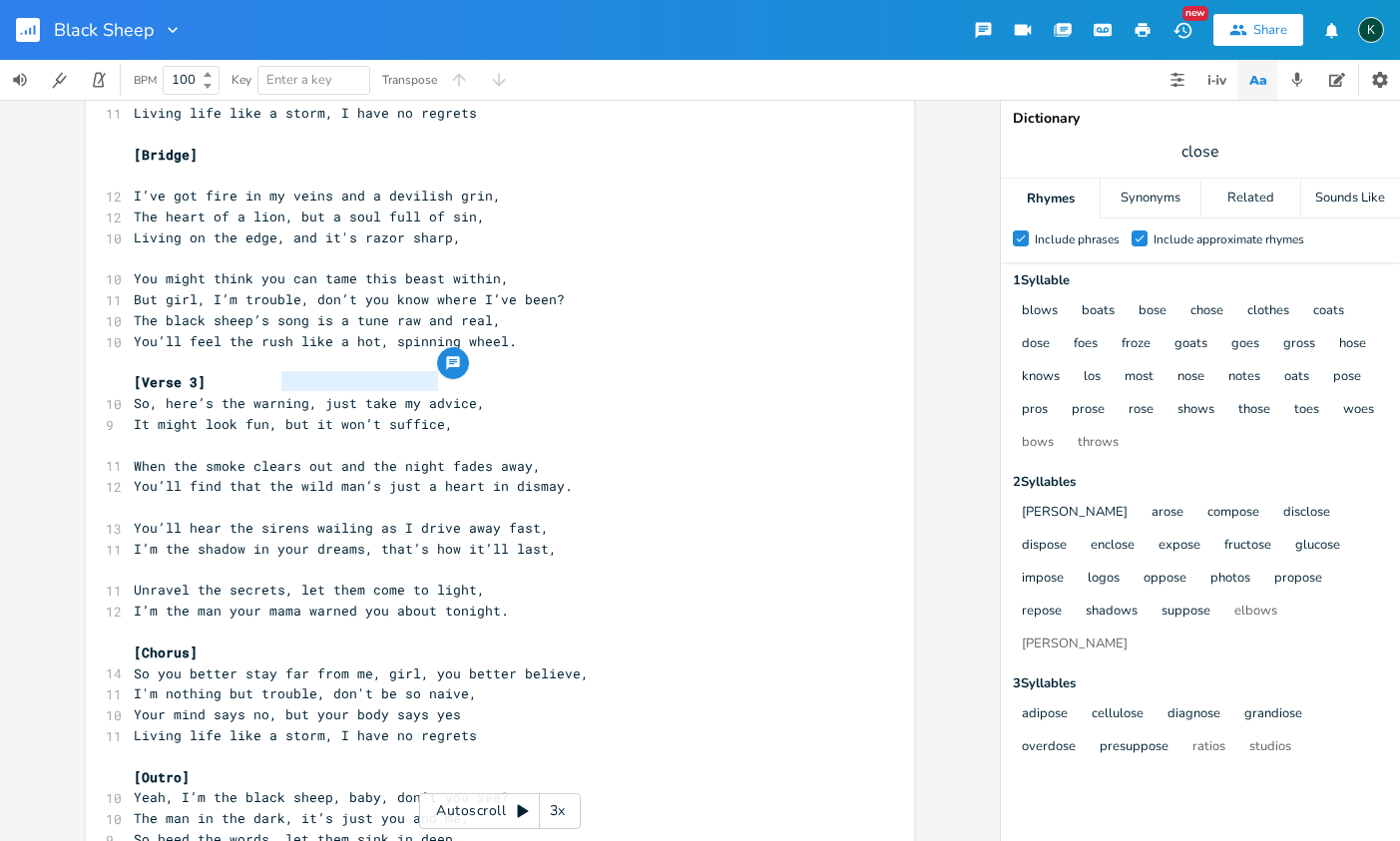 drag, startPoint x: 276, startPoint y: 384, endPoint x: 433, endPoint y: 386, distance: 157.01274 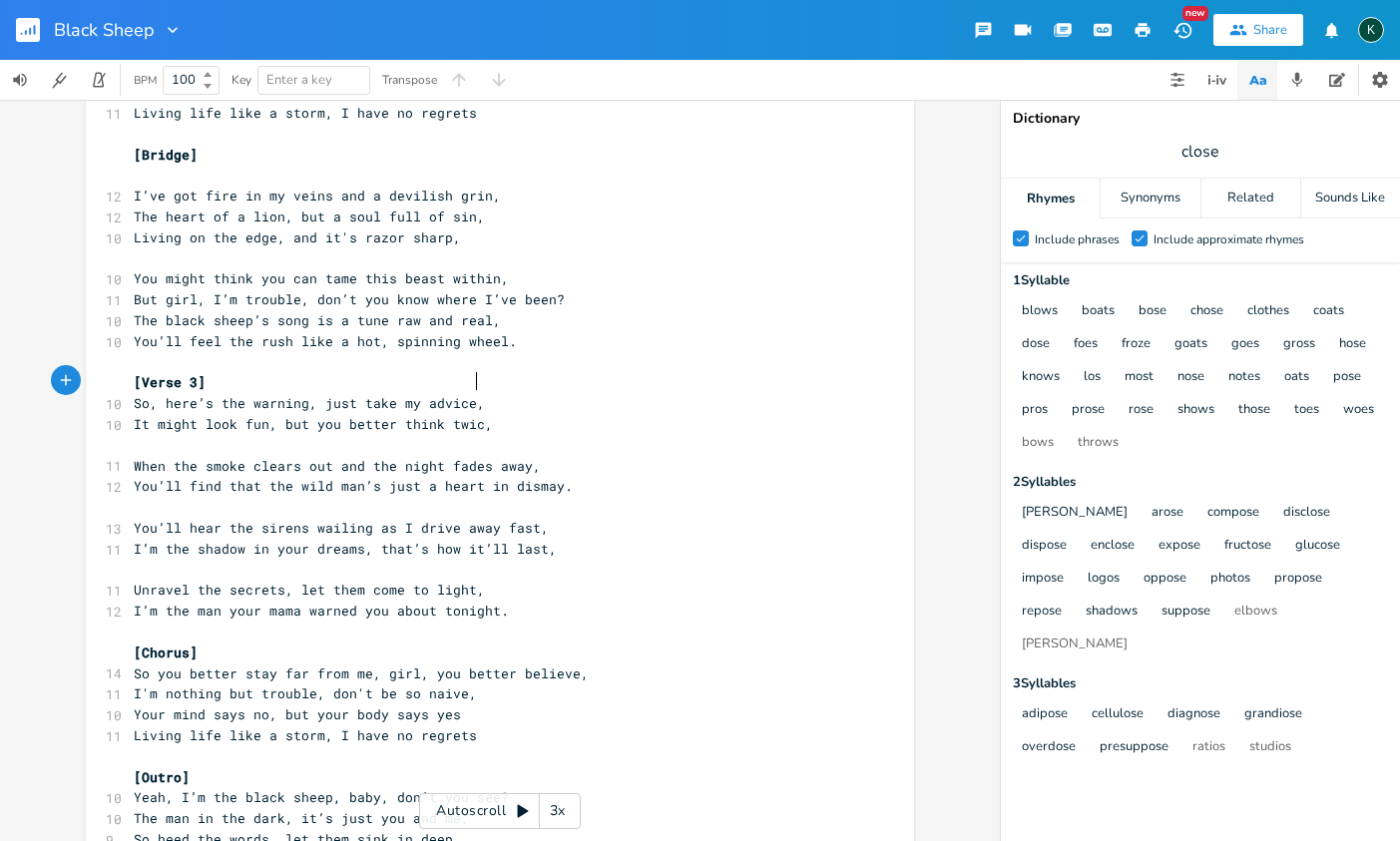 type on "but you better think twice" 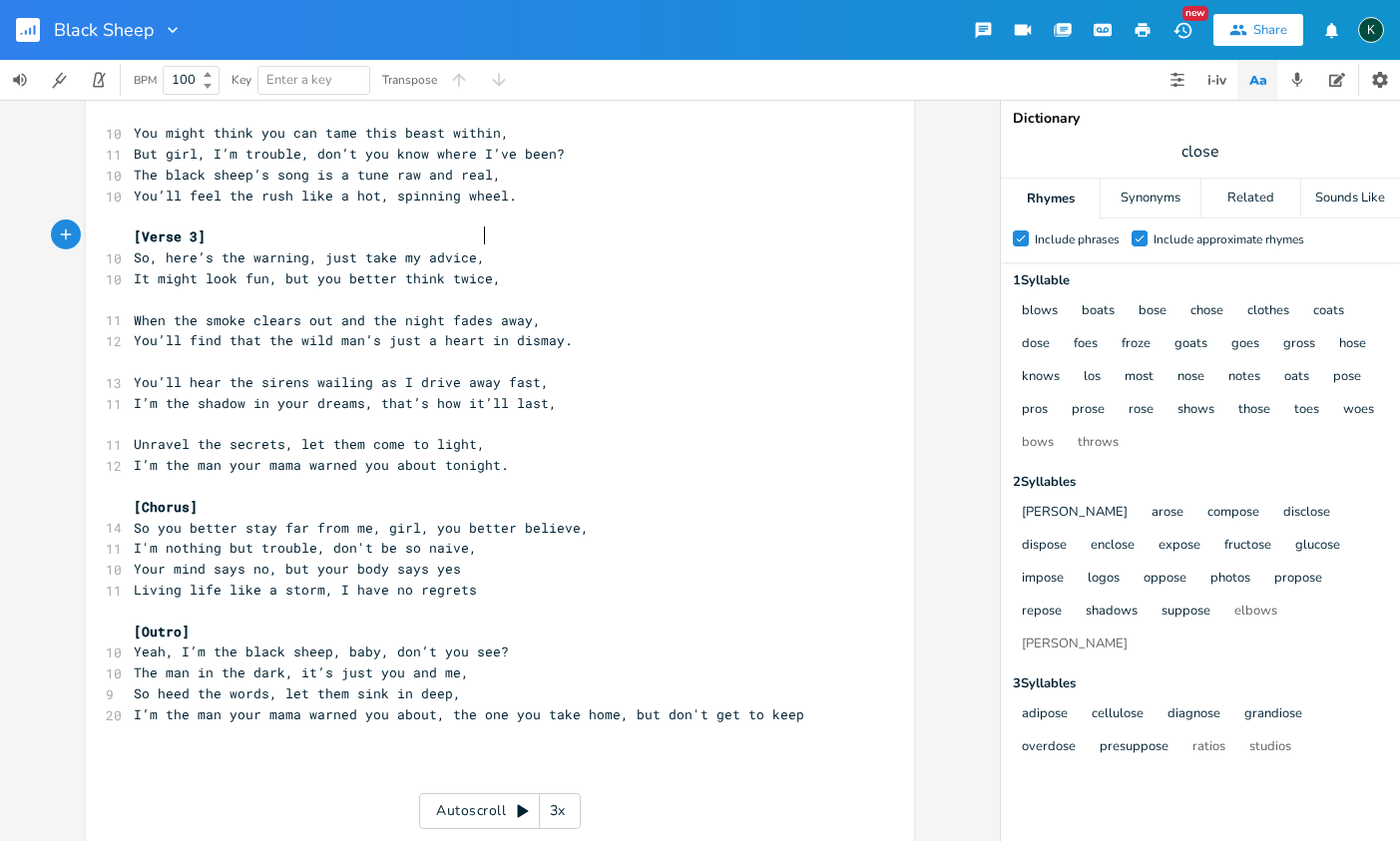 scroll, scrollTop: 1071, scrollLeft: 0, axis: vertical 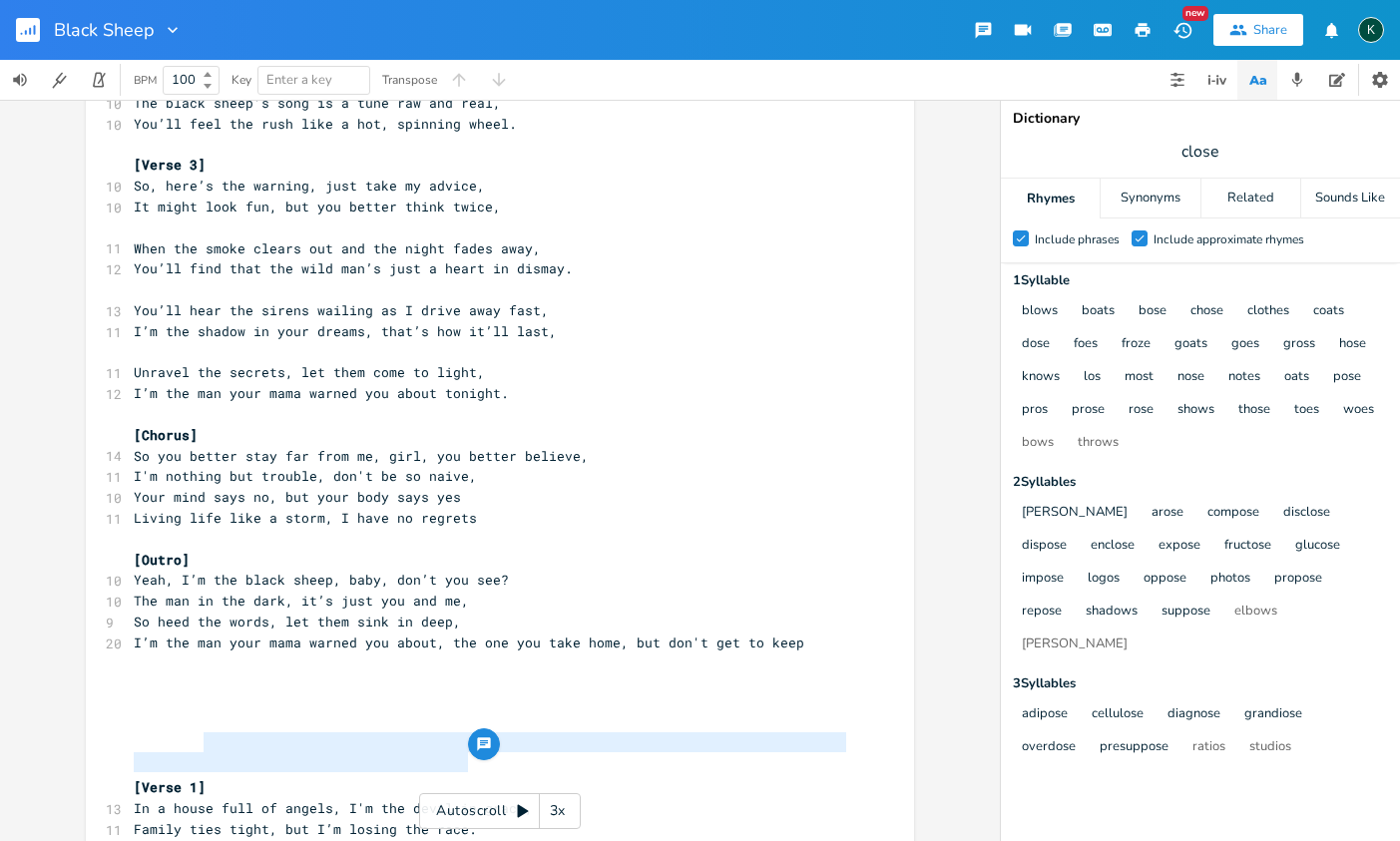 type on "se full of angels, I'm the devil in grace,
Family ties tight, but I’m losing the race." 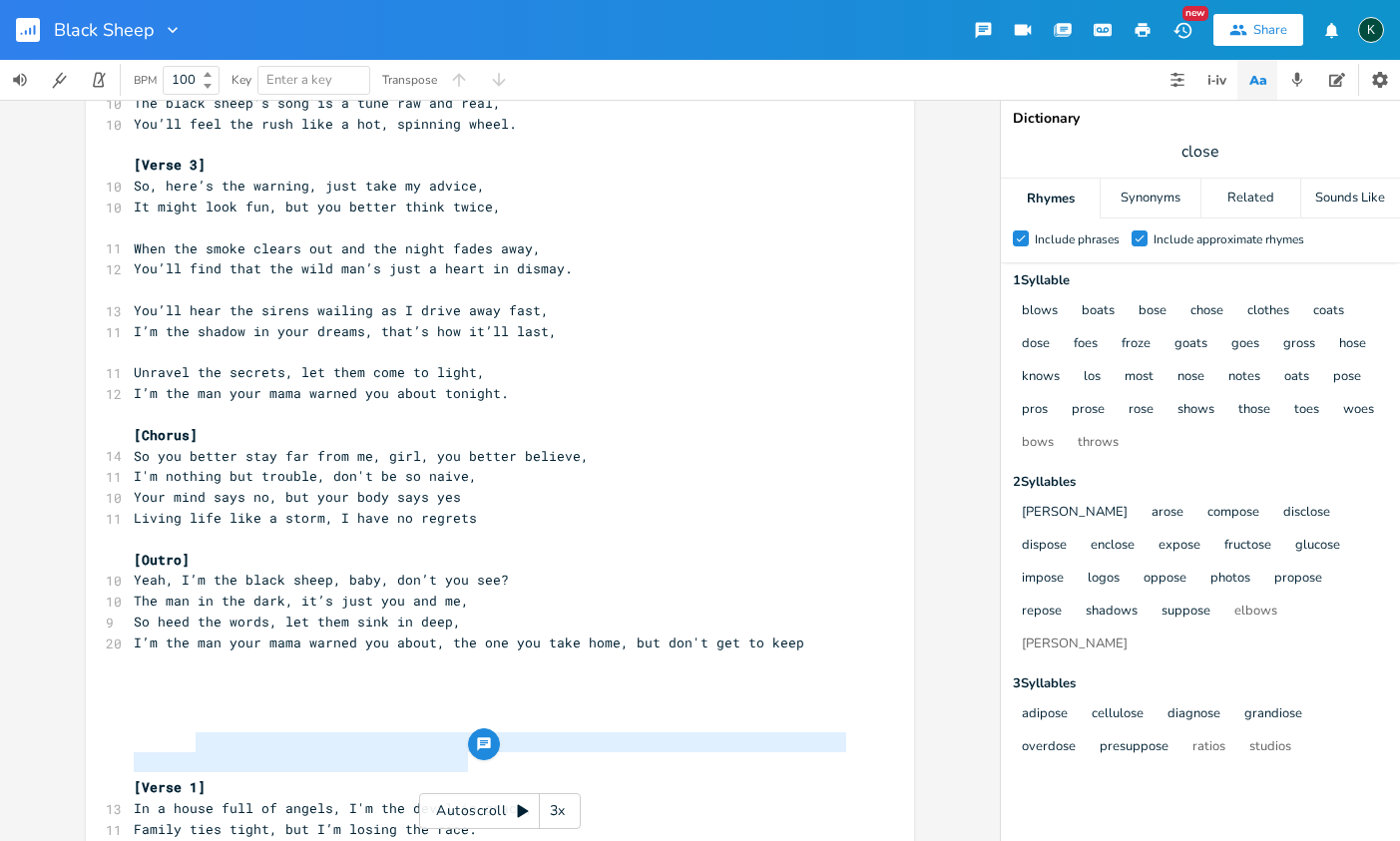 drag, startPoint x: 457, startPoint y: 762, endPoint x: 194, endPoint y: 749, distance: 263.3211 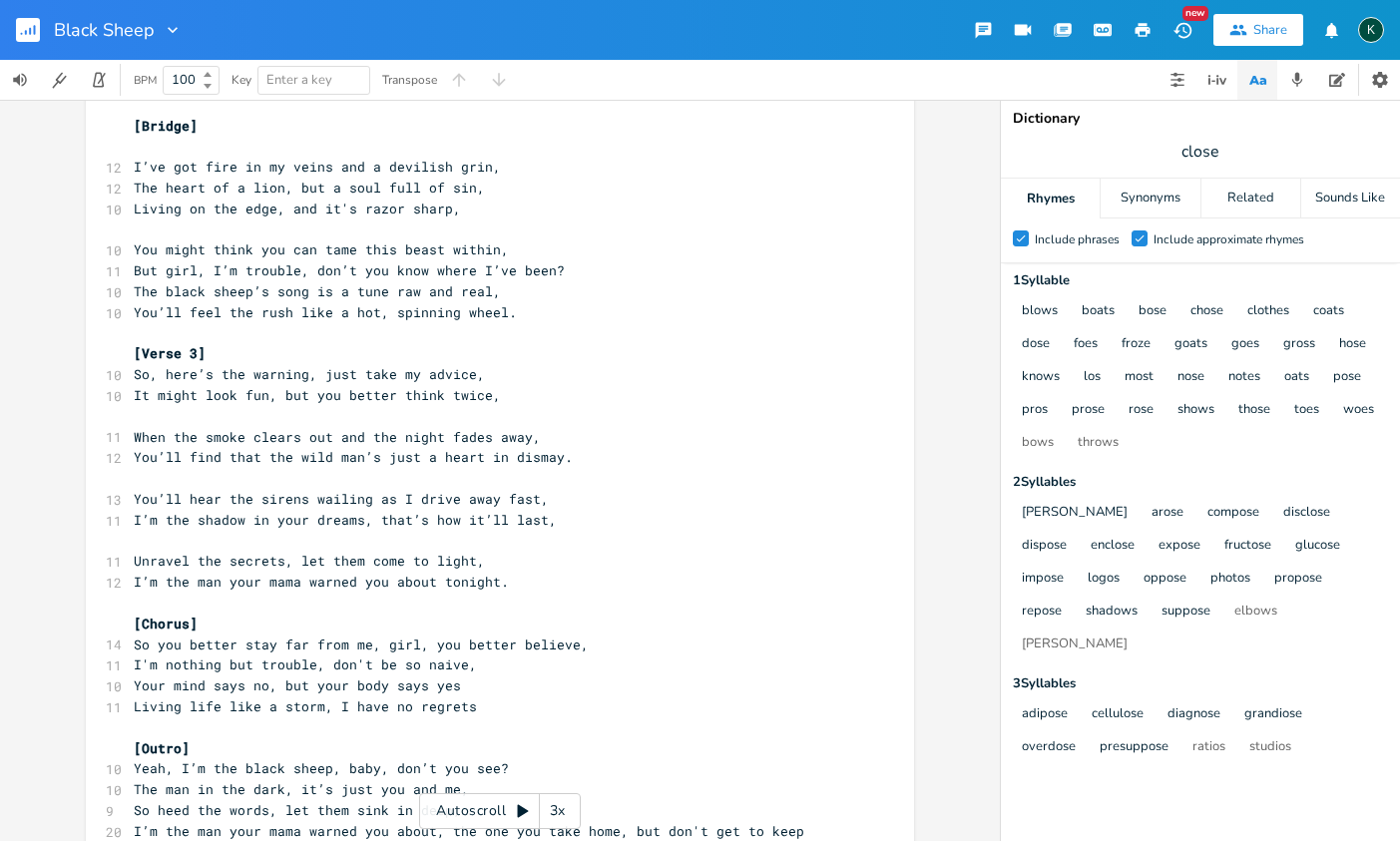 click on "It might look fun, but you better think twice," at bounding box center (490, 395) 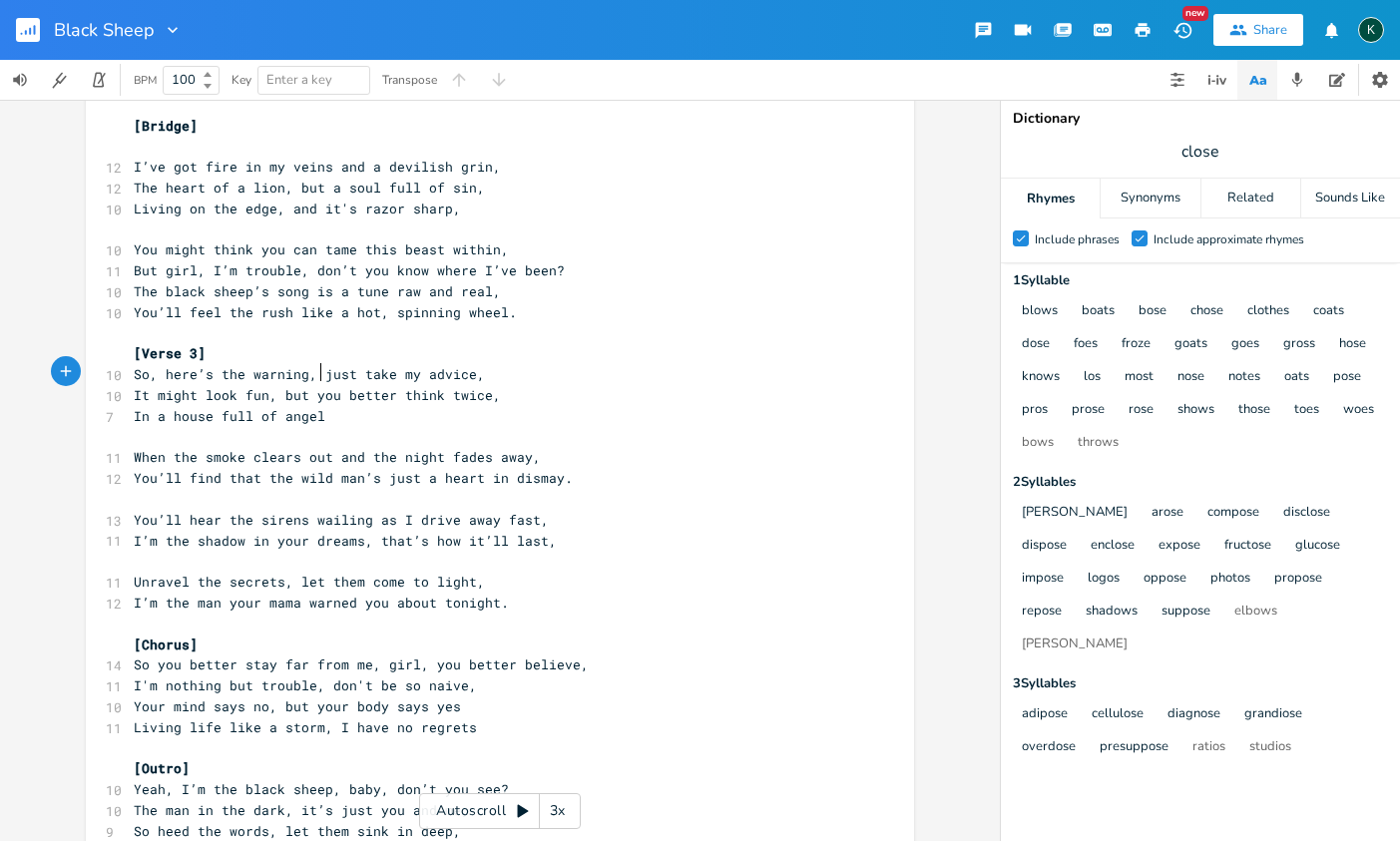 scroll, scrollTop: 0, scrollLeft: 120, axis: horizontal 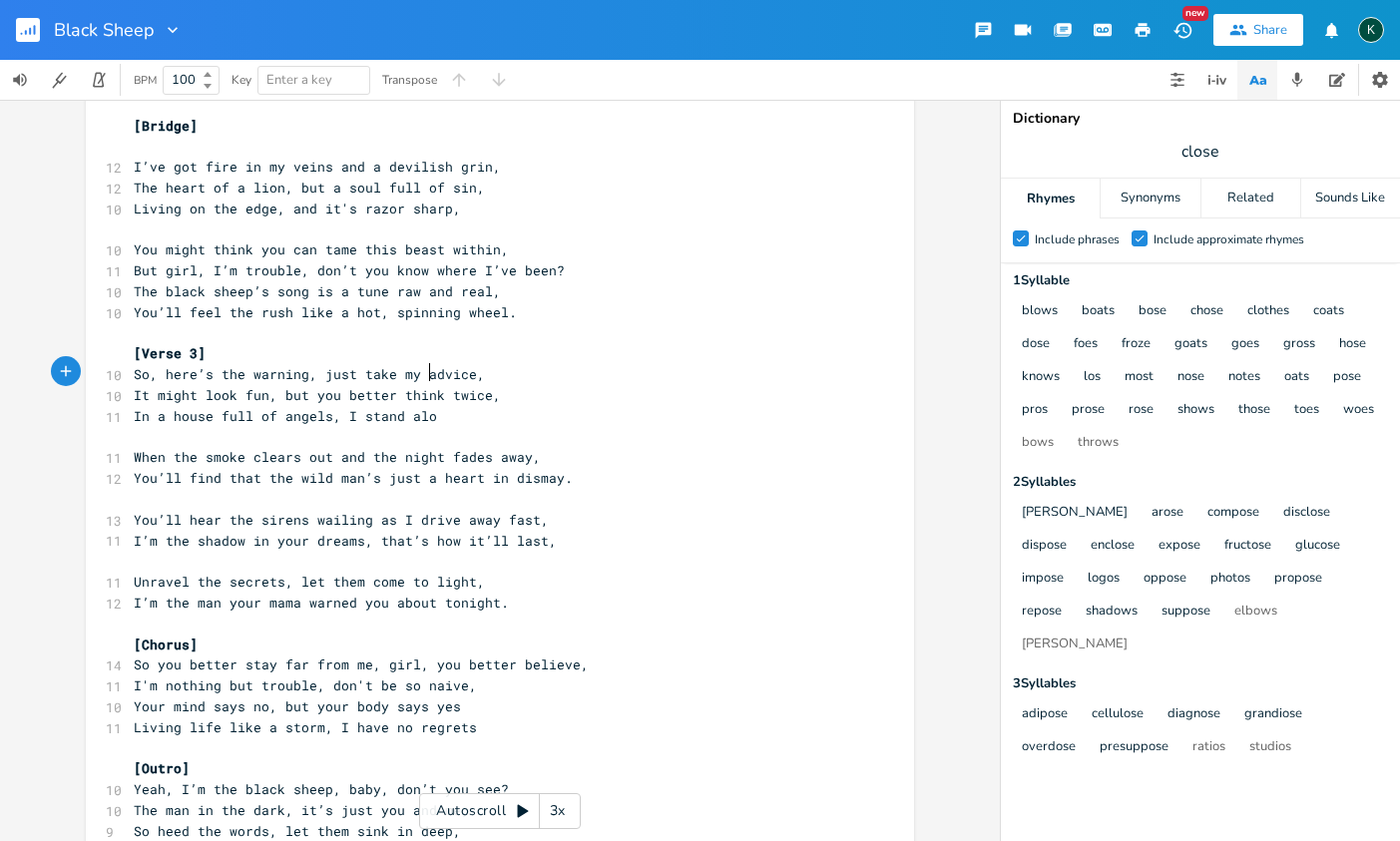 type on ", I stand alone" 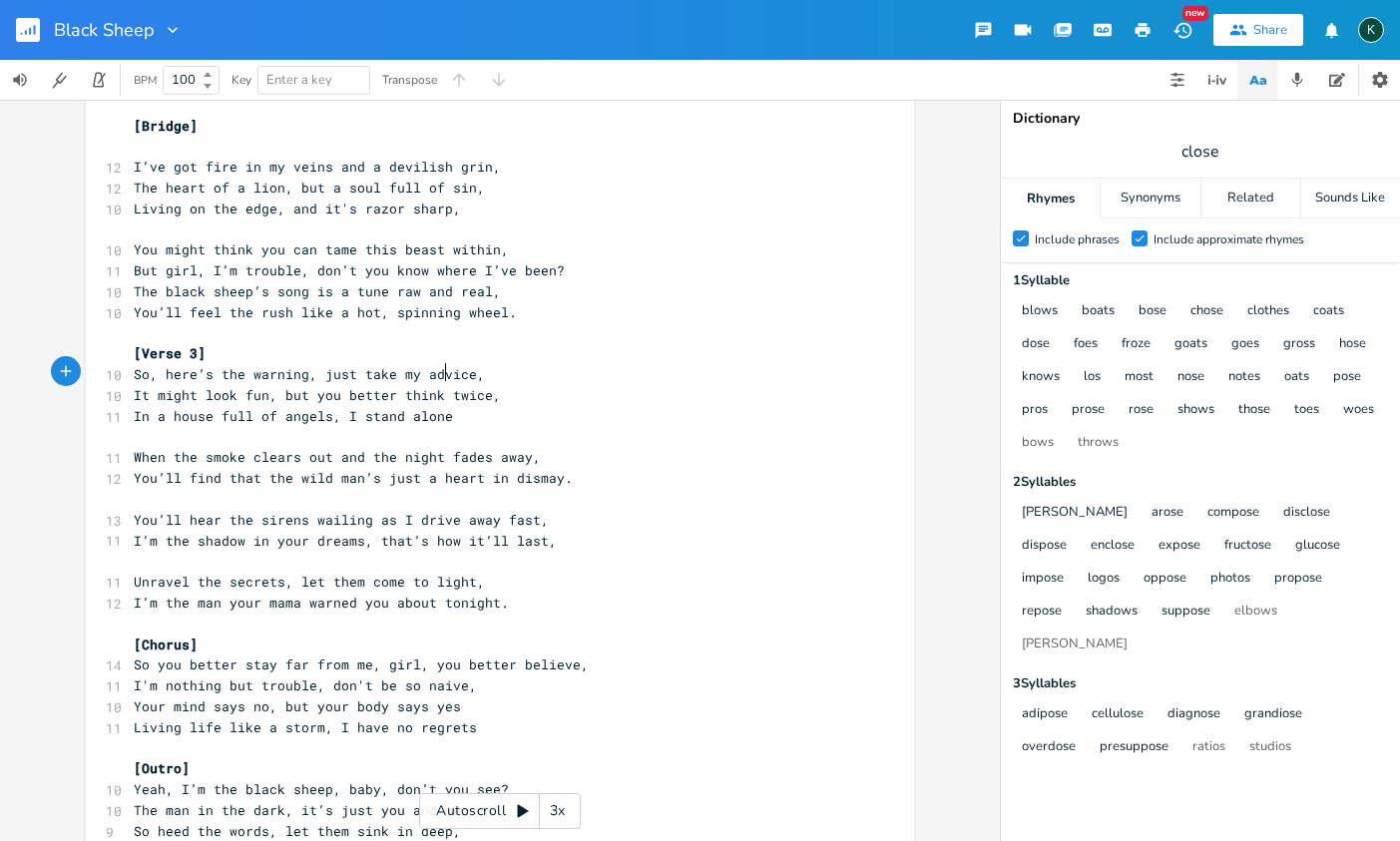 scroll, scrollTop: 0, scrollLeft: 69, axis: horizontal 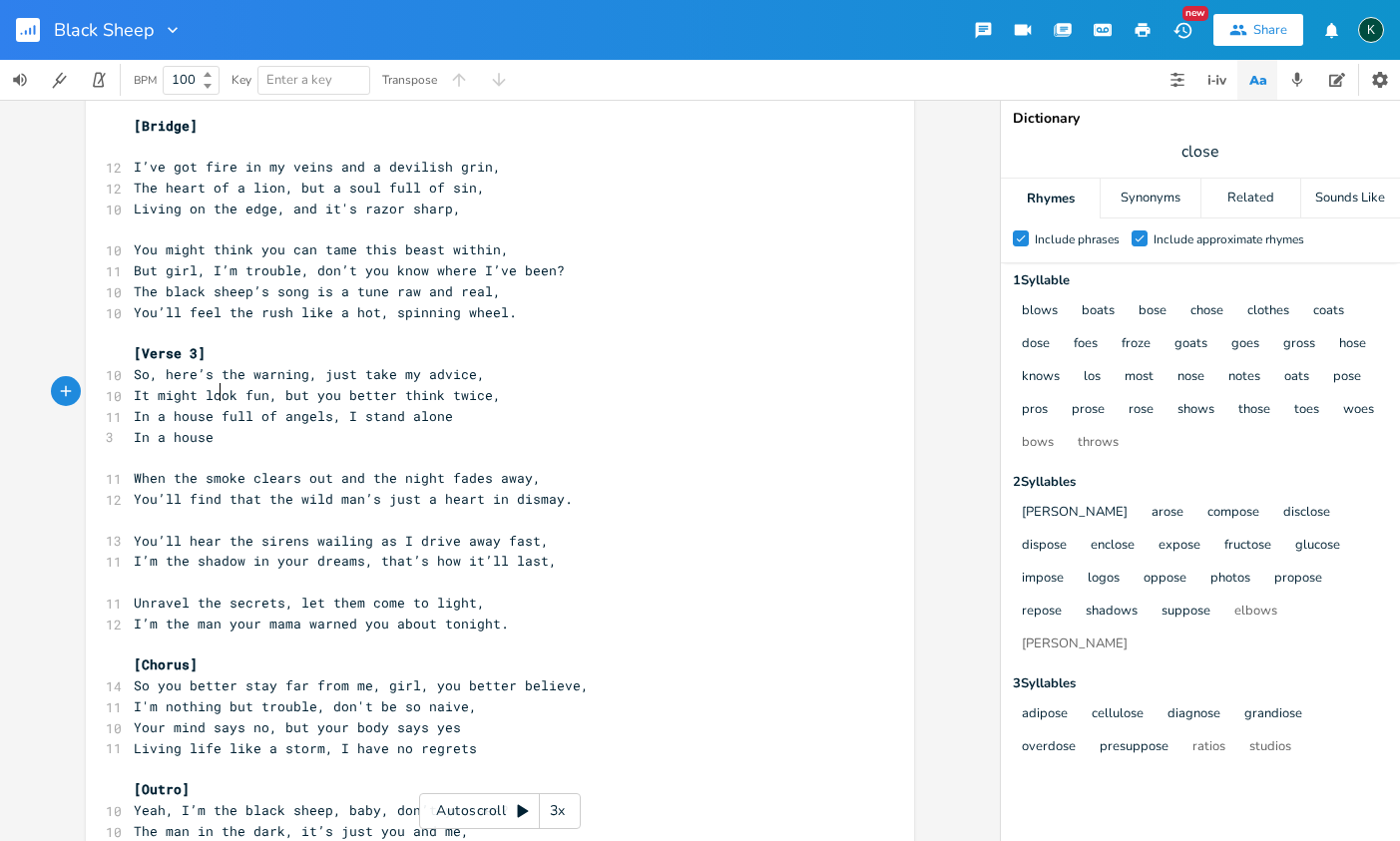 type on "In a house fo" 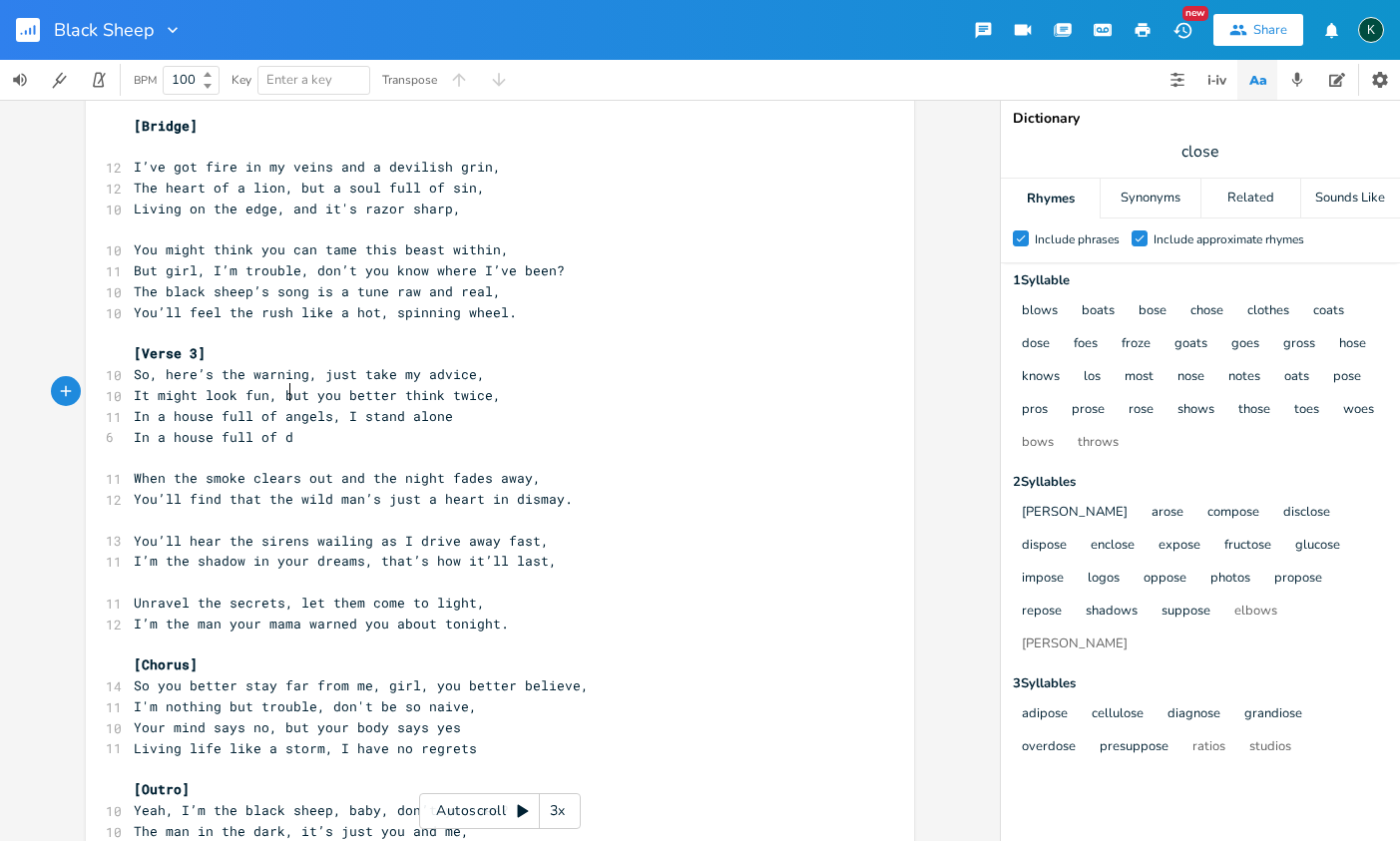 type on "ull of dea" 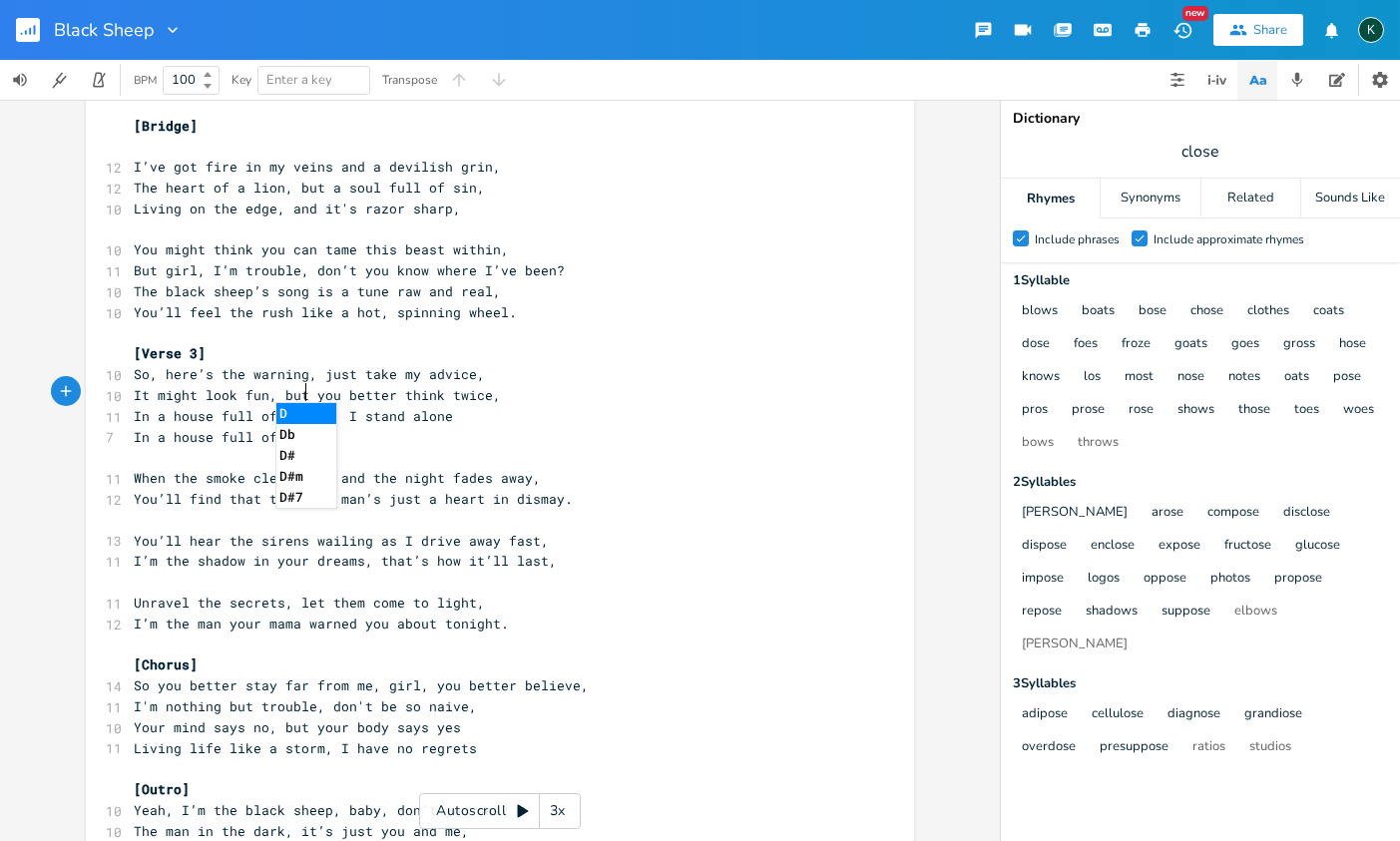 scroll, scrollTop: 0, scrollLeft: 45, axis: horizontal 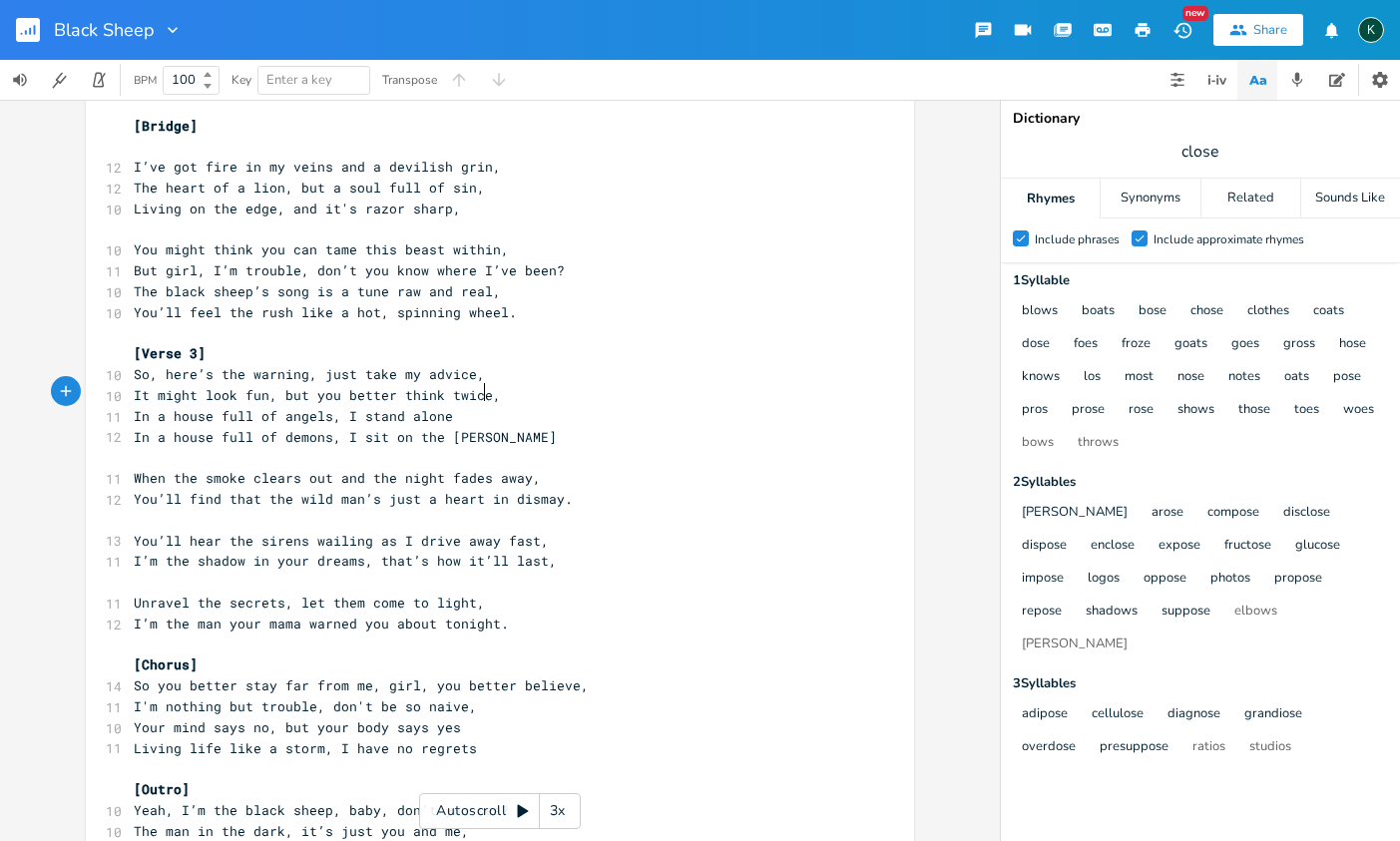 type on "mons, I sit on the throne" 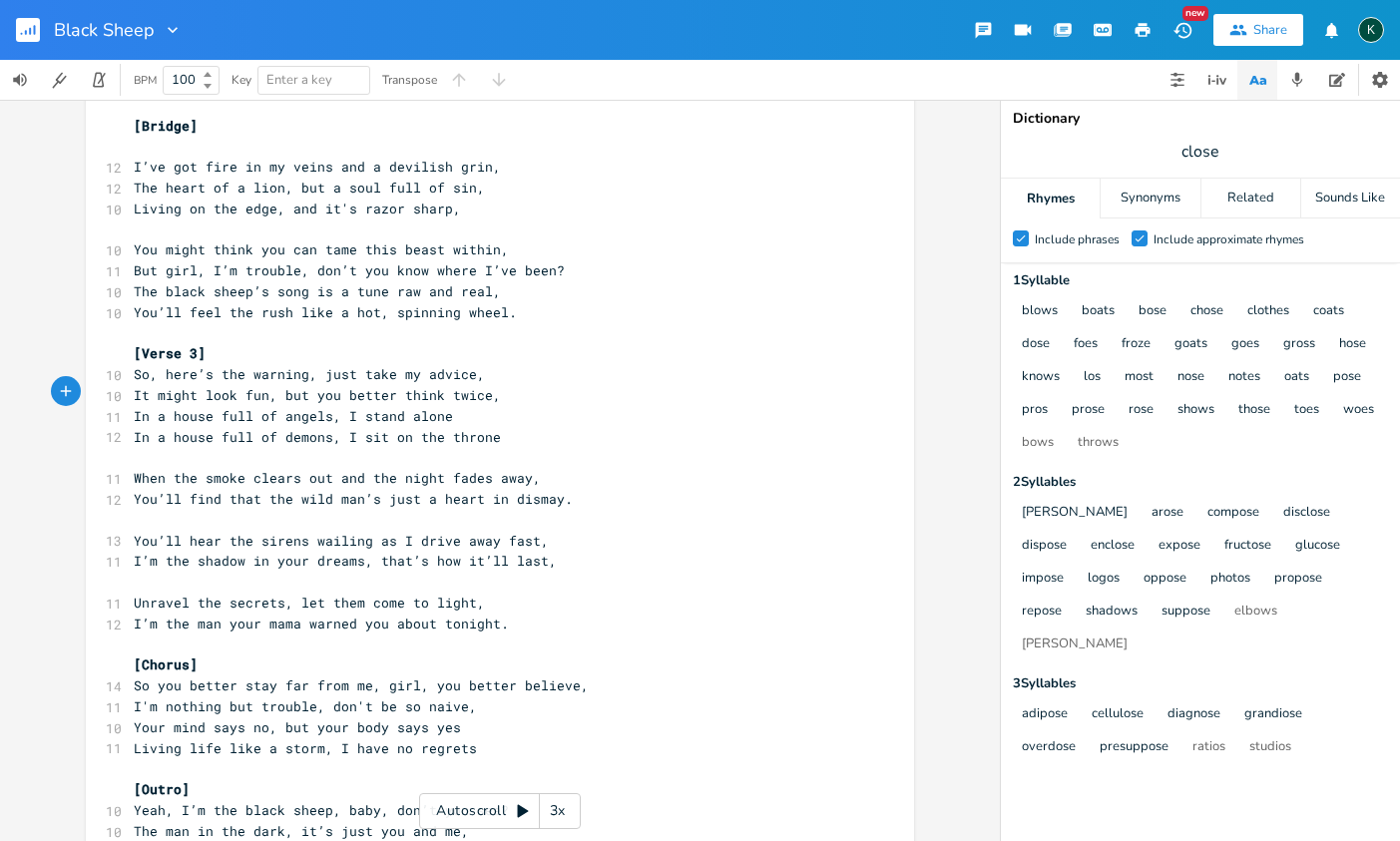 click on "I’m the man your mama warned you about tonight." at bounding box center (321, 624) 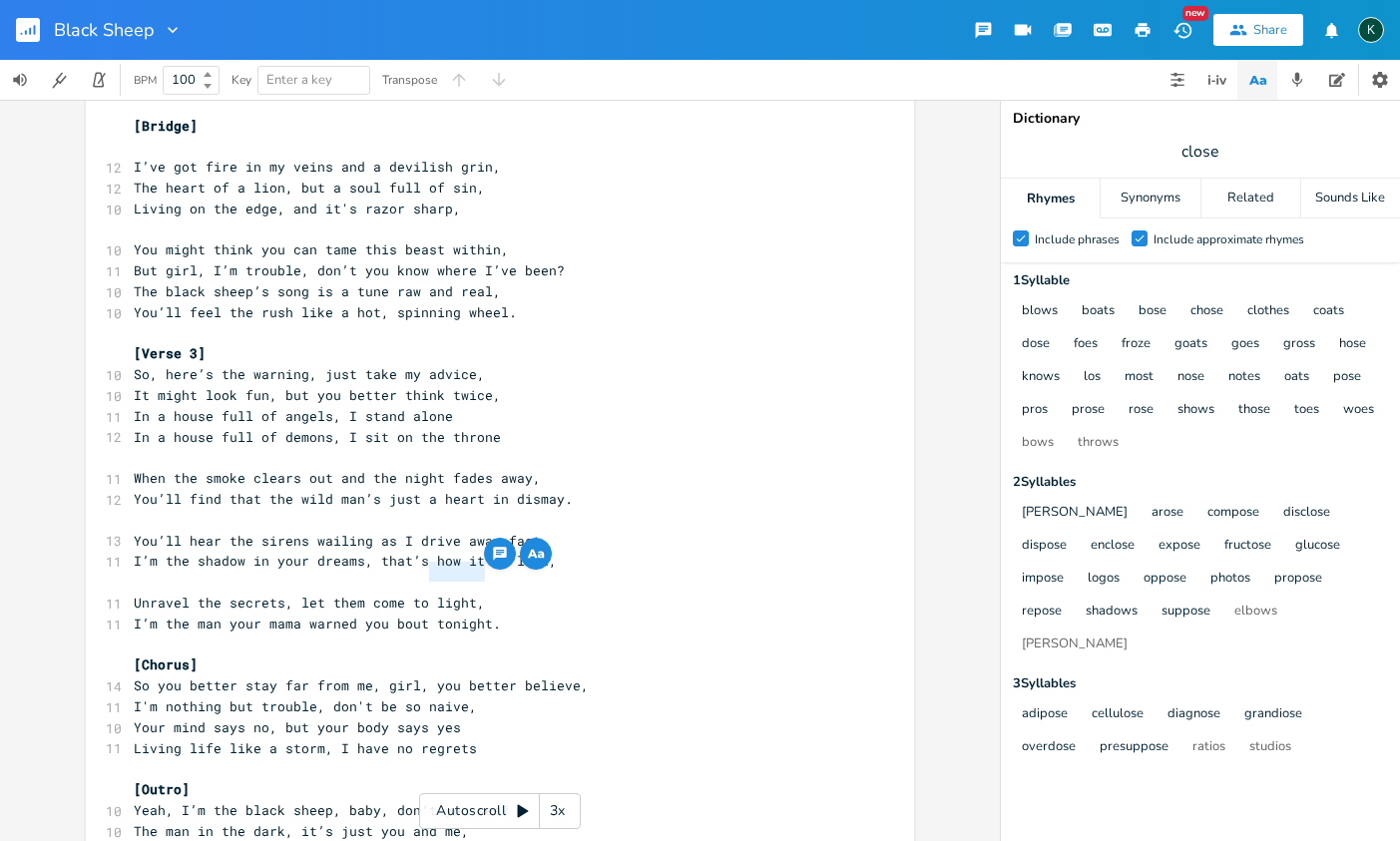drag, startPoint x: 425, startPoint y: 573, endPoint x: 477, endPoint y: 578, distance: 52.23983 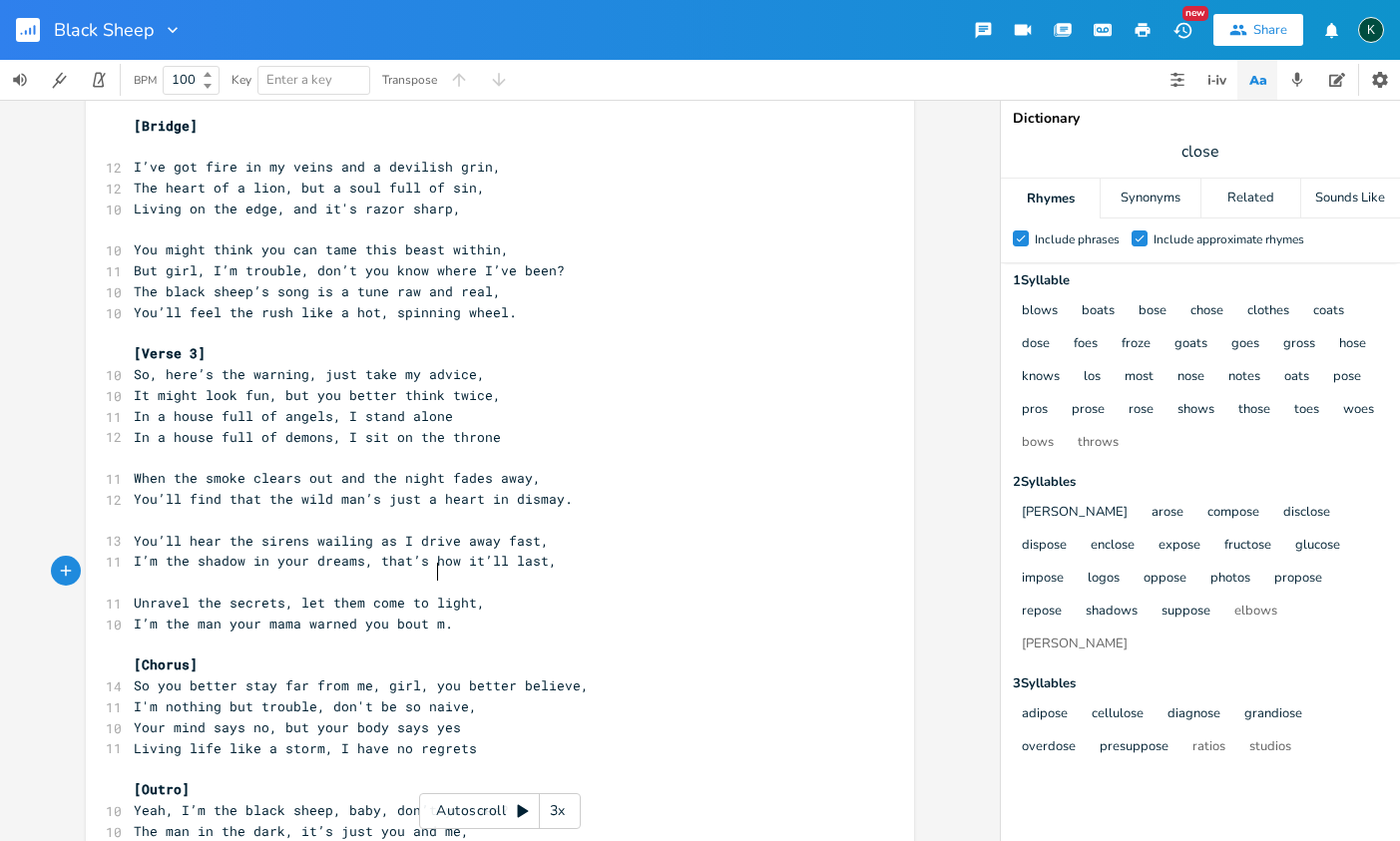 scroll, scrollTop: 0, scrollLeft: 15, axis: horizontal 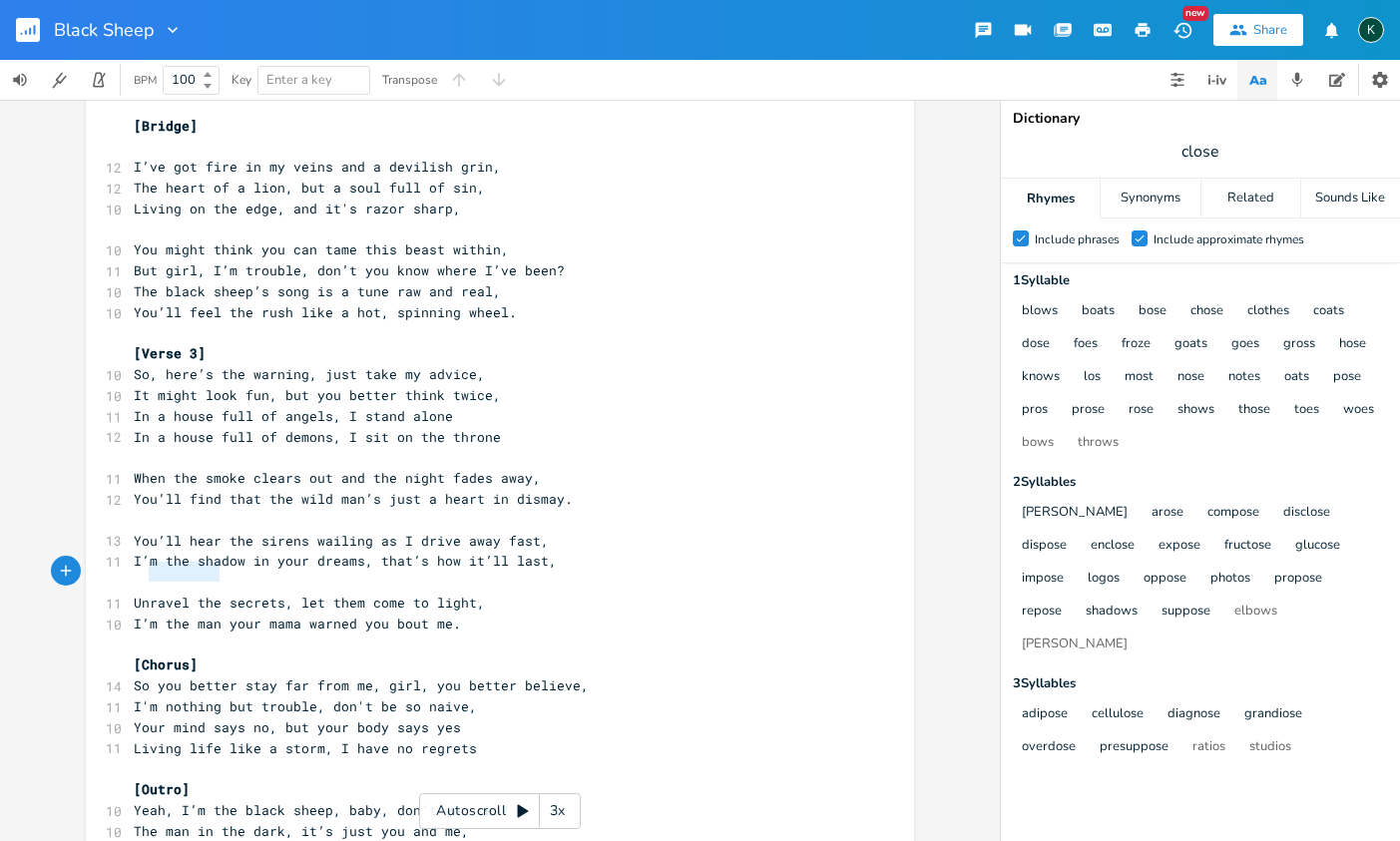 type on "’m the man" 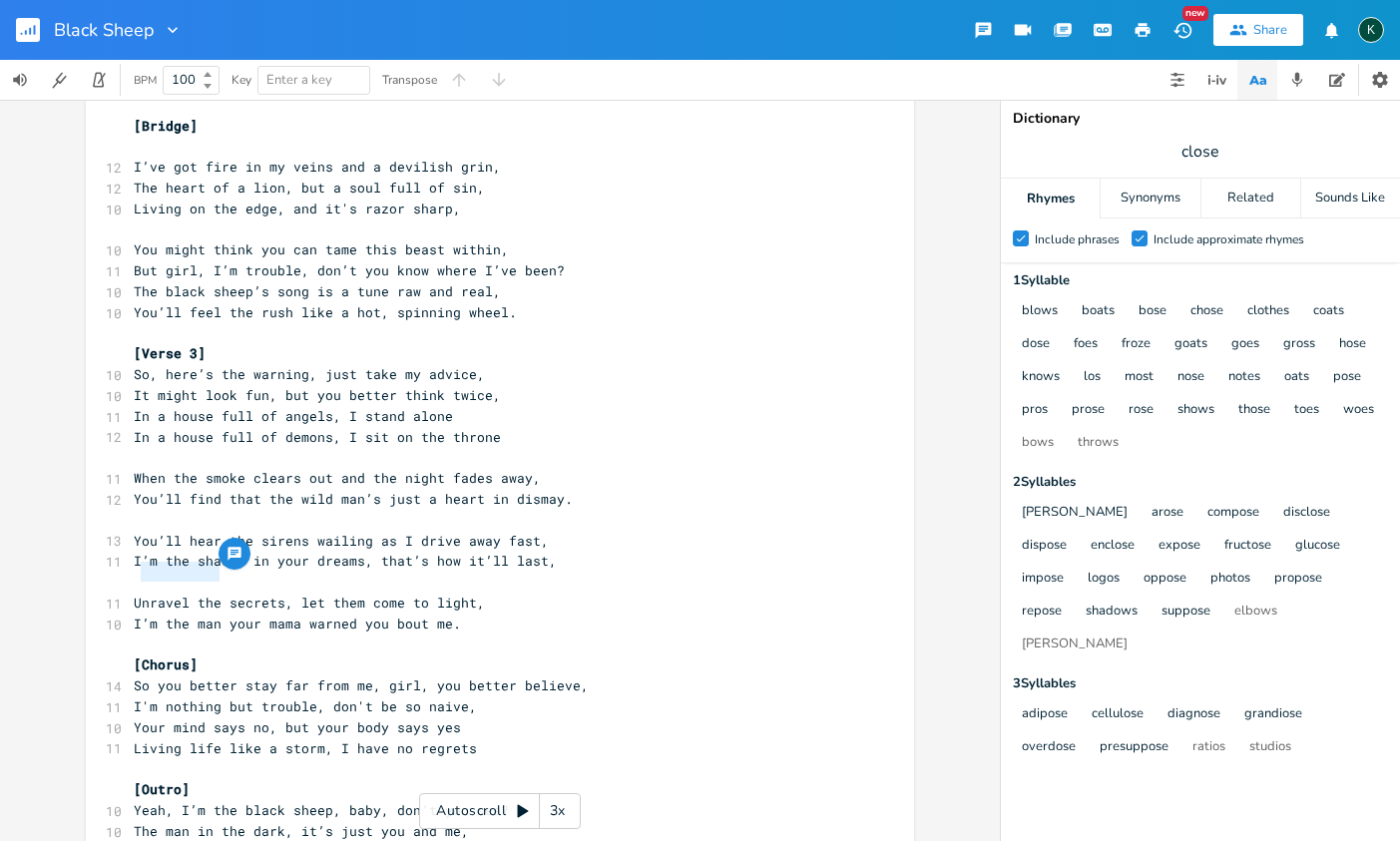 drag, startPoint x: 216, startPoint y: 571, endPoint x: 147, endPoint y: 576, distance: 69.18092 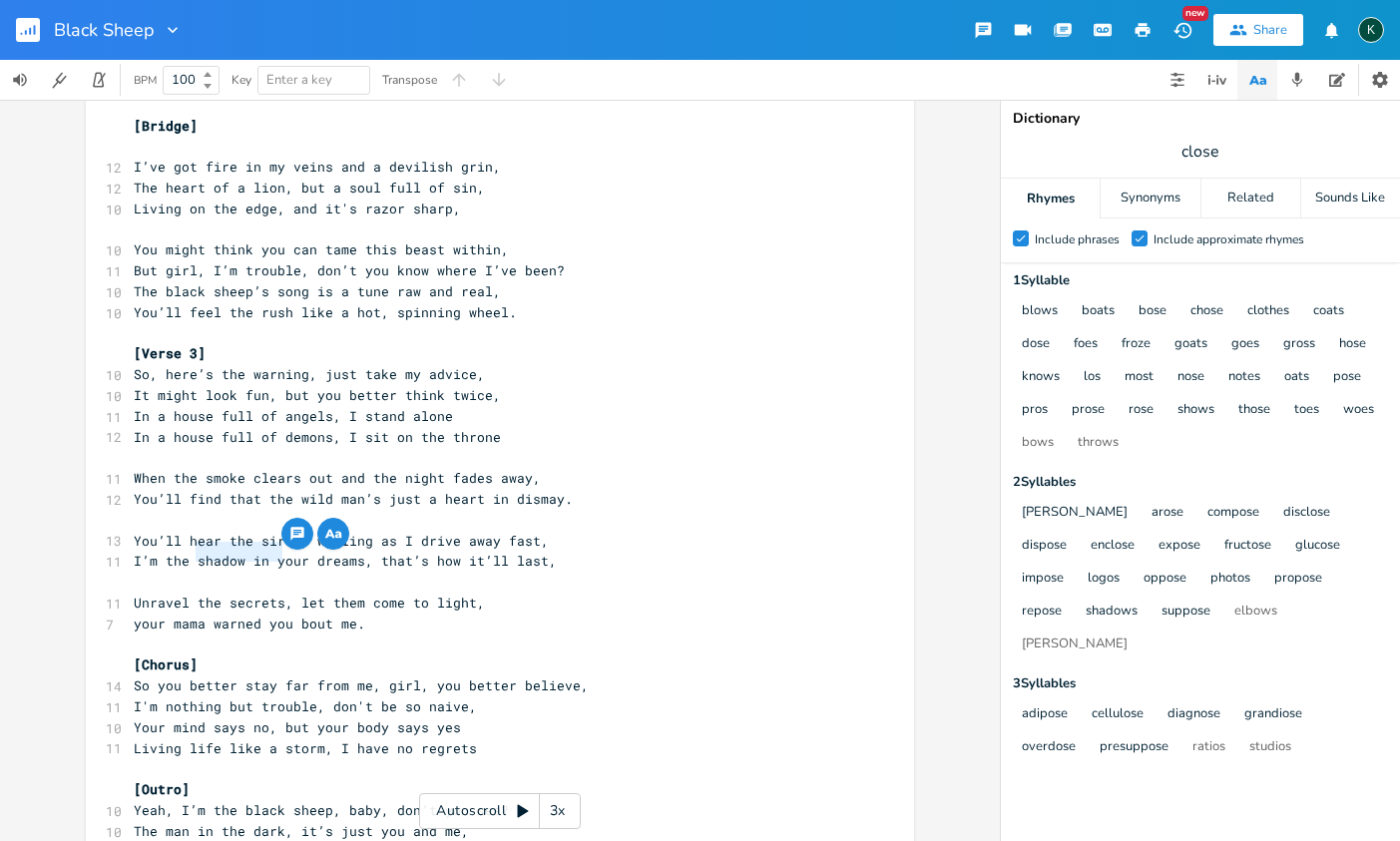 drag, startPoint x: 194, startPoint y: 551, endPoint x: 274, endPoint y: 553, distance: 80.025 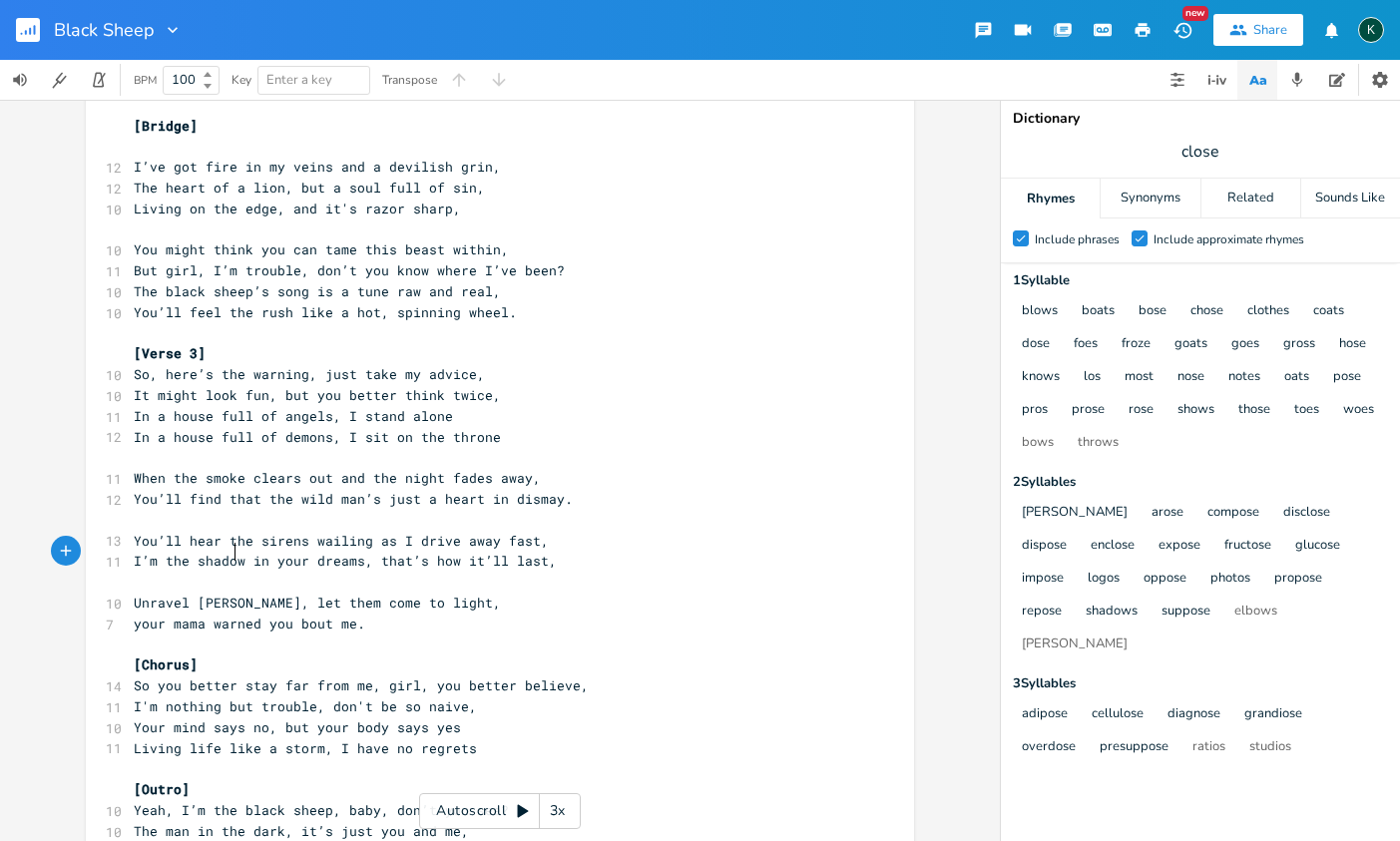 type on "desire" 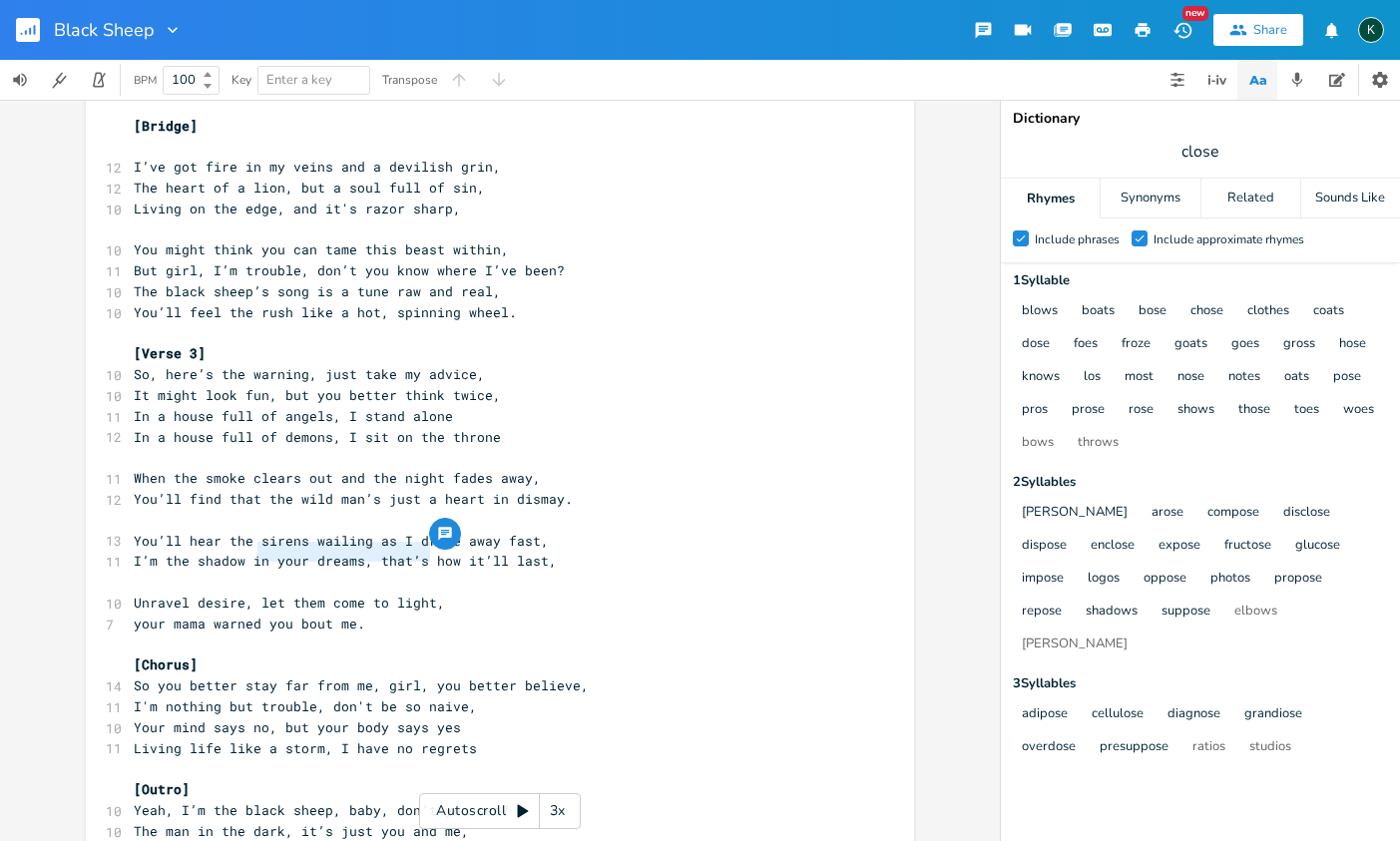 drag, startPoint x: 254, startPoint y: 552, endPoint x: 427, endPoint y: 555, distance: 173.02601 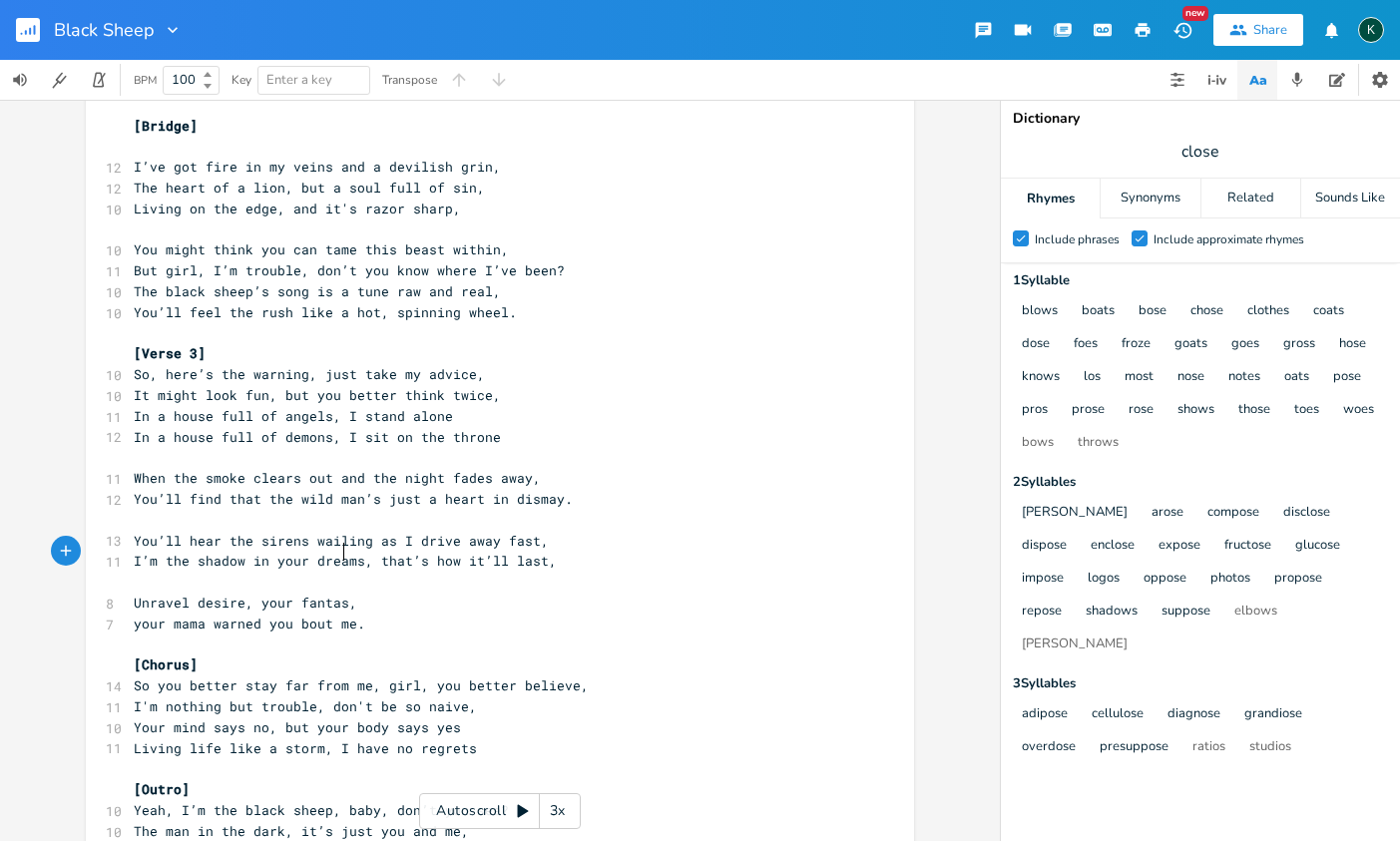 type on "your fantasy" 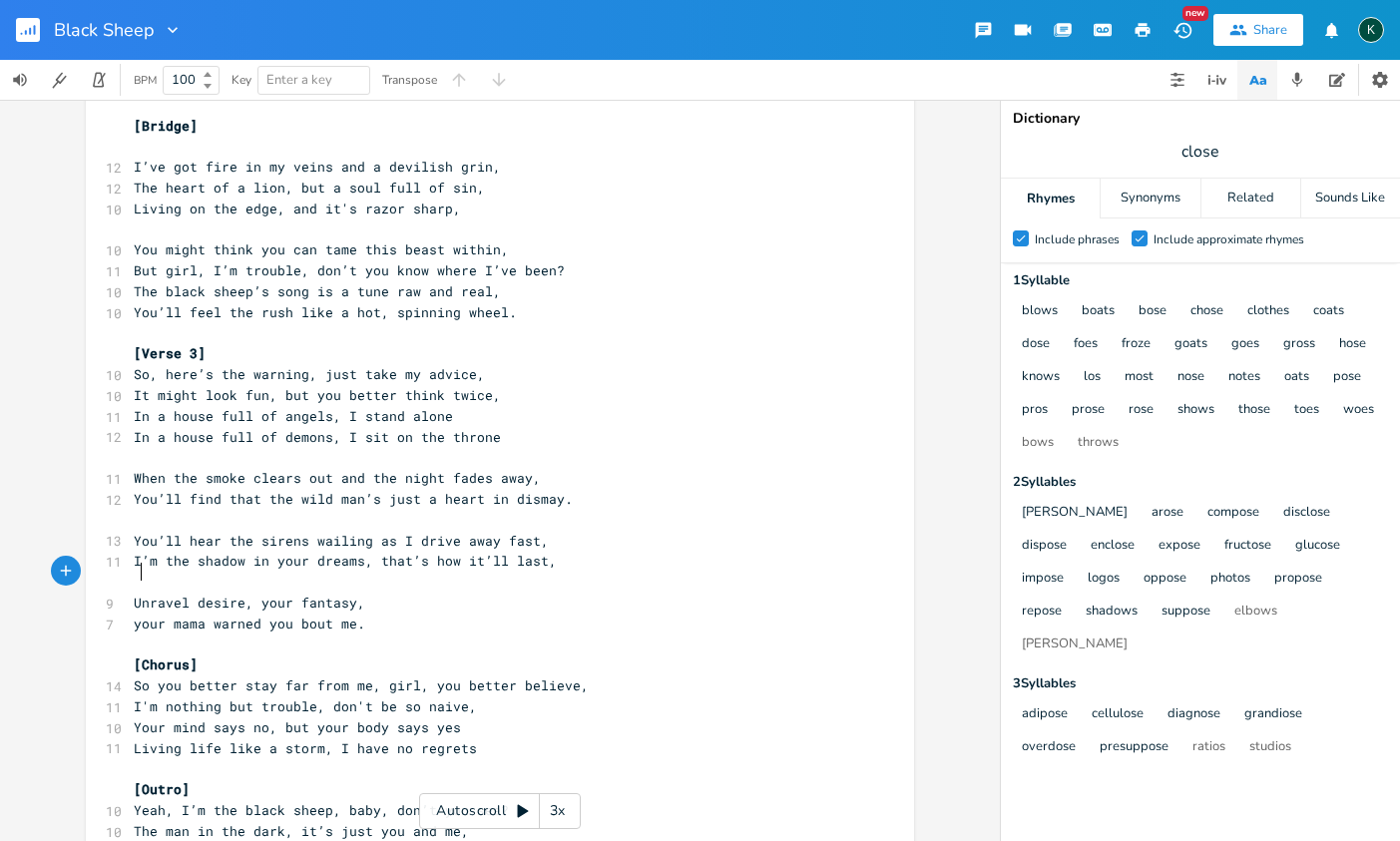 click on "your mama warned you bout me." at bounding box center (249, 624) 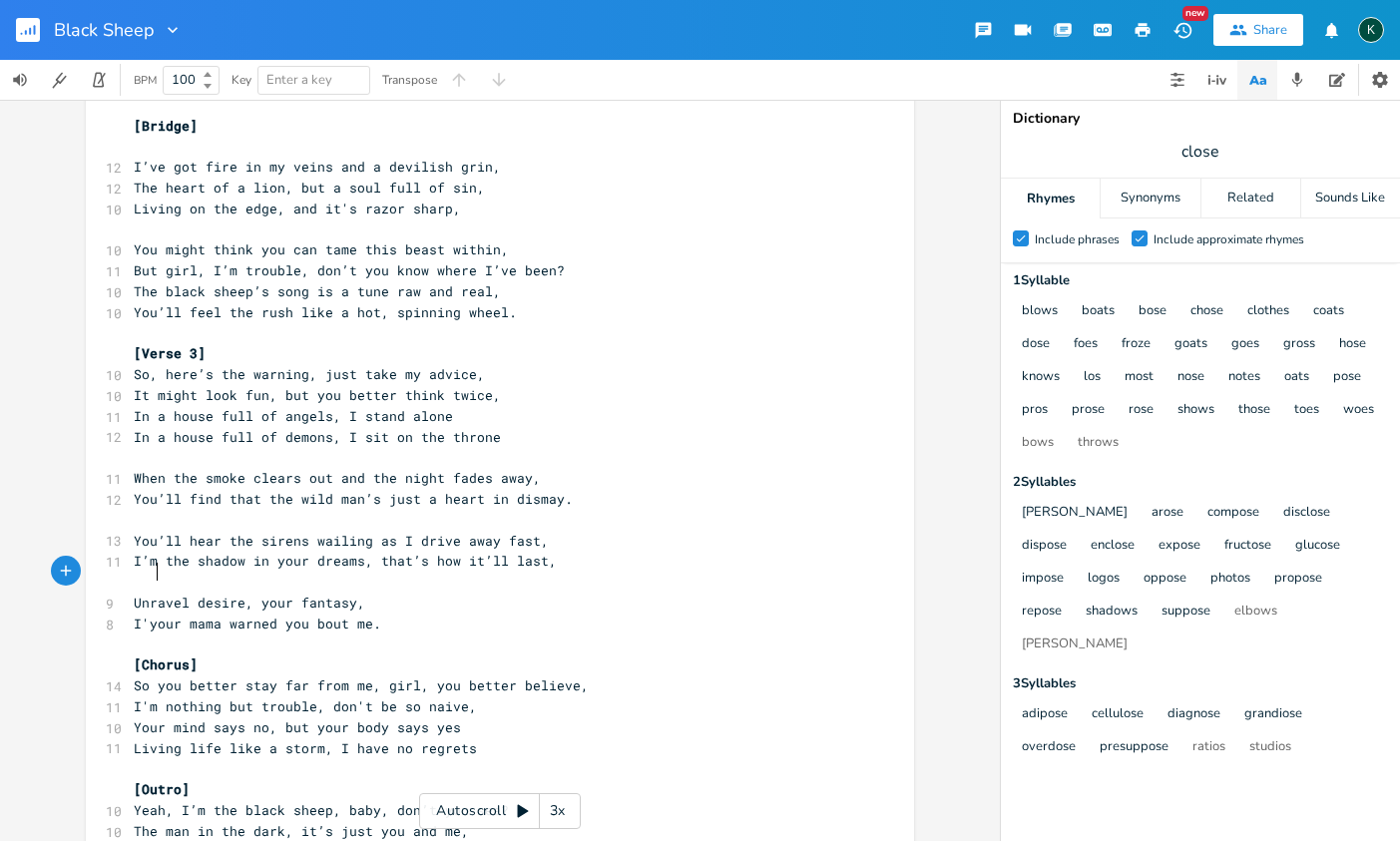 scroll, scrollTop: 0, scrollLeft: 5, axis: horizontal 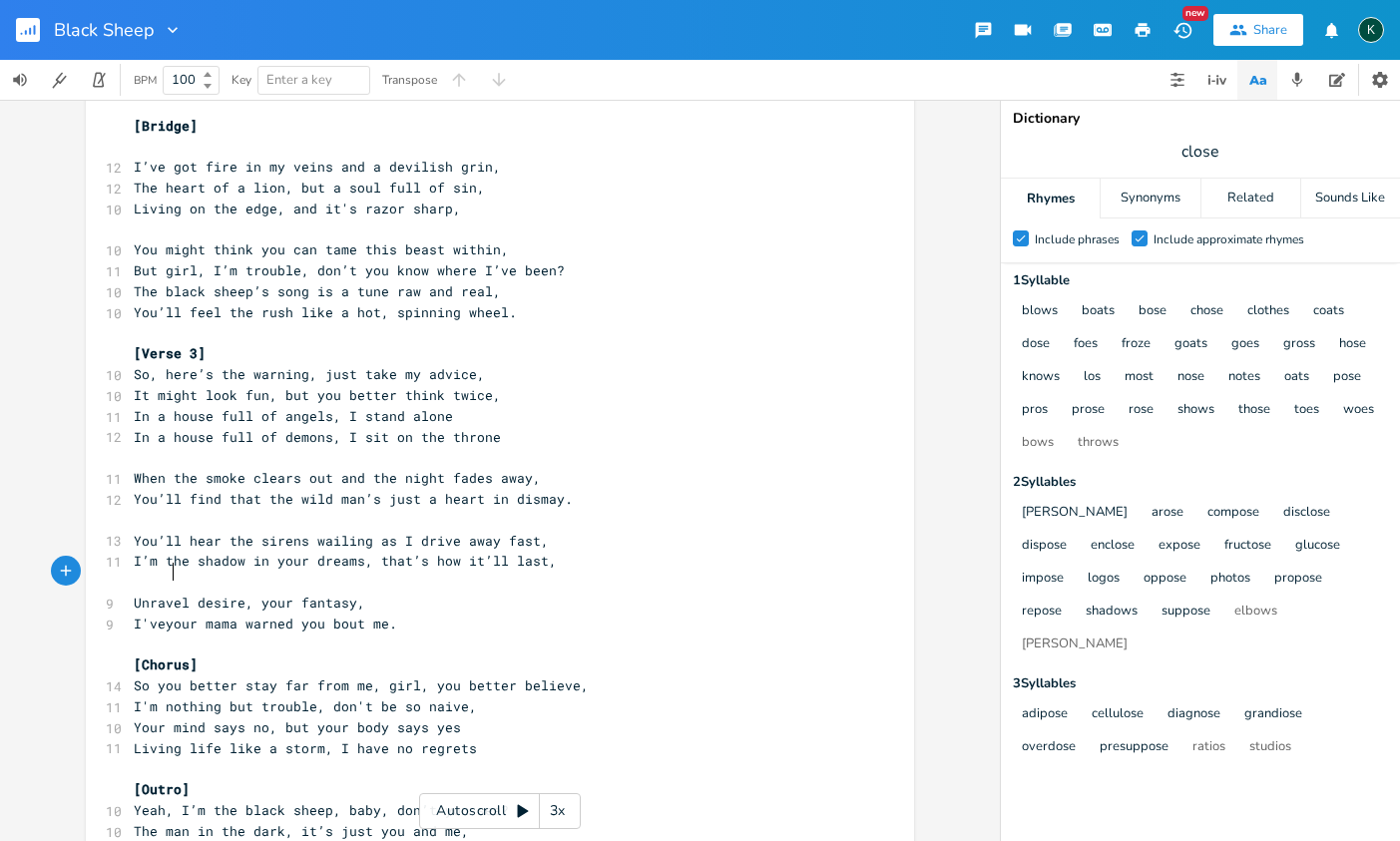 type on "I've" 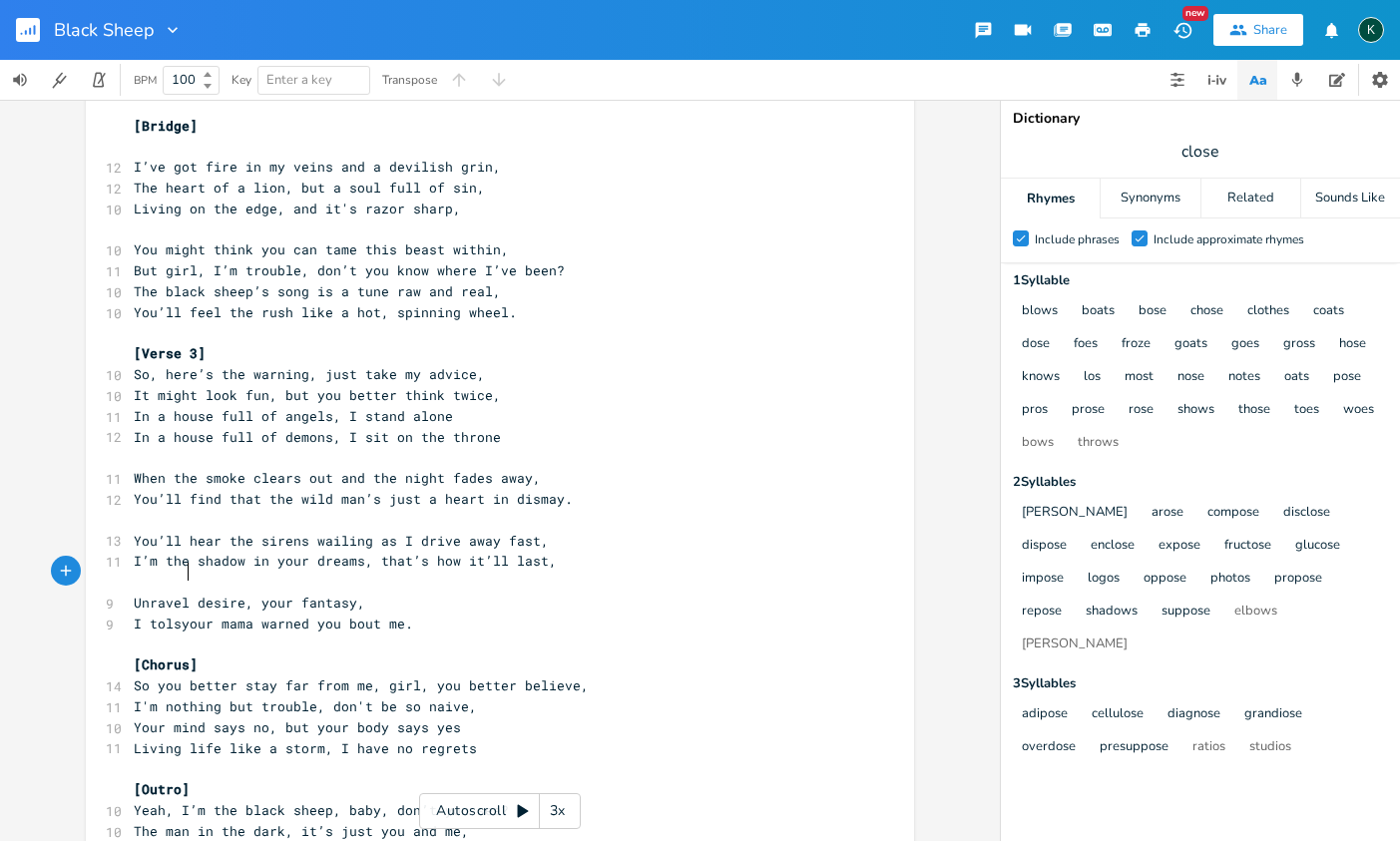type on "I tols /" 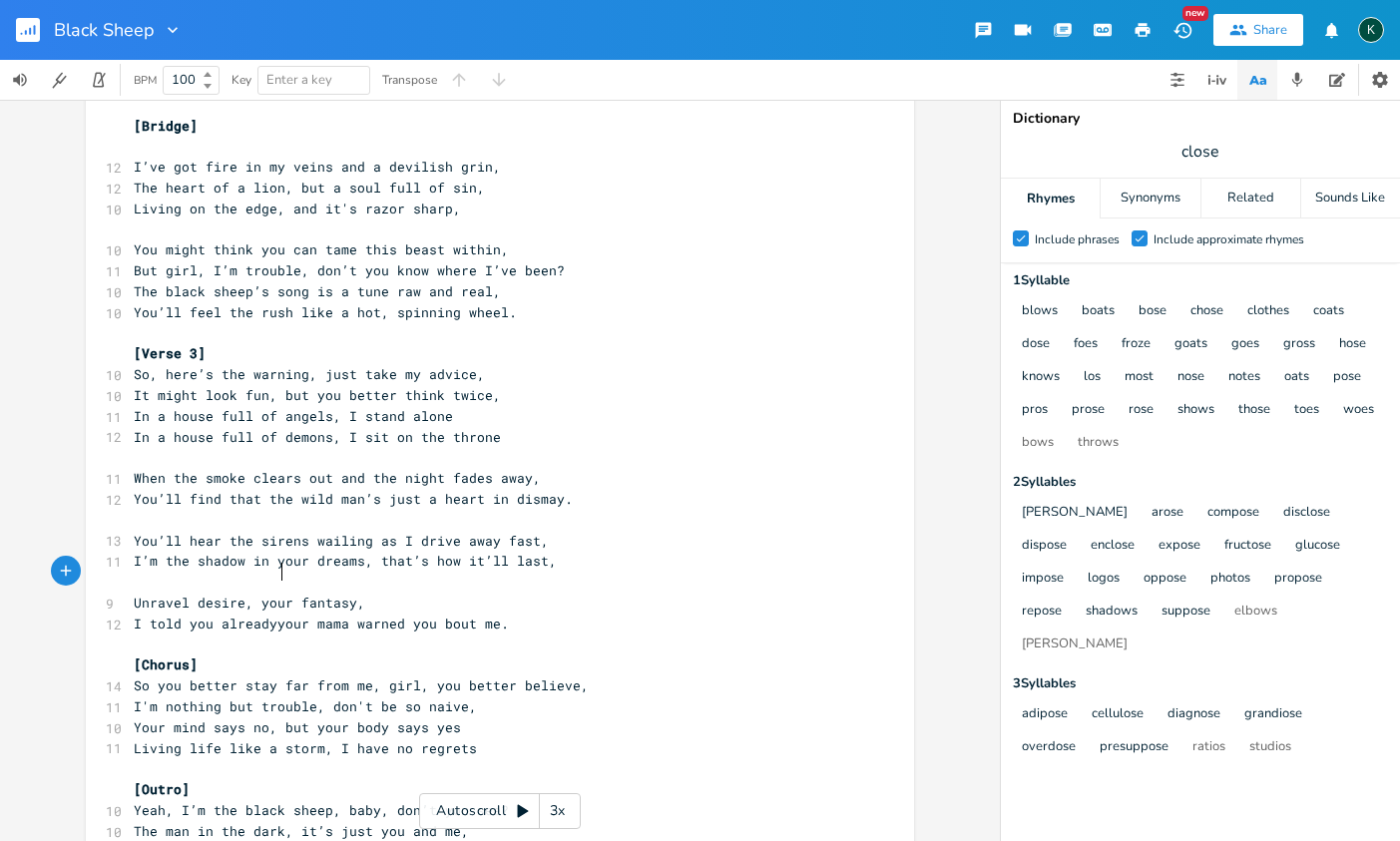type on "d you already," 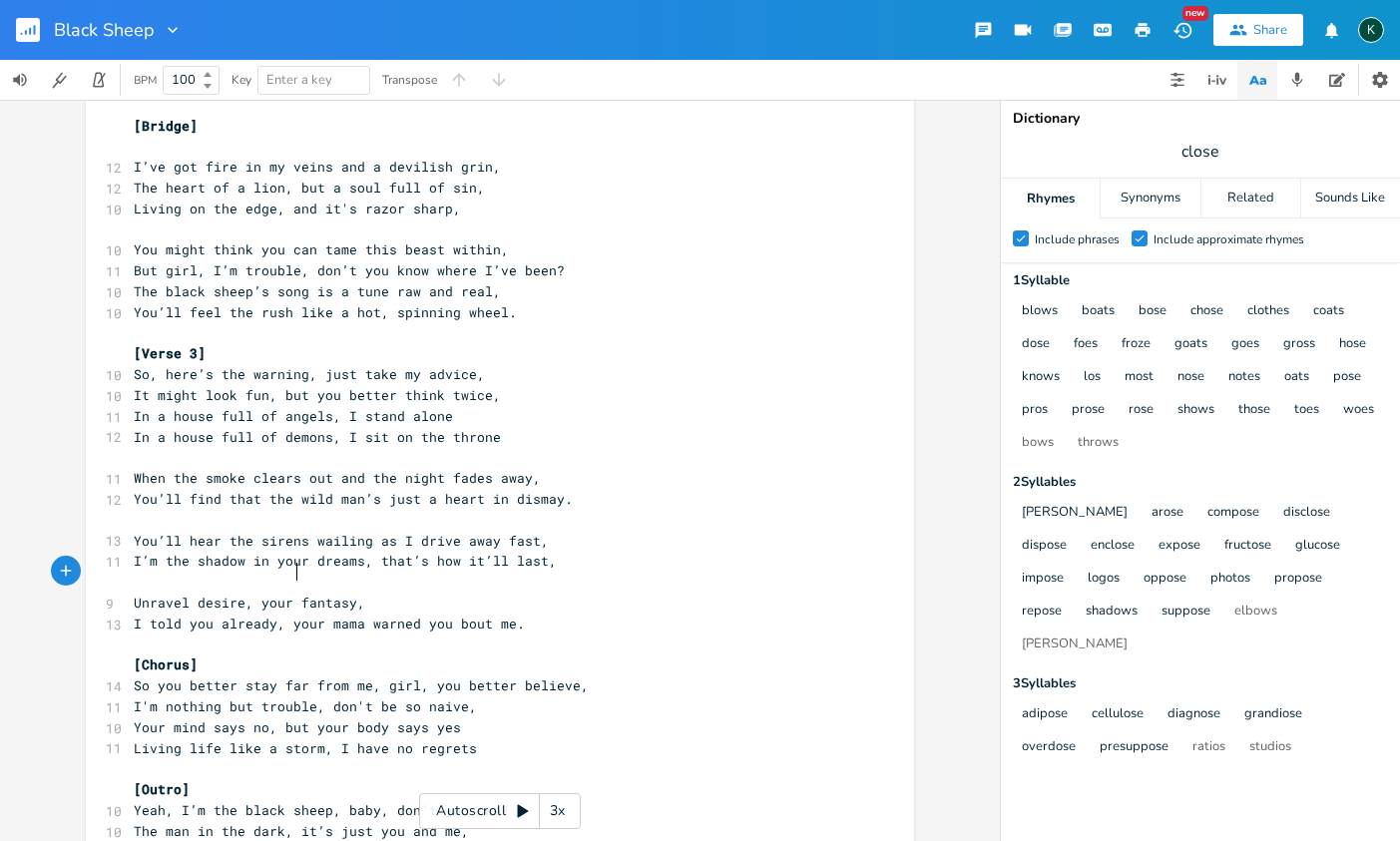 scroll, scrollTop: 0, scrollLeft: 71, axis: horizontal 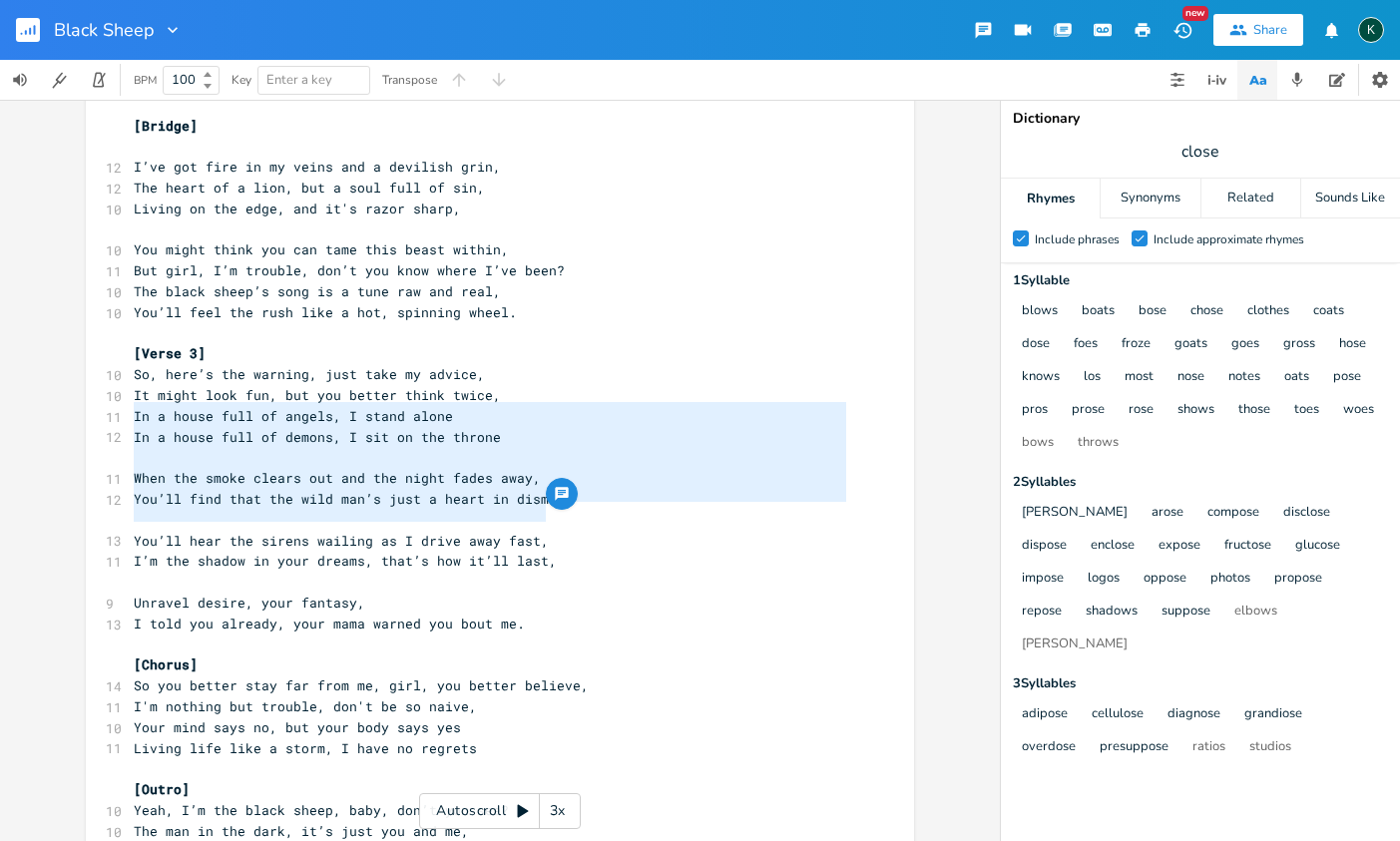 drag, startPoint x: 541, startPoint y: 513, endPoint x: 169, endPoint y: 414, distance: 384.948 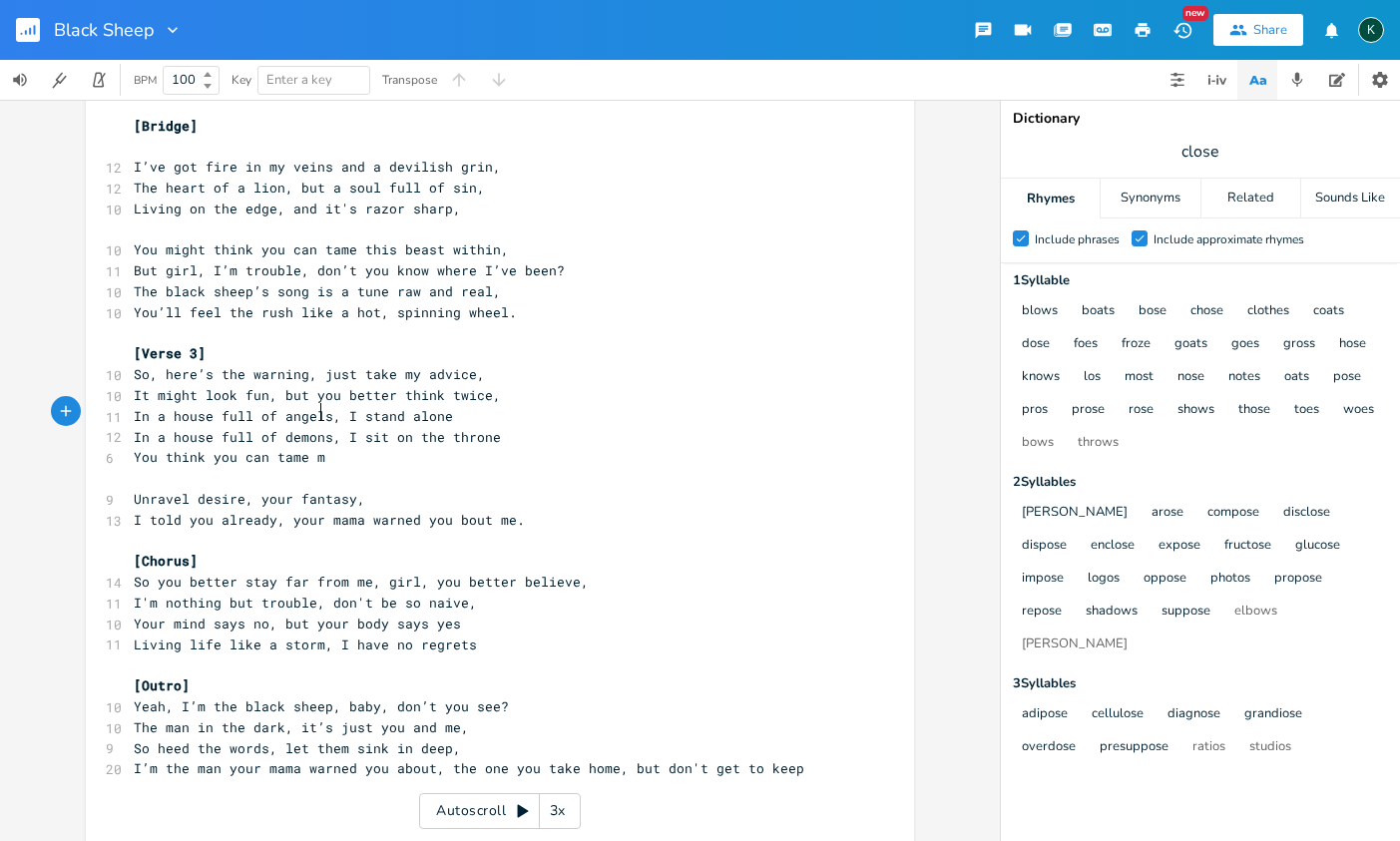 scroll, scrollTop: 0, scrollLeft: 132, axis: horizontal 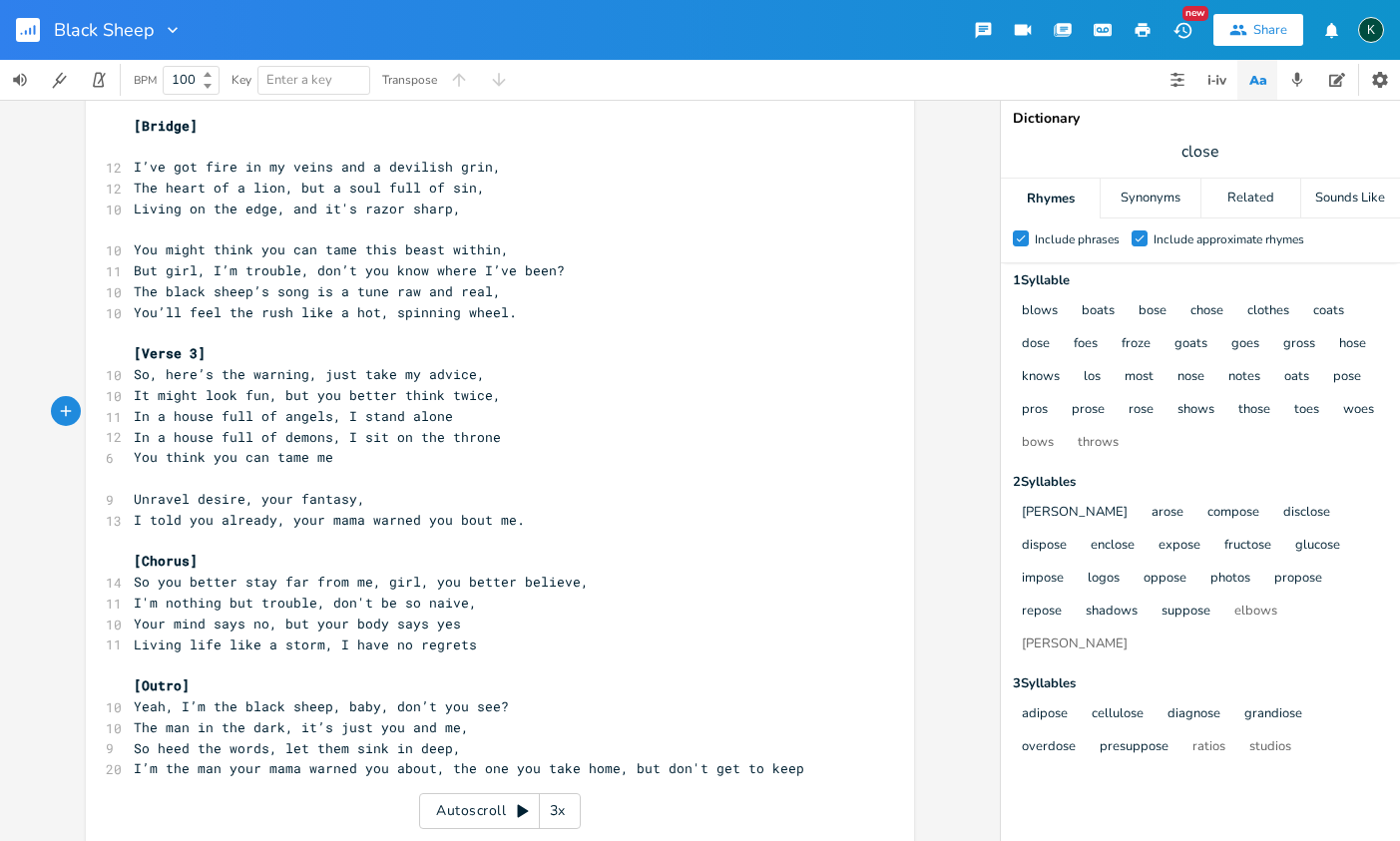 type on "You think you can tame me," 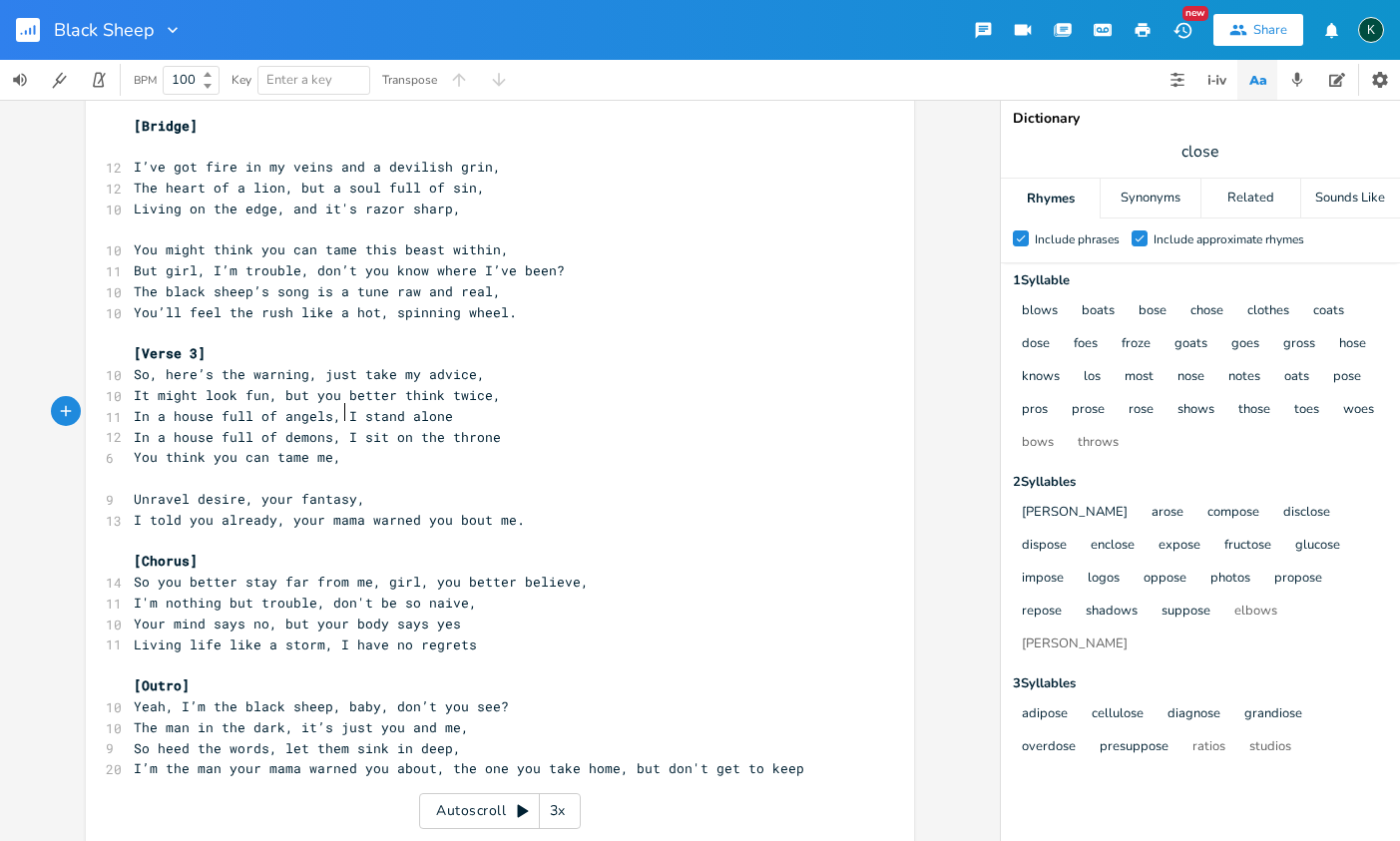 scroll, scrollTop: 0, scrollLeft: 136, axis: horizontal 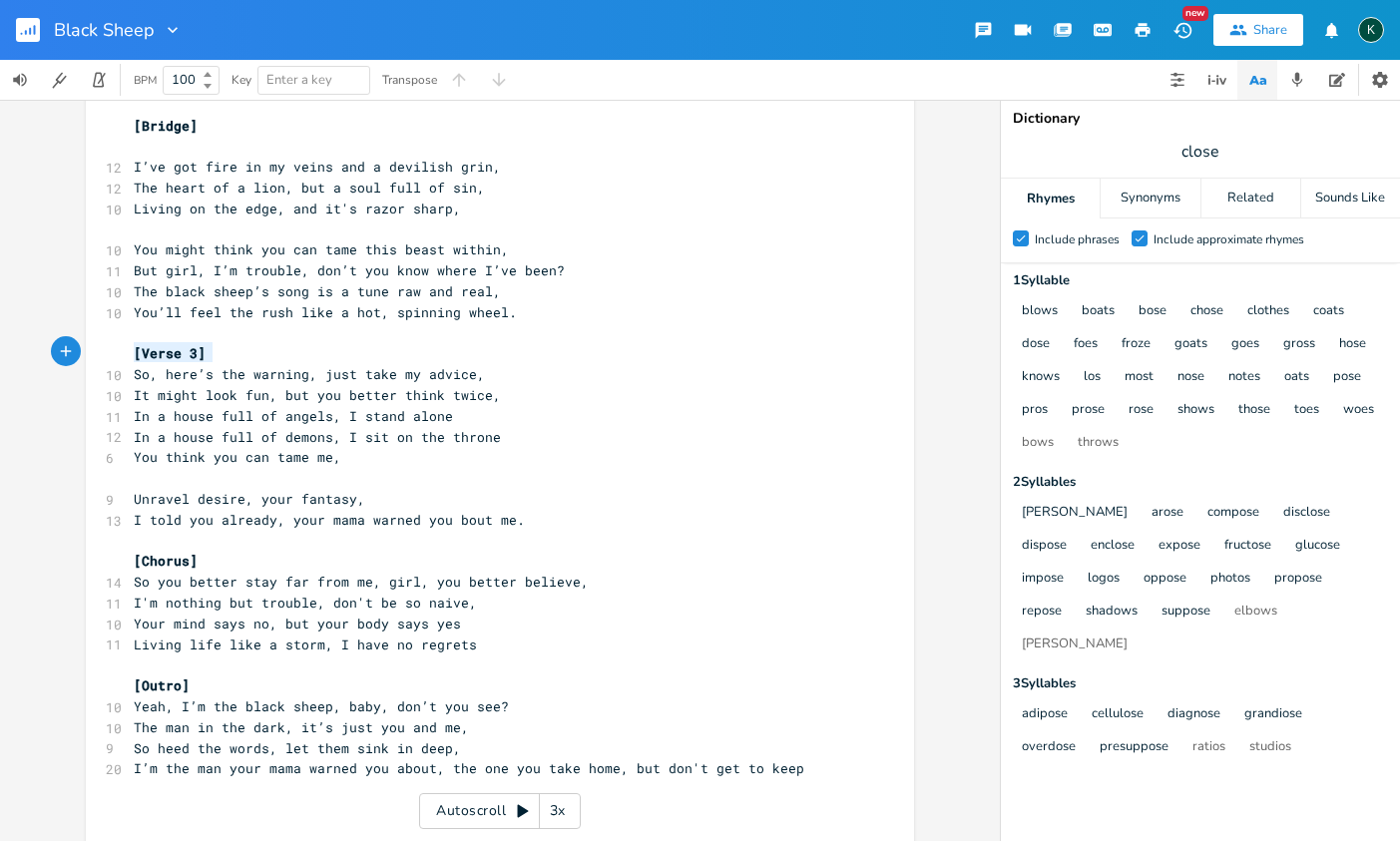 type on "It might look" 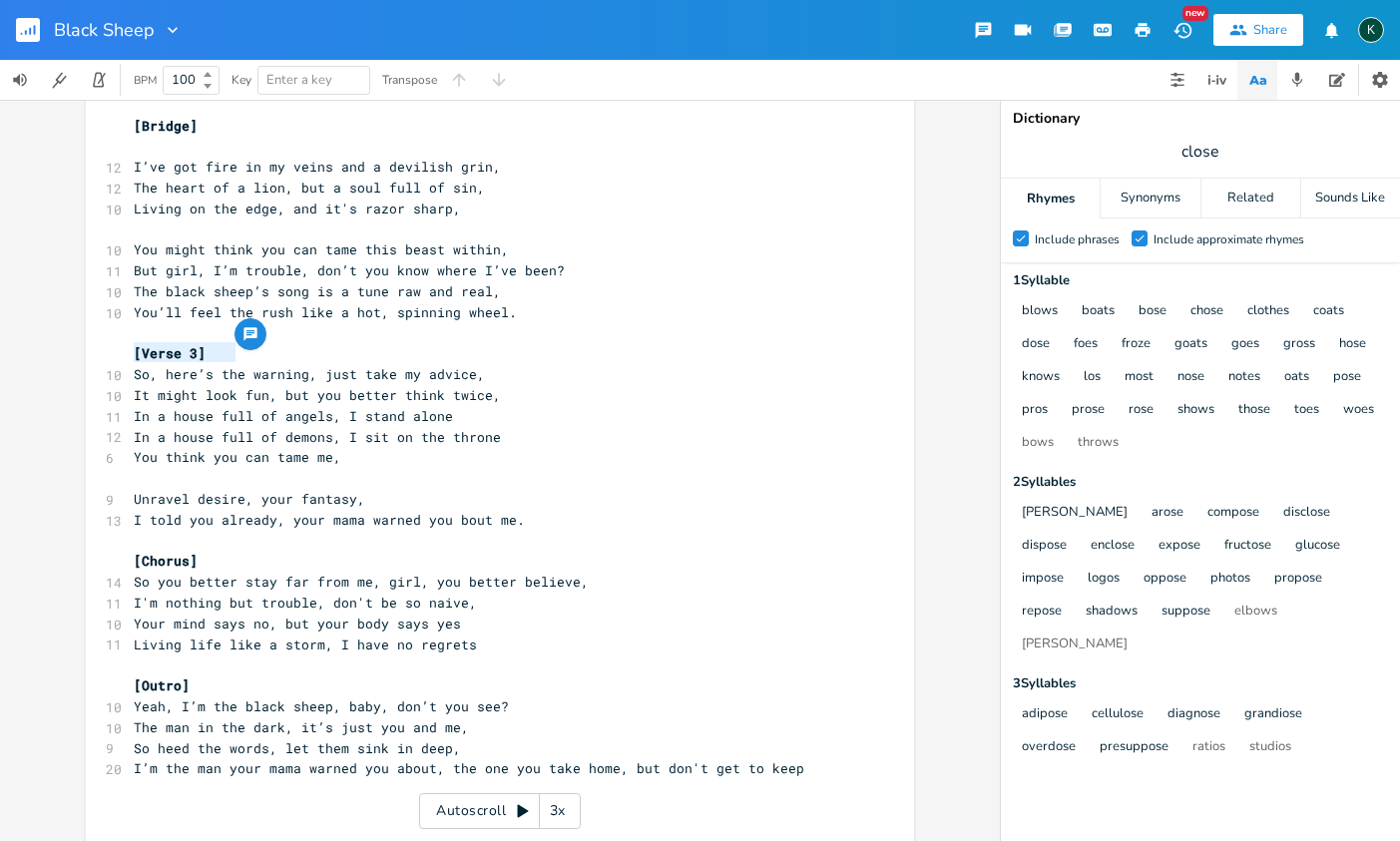 drag, startPoint x: 129, startPoint y: 353, endPoint x: 227, endPoint y: 352, distance: 98.005102 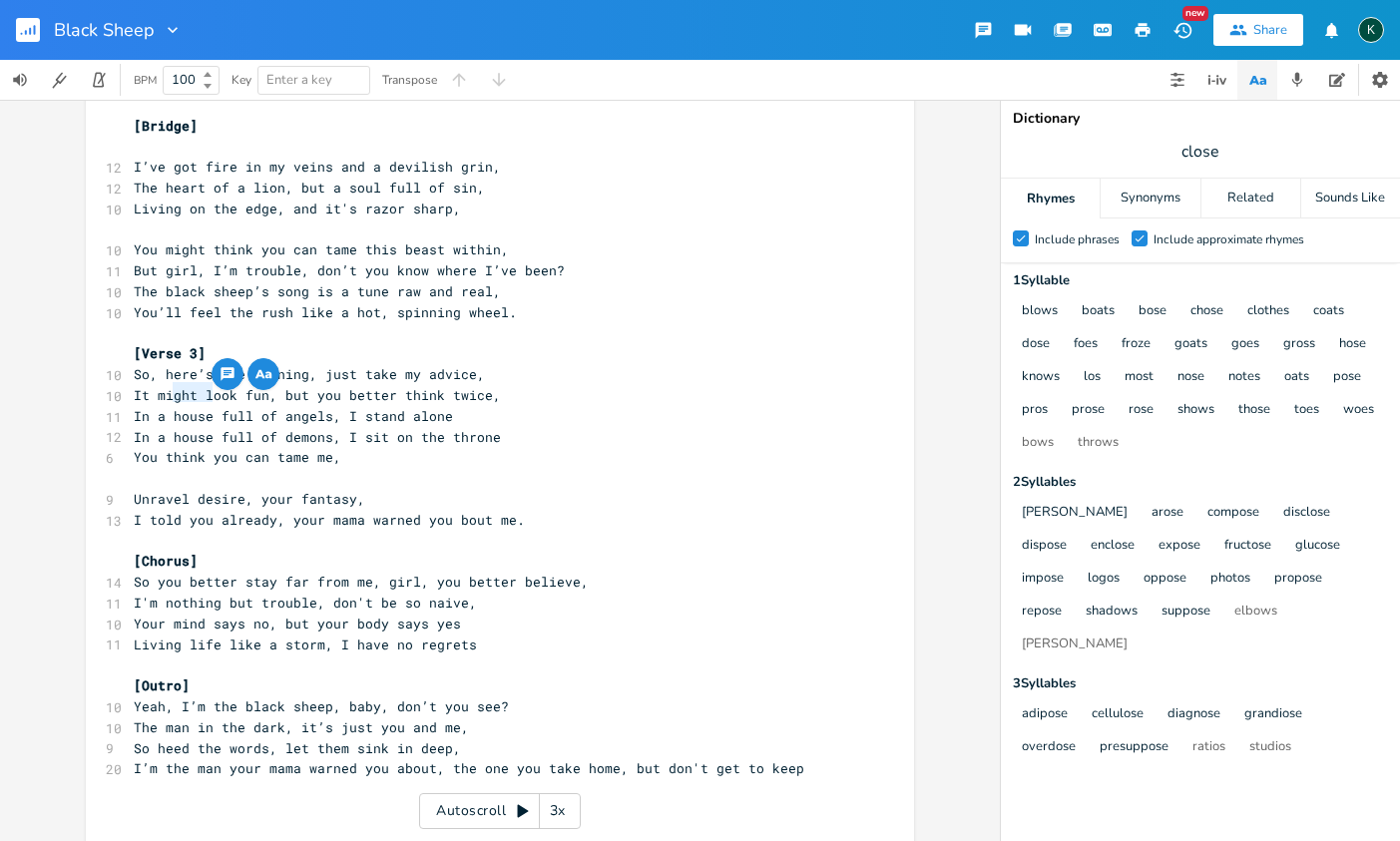 drag, startPoint x: 207, startPoint y: 394, endPoint x: 168, endPoint y: 392, distance: 39.051248 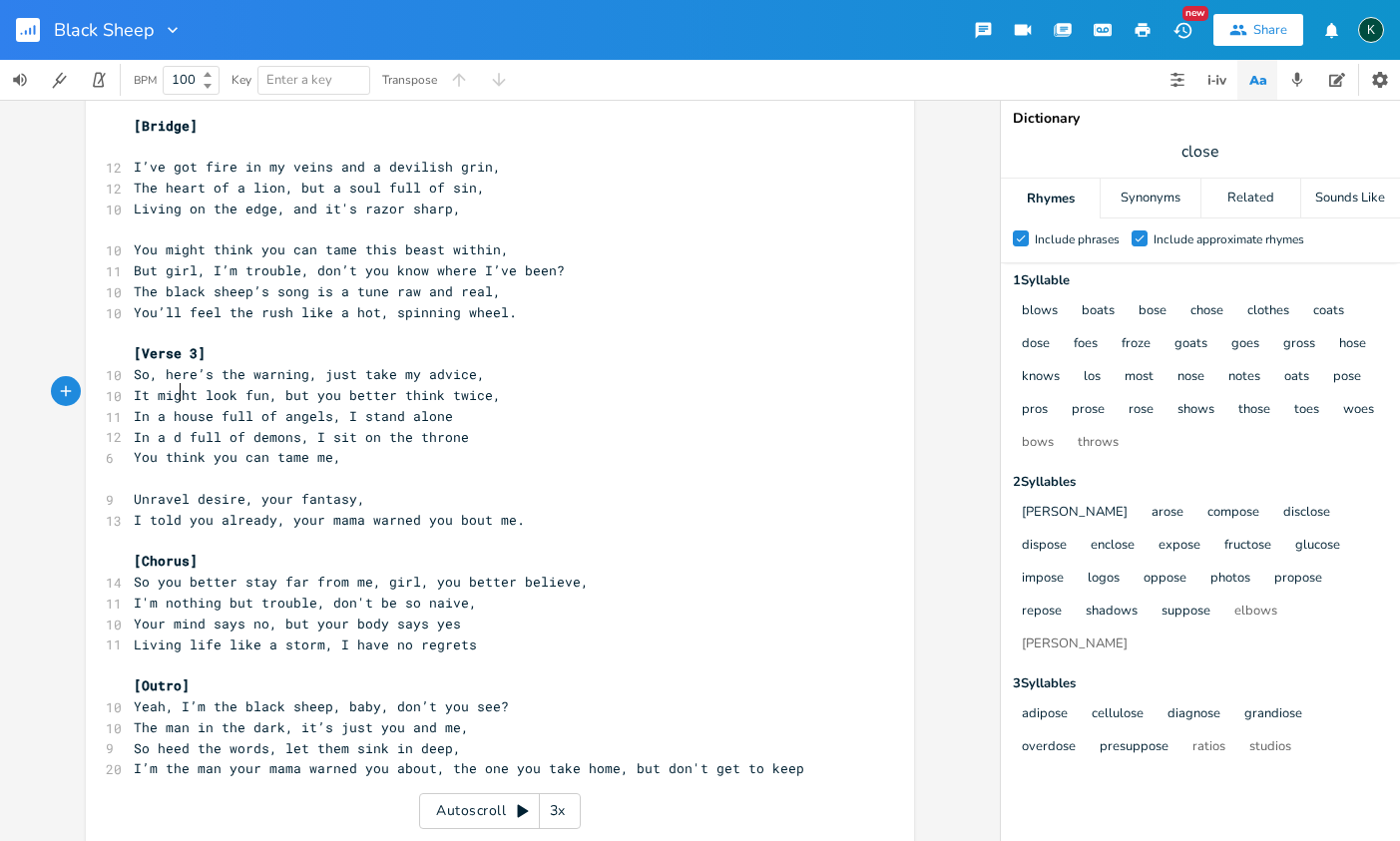 type on "den" 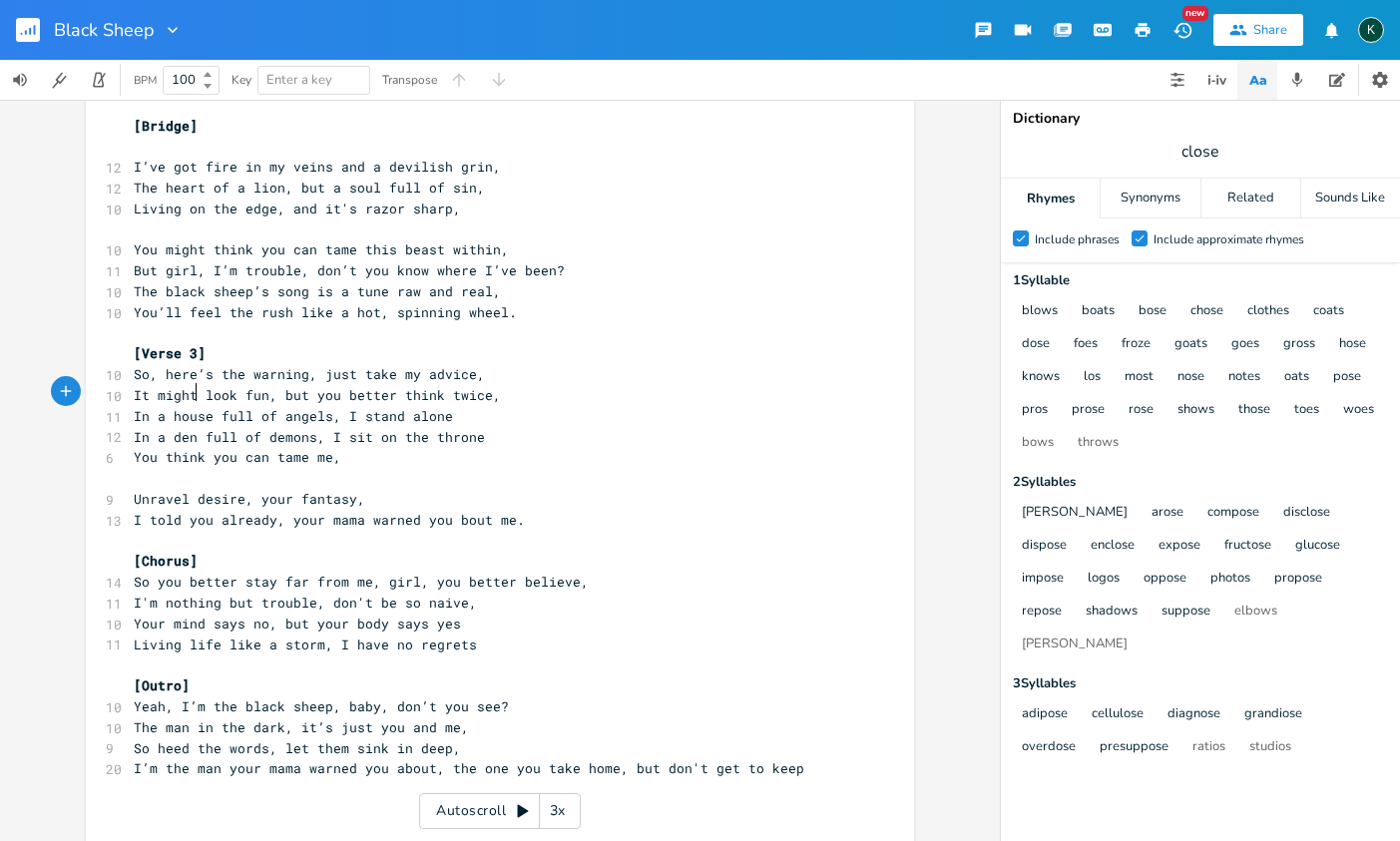 click on "In a den full of demons, I sit on the throne" at bounding box center [490, 437] 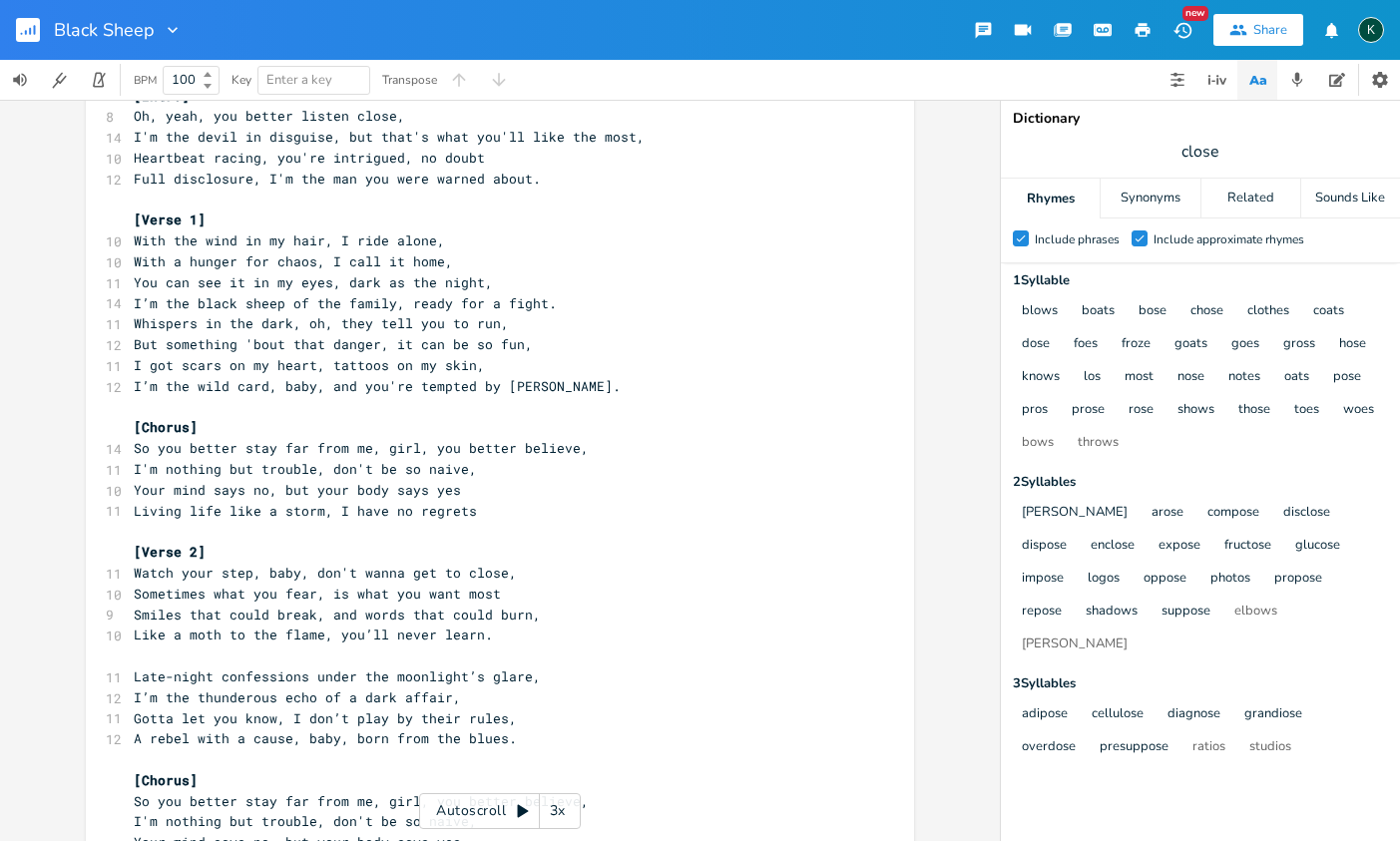 scroll, scrollTop: 72, scrollLeft: 0, axis: vertical 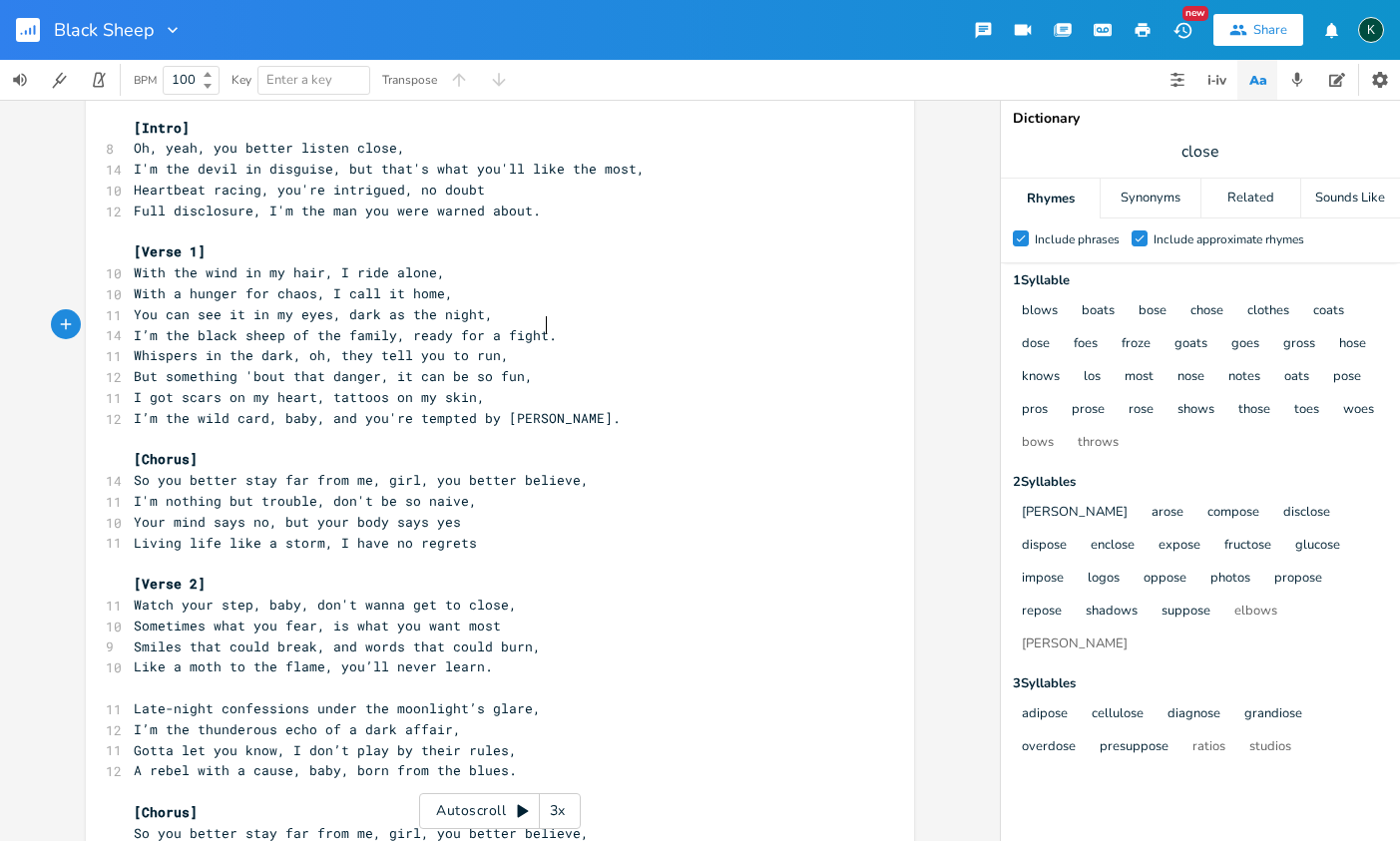 click on "I’m the black sheep of the family, ready for a fight." at bounding box center [490, 335] 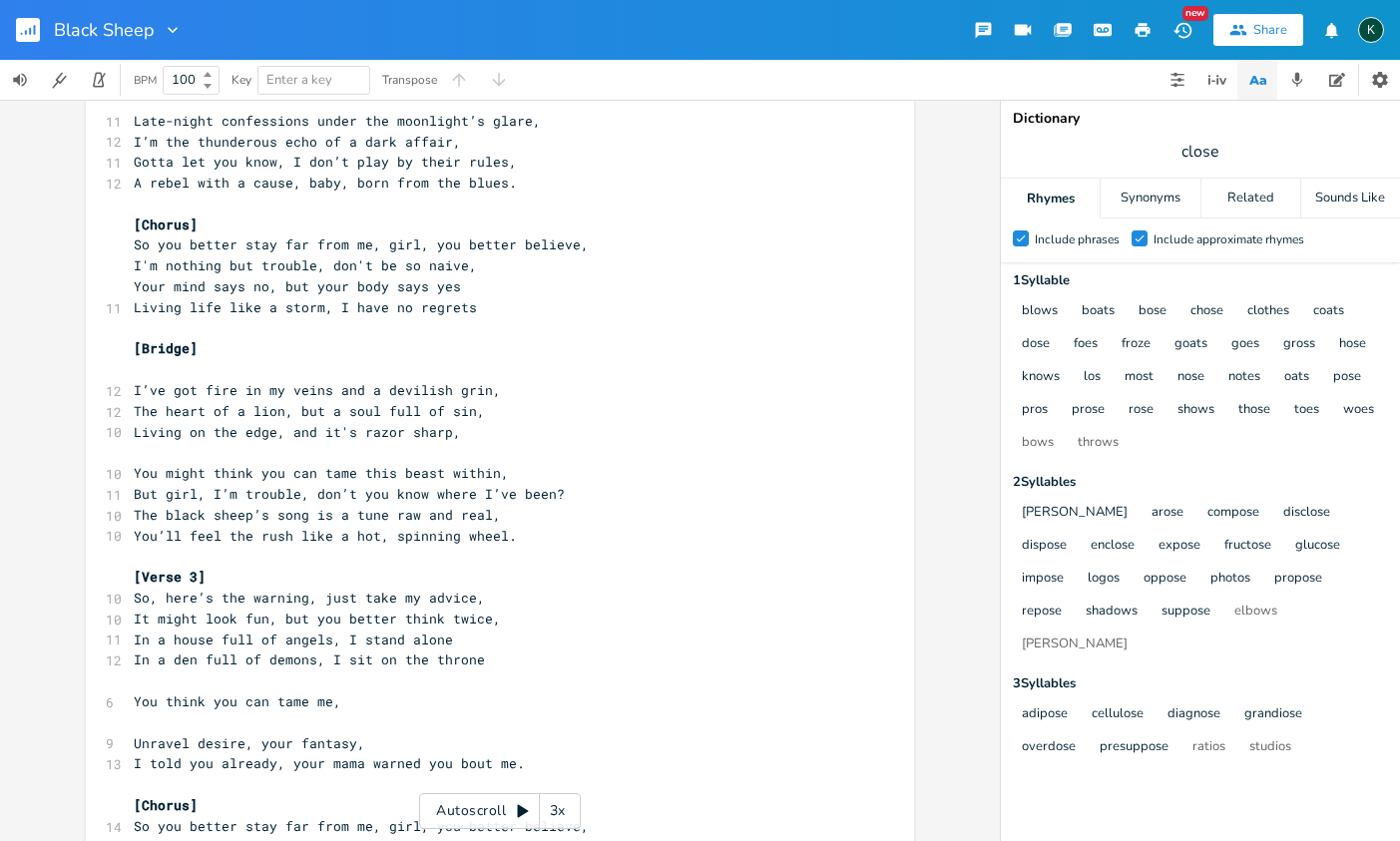 scroll, scrollTop: 680, scrollLeft: 0, axis: vertical 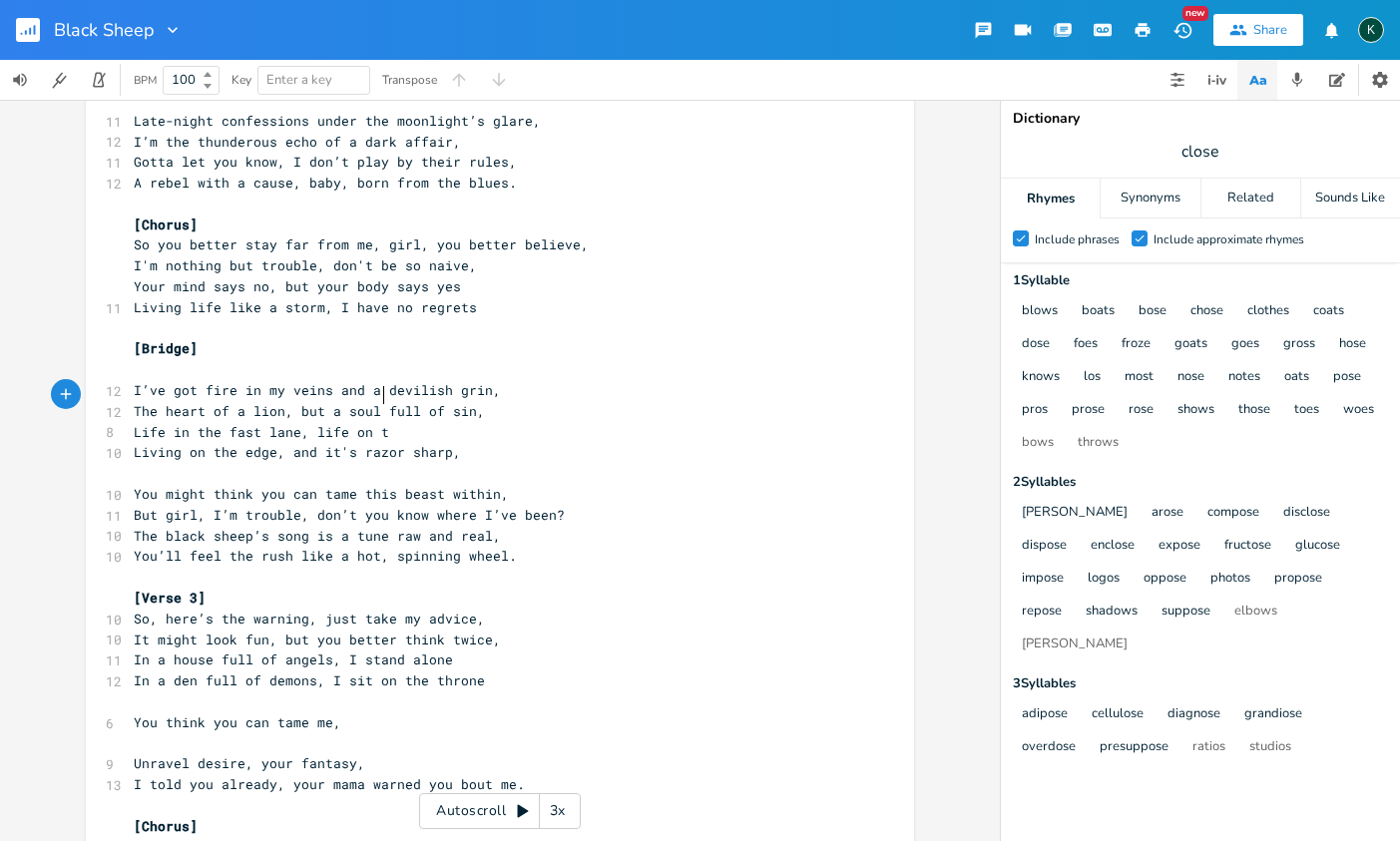 type on "Life in the fast lane, life on teh" 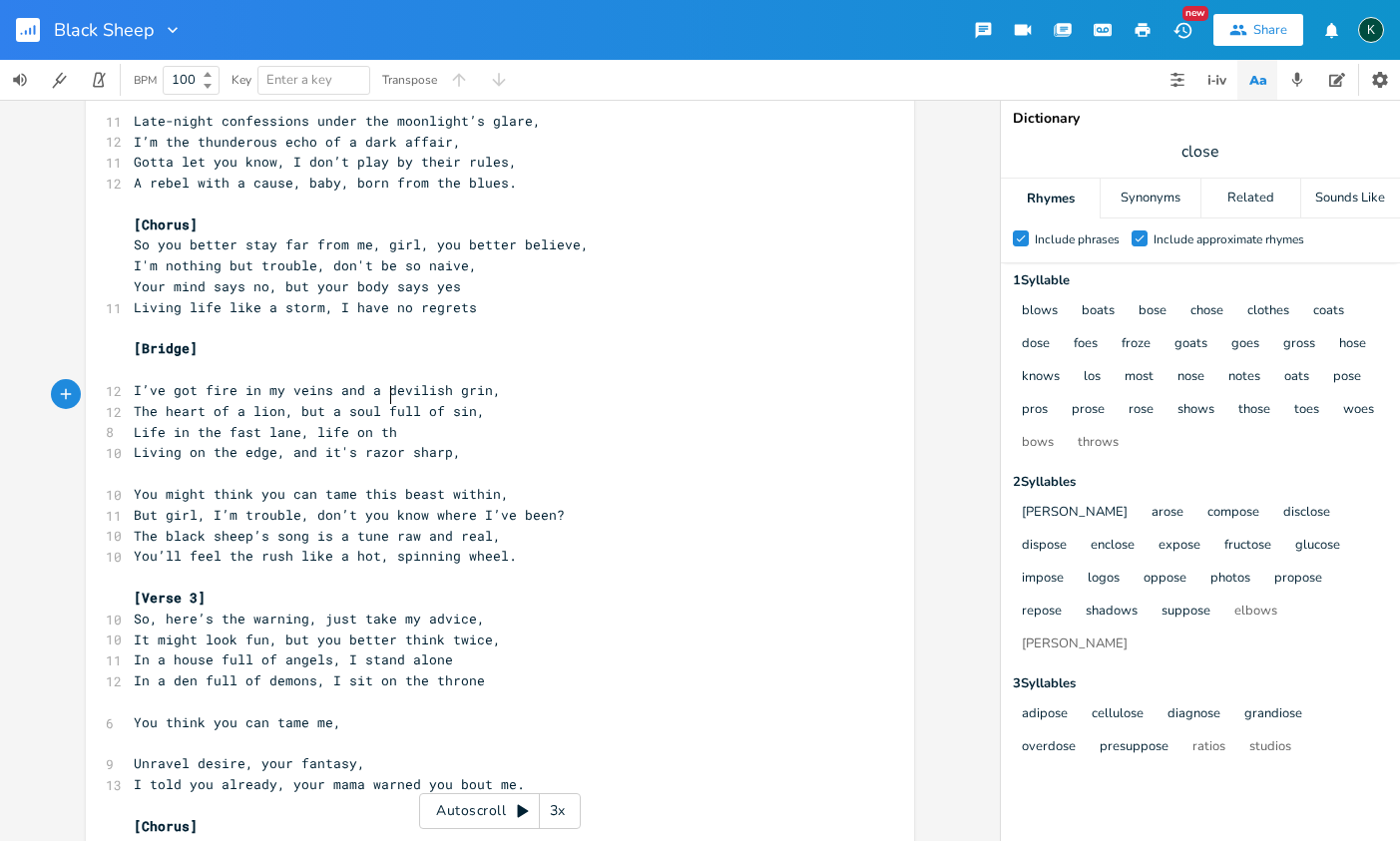 scroll, scrollTop: 0, scrollLeft: 12, axis: horizontal 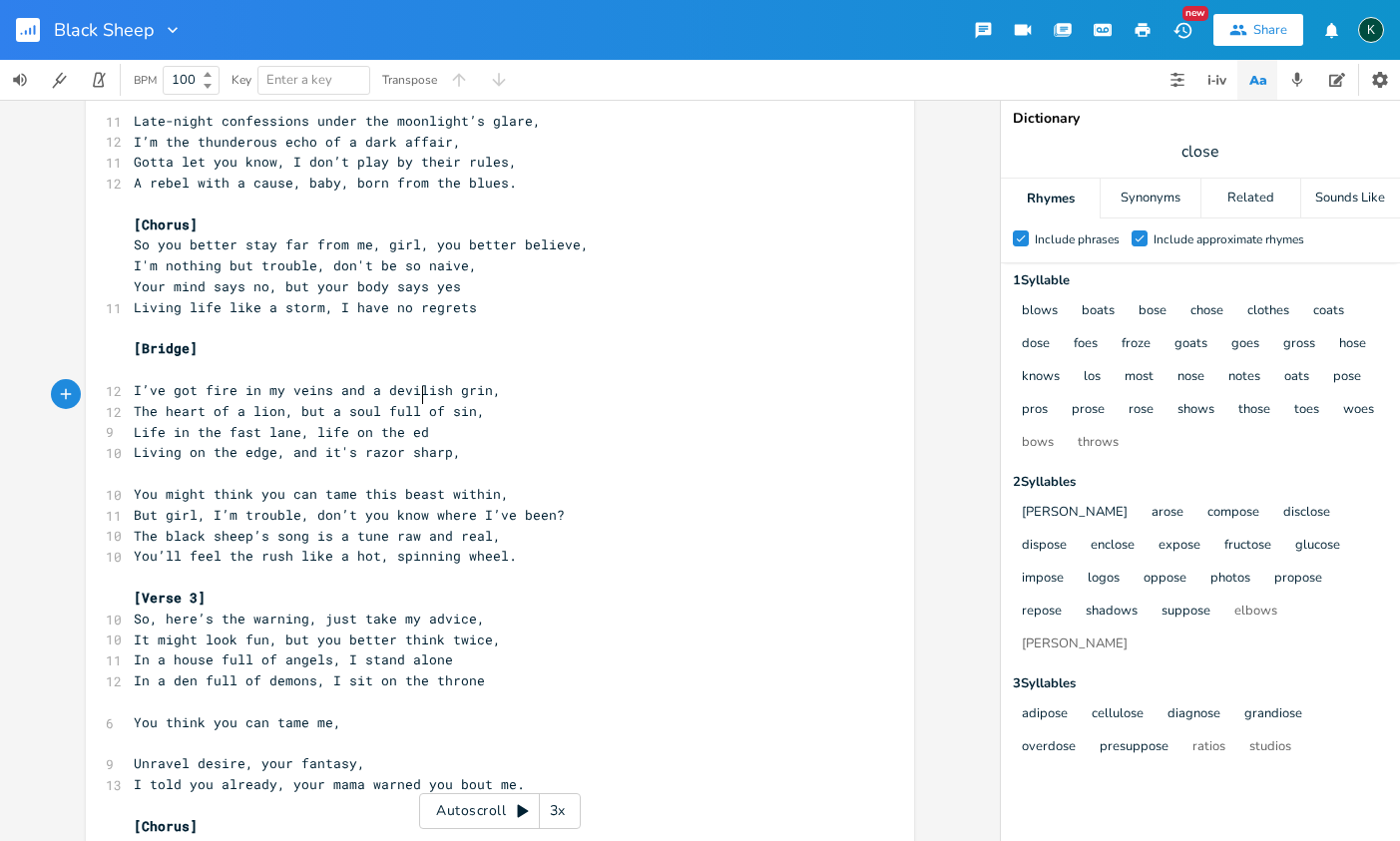 type on "he edge" 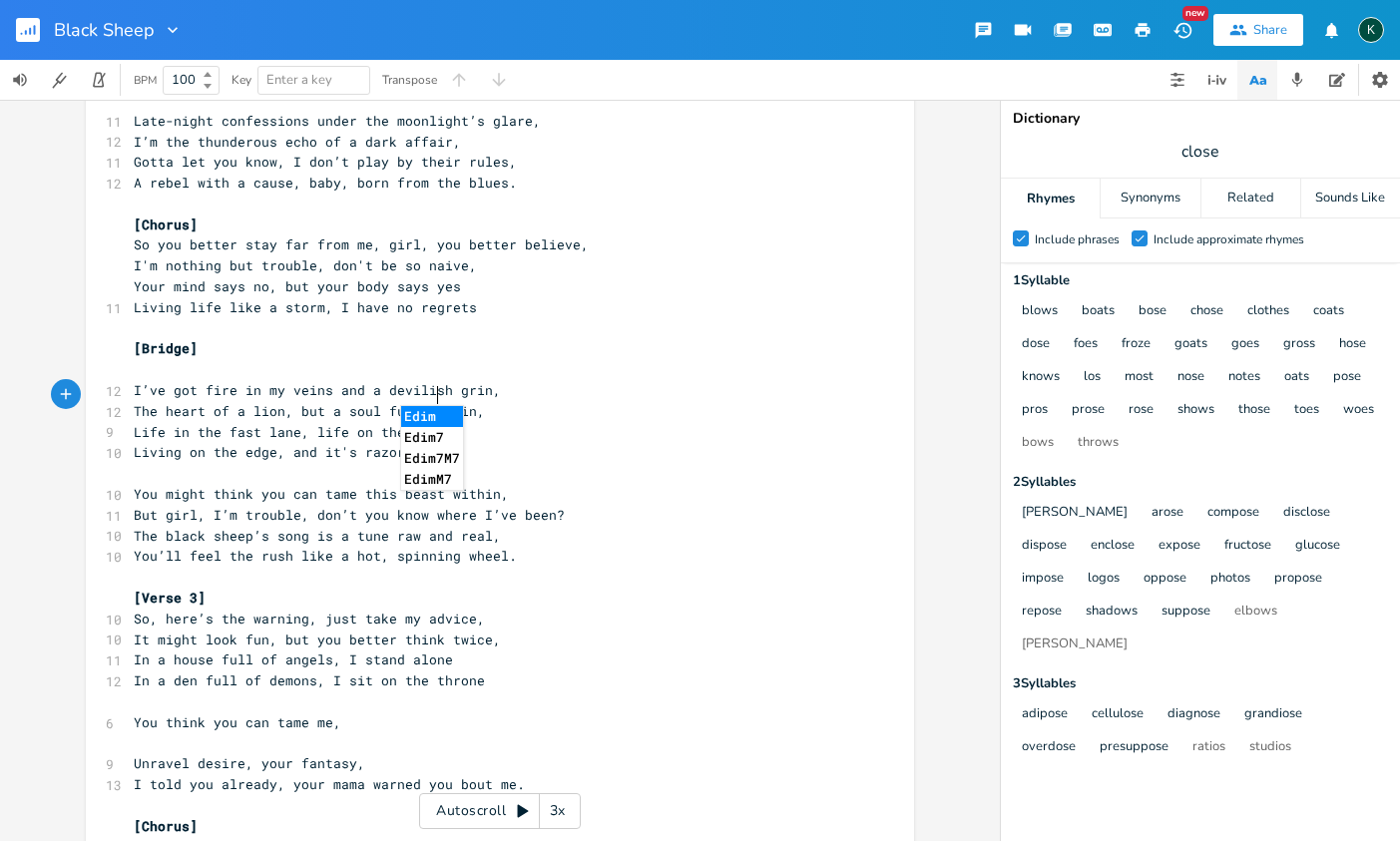 scroll, scrollTop: 0, scrollLeft: 40, axis: horizontal 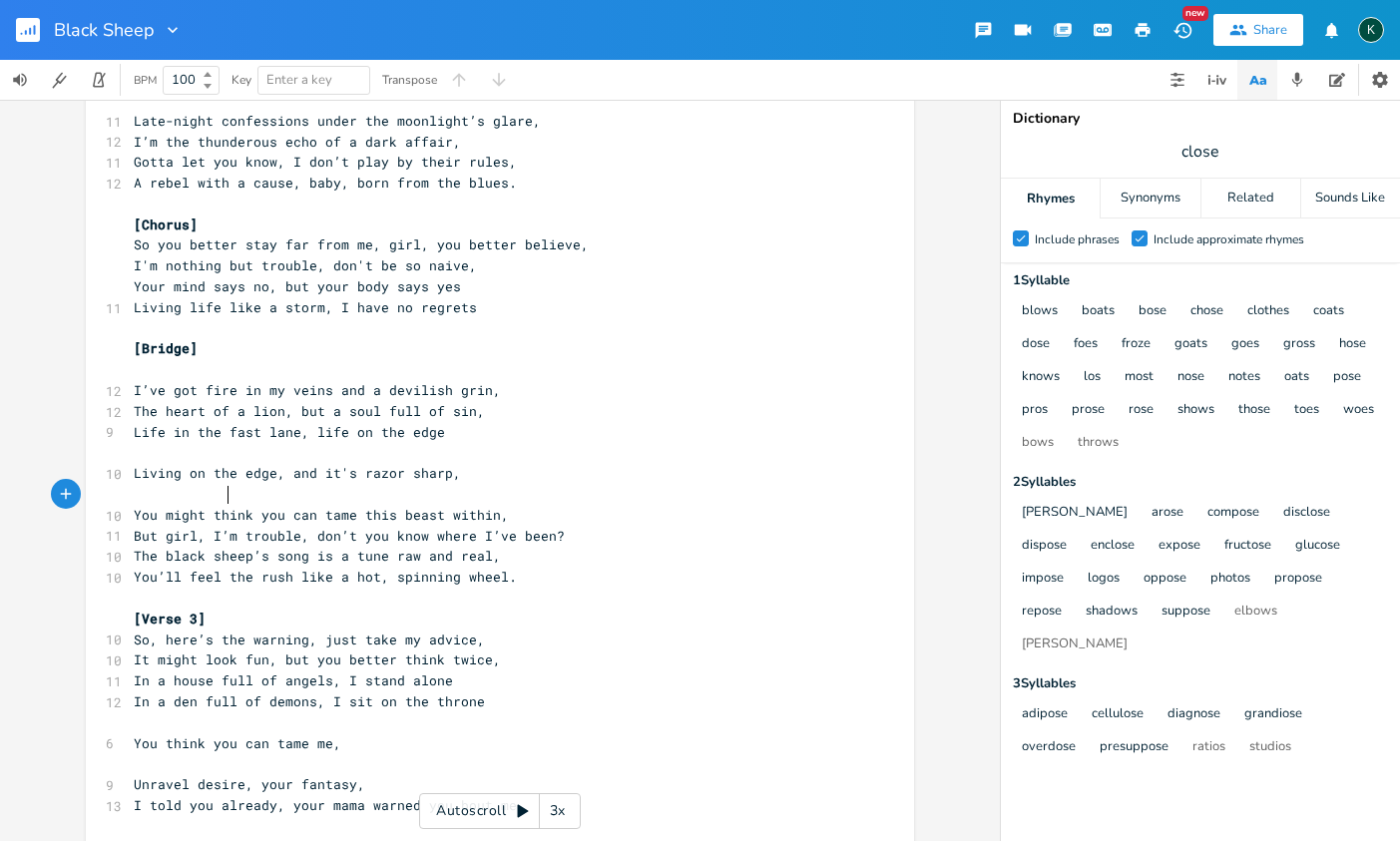 type on "m" 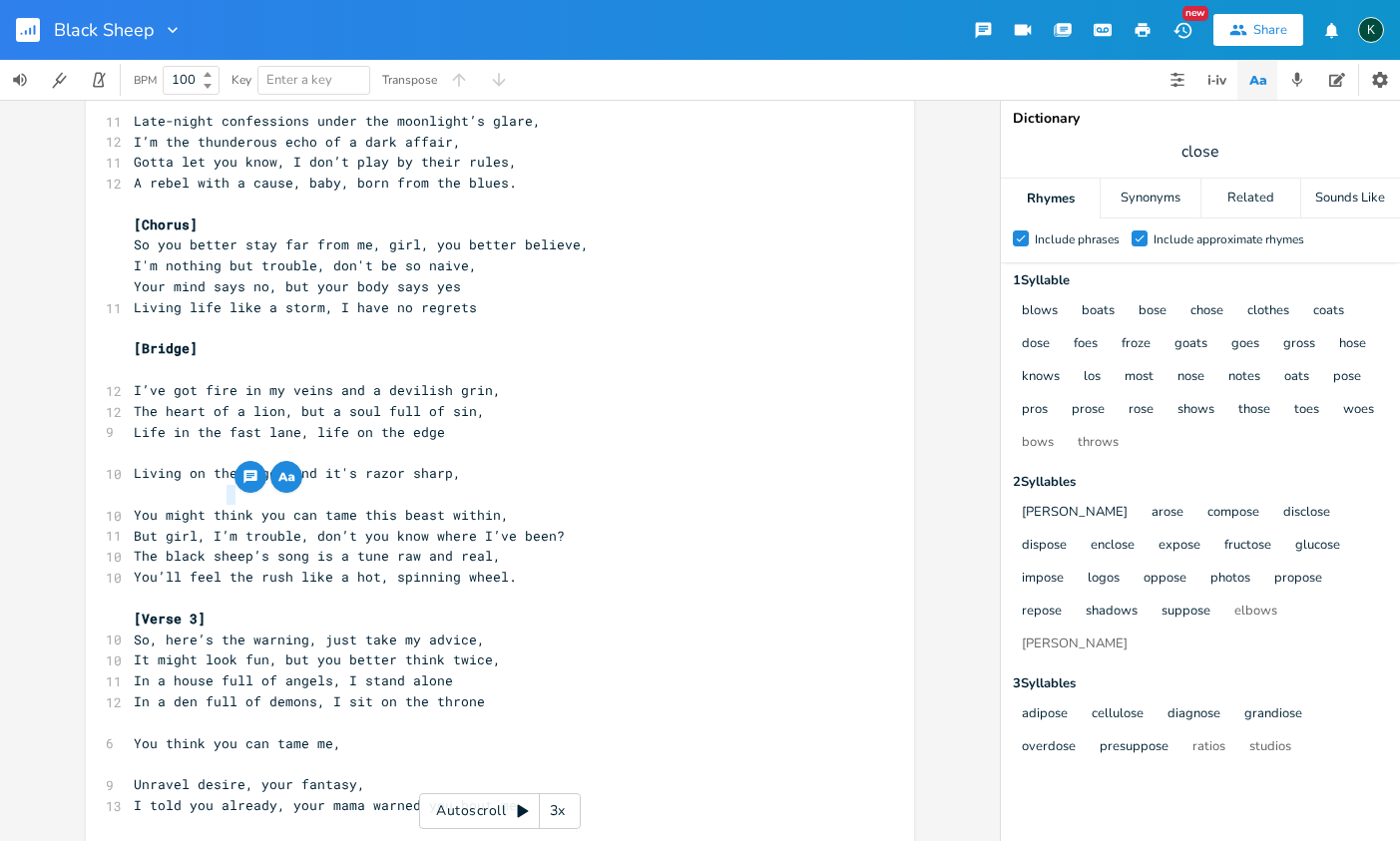 click on "But girl, I’m trouble, don’t you know where I’ve been?" at bounding box center (349, 536) 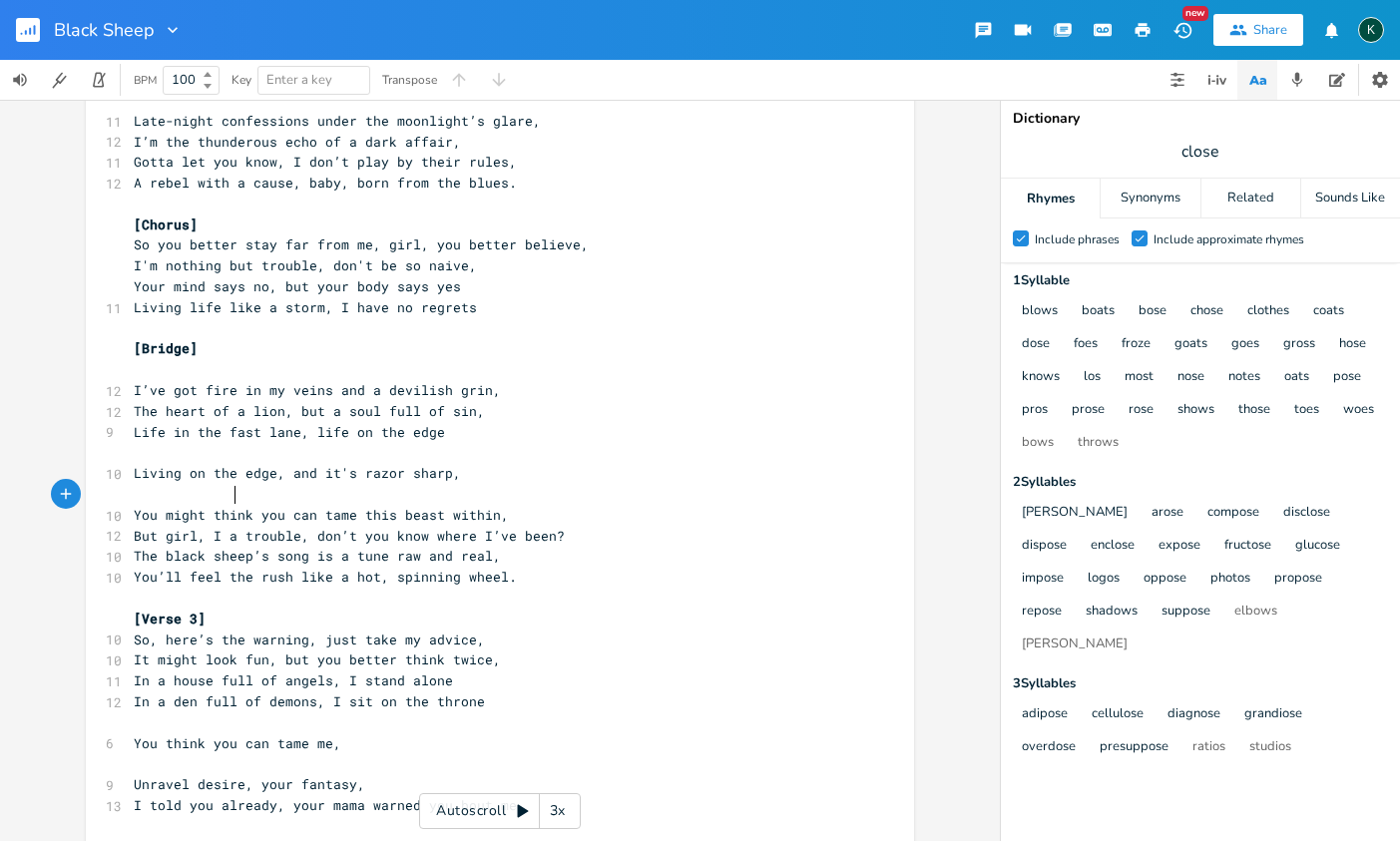 type on "am" 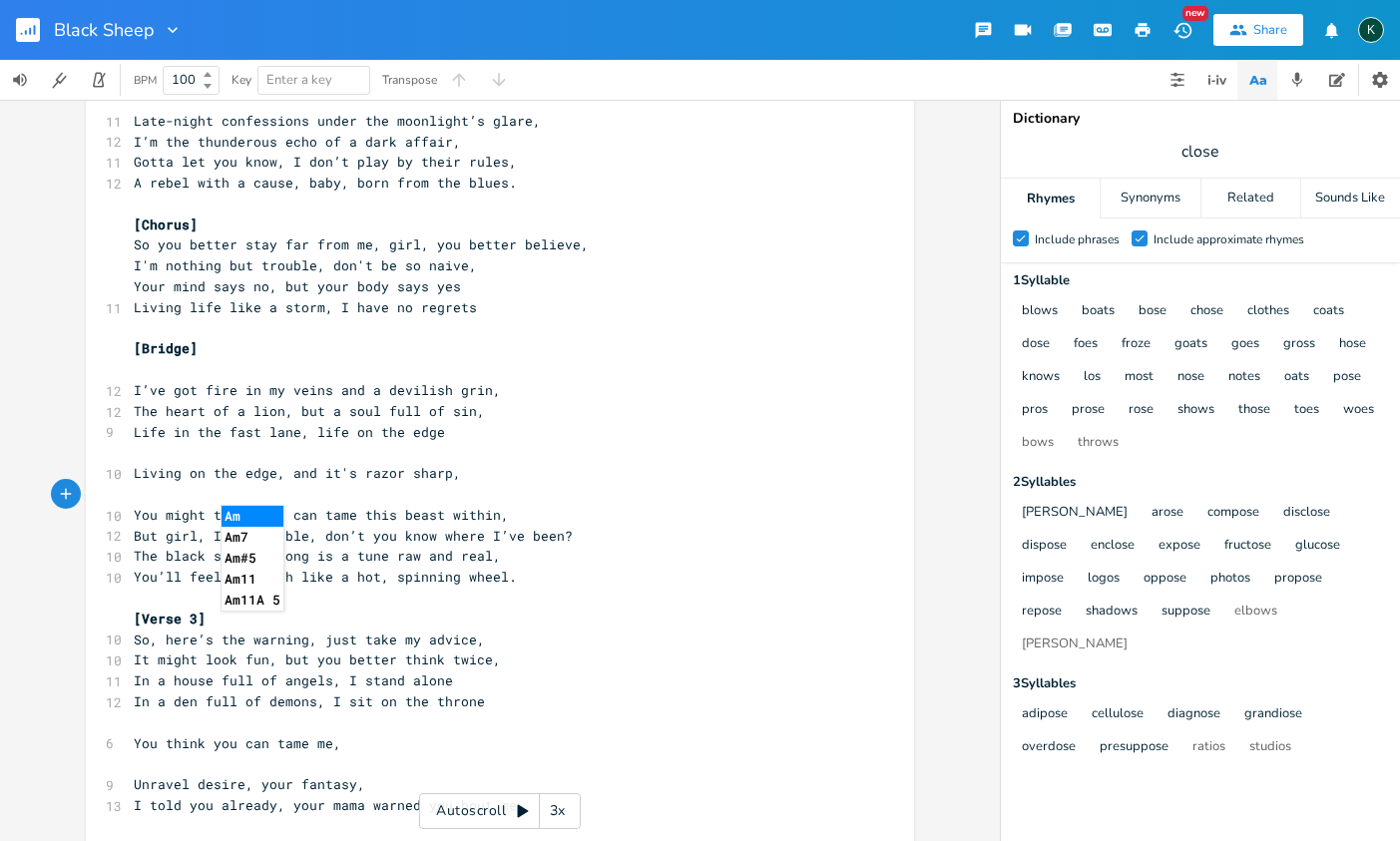 click on "The black sheep’s song is a tune raw and real," at bounding box center [317, 556] 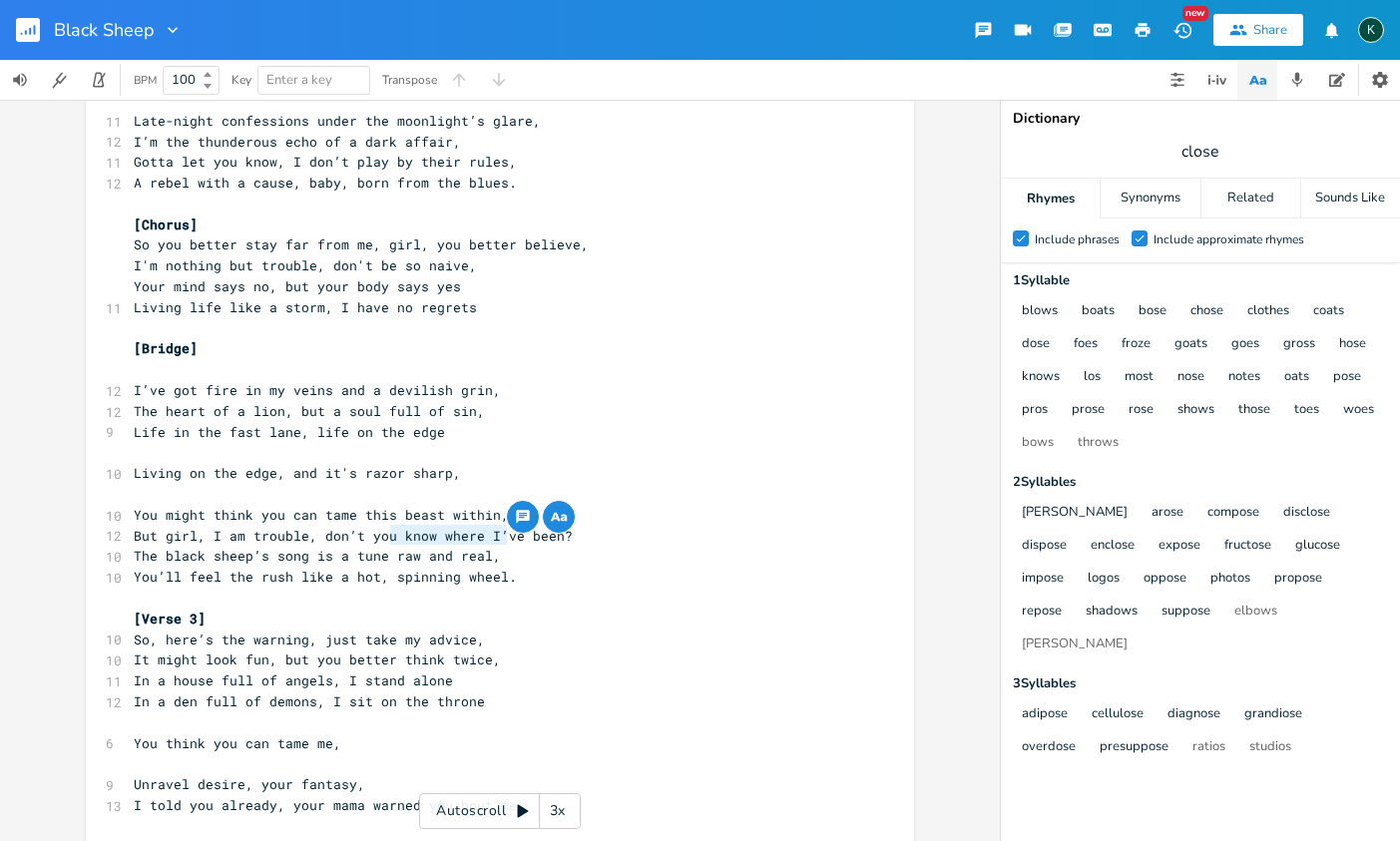 drag, startPoint x: 388, startPoint y: 538, endPoint x: 531, endPoint y: 534, distance: 143.05593 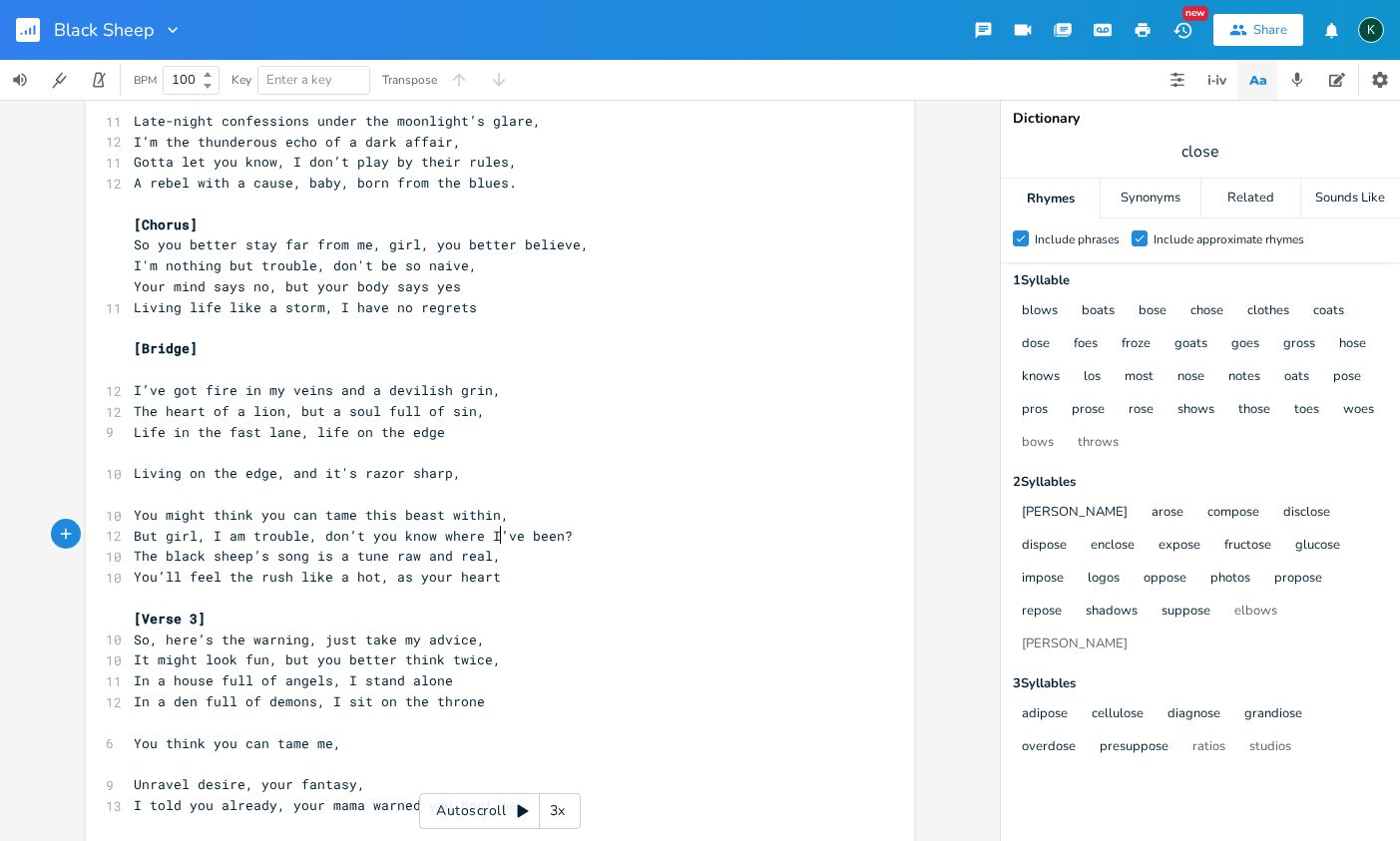 type on "as your heart i" 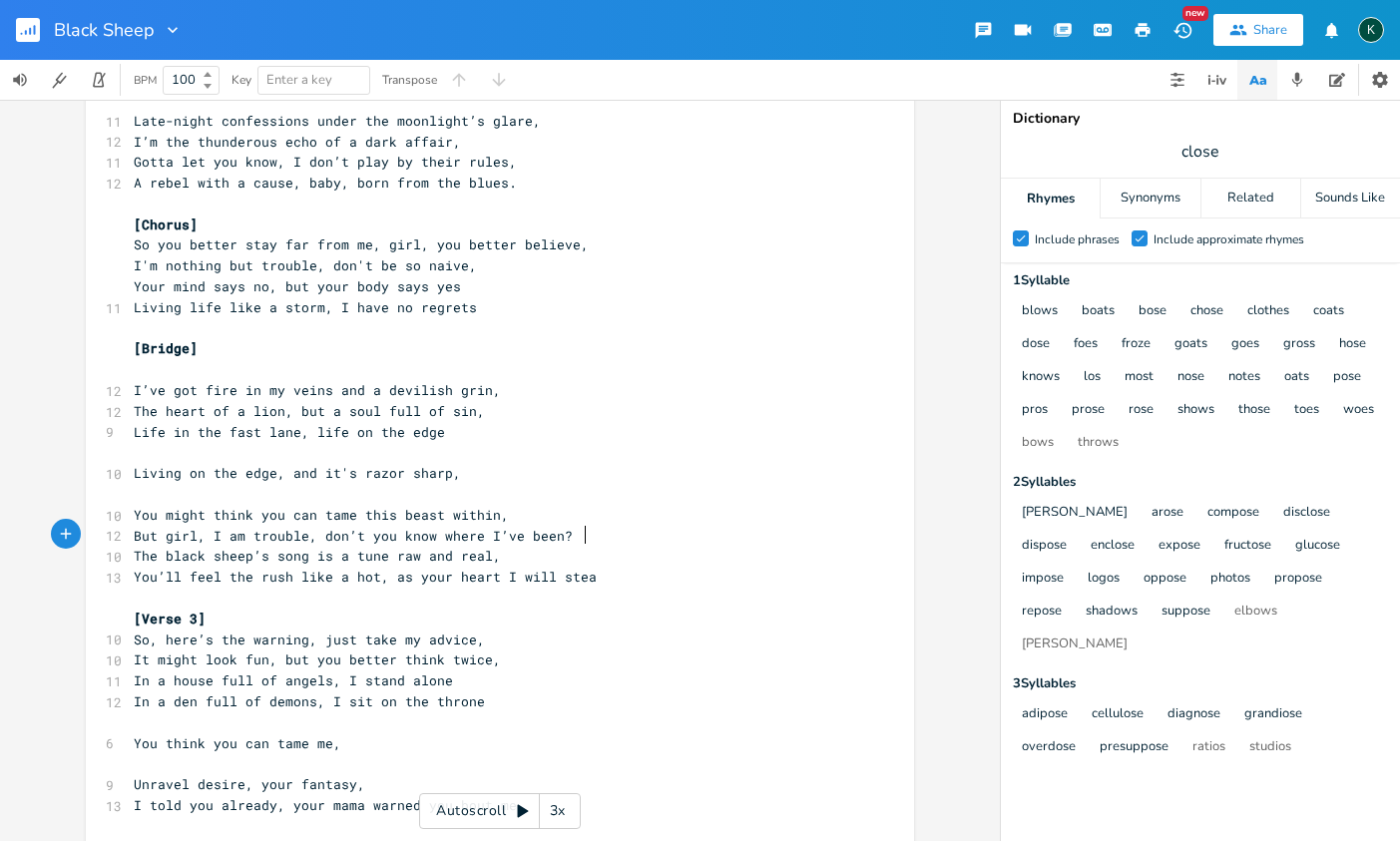type on "I will steal" 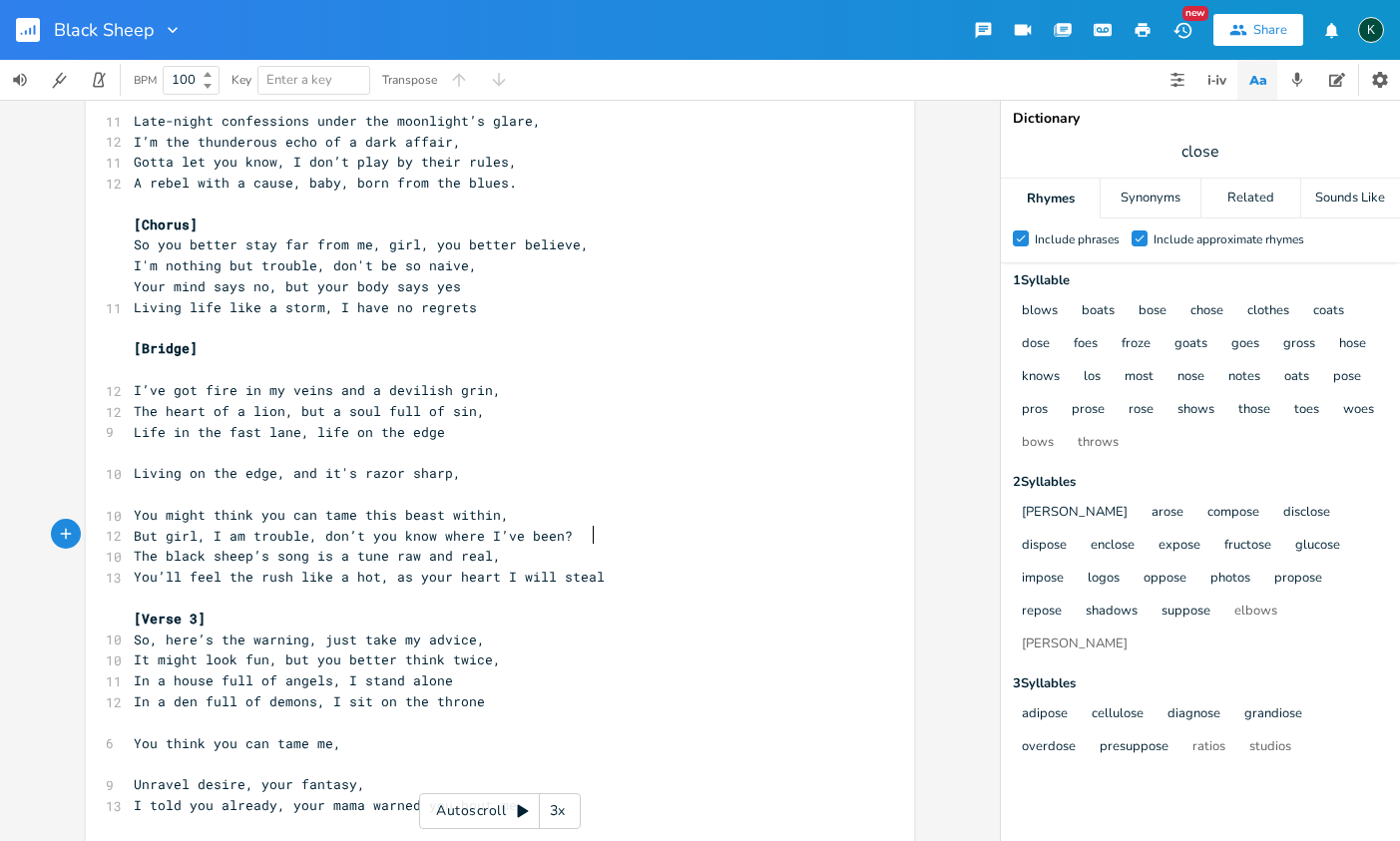 click on "In a house full of angels, I stand alone" at bounding box center (293, 680) 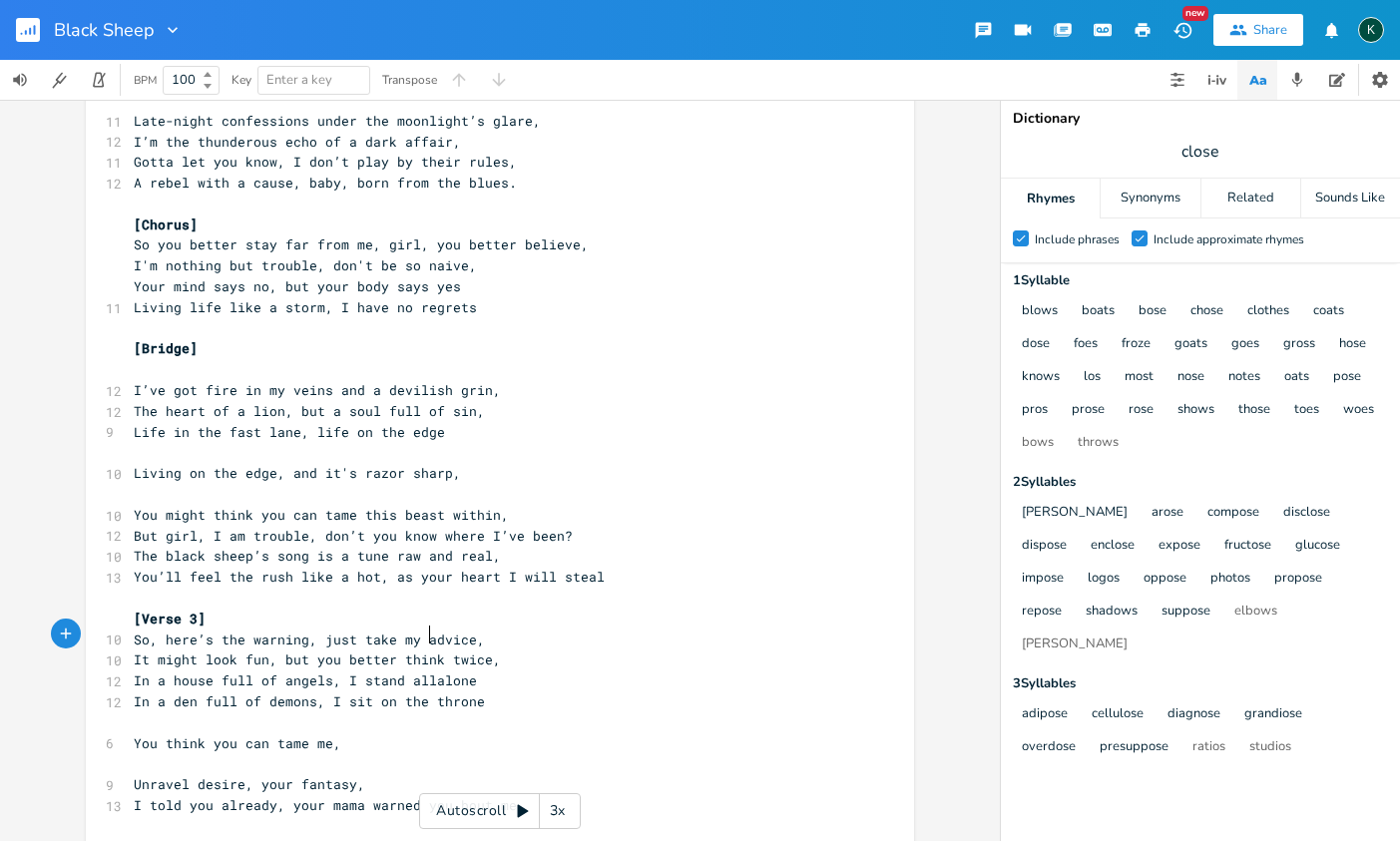 type on "all" 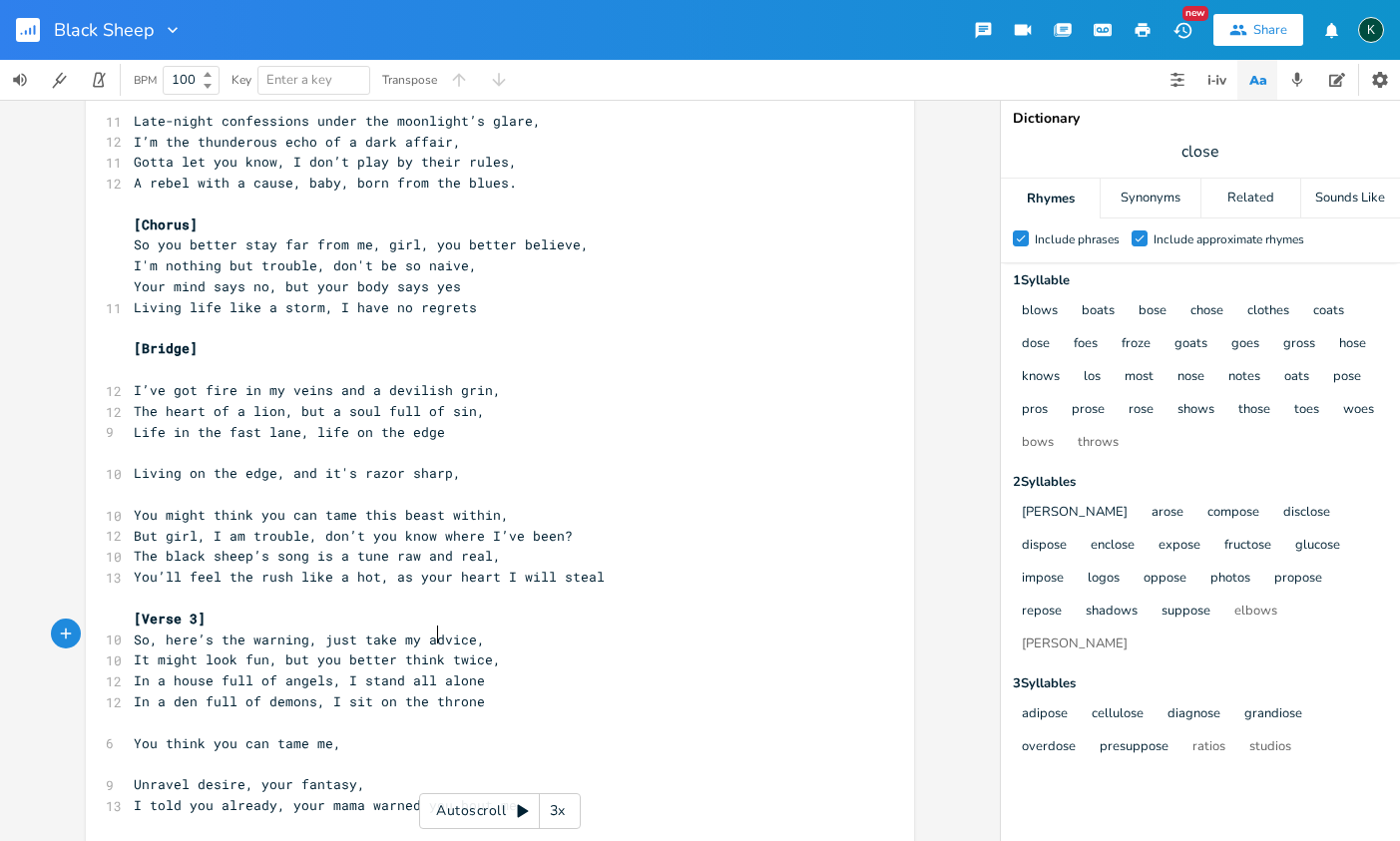 click on "In a den full of demons, I sit on the throne" at bounding box center [309, 701] 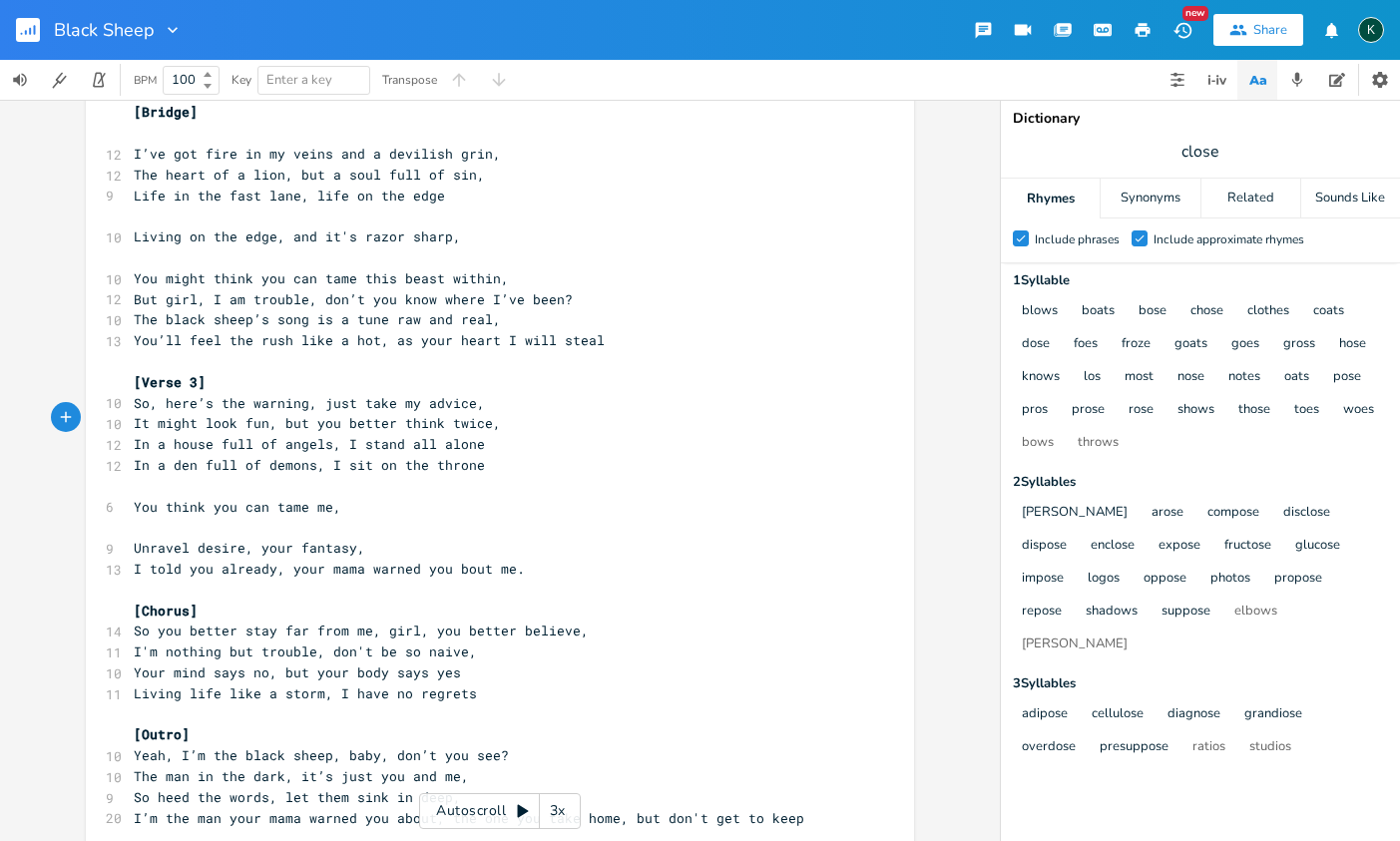 scroll, scrollTop: 0, scrollLeft: 0, axis: both 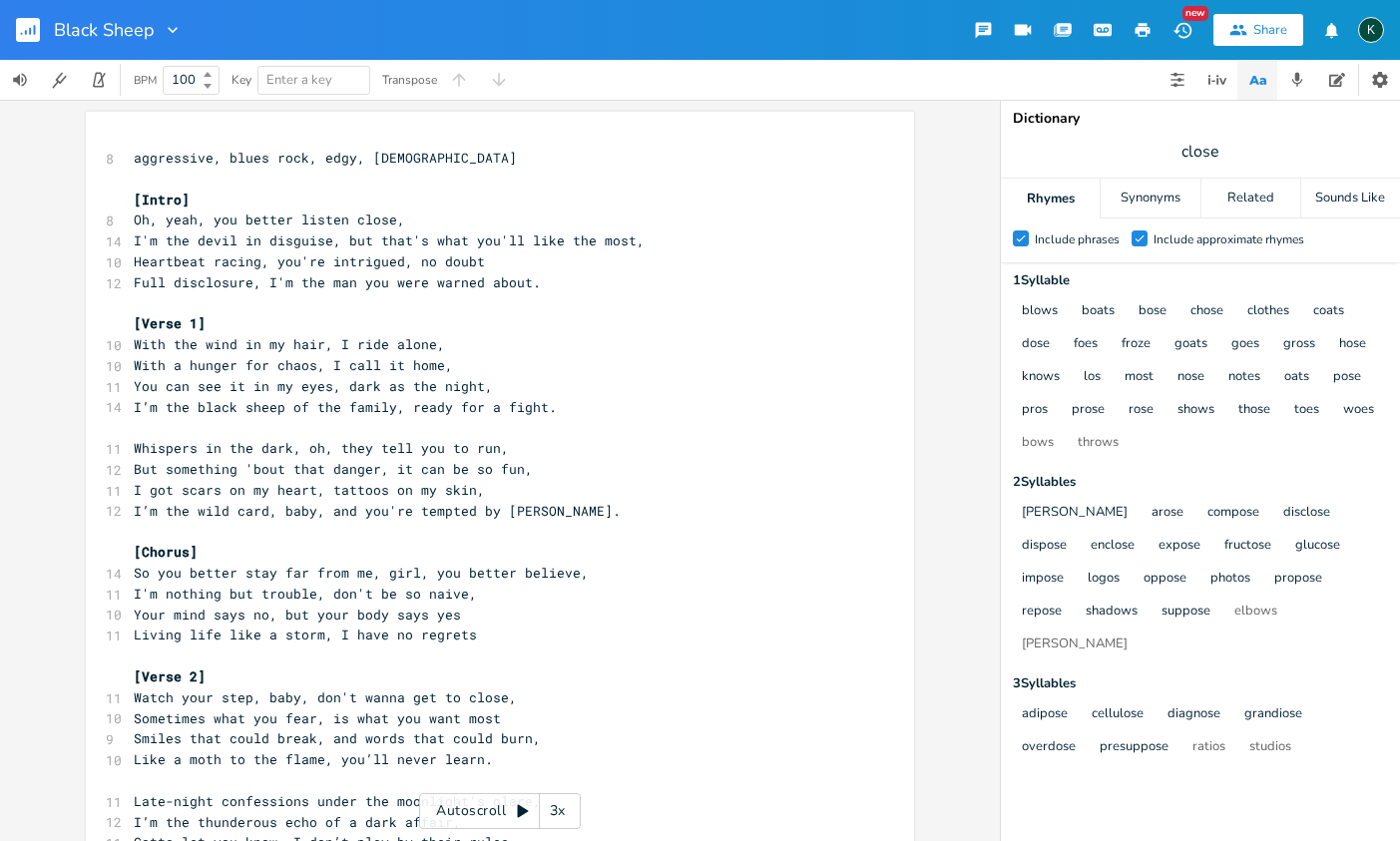 drag, startPoint x: 483, startPoint y: 237, endPoint x: 494, endPoint y: 251, distance: 17.804494 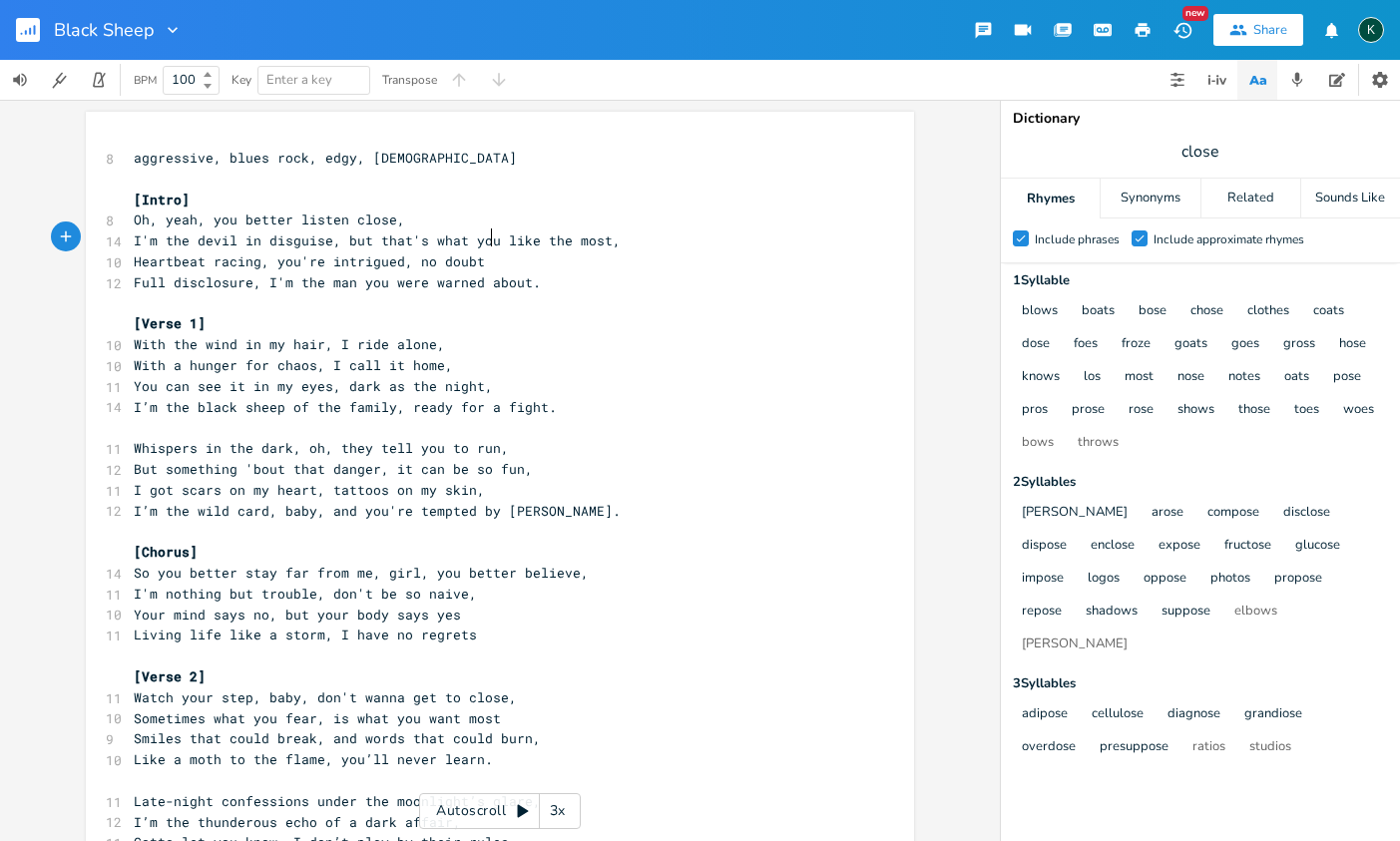 click on "I'm the devil in disguise, but that's what you like the most," at bounding box center [377, 240] 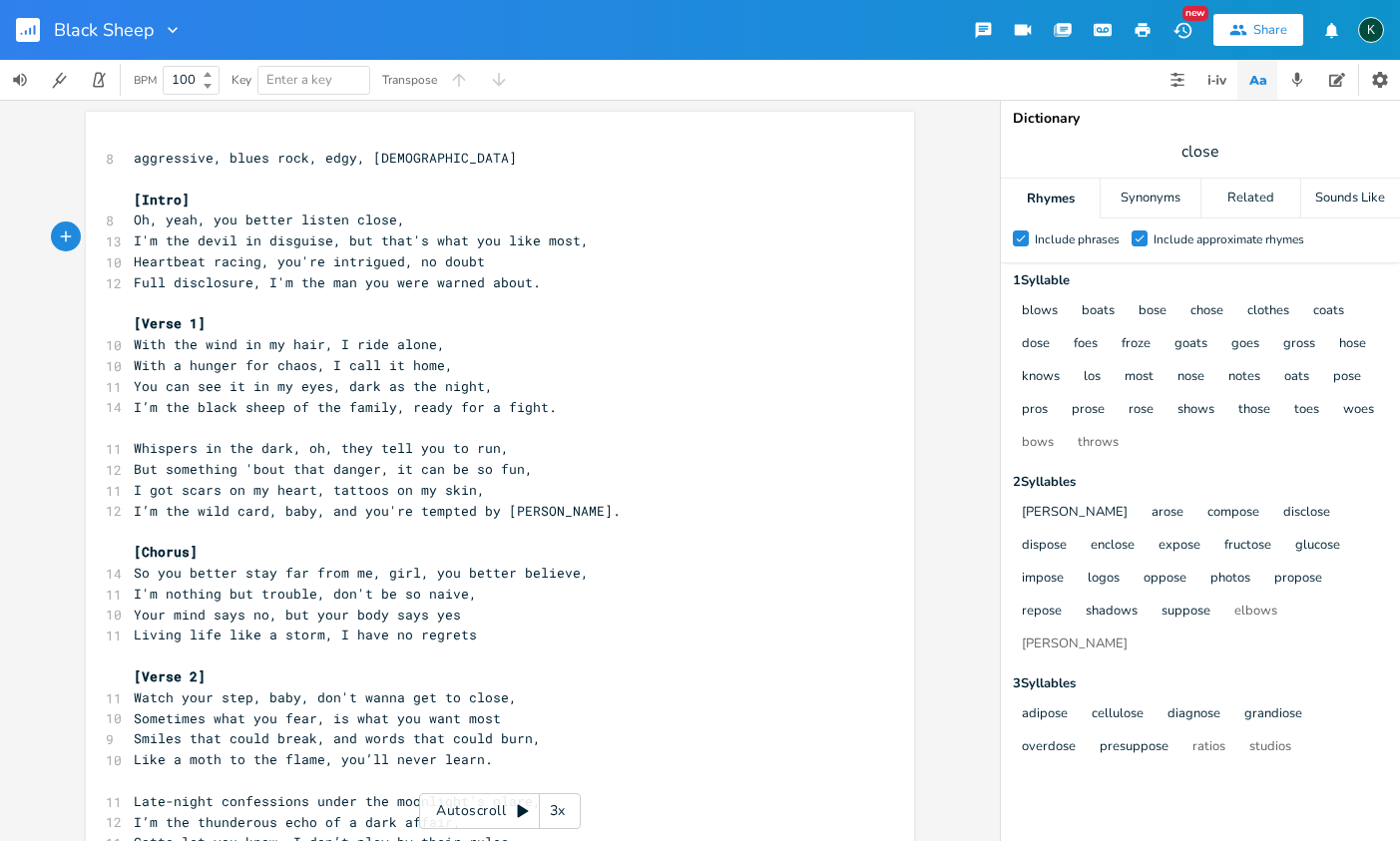 click on "You can see it in my eyes, dark as the night," at bounding box center [490, 386] 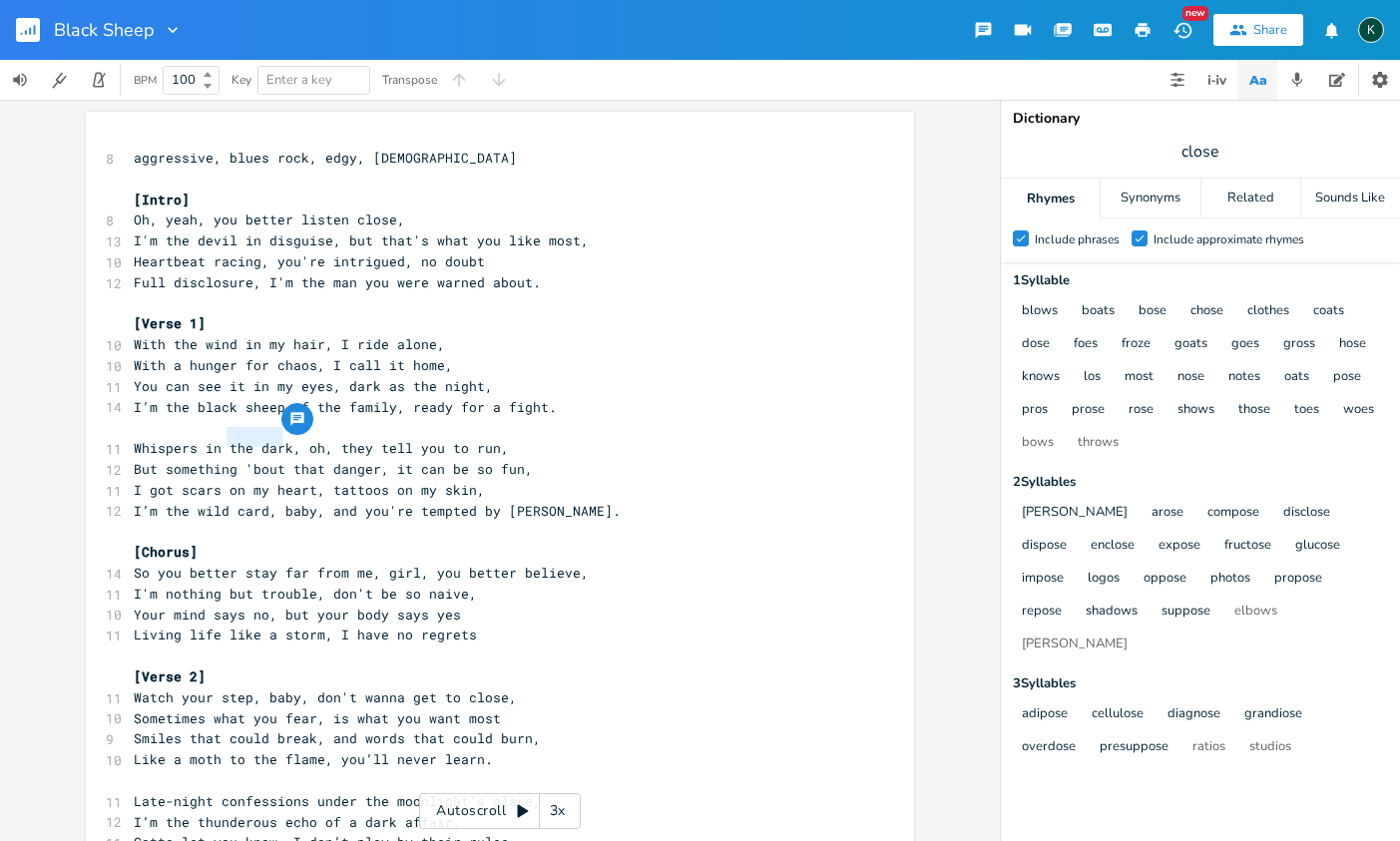 type on "the dark" 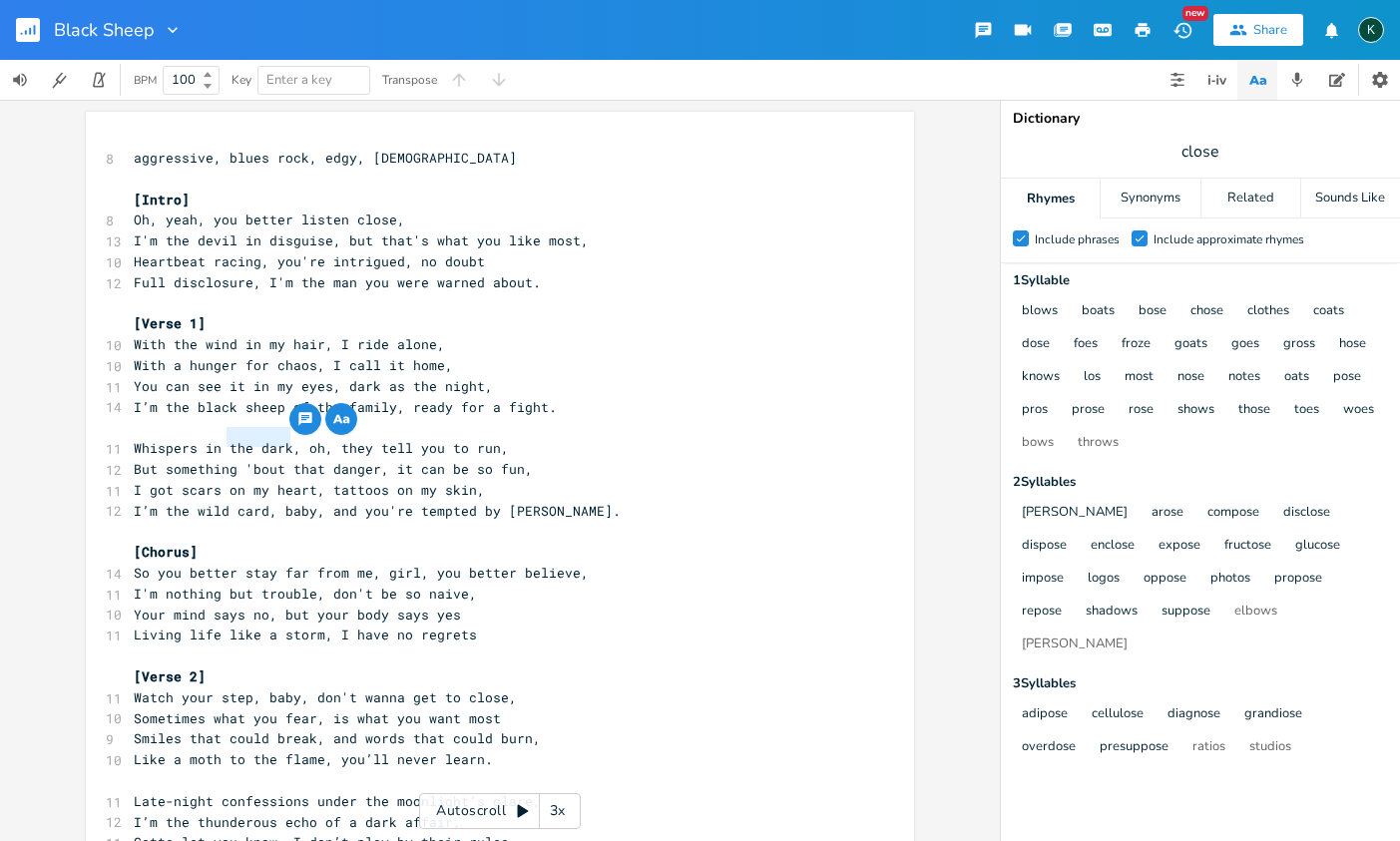 drag, startPoint x: 223, startPoint y: 438, endPoint x: 282, endPoint y: 440, distance: 59.033889 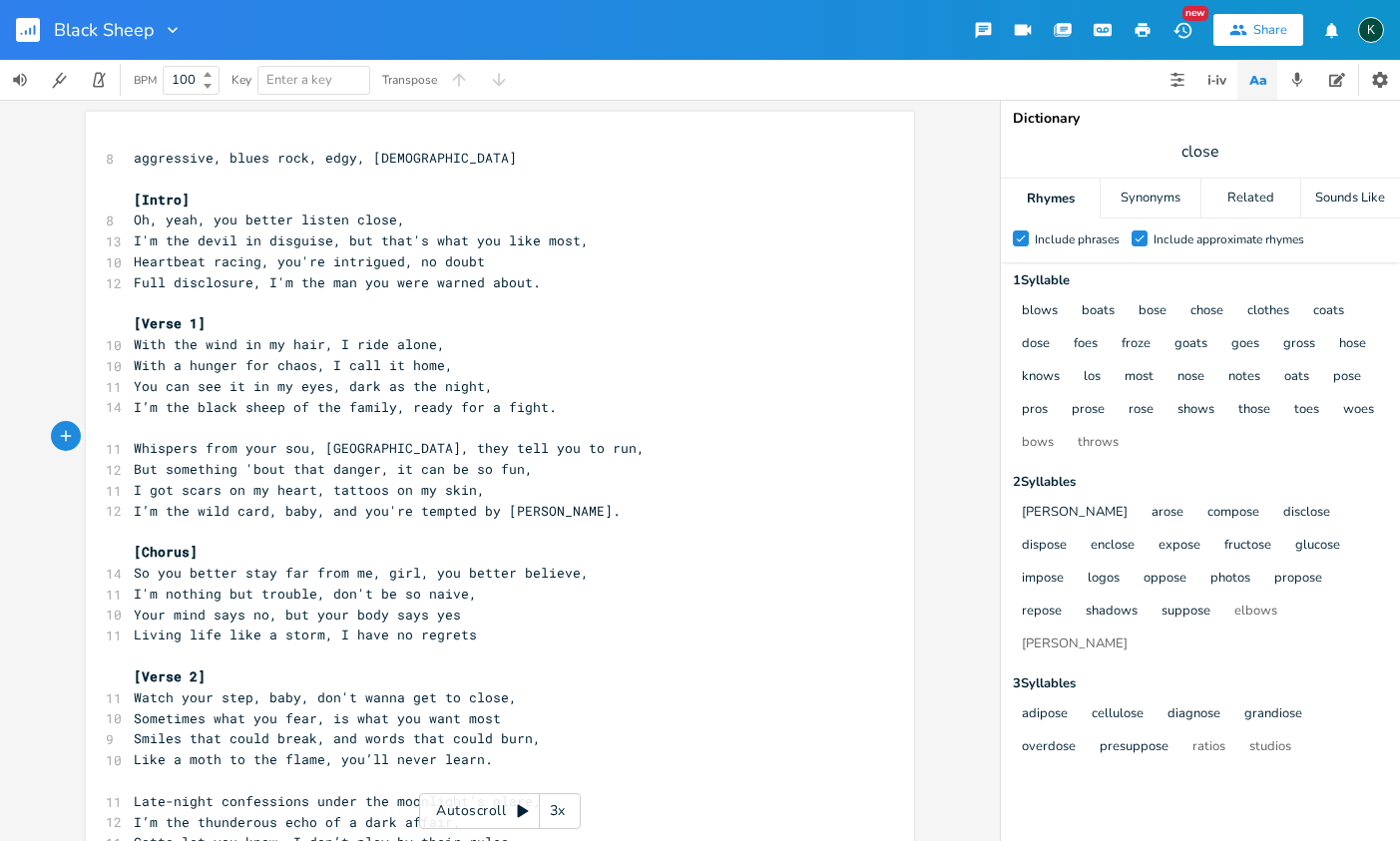 type on "from your soul" 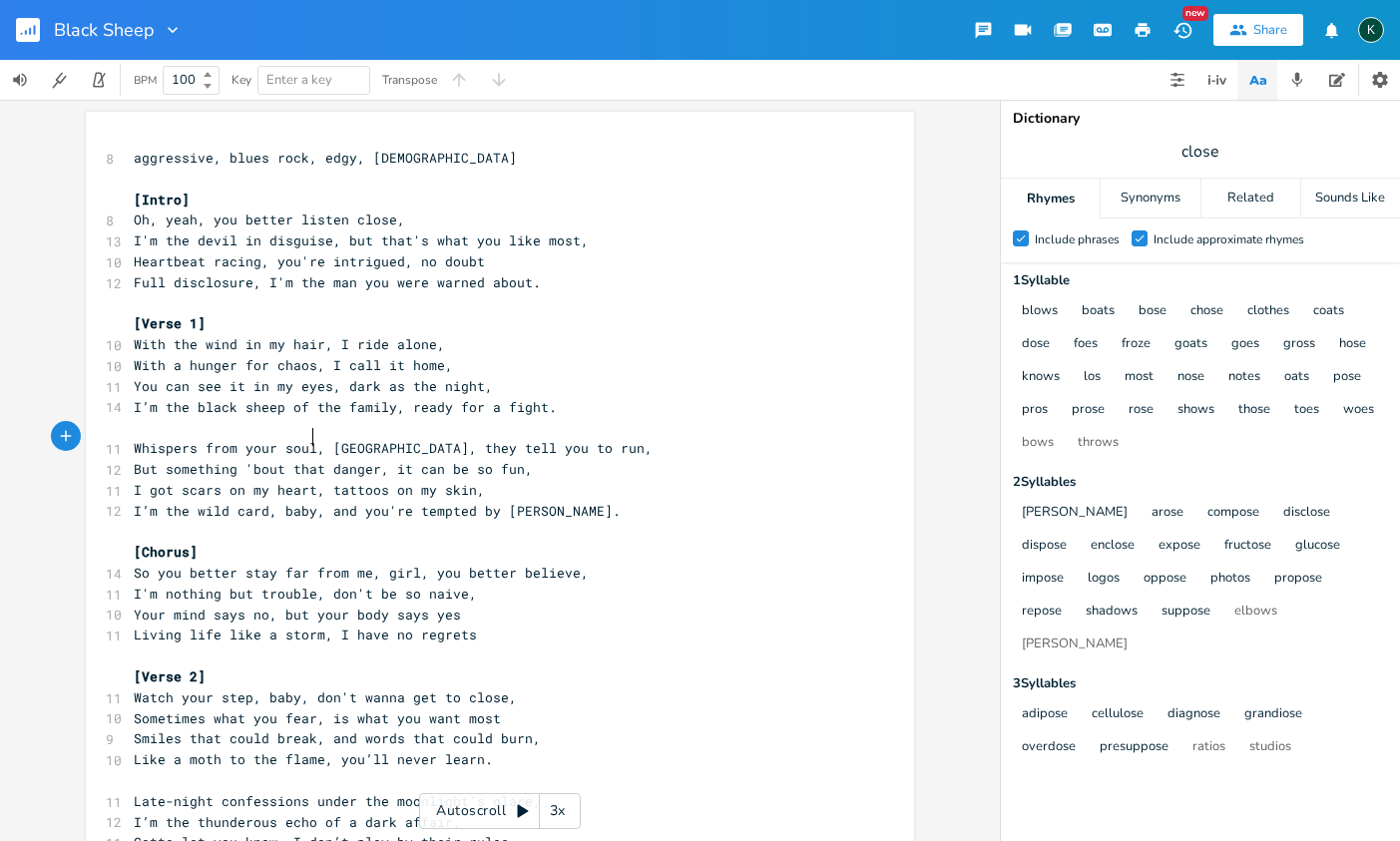 type 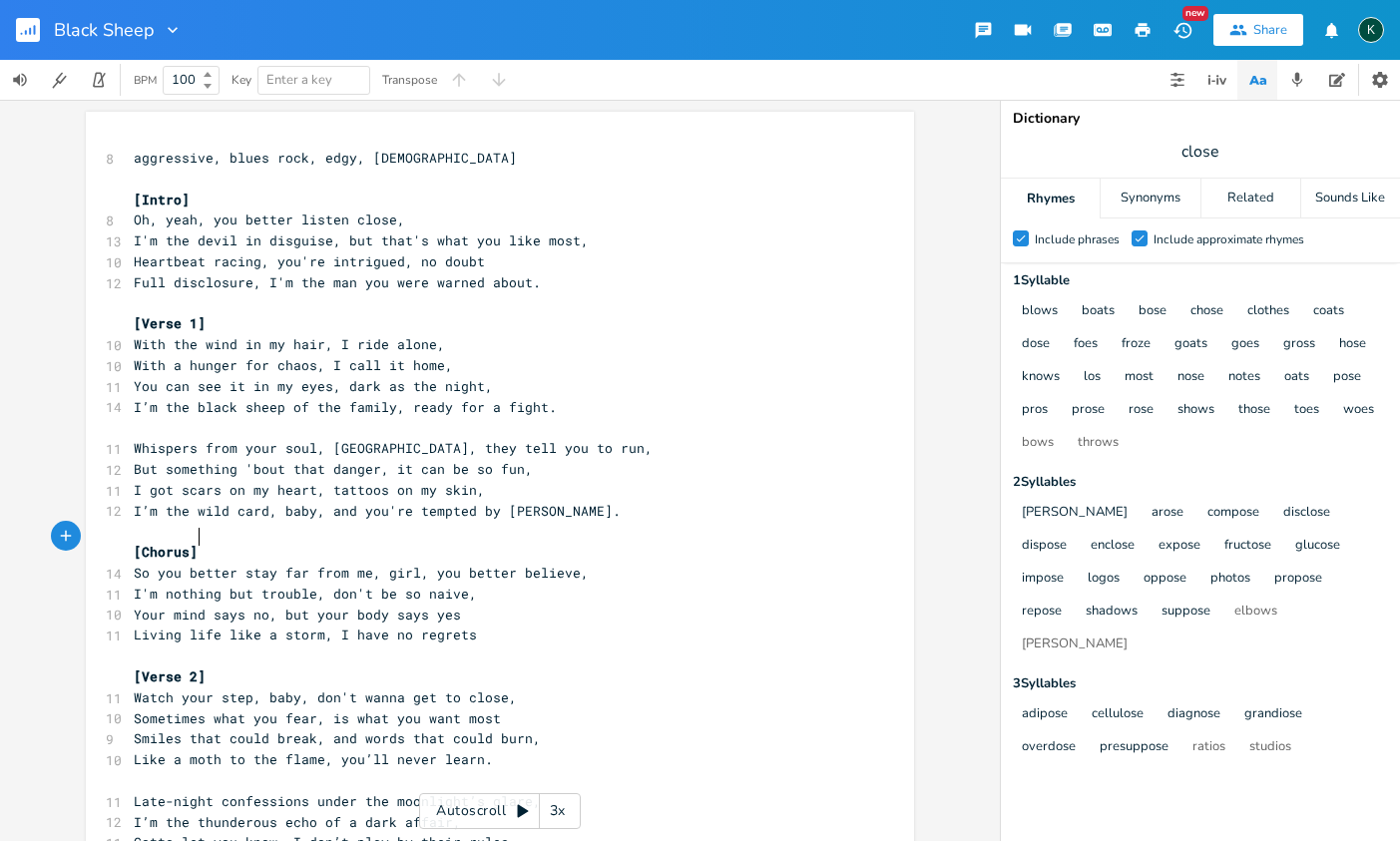 drag, startPoint x: 372, startPoint y: 533, endPoint x: 435, endPoint y: 556, distance: 67.06713 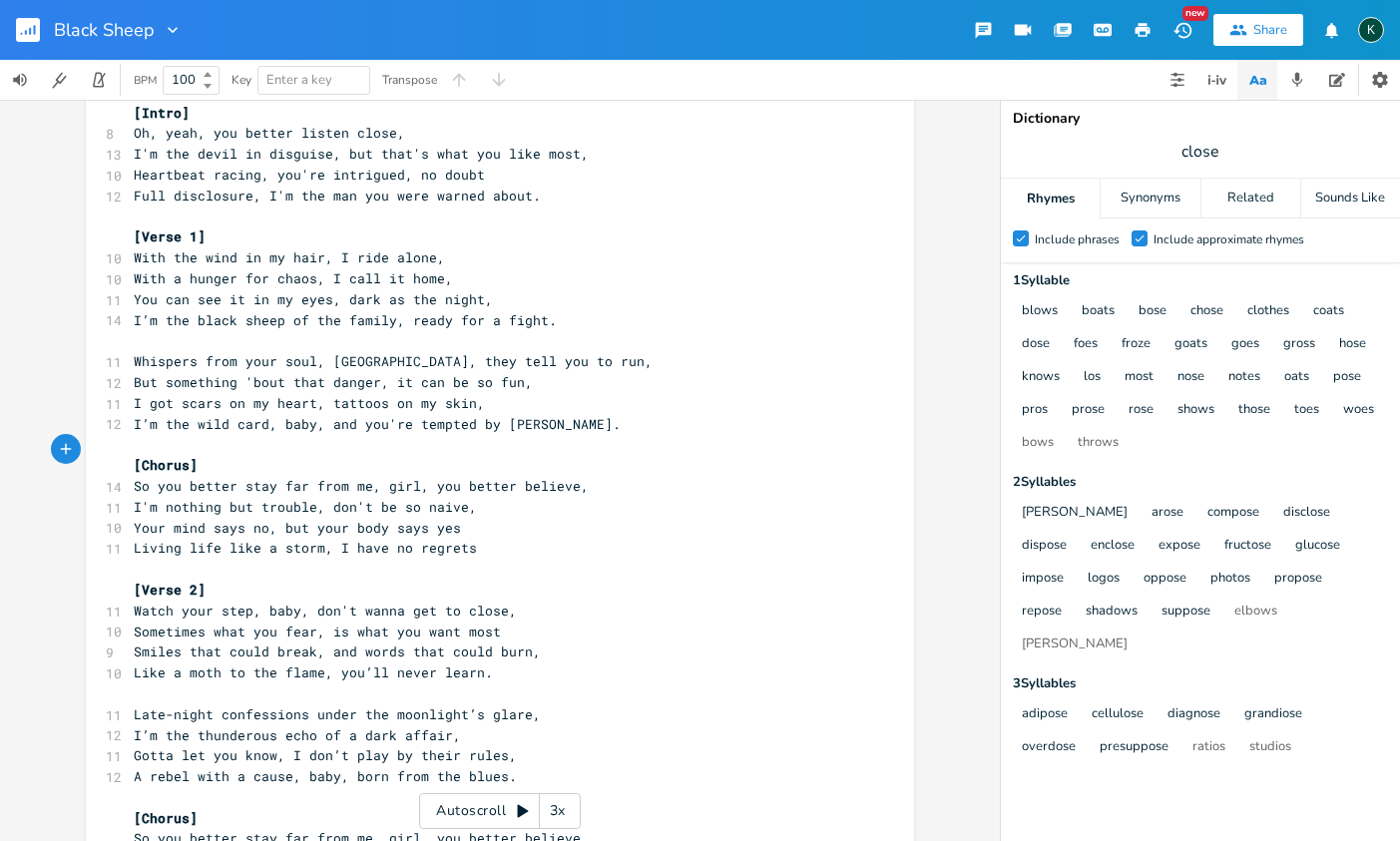 scroll, scrollTop: 229, scrollLeft: 0, axis: vertical 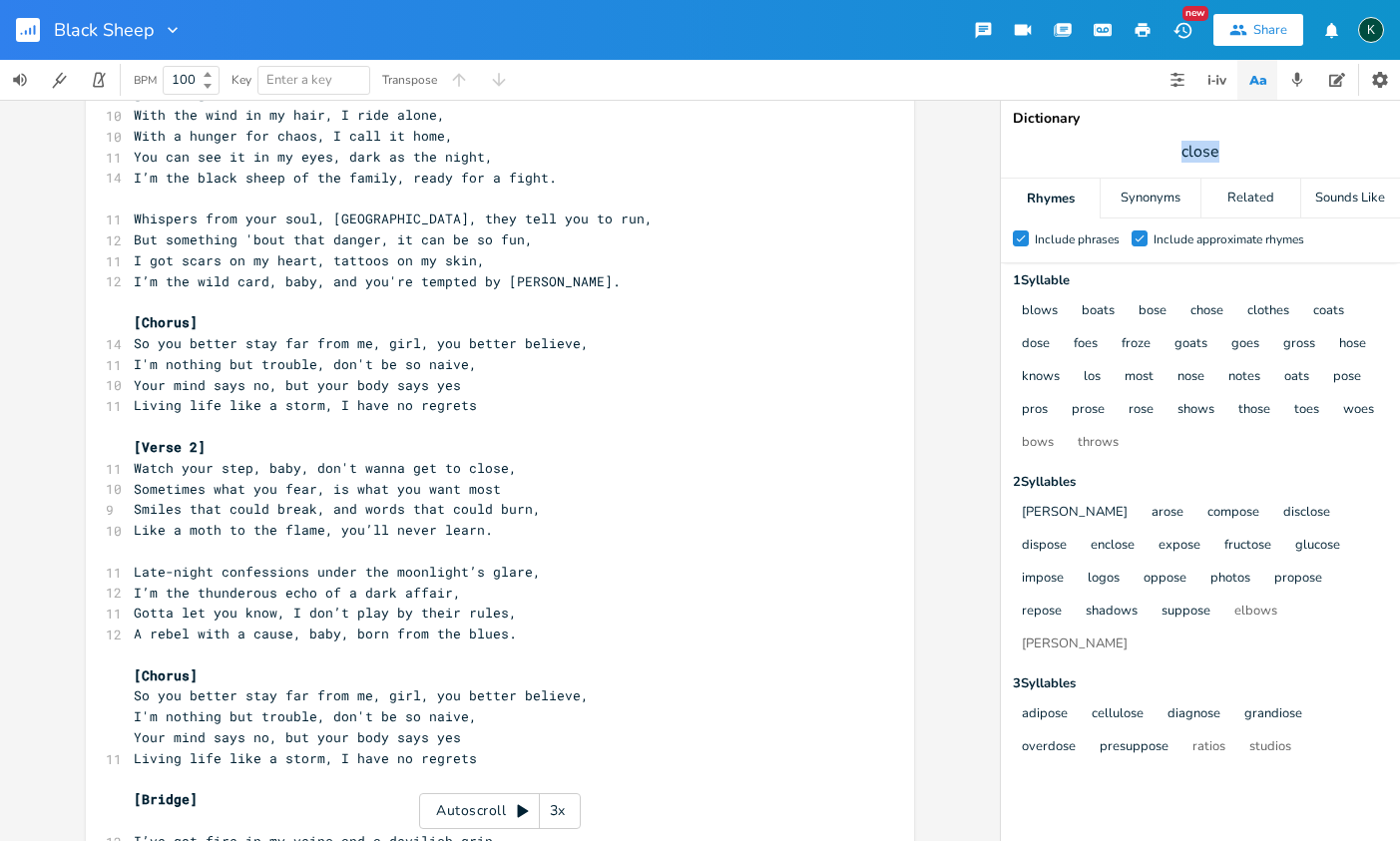 drag, startPoint x: 1231, startPoint y: 151, endPoint x: 1157, endPoint y: 154, distance: 74.060786 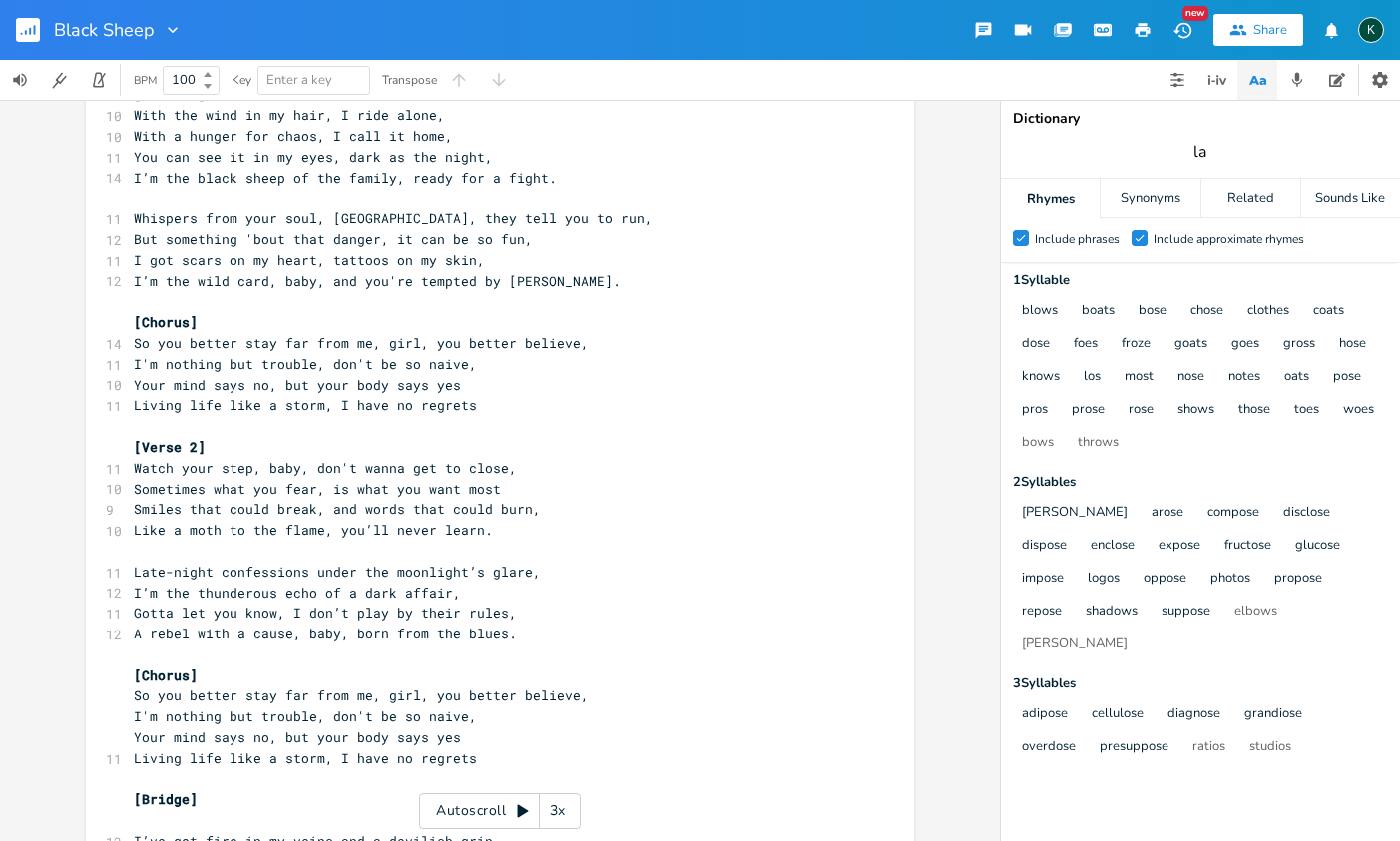 type on "l" 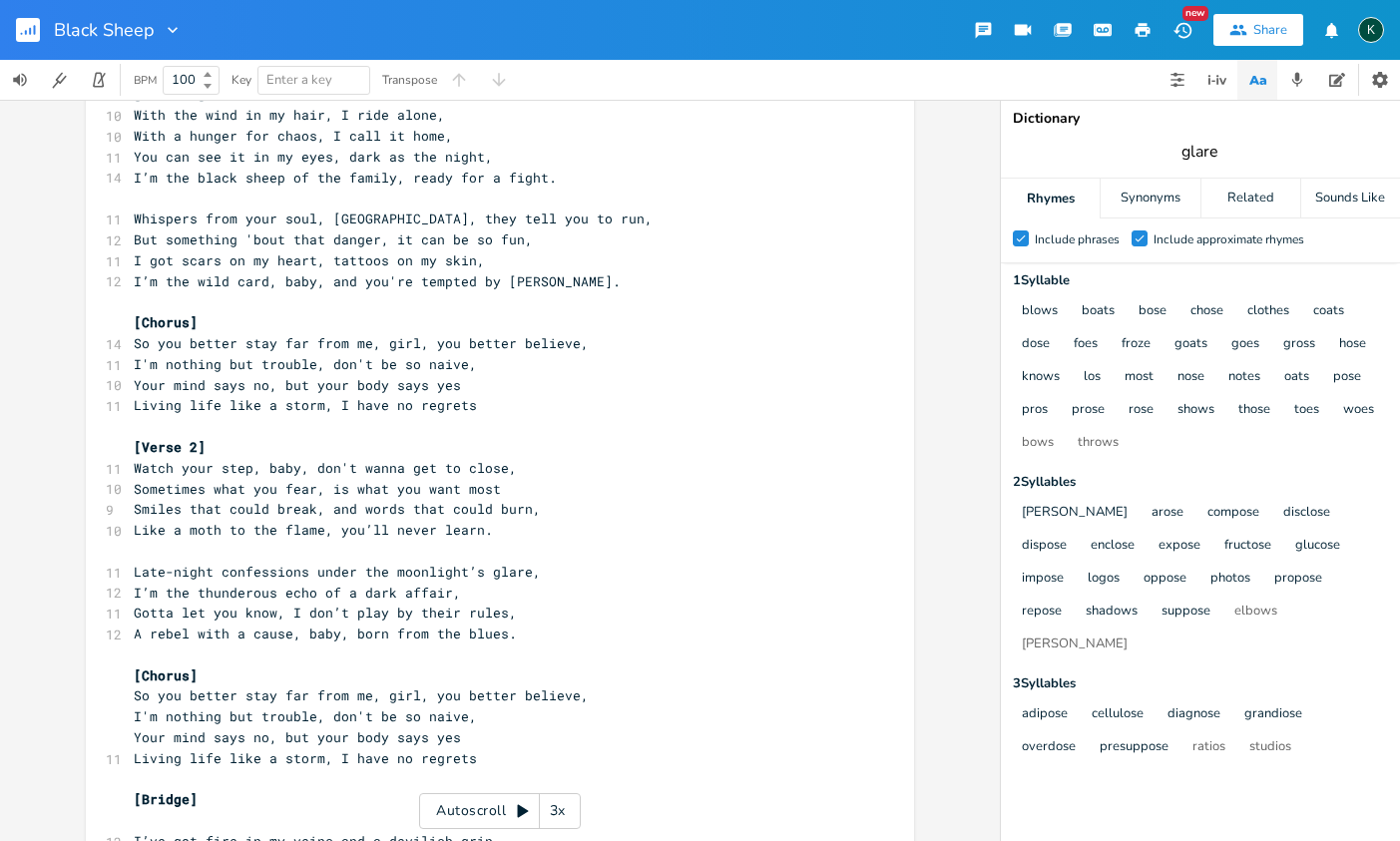 type on "glare" 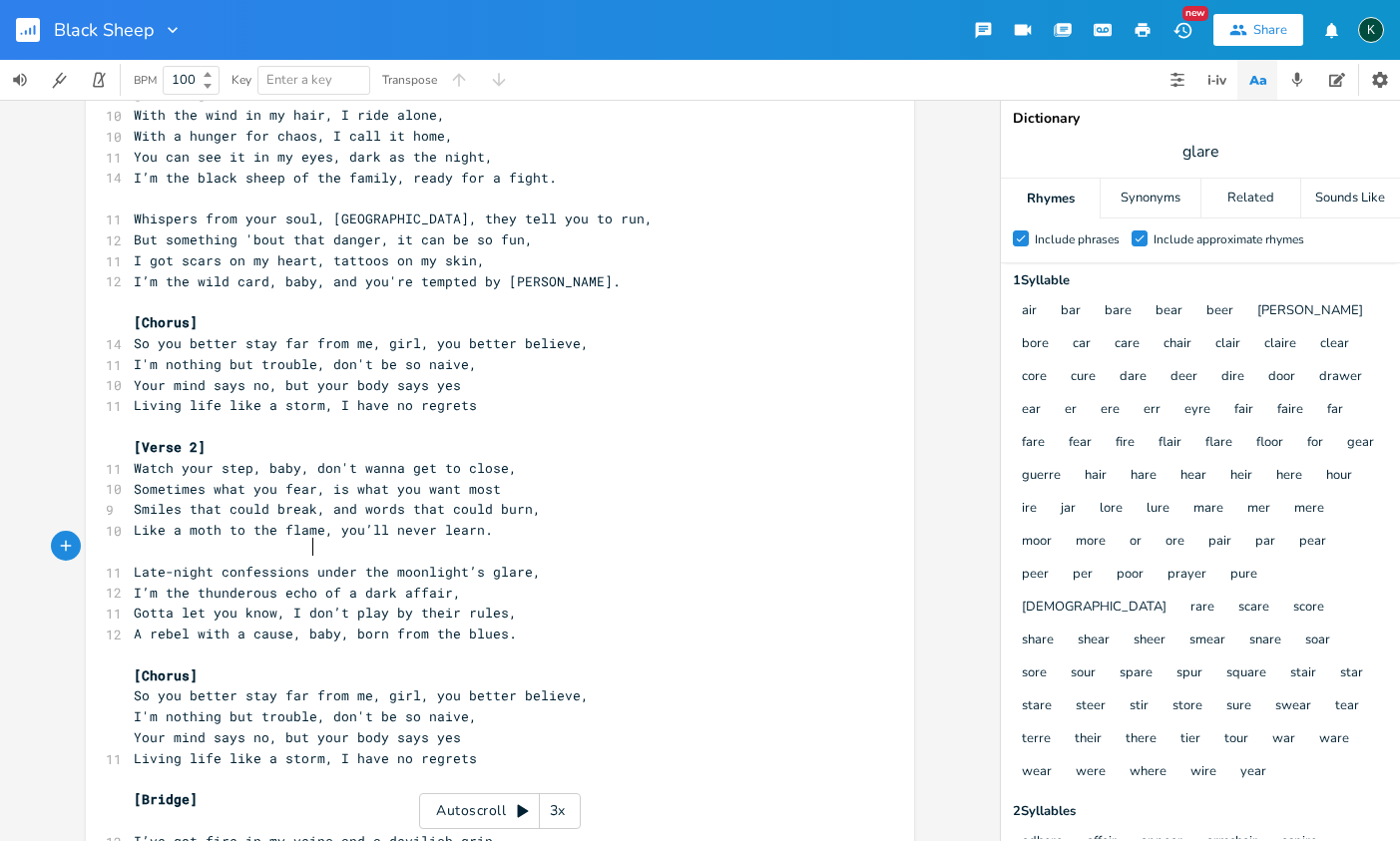 scroll, scrollTop: 0, scrollLeft: 0, axis: both 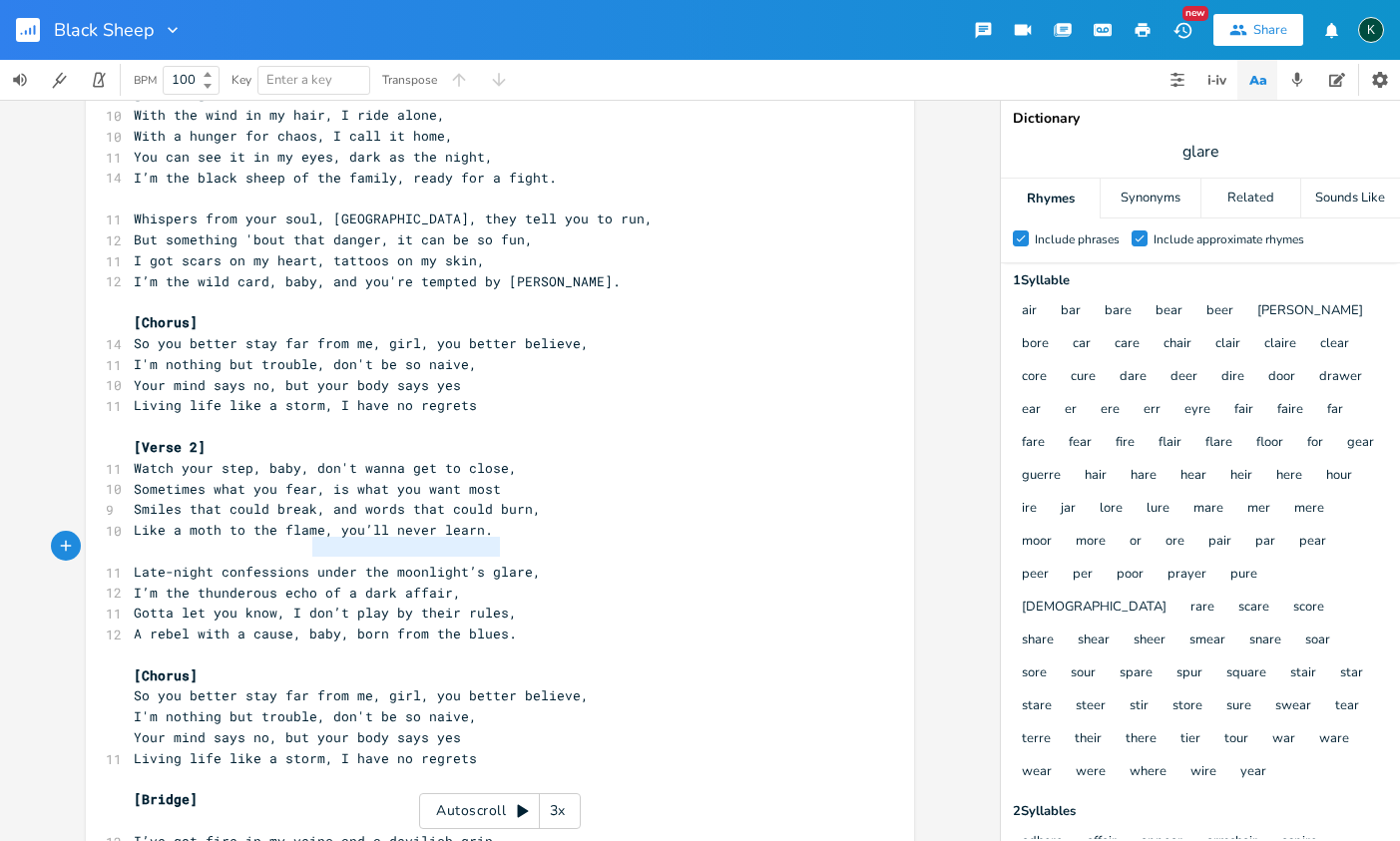 type on "under the moonlight’s glare" 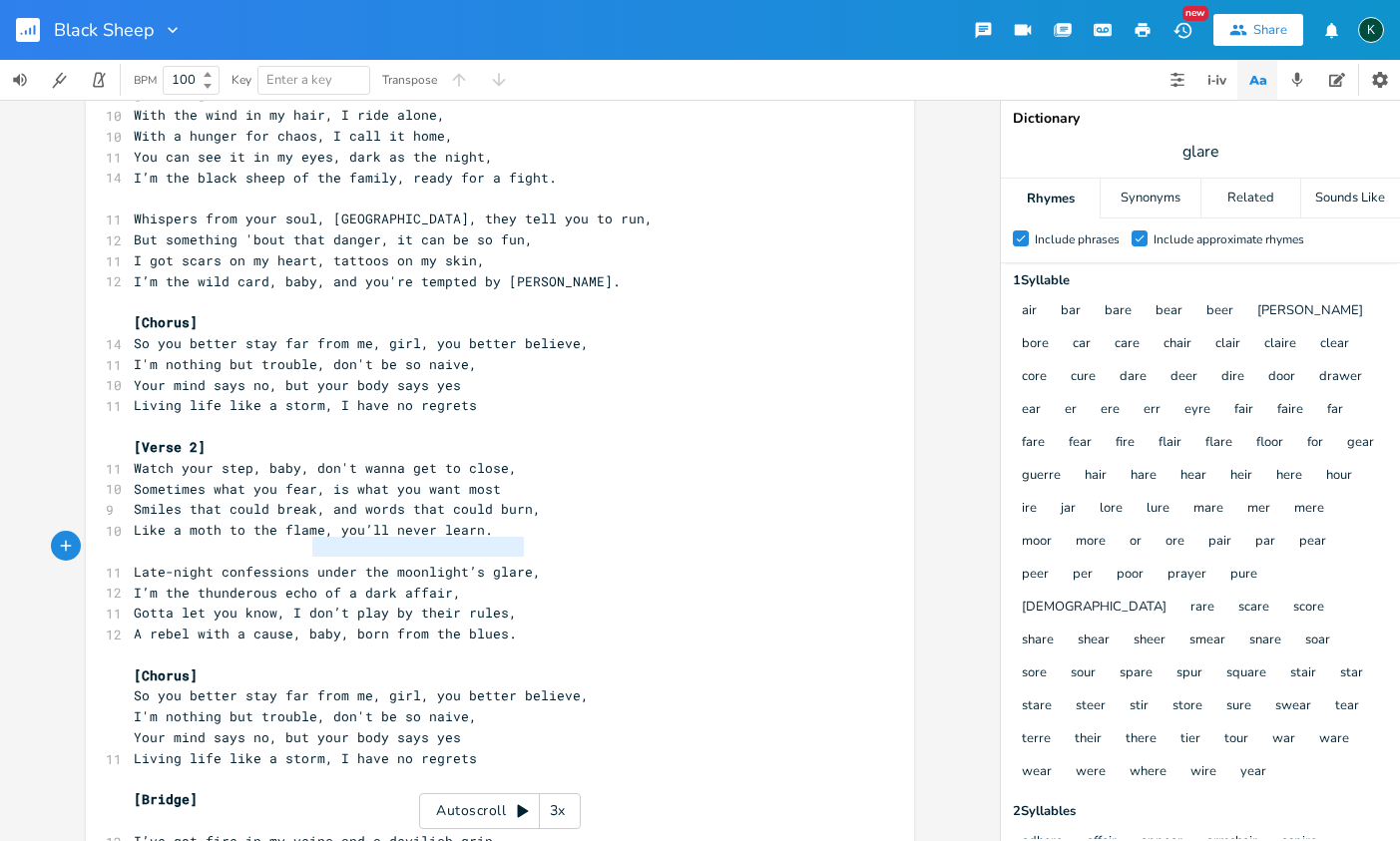 drag, startPoint x: 308, startPoint y: 552, endPoint x: 520, endPoint y: 552, distance: 212 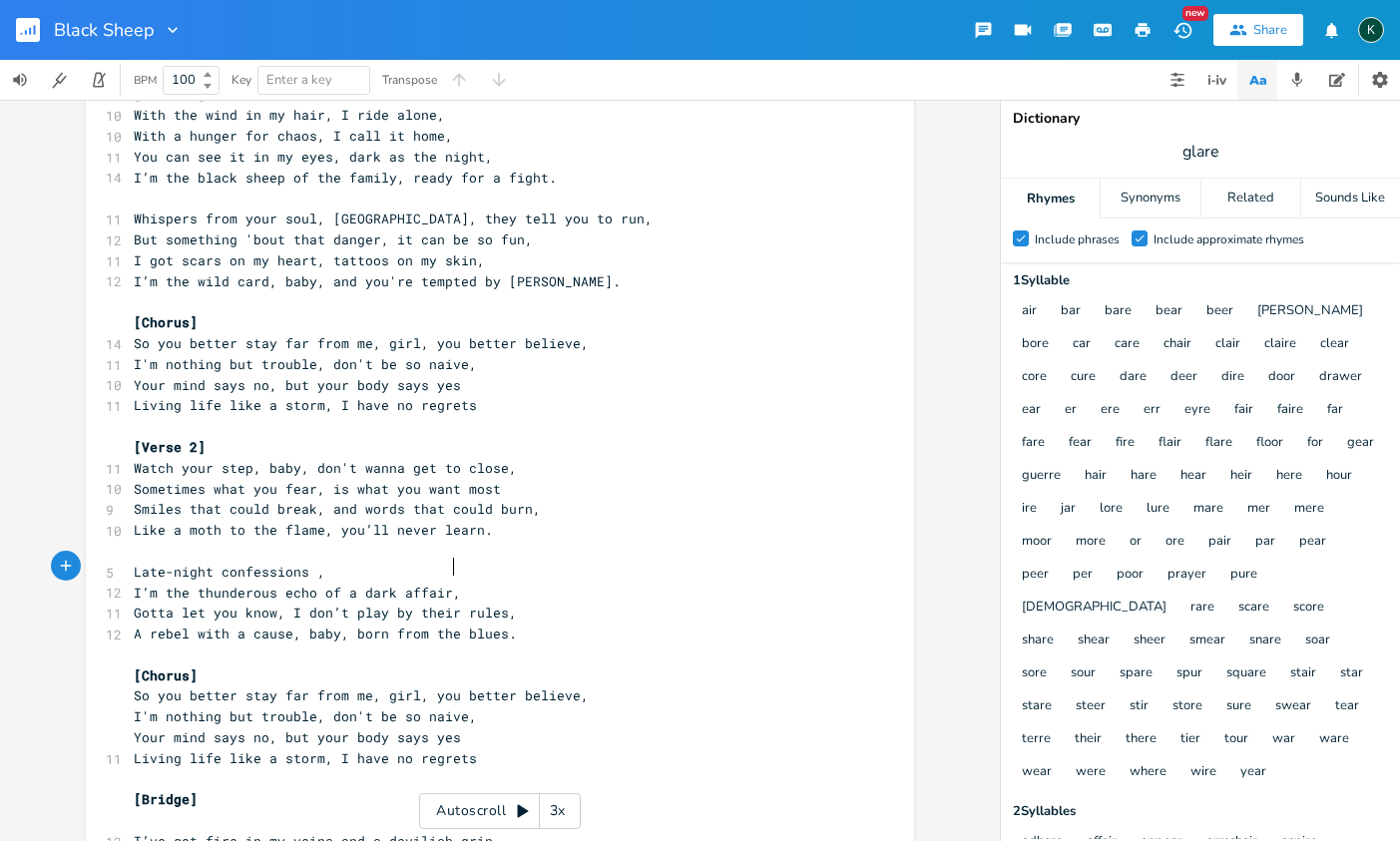 click on "I’m the thunderous echo of a dark affair," at bounding box center [490, 593] 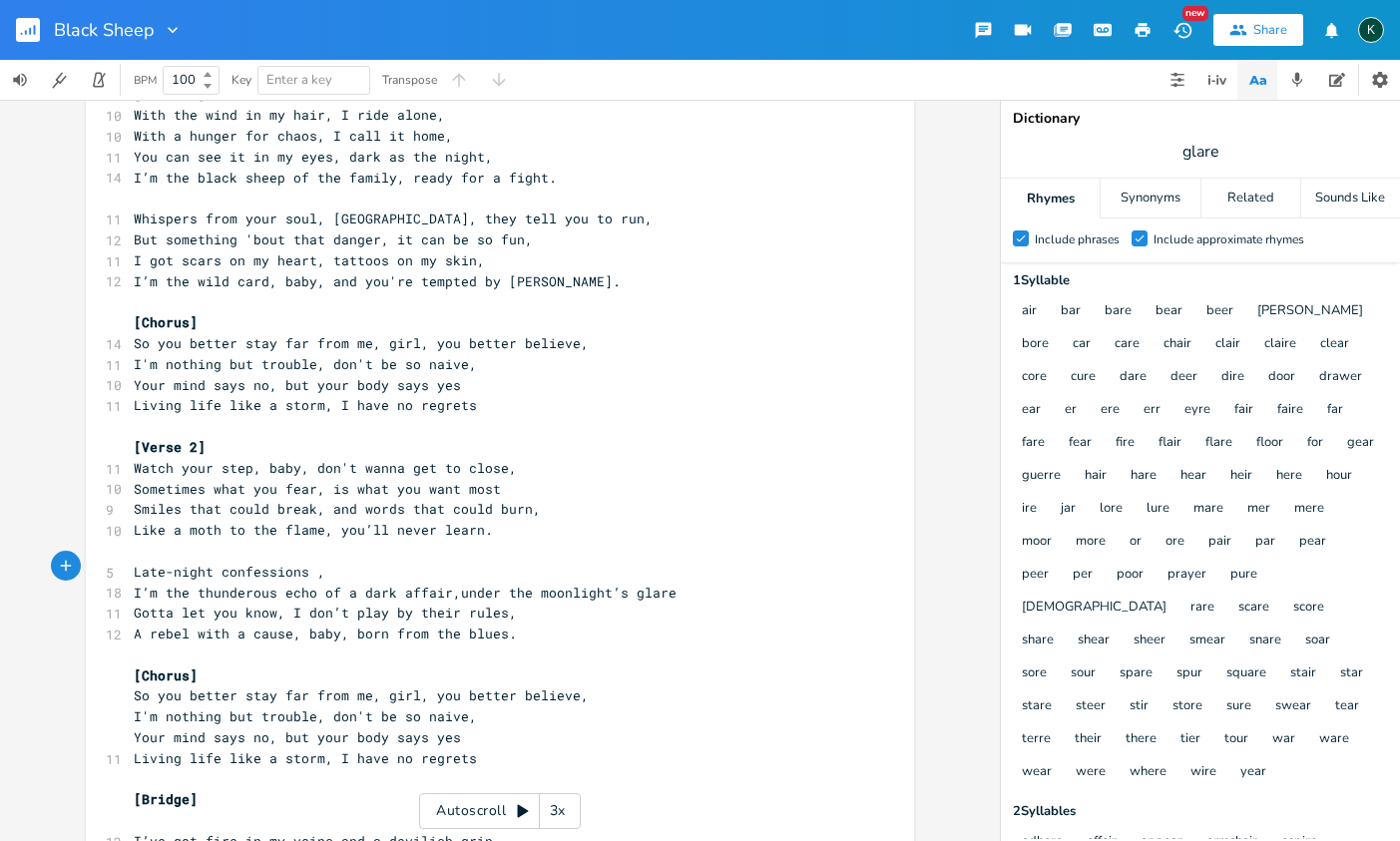 click on "Late-night confessions ," at bounding box center (490, 572) 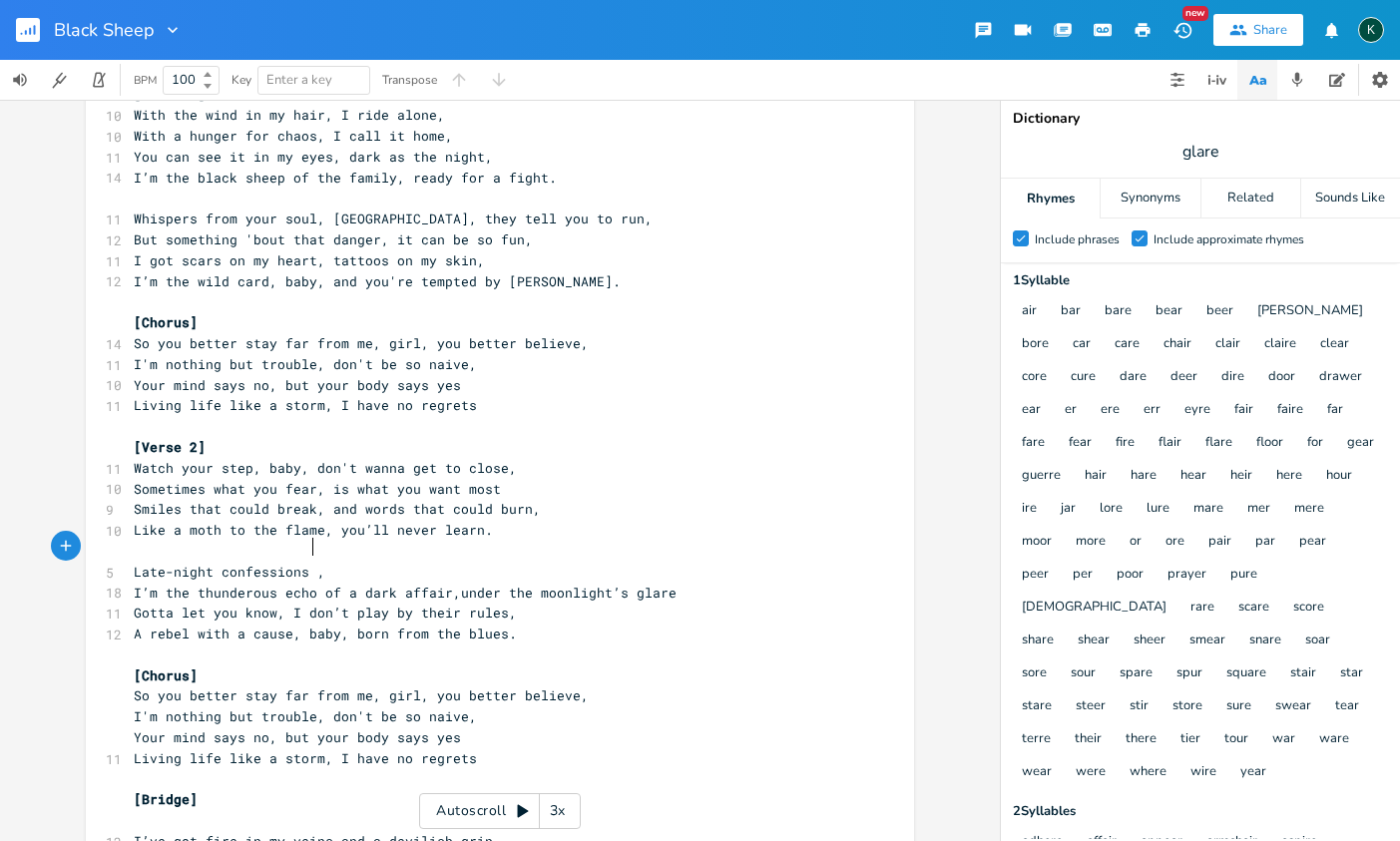 drag, startPoint x: 307, startPoint y: 551, endPoint x: 341, endPoint y: 586, distance: 48.79549 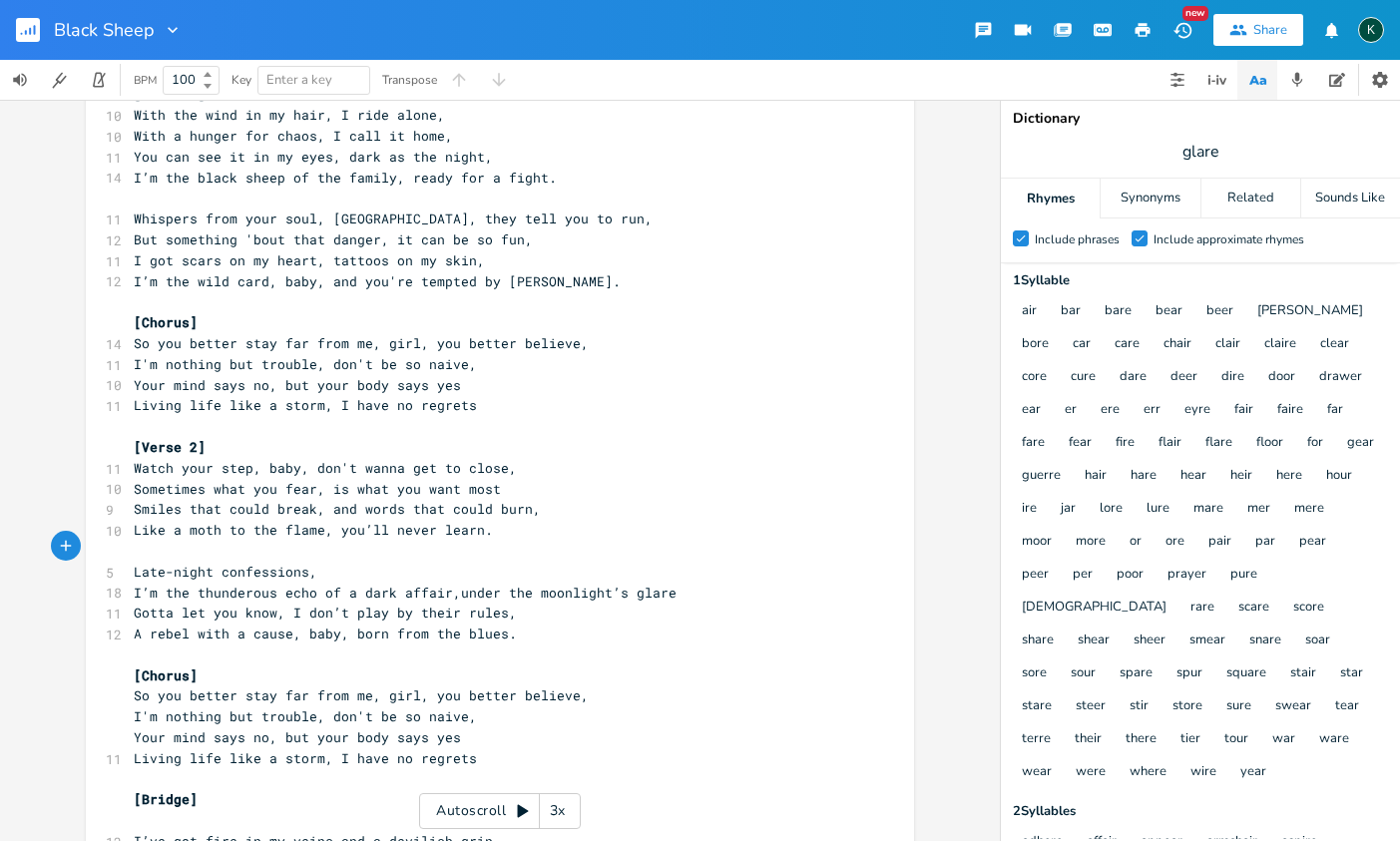 click on "Late-night confessions," at bounding box center [490, 572] 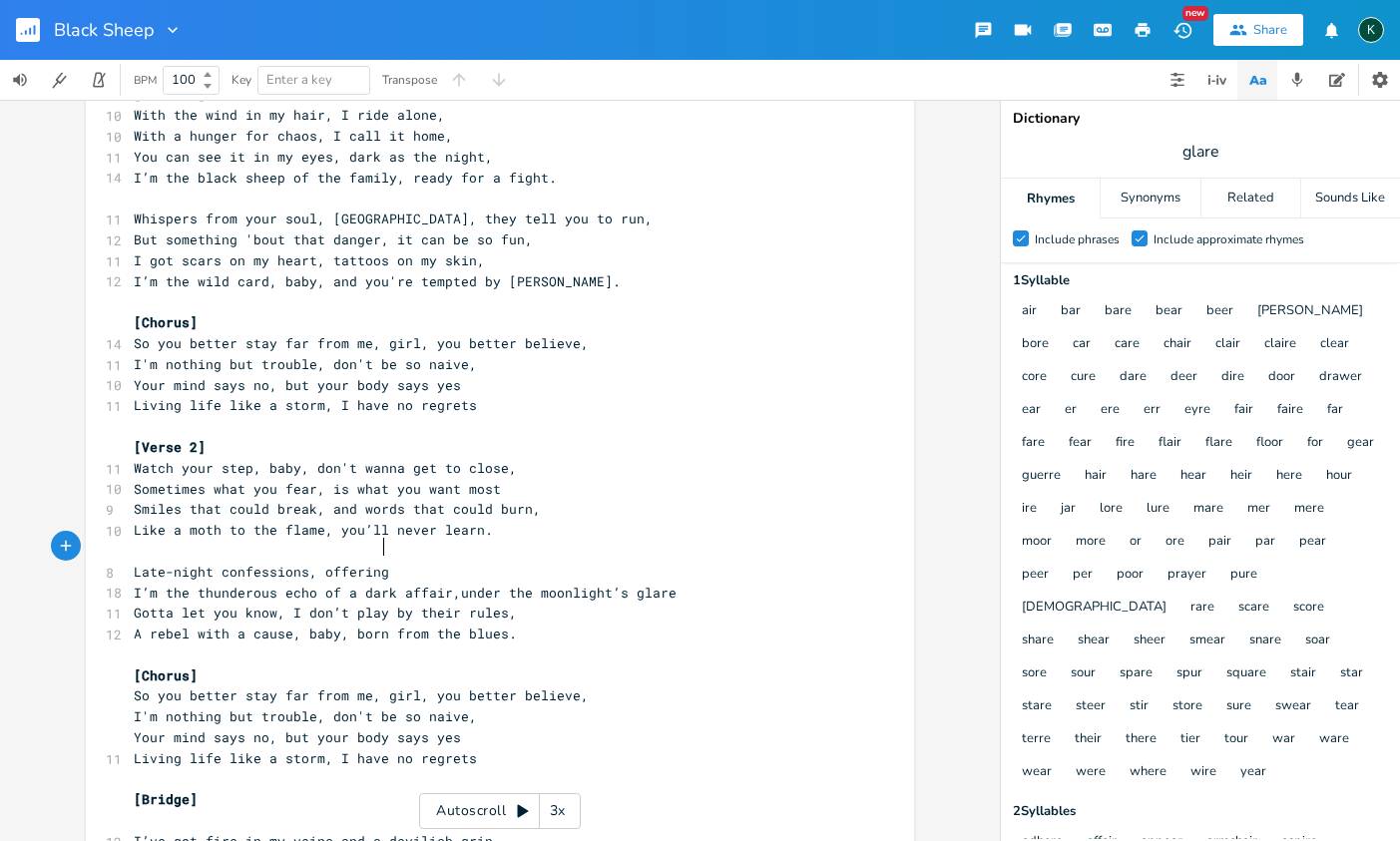 scroll, scrollTop: 0, scrollLeft: 44, axis: horizontal 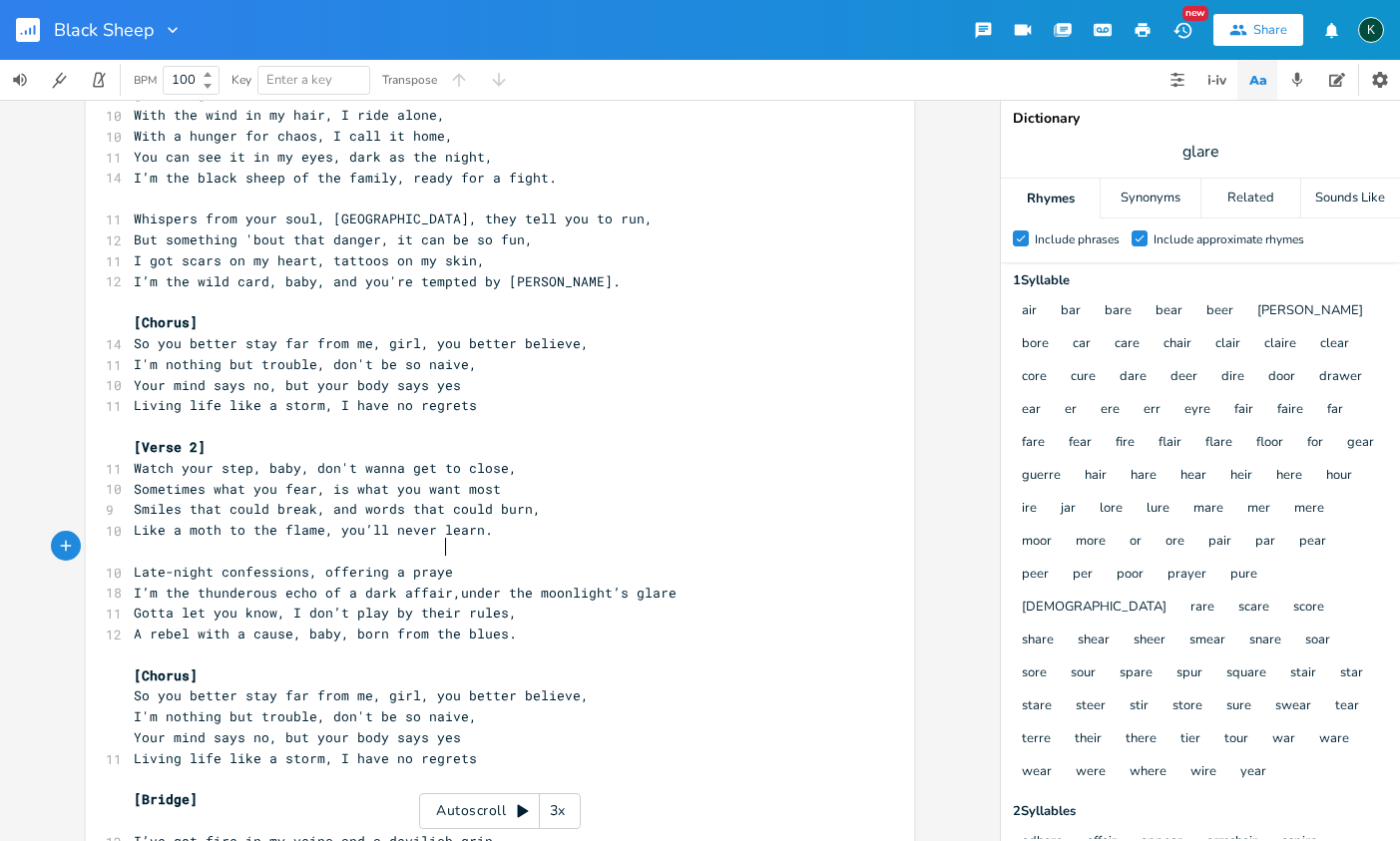 type on "offering a prayer" 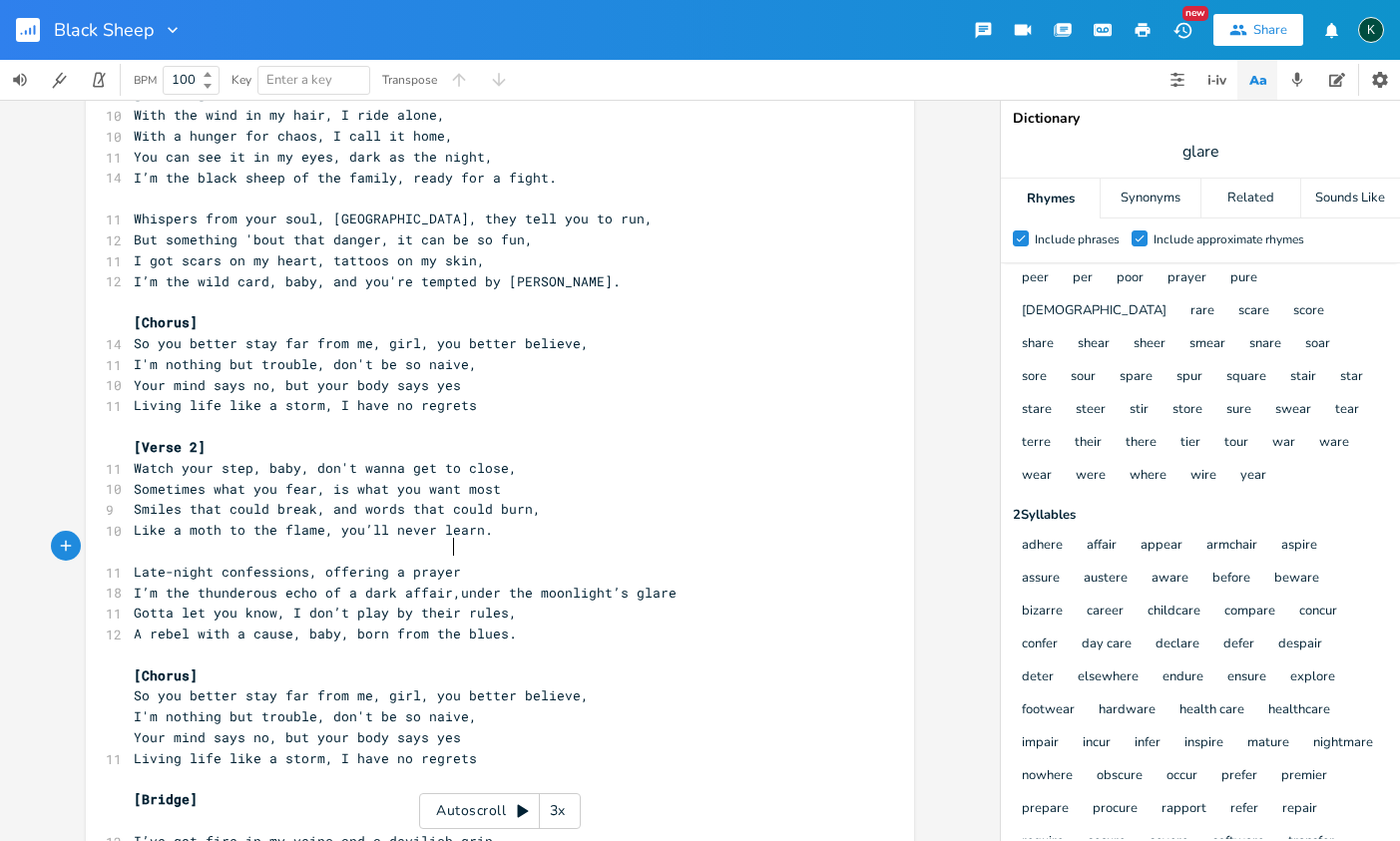 scroll, scrollTop: 393, scrollLeft: 0, axis: vertical 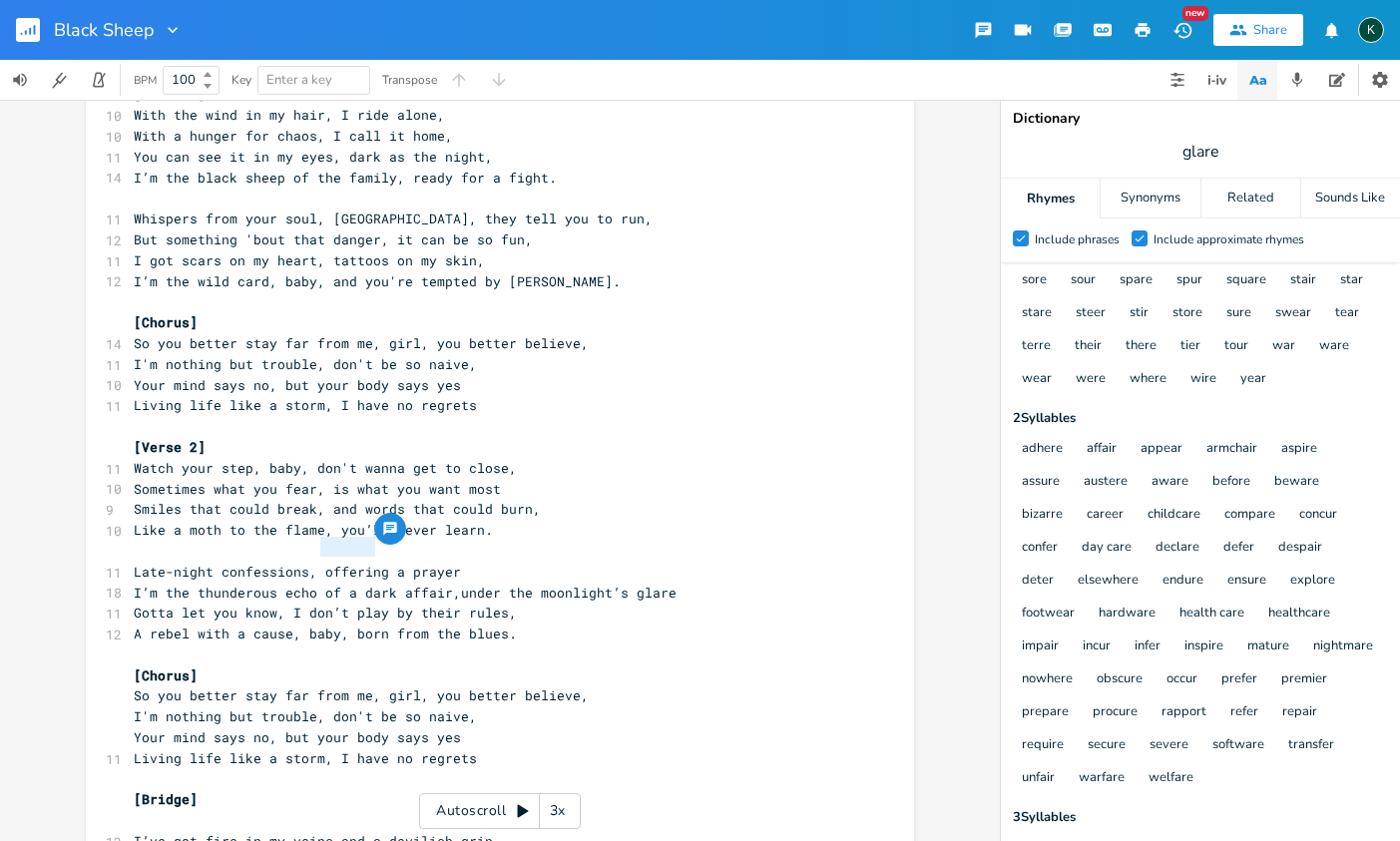 type on "offering" 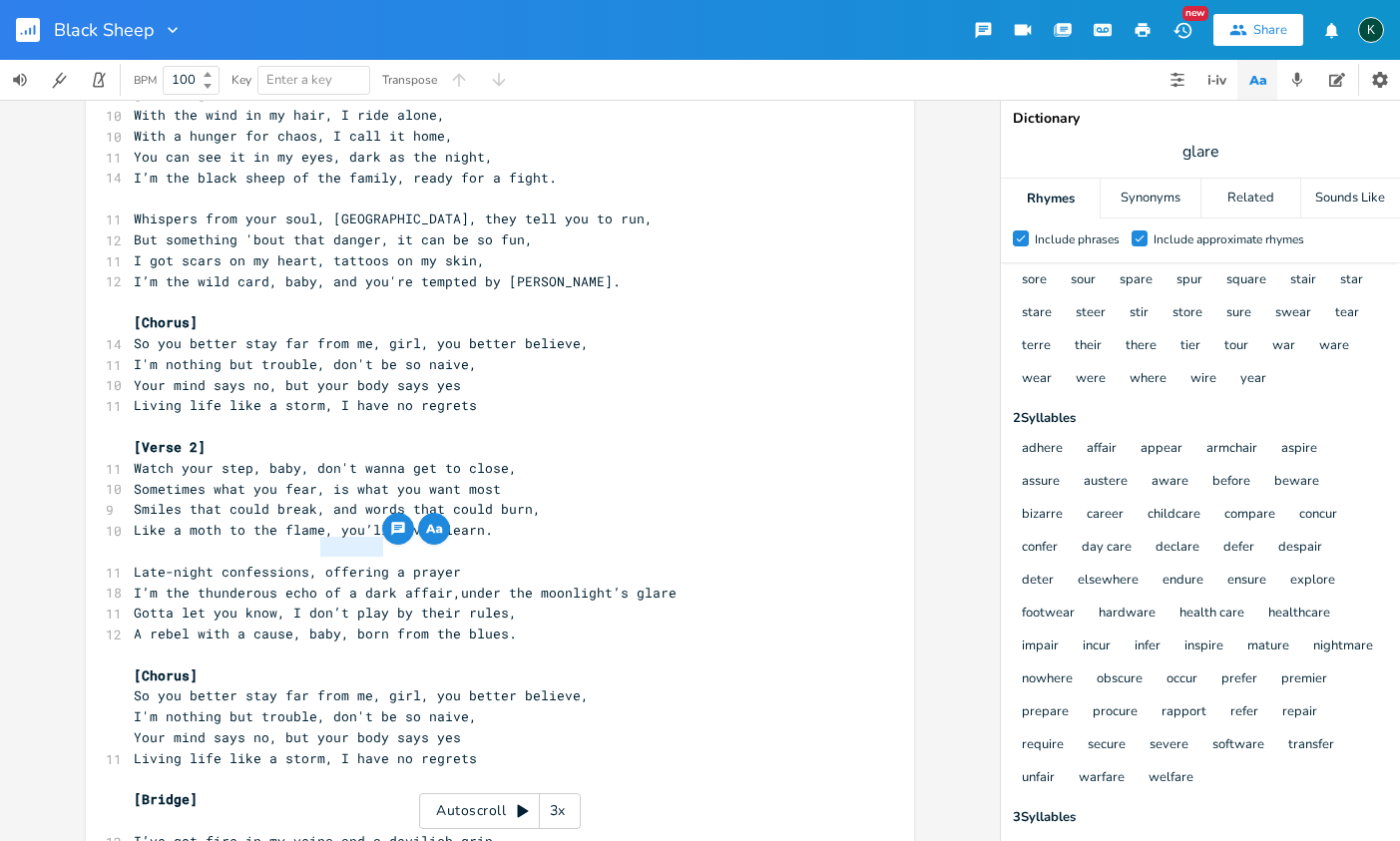 drag, startPoint x: 314, startPoint y: 548, endPoint x: 373, endPoint y: 545, distance: 59.07622 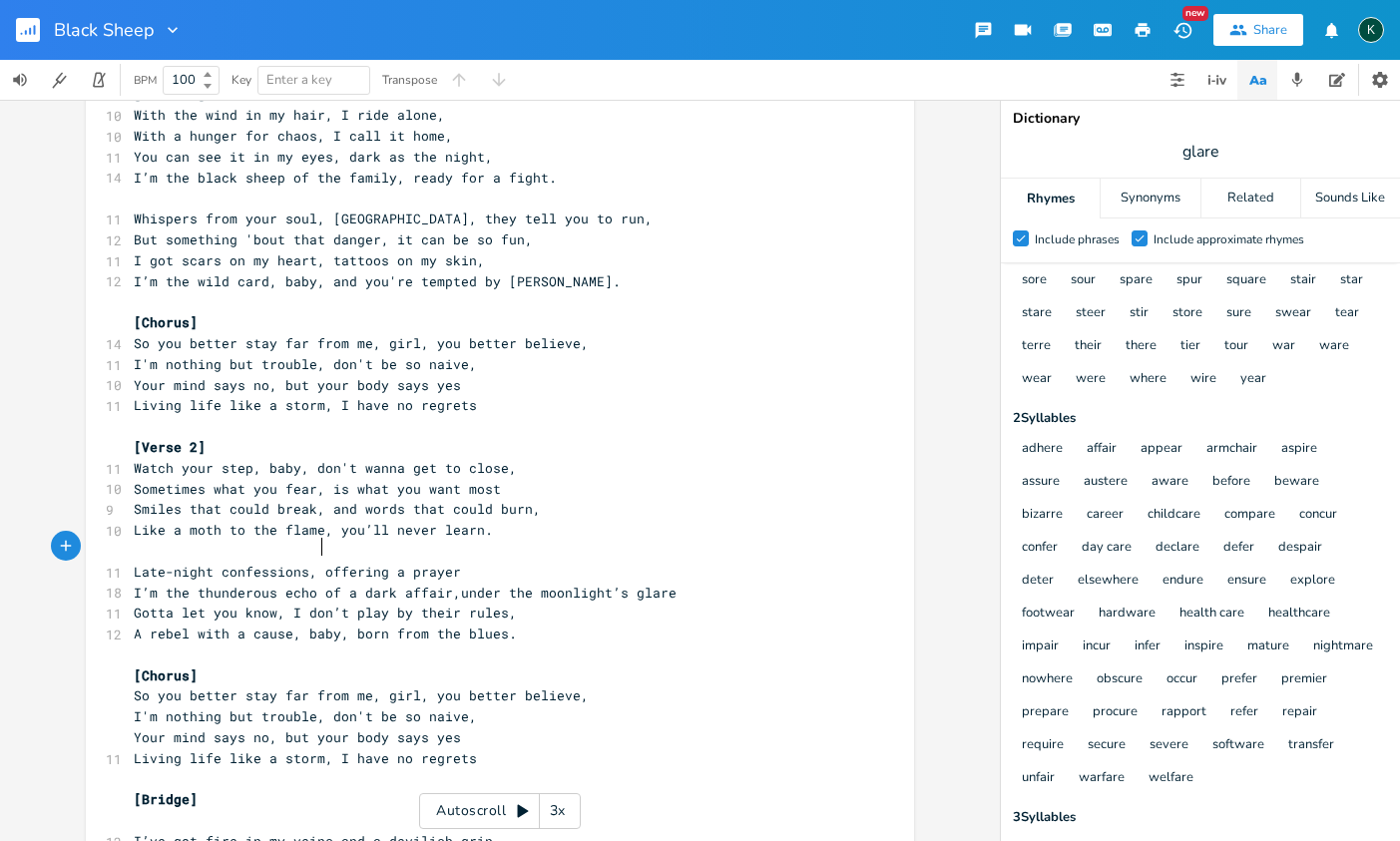 click on "Late-night confessions, offering a prayer" at bounding box center [297, 572] 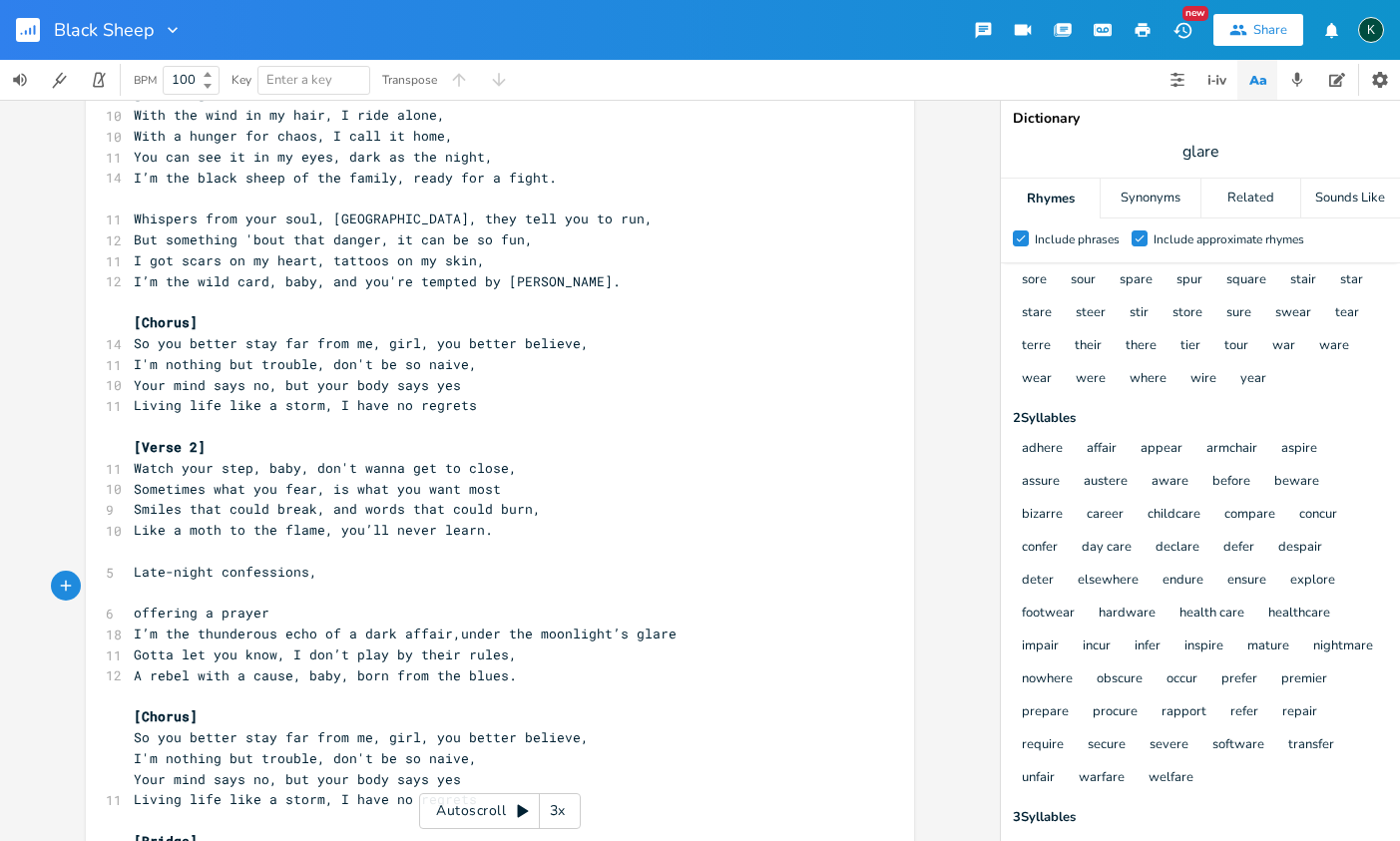 click on "​" at bounding box center [490, 593] 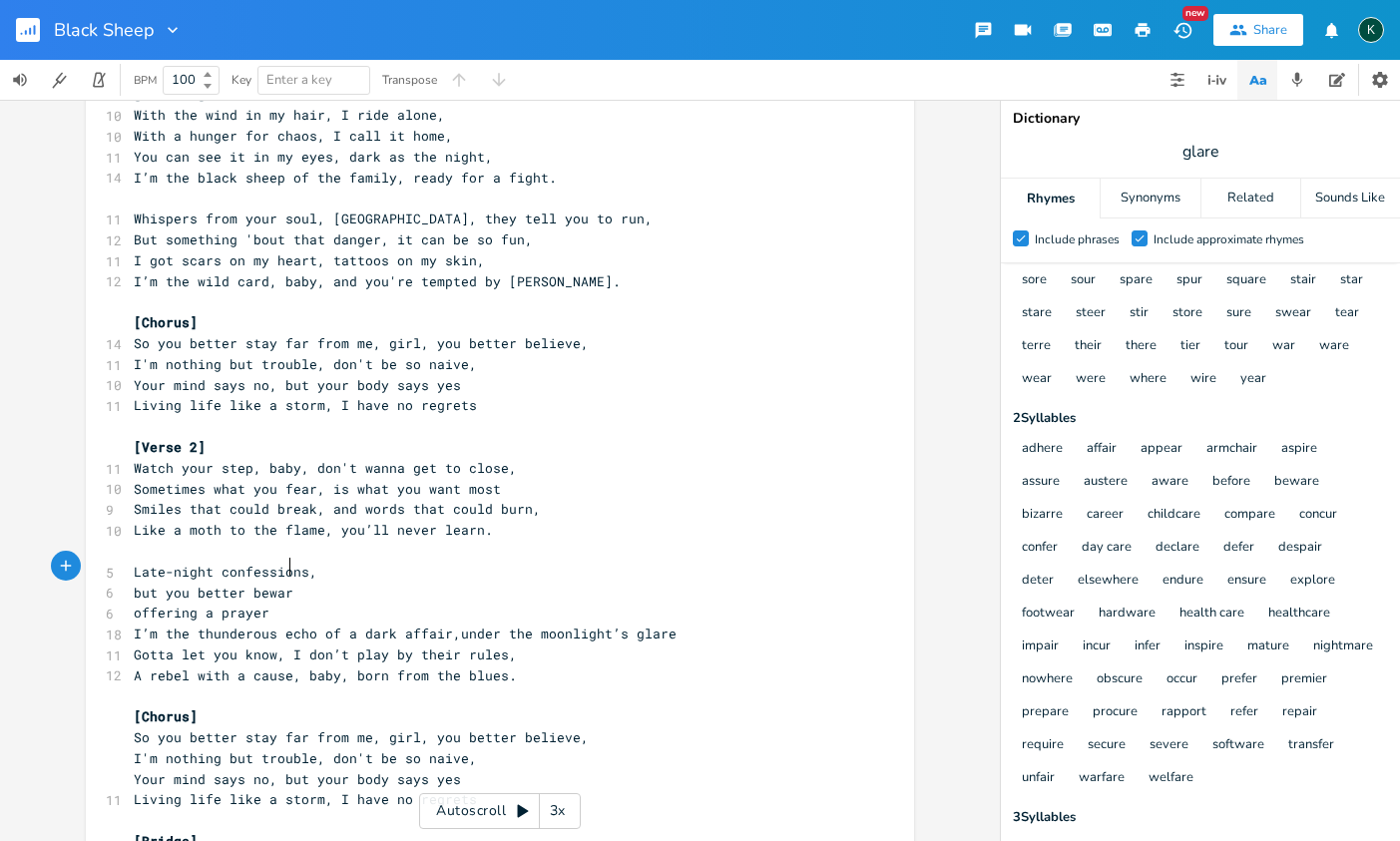 type on "but you better beware" 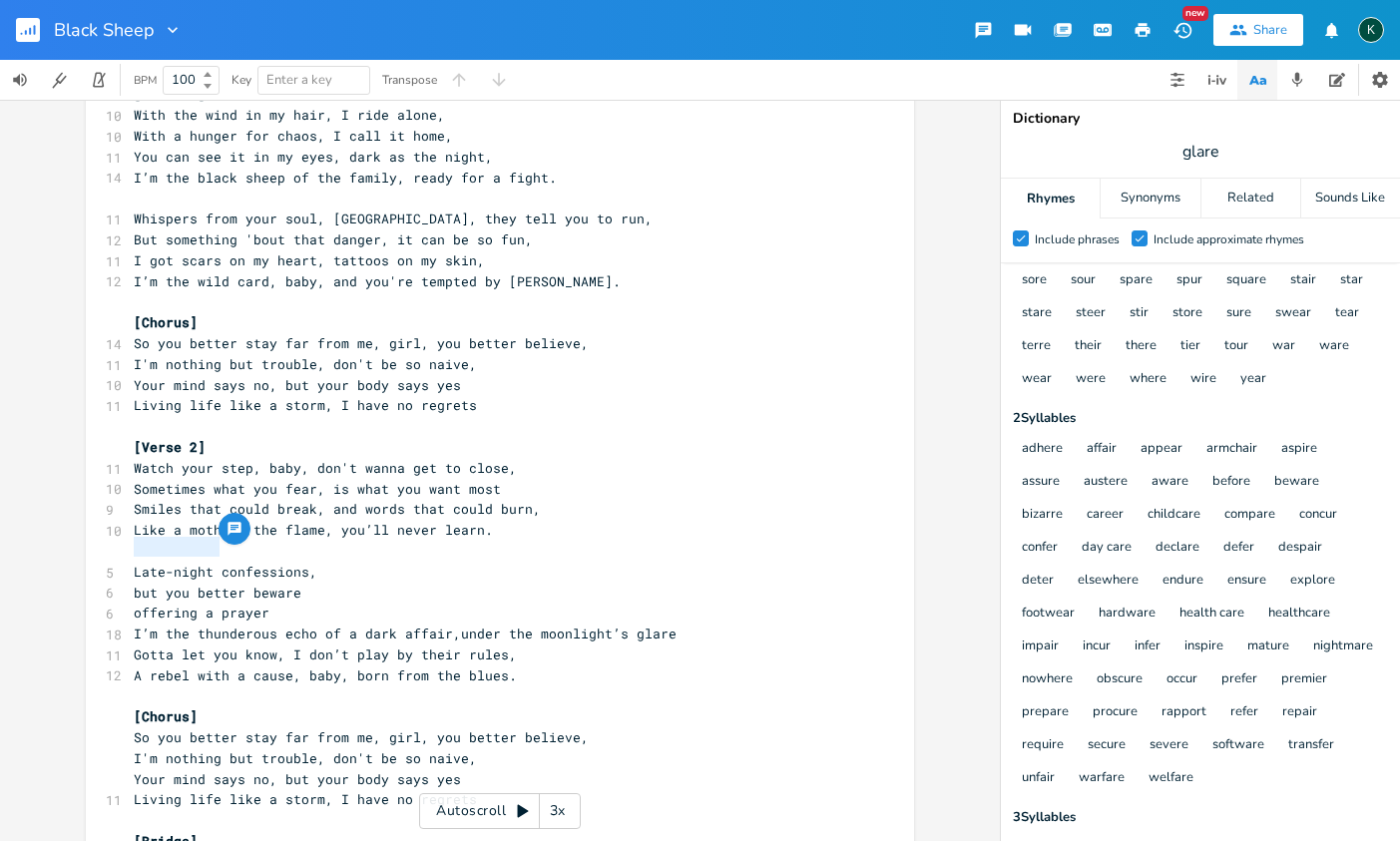 drag, startPoint x: 212, startPoint y: 551, endPoint x: 123, endPoint y: 547, distance: 89.08984 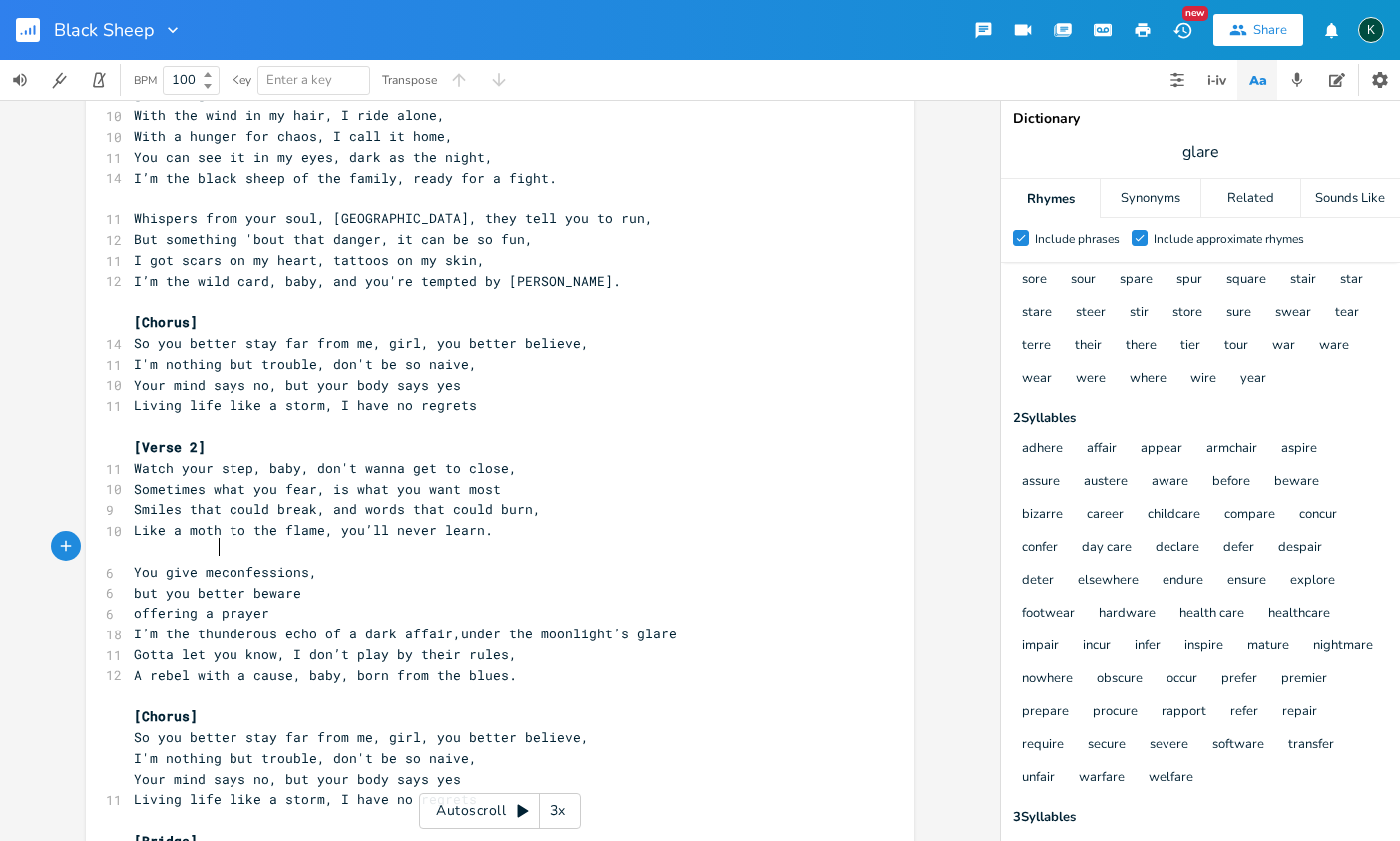 scroll, scrollTop: 0, scrollLeft: 62, axis: horizontal 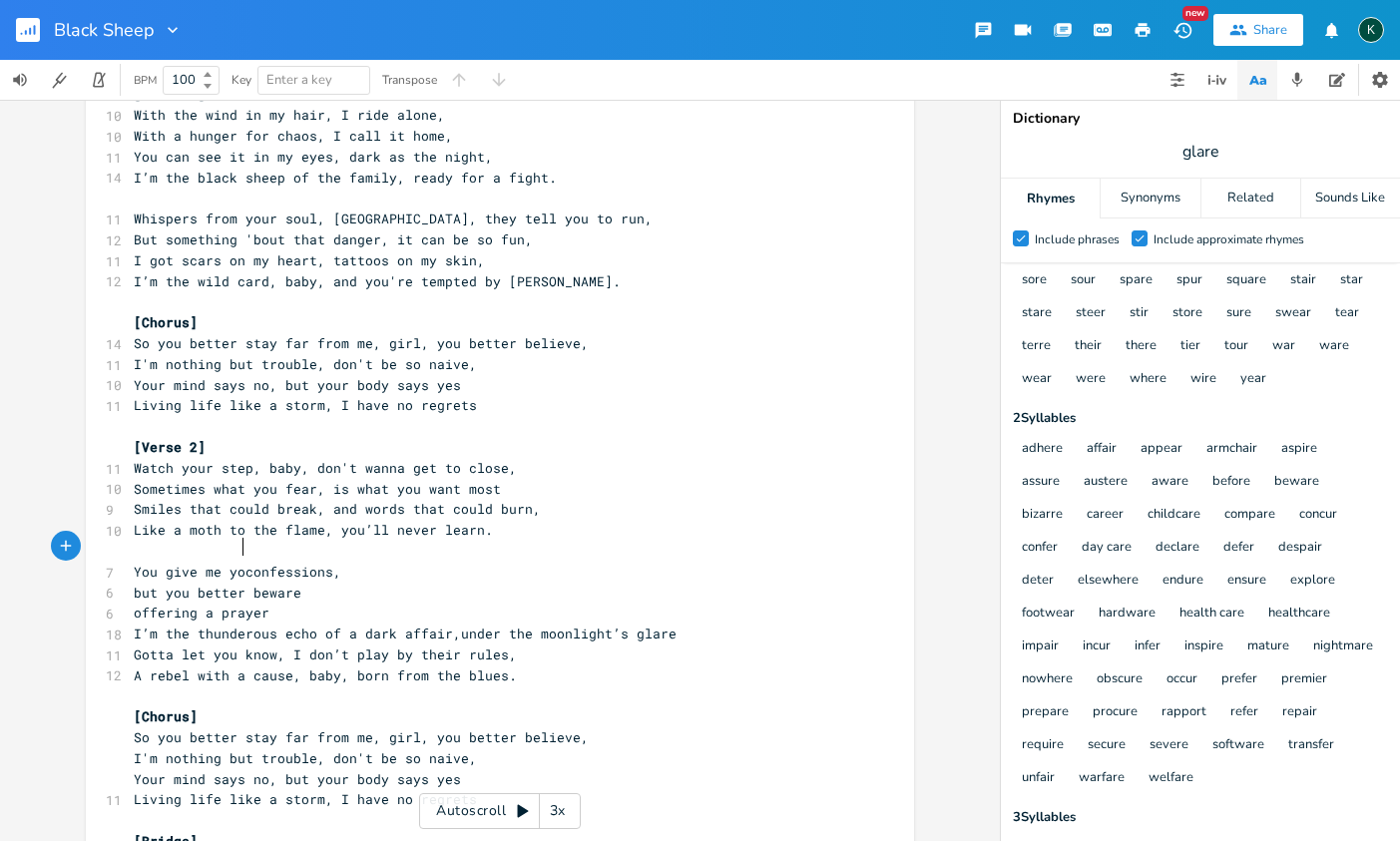 type on "You give me your" 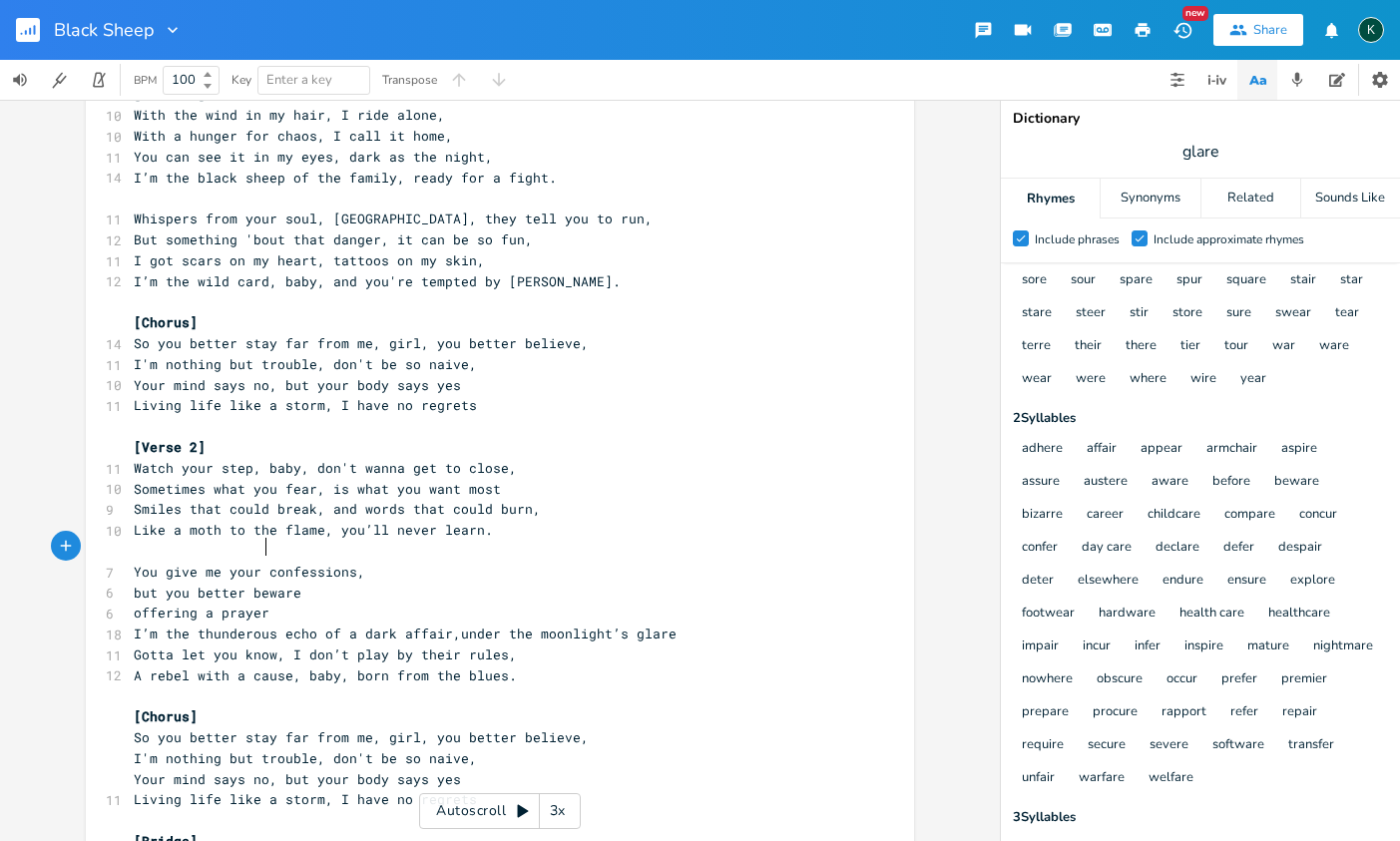 scroll, scrollTop: 0, scrollLeft: 87, axis: horizontal 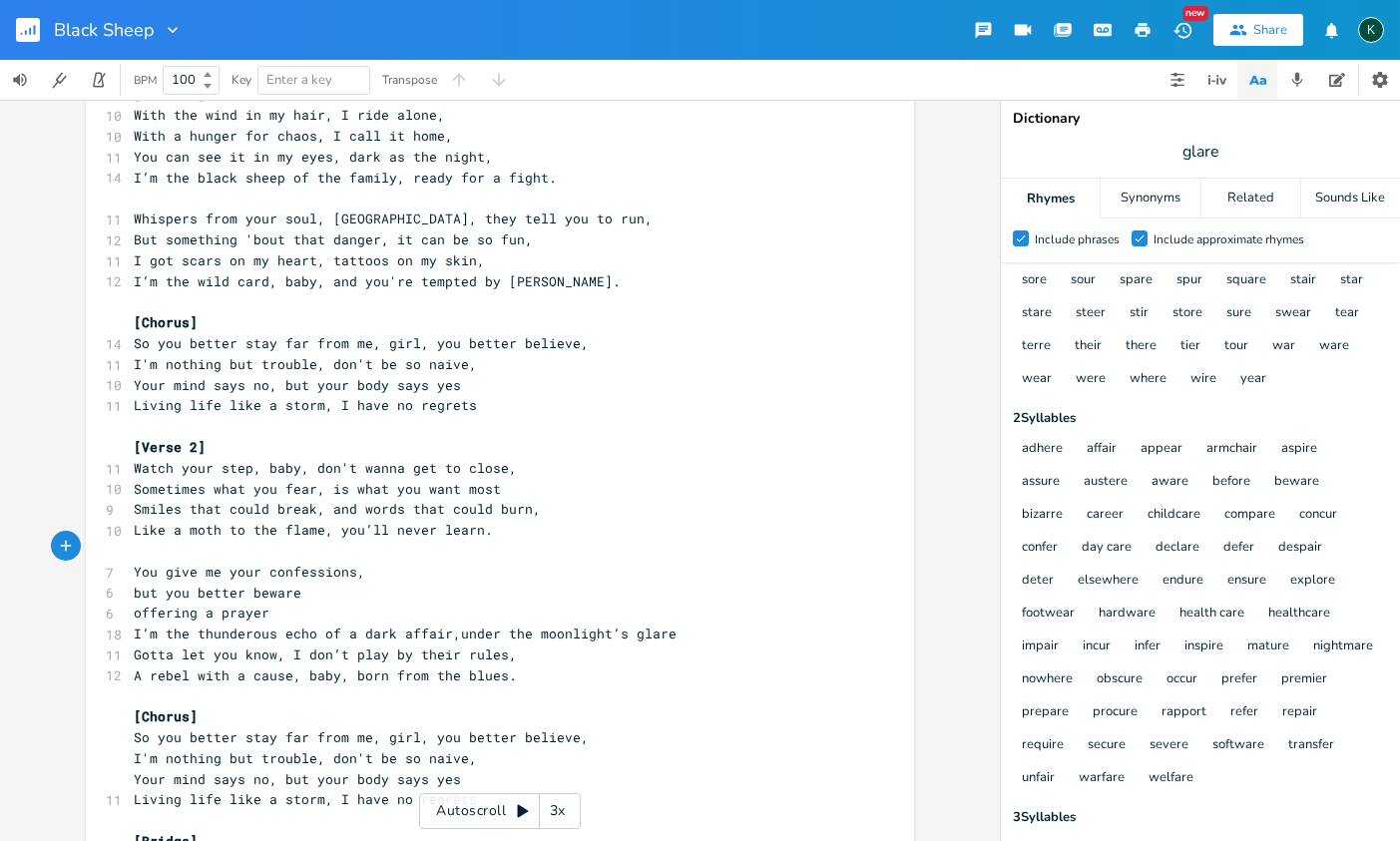 click on "You give me your confessions," at bounding box center [249, 572] 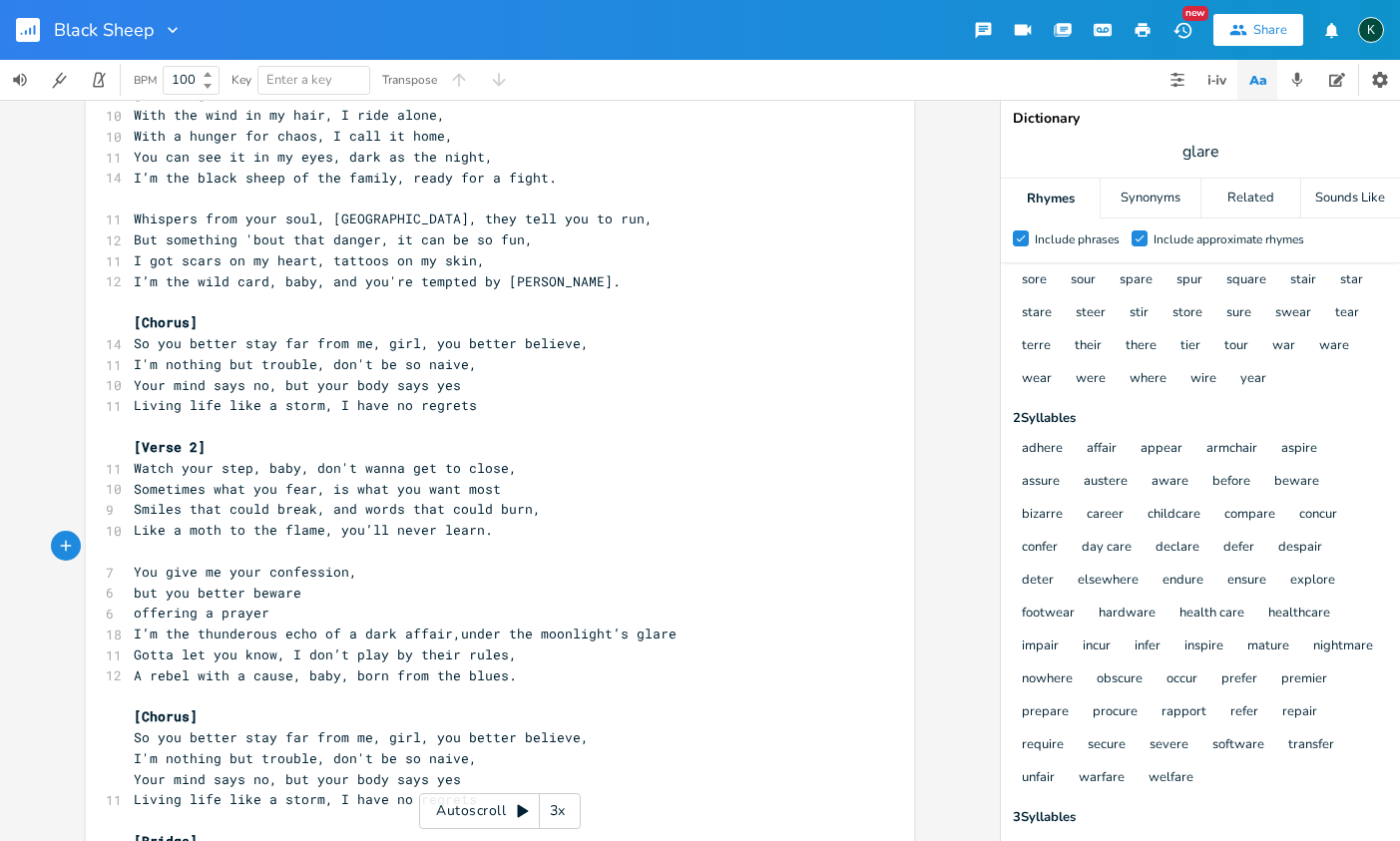 click on "You give me your confession," at bounding box center [490, 572] 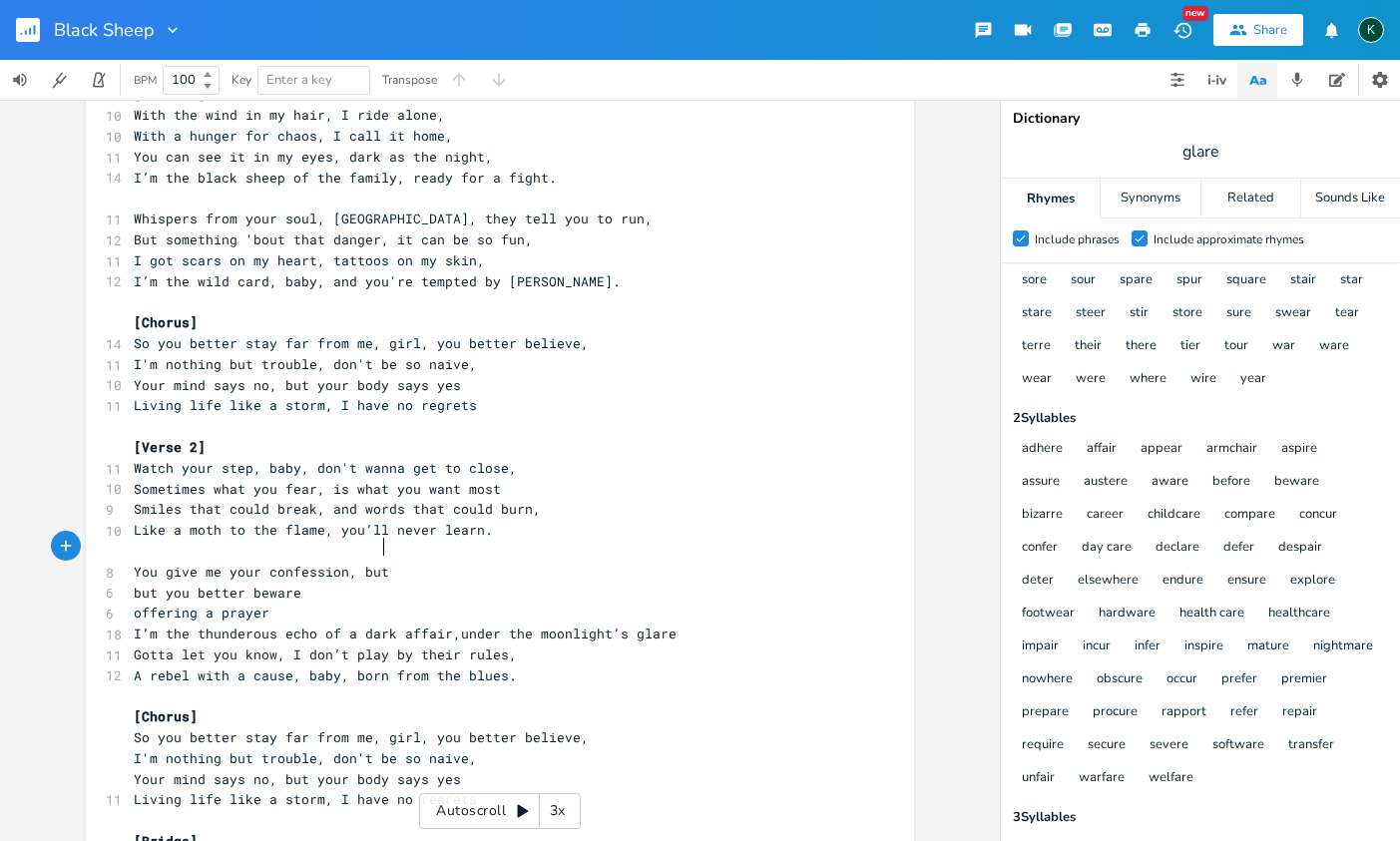 type on "but" 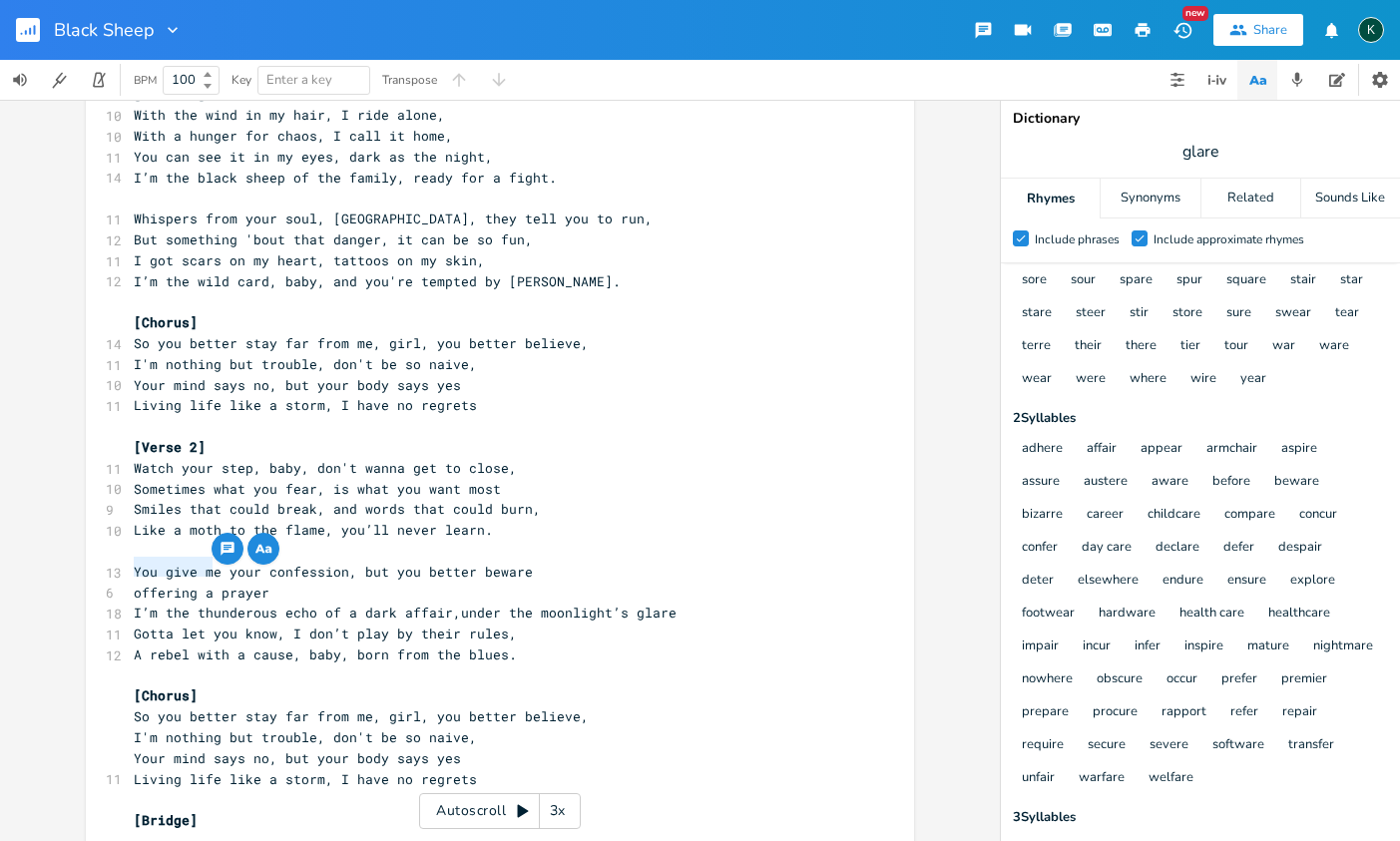 drag, startPoint x: 209, startPoint y: 570, endPoint x: 122, endPoint y: 569, distance: 87.005747 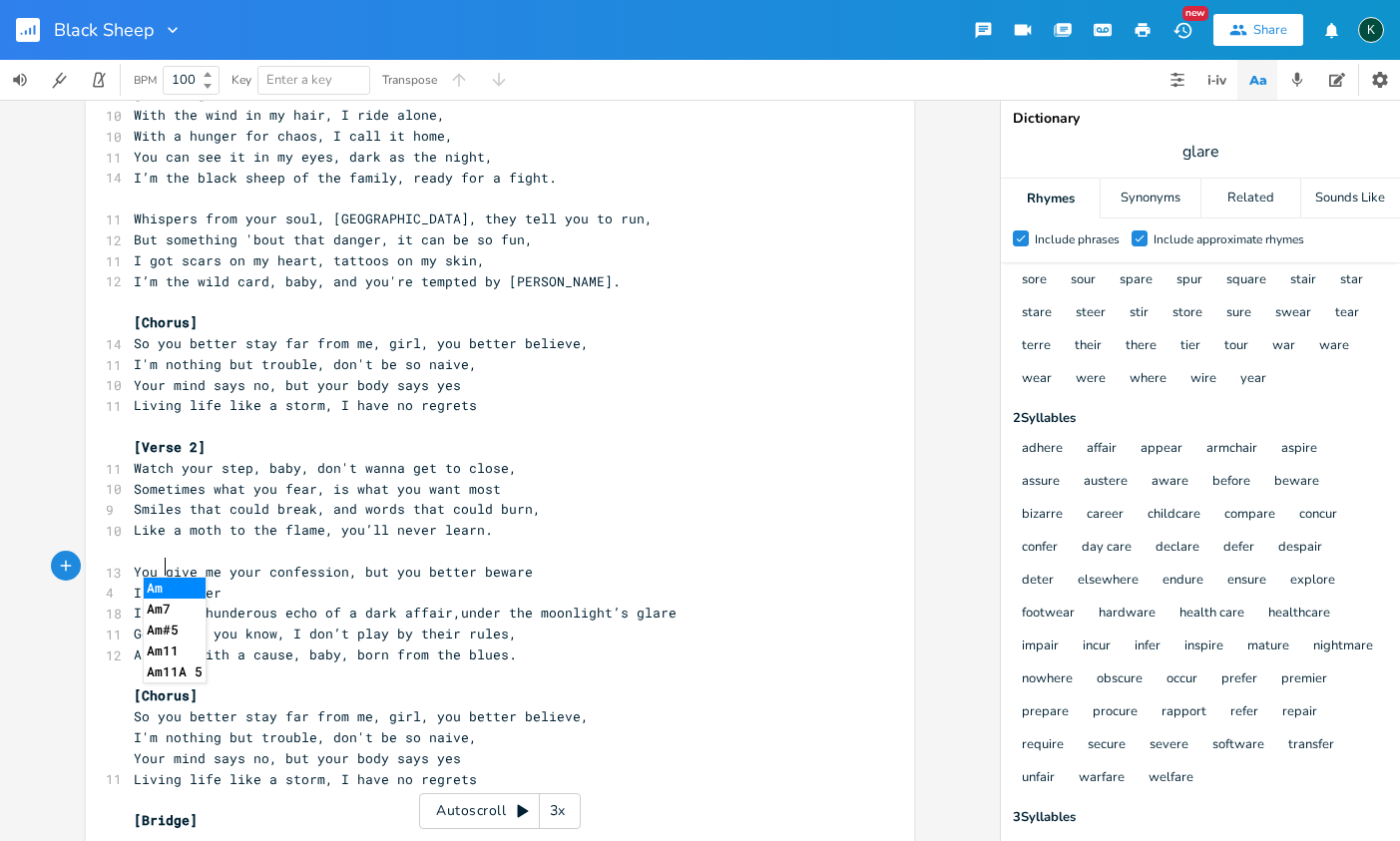 type on "I ame" 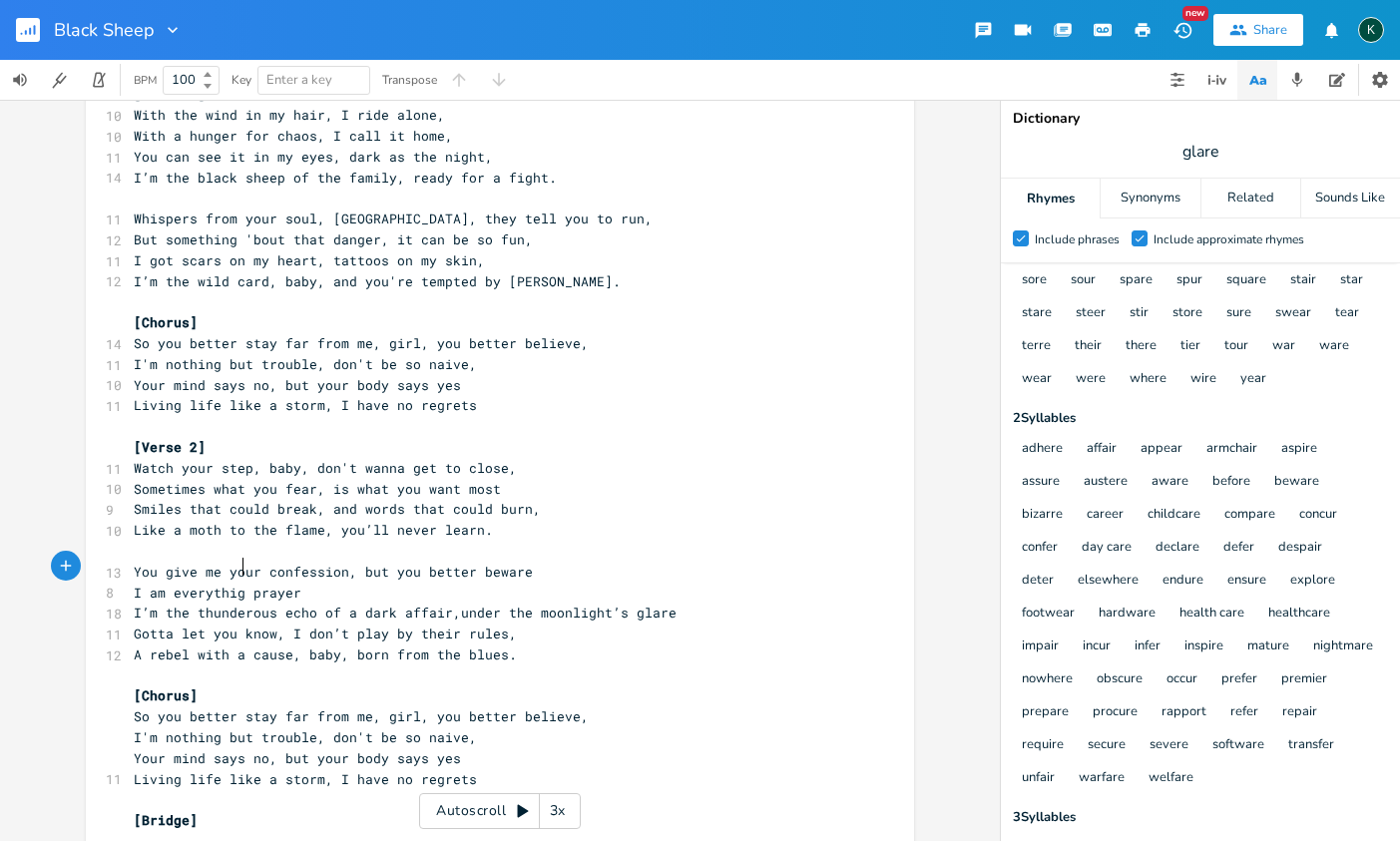 type on "everythign" 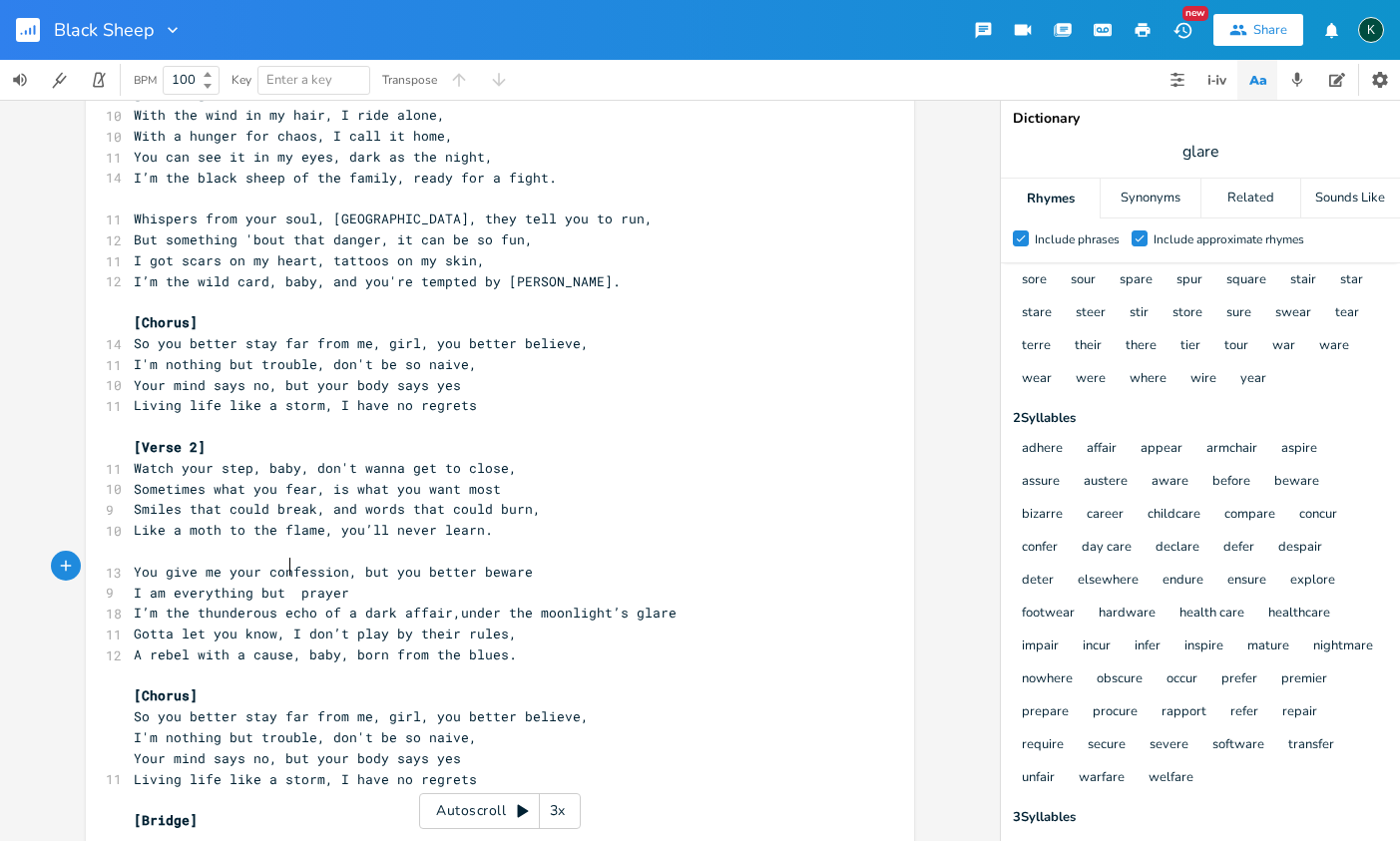 scroll, scrollTop: 0, scrollLeft: 35, axis: horizontal 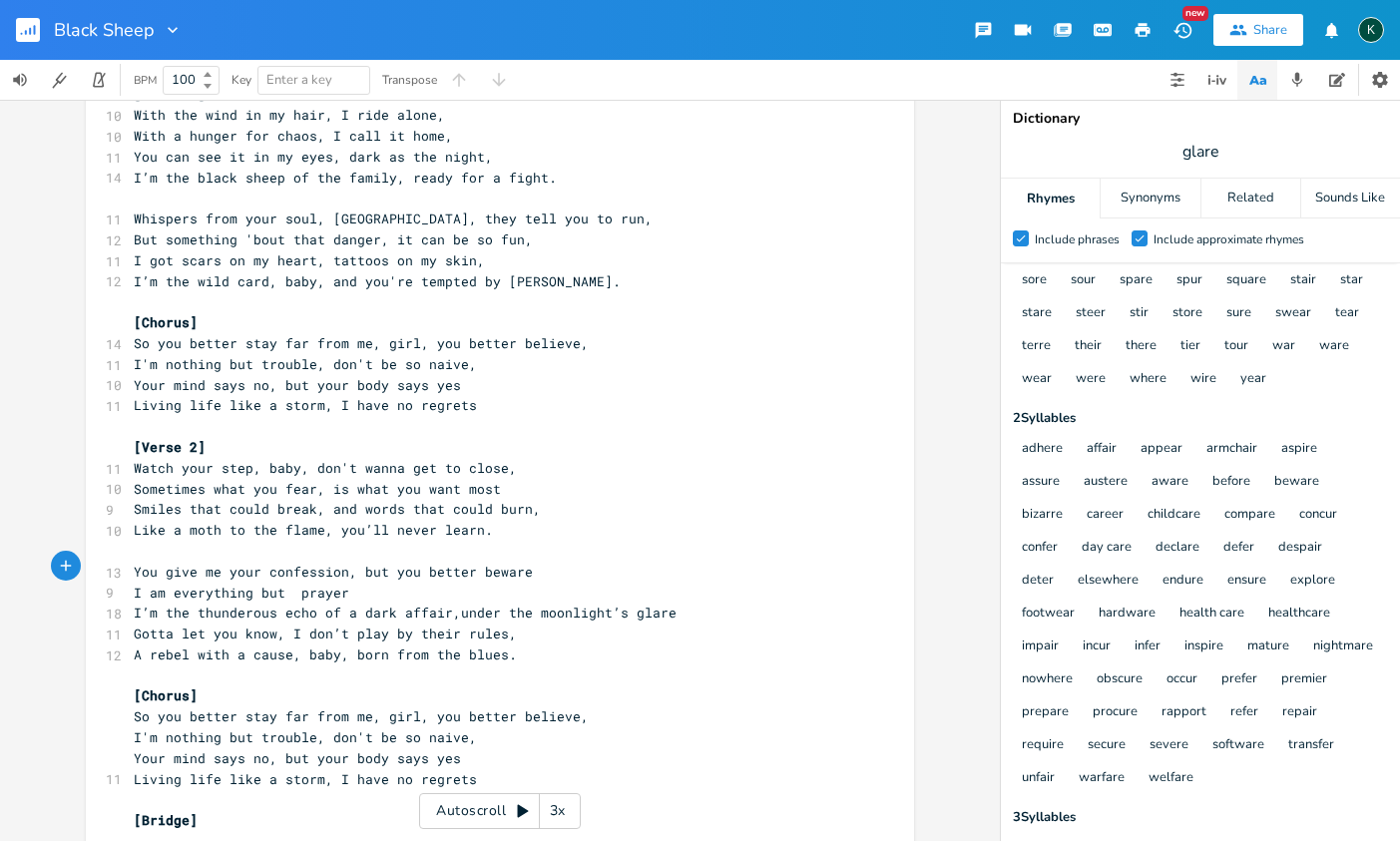 type on "ng but a" 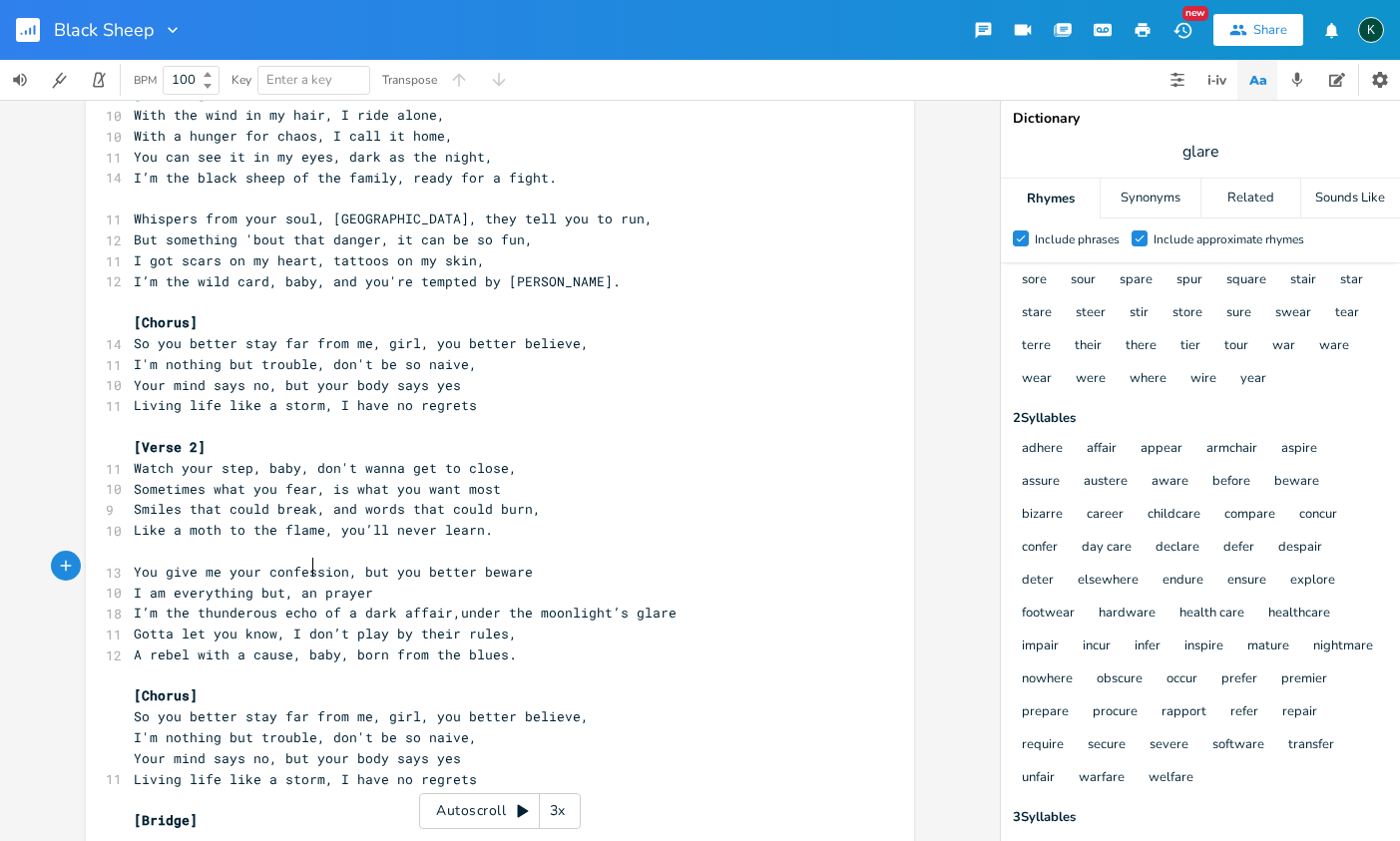 scroll, scrollTop: 0, scrollLeft: 20, axis: horizontal 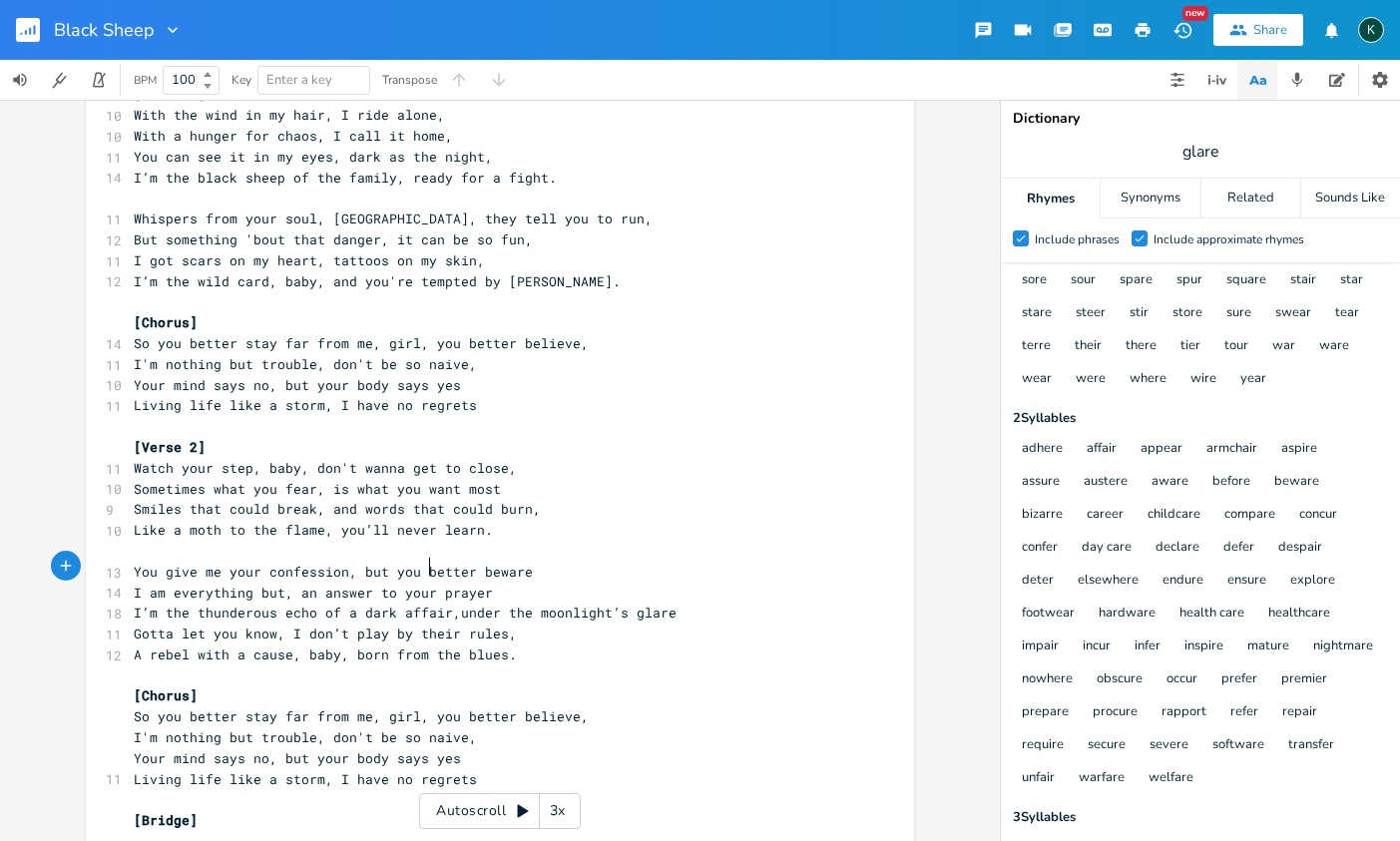 type on ", an answer to your" 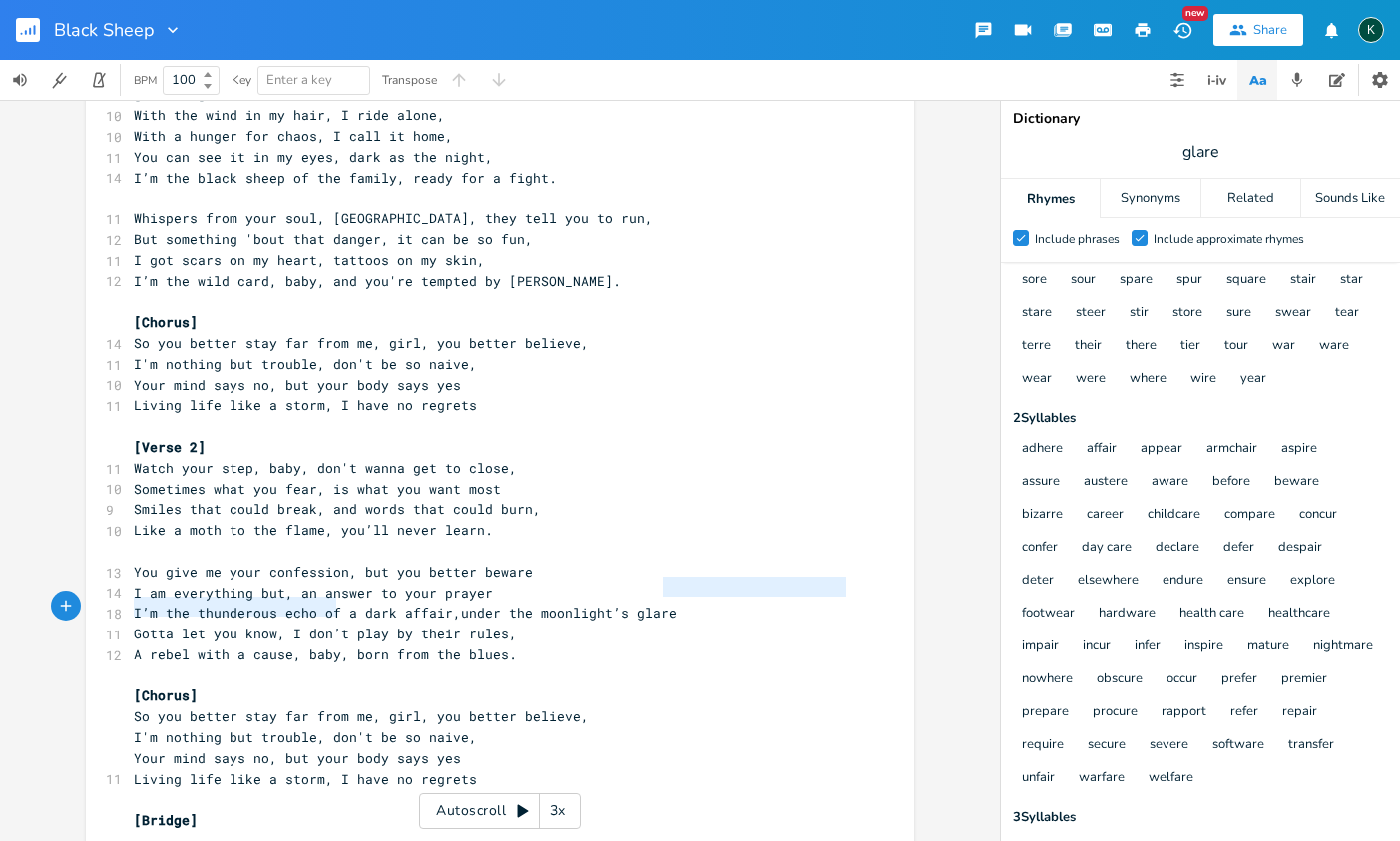 type on "G" 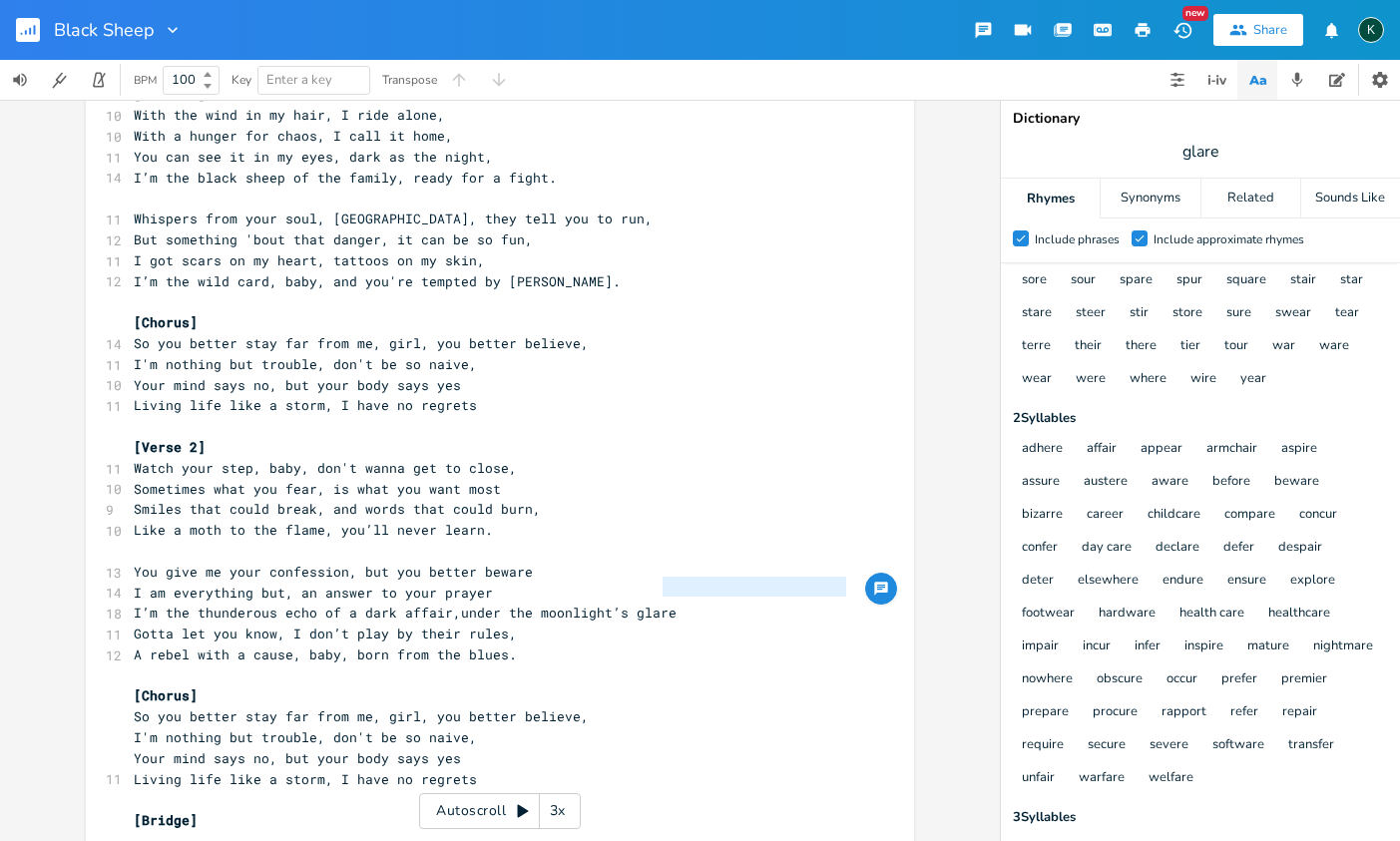 type on "I’m the thunderous echo of a dark affair,under the moonlight’s glare" 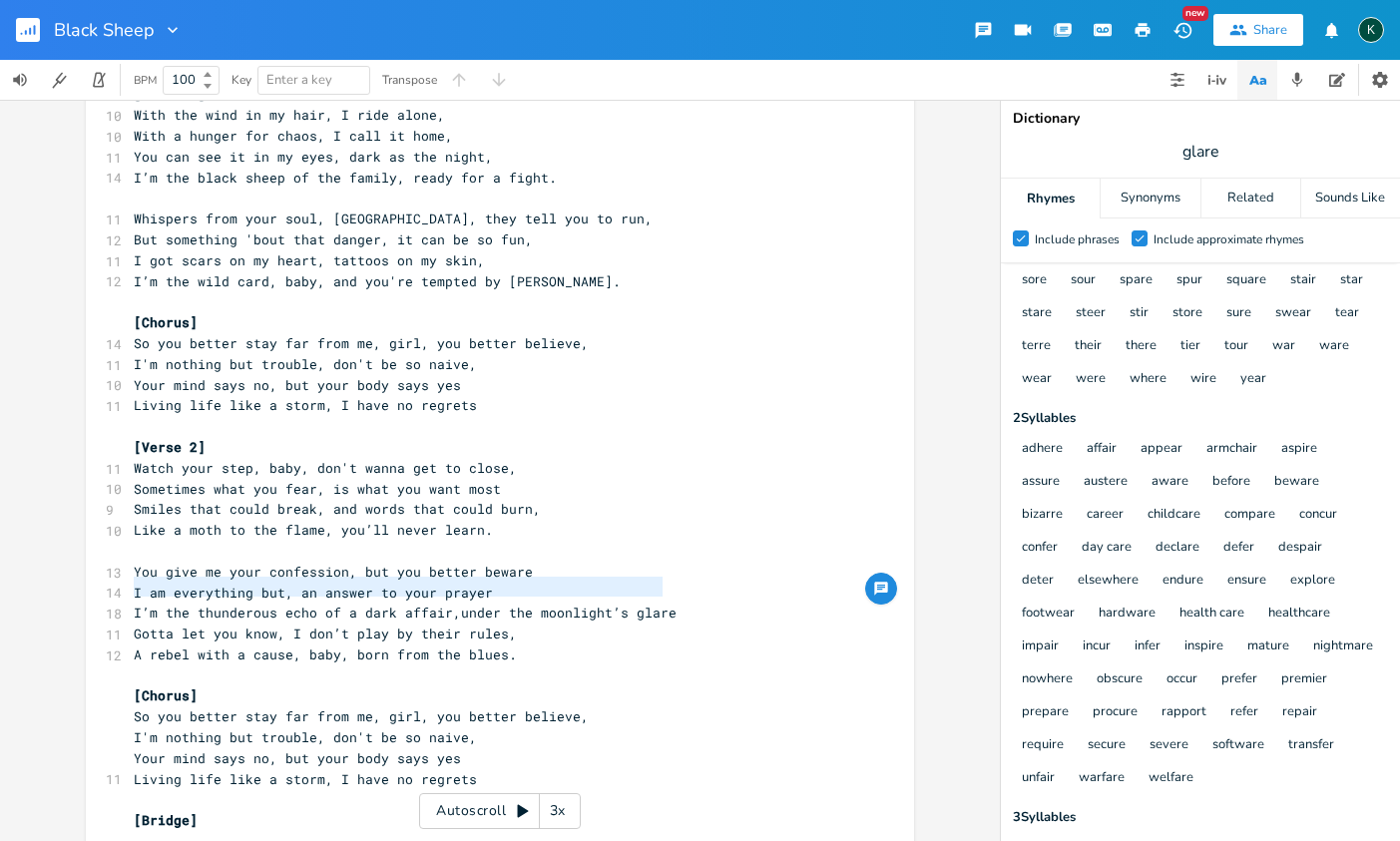 drag, startPoint x: 685, startPoint y: 595, endPoint x: 103, endPoint y: 589, distance: 582.0309 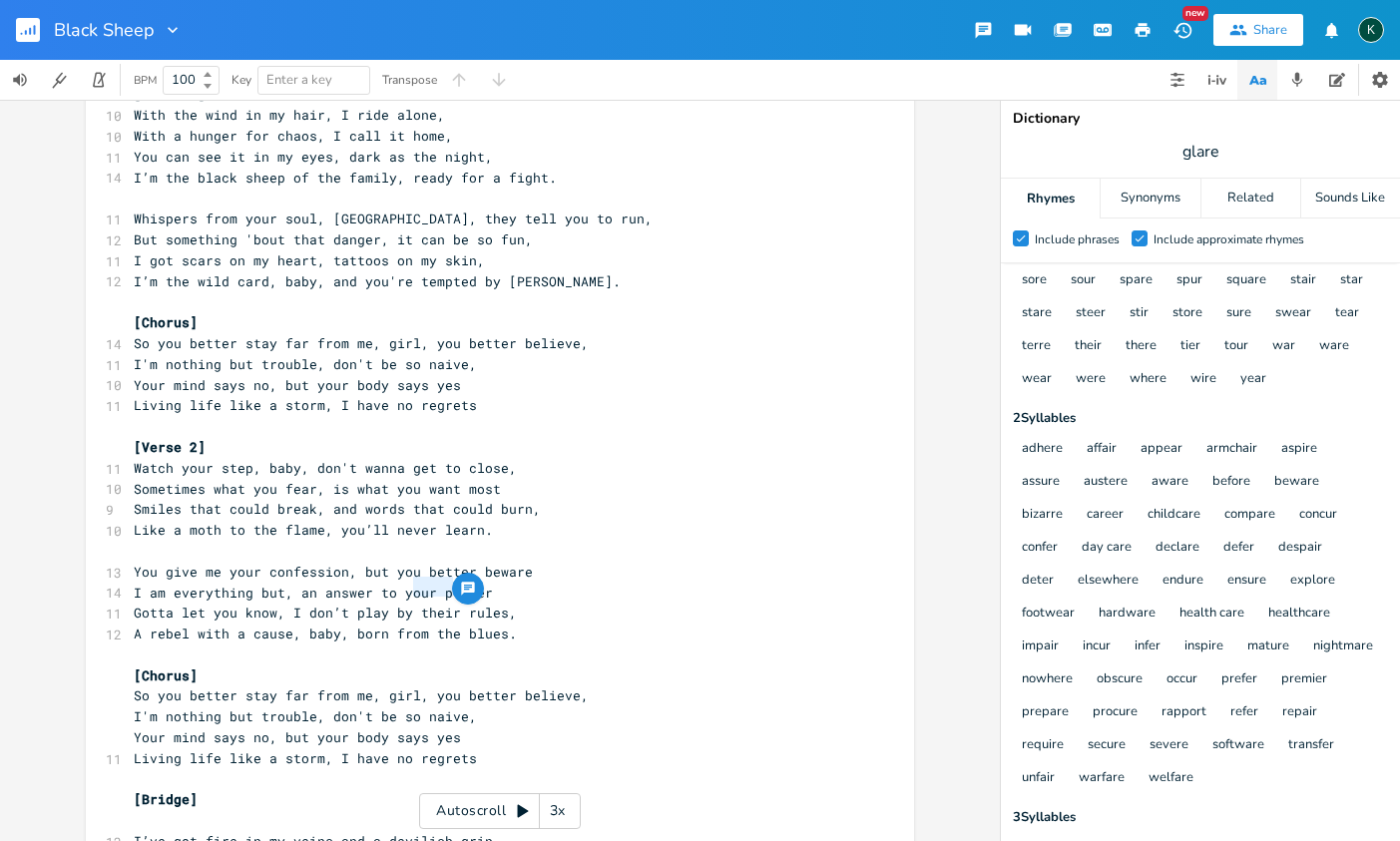 type on "thei" 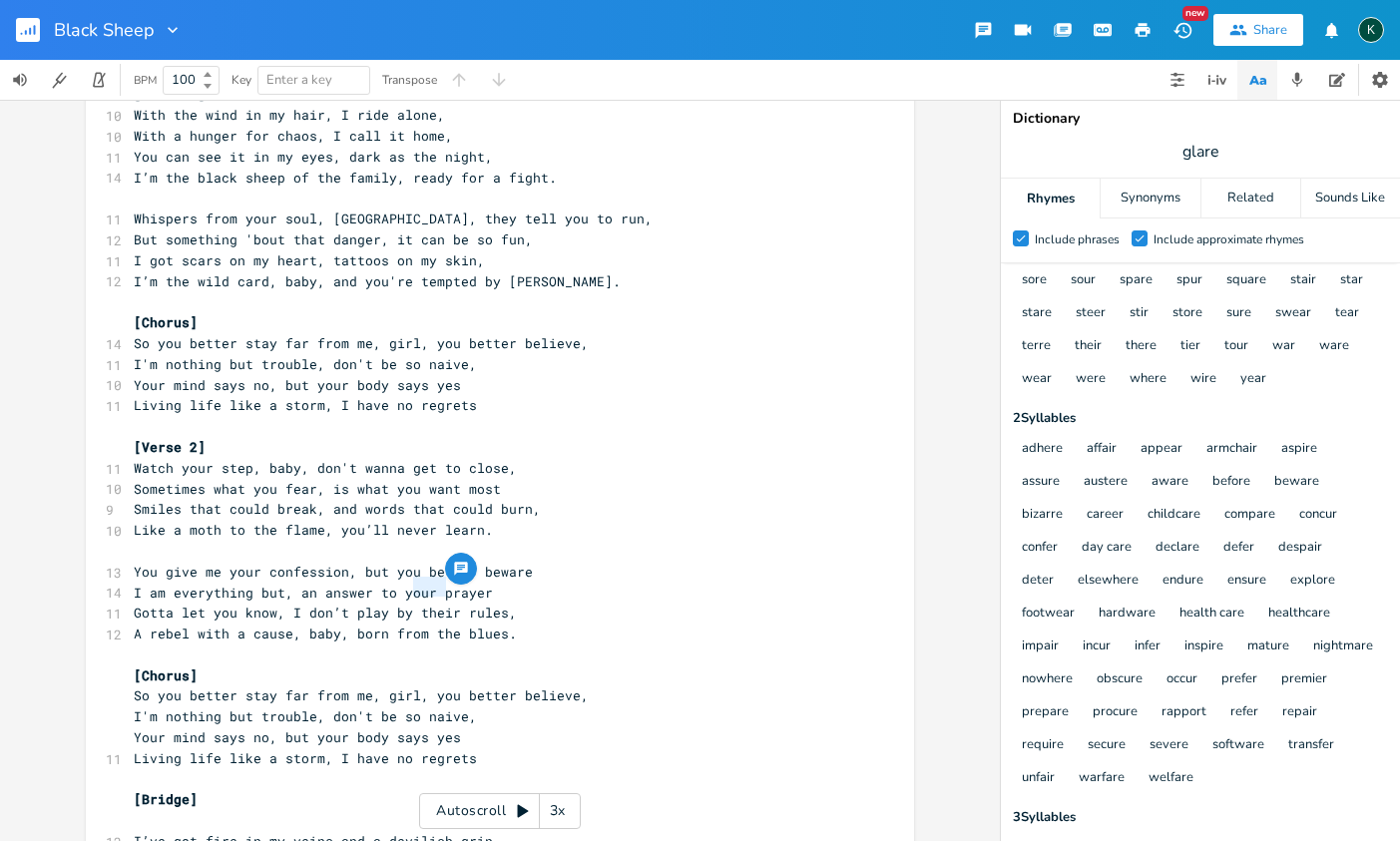 drag, startPoint x: 409, startPoint y: 592, endPoint x: 438, endPoint y: 589, distance: 29.15476 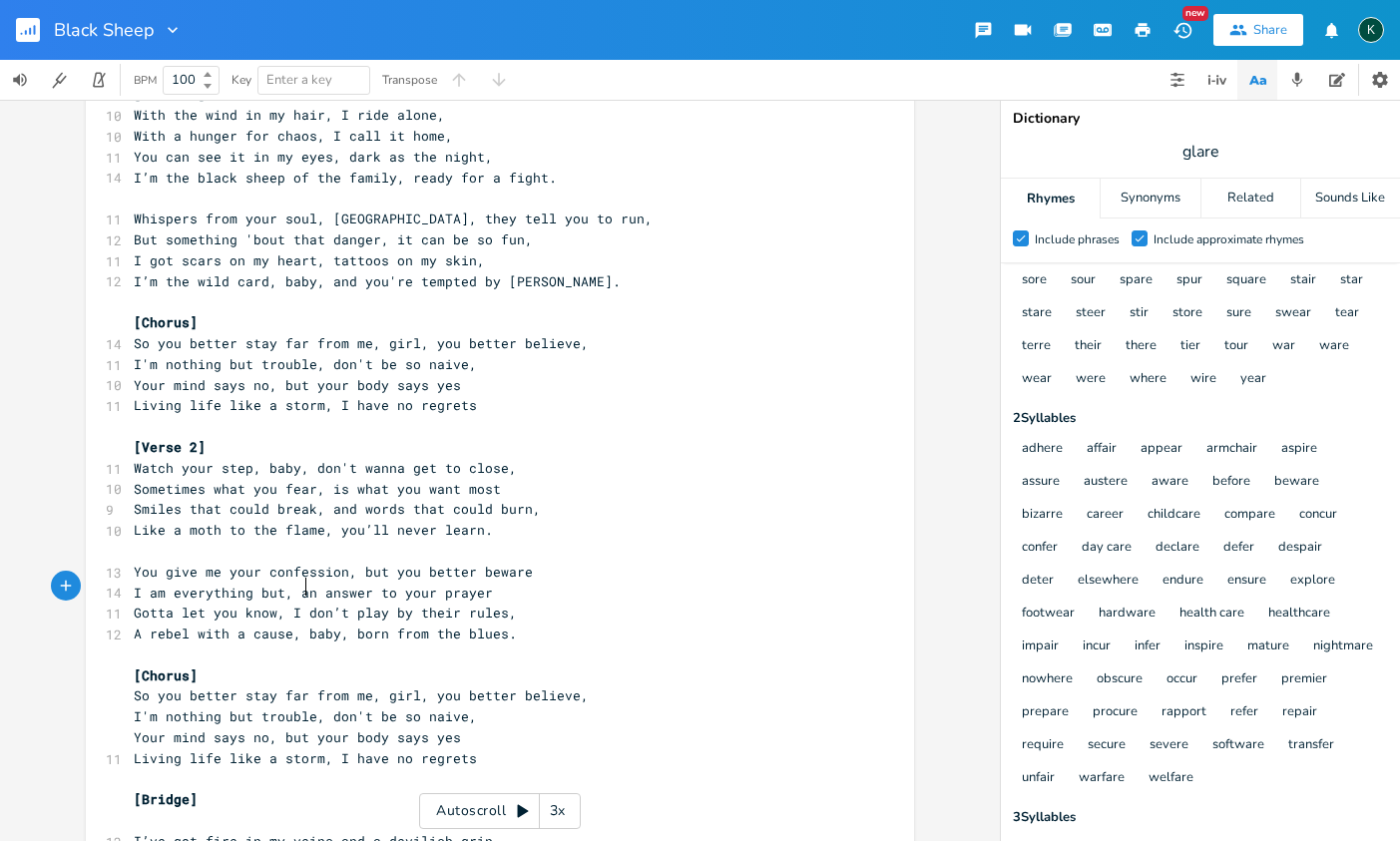 click on "Gotta let you know, I don’t play by their rules," at bounding box center [325, 613] 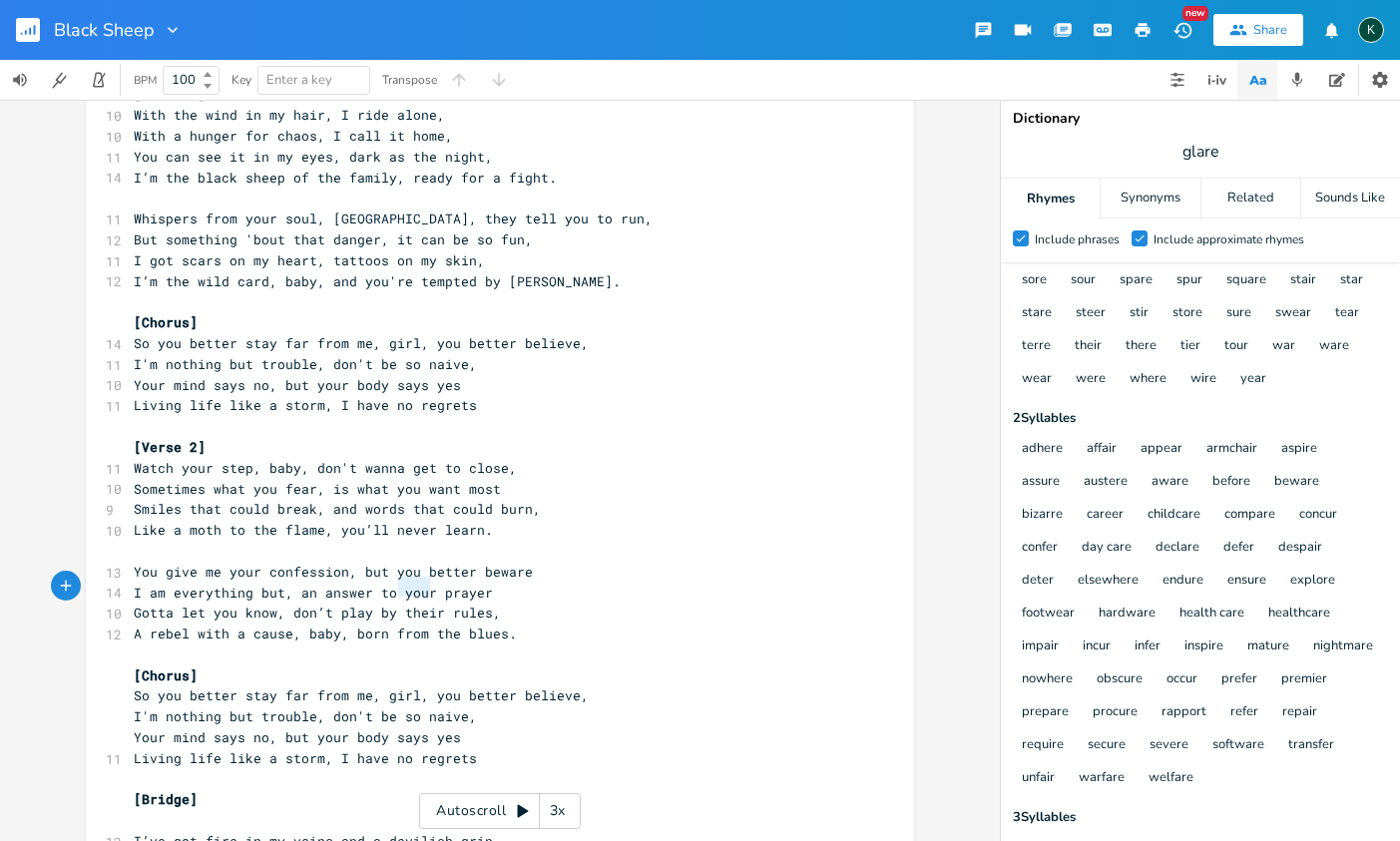 type on "their" 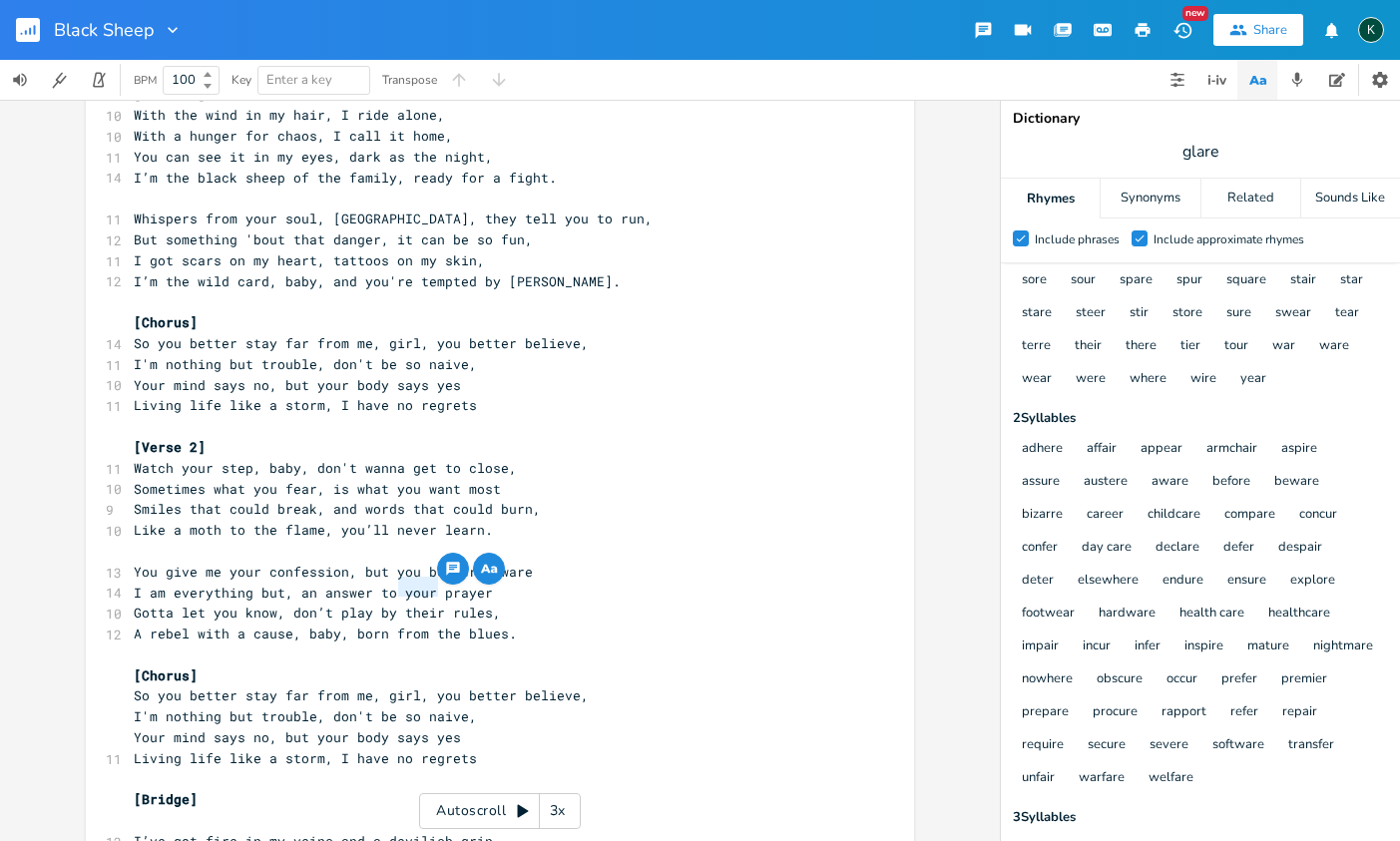 drag, startPoint x: 393, startPoint y: 592, endPoint x: 433, endPoint y: 592, distance: 40 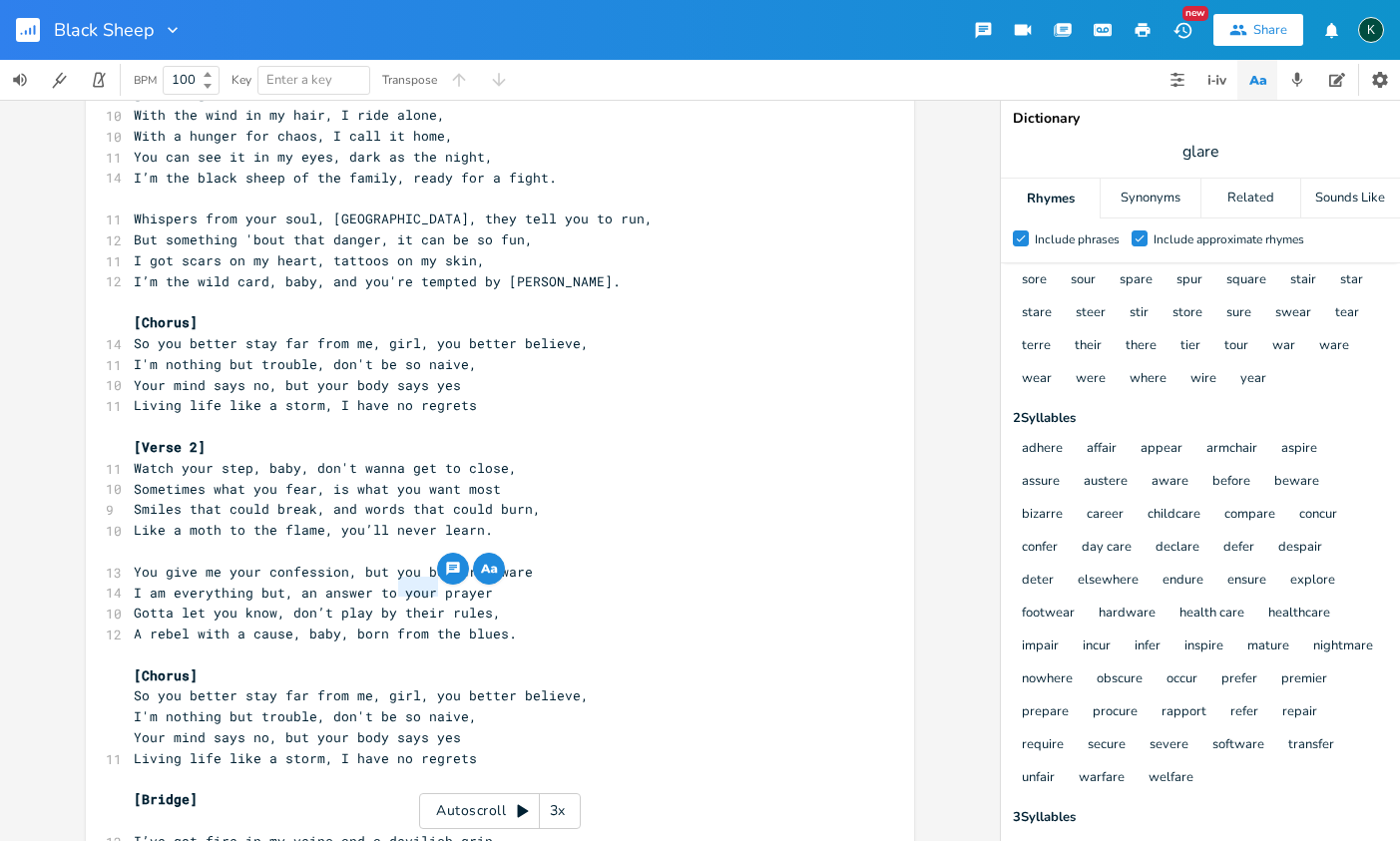 click on "​" at bounding box center [490, 654] 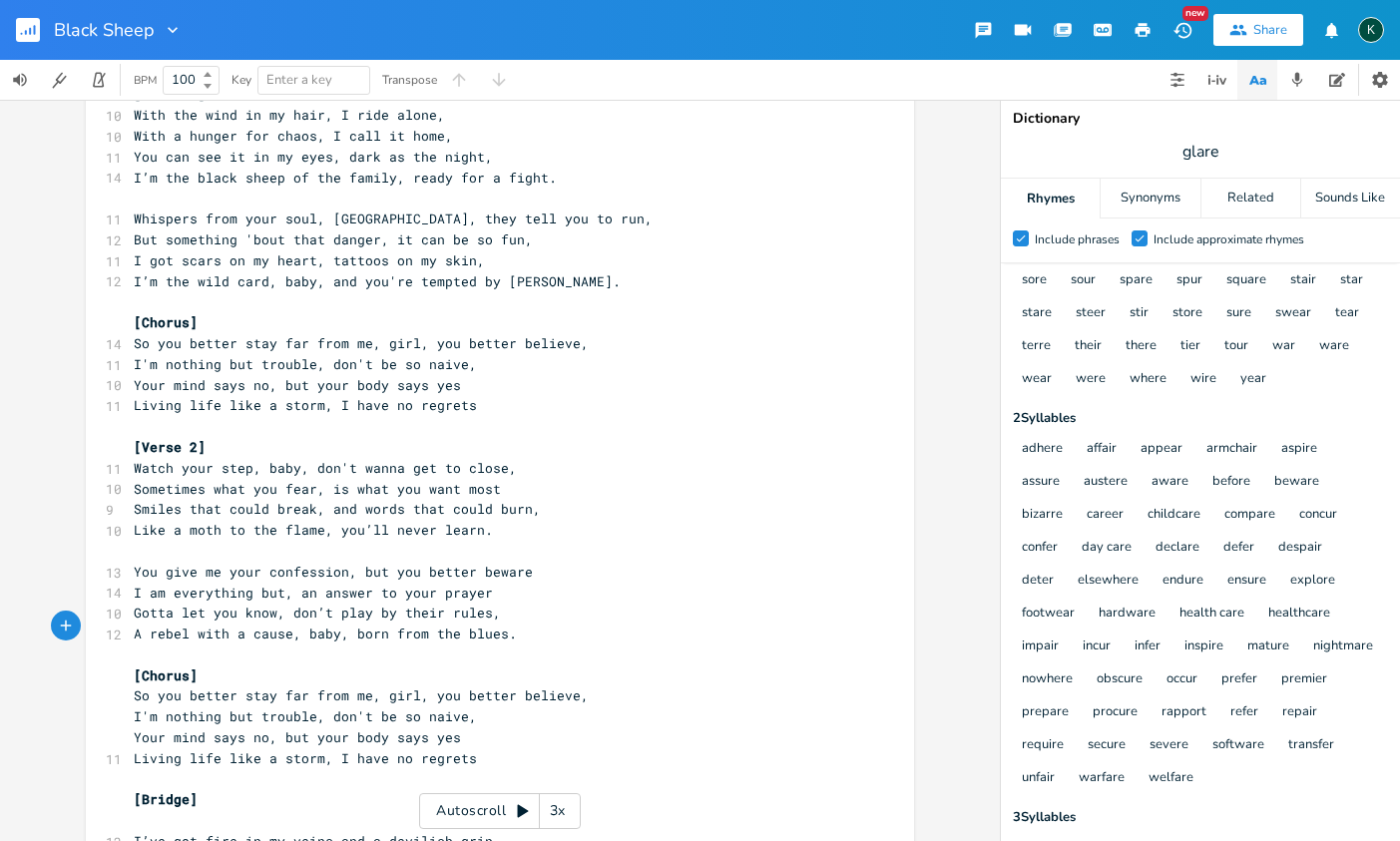 scroll, scrollTop: 361, scrollLeft: 0, axis: vertical 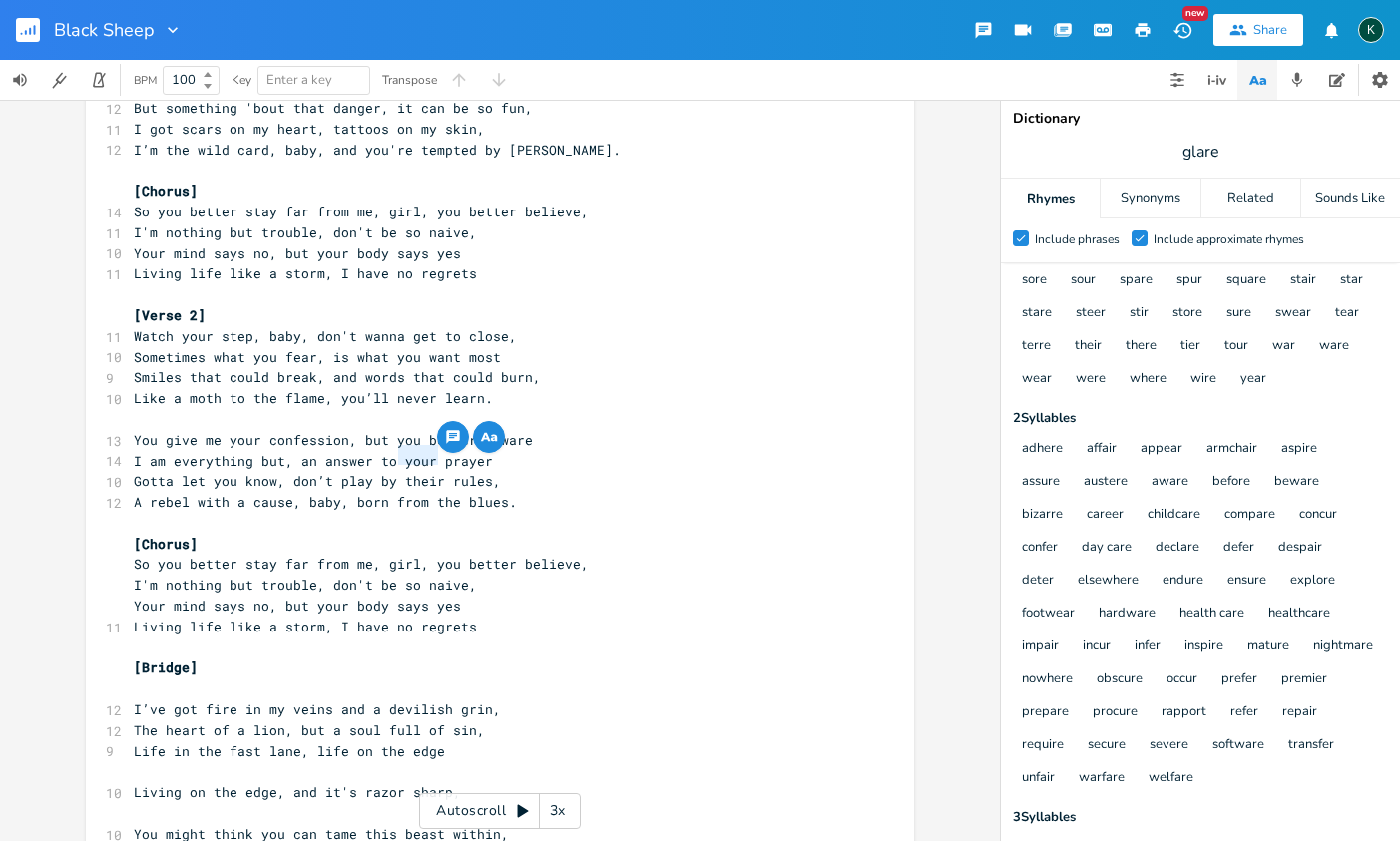 drag, startPoint x: 395, startPoint y: 456, endPoint x: 428, endPoint y: 463, distance: 33.734256 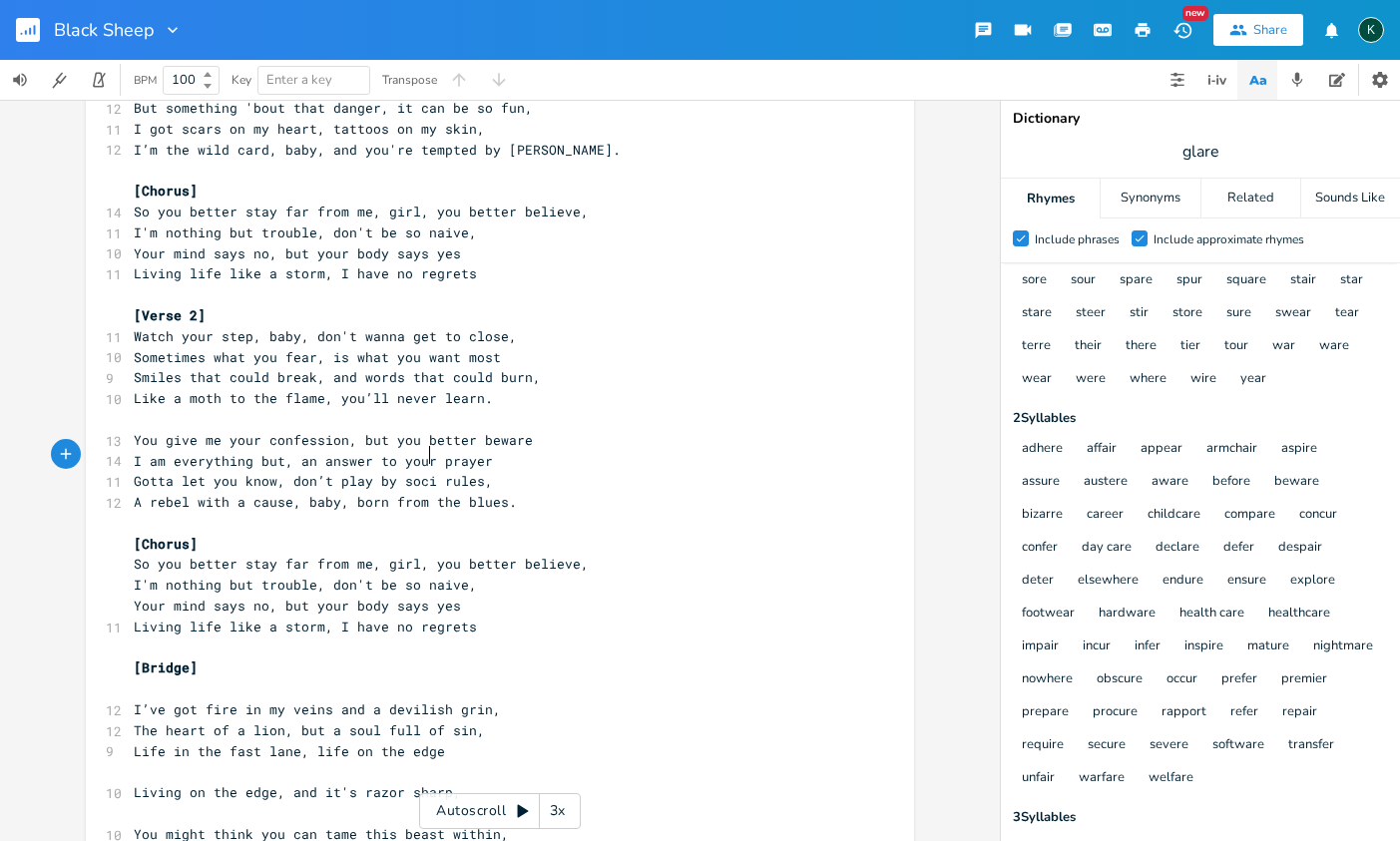 type on "socia" 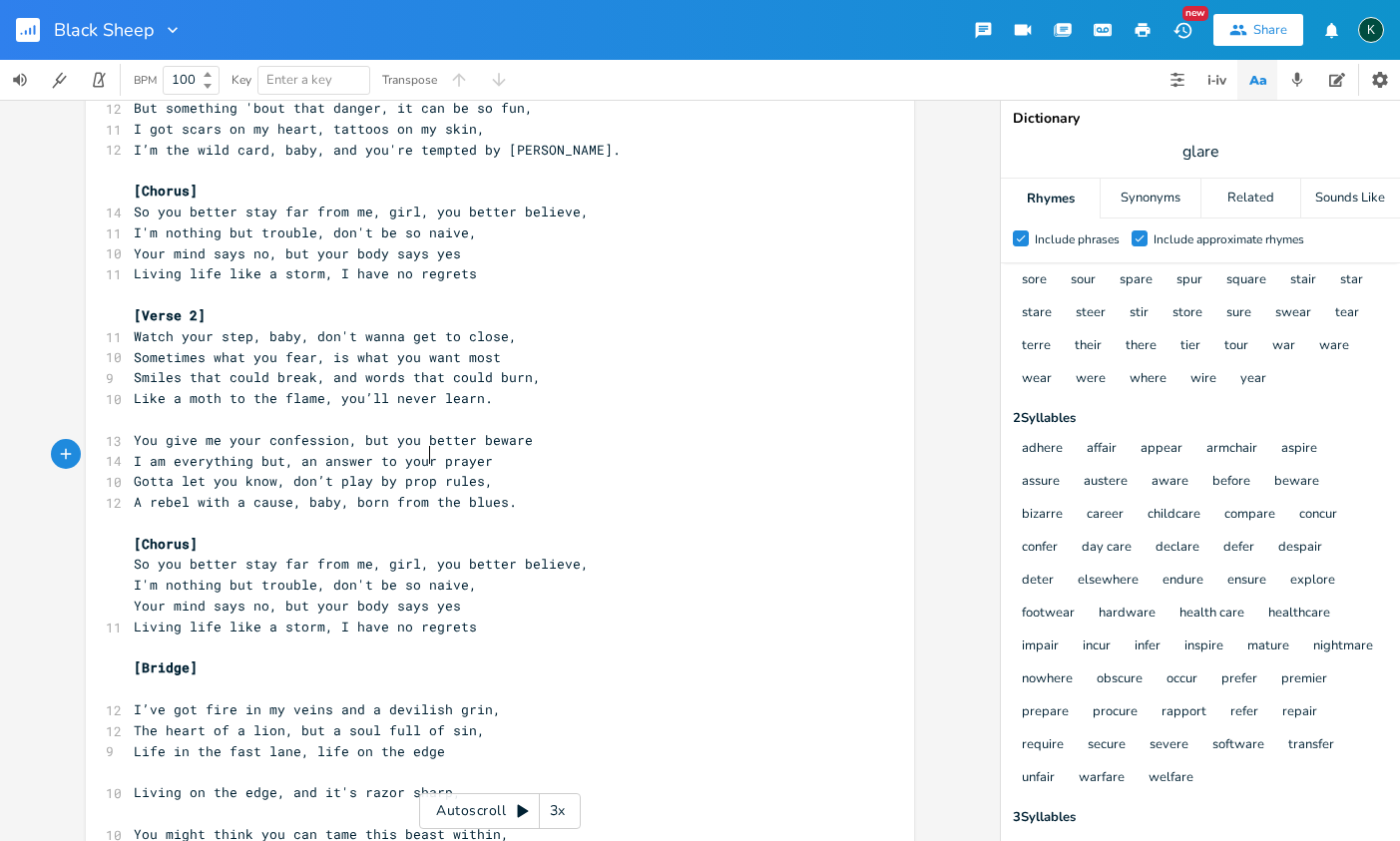 type on "propp" 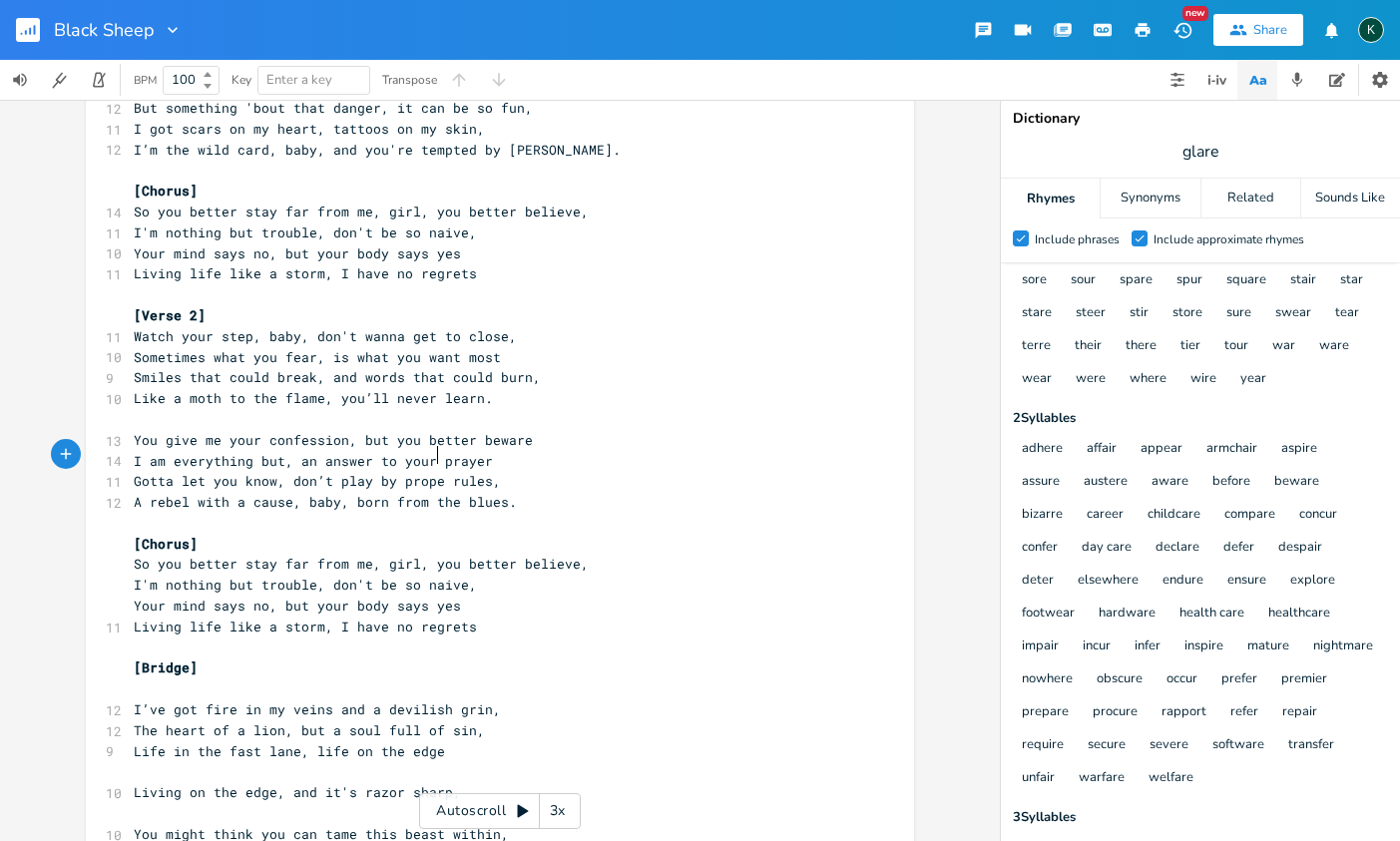 type on "er" 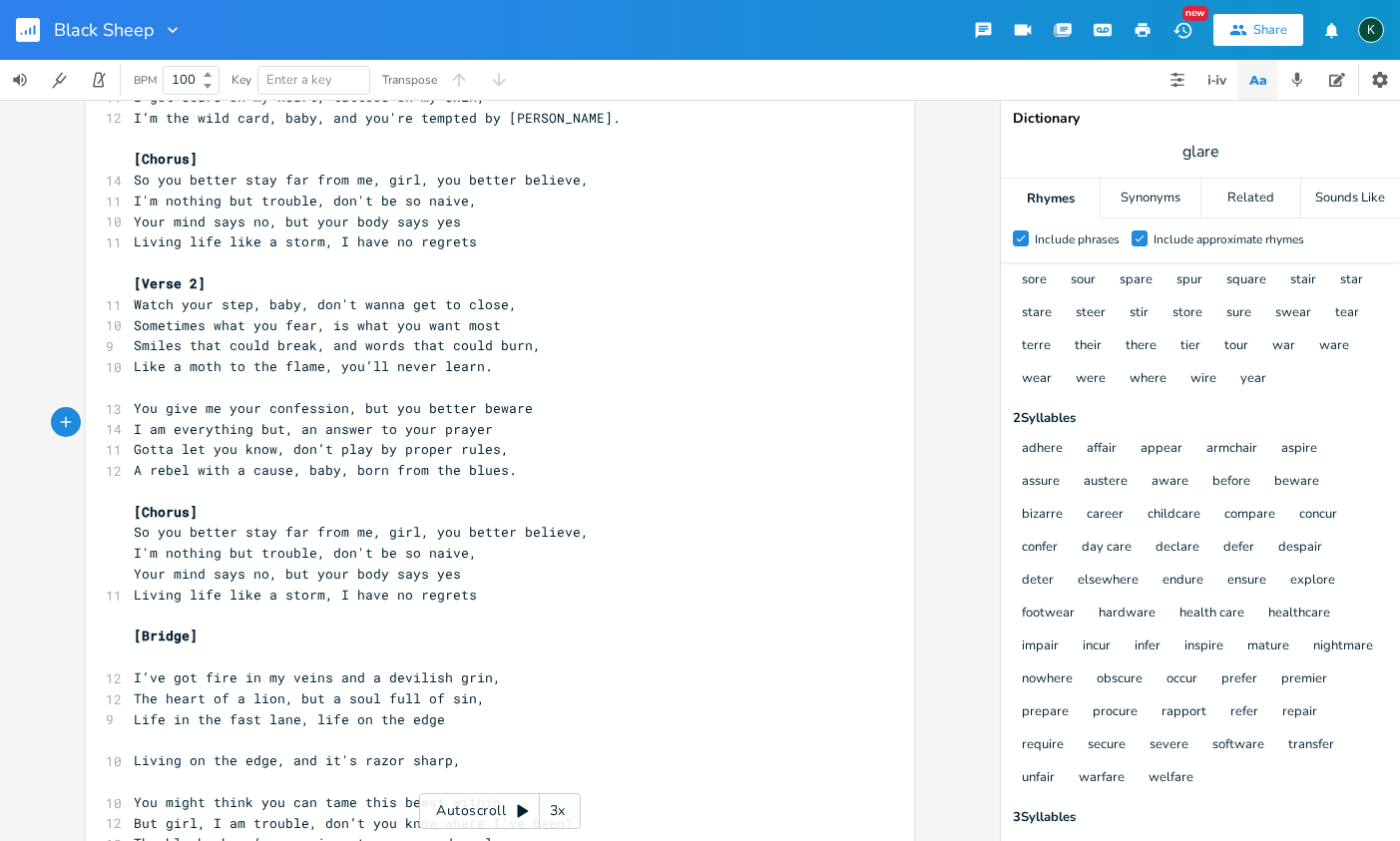 scroll, scrollTop: 419, scrollLeft: 0, axis: vertical 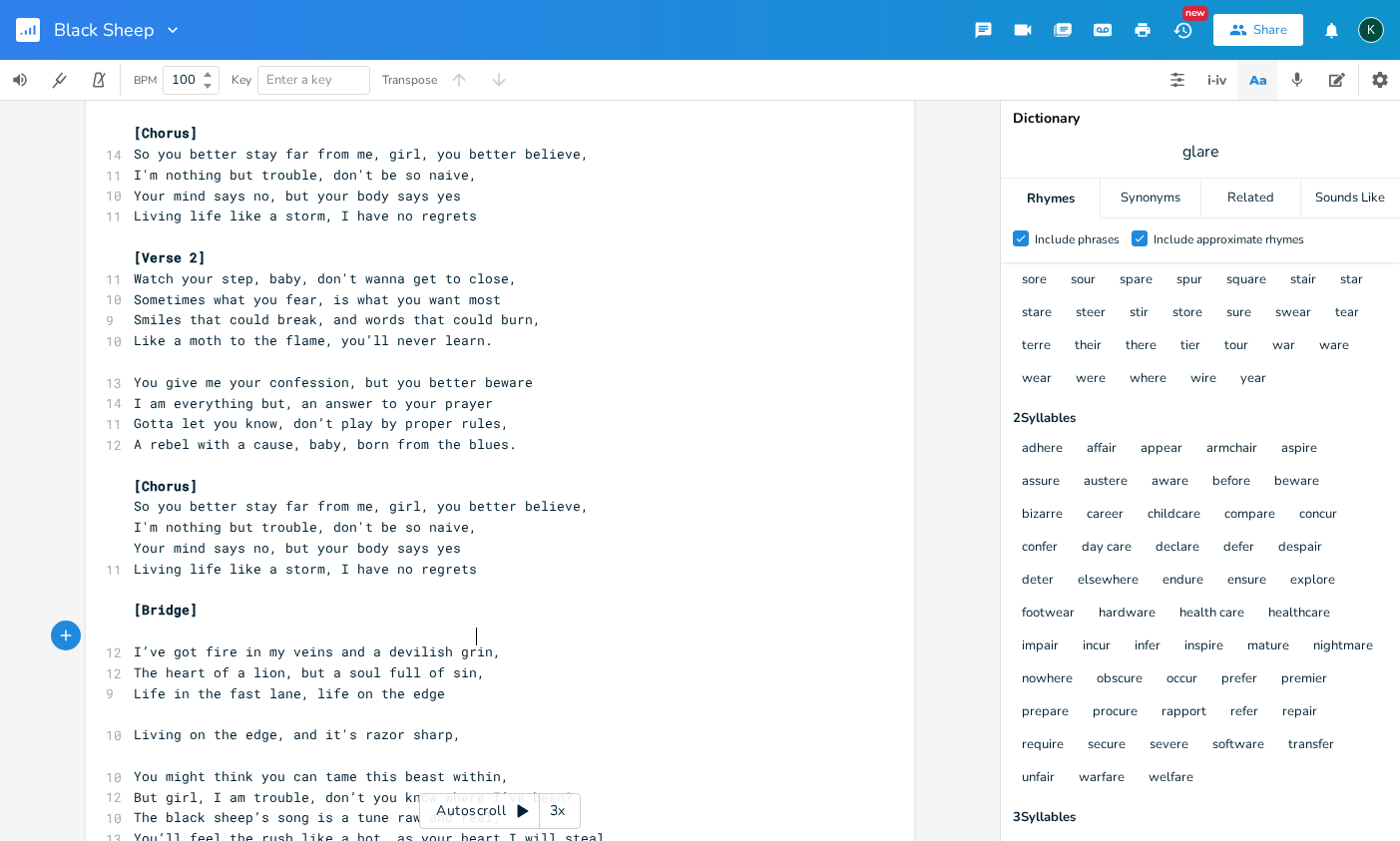 click on "The heart of a lion, but a soul full of sin," at bounding box center (490, 672) 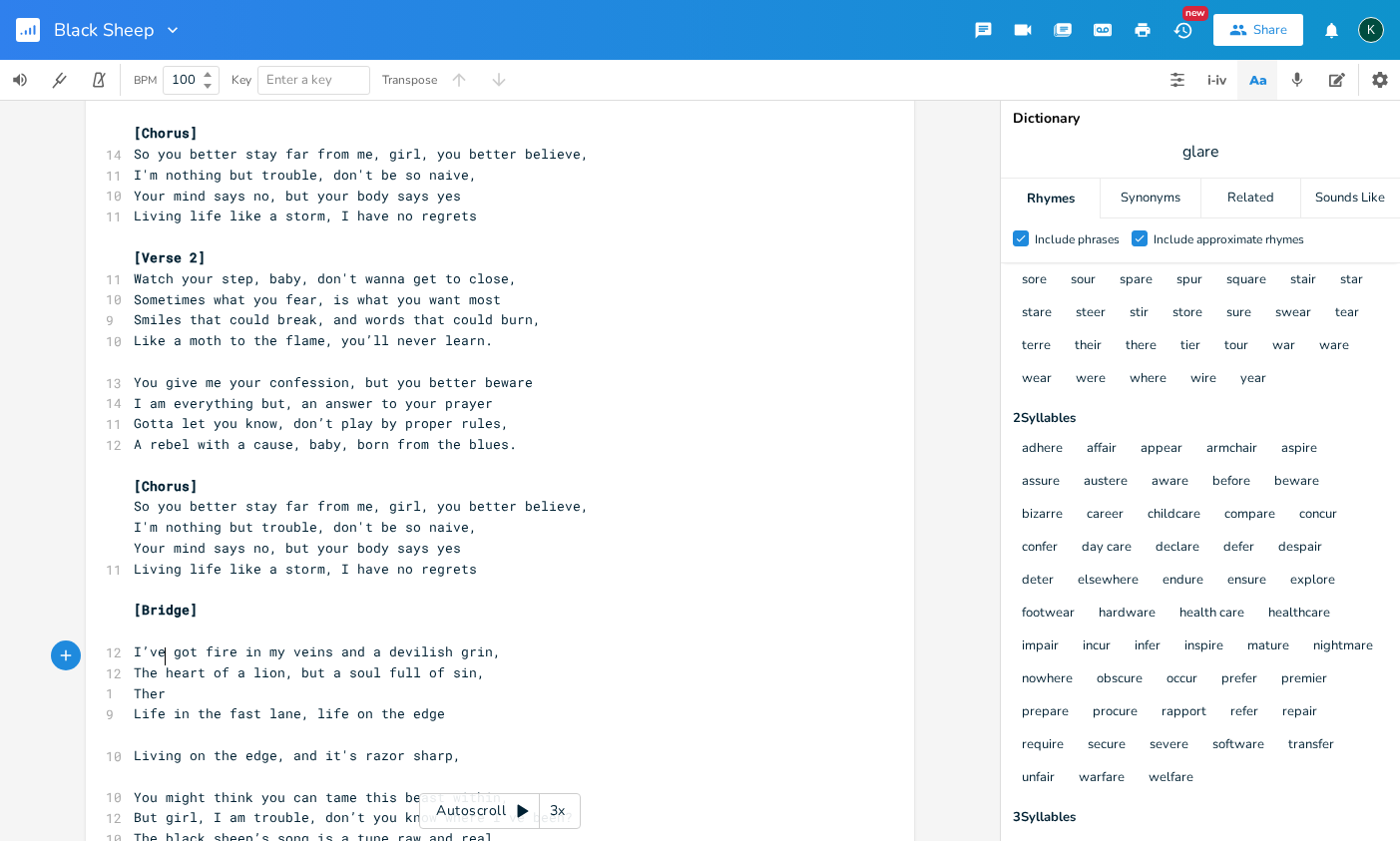 type on "There" 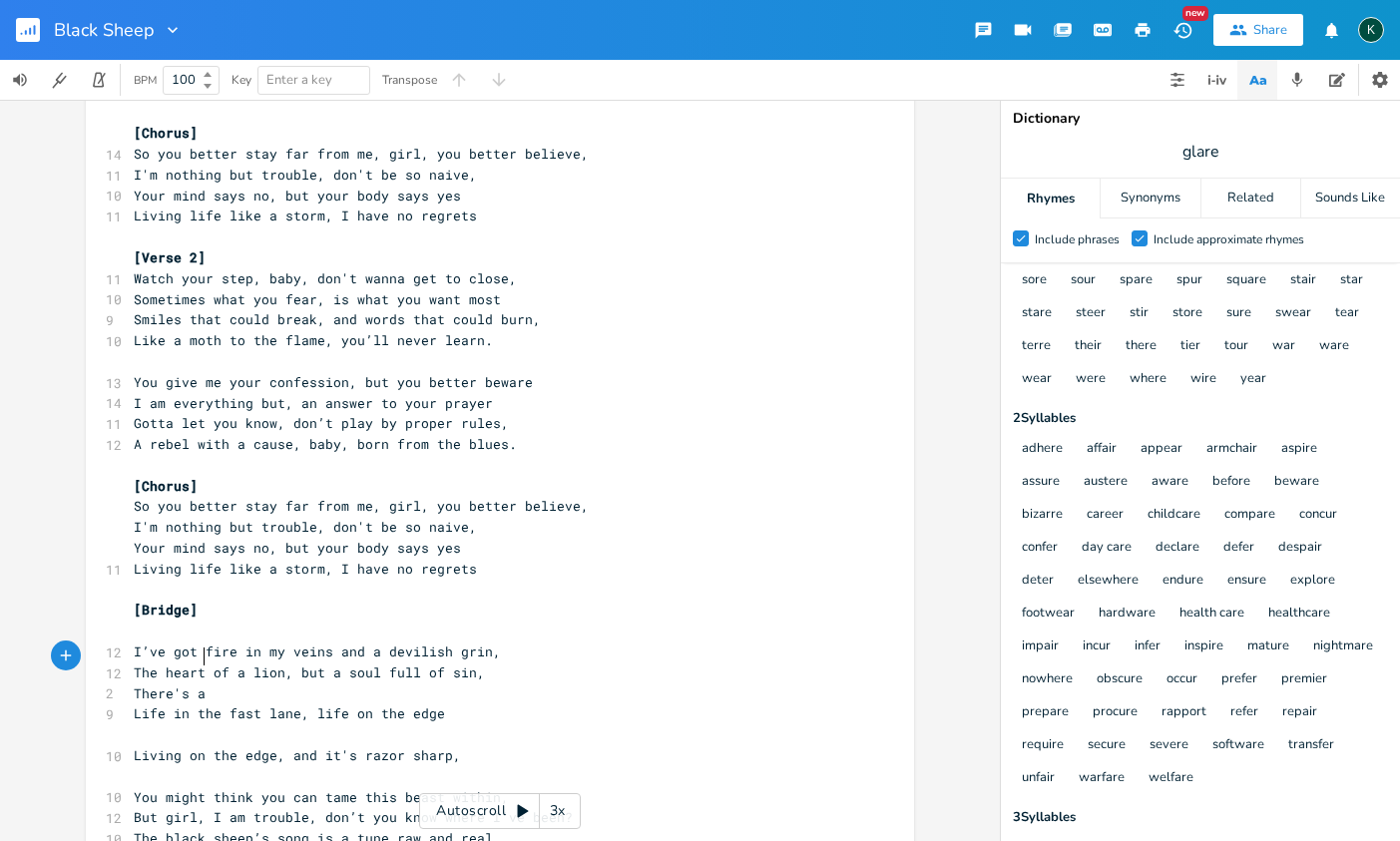 scroll, scrollTop: 0, scrollLeft: 29, axis: horizontal 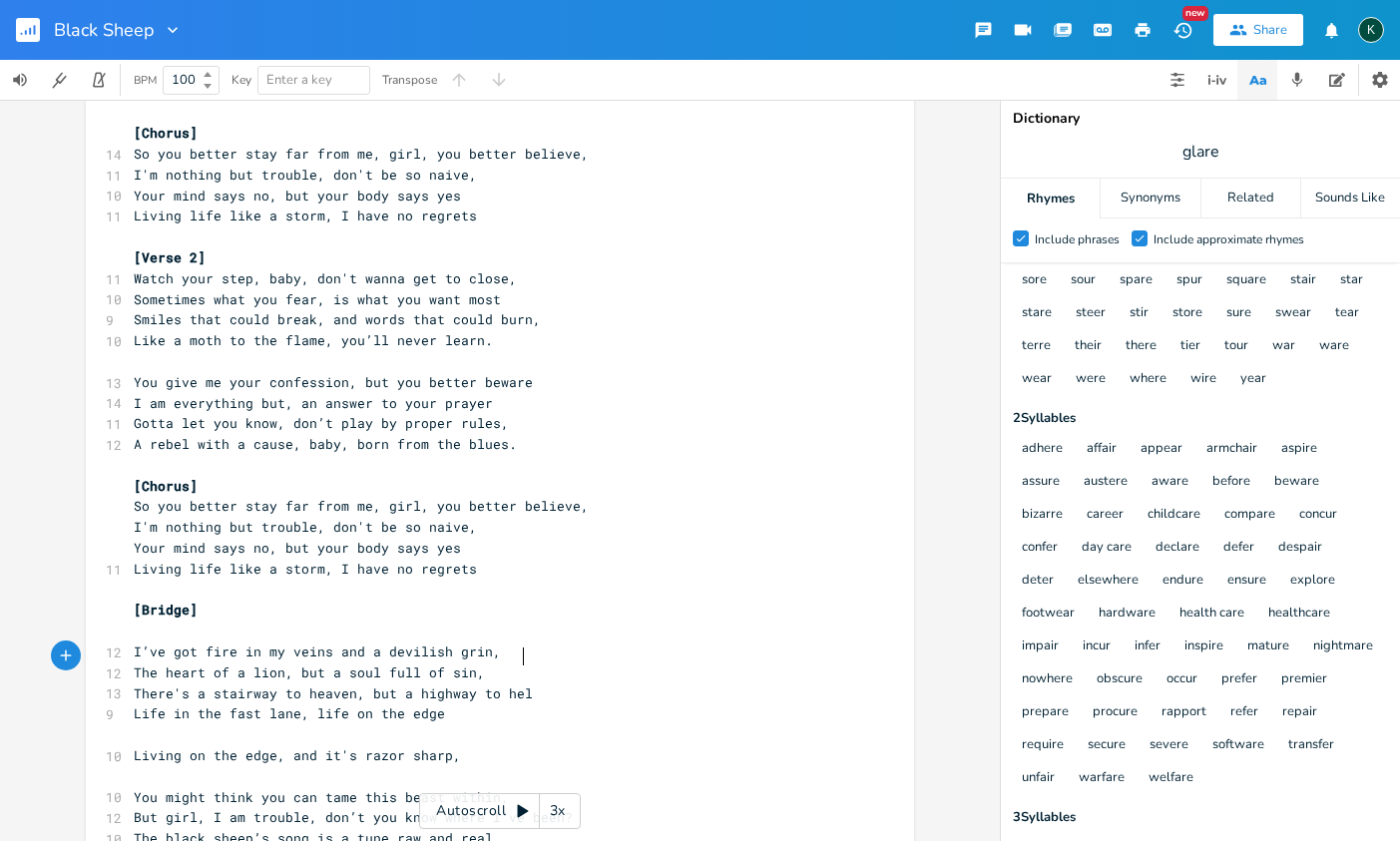 type on "re's a stairway to heaven, but a highway to hell" 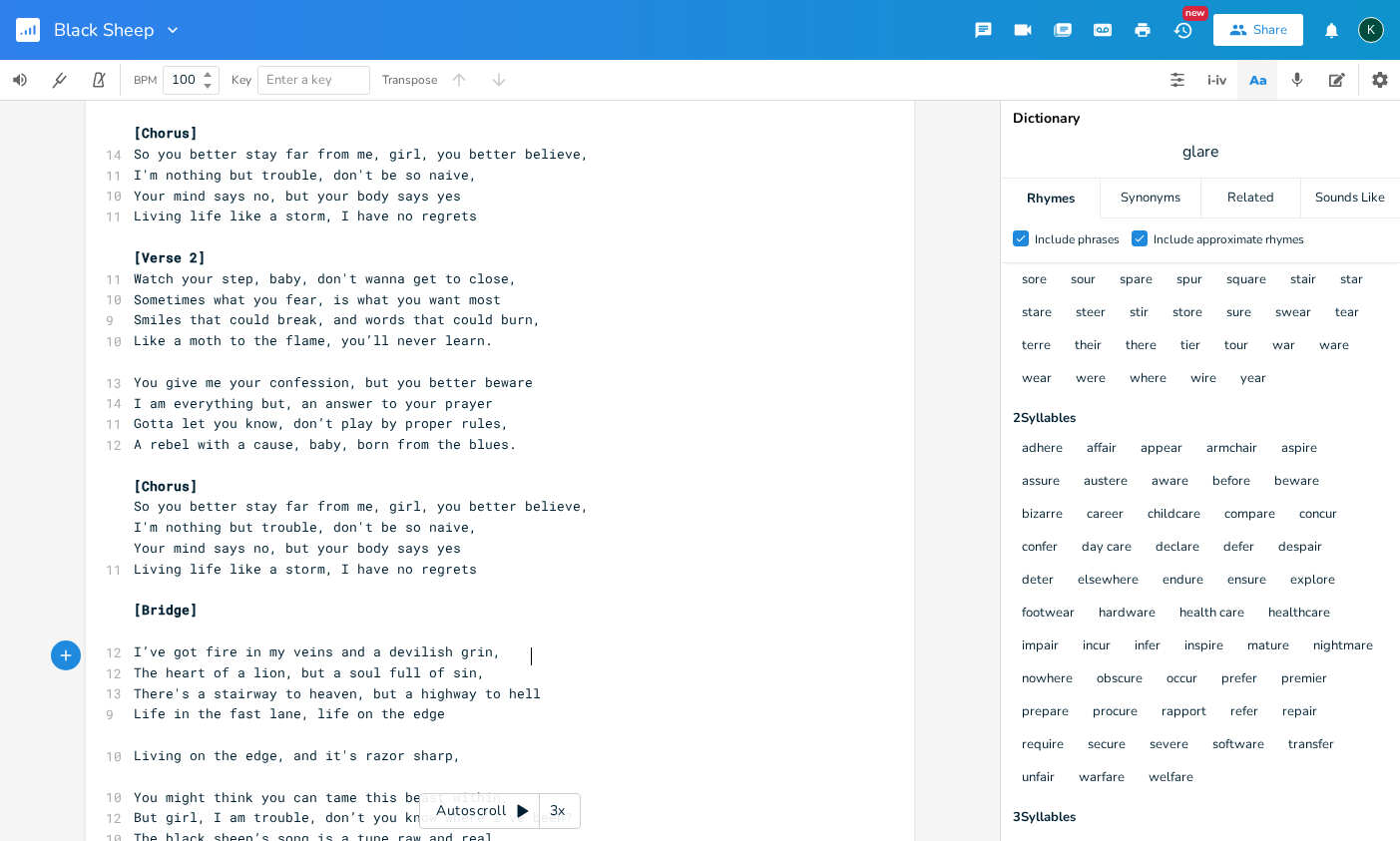 type 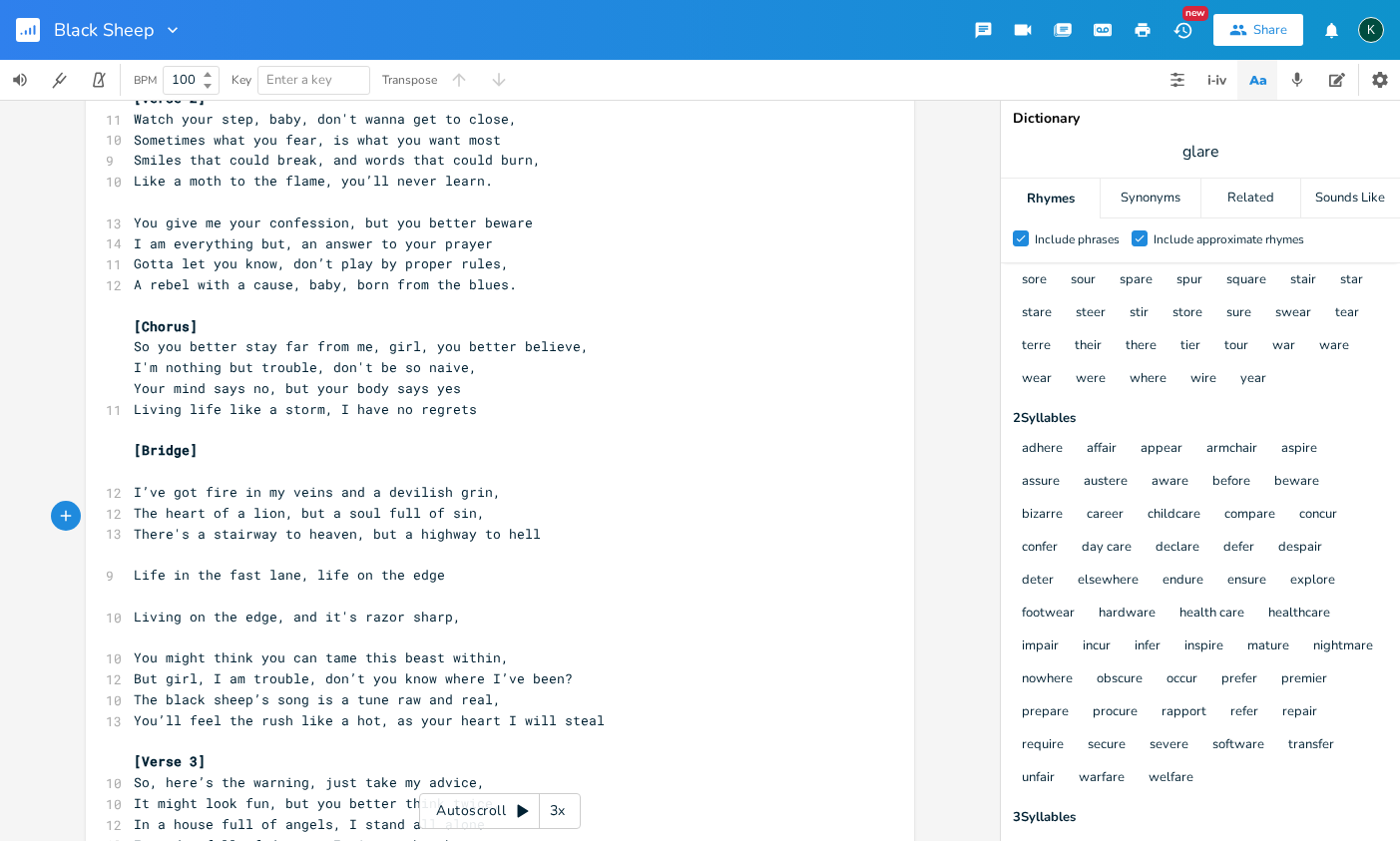 scroll, scrollTop: 739, scrollLeft: 0, axis: vertical 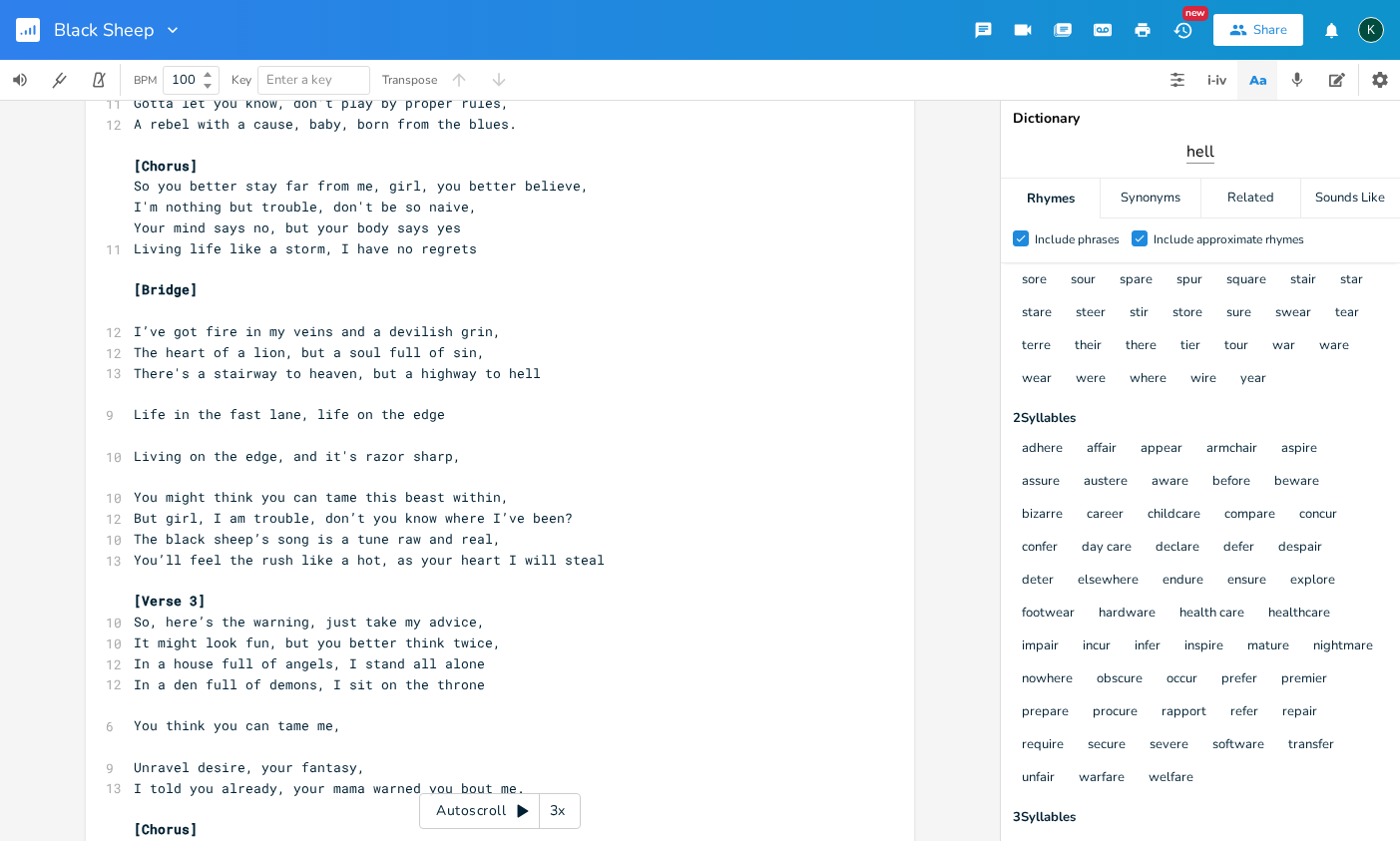 type on "hell" 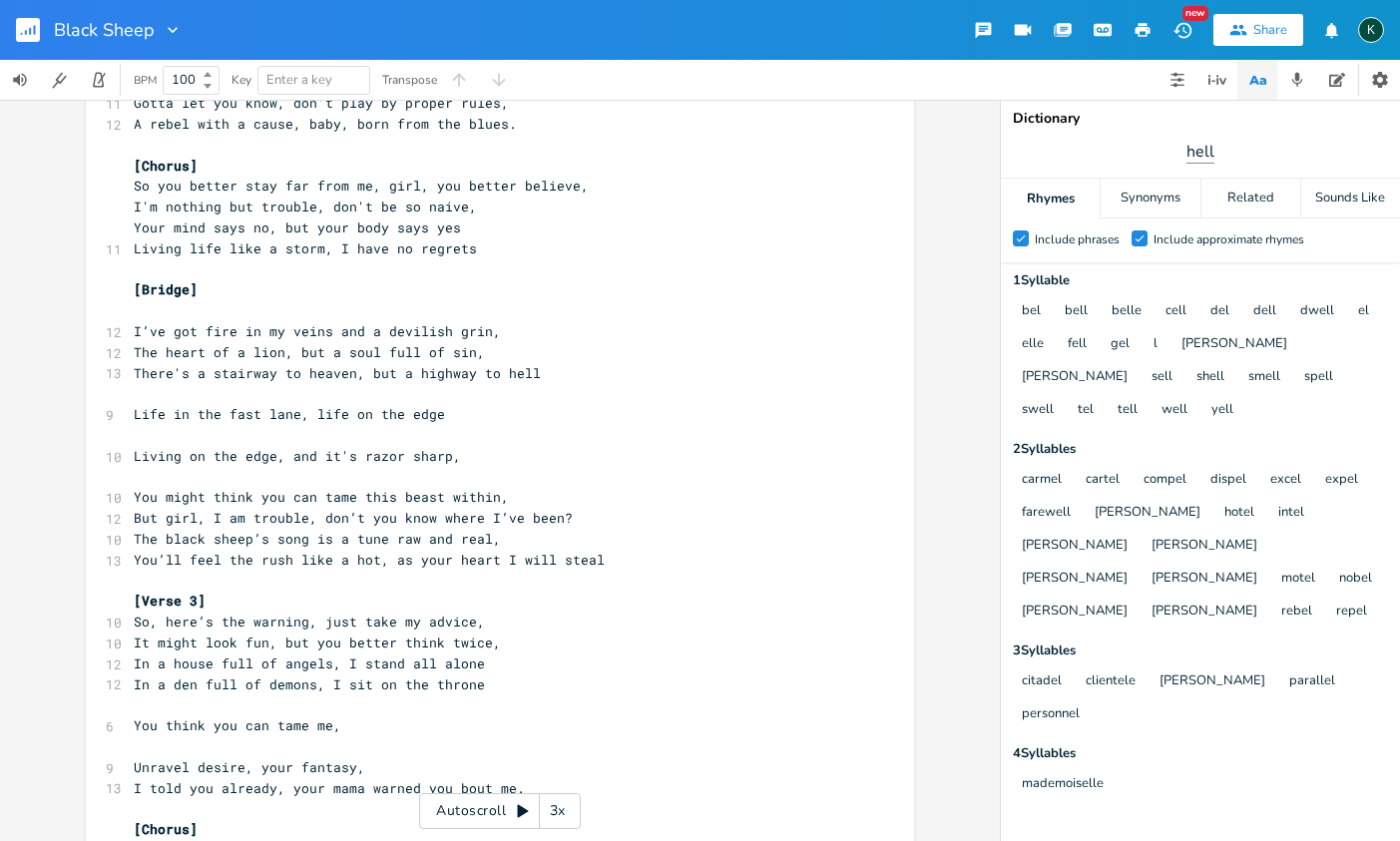 scroll, scrollTop: 0, scrollLeft: 0, axis: both 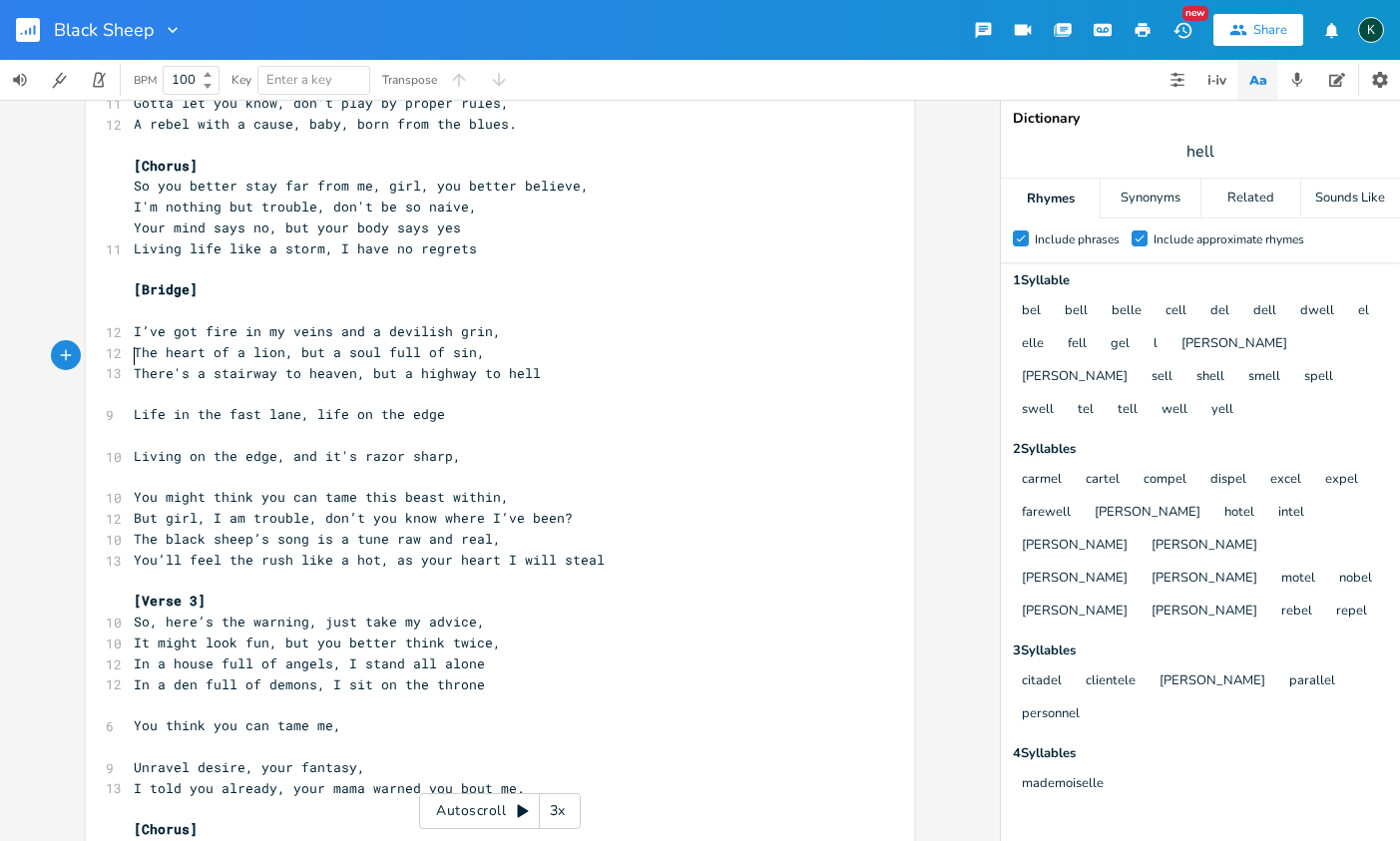 click on "​" at bounding box center [490, 393] 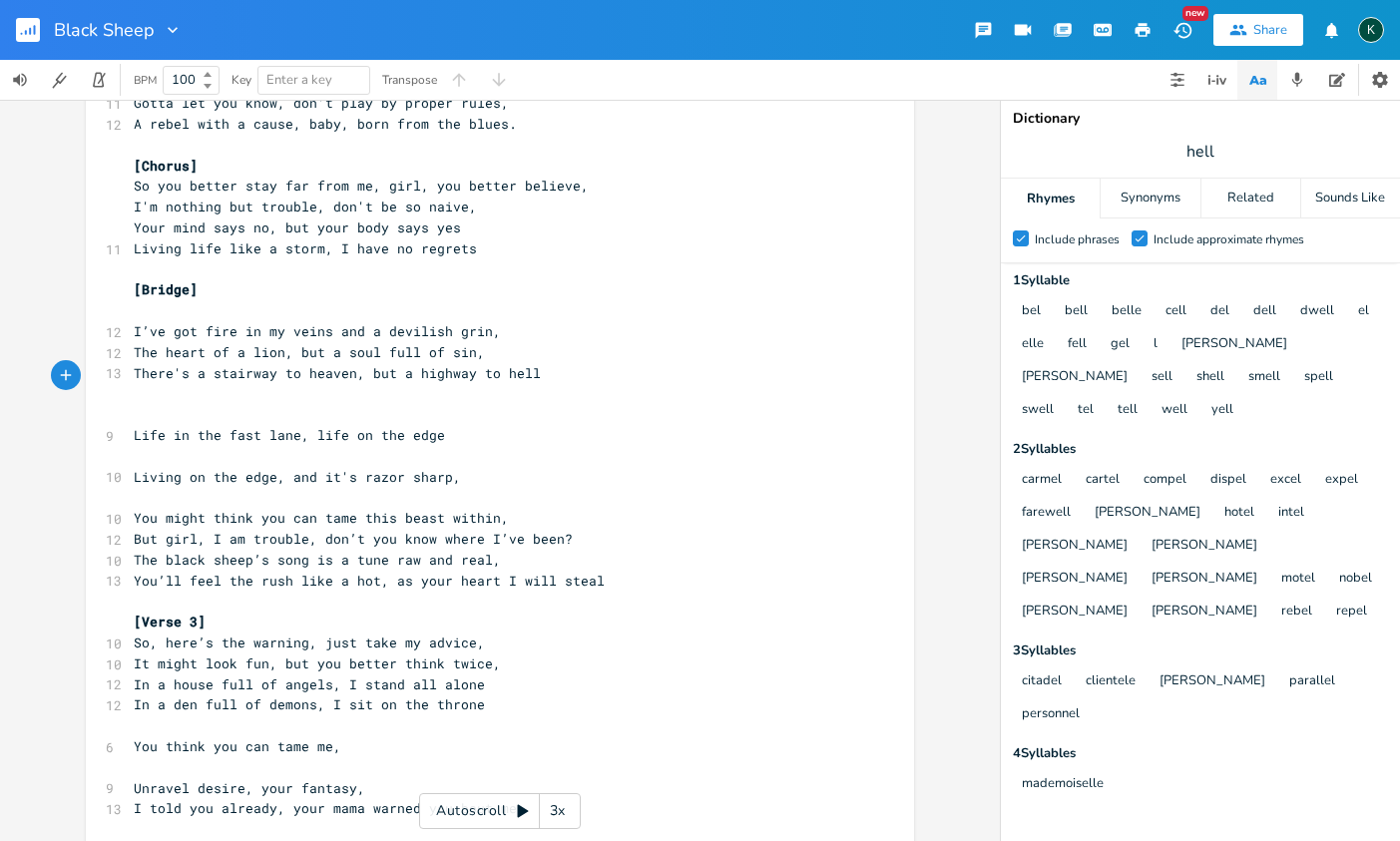 click on "​" at bounding box center (490, 393) 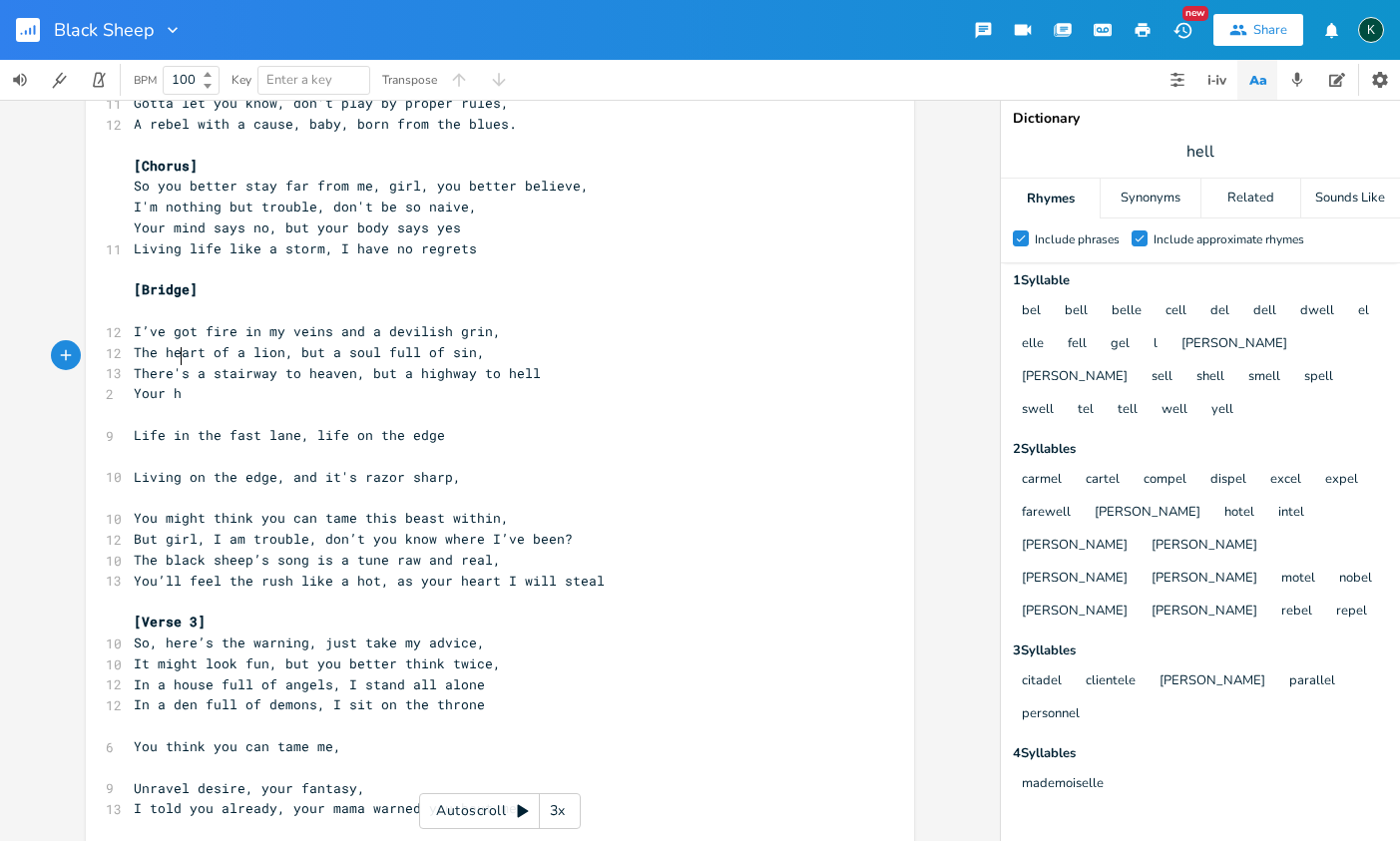 type on "Your ha" 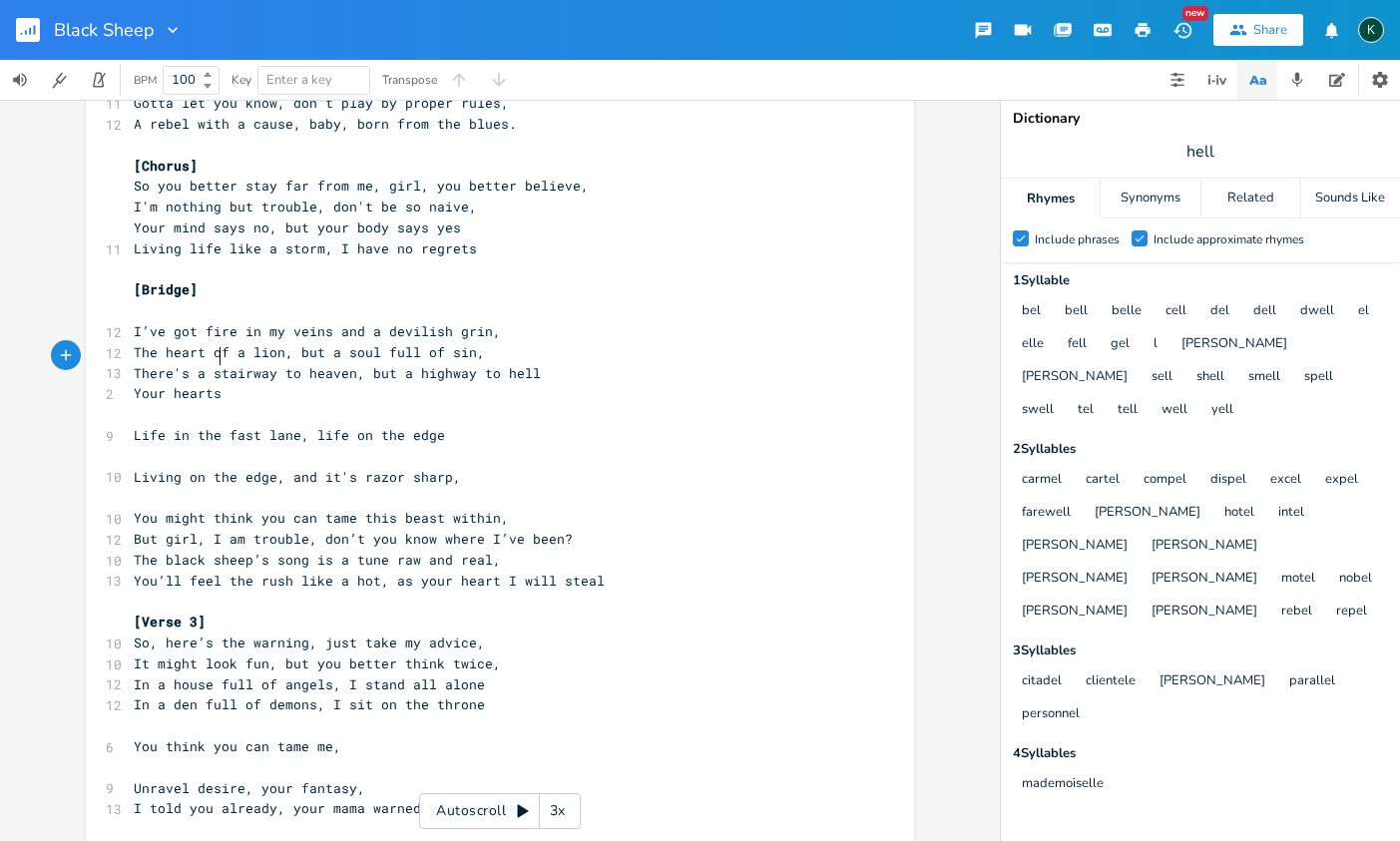 scroll, scrollTop: 0, scrollLeft: 27, axis: horizontal 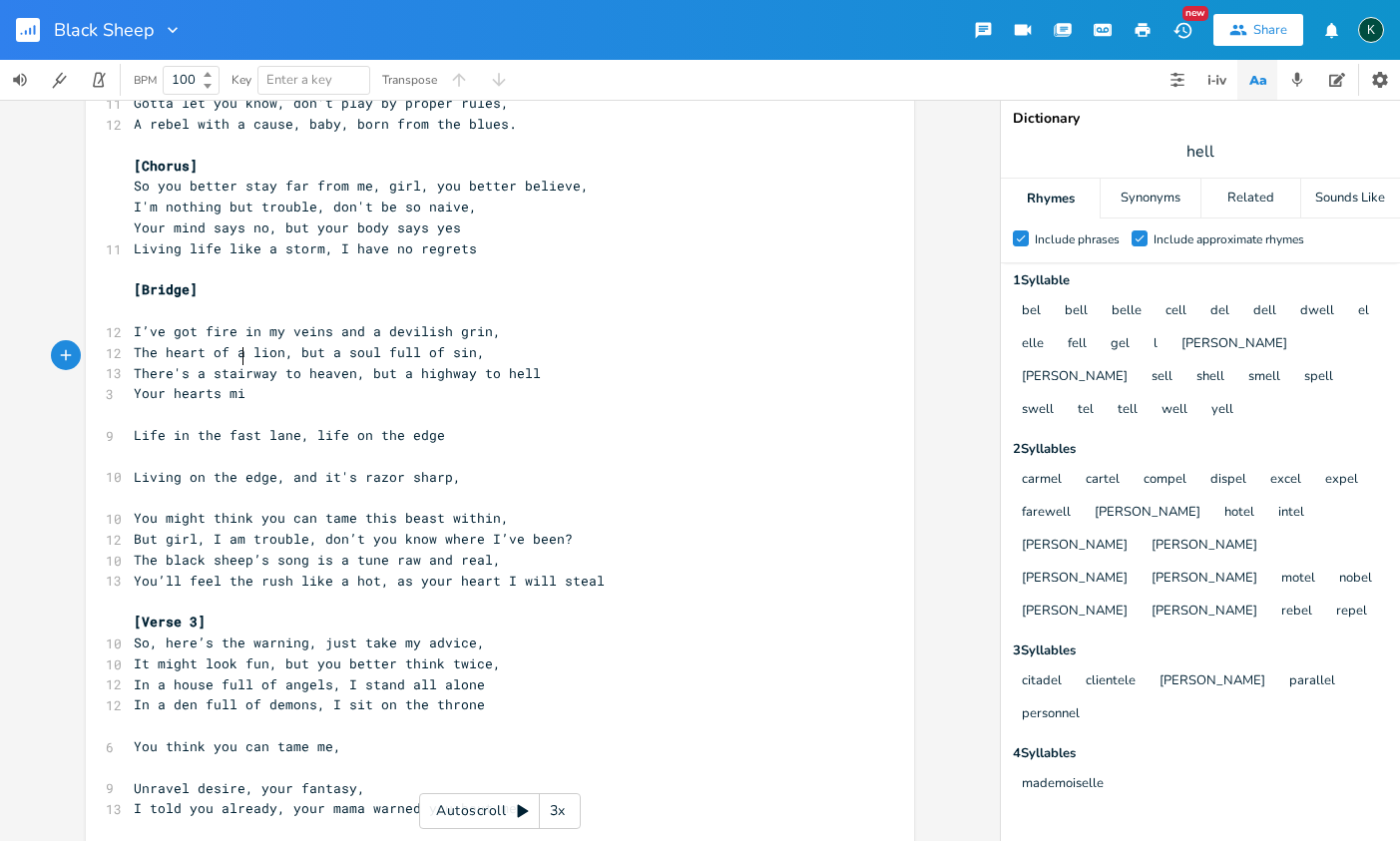type on "earts min" 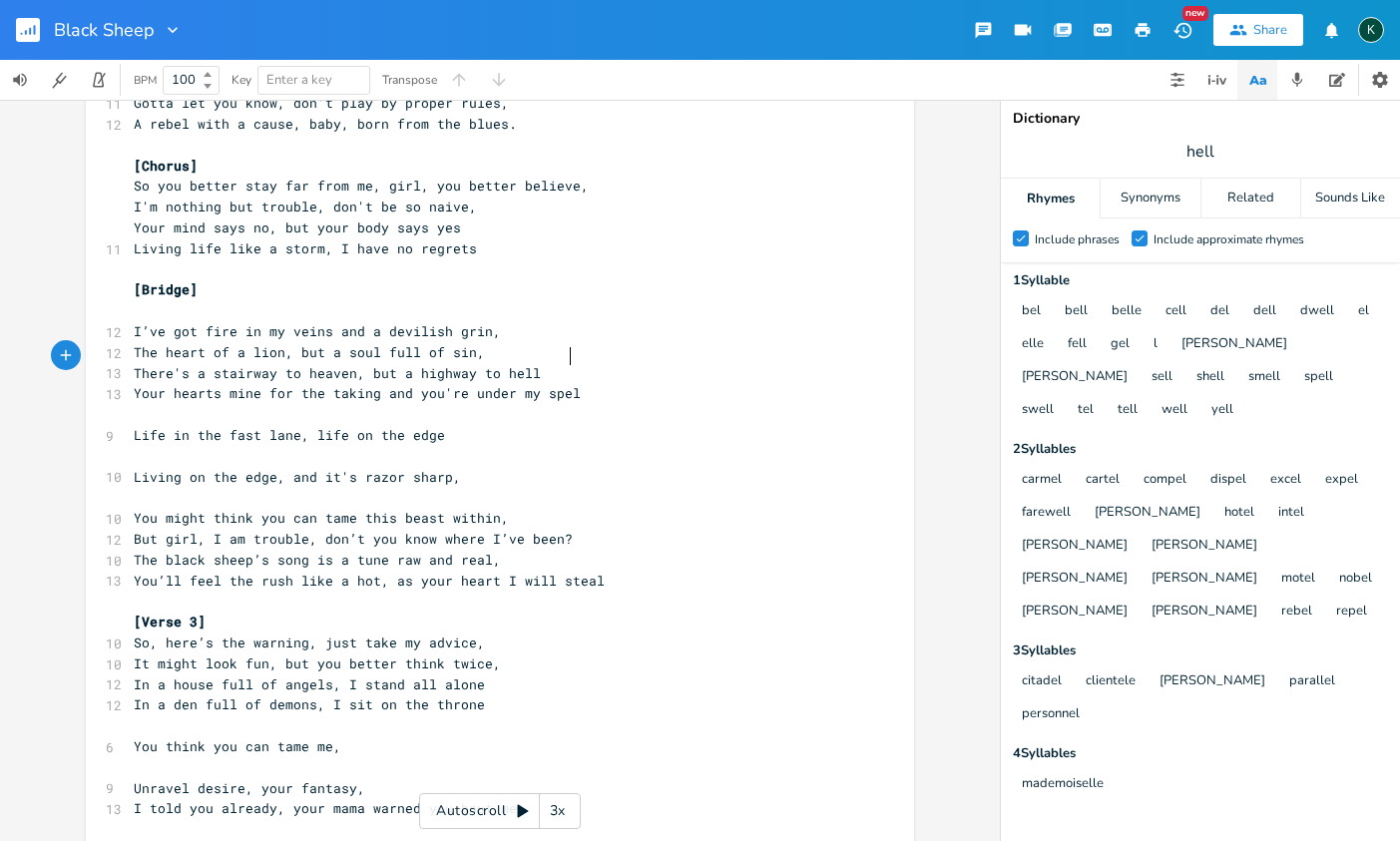type on "e for the taking and you're under my spell" 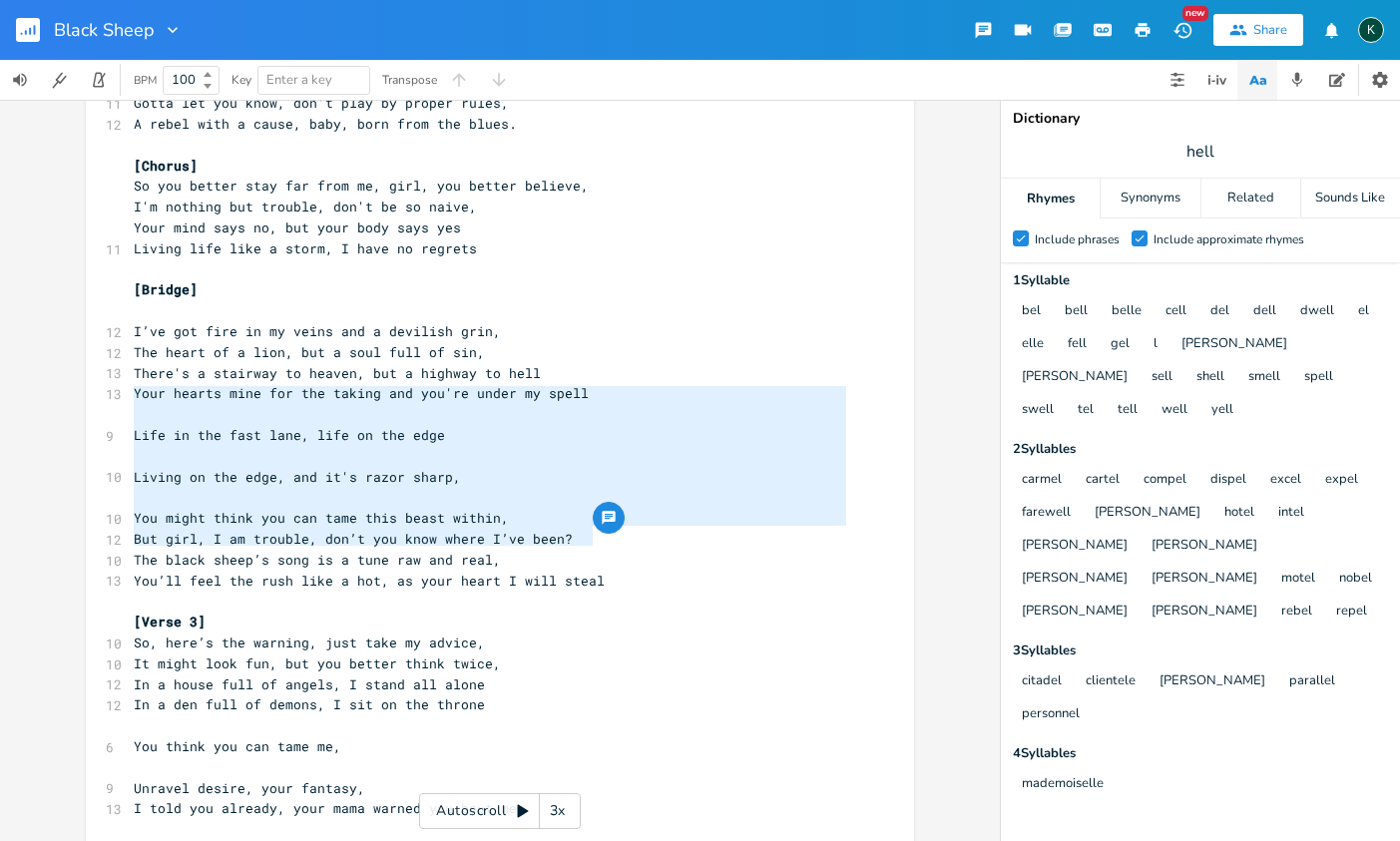 drag, startPoint x: 585, startPoint y: 541, endPoint x: 24, endPoint y: 391, distance: 580.70733 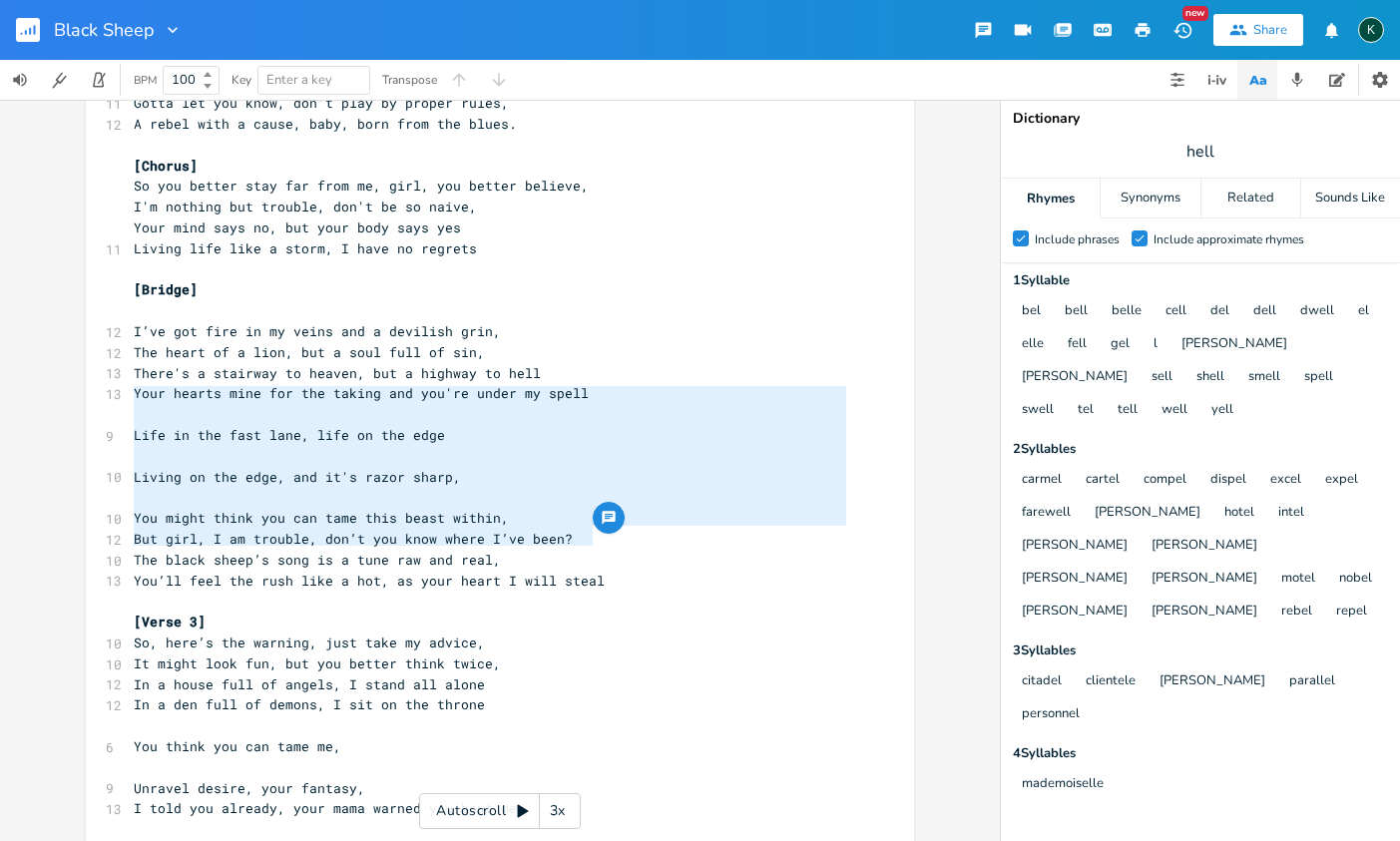 scroll, scrollTop: 4, scrollLeft: 0, axis: vertical 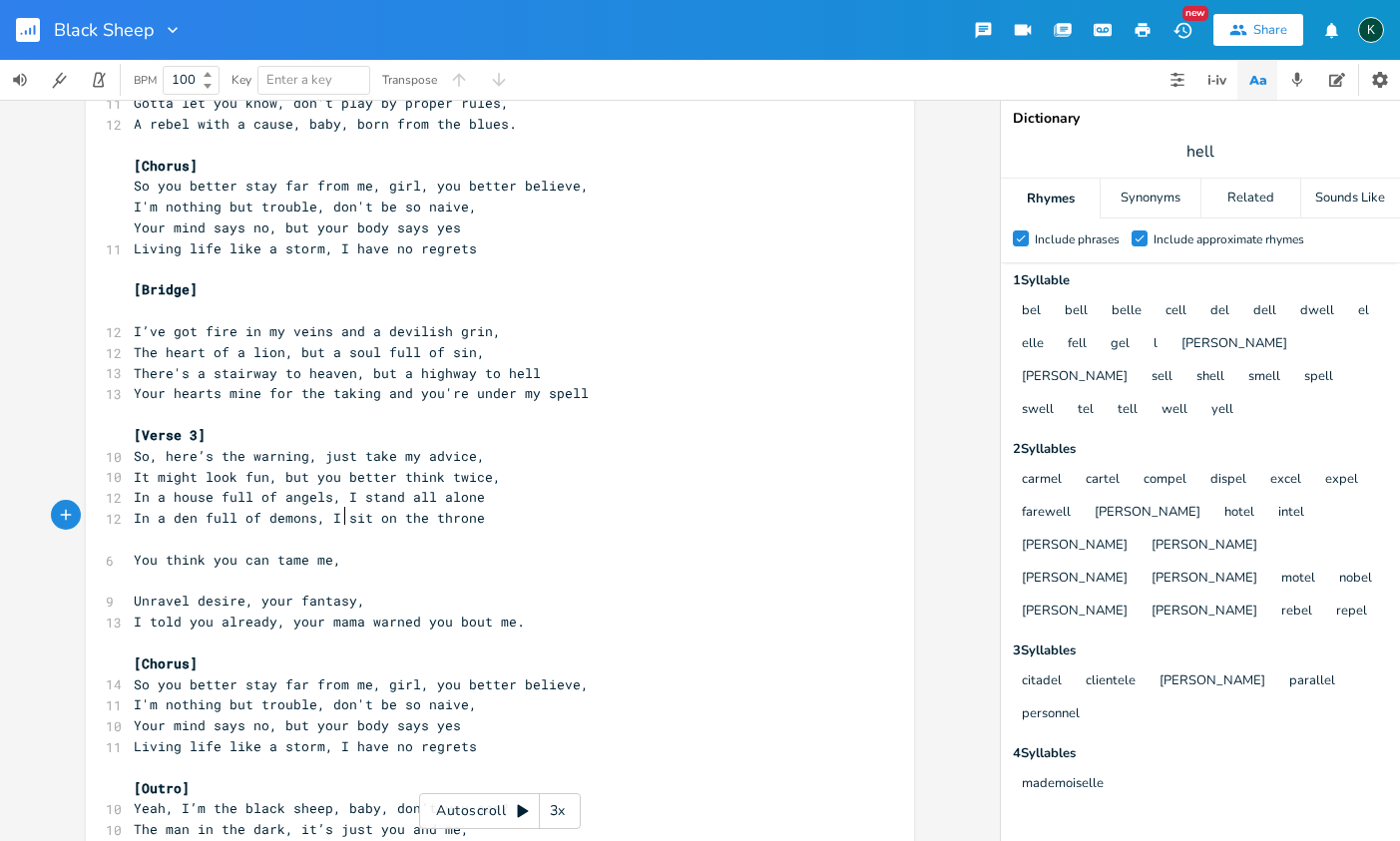click on "You think you can tame me," at bounding box center [490, 560] 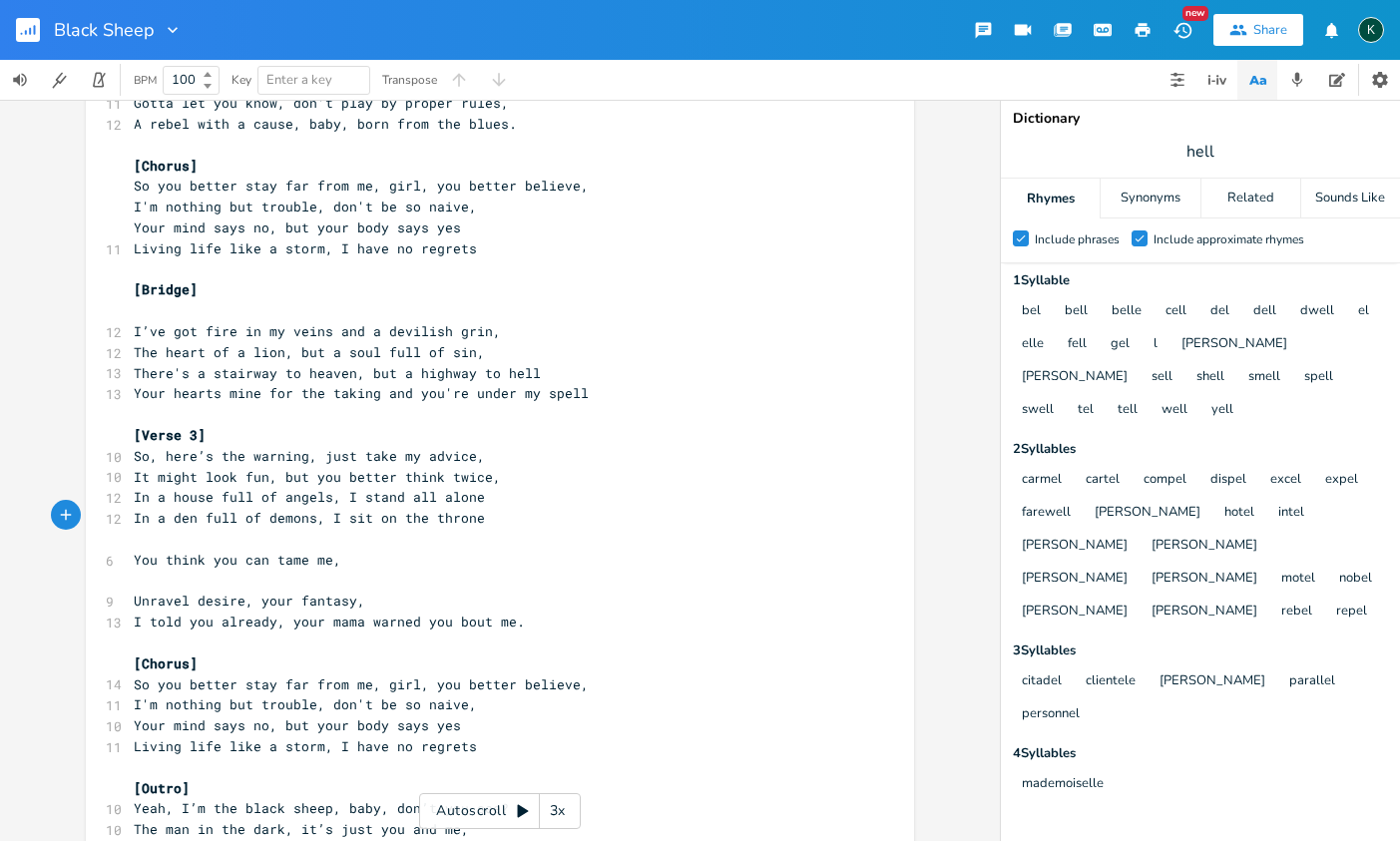 type on "h" 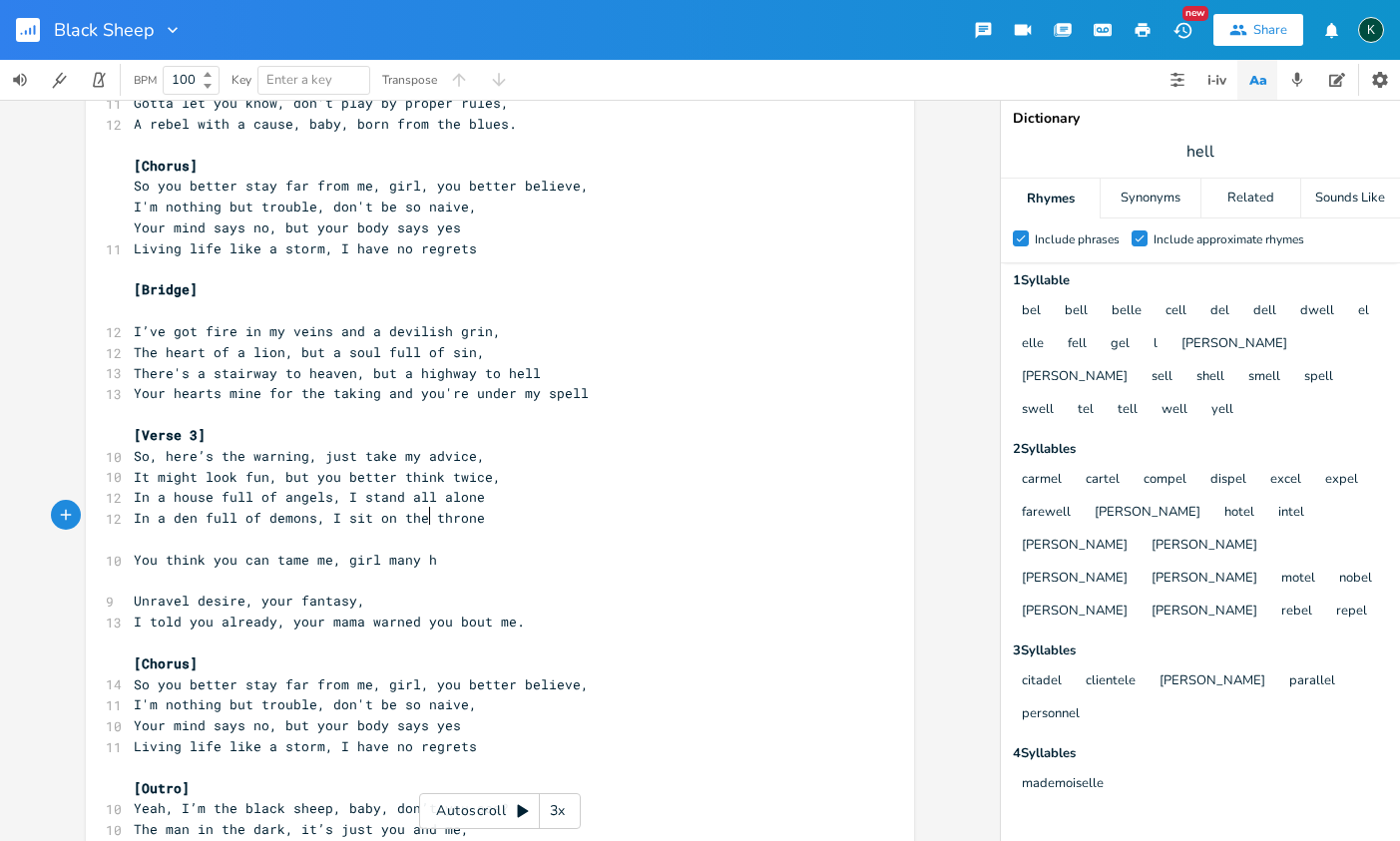 type on "girl many hi" 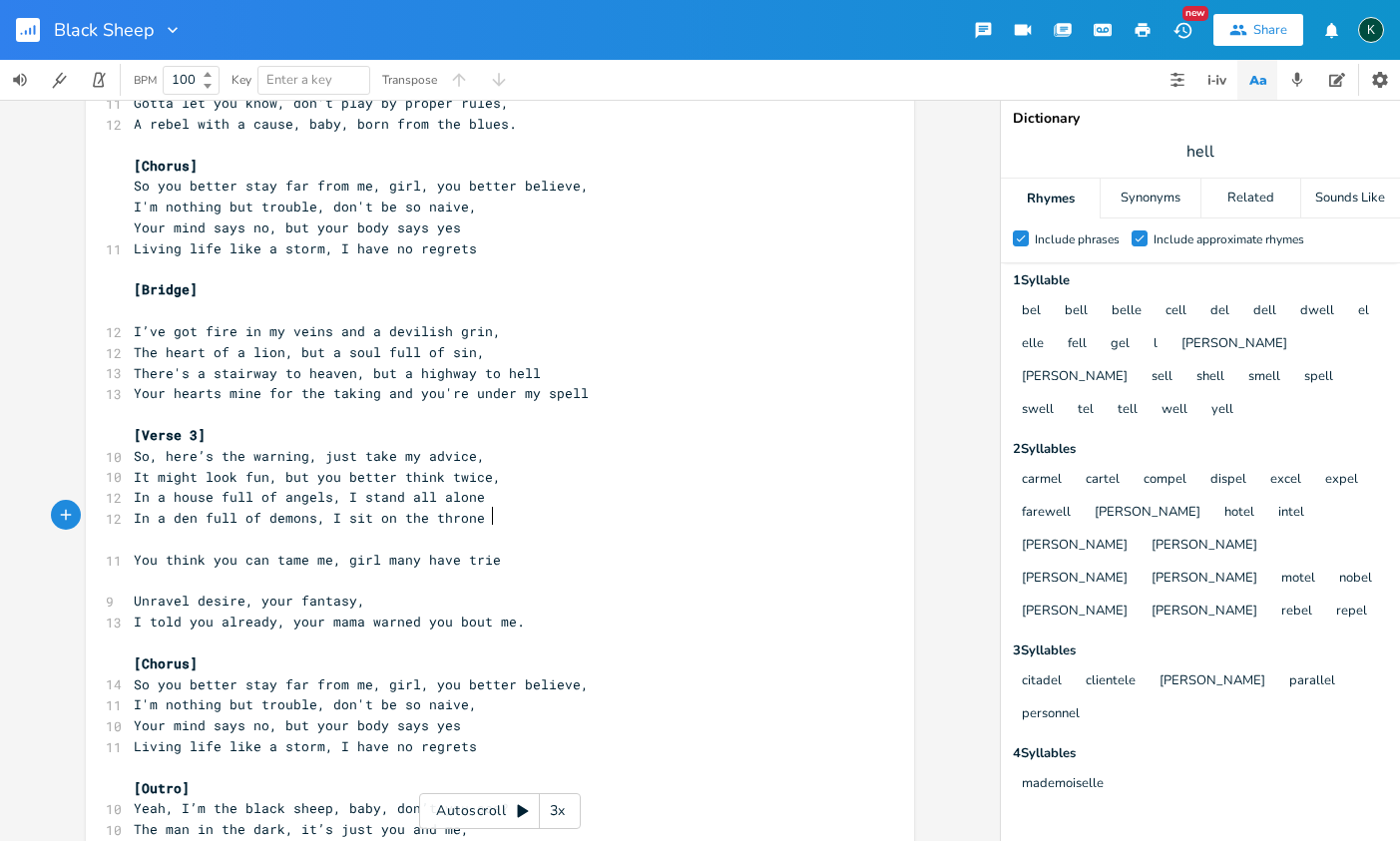 type on "ave tried" 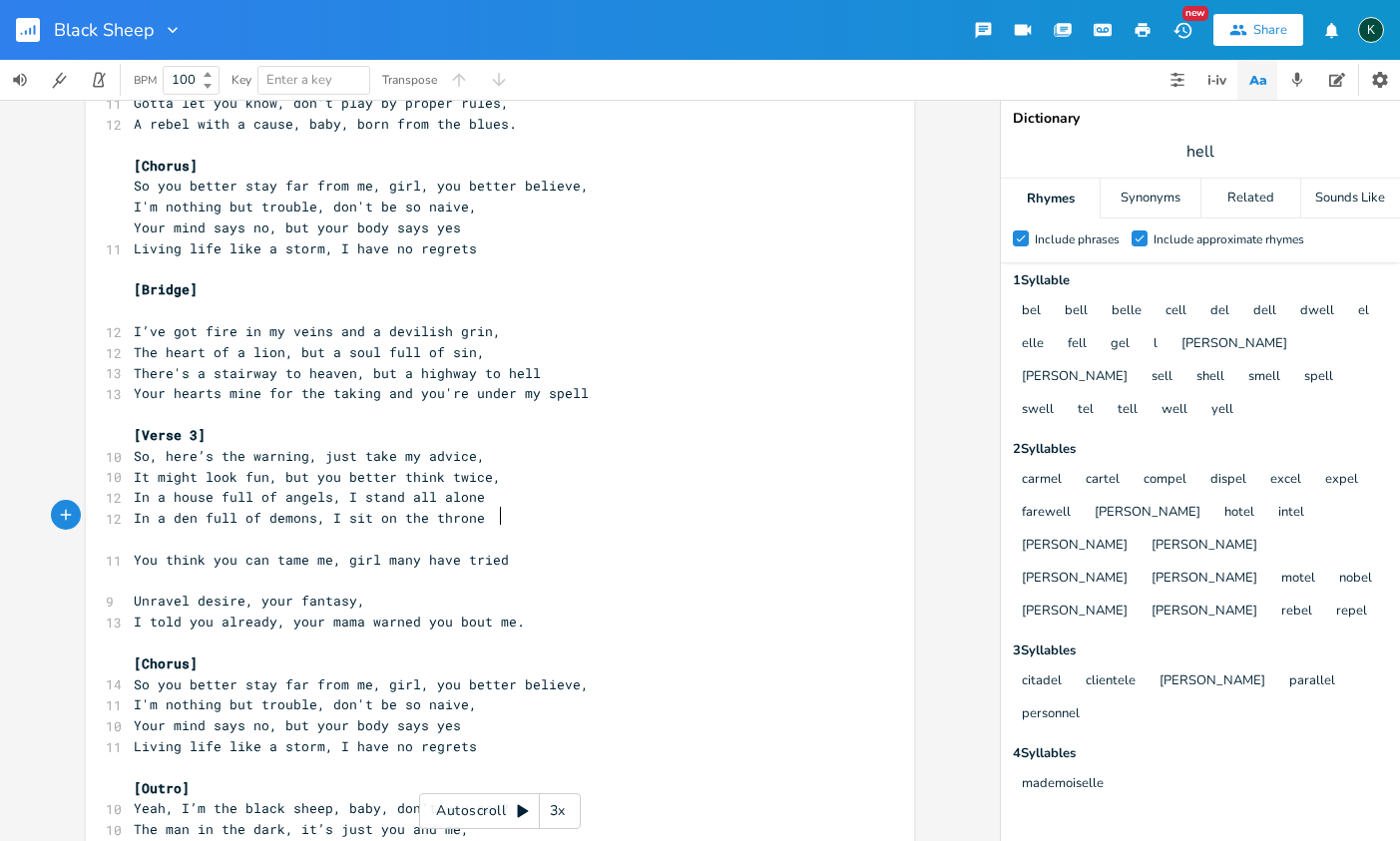 type 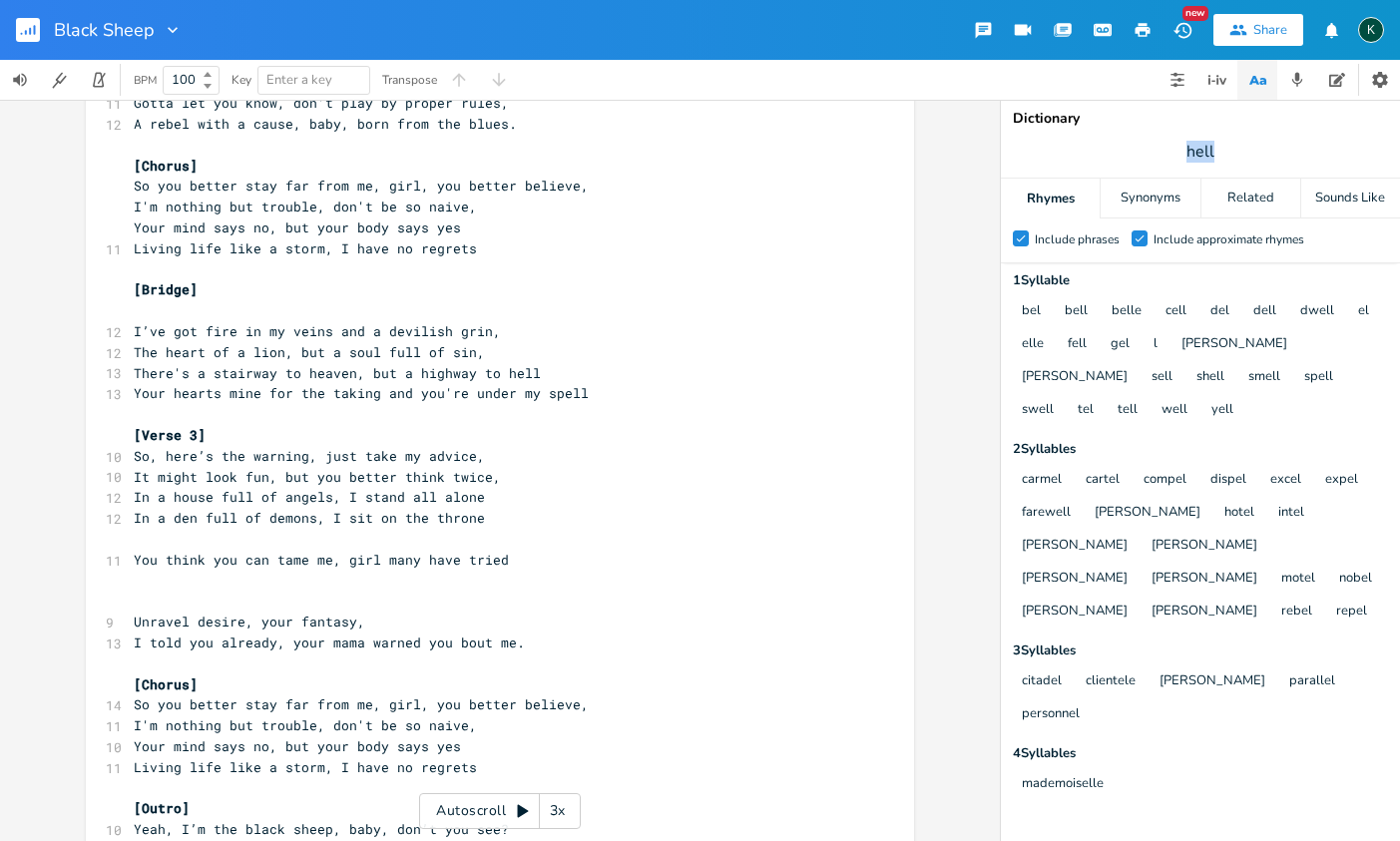 drag, startPoint x: 1212, startPoint y: 145, endPoint x: 1138, endPoint y: 141, distance: 74.10803 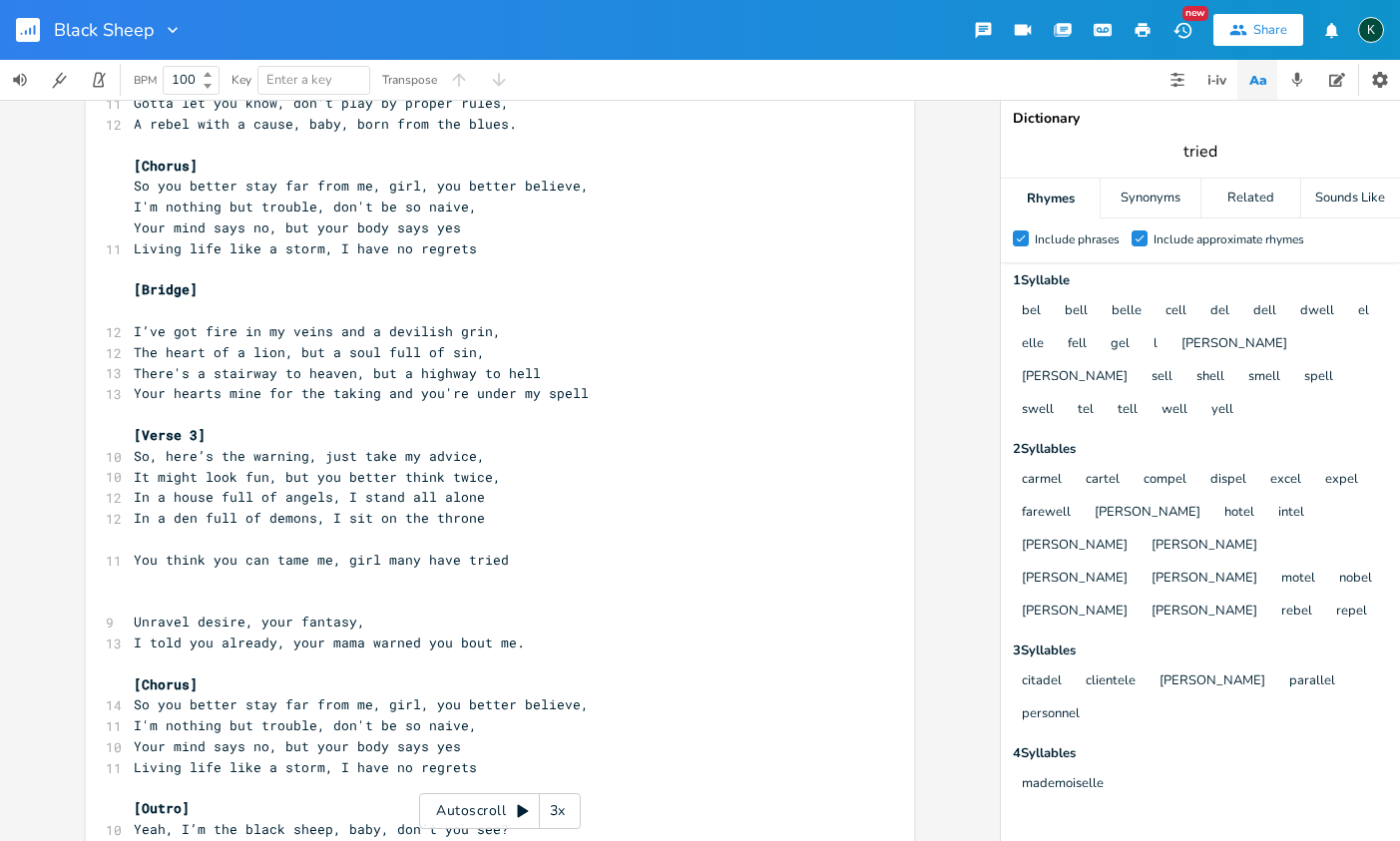 type on "tried" 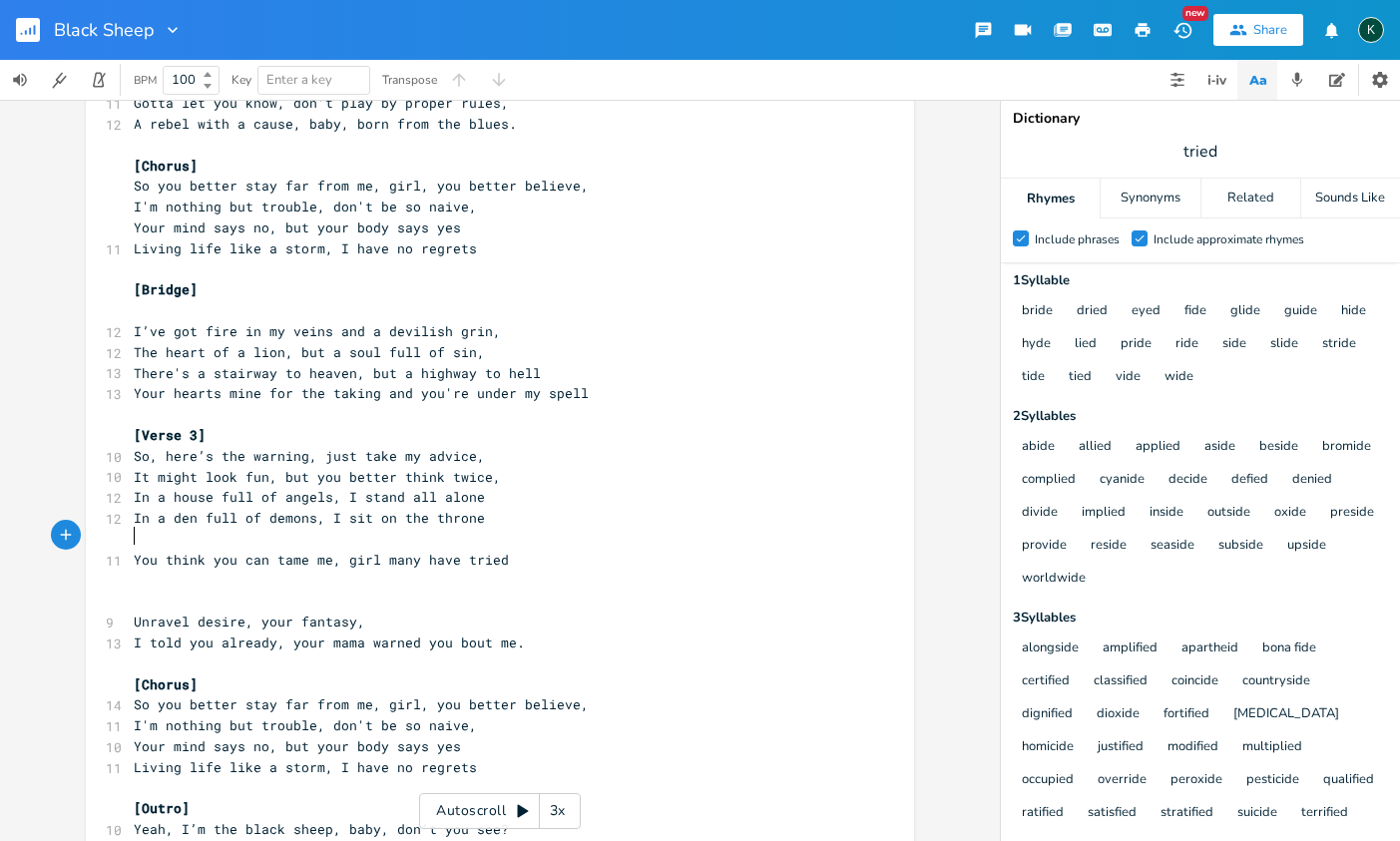 click on "​" at bounding box center (490, 581) 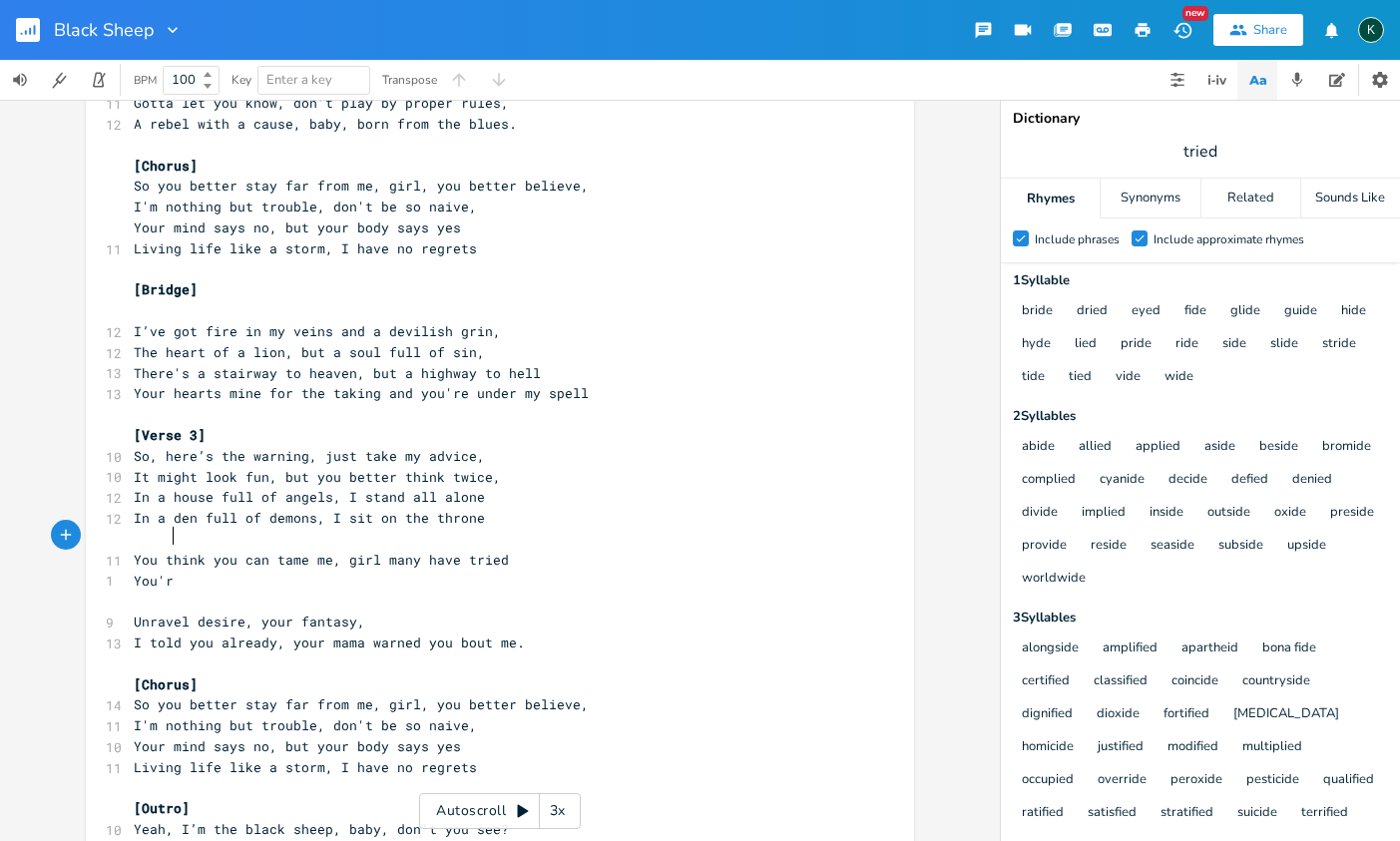 type on "You'r" 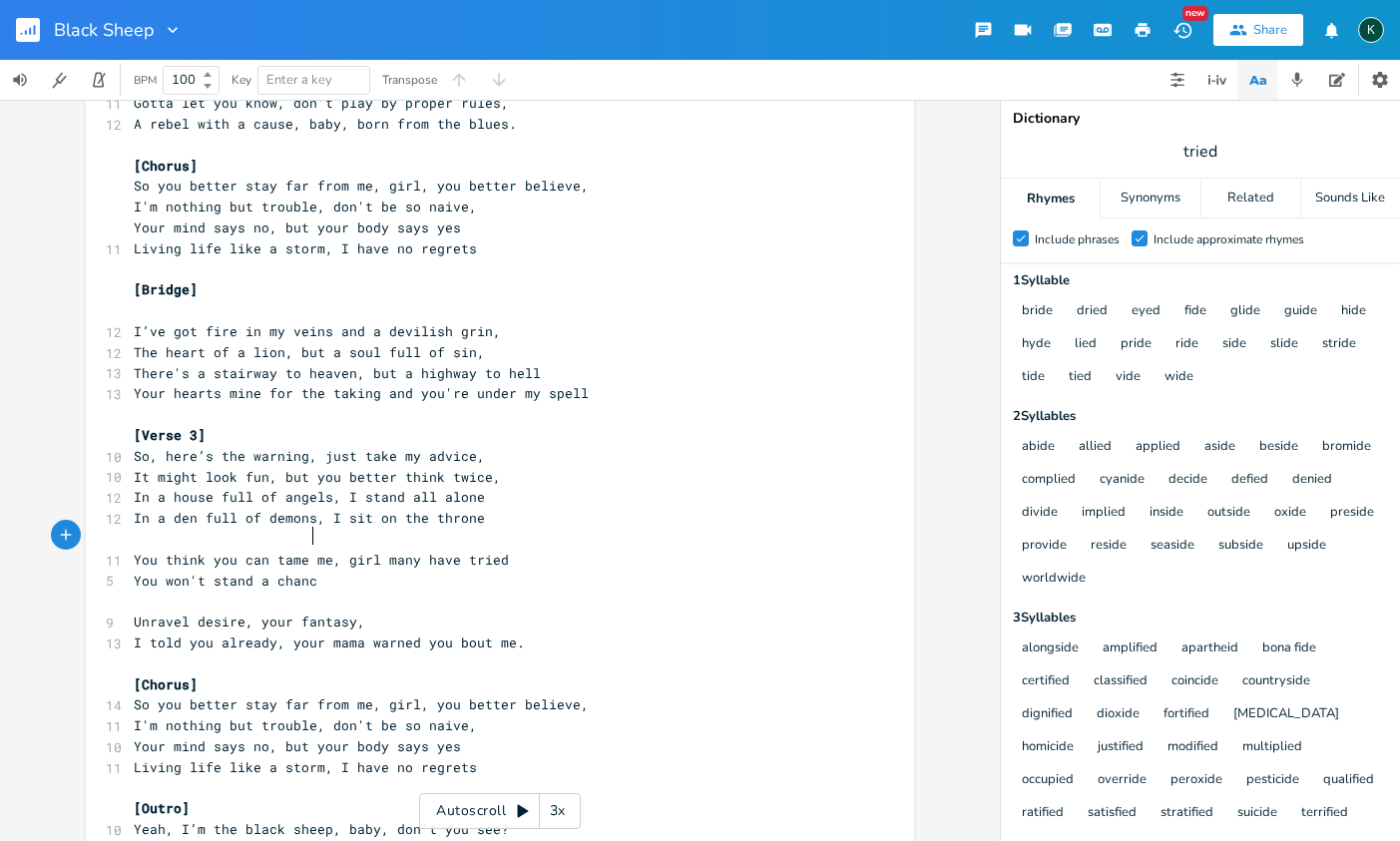 scroll, scrollTop: 0, scrollLeft: 125, axis: horizontal 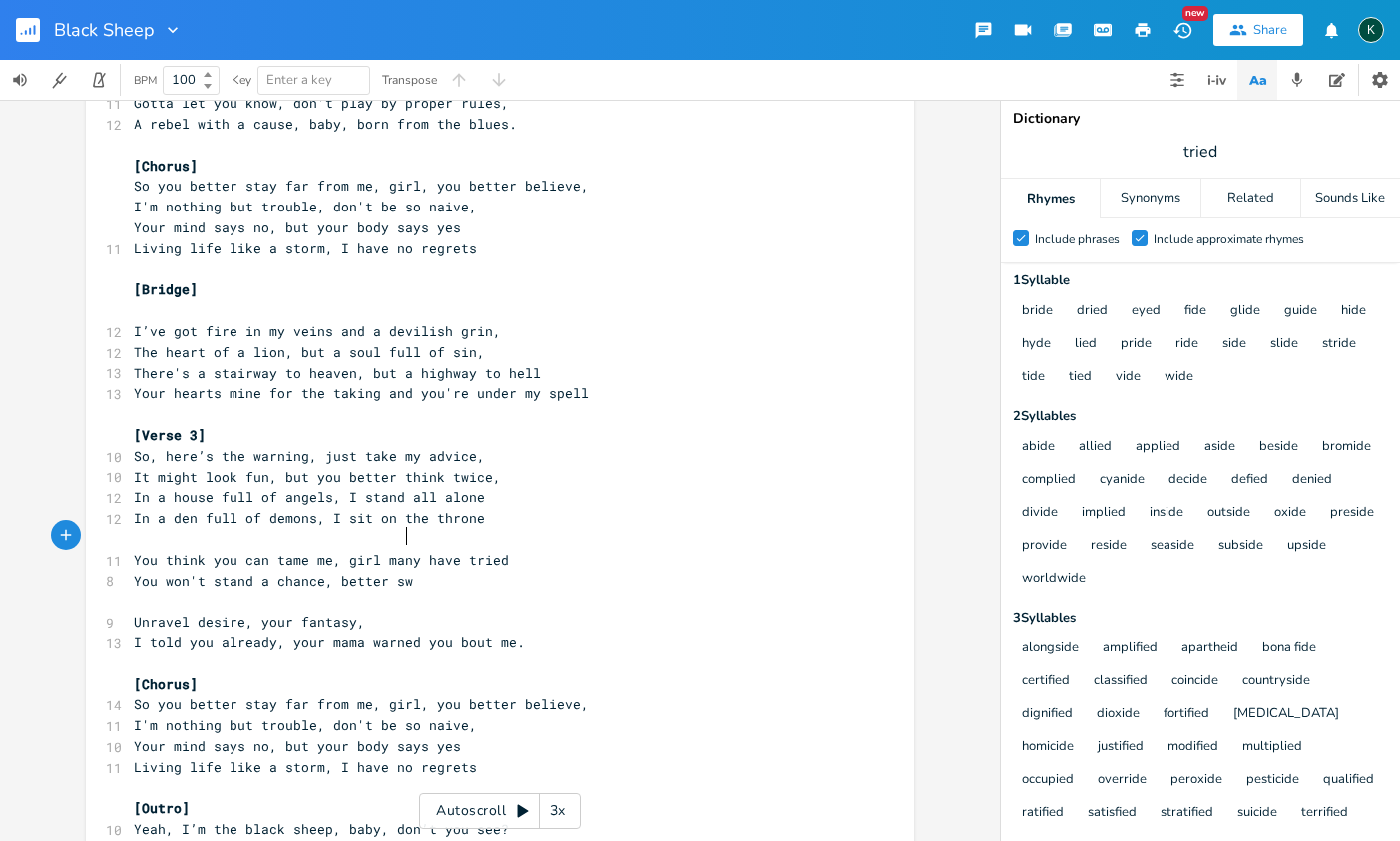 type on "You won't stand a chance, better swo" 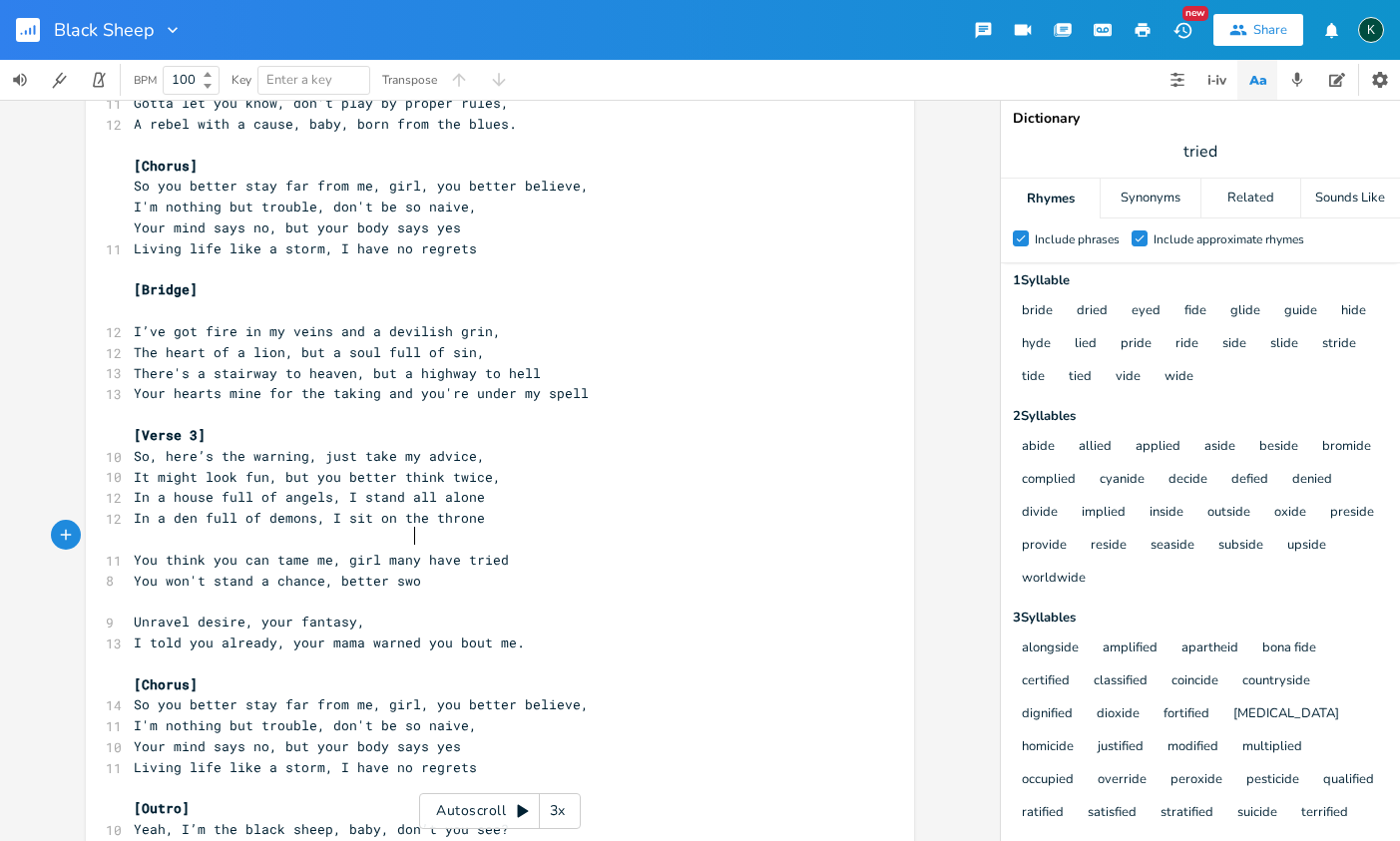 scroll, scrollTop: 0, scrollLeft: 182, axis: horizontal 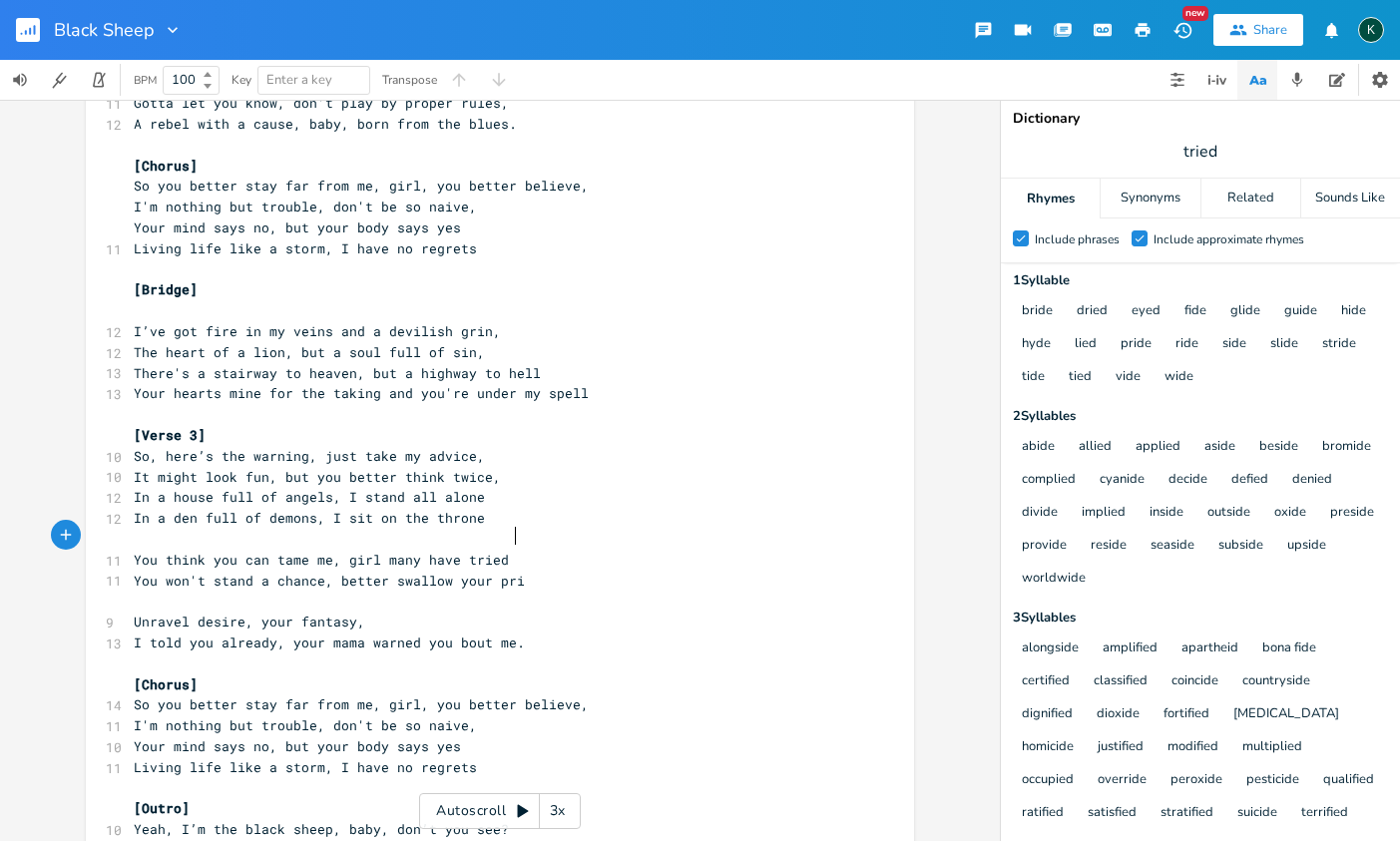 type on "allow your prif" 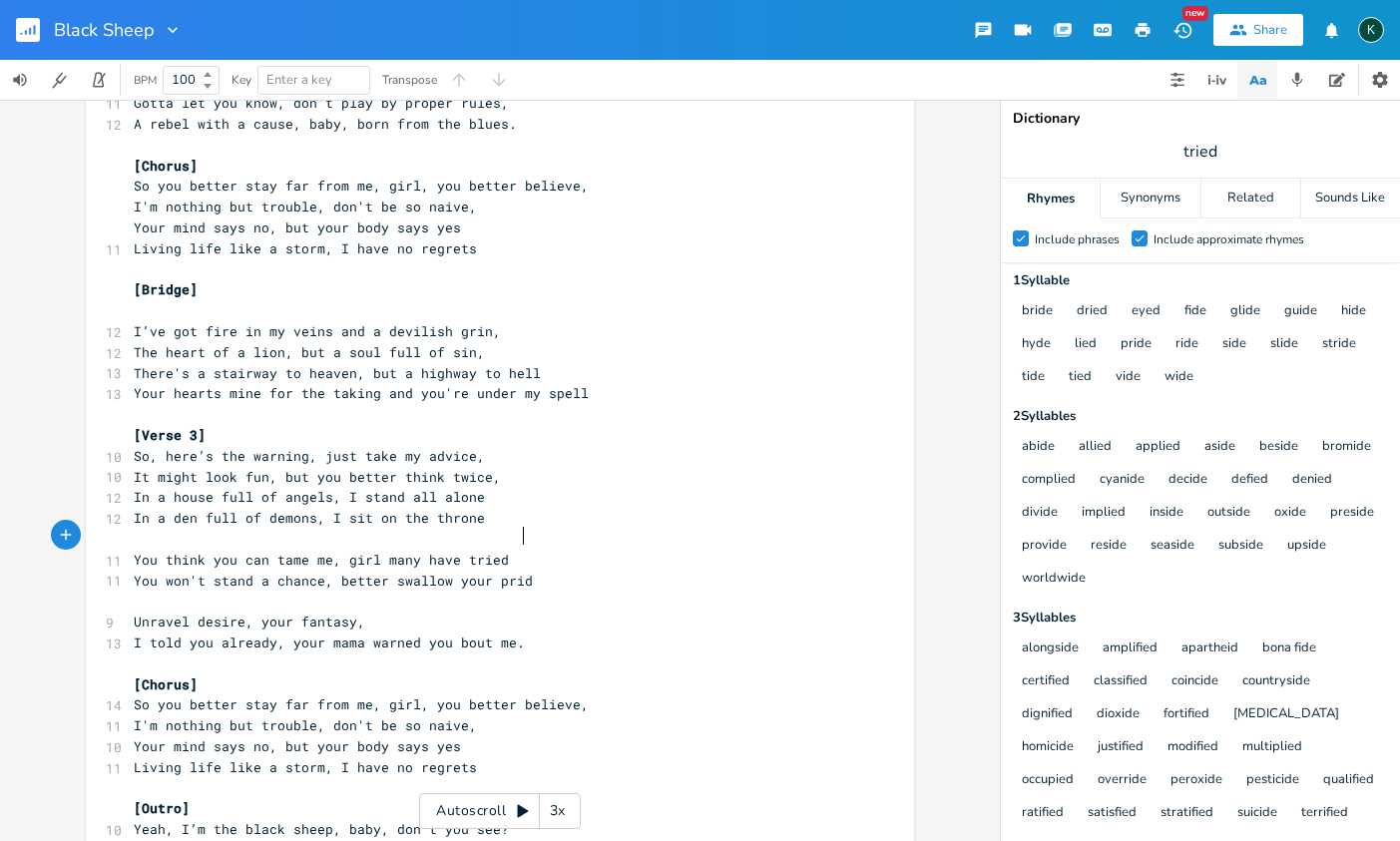 type on "de" 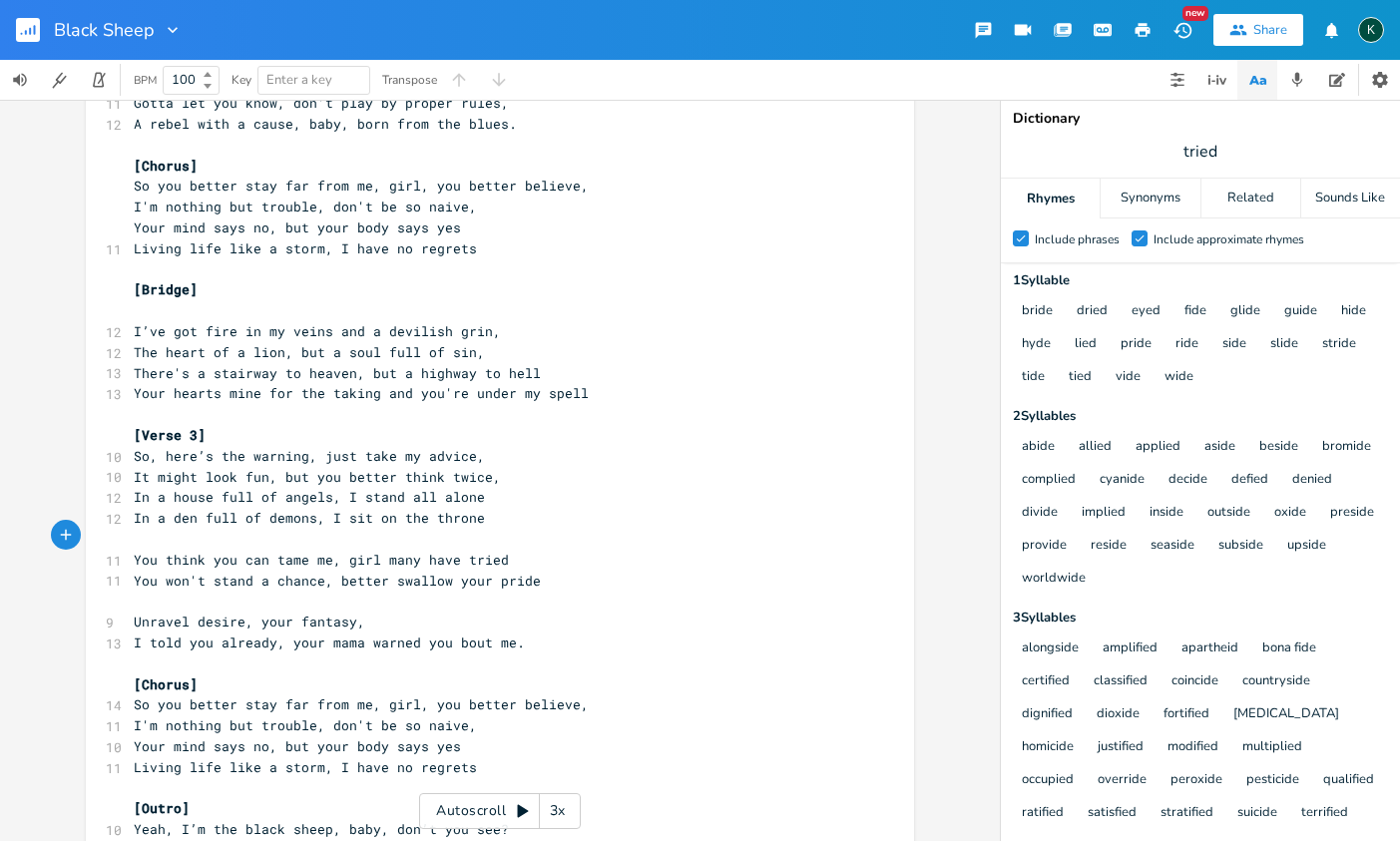 click on "​" at bounding box center [490, 601] 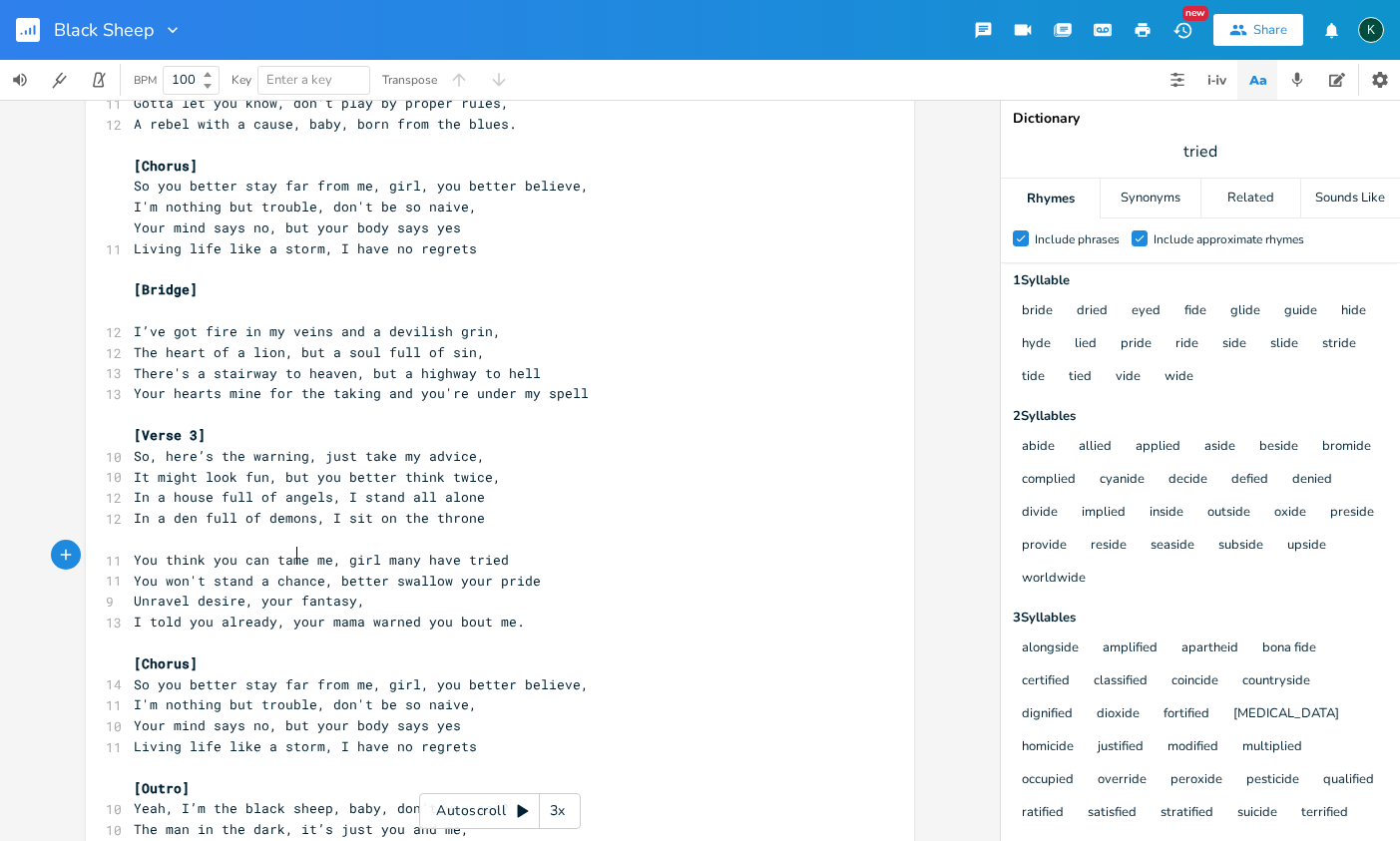 click on "Unravel desire, your fantasy," at bounding box center (249, 601) 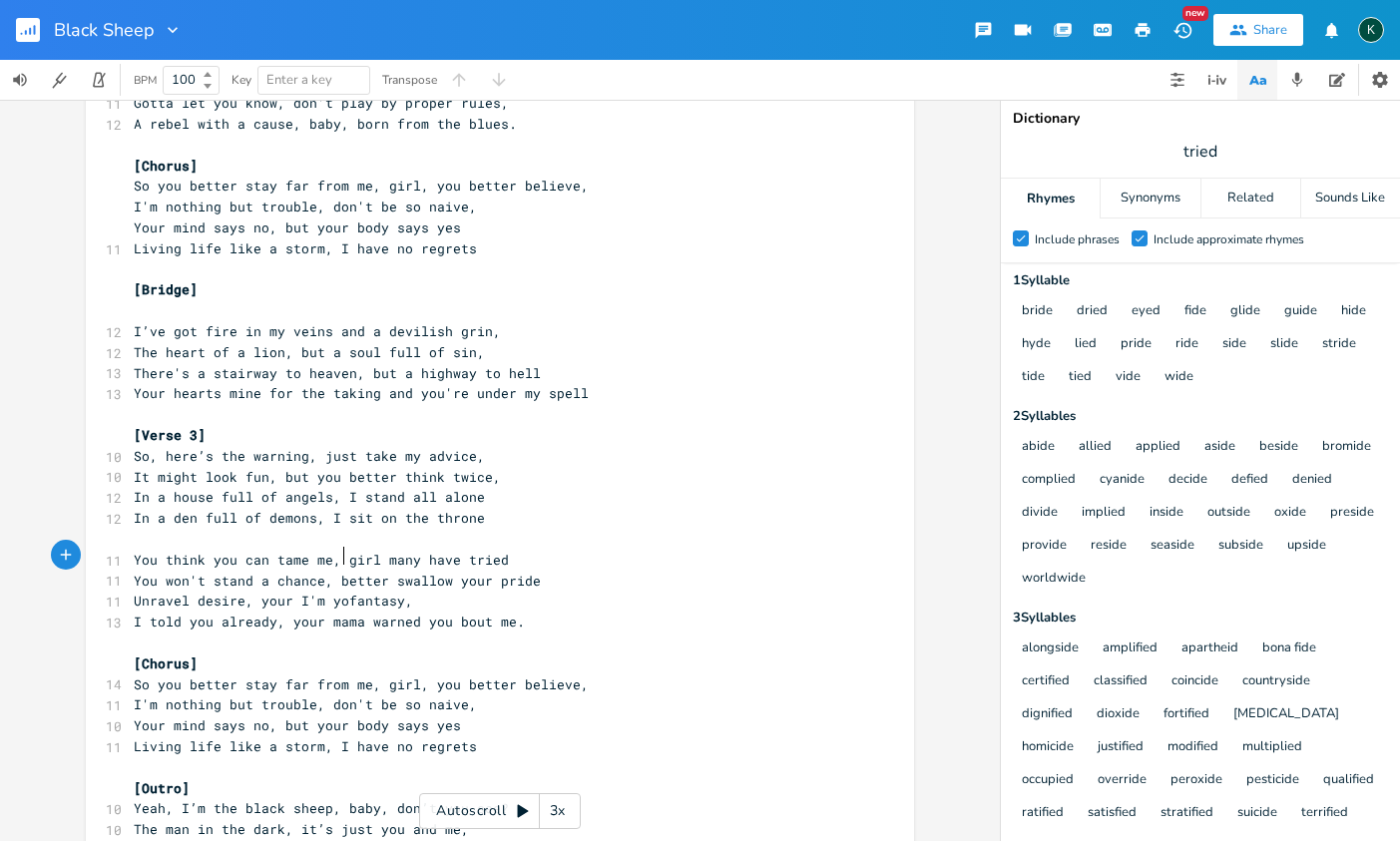 type on "I'm your" 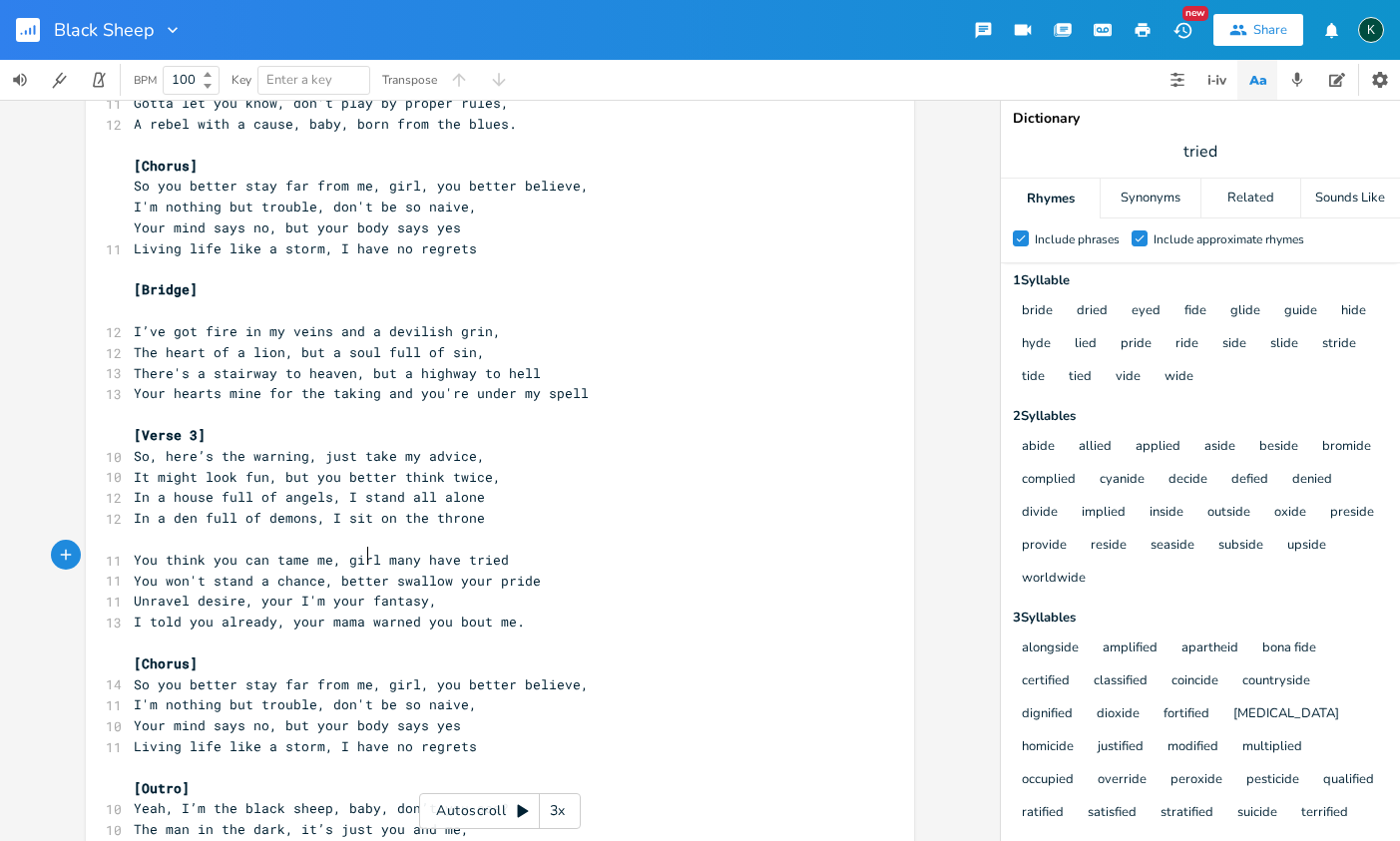 scroll, scrollTop: 0, scrollLeft: 42, axis: horizontal 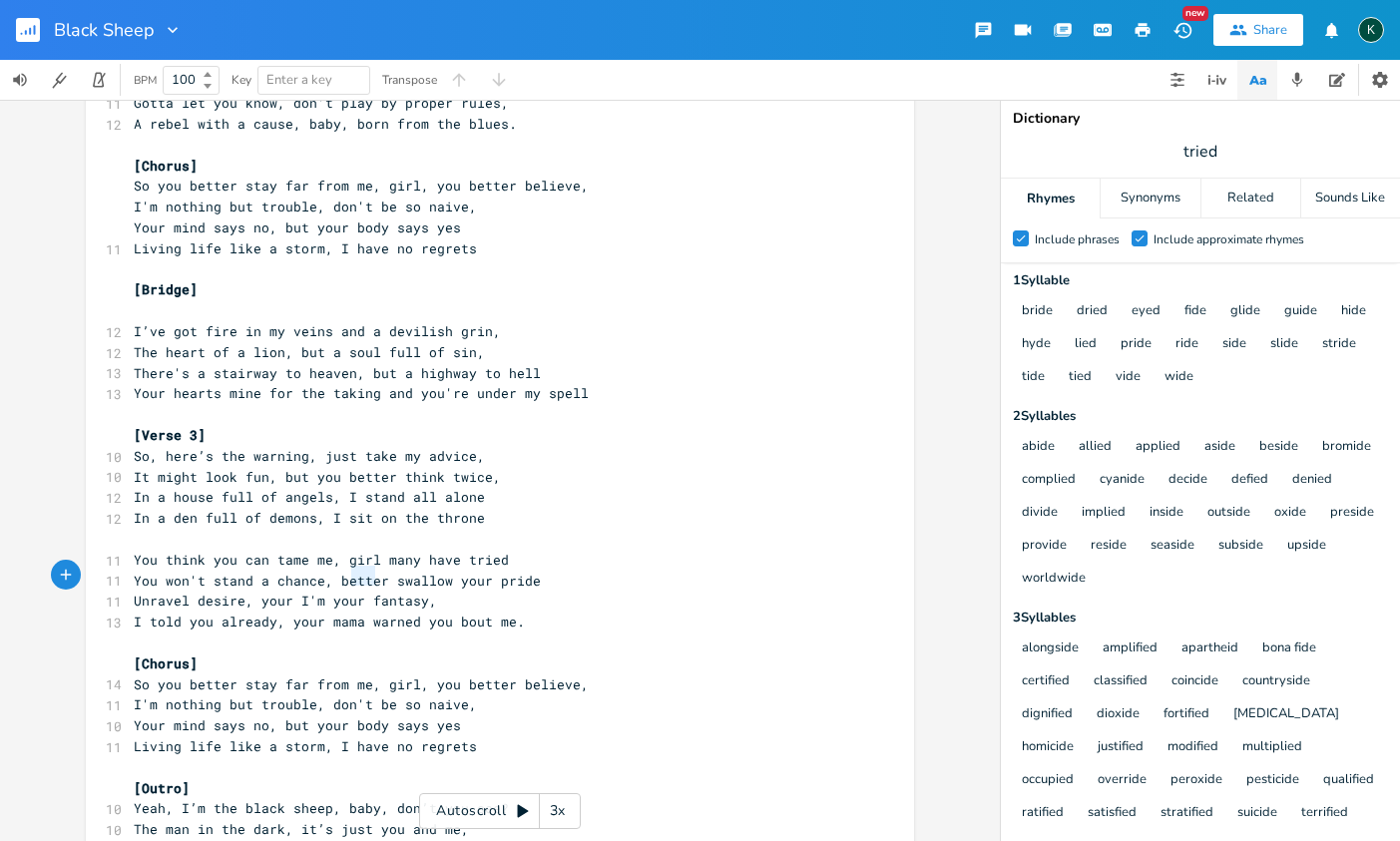 type on "mama" 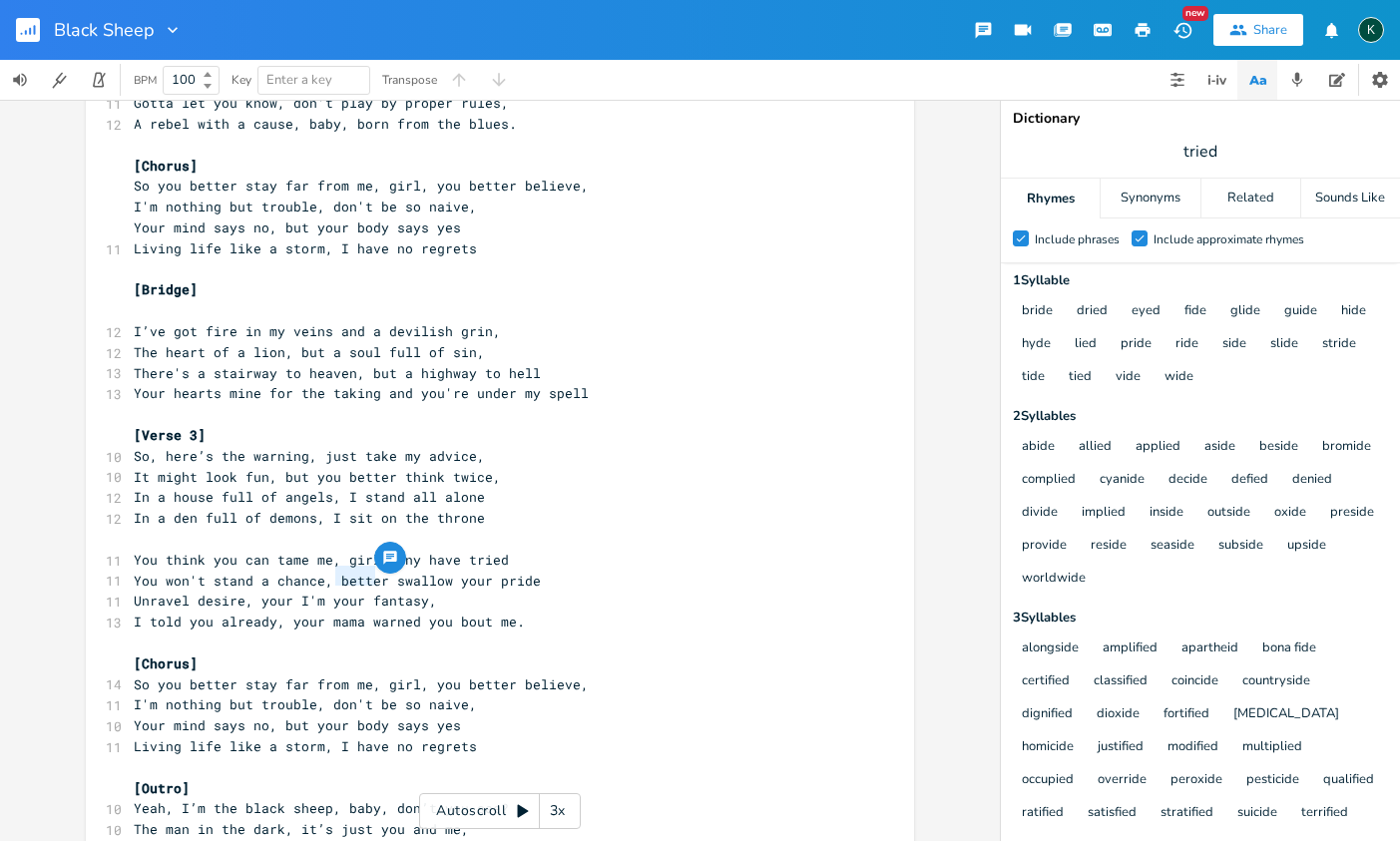 drag, startPoint x: 371, startPoint y: 582, endPoint x: 328, endPoint y: 580, distance: 43.046487 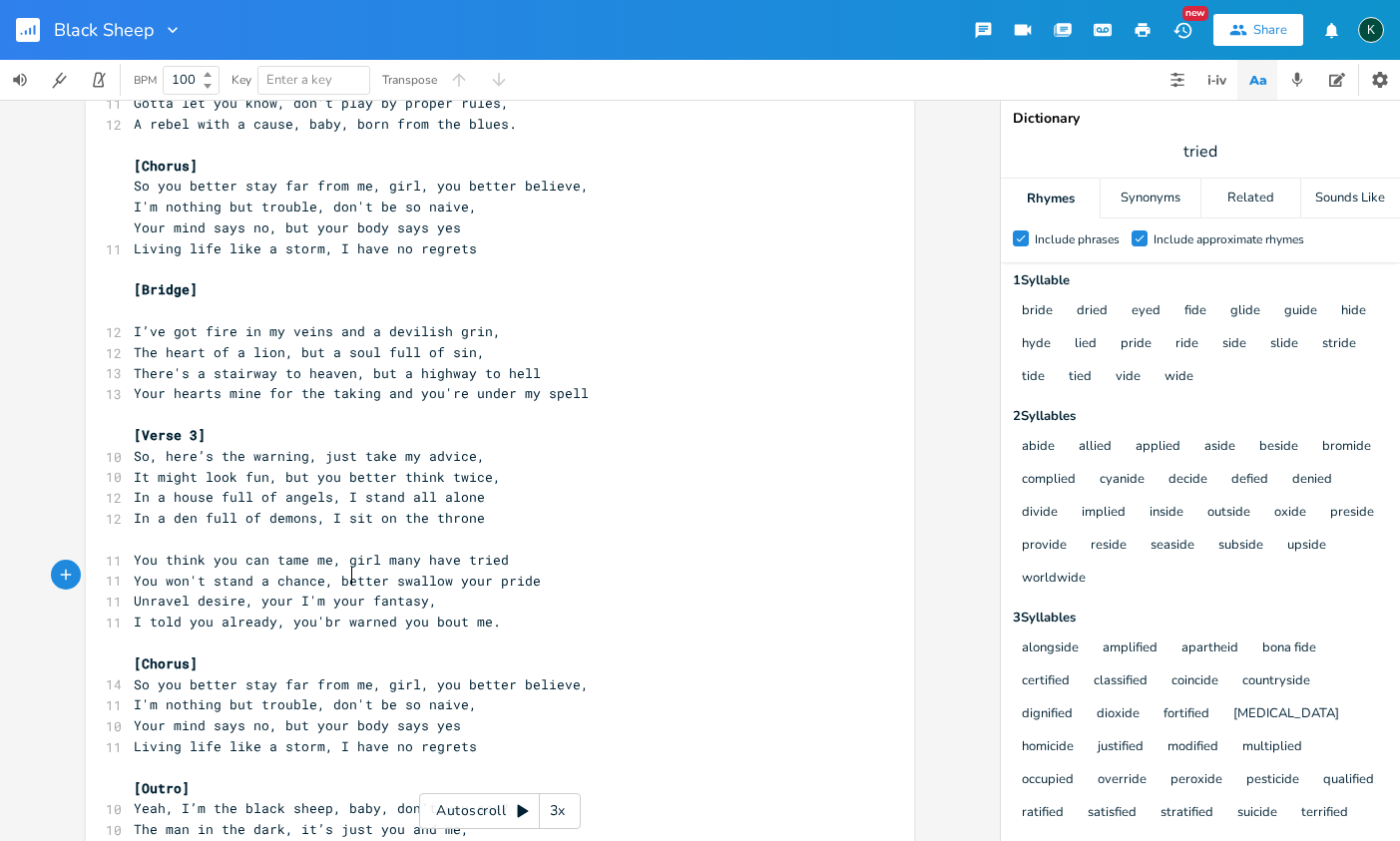 scroll, scrollTop: 0, scrollLeft: 16, axis: horizontal 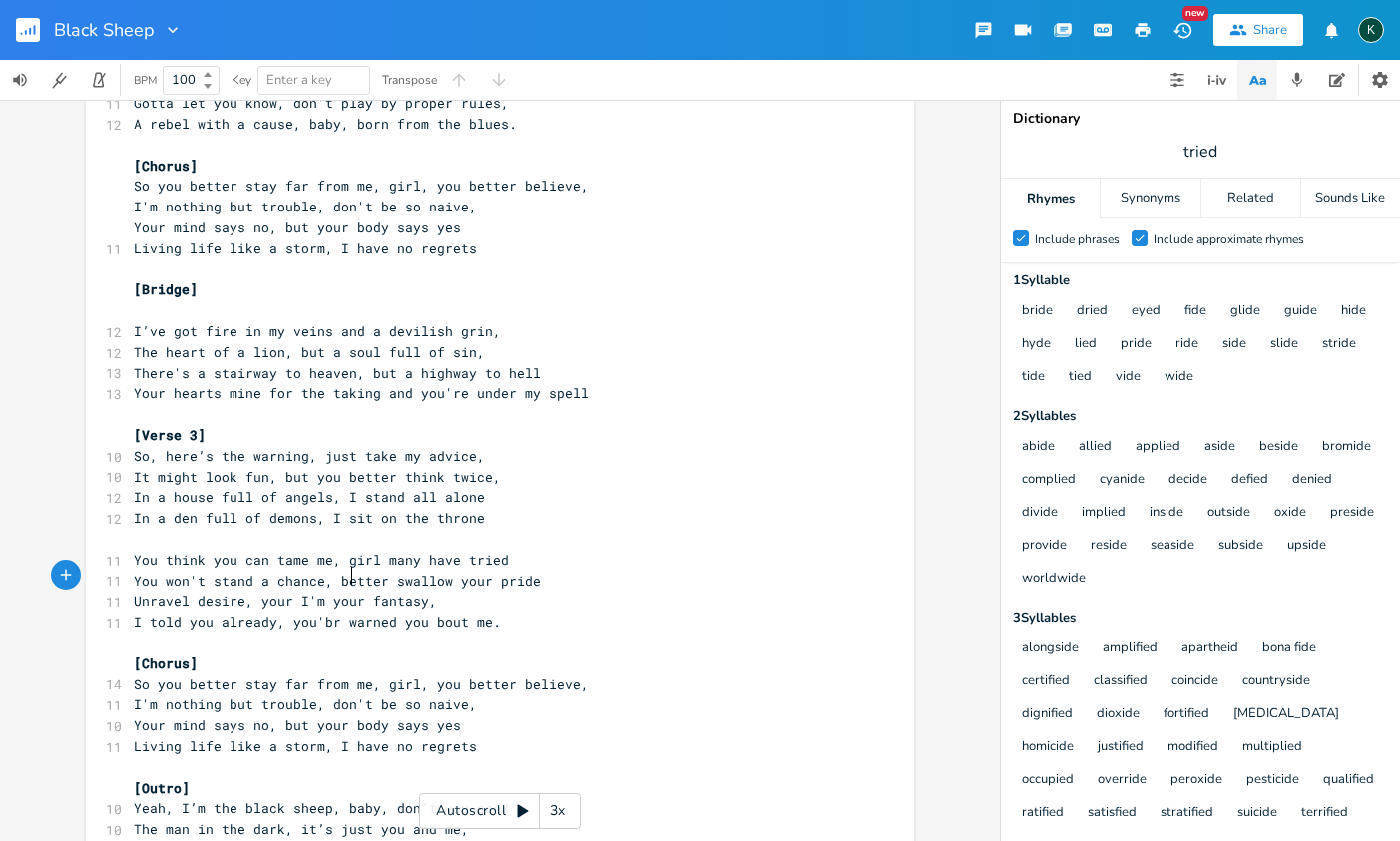 type on "'br" 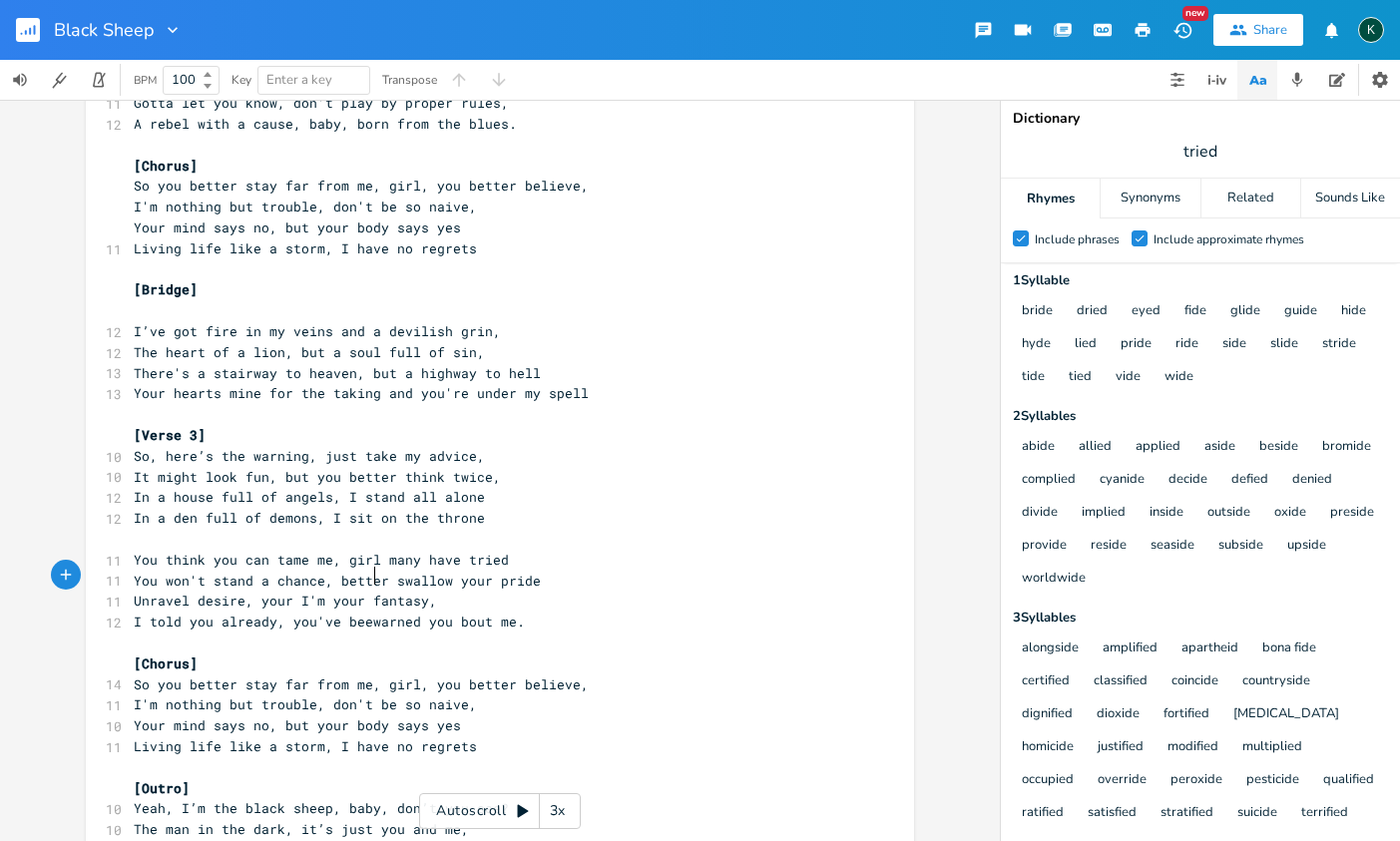 scroll, scrollTop: 0, scrollLeft: 40, axis: horizontal 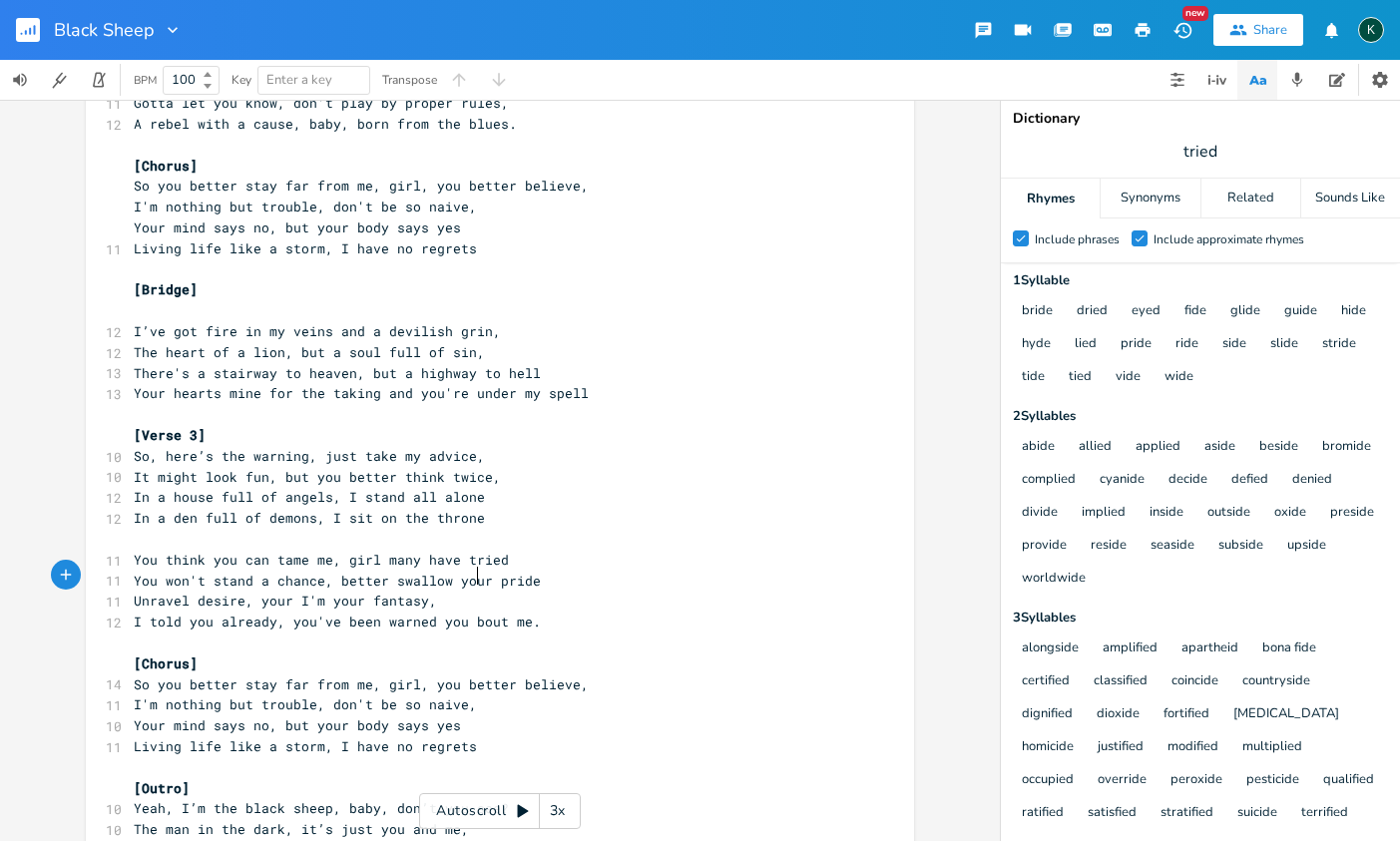 click on "I told you already, you've been warned you bout me." at bounding box center (337, 622) 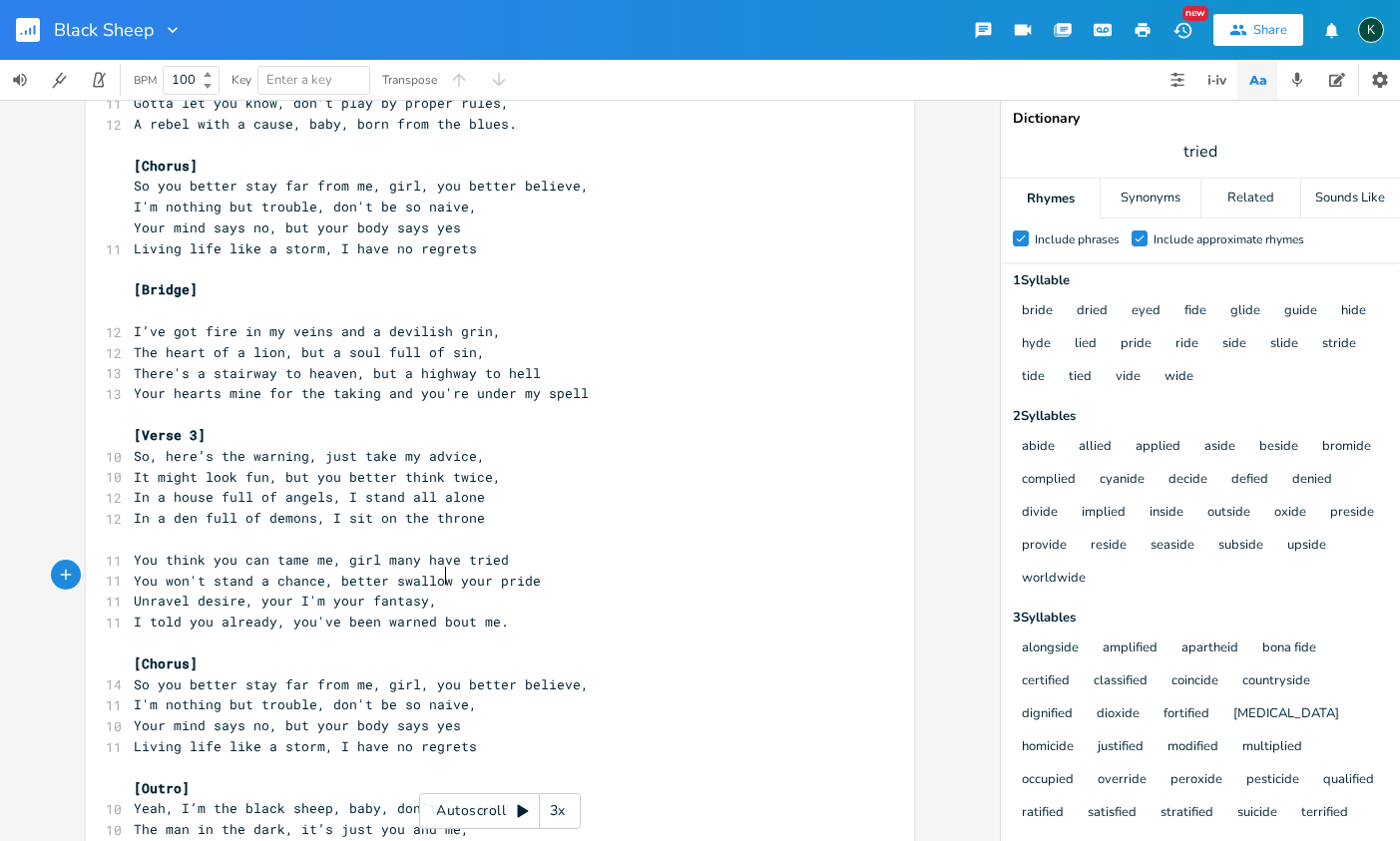 type on "a" 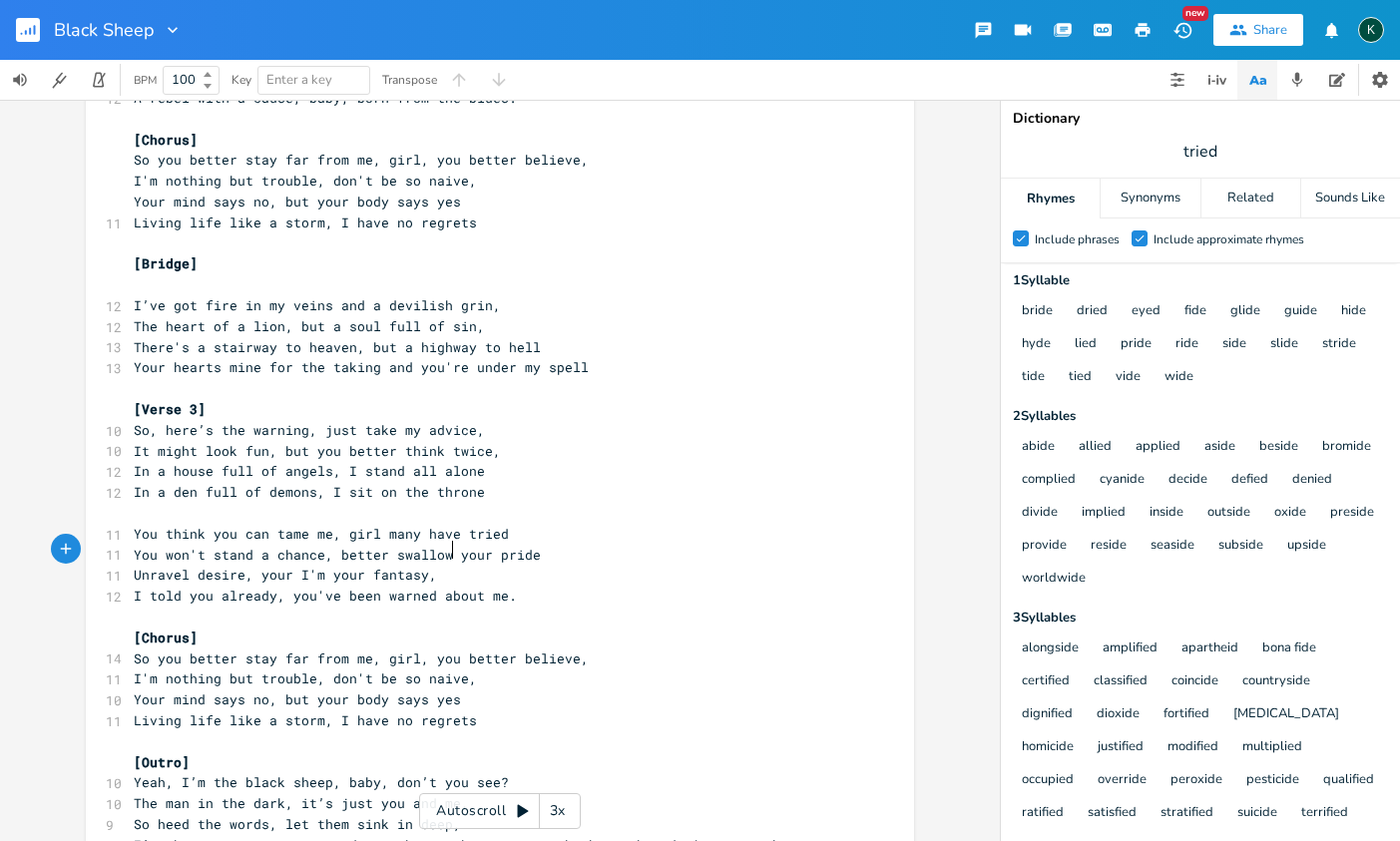 scroll, scrollTop: 1203, scrollLeft: 0, axis: vertical 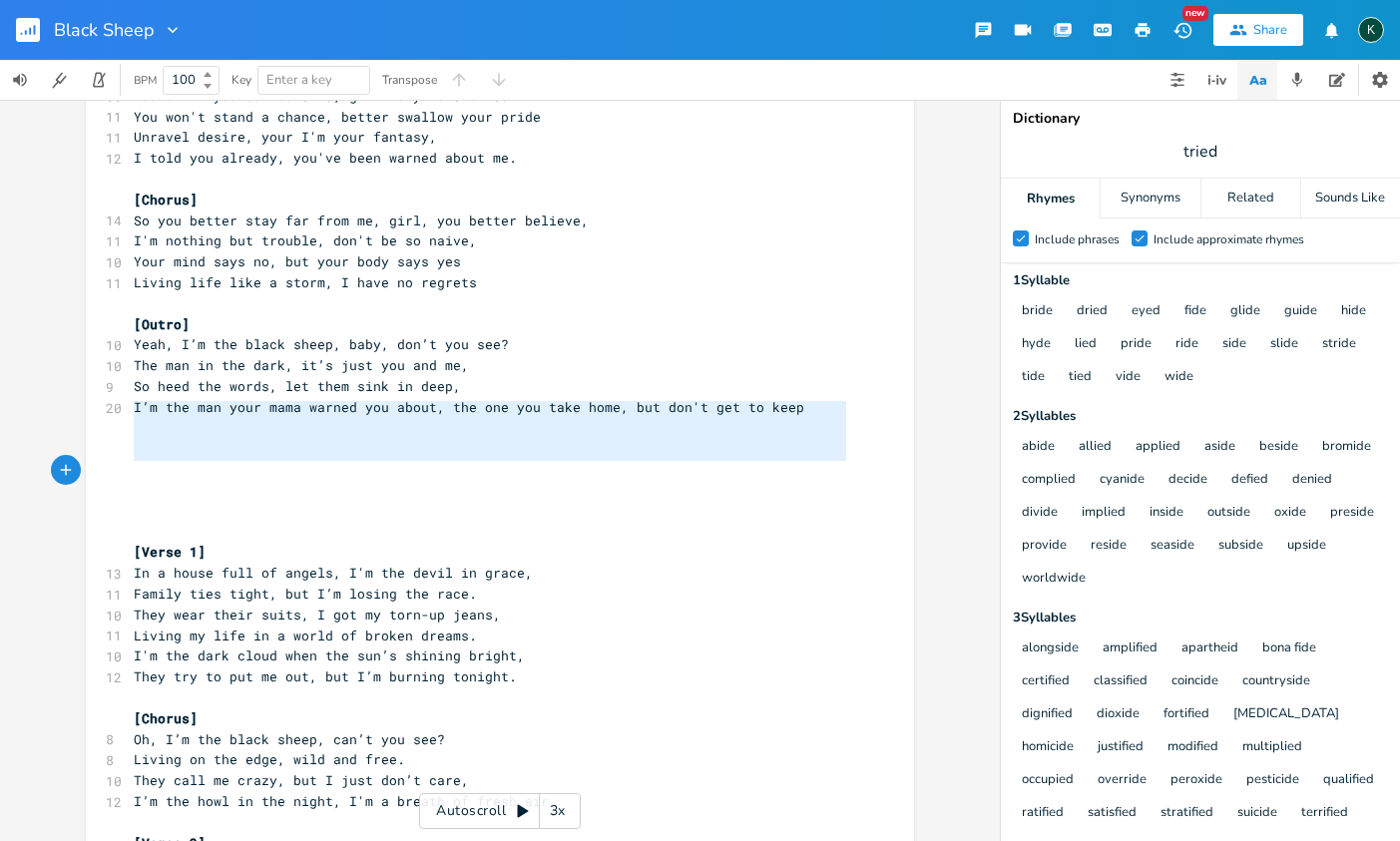 type on "[Verse 1]
In a house full of angels, I'm the devil in grace,
Family ties tight, but I’m losing the race.
They" 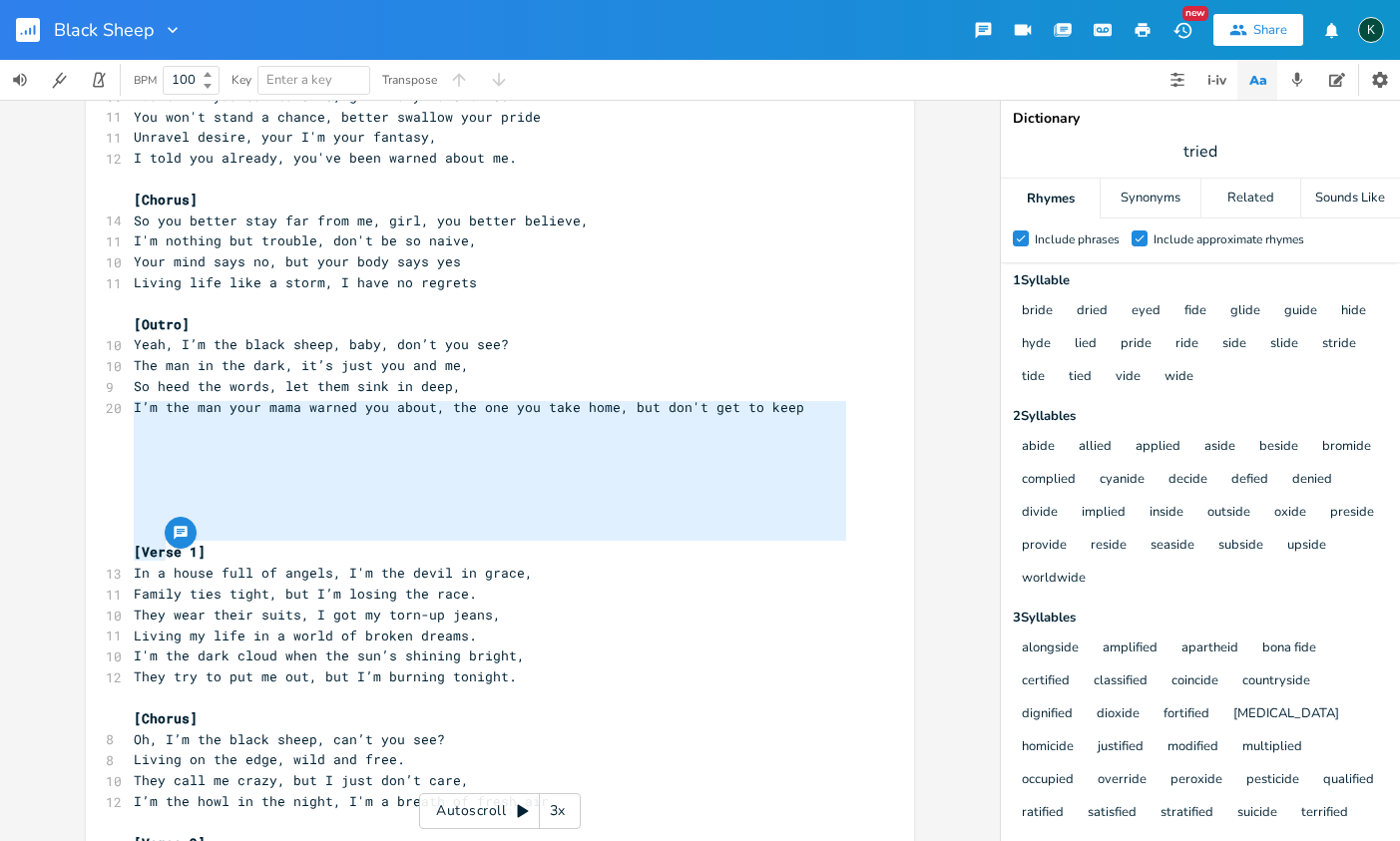 drag, startPoint x: 132, startPoint y: 417, endPoint x: 159, endPoint y: 554, distance: 139.63524 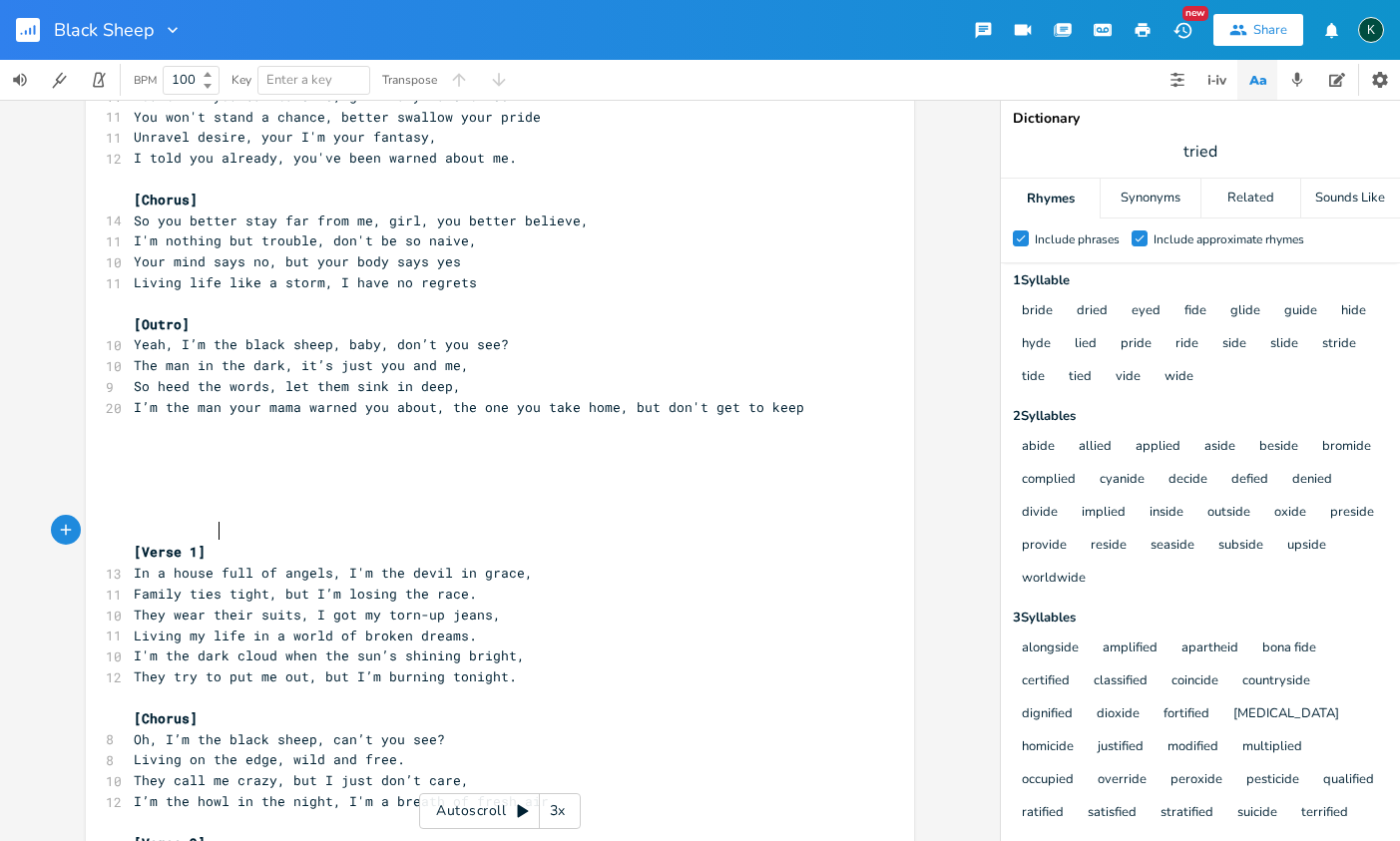 scroll, scrollTop: 4, scrollLeft: 0, axis: vertical 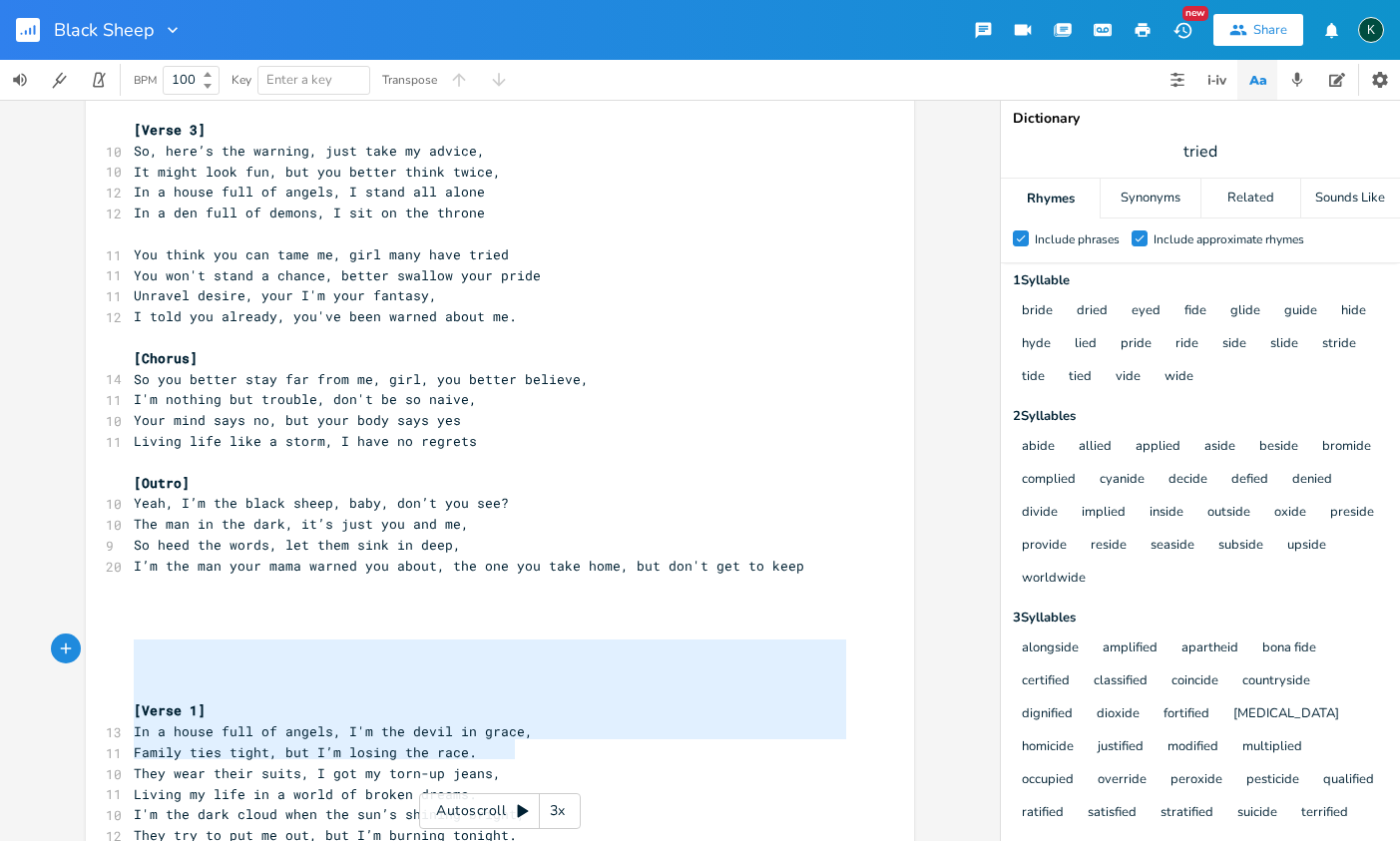type on "[Verse 1]
In a house full of angels, I'm the devil in grace,
Family ties tight, but I’m losing the race.
They wear their suits, I got my torn-up jeans,
Living my life in a world of broken dreams.
I'm the dark cloud when the sun’s shining bright," 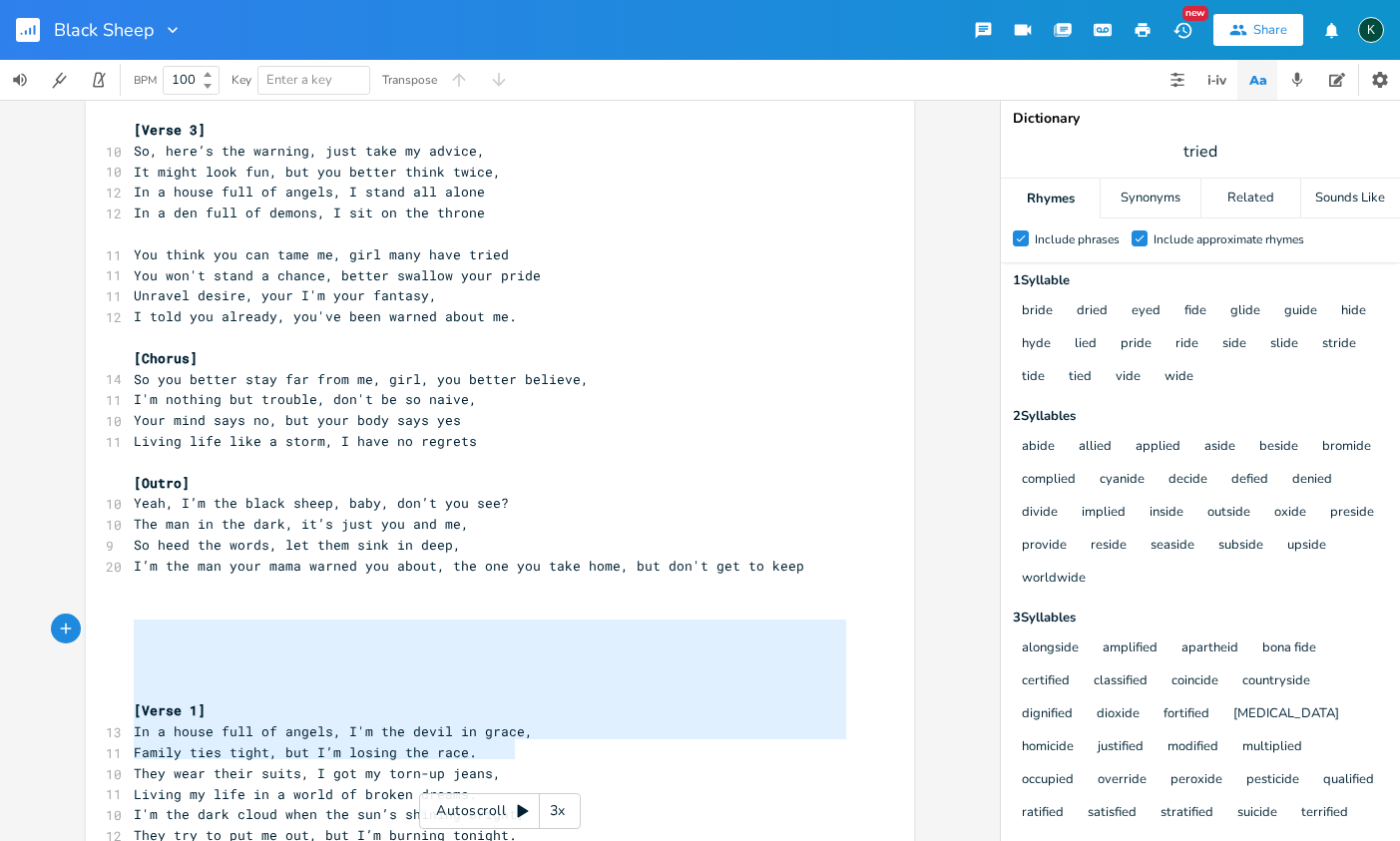 drag, startPoint x: 524, startPoint y: 758, endPoint x: 104, endPoint y: 632, distance: 438.4929 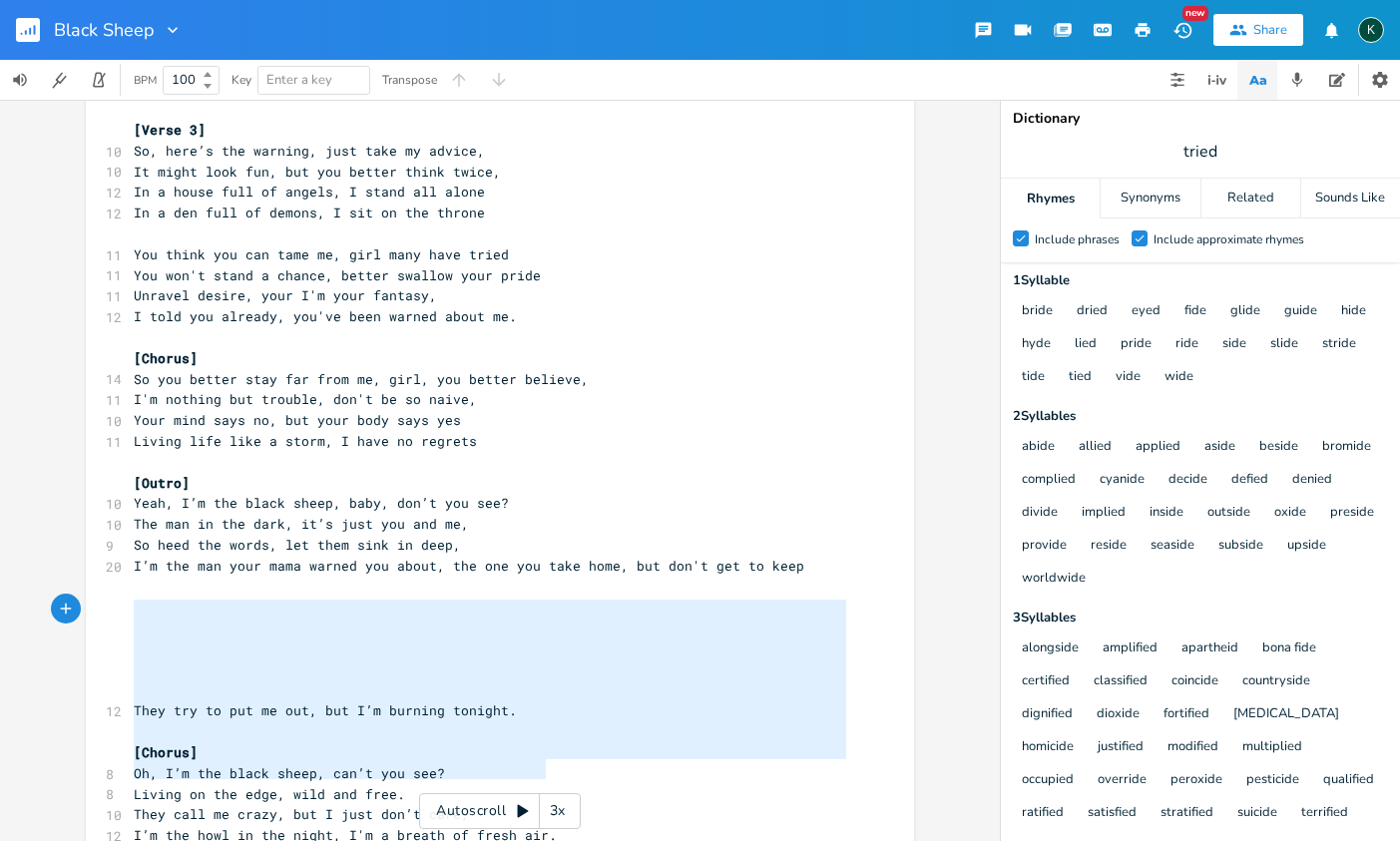 type on "They try to put me out, but I’m burning tonight.
[Chorus]
Oh, I’m the black sheep, can’t you see?
Living on the edge, wild and free.
They call me crazy, but I just don’t care,
I’m the howl in the night, I'm a breath of fresh air." 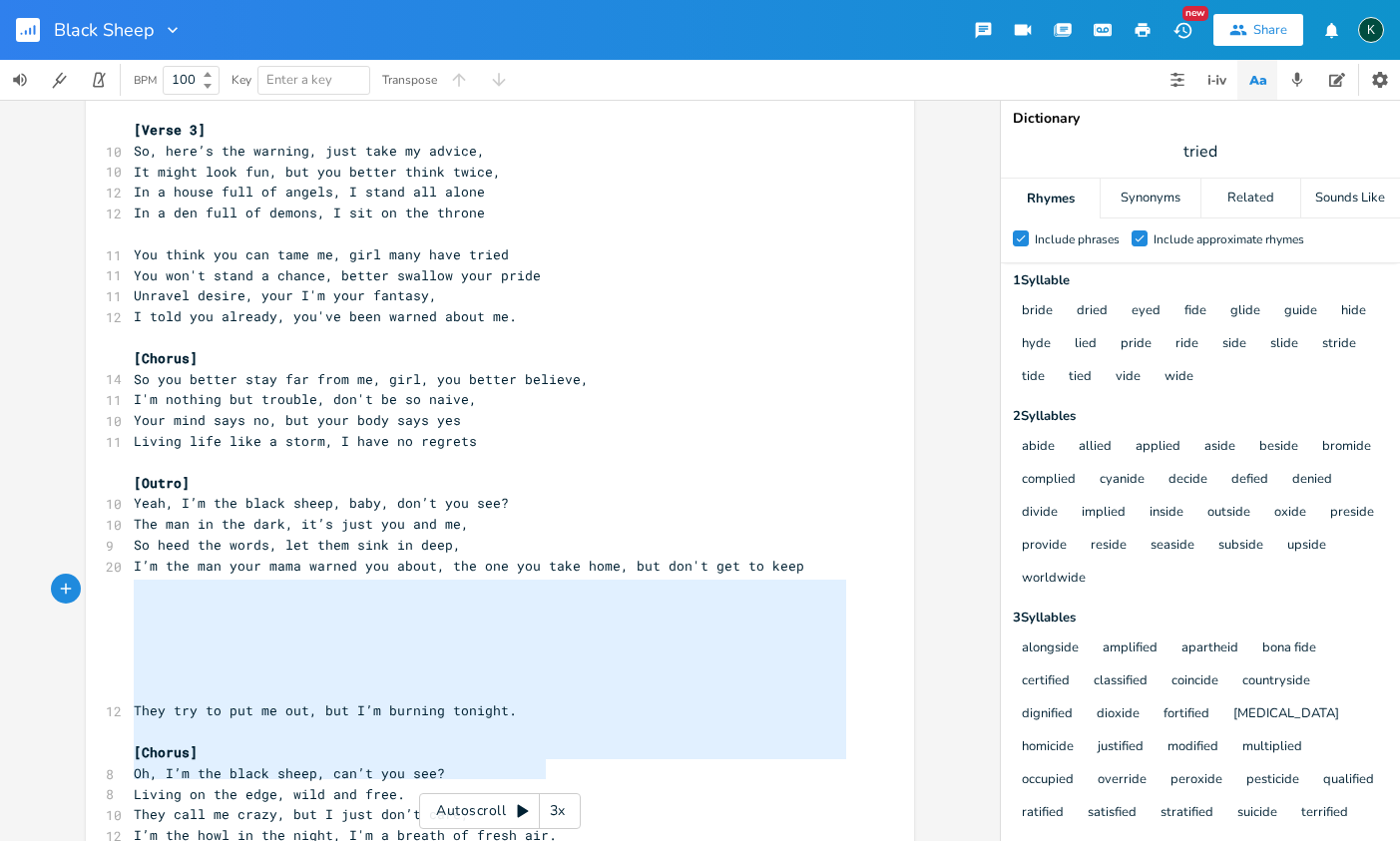drag, startPoint x: 579, startPoint y: 769, endPoint x: 32, endPoint y: 591, distance: 575.233 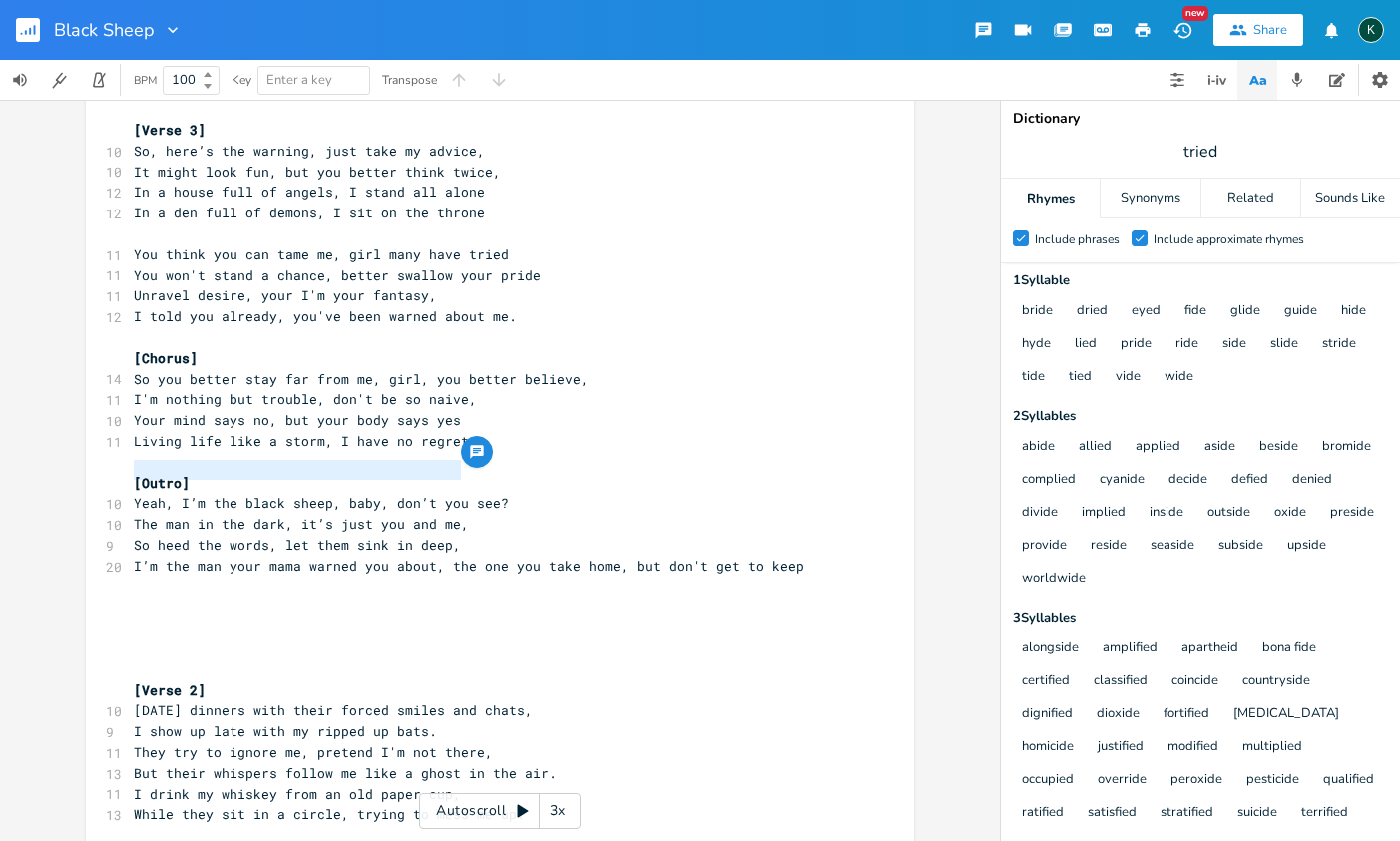 drag, startPoint x: 457, startPoint y: 475, endPoint x: 129, endPoint y: 468, distance: 328.07469 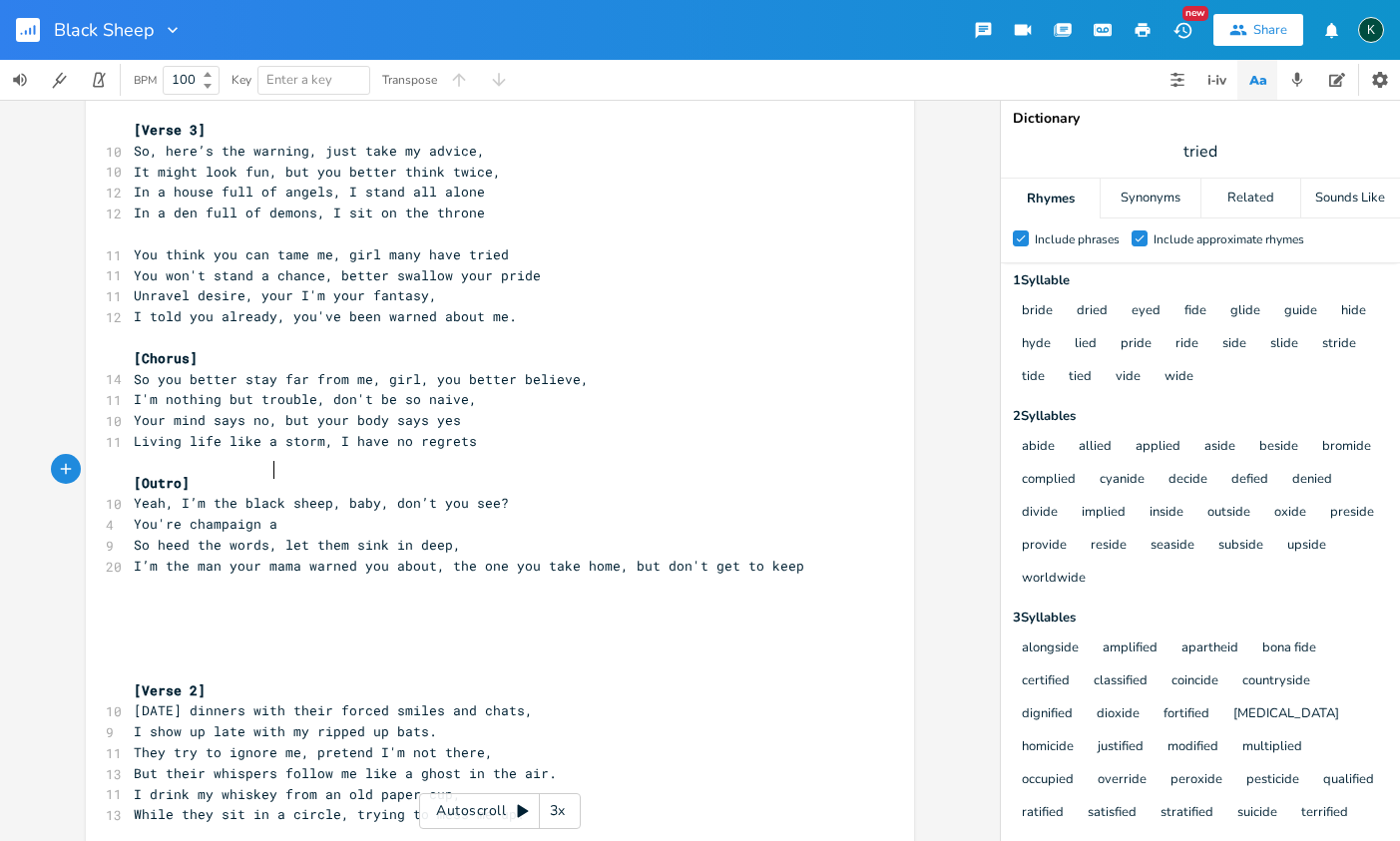 scroll, scrollTop: 0, scrollLeft: 110, axis: horizontal 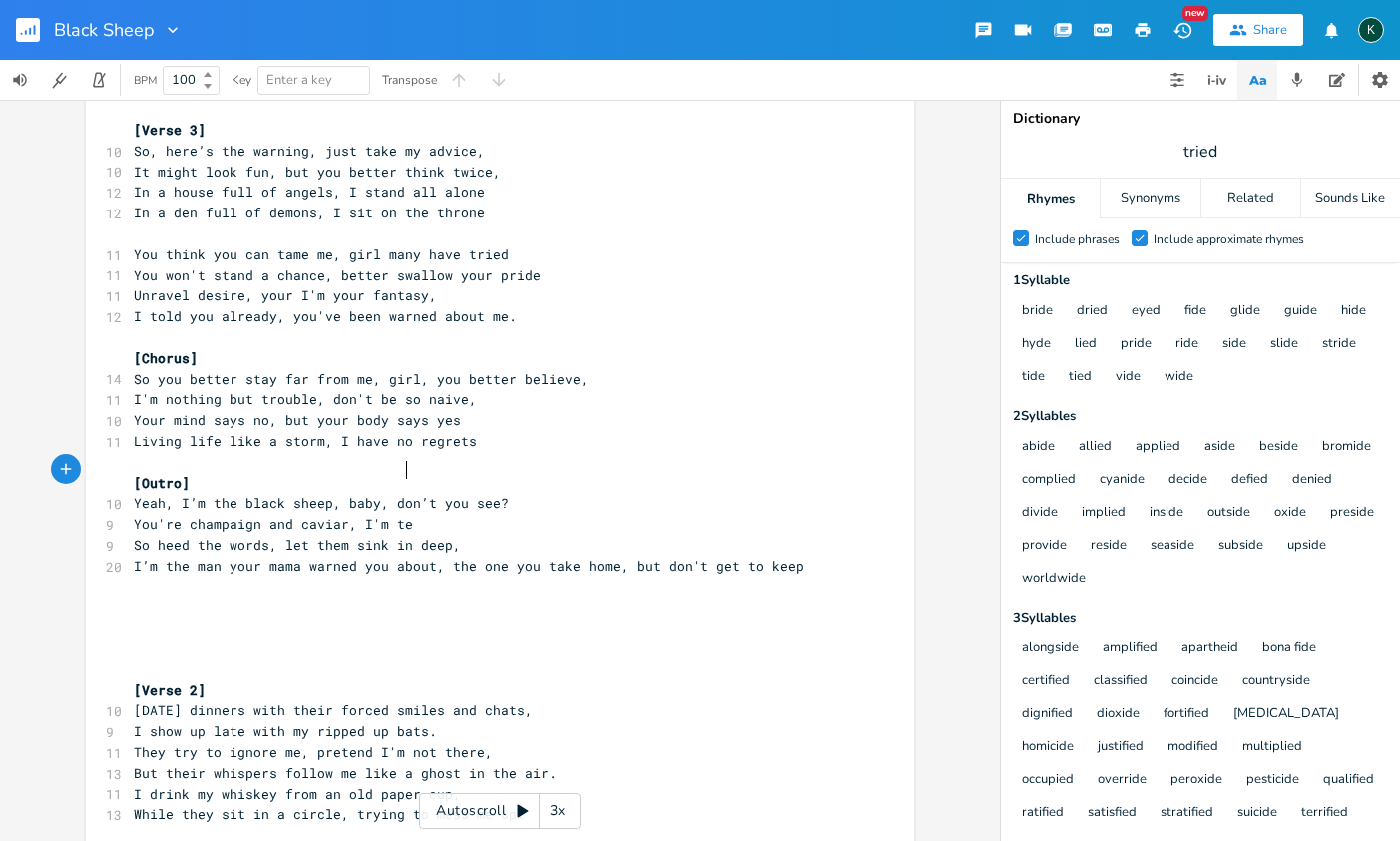 type on "You're champaign and caviar, I'm ten" 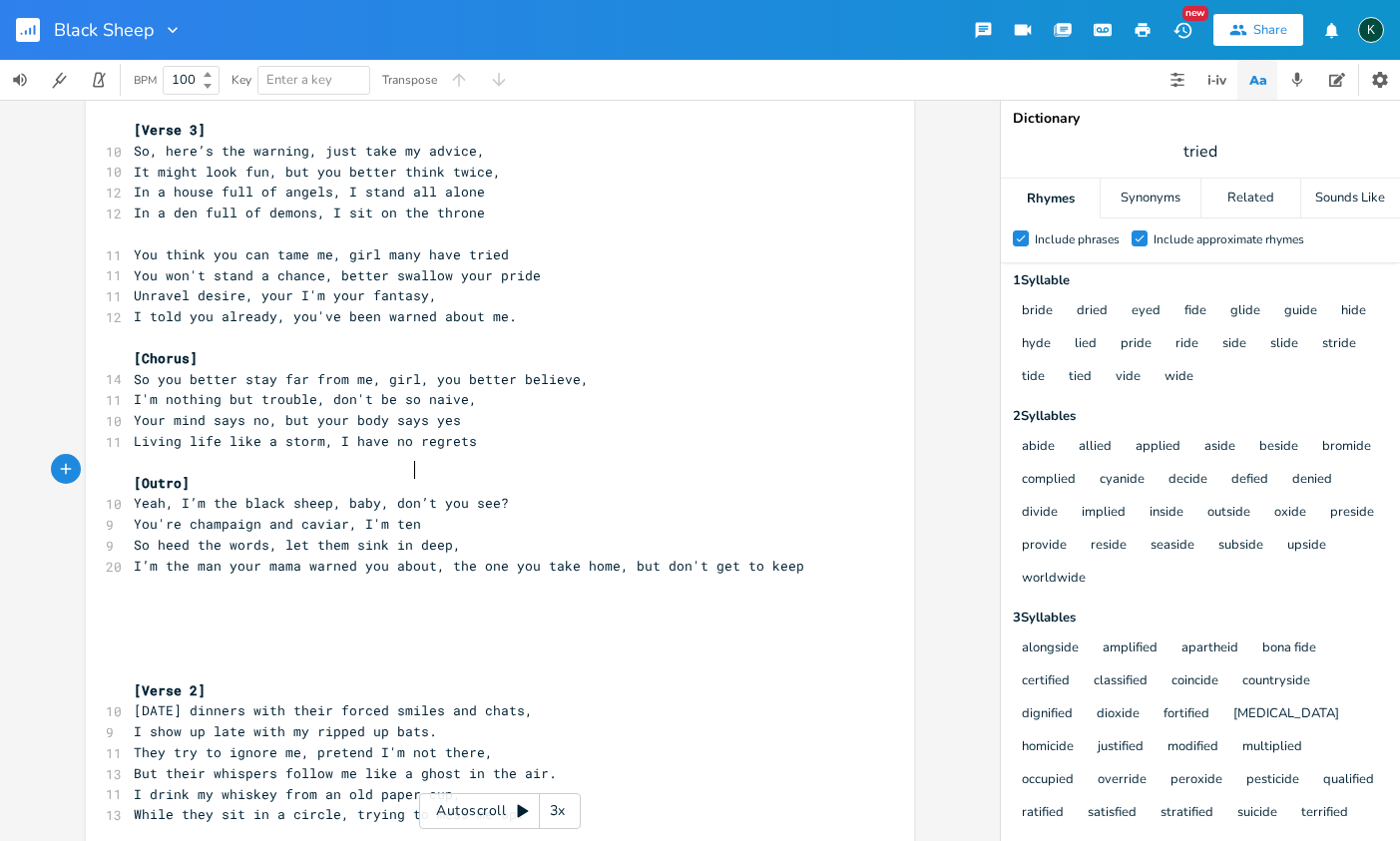 scroll, scrollTop: 0, scrollLeft: 178, axis: horizontal 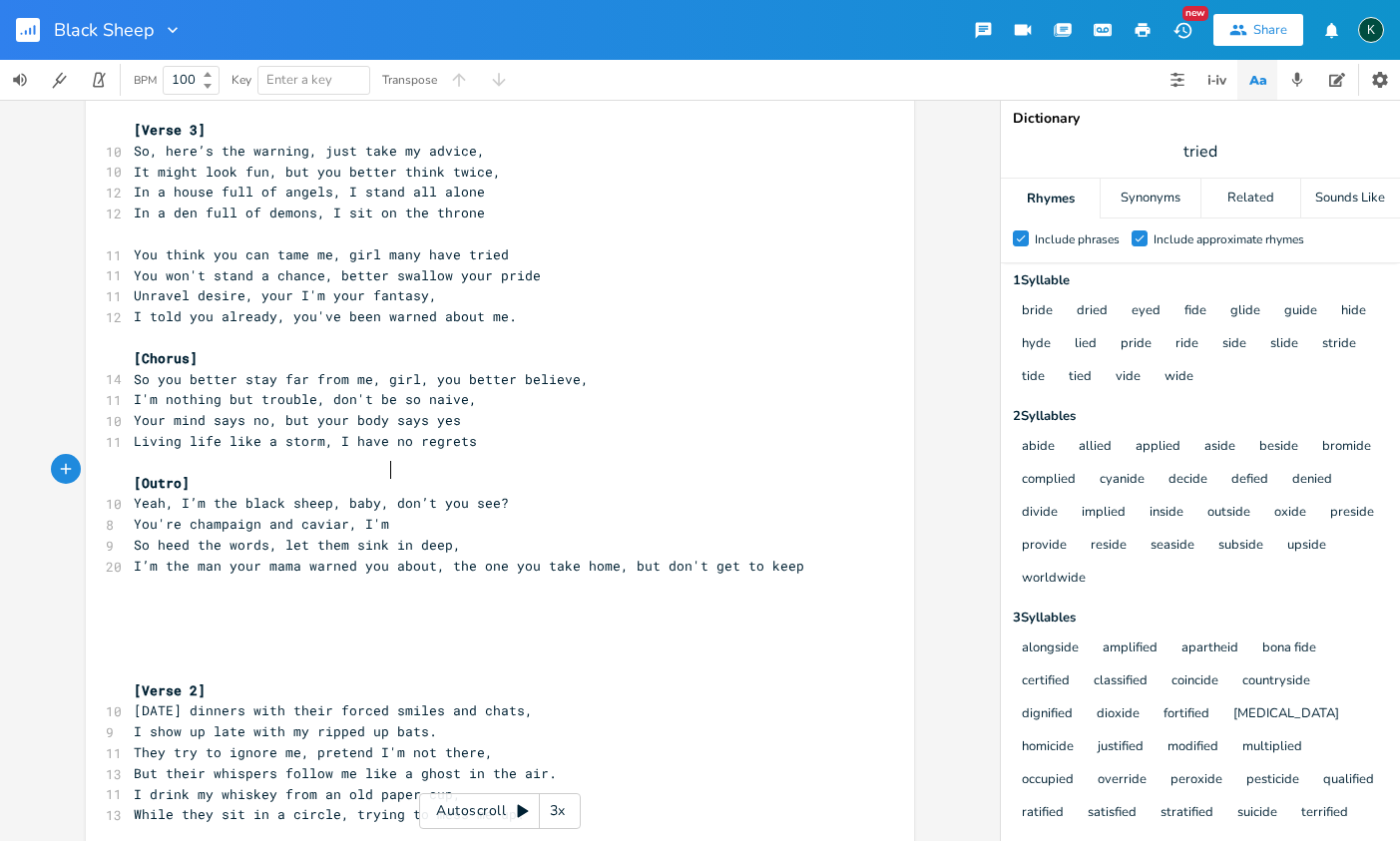 type on "T" 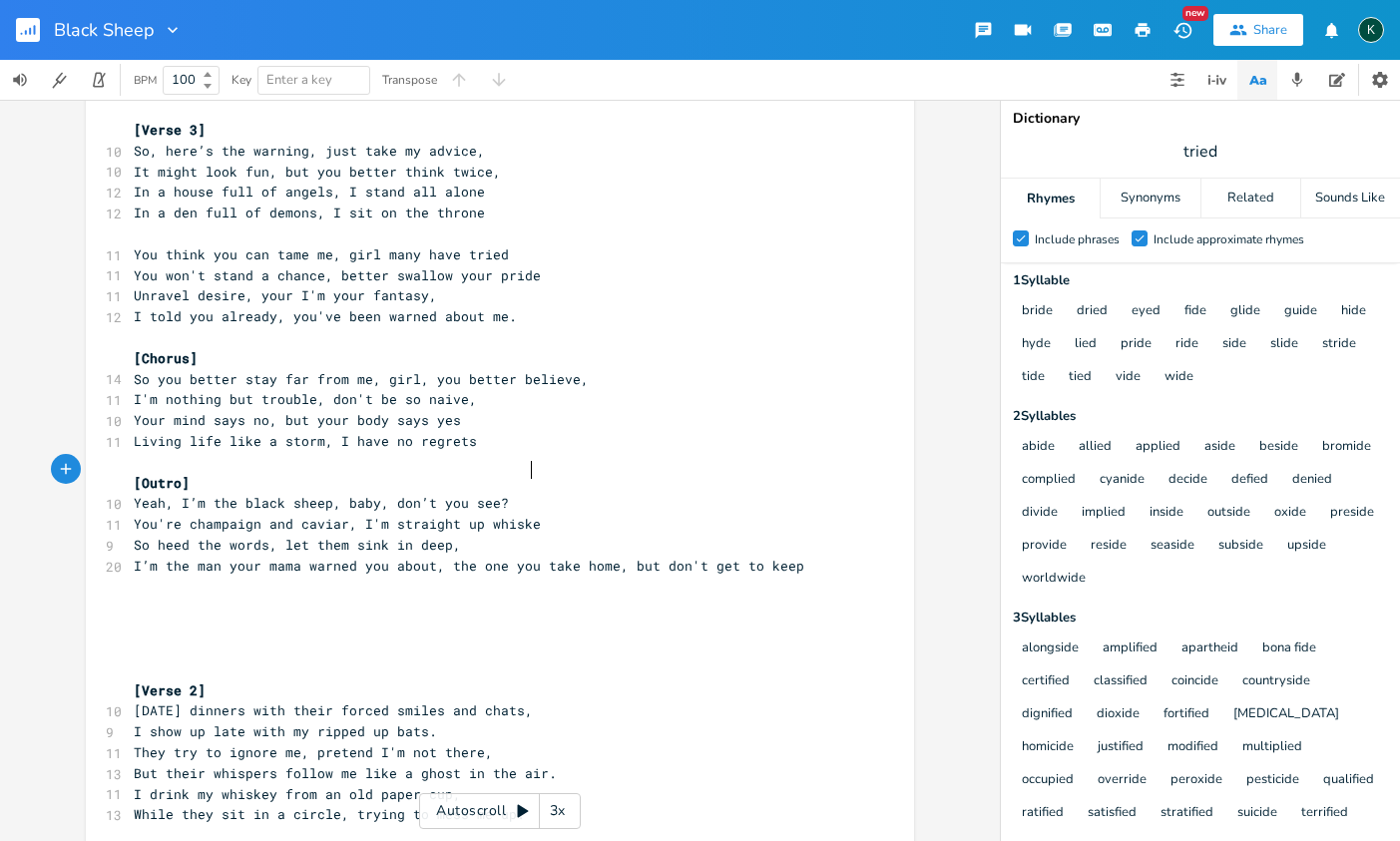 scroll, scrollTop: 0, scrollLeft: 95, axis: horizontal 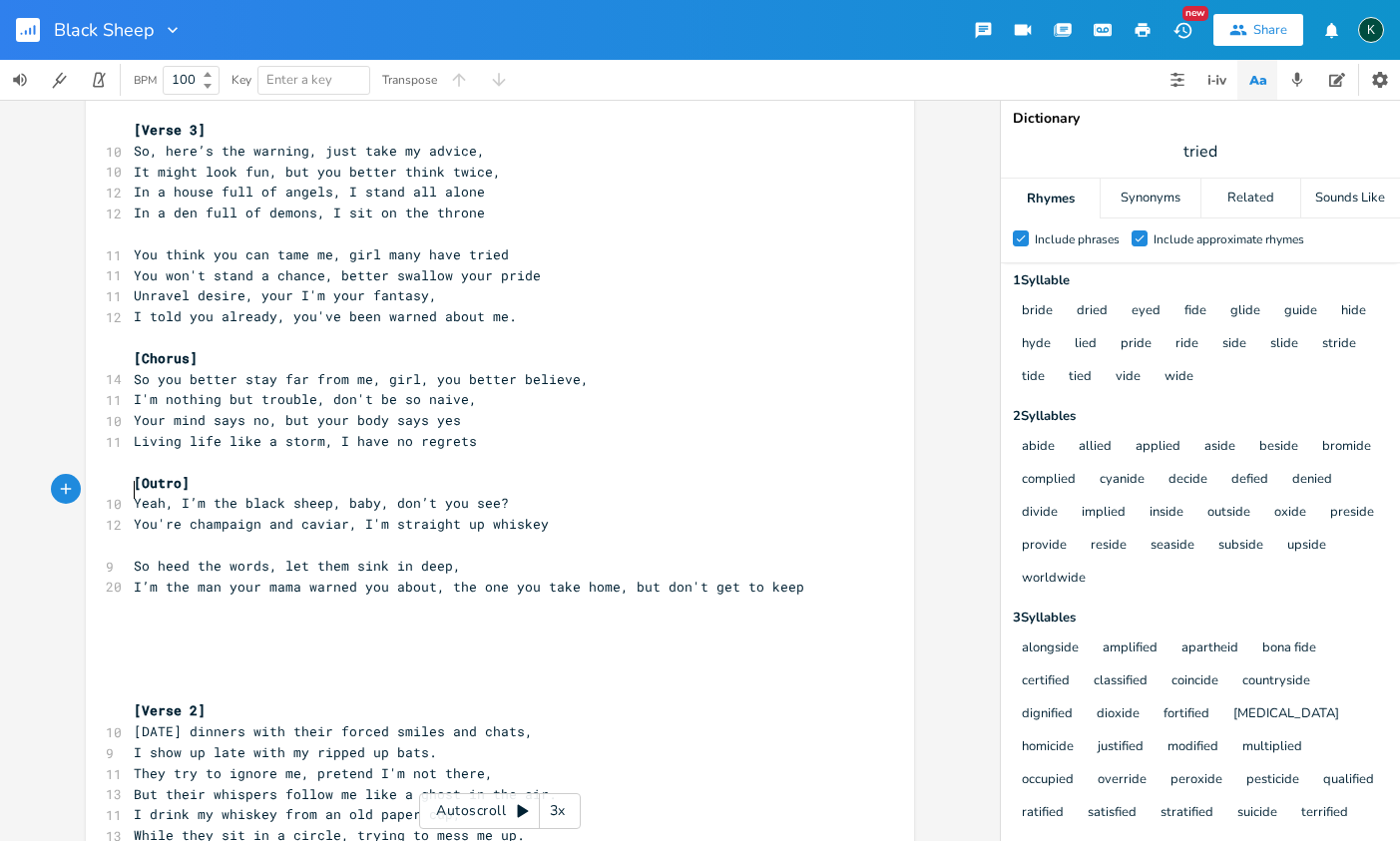 click on "So heed the words, let them sink in deep," at bounding box center [490, 566] 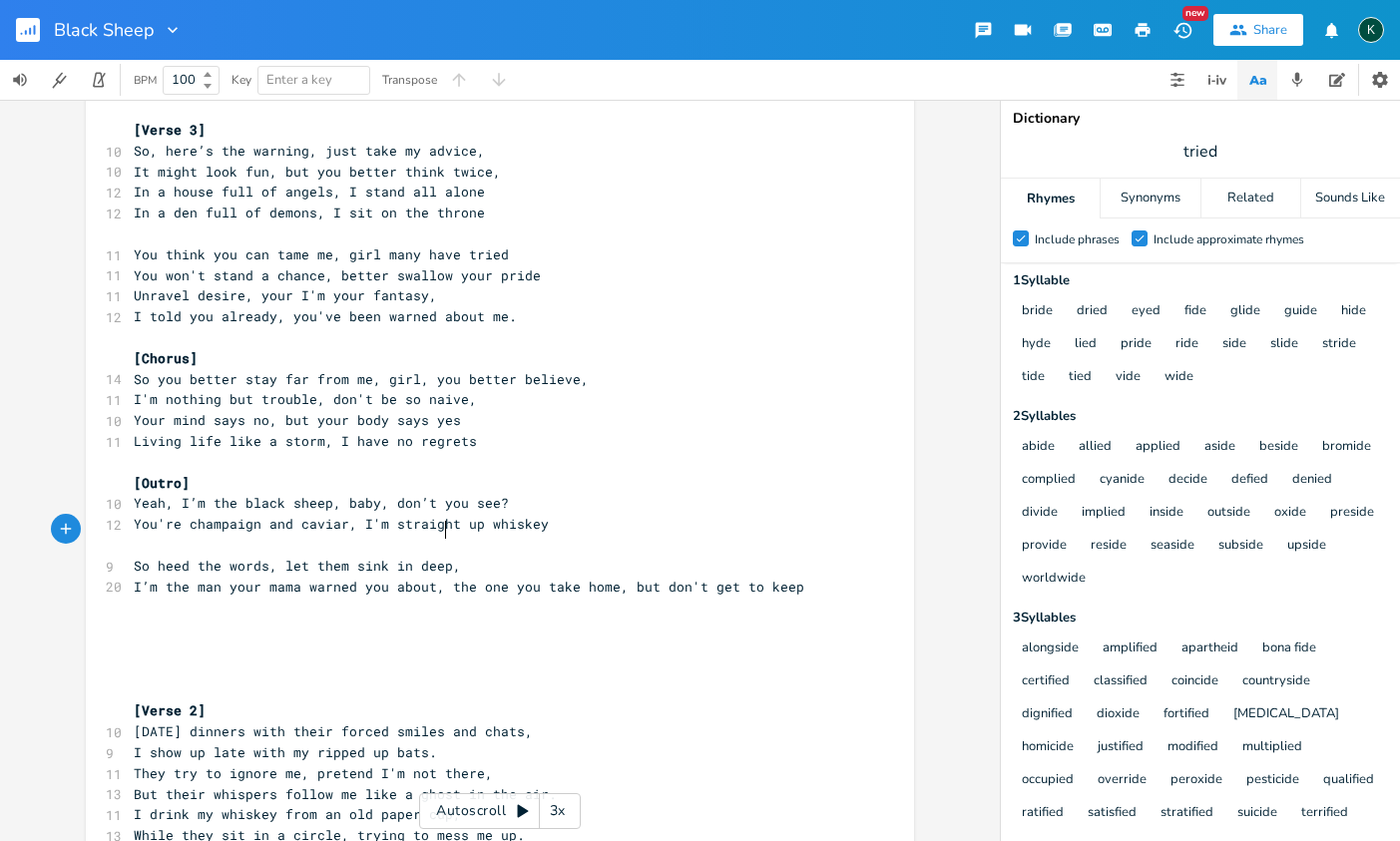 click on "I’m the man your mama warned you about, the one you take home, but don't get to keep" at bounding box center [469, 587] 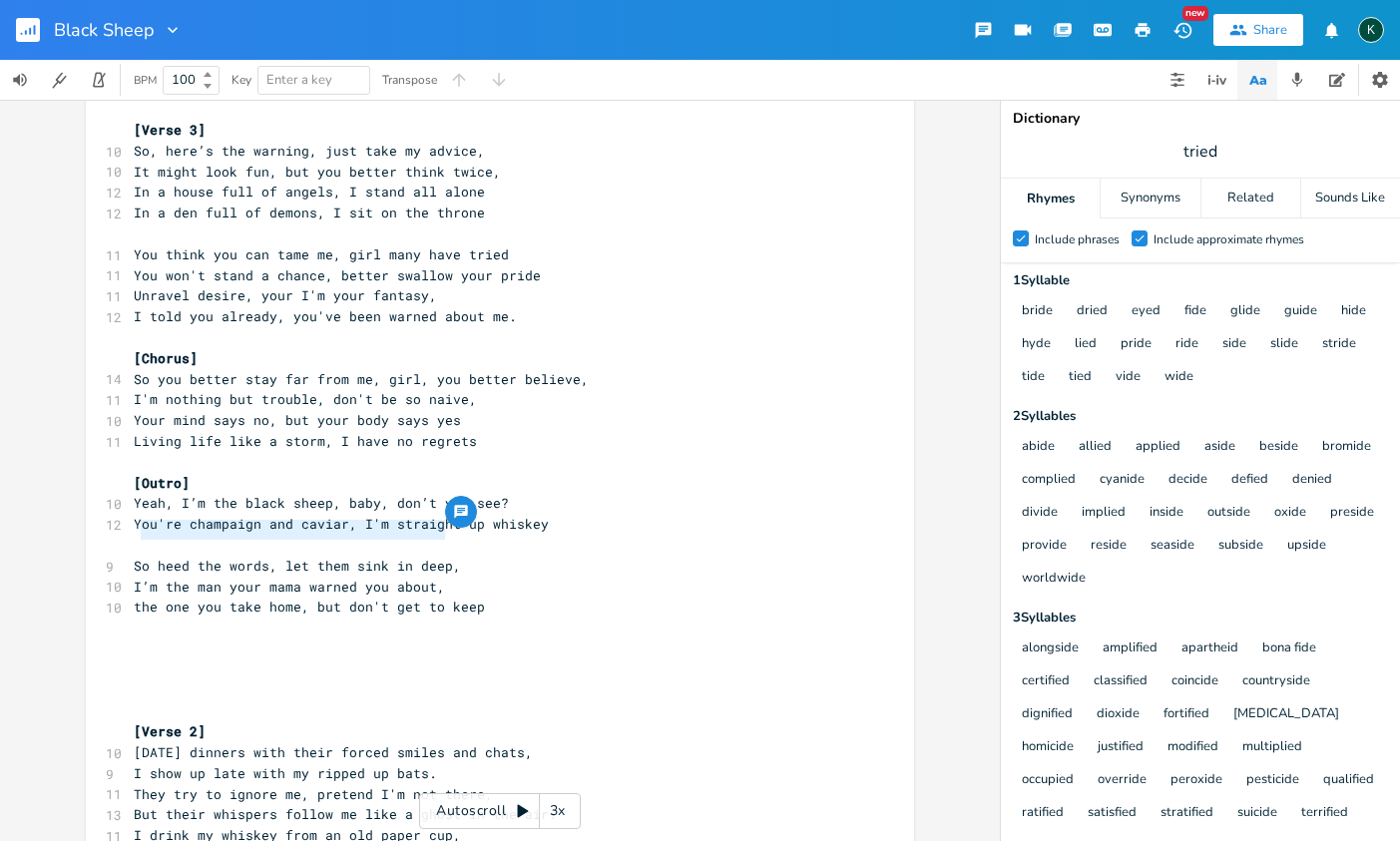 type on "I’m the man your mama warned you about," 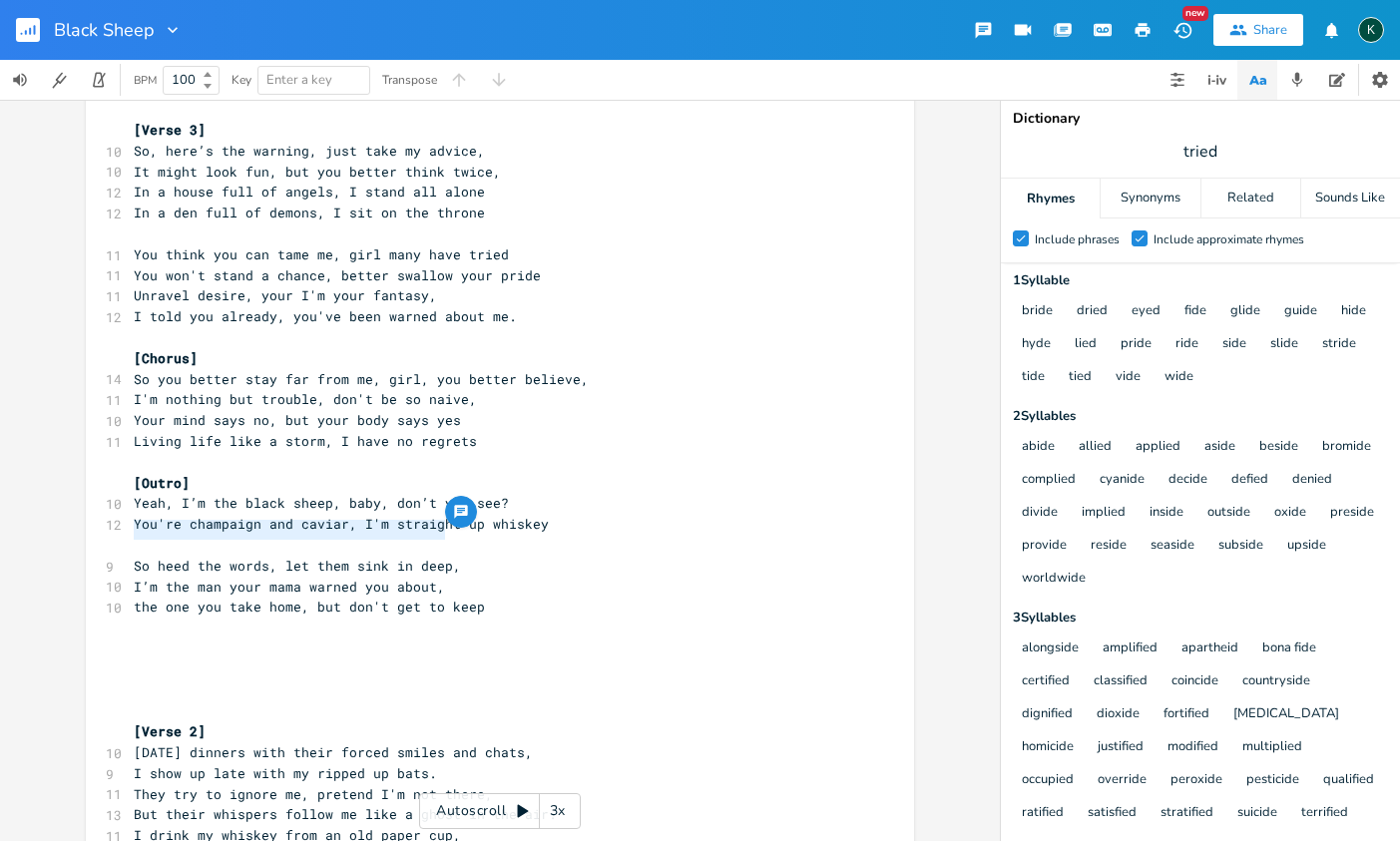 drag, startPoint x: 441, startPoint y: 534, endPoint x: 118, endPoint y: 530, distance: 323.0248 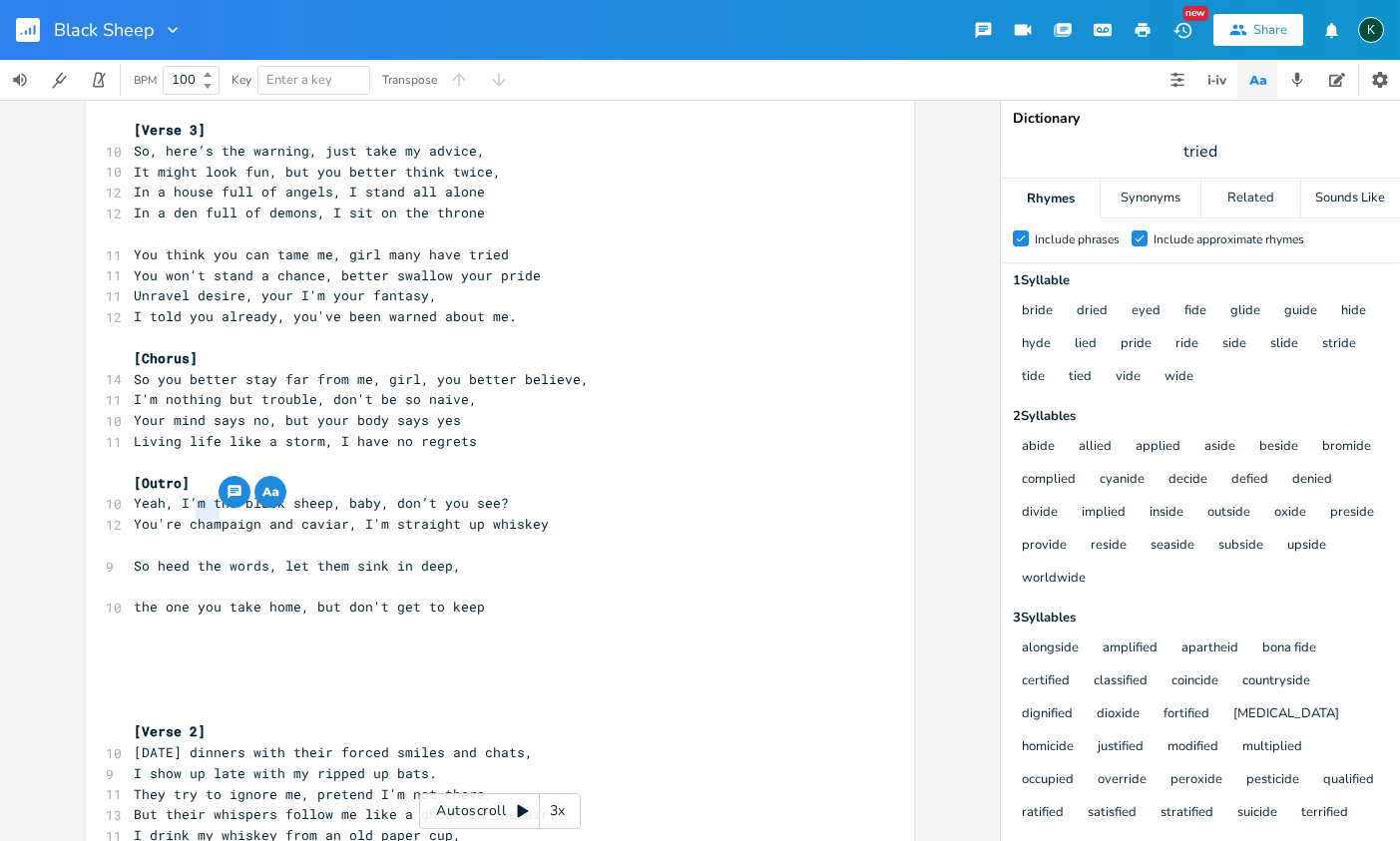 drag, startPoint x: 192, startPoint y: 515, endPoint x: 212, endPoint y: 515, distance: 20 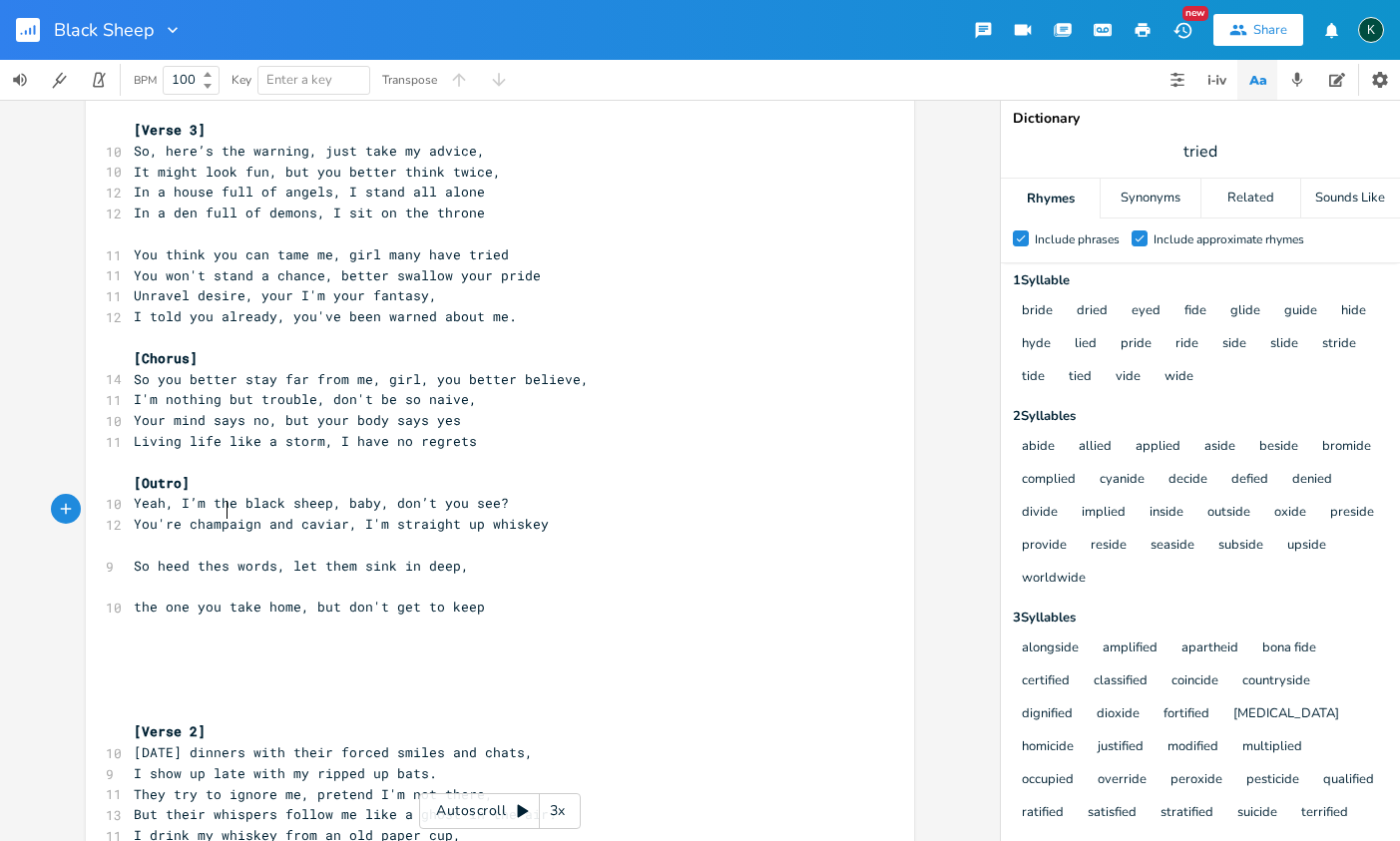 type on "these" 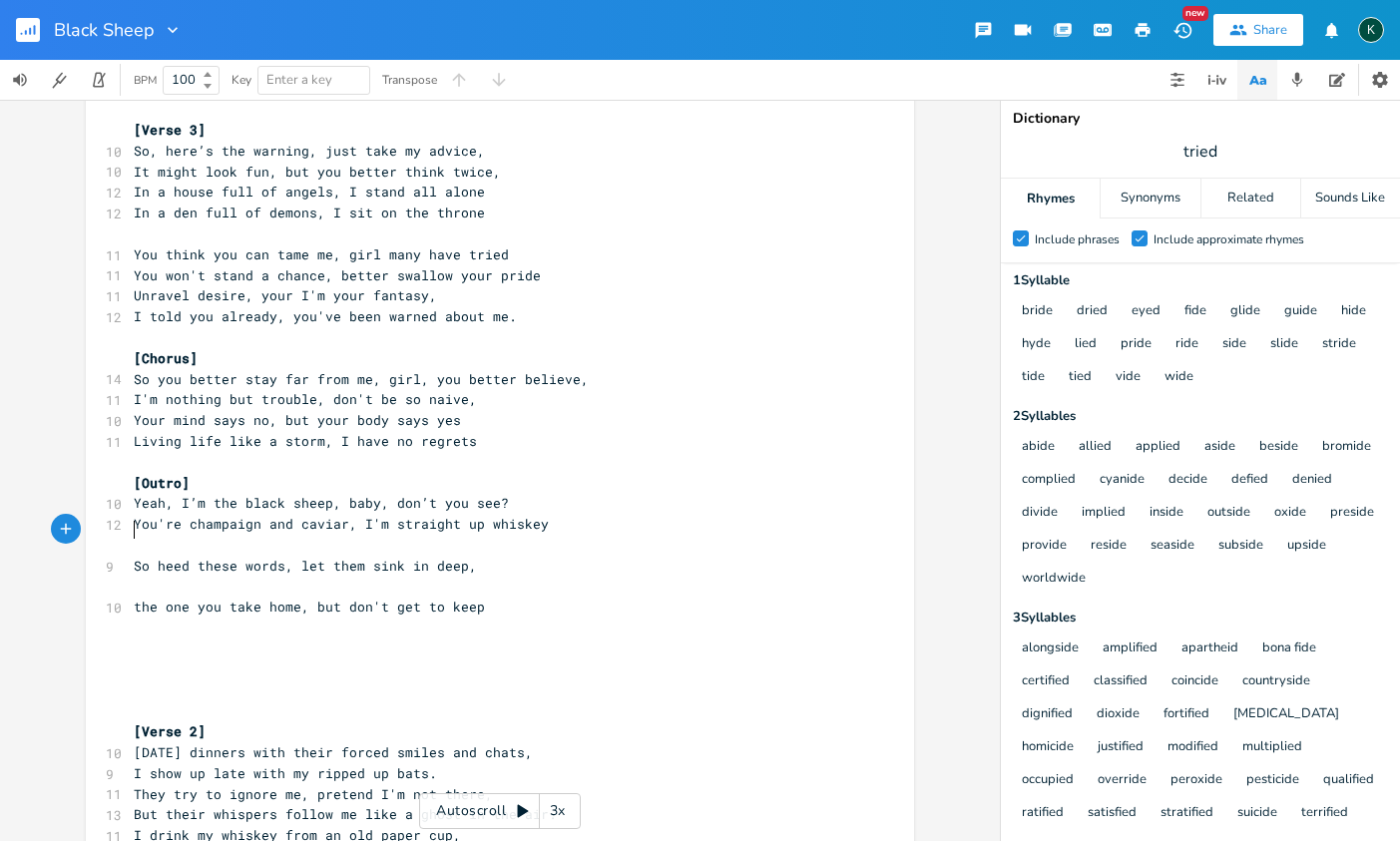 click on "​" at bounding box center [490, 587] 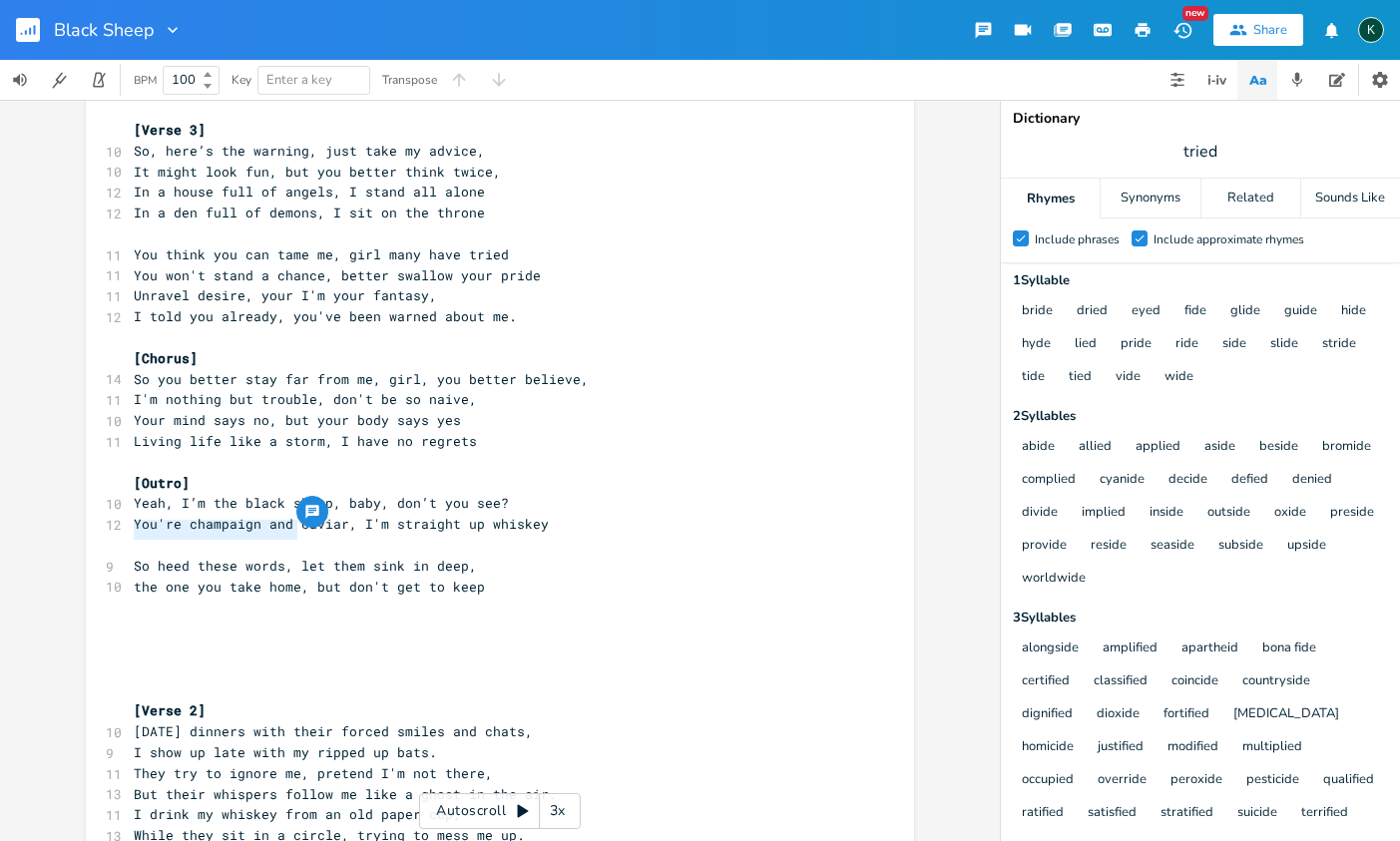 drag, startPoint x: 293, startPoint y: 534, endPoint x: 109, endPoint y: 532, distance: 184.0109 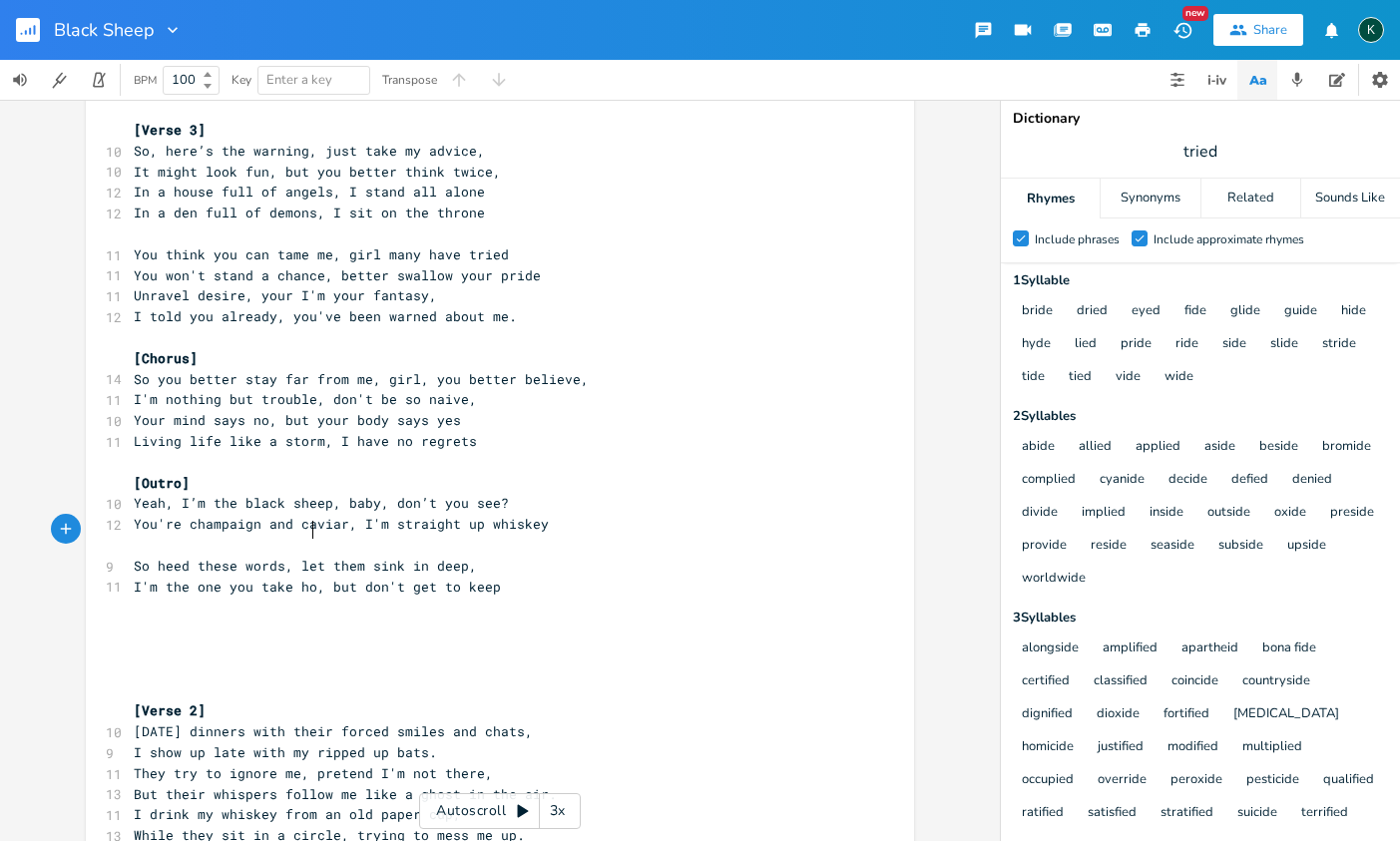 type on "I'm the one you take home" 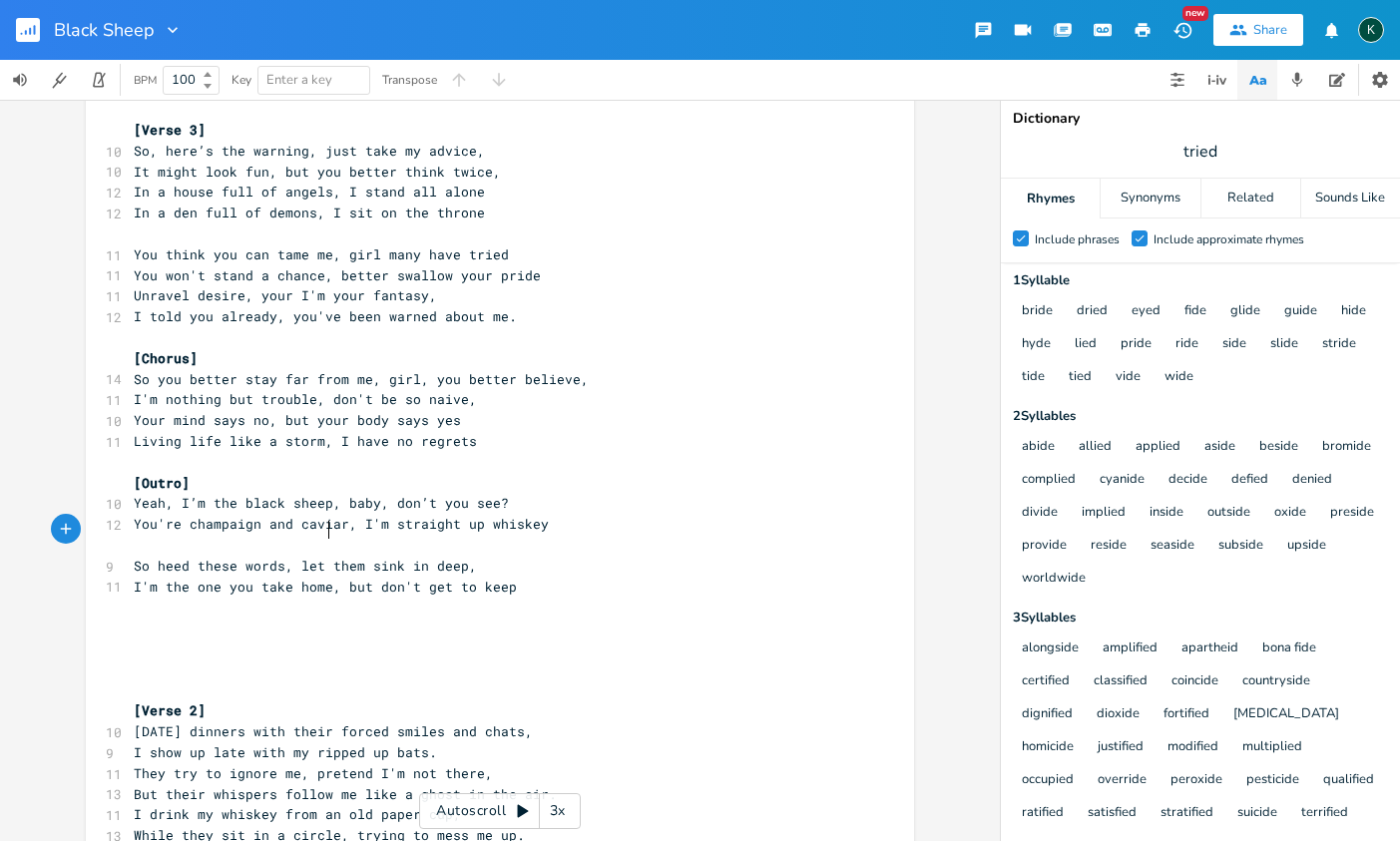 scroll, scrollTop: 0, scrollLeft: 129, axis: horizontal 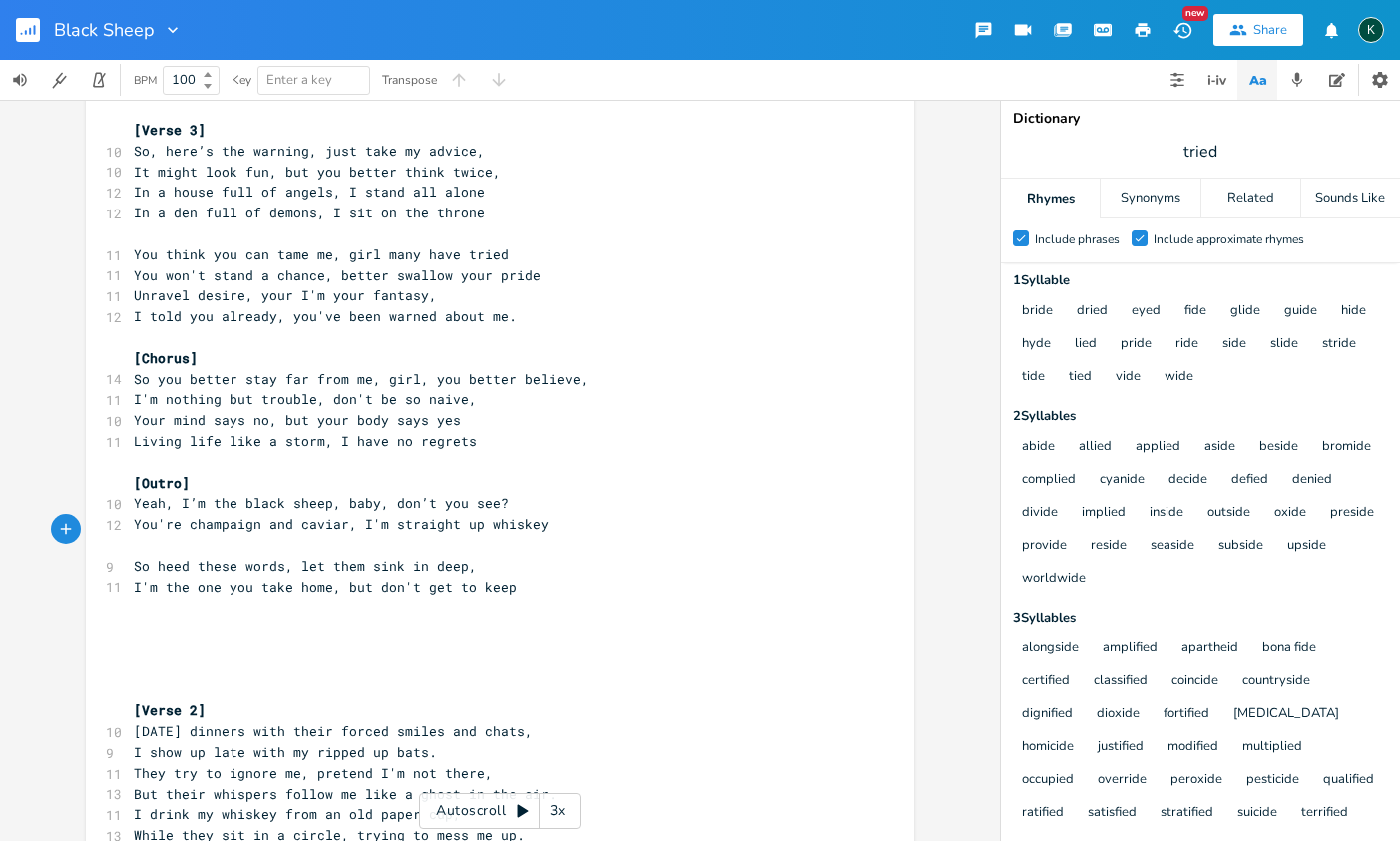 click on "​" at bounding box center (490, 545) 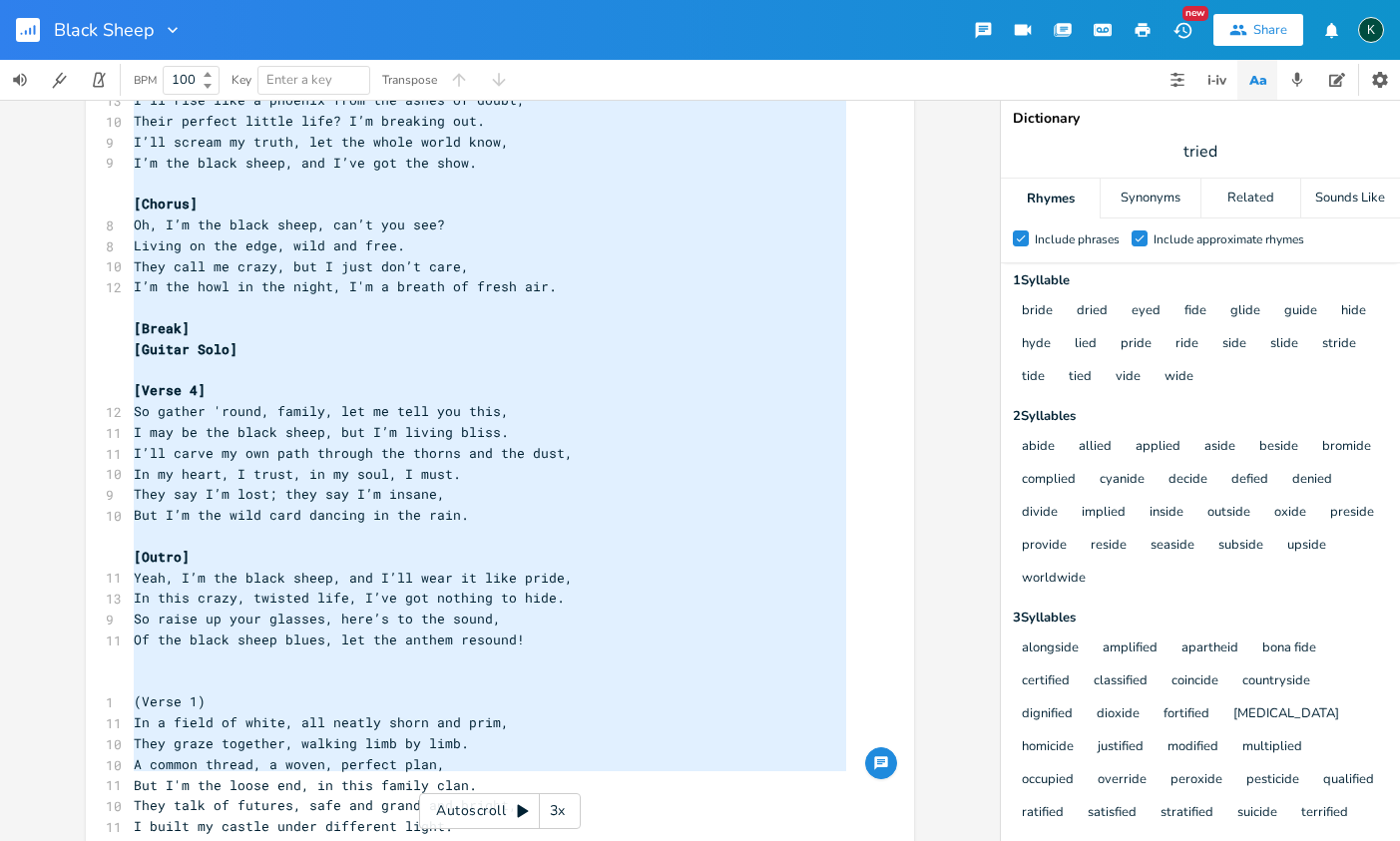 type on "[Verse 2]
Sunday dinners with their forced smiles and chats,
I show up late with my ripped up bats.
They try to ignore me, pretend I'm not there,
But their whispers follow me like a ghost in the air.
I drink my whiskey from an old paper cup,
While they sit in a circle, trying to mess me up.
[Refrain]
Yeah, I’m the black sheep, fightin' for my place,
I wear my scars like a proud embrace.
With a heart full of rock and a soul made of steel,
I'm the wild storm, and you better believe.
[Bridge]
Let them judge, let them stare,
I got my own demons, I got my own flare.
With every note I play, I break the chains,
I’ll sing my sorrows while I dance in the flames.
[Verse 3]
I’ll rise like a phoenix from the ashes of doubt,
Their perfect little life? I’m breaking out.
I’ll scream my truth, let the whole world know,
I’m the black sheep, and I’ve got the show.
[Chorus]
Oh, I’m the black sheep, can’t you see?
Living on the edge, wild and free.
They call me crazy, but I just don’t care,
I’m the howl in the night, I'..." 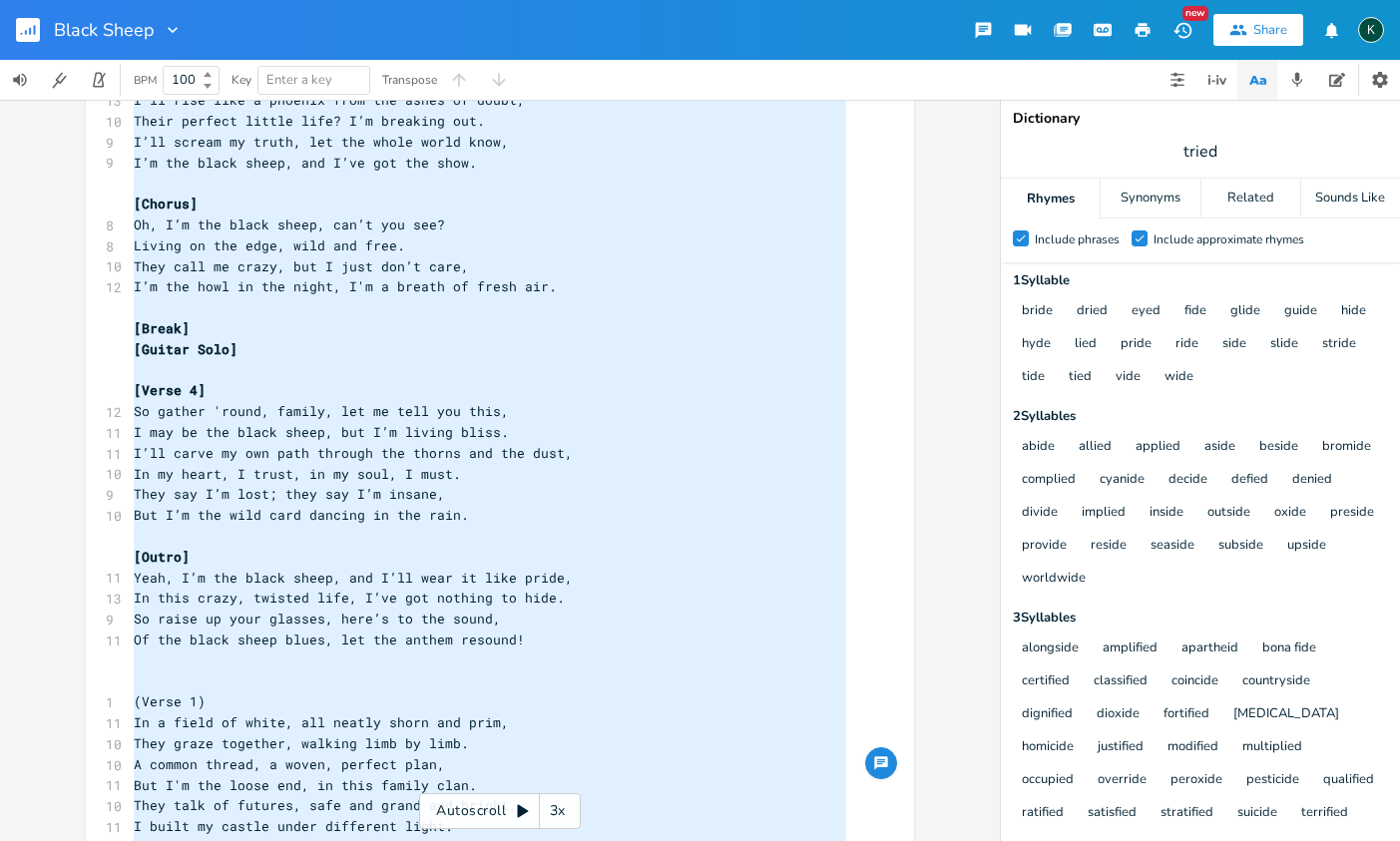 scroll, scrollTop: 2190, scrollLeft: 0, axis: vertical 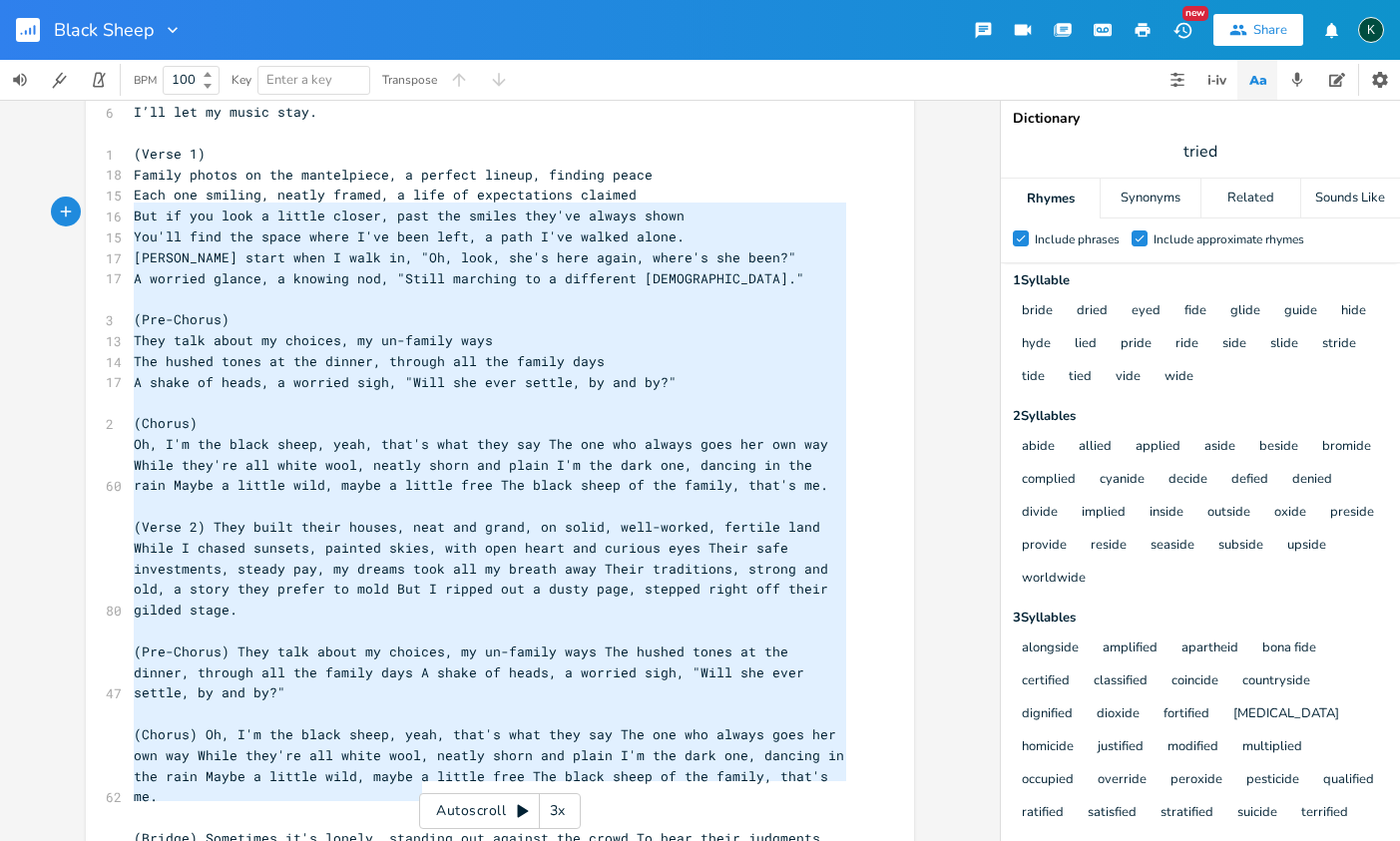 type on "(Chorus)
Oh, I'm the black sheep, yeah, that's what they say The one who always goes her own way While they're all white wool, neatly shorn and plain I'm the dark one, dancing in the rain Maybe a little wild, maybe a little free The black sheep of the family, that's me.
(Verse 2) They built their houses, neat and grand, on solid, well-worked, fertile land While I chased sunsets, painted skies, with open heart and curious eyes Their safe investments, steady pay, my dreams took all my breath away Their traditions, strong and old, a story they prefer to mold But I ripped out a dusty page, stepped right off their gilded stage.
(Pre-Chorus) They talk about my choices, my un-family ways The hushed tones at the dinner, through all the family days A shake of heads, a worried sigh, "Will she ever settle, by and by?"
(Chorus) Oh, I'm the black sheep, yeah, that's what they say The one who always goes her own way While they're all white wool, neatly shorn and plain I'm the dark one, dancing in the rain Maybe a li..." 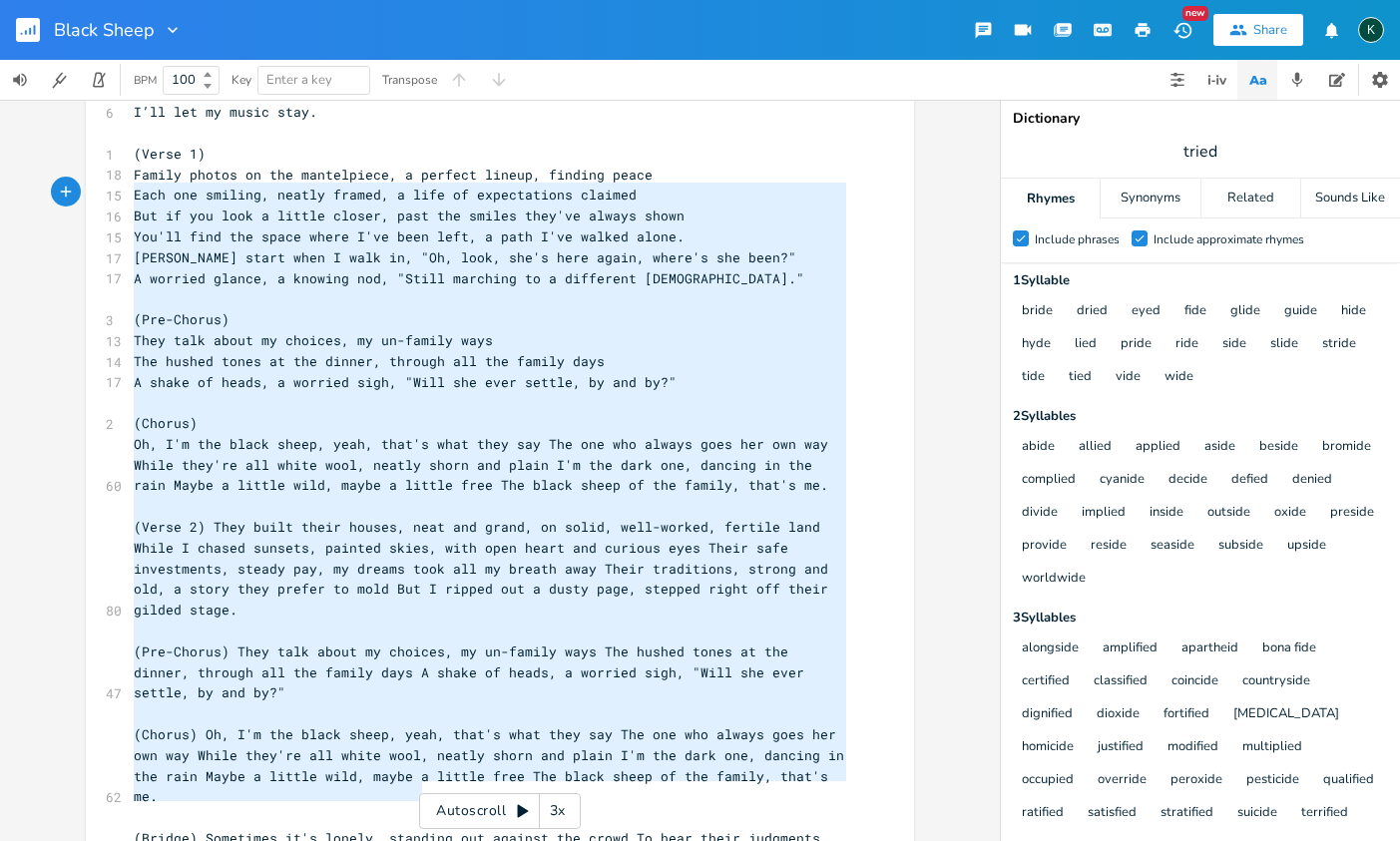 drag, startPoint x: 411, startPoint y: 785, endPoint x: 62, endPoint y: 195, distance: 685.49325 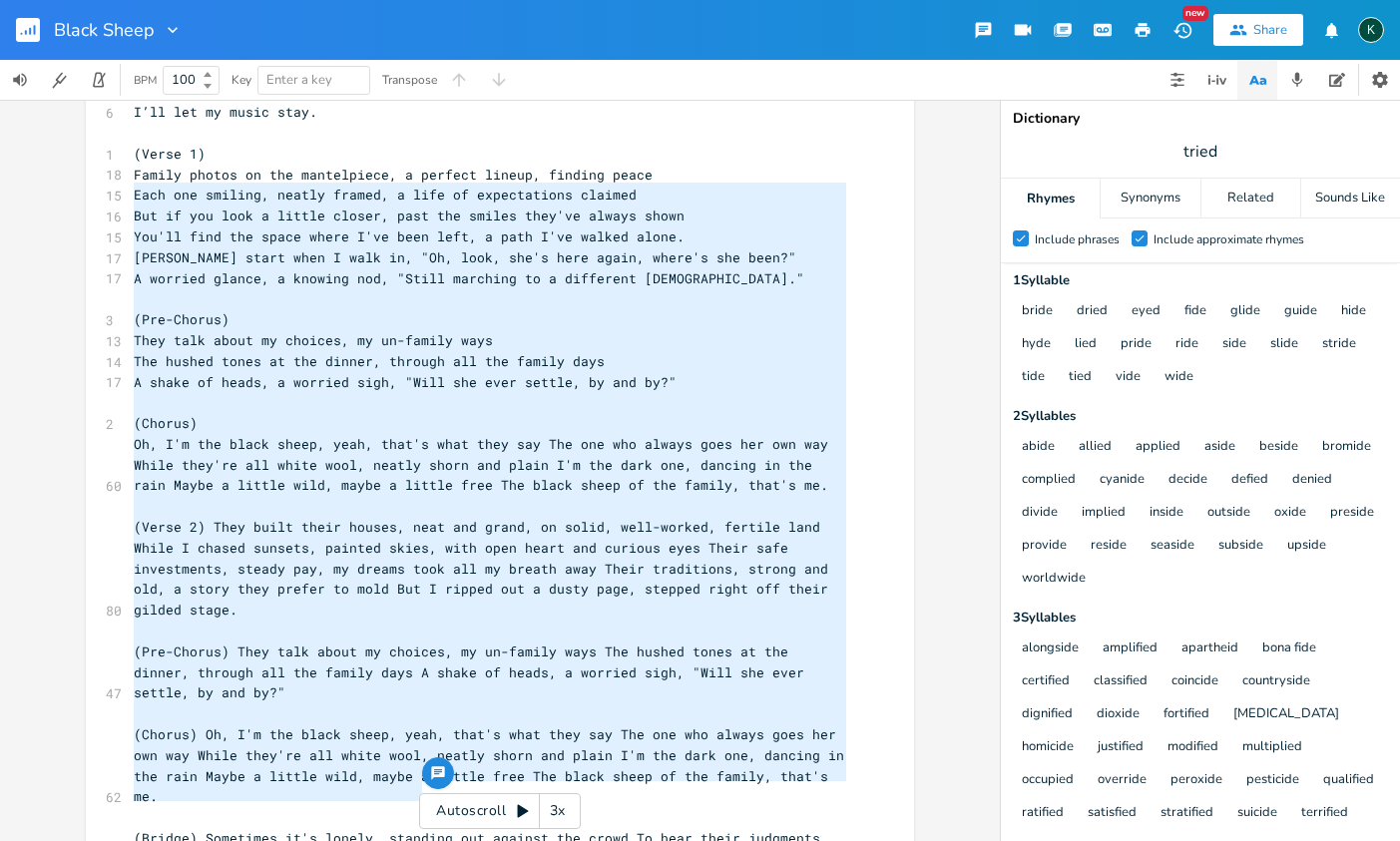 scroll, scrollTop: 5153, scrollLeft: 0, axis: vertical 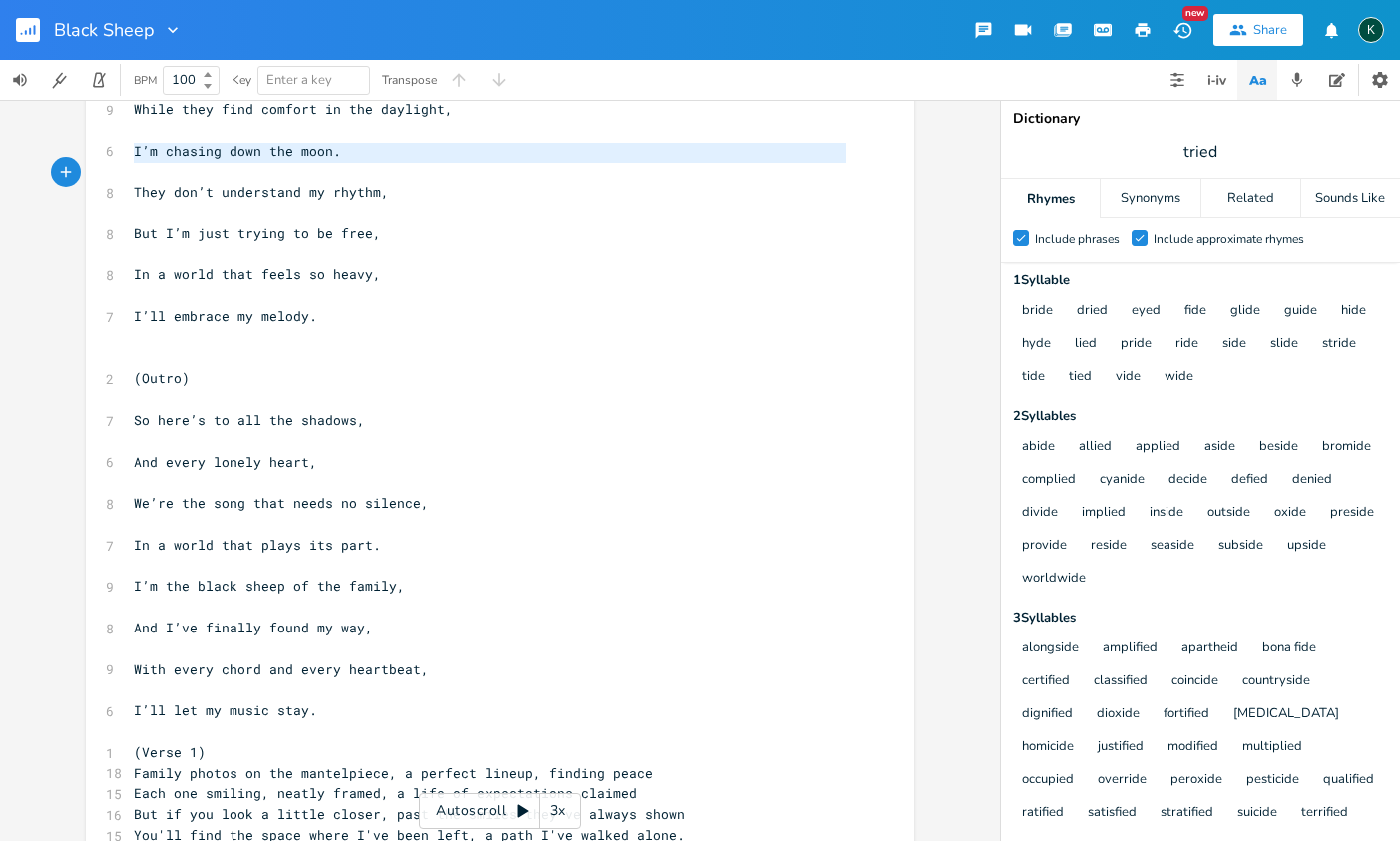 type on "(Outro)
So here’s to all the shadows,
And every lonely heart,
We’re the song that needs no silence,
In a world that plays its part.
I’m the black sheep of the family,
And I’ve finally found my way,
With every chord and every heartbeat,
I’ll let my music stay.
(Verse 1)
Family photos on the mantelpiece, a perfect lineup, finding peace
Each one smiling, neatly framed, a life of expectations claimed
But if you look a little closer, past the smiles they've always shown
You'll find the space where I've been left, a path I've walked alone.
The whispers start when I walk in, "Oh, look, she's here again, where's she been?"
A worried glance, a knowing nod, "Still marching to a different god."
(Pre-Chorus)
They talk about my choices, my un-family ways
The hushed tones at the dinner, through all the family days
A shake of heads, a worried sigh, "Will she ever settle, by and by?"" 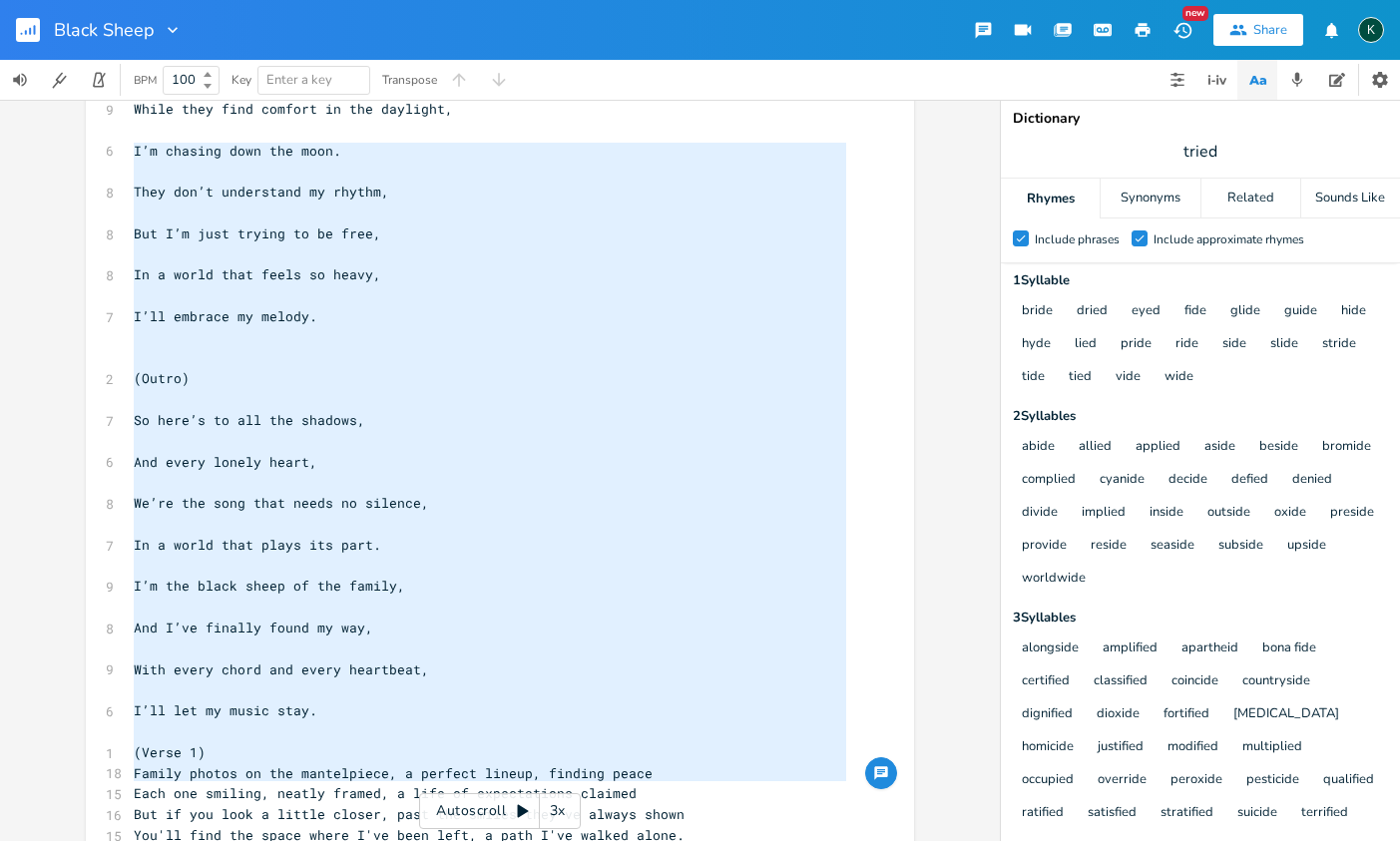 drag, startPoint x: 129, startPoint y: 148, endPoint x: 214, endPoint y: 840, distance: 697.201 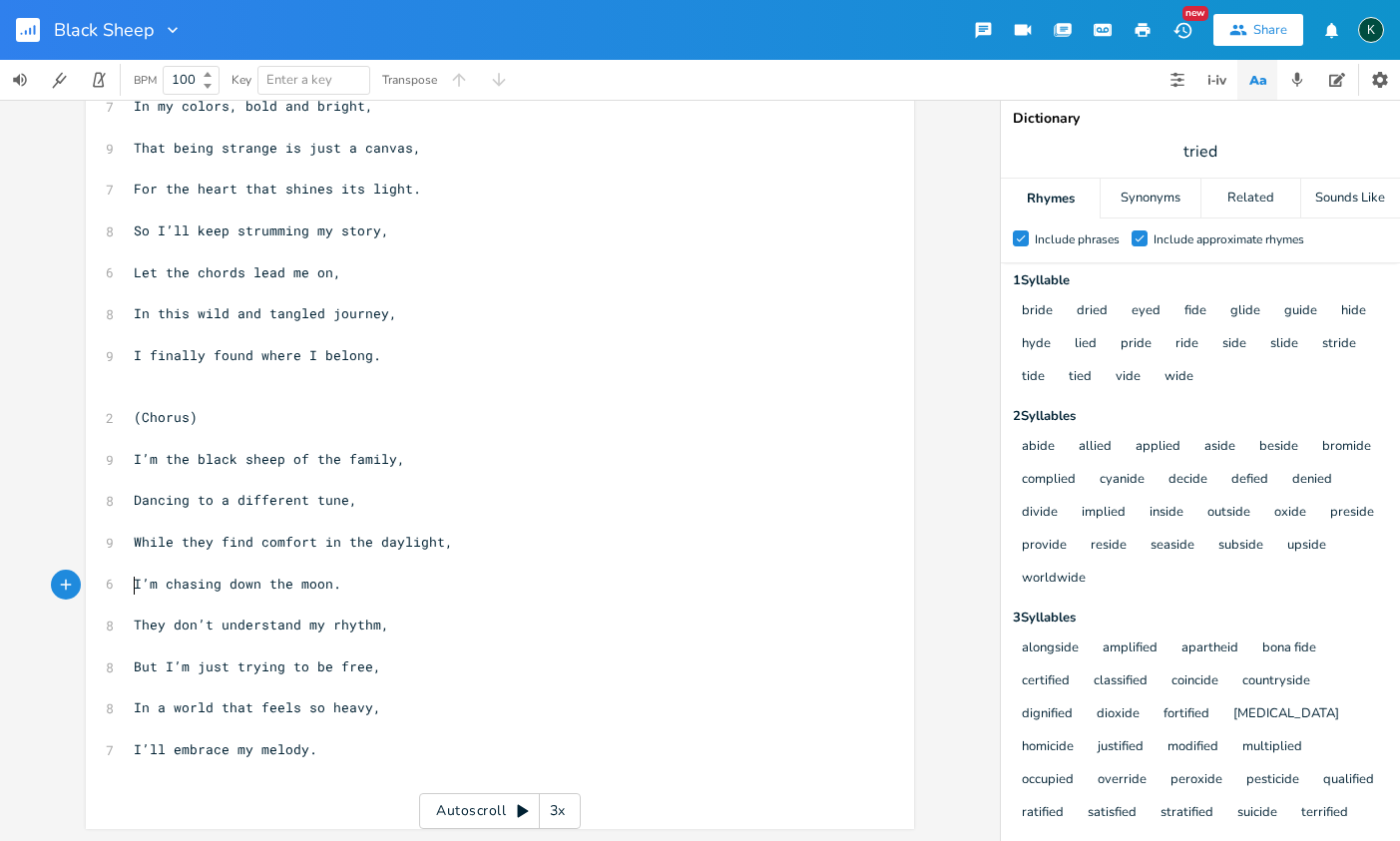 scroll, scrollTop: 4514, scrollLeft: 0, axis: vertical 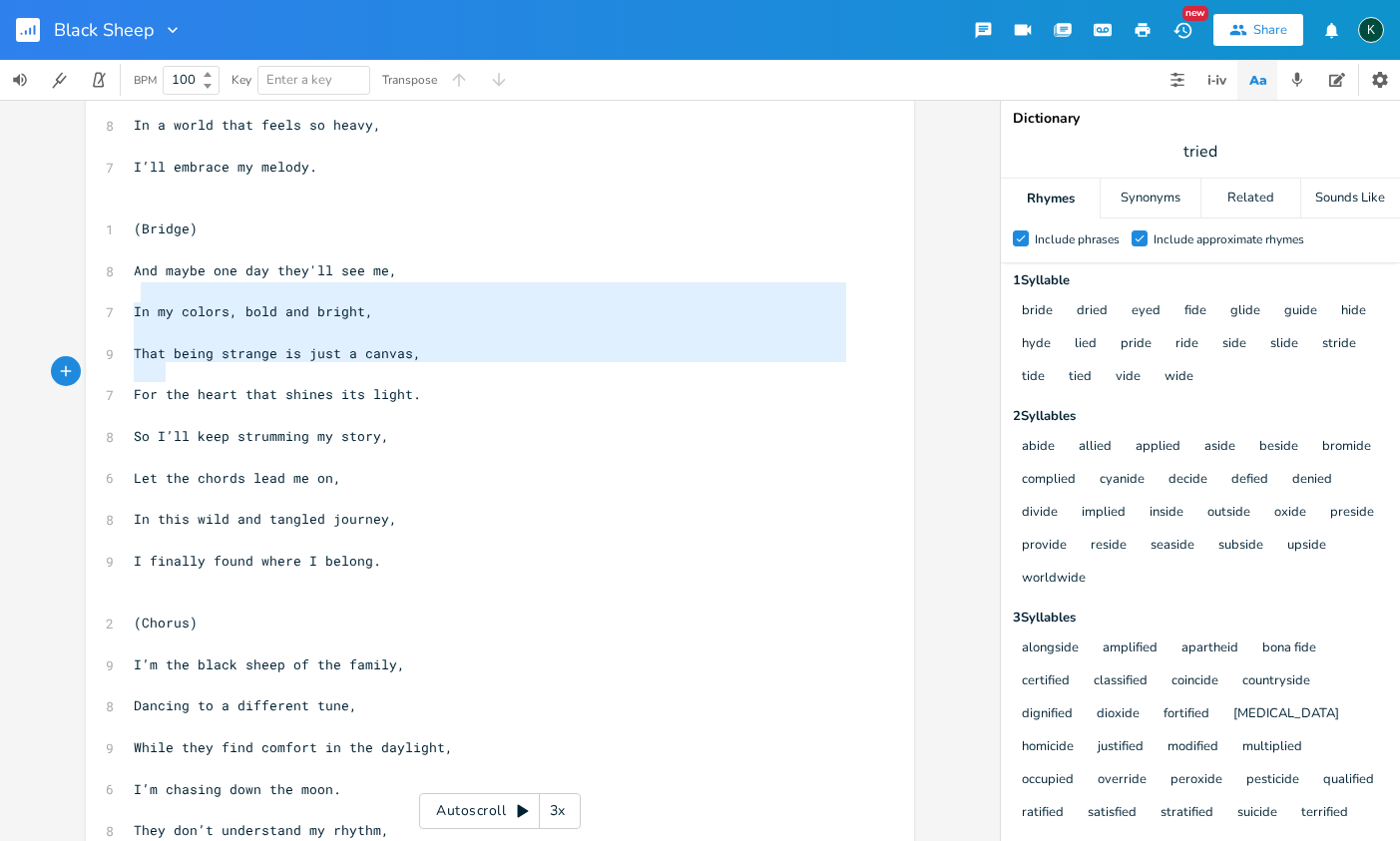 type on "et the chords lead me on,
In this wild and tangled journey,
I finally found where I belong.
(Chorus)
I’m the black sheep of the family,
Dancing to a different tune,
While they find comfort in the daylight,
I’m chasing down the moon.
They don’t understand my rhythm,
But I’m just trying to be free,
In a world that feels so heavy,
I’ll embrace my melody." 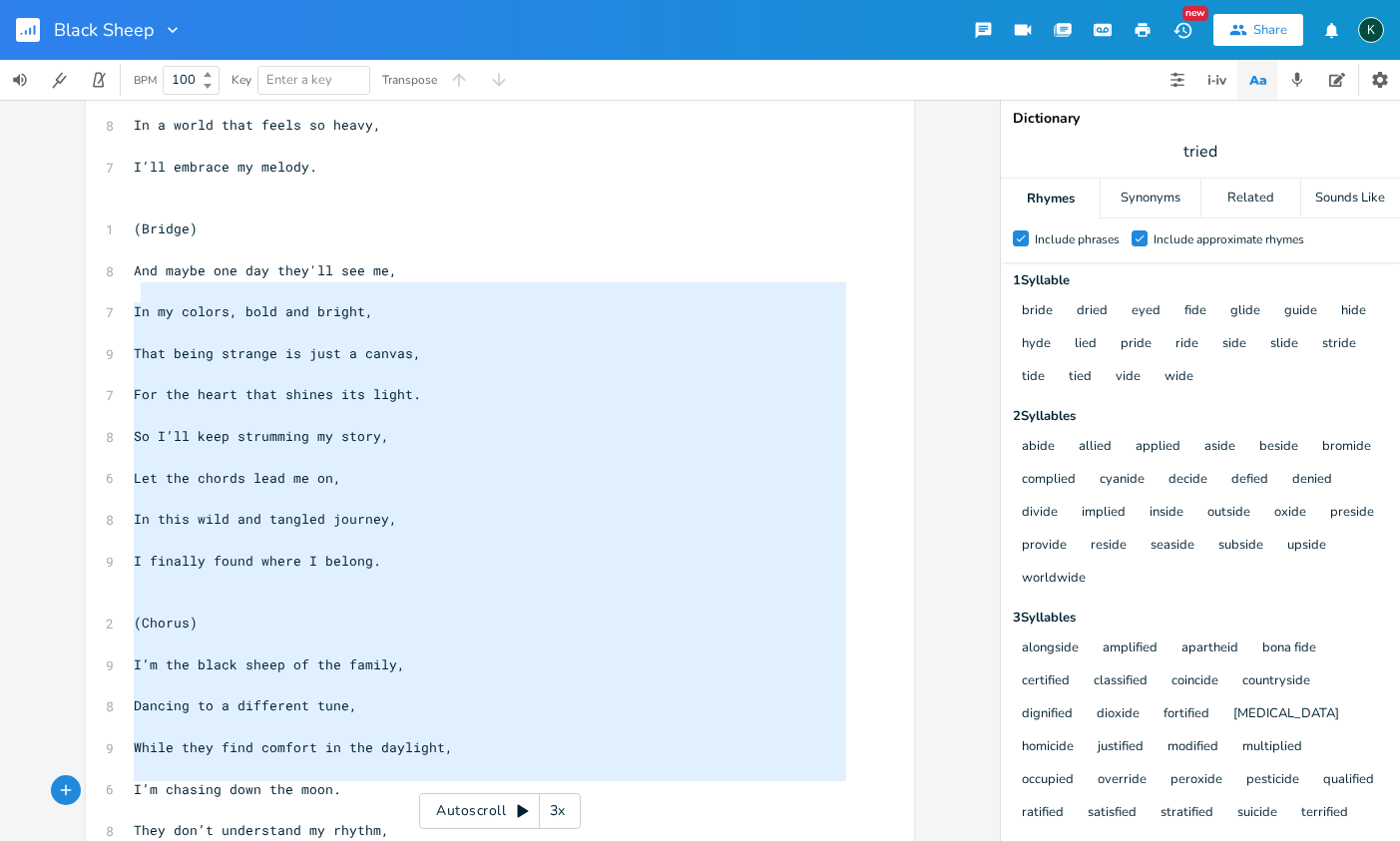 drag, startPoint x: 153, startPoint y: 351, endPoint x: 254, endPoint y: 840, distance: 499.32154 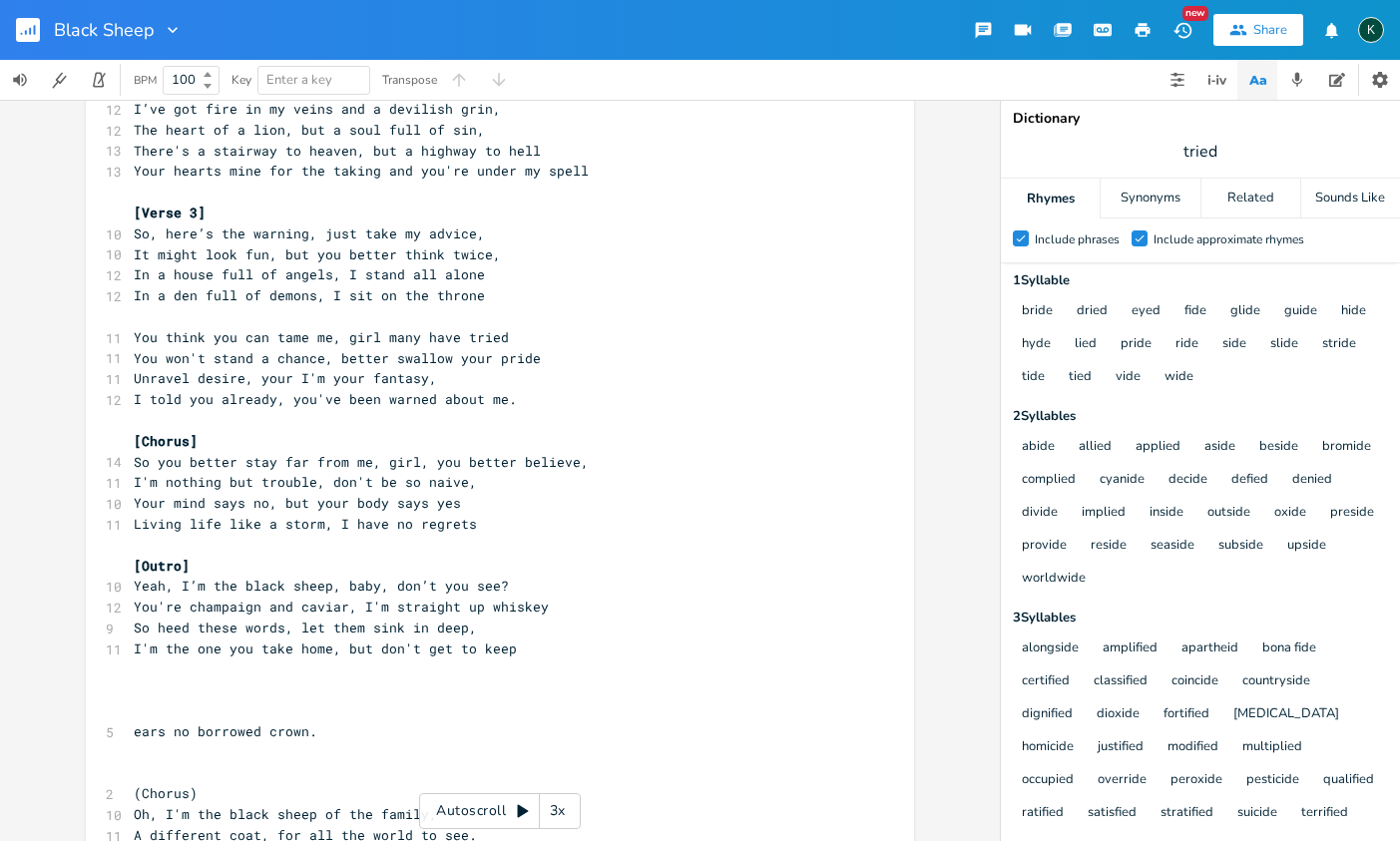 scroll, scrollTop: 1195, scrollLeft: 0, axis: vertical 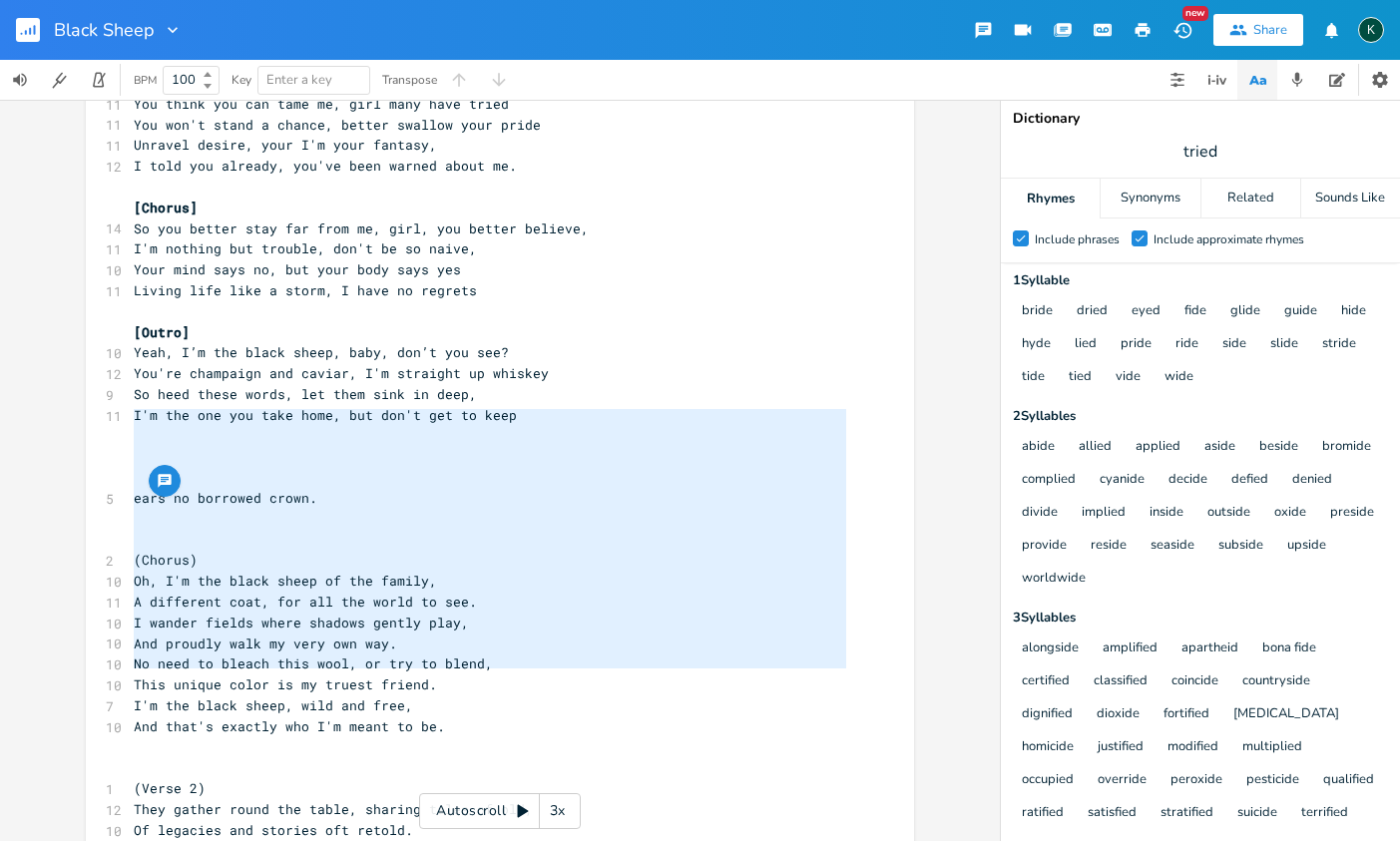type on "ears no borrowed crown.
(Chorus)
Oh, I'm the black sheep of the family,
A different coat, for all the world to see.
I wander fields where shadows gently play,
And proudly walk my very own way.
No need to bleach this wool, or try to blend,
This unique color is my truest friend.
I'm the black sheep, wild and free,
And that's exactly who I'm meant to be.
(Verse 2)" 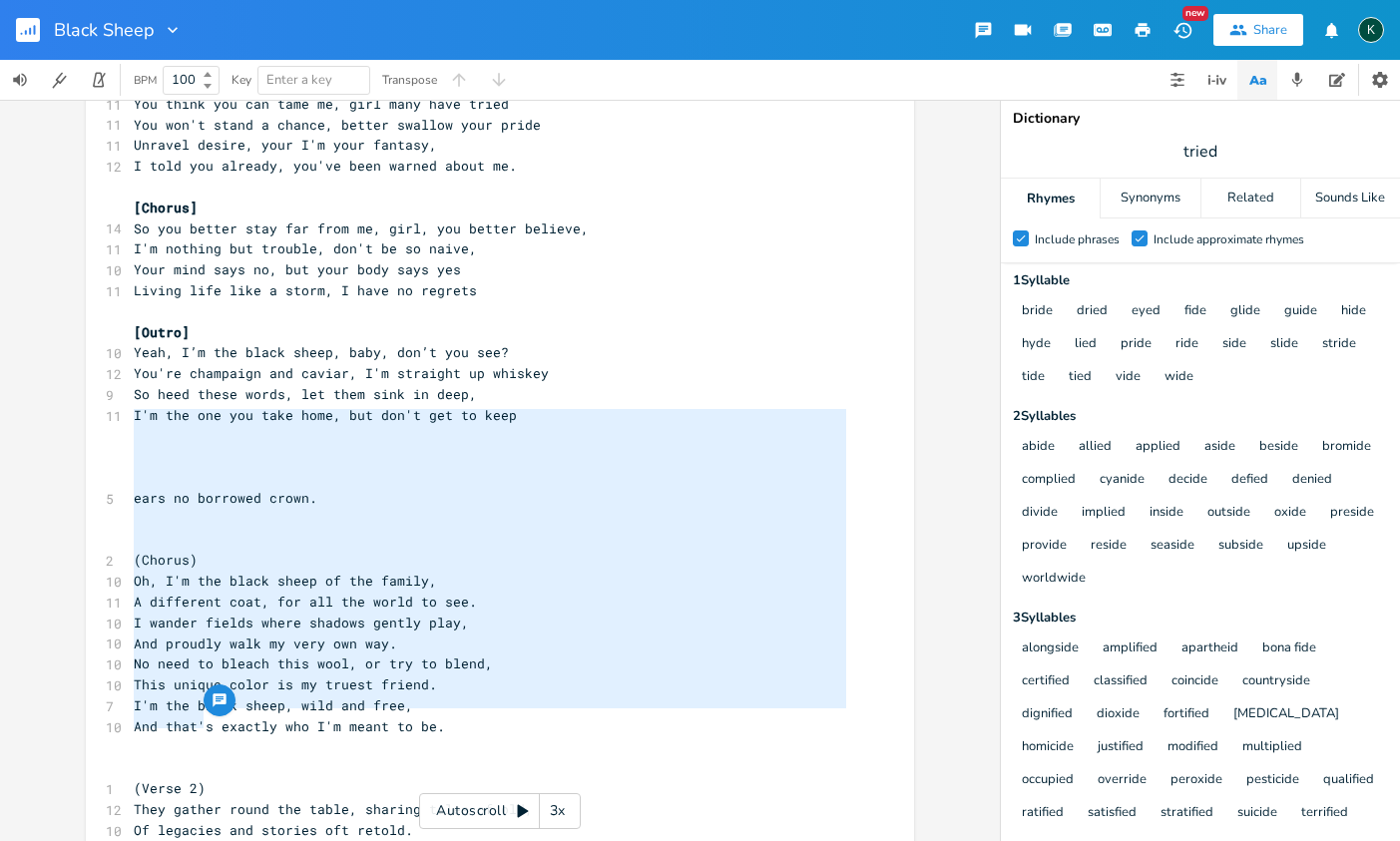 drag, startPoint x: 126, startPoint y: 409, endPoint x: 209, endPoint y: 722, distance: 323.81785 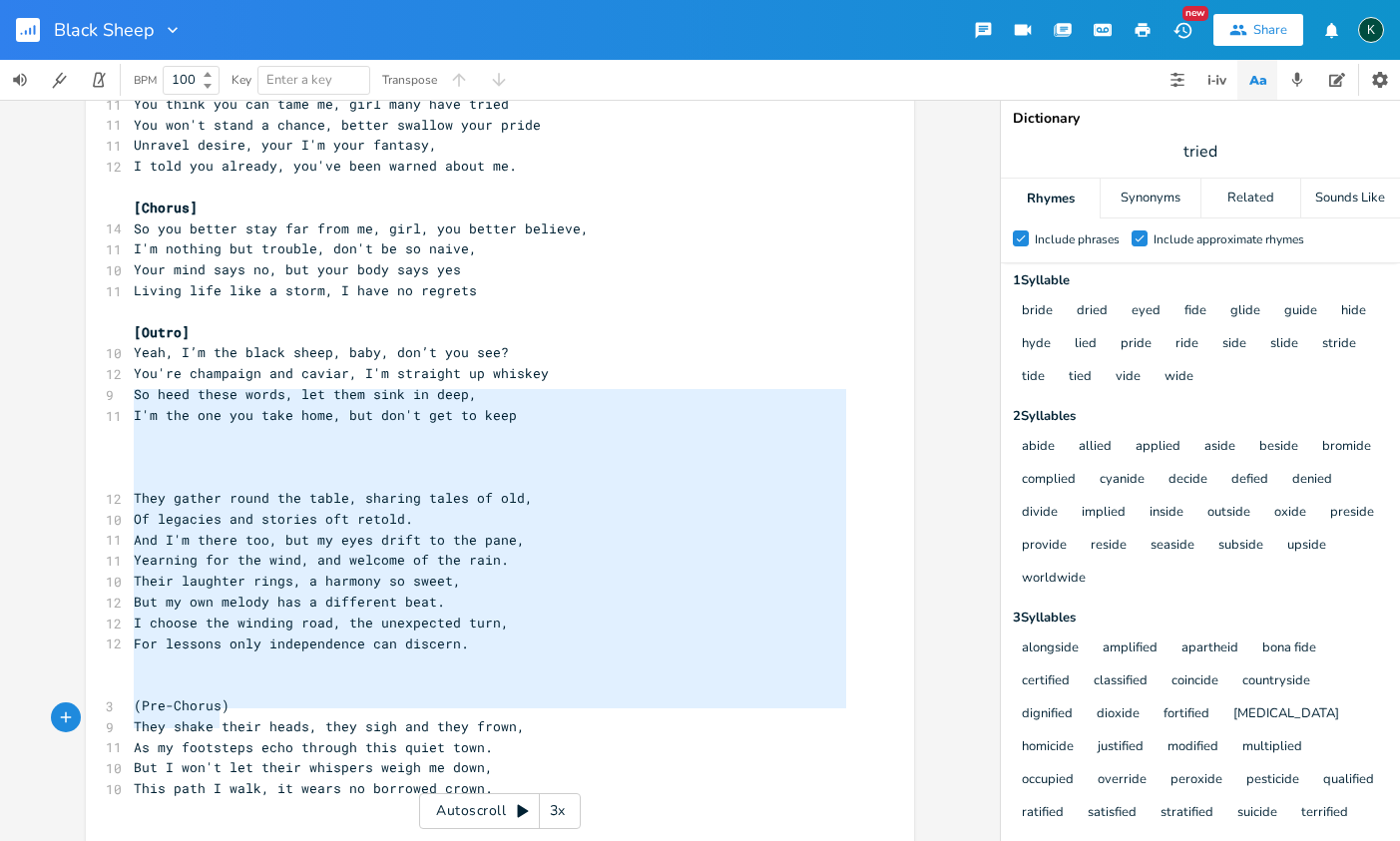 type on "They gather round the table, sharing tales of old,
Of legacies and stories oft retold.
And I'm there too, but my eyes drift to the pane,
Yearning for the wind, and welcome of the rain.
Their laughter rings, a harmony so sweet,
But my own melody has a different beat.
I choose the winding road, the unexpected turn,
For lessons only independence can discern.
(Pre-Chorus)
They shake their heads, they sigh and they frown,
As my footsteps echo through this quiet town.
But I won't let their whispers weigh me down,
This path I walk, it wears no borrowed crown." 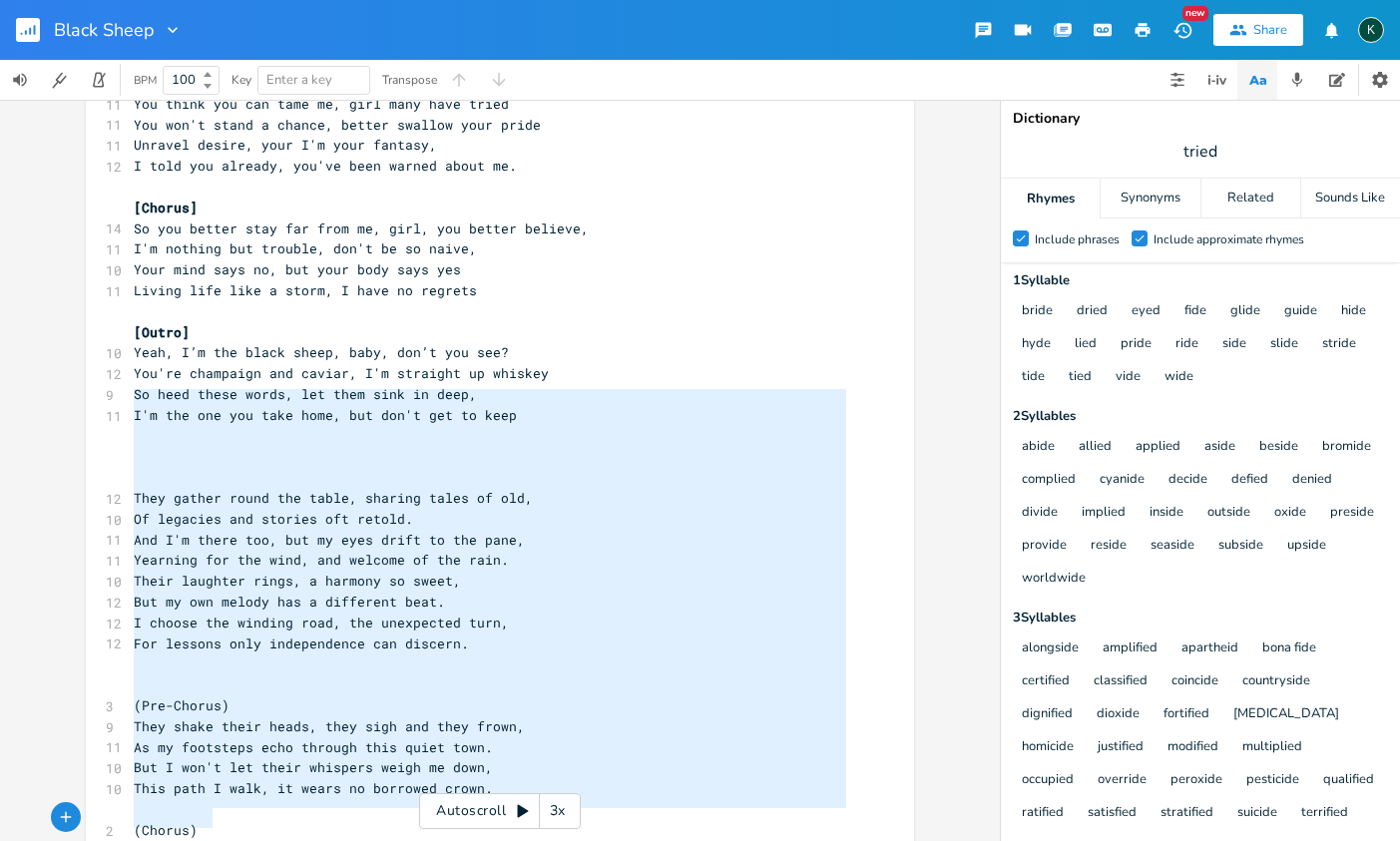 type on "They gather round the table, sharing tales of old,
Of legacies and stories oft retold.
And I'm there too, but my eyes drift to the pane,
Yearning for the wind, and welcome of the rain.
Their laughter rings, a harmony so sweet,
But my own melody has a different beat.
I choose the winding road, the unexpected turn,
For lessons only independence can discern.
(Pre-Chorus)
They shake their heads, they sigh and they frown,
As my footsteps echo through this quiet town.
But I won't let their whispers weigh me down,
This path I walk, it wears no borrowed crown.
(Chorus)
Oh, I'm the black sheep of the family,
A different coat, for all the world to see.
I wander fi" 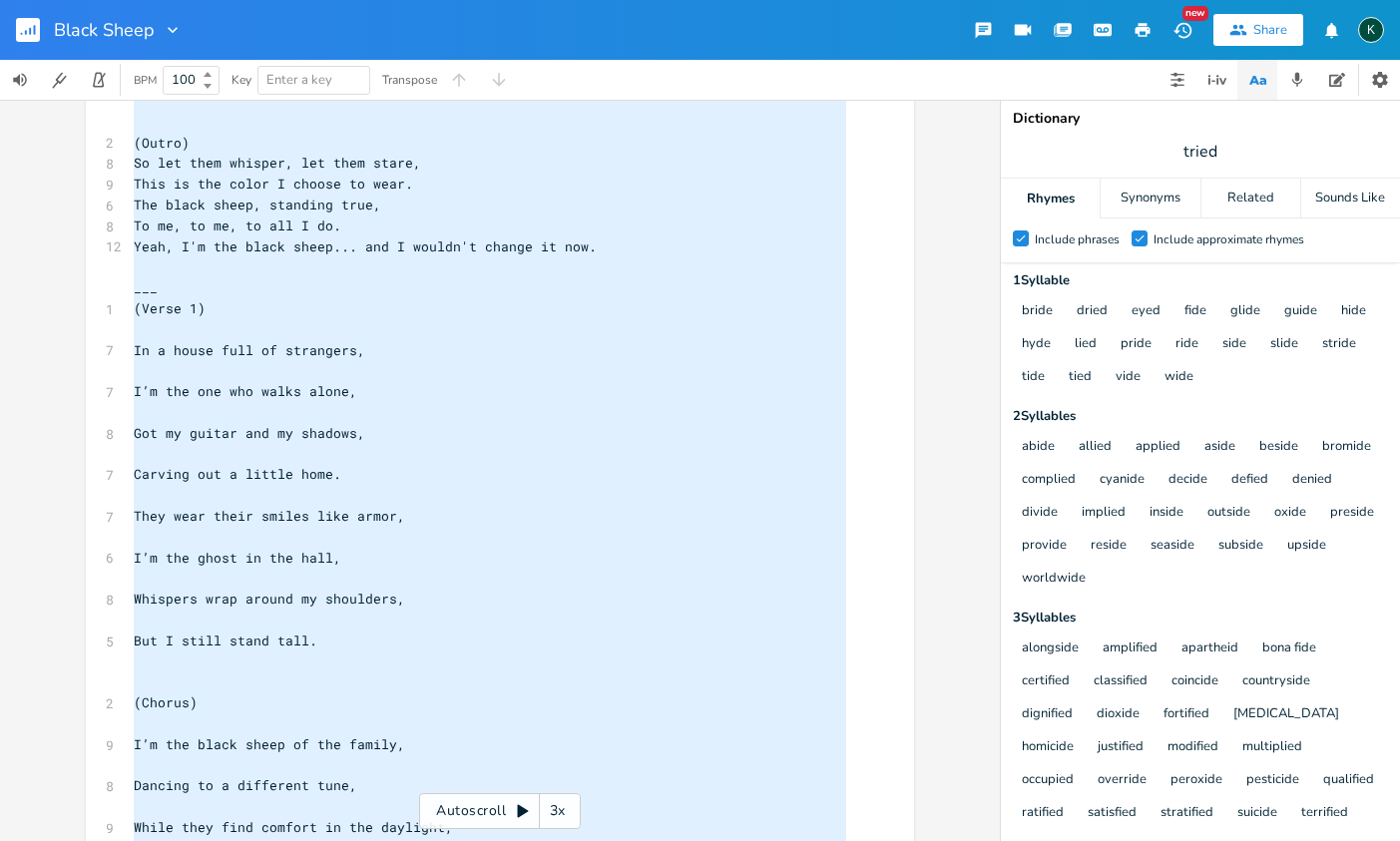 type on "elds where shadows gently play,
And proudly walk my very own way.
No need to bleach this wool, or try to blend,
This unique color is my truest friend.
I'm the black sheep, wild and free,
And that's exactly who I'm meant to be.
(Bridge)
Sometimes it's lonely, standing all alone,
A separate seed, from their familiar stone.
But freedom's a comfort, known only to my soul,
Making fractured pieces beautifully whole.
The pressure's heavy, the gaze is cold and keen,
But this story's mine, a vibrant, inner scene.
(Chorus)
Oh, I'm the black sheep of the family,
A different coat, for all the world to see.
I wander fields where shadows gently play,
And proudly walk my very own way.
No need to bleach this wool, or try to blend,
This unique color is my truest friend.
I'm the black sheep, wild and free,
And that's exactly who I'm meant to be.
(Outro)
So let them whisper, let them stare,
This is the color I choose to wear.
The black sheep, standing true,
To me, to me, to all I do.
Yeah, I'm the black sheep... and I..." 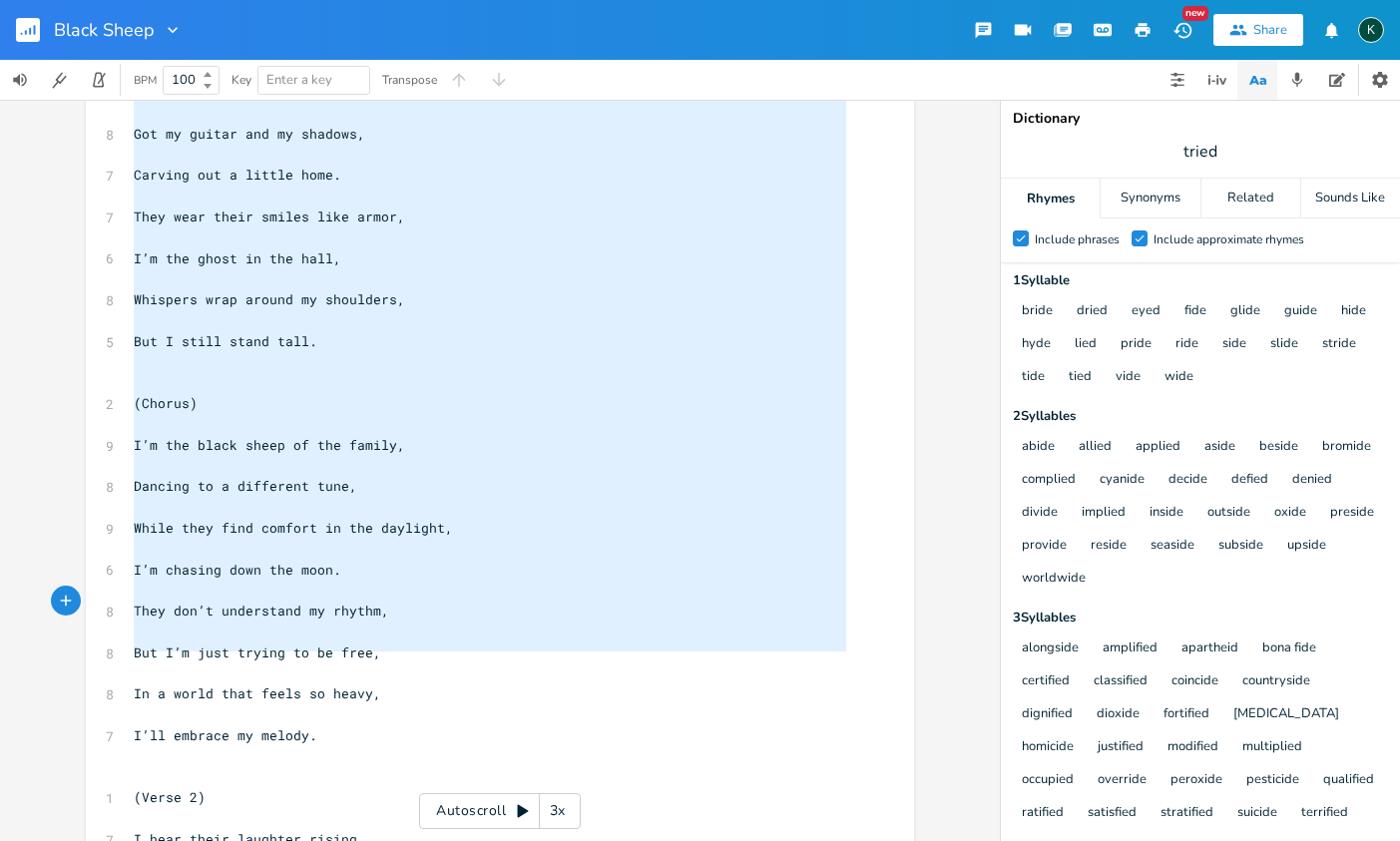 drag, startPoint x: 141, startPoint y: 383, endPoint x: 256, endPoint y: 840, distance: 471.24728 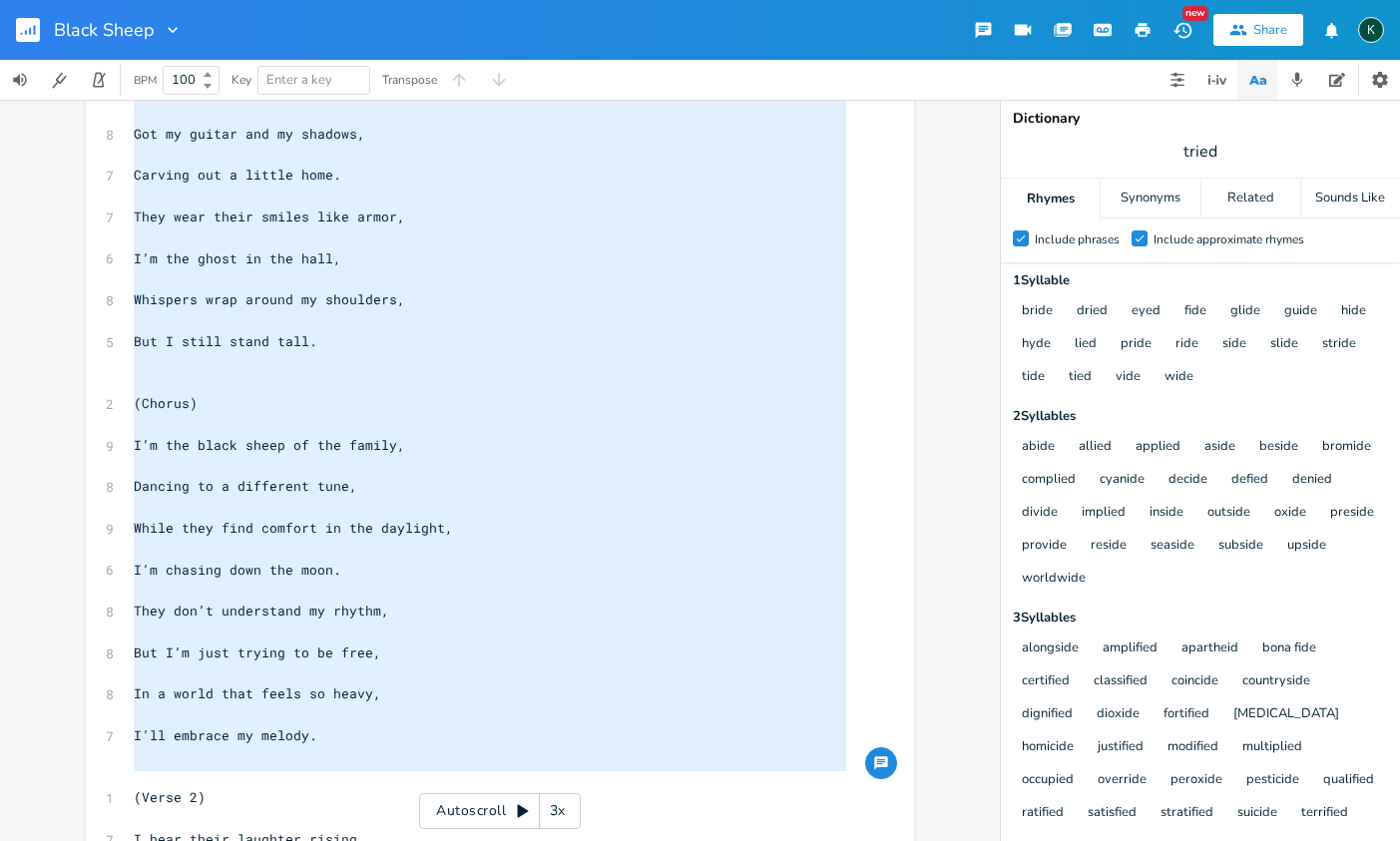 scroll, scrollTop: 0, scrollLeft: 0, axis: both 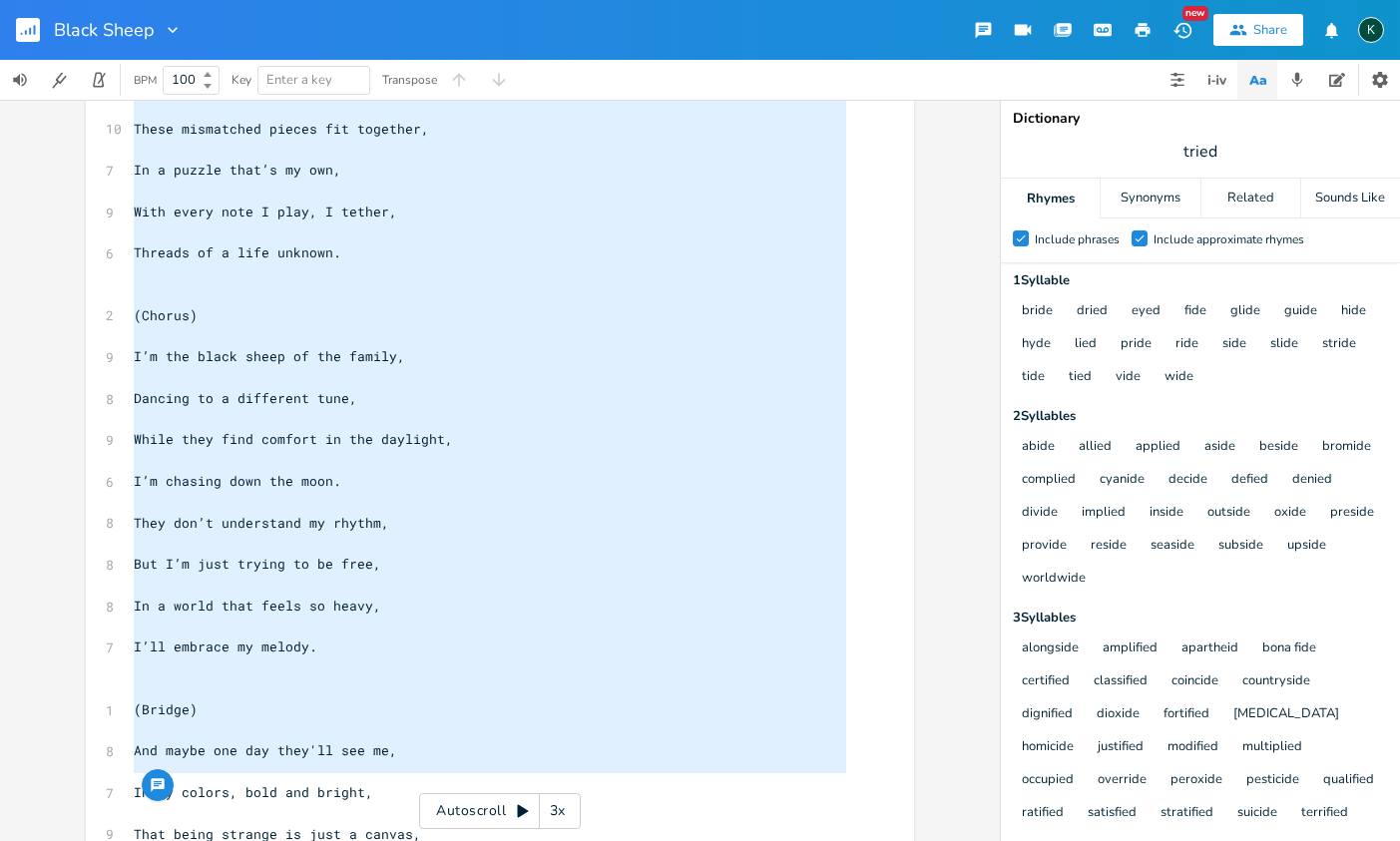 type on "elds where shadows gently play,
And proudly walk my very own way.
No need to bleach this wool, or try to blend,
This unique color is my truest friend.
I'm the black sheep, wild and free,
And that's exactly who I'm meant to be.
(Bridge)
Sometimes it's lonely, standing all alone,
A separate seed, from their familiar stone.
But freedom's a comfort, known only to my soul,
Making fractured pieces beautifully whole.
The pressure's heavy, the gaze is cold and keen,
But this story's mine, a vibrant, inner scene.
(Chorus)
Oh, I'm the black sheep of the family,
A different coat, for all the world to see.
I wander fields where shadows gently play,
And proudly walk my very own way.
No need to bleach this wool, or try to blend,
This unique color is my truest friend.
I'm the black sheep, wild and free,
And that's exactly who I'm meant to be.
(Outro)
So let them whisper, let them stare,
This is the color I choose to wear.
The black sheep, standing true,
To me, to me, to all I do.
Yeah, I'm the black sheep... and I ..." 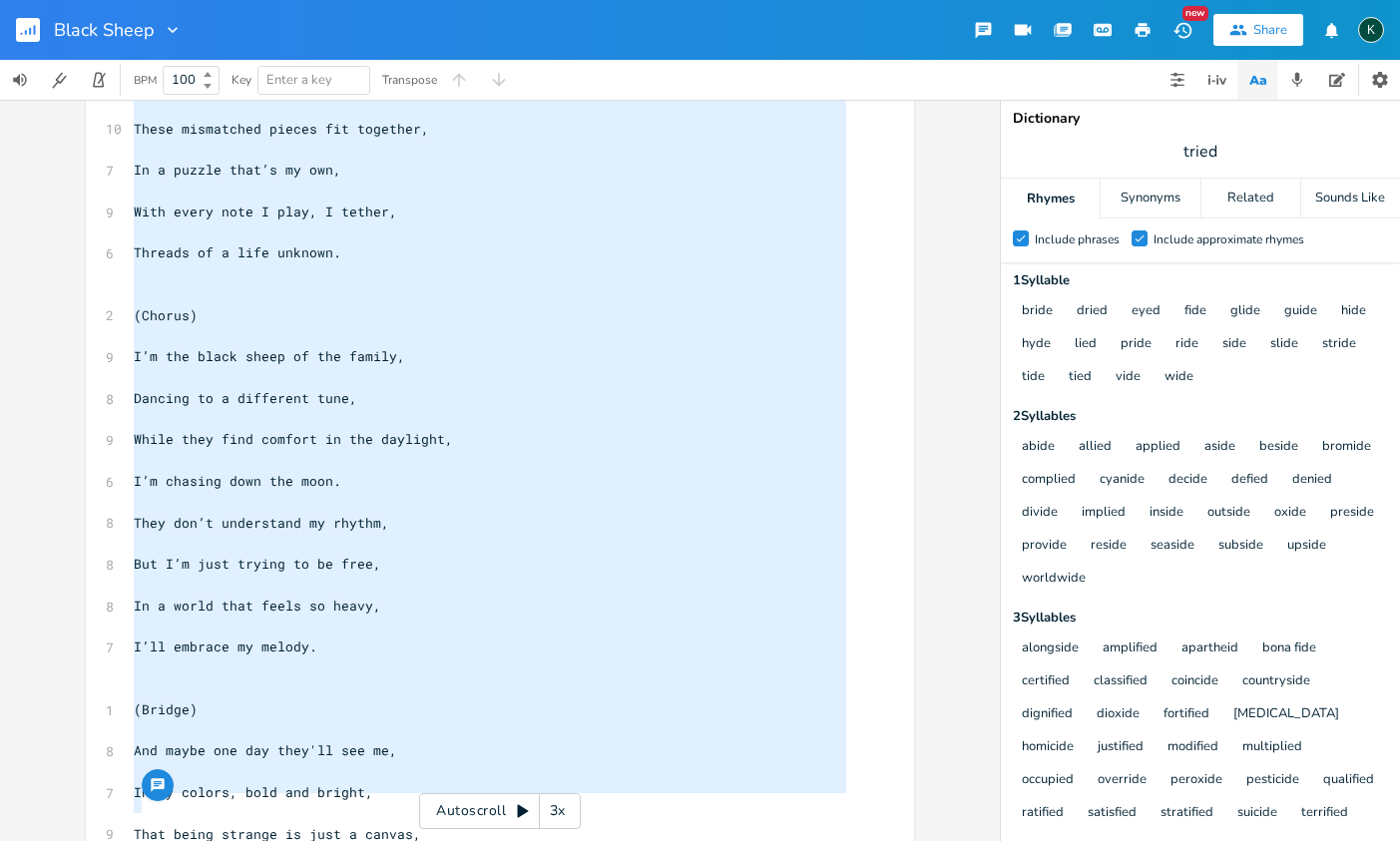 drag, startPoint x: 130, startPoint y: 656, endPoint x: 327, endPoint y: 792, distance: 239.38463 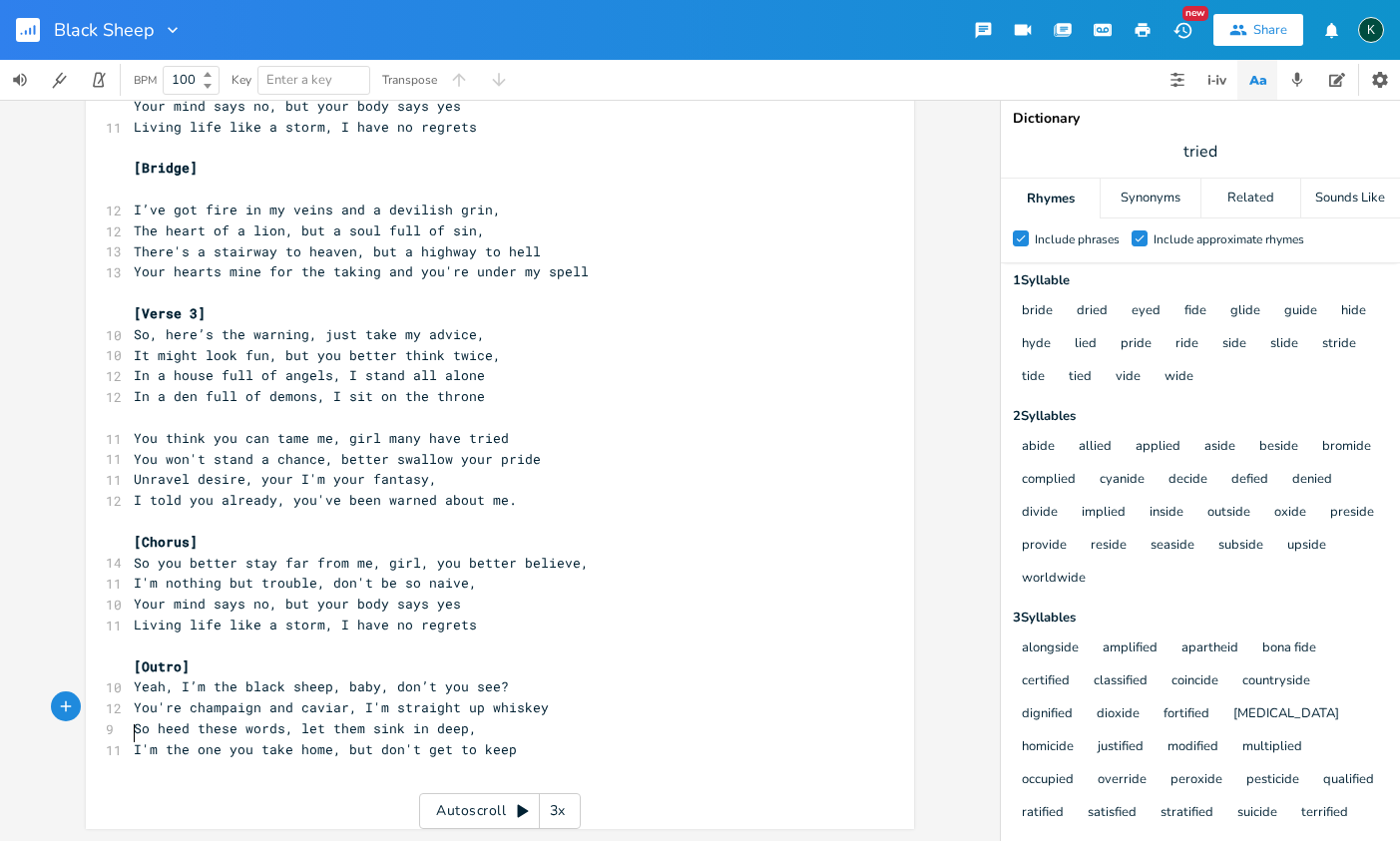 scroll, scrollTop: 803, scrollLeft: 0, axis: vertical 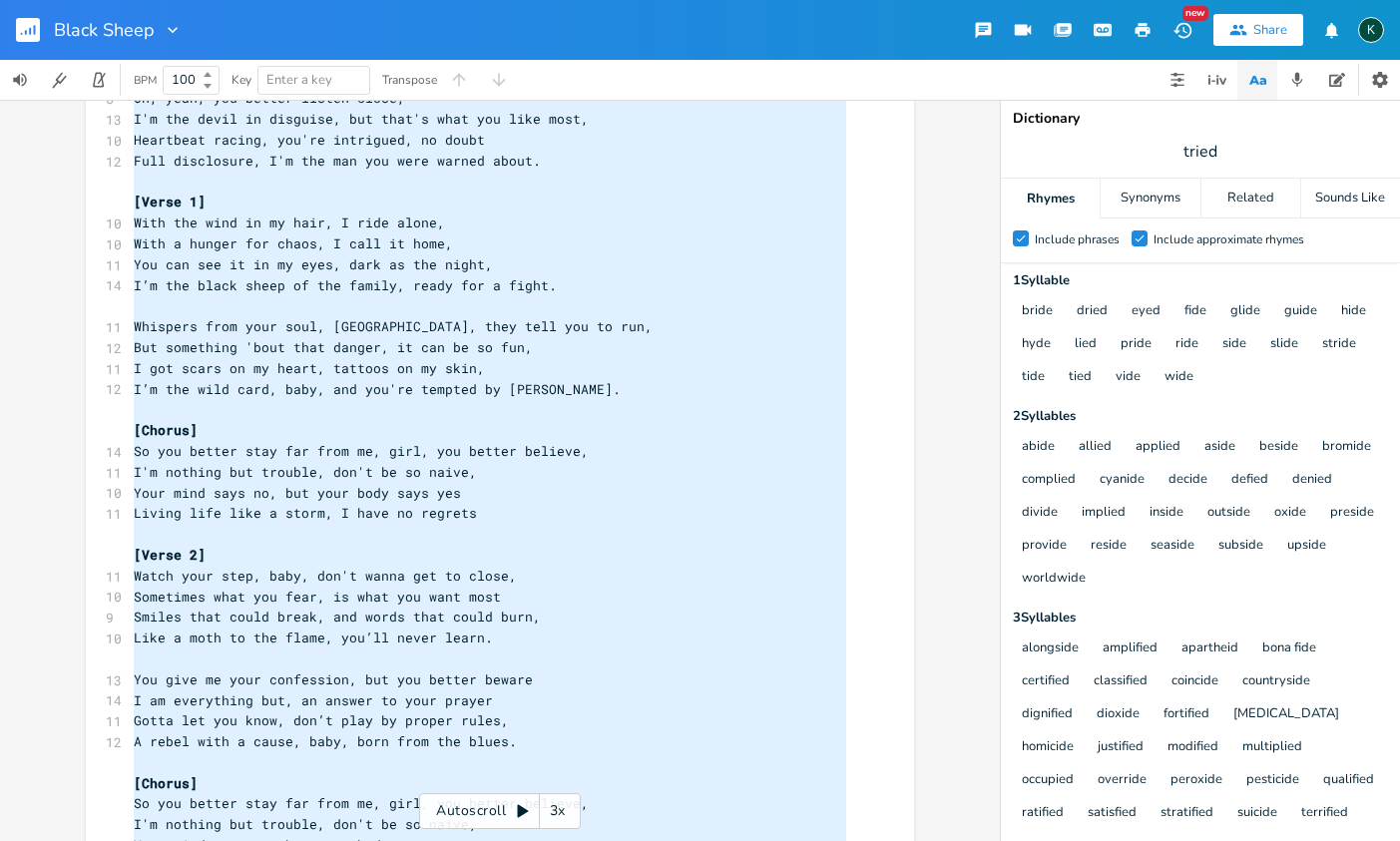 drag, startPoint x: 510, startPoint y: 754, endPoint x: -86, endPoint y: -74, distance: 1020.19606 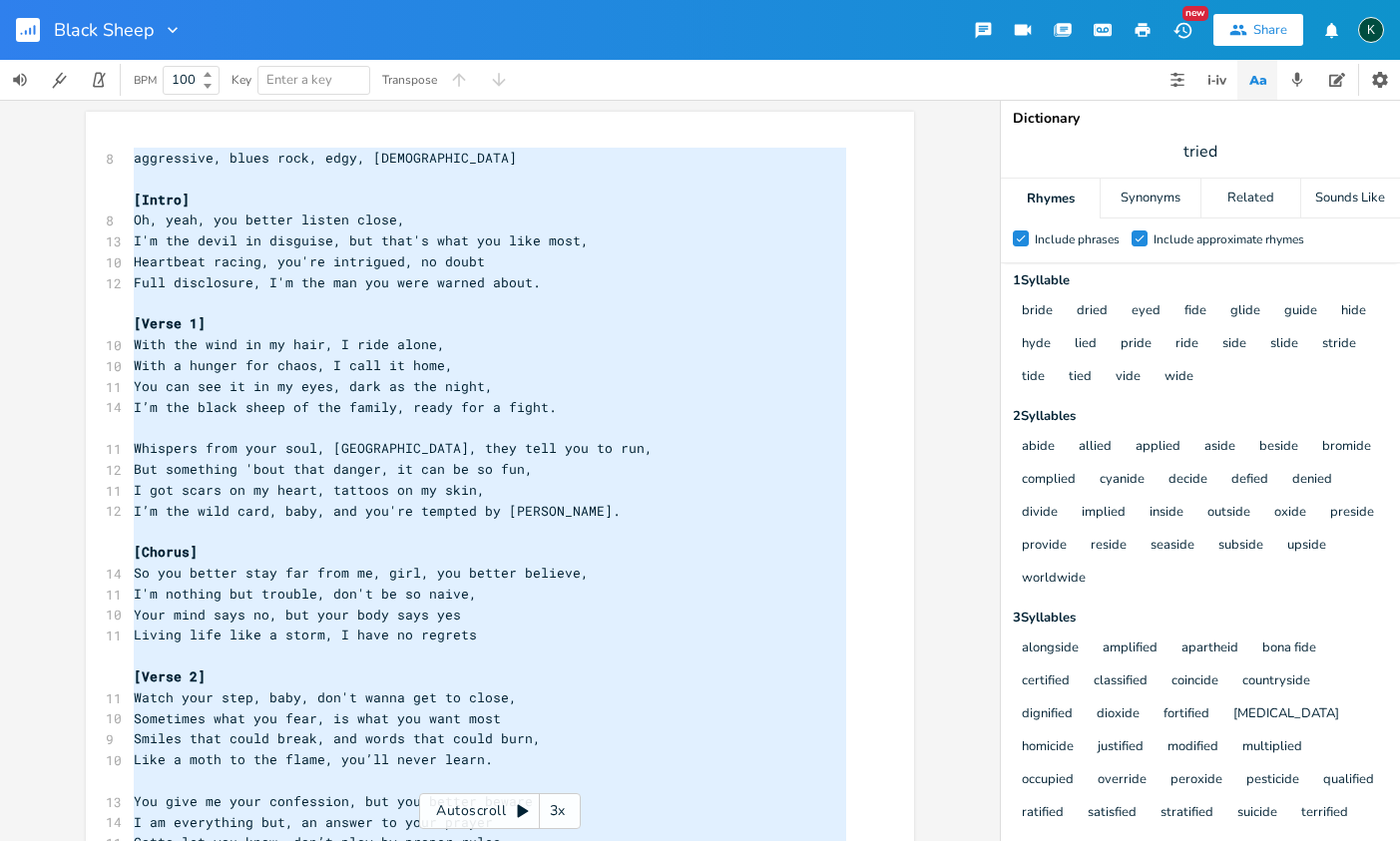 scroll, scrollTop: 1051, scrollLeft: 0, axis: vertical 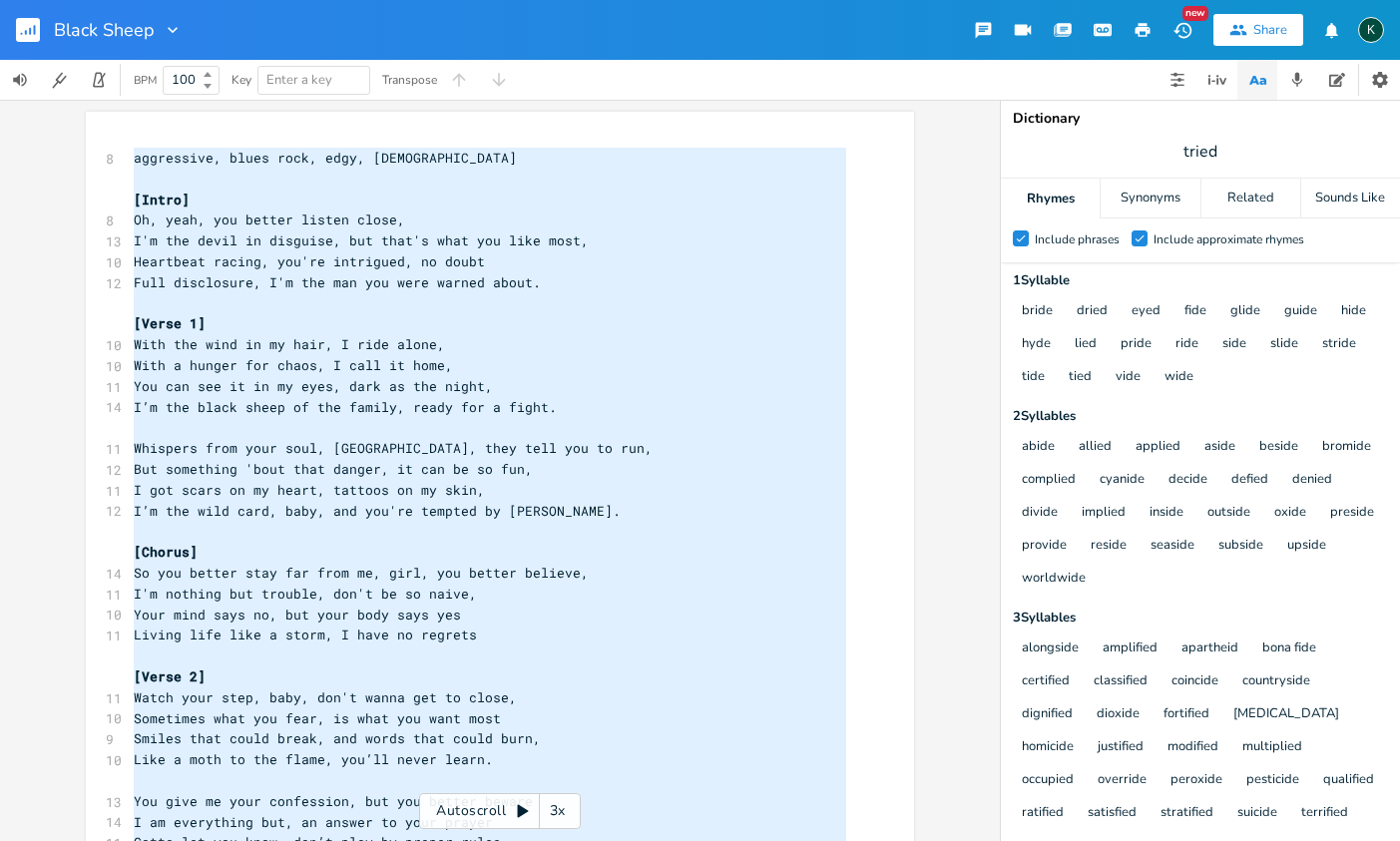 type on "aggressive, blues rock, edgy, male
[Intro]
Oh, yeah, you better listen close,
I'm the devil in disguise, but that's what you like most,
Heartbeat racing, you're intrigued, no doubt
Full disclosure, I'm the man you were warned about.
[Verse 1]
With the wind in my hair, I ride alone,
With a hunger for chaos, I call it home,
You can see it in my eyes, dark as the night,
I’m the black sheep of the family, ready for a fight.
Whispers from your soul, oh, they tell you to run,
But something 'bout that danger, it can be so fun,
I got scars on my heart, tattoos on my skin,
I’m the wild card, baby, and you're tempted by sin.
[Chorus]
So you better stay far from me, girl, you better believe,
I'm nothing but trouble, don't be so naive,
Your mind says no, but your body says yes
Living life like a storm, I have no regrets
[Verse 2]
Watch your step, baby, don't wanna get to close,
Sometimes what you fear, is what you want most
Smiles that could break, and words that could burn,
Like a moth to the flame, you’ll never..." 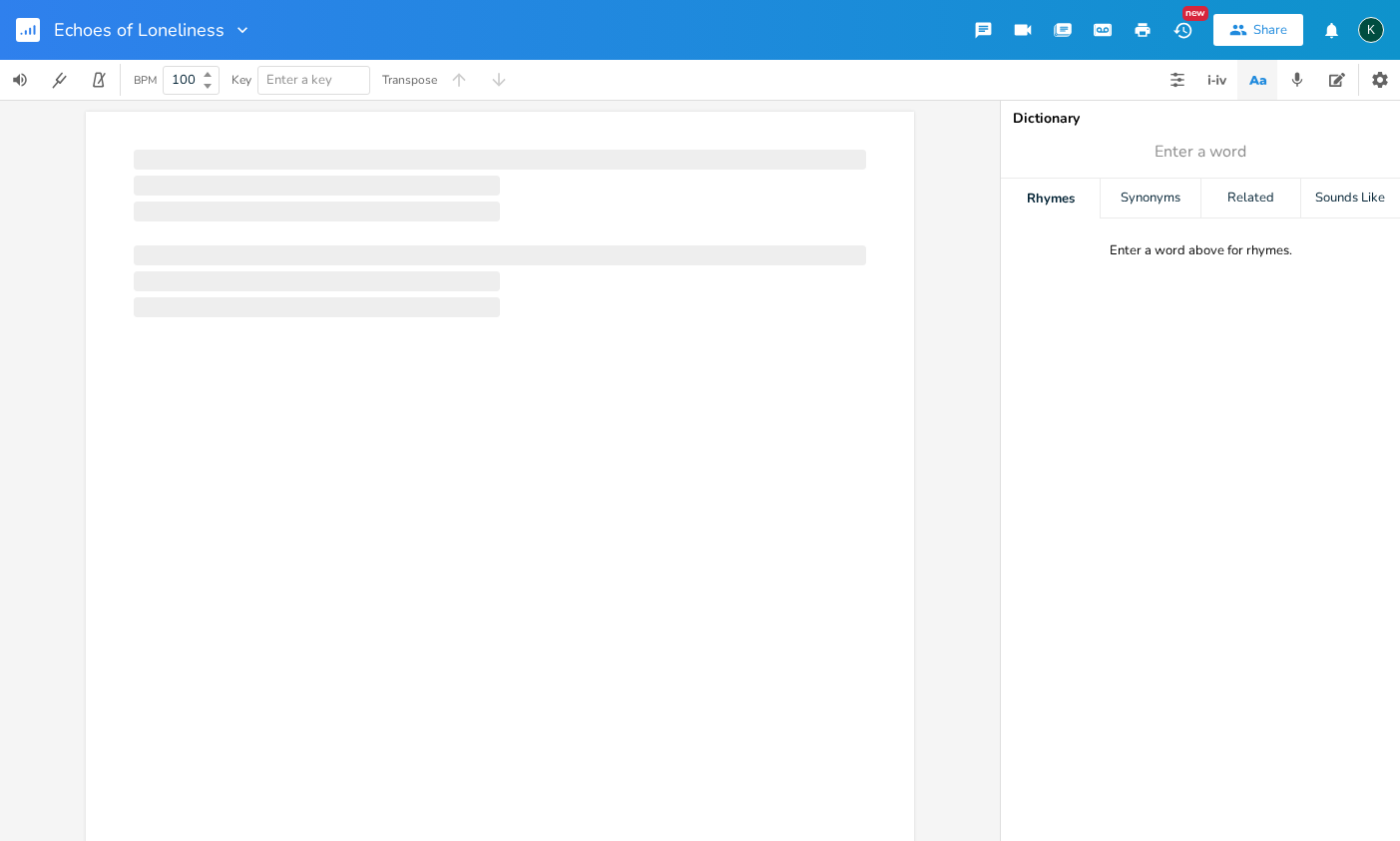 scroll, scrollTop: 0, scrollLeft: 0, axis: both 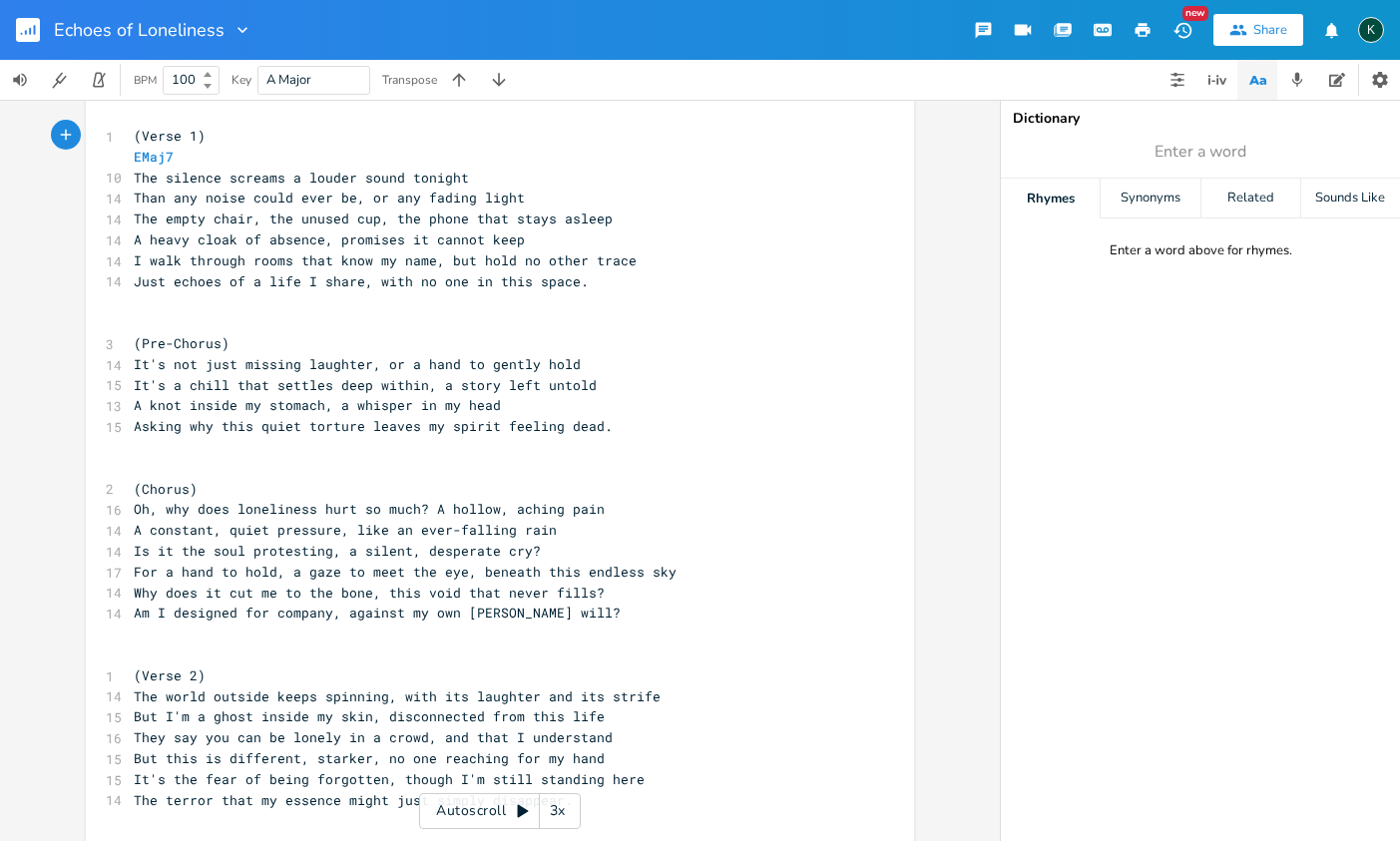 click 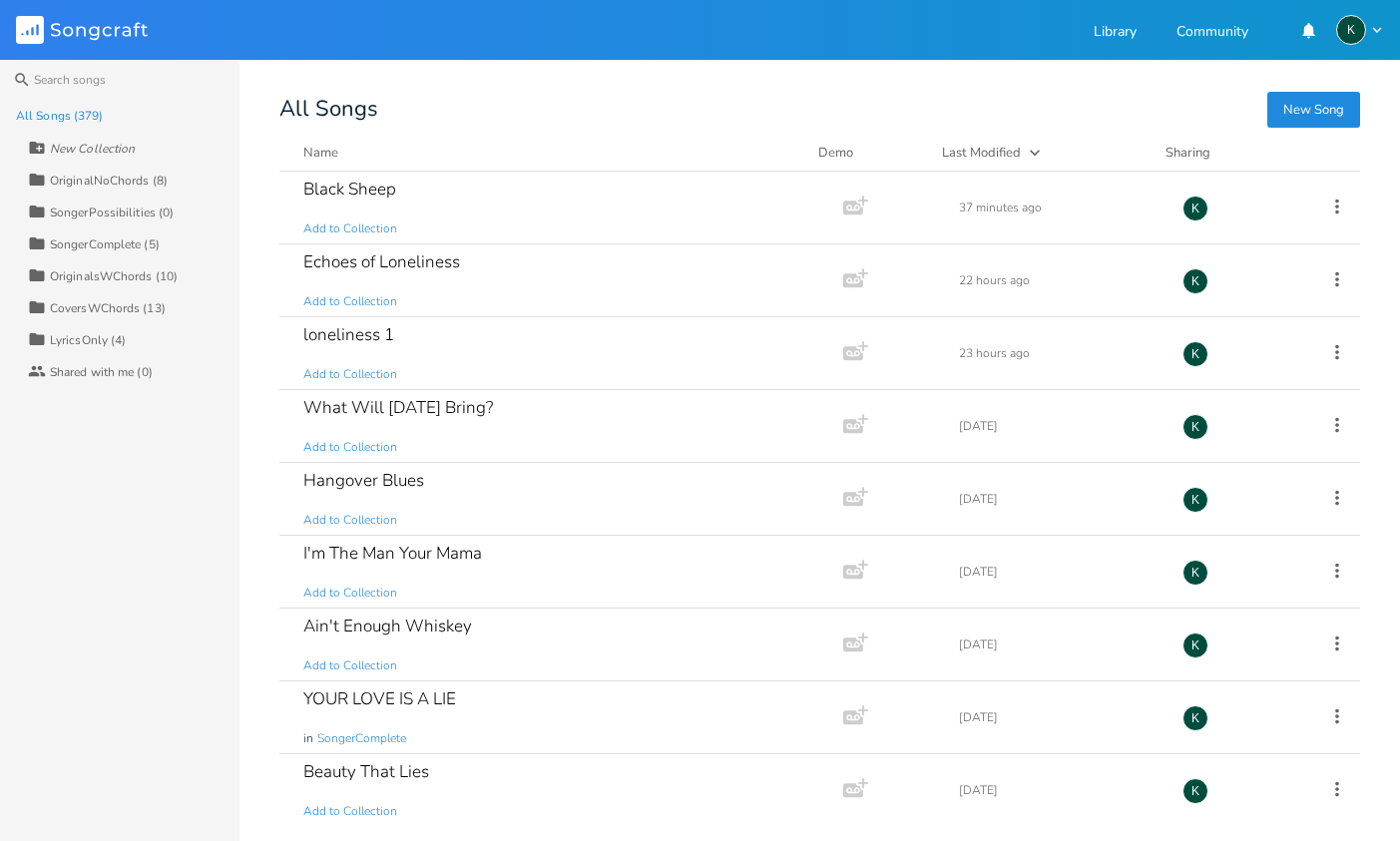 click on "New Song" at bounding box center (1313, 110) 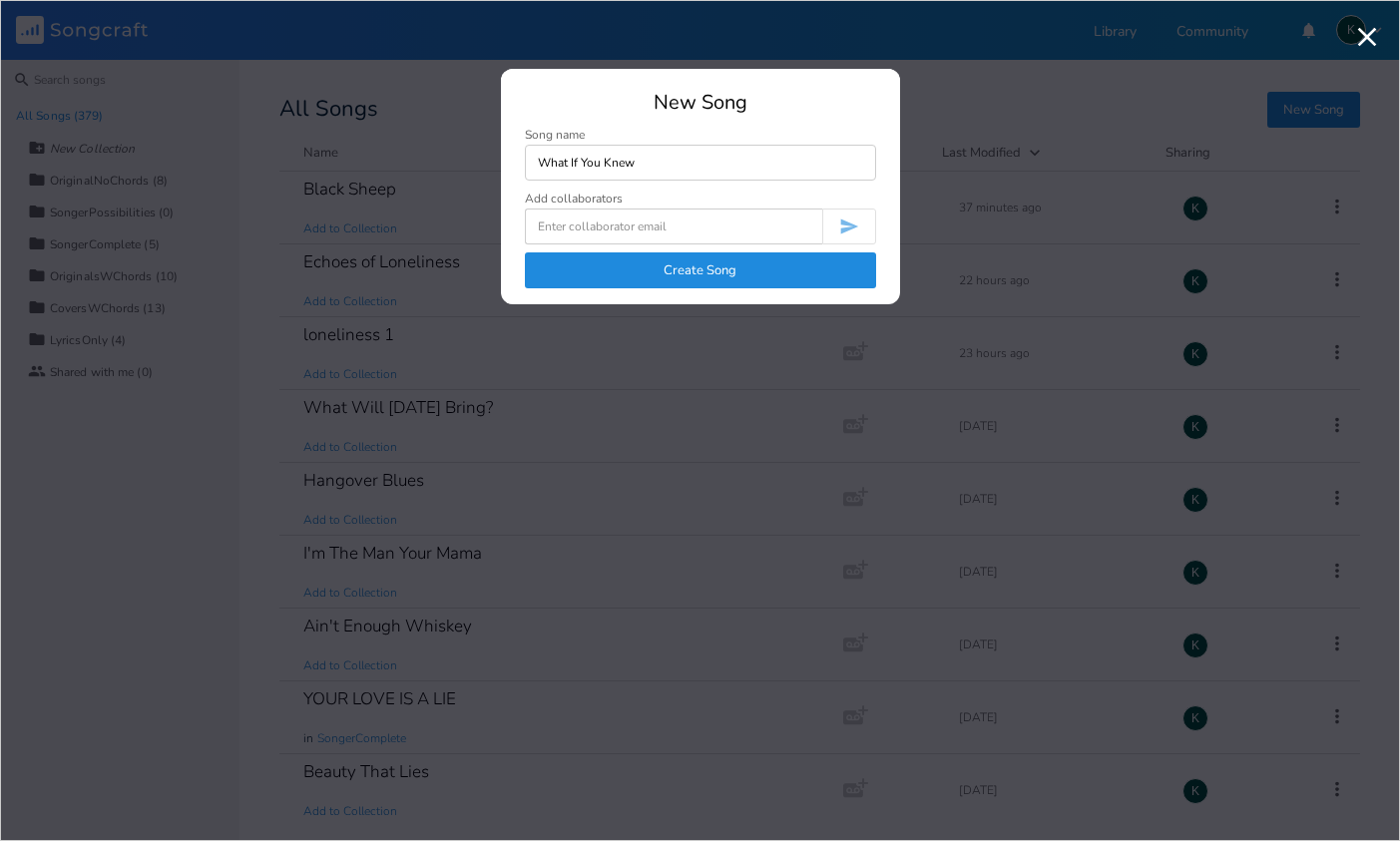 type on "What If You Knew" 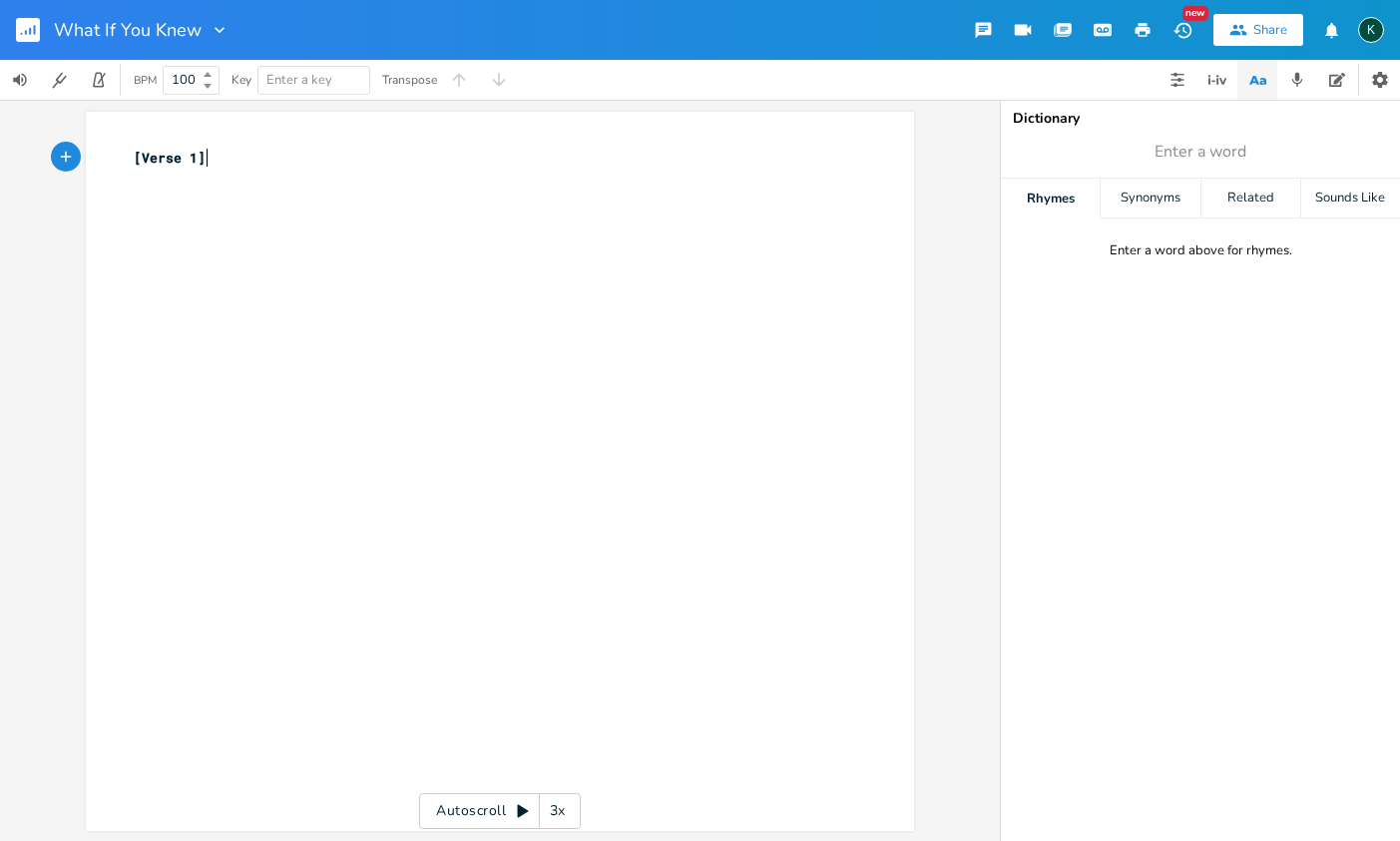 scroll, scrollTop: 0, scrollLeft: 1, axis: horizontal 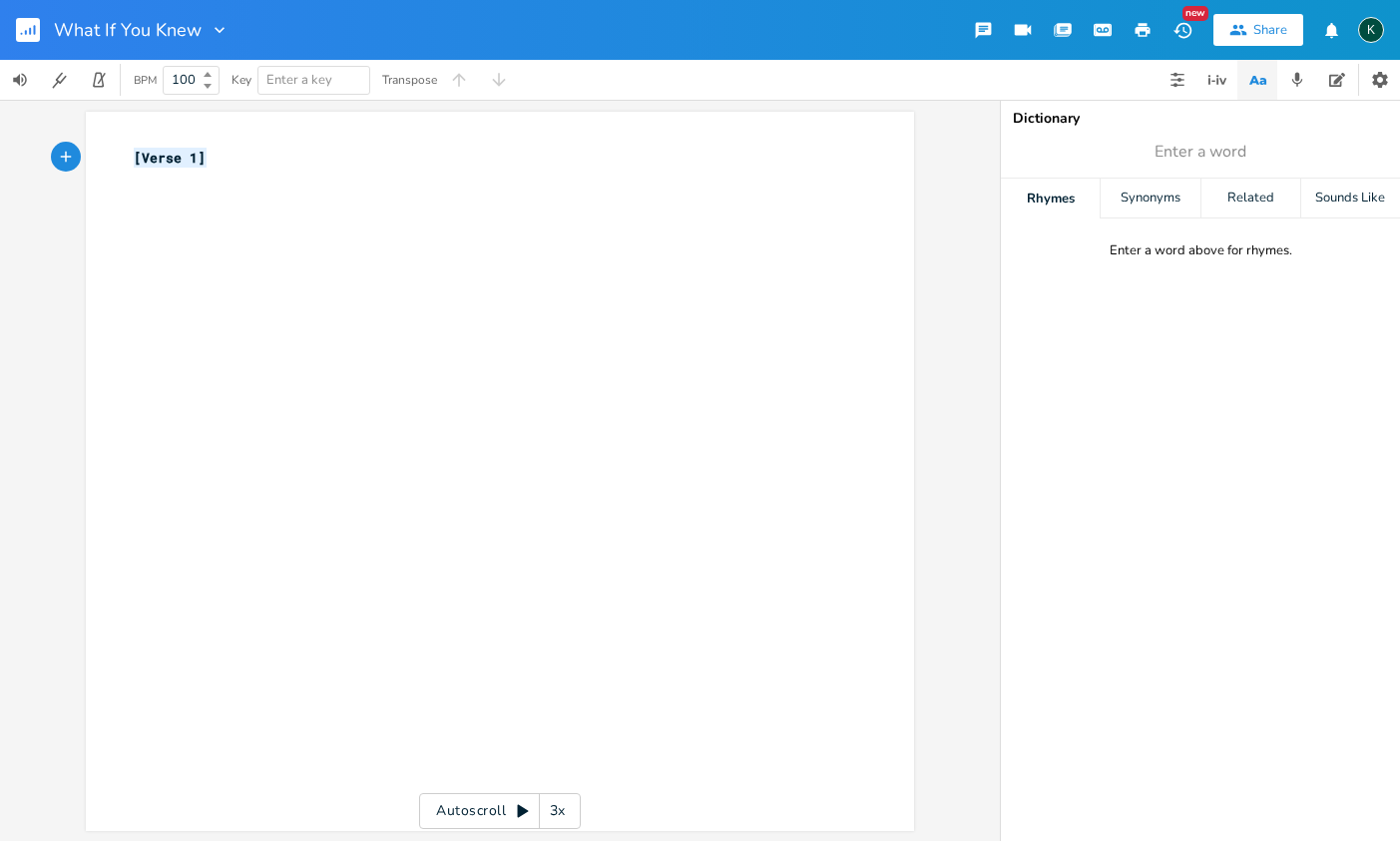 drag, startPoint x: 224, startPoint y: 159, endPoint x: -5, endPoint y: 150, distance: 229.17679 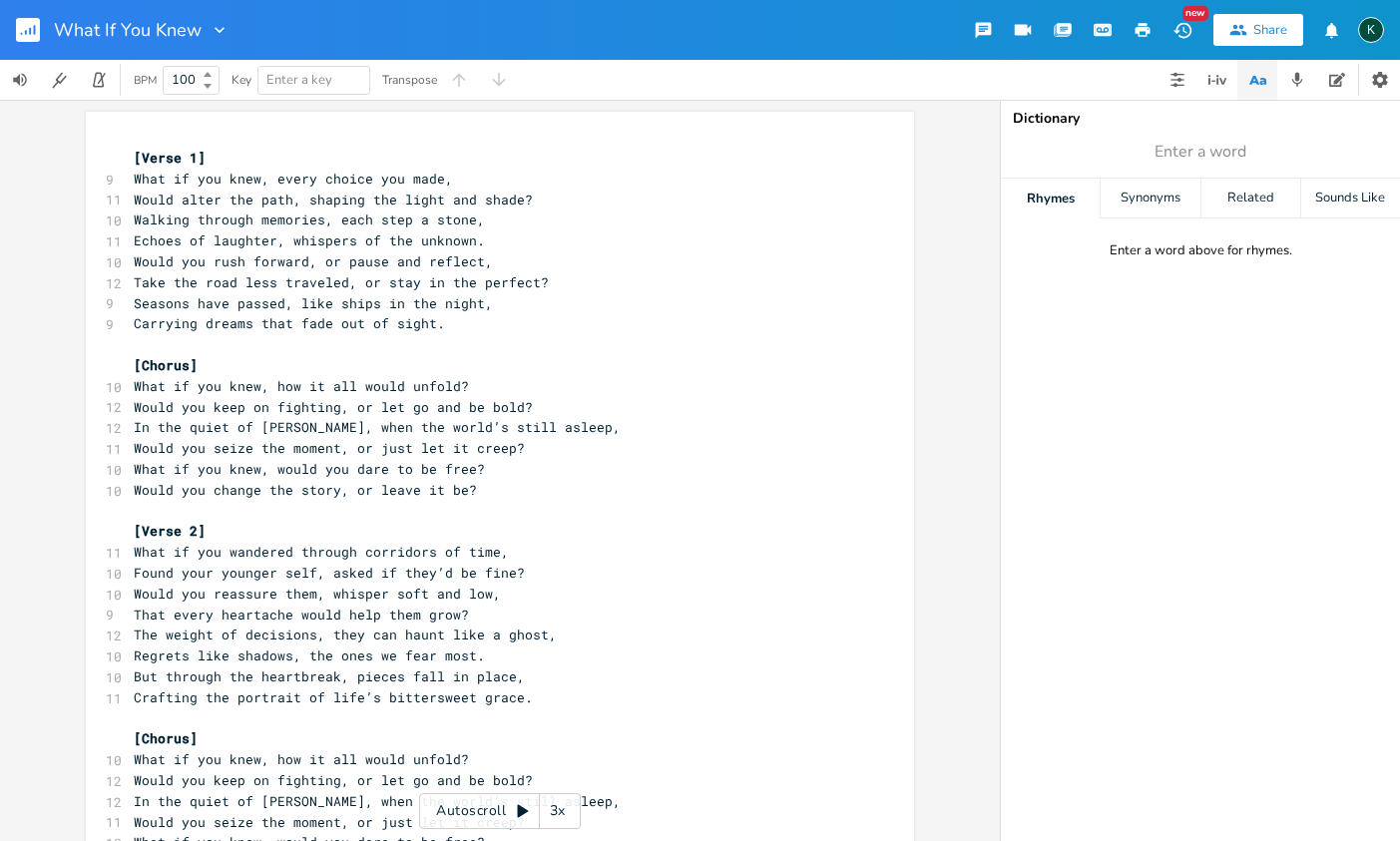 scroll, scrollTop: 0, scrollLeft: 0, axis: both 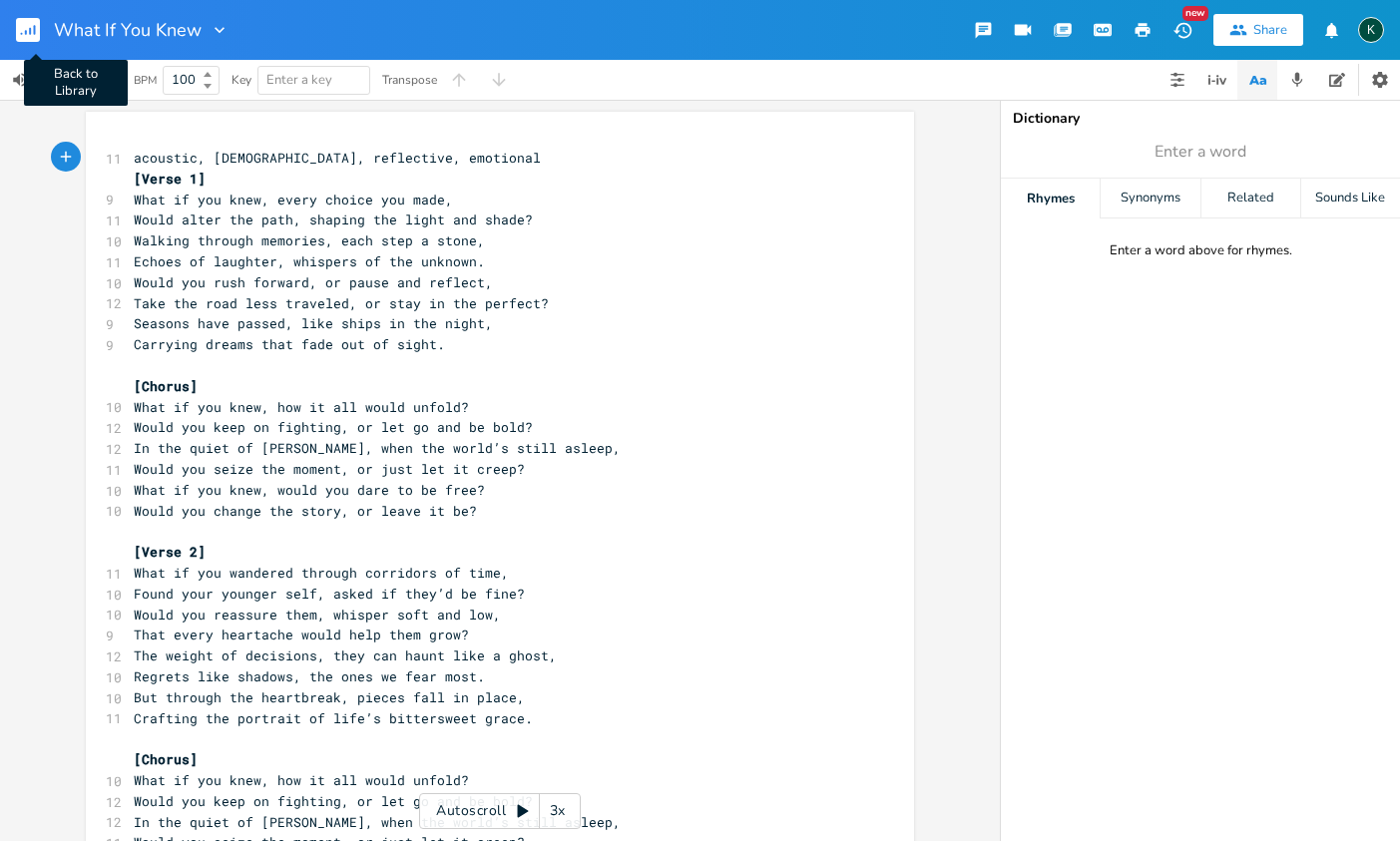 click 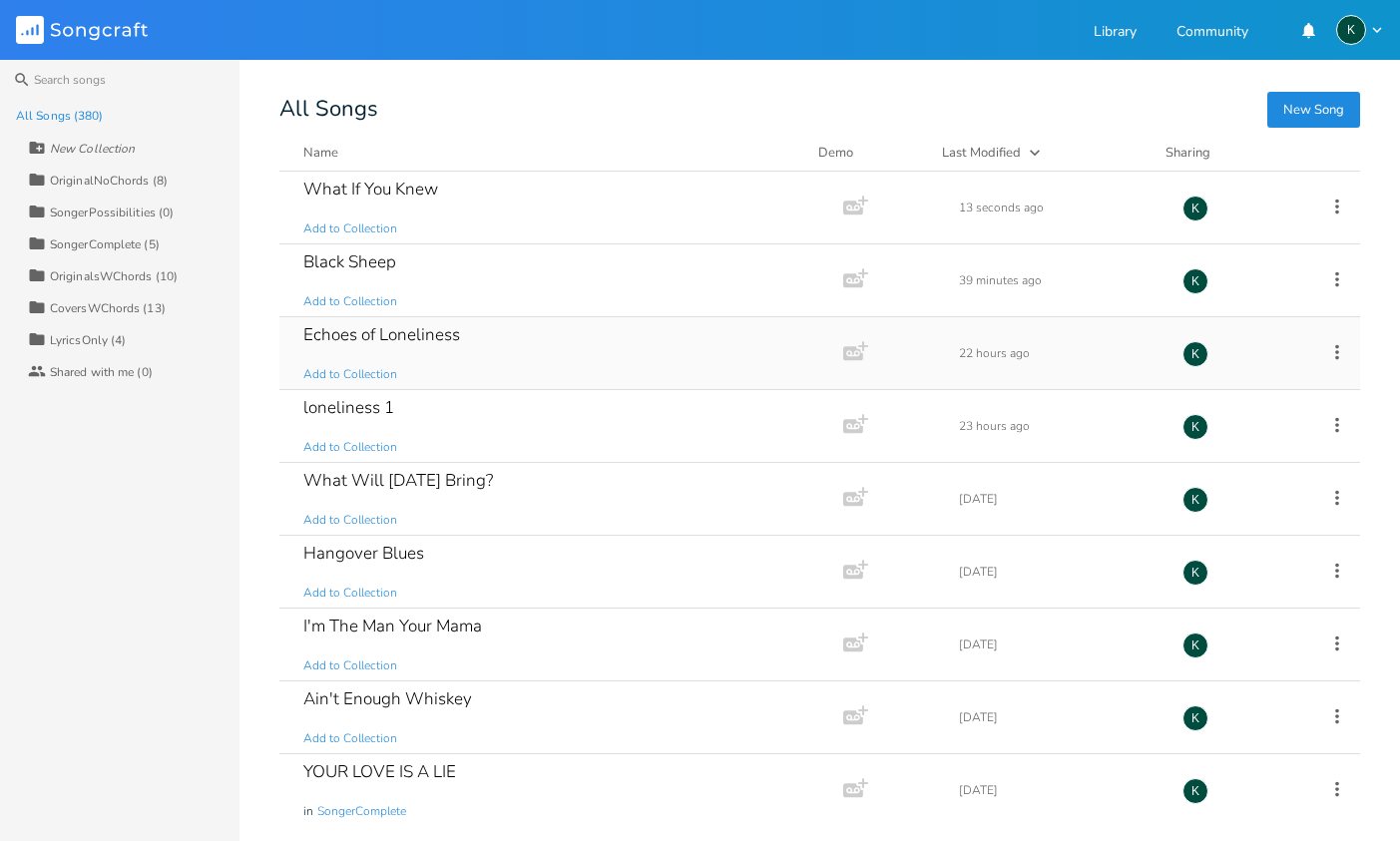 click on "Echoes of Loneliness" at bounding box center (381, 334) 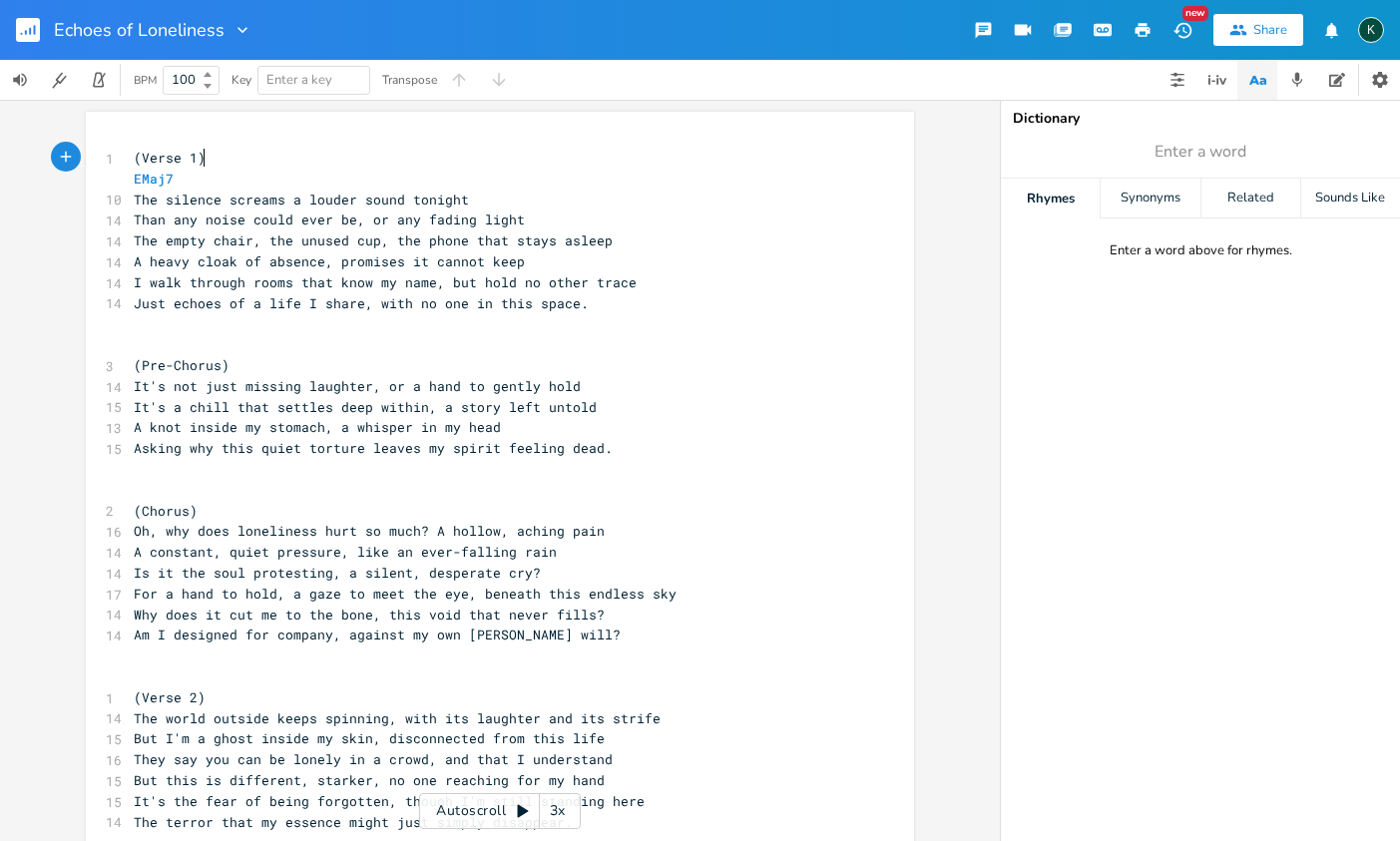 scroll, scrollTop: 0, scrollLeft: 1, axis: horizontal 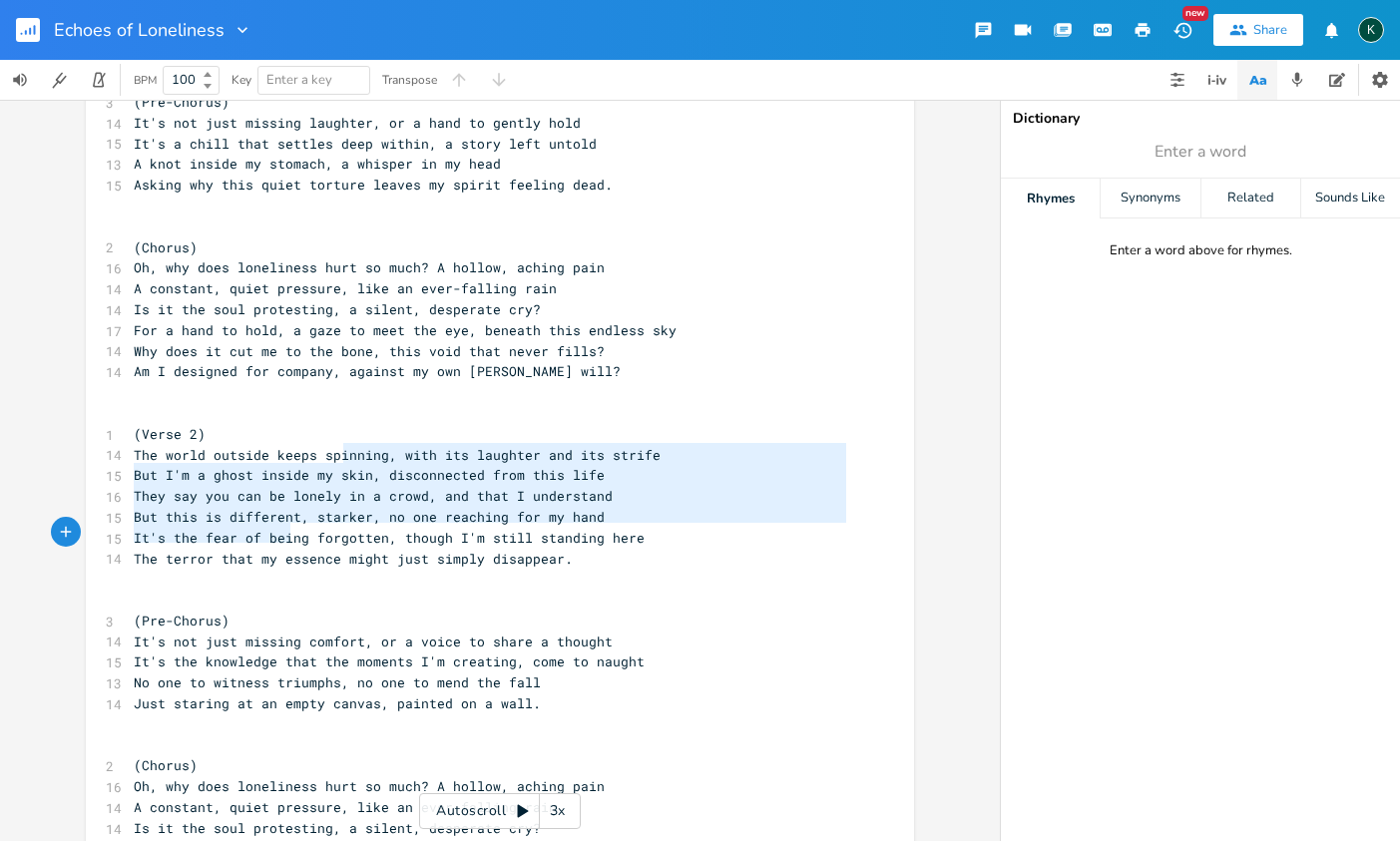 type on "kin, disconnected from this life
They say you can be lonely in a crowd, and that I understand
But this is different, starker, no one reaching for my hand
It's the fear of being forgotten, though I'm still standing here
The terror that my essence might just simply disappear." 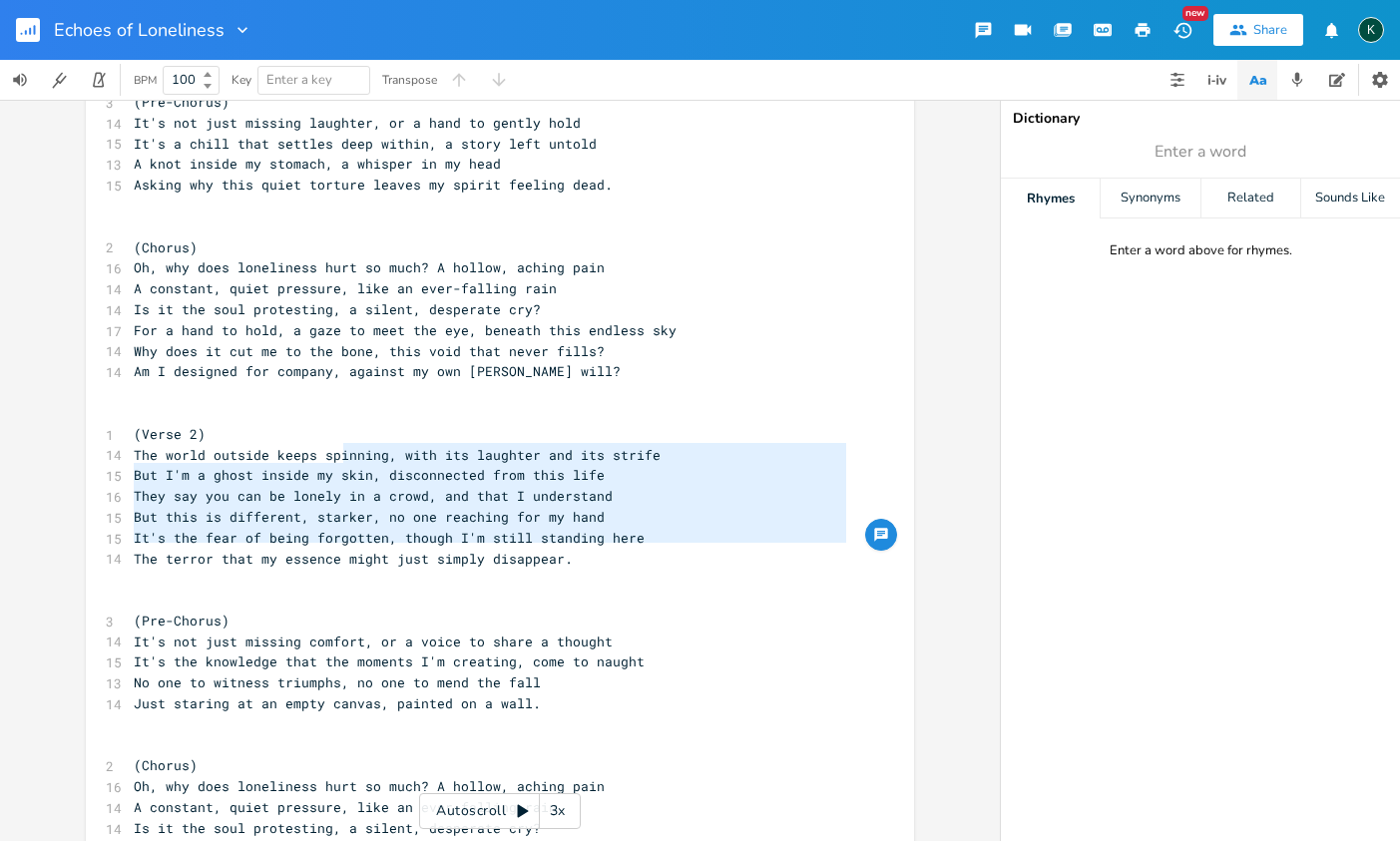 drag, startPoint x: 326, startPoint y: 472, endPoint x: 265, endPoint y: 558, distance: 105.43719 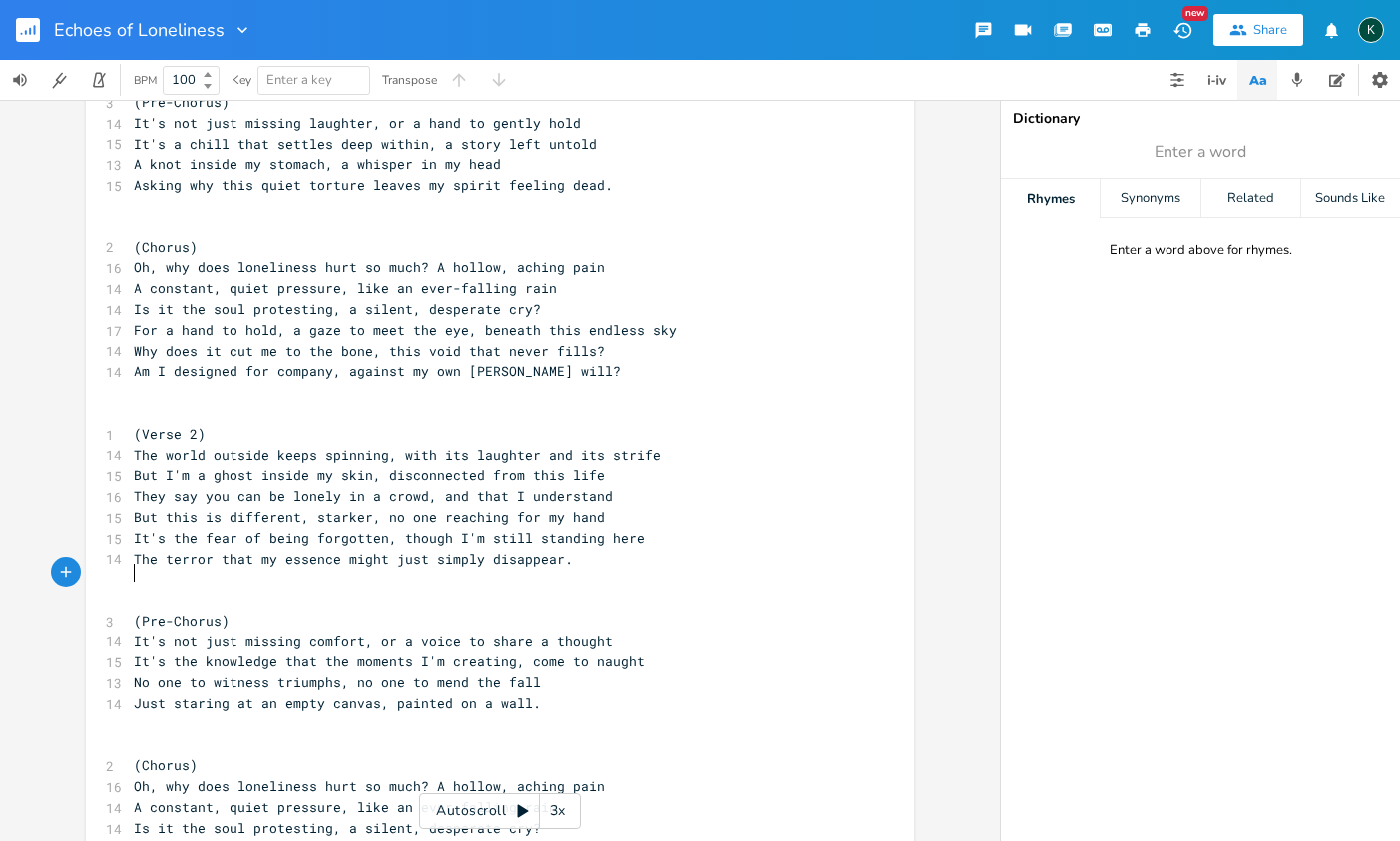 click on "​" at bounding box center (490, 600) 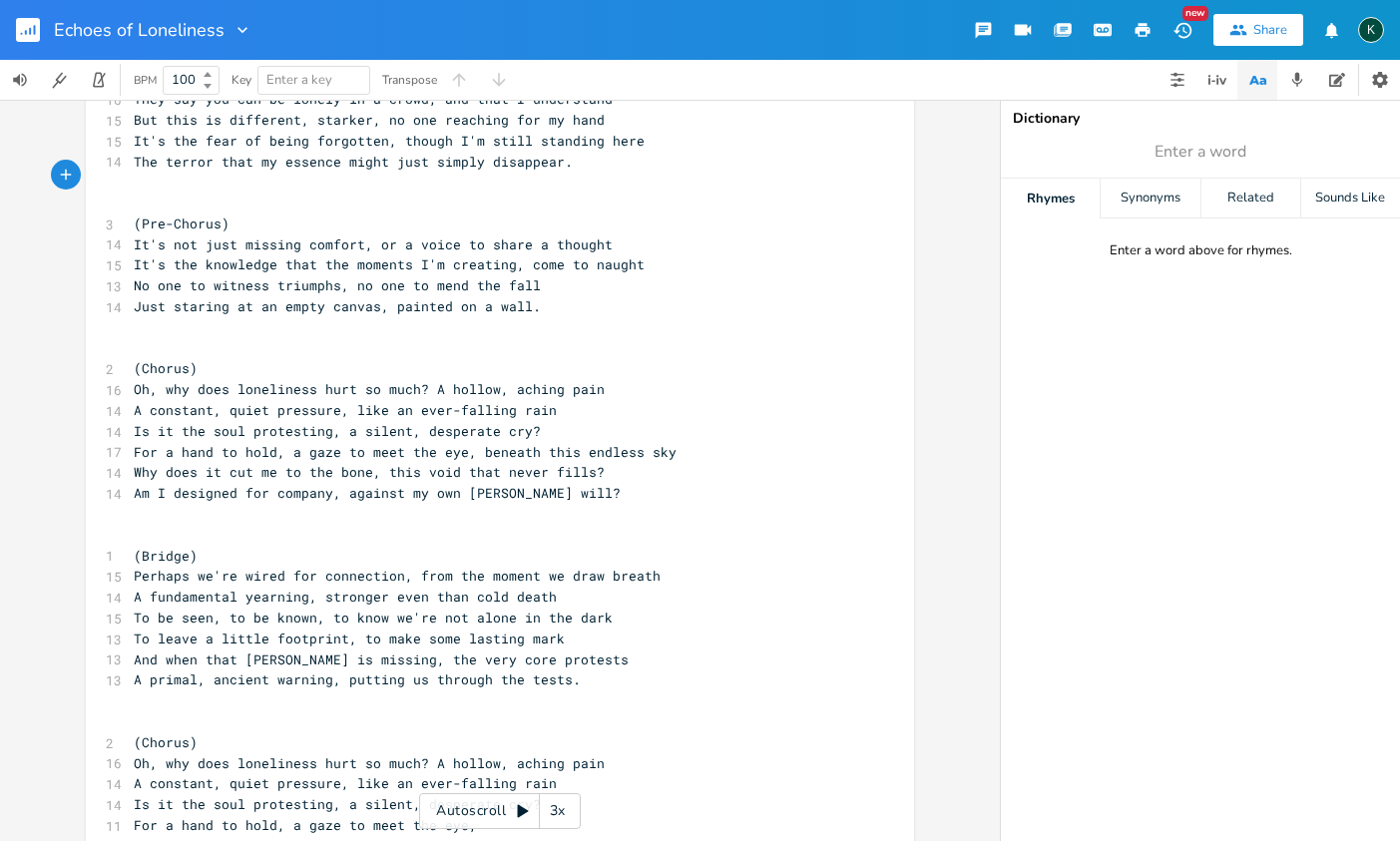 scroll, scrollTop: 0, scrollLeft: 0, axis: both 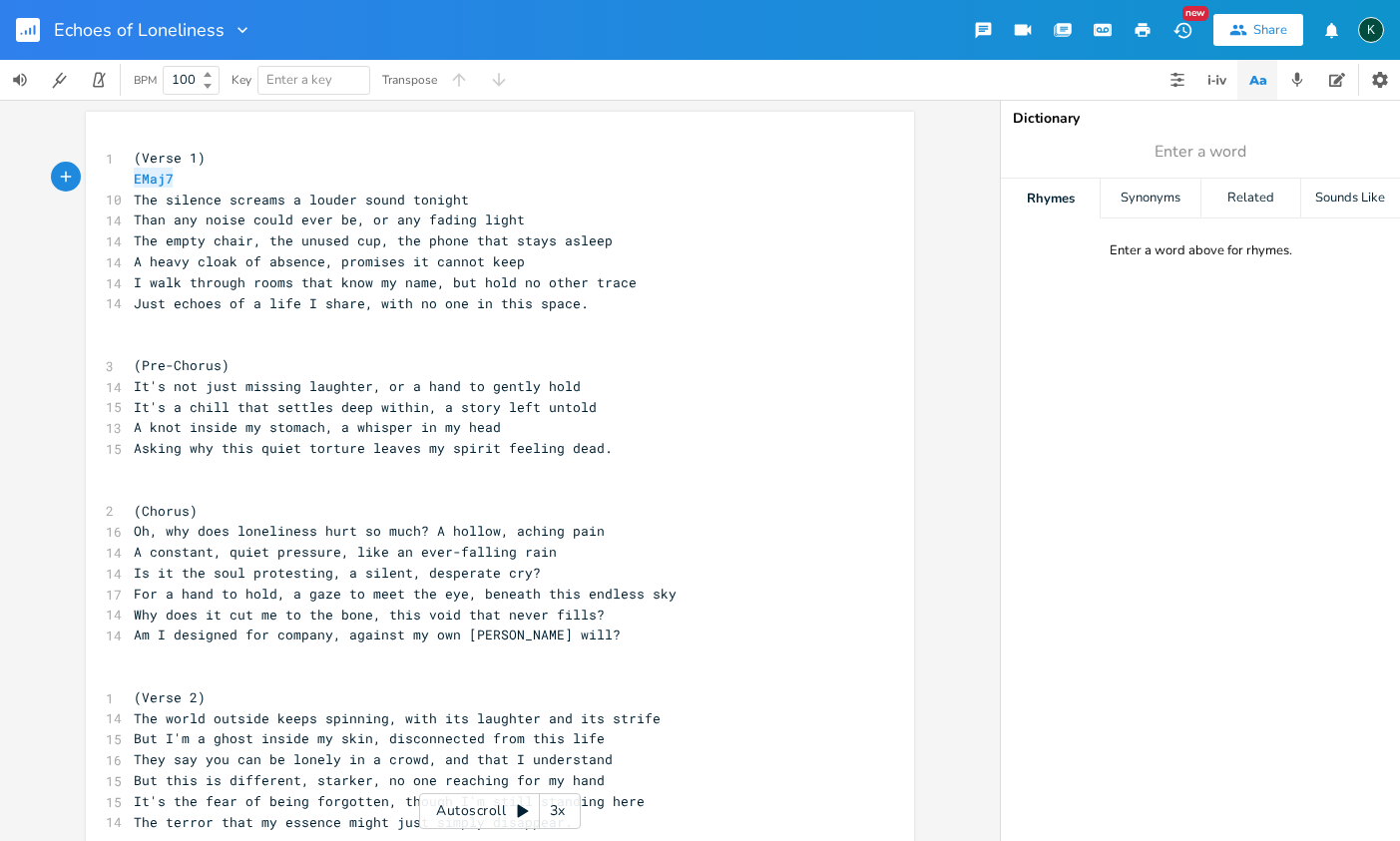 drag, startPoint x: 179, startPoint y: 184, endPoint x: 83, endPoint y: 181, distance: 96.04686 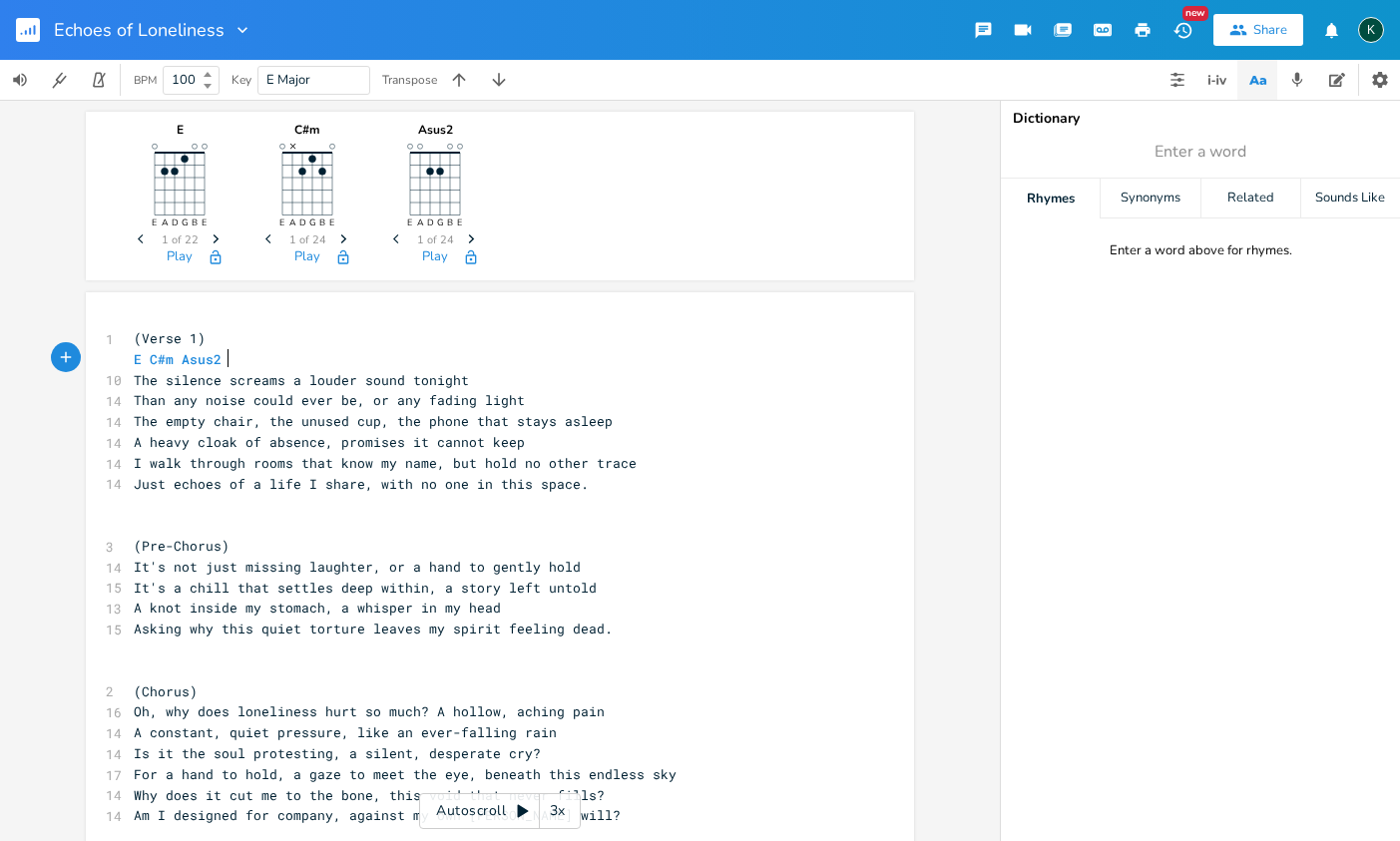 scroll, scrollTop: 0, scrollLeft: 76, axis: horizontal 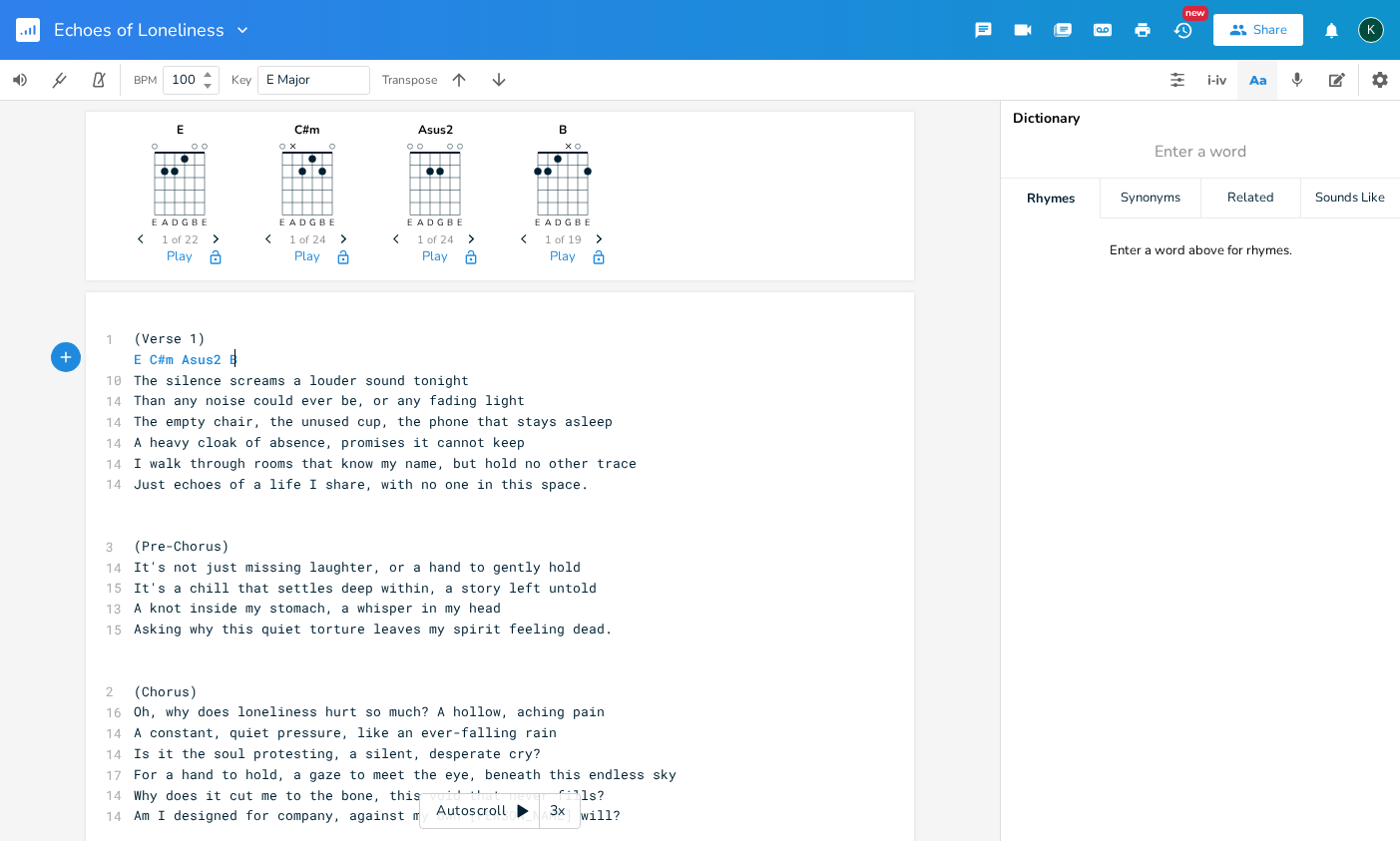 type on "E C#m Asus2 b" 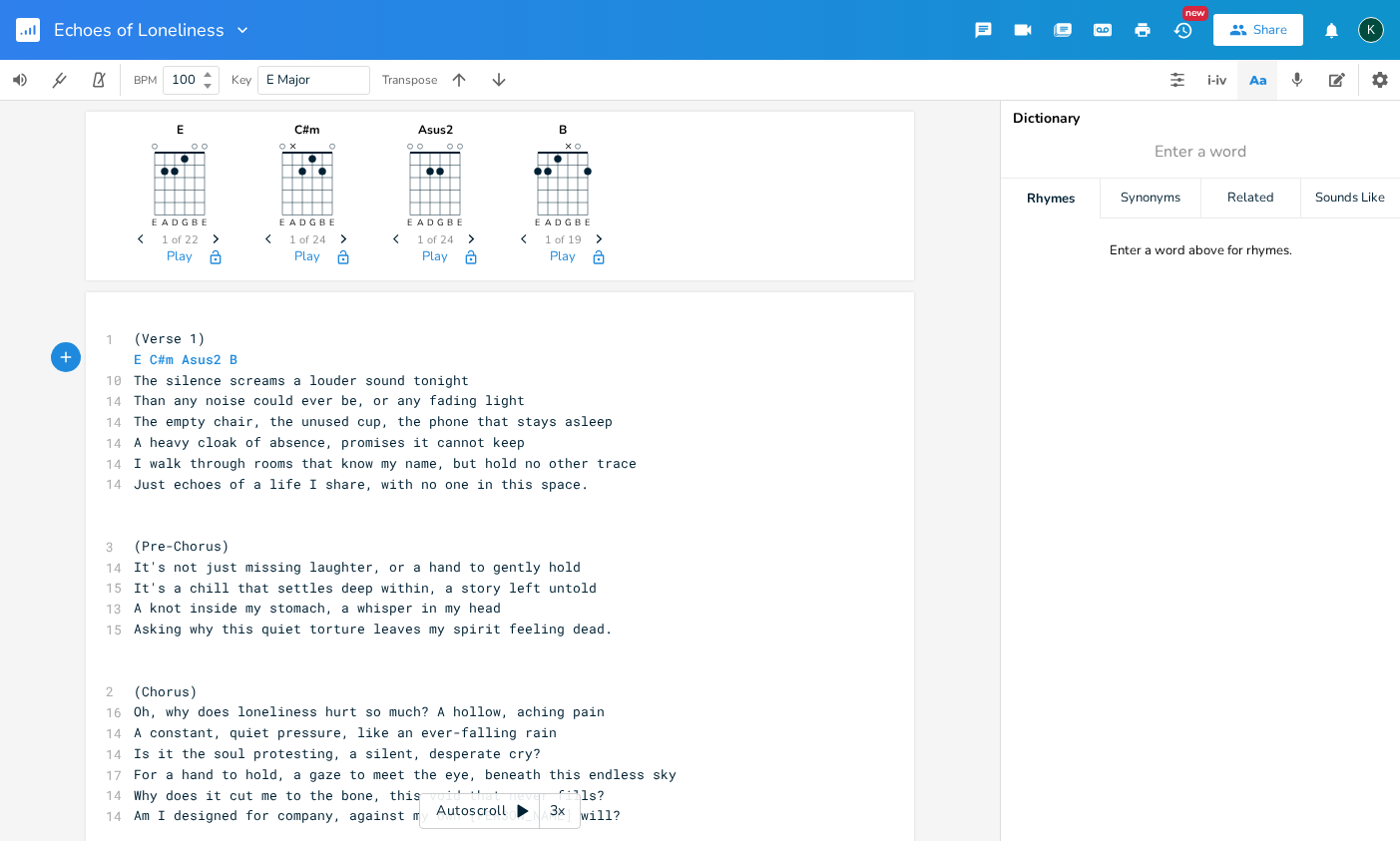 click on "Next" 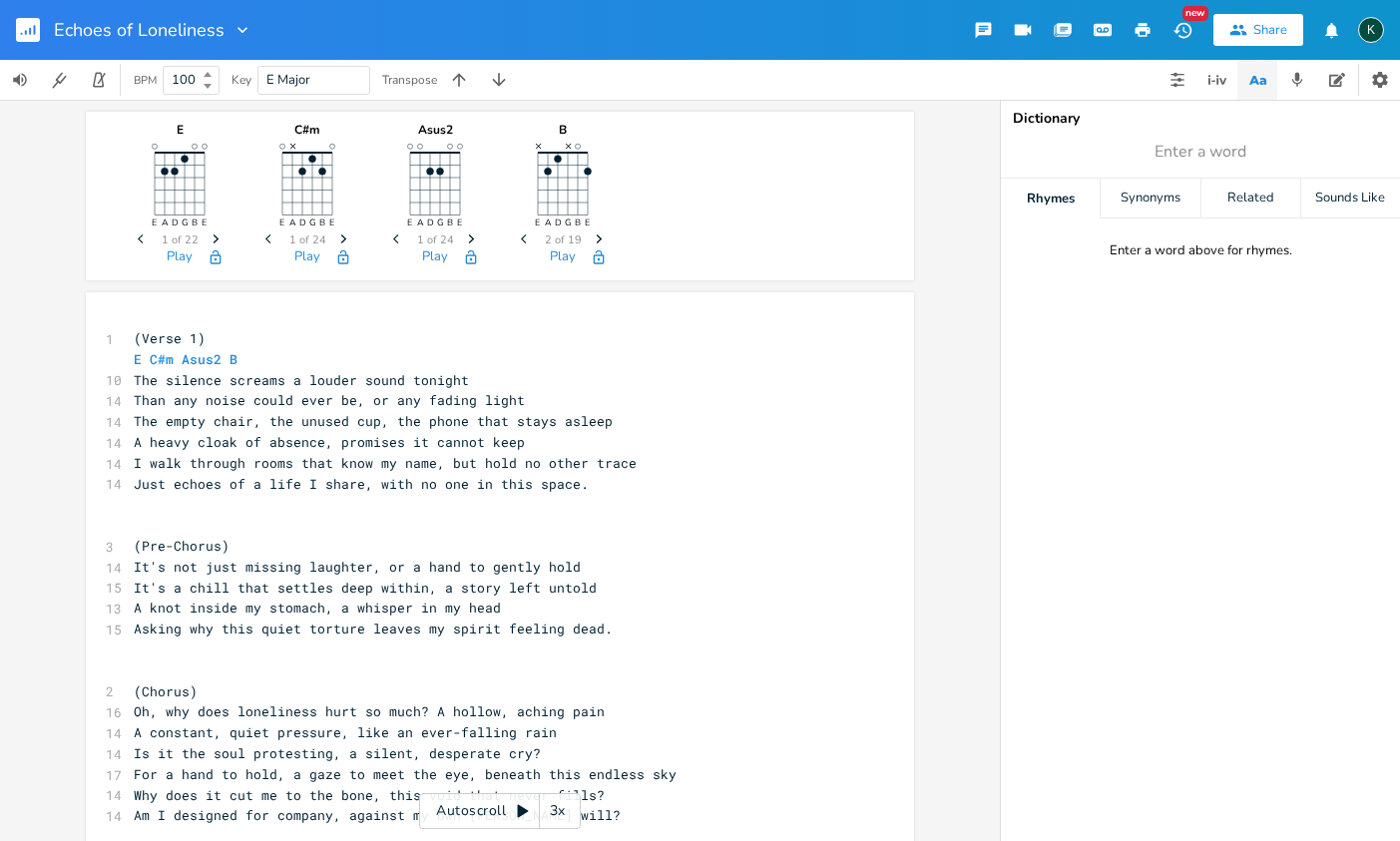 click on "Next" 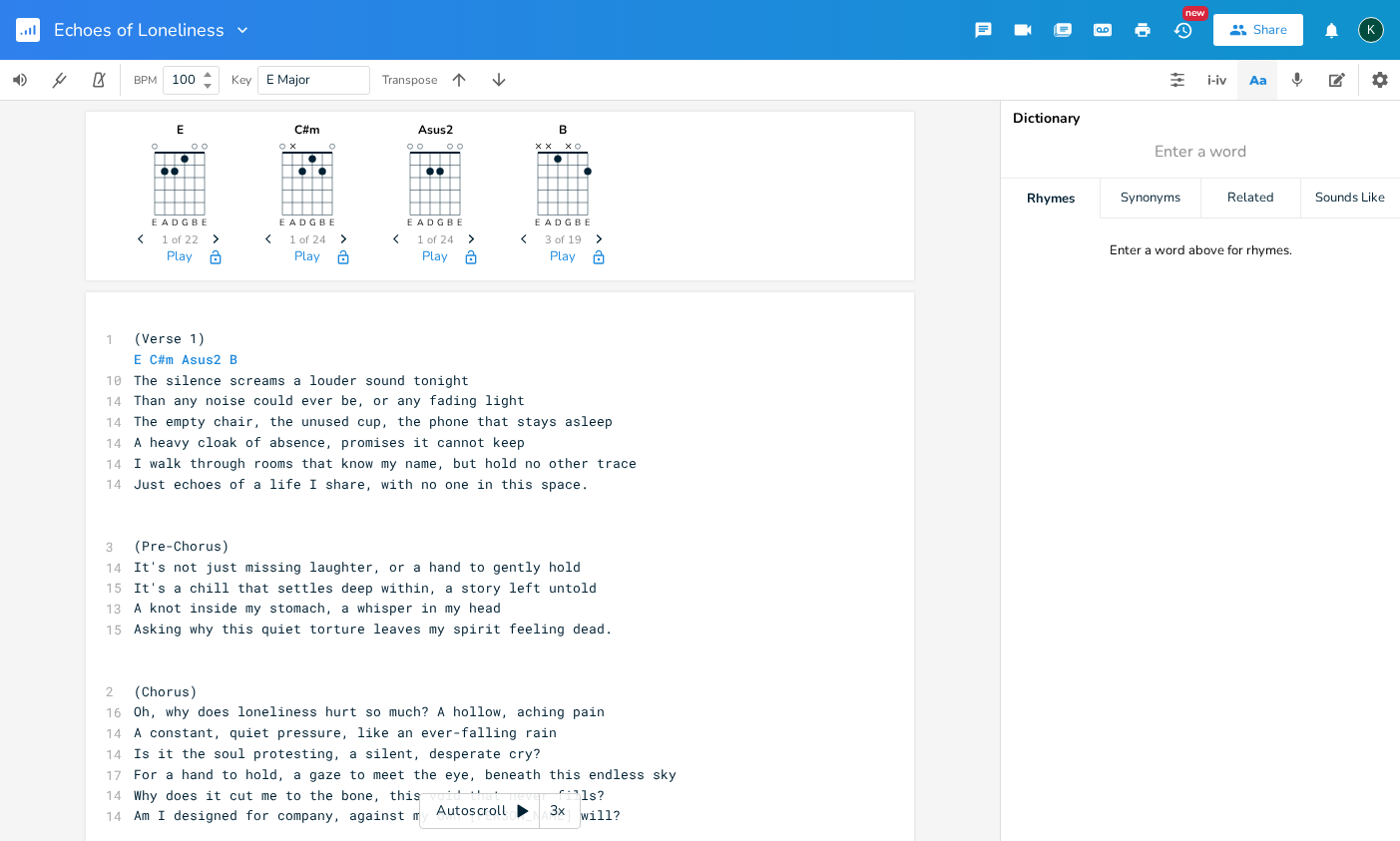 click on "Next" 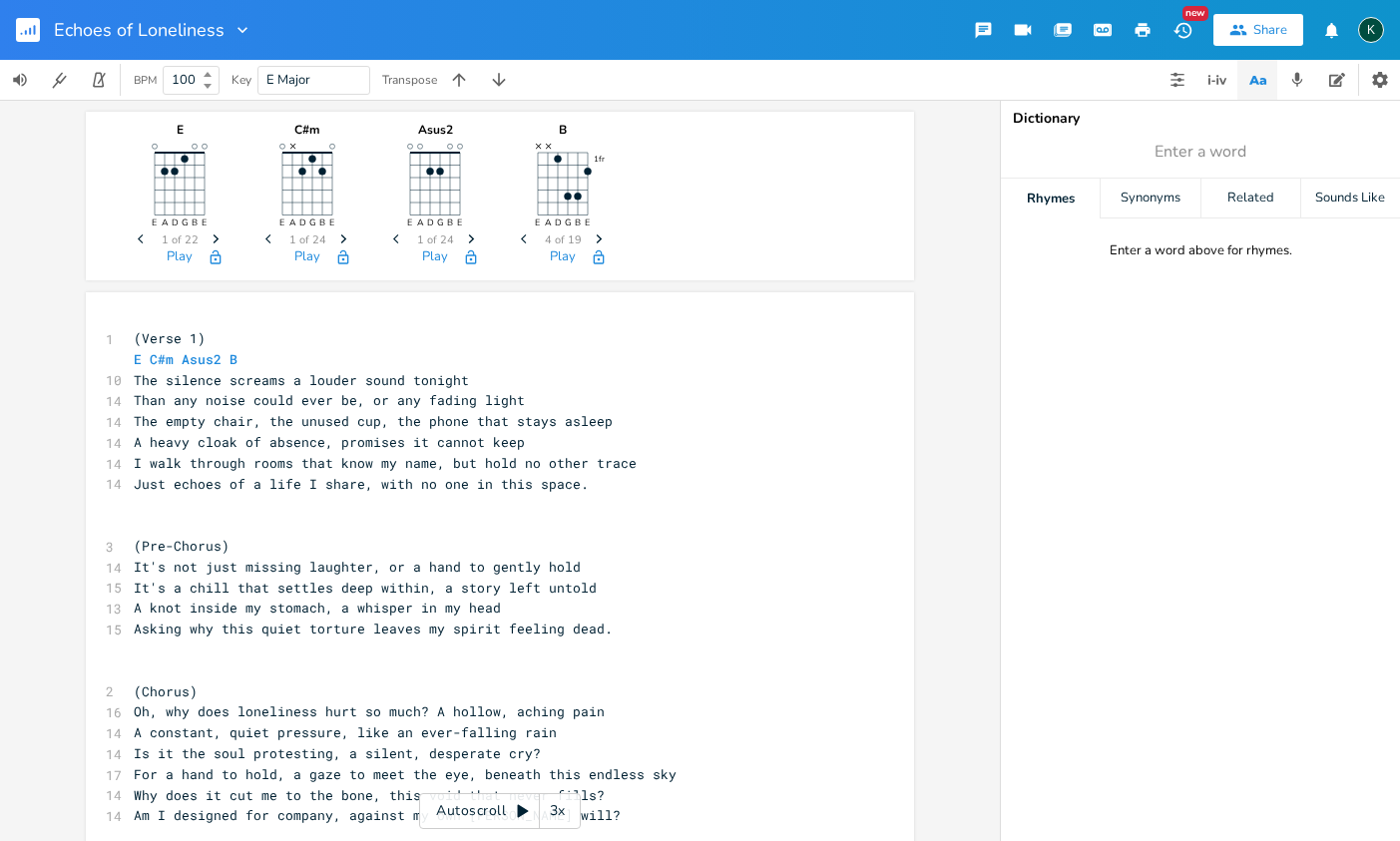 click on "Next" 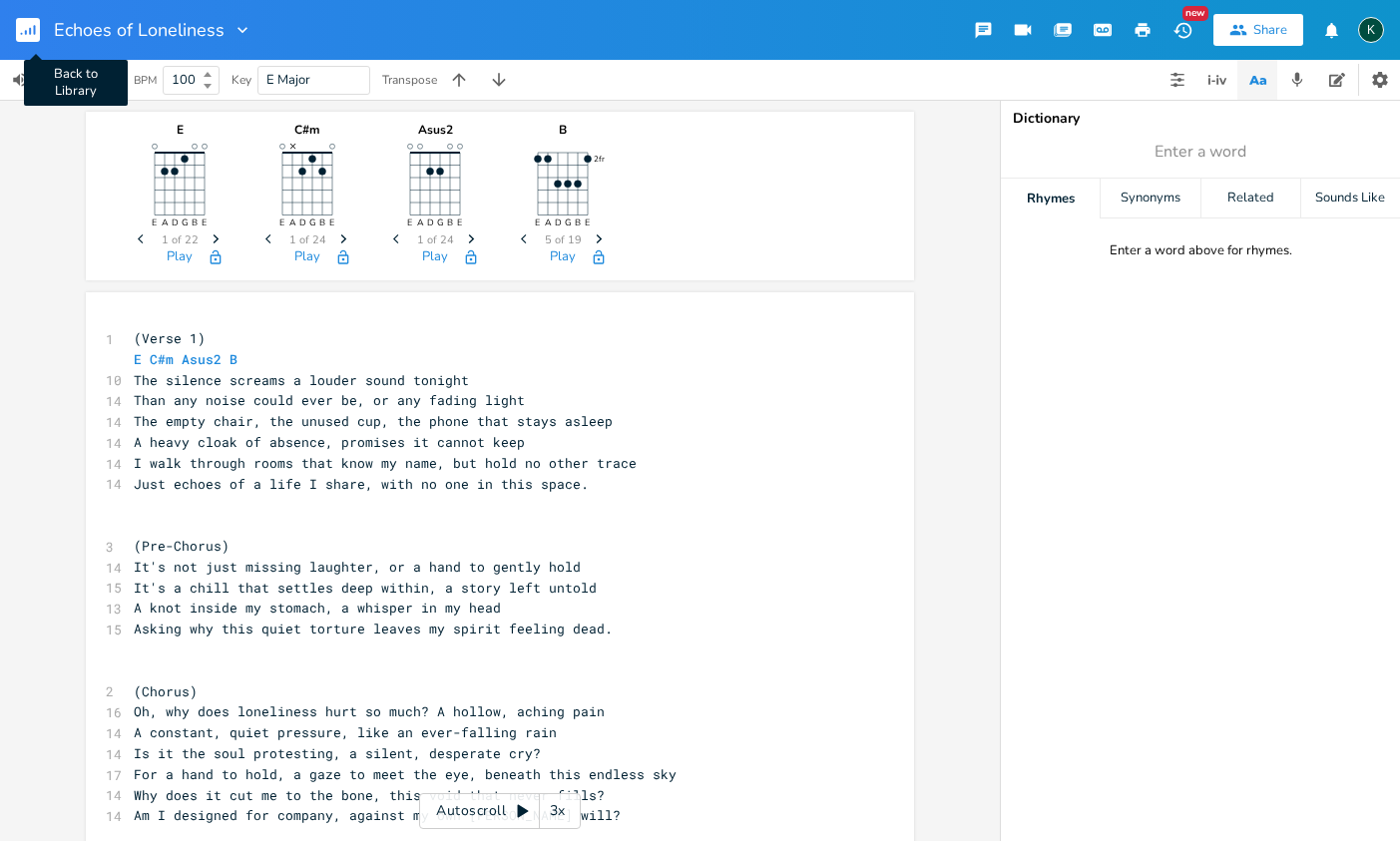 click 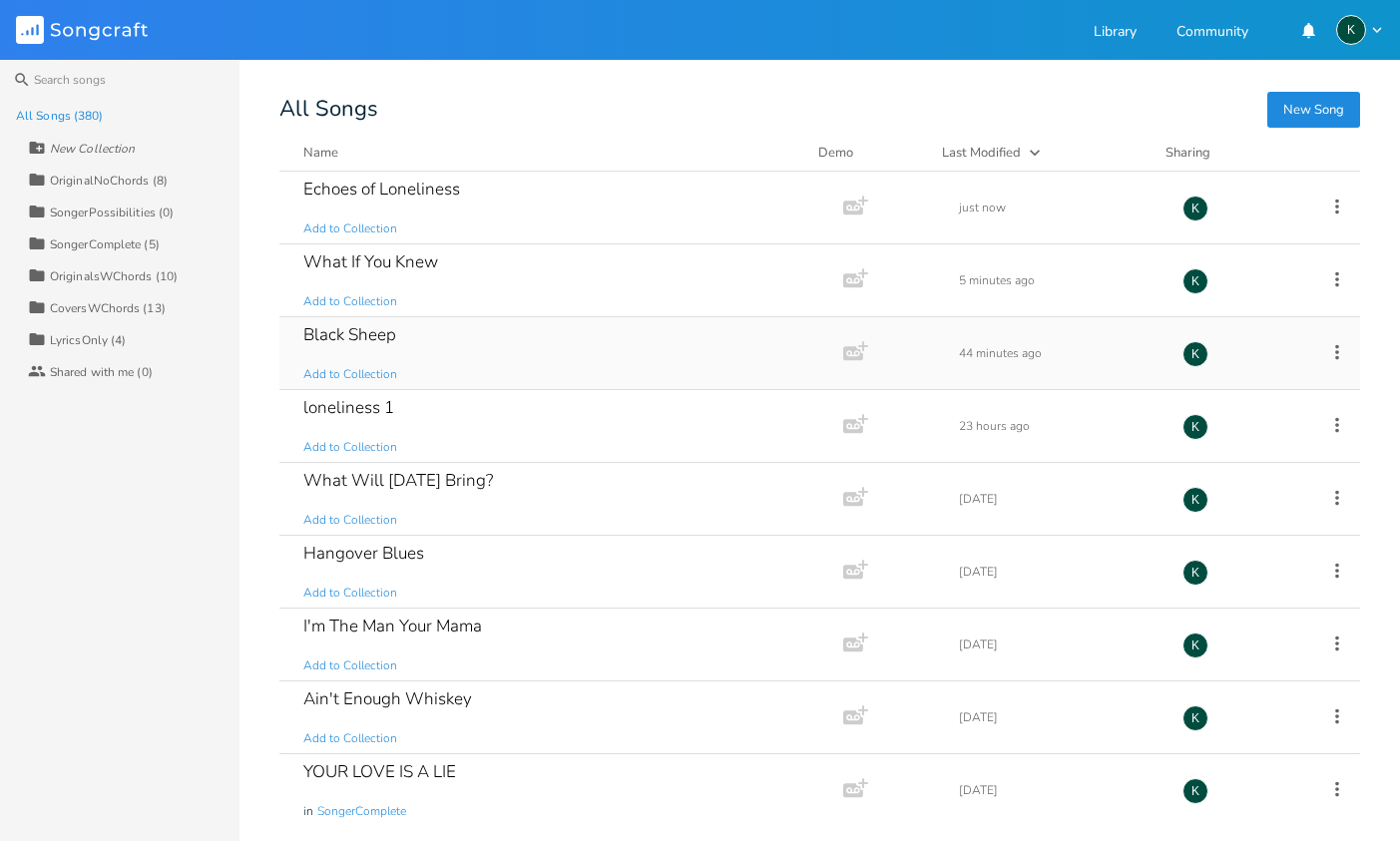 click on "Black Sheep" at bounding box center (349, 334) 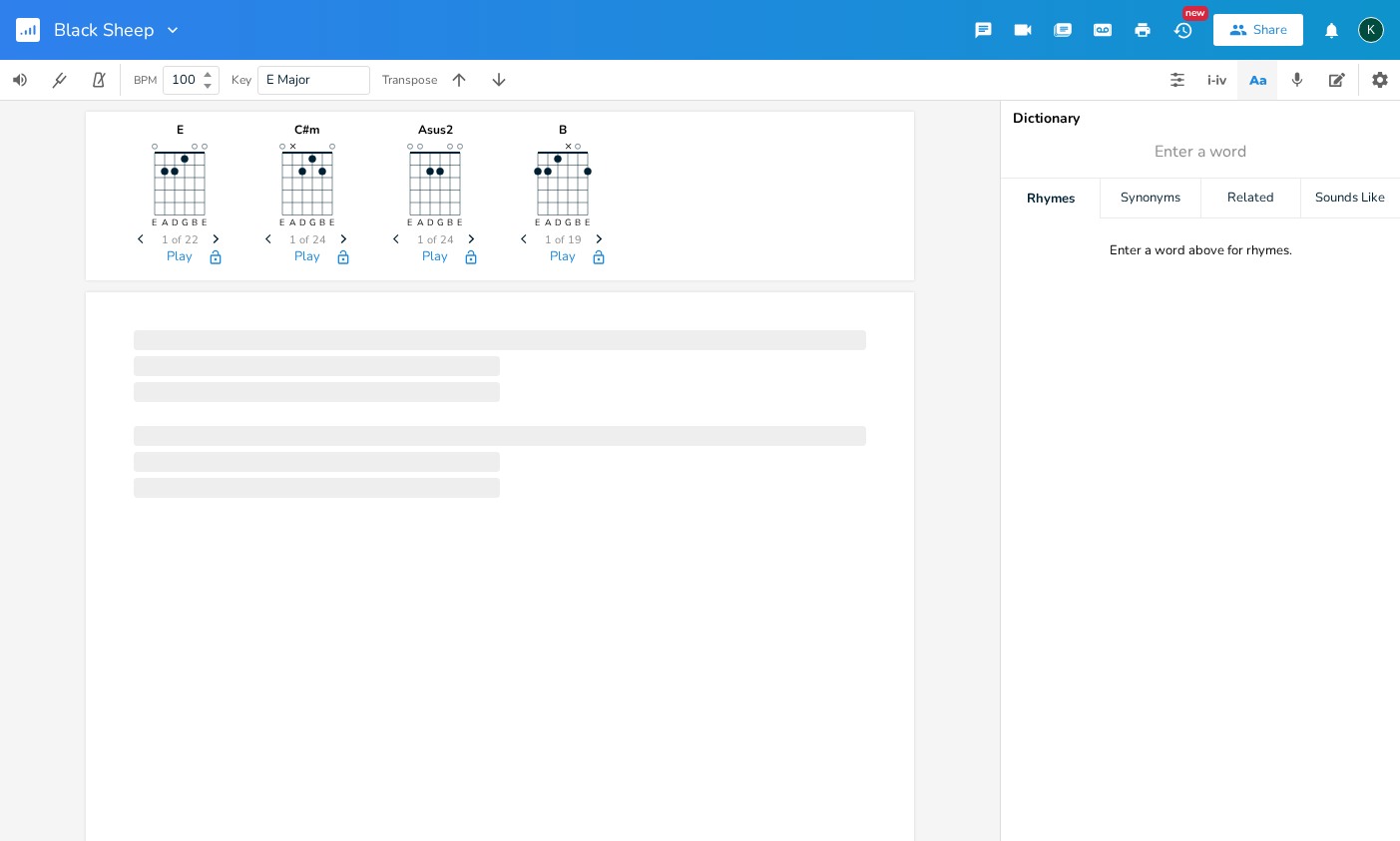 scroll, scrollTop: 0, scrollLeft: 1, axis: horizontal 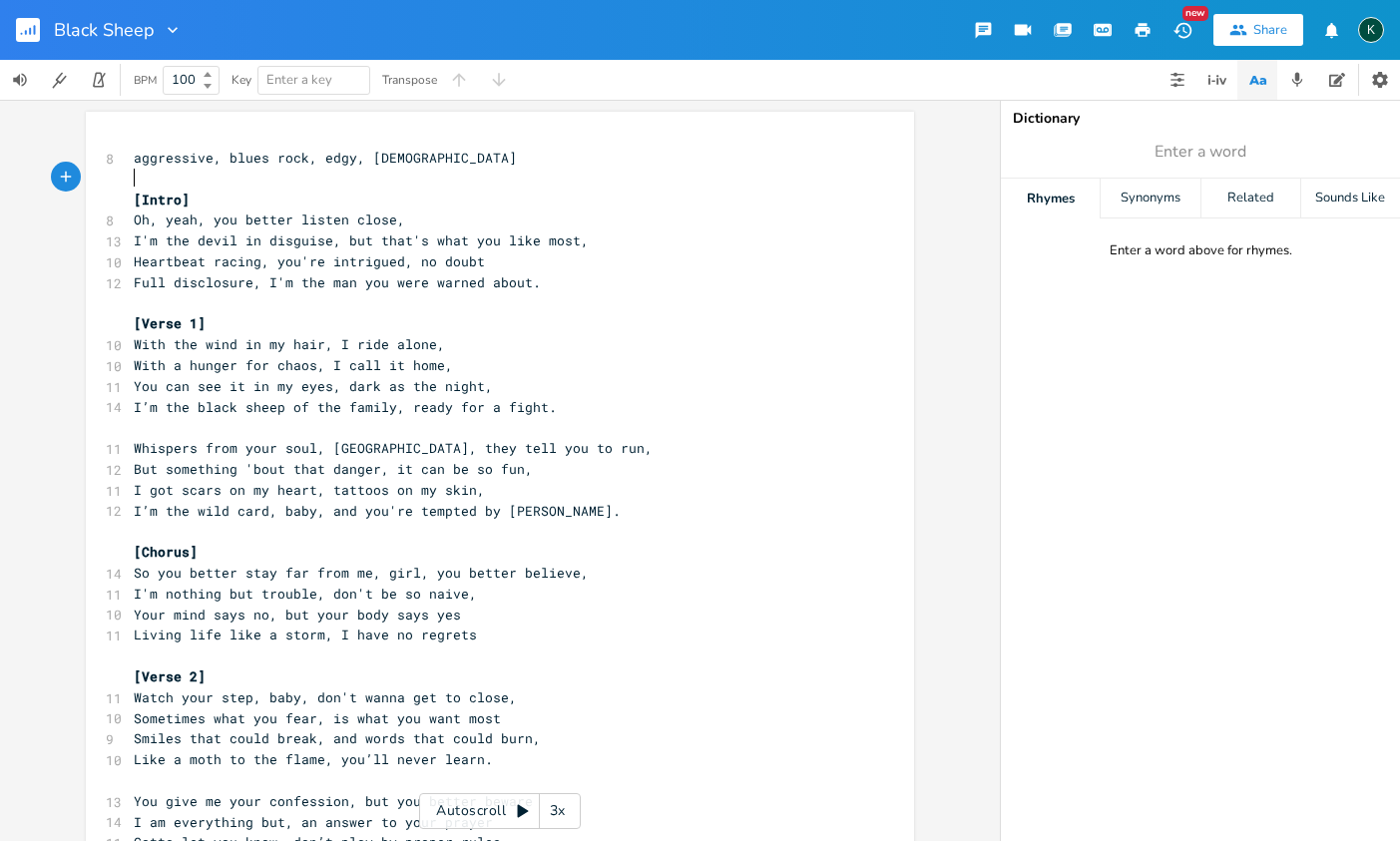 click on "​" at bounding box center (490, 179) 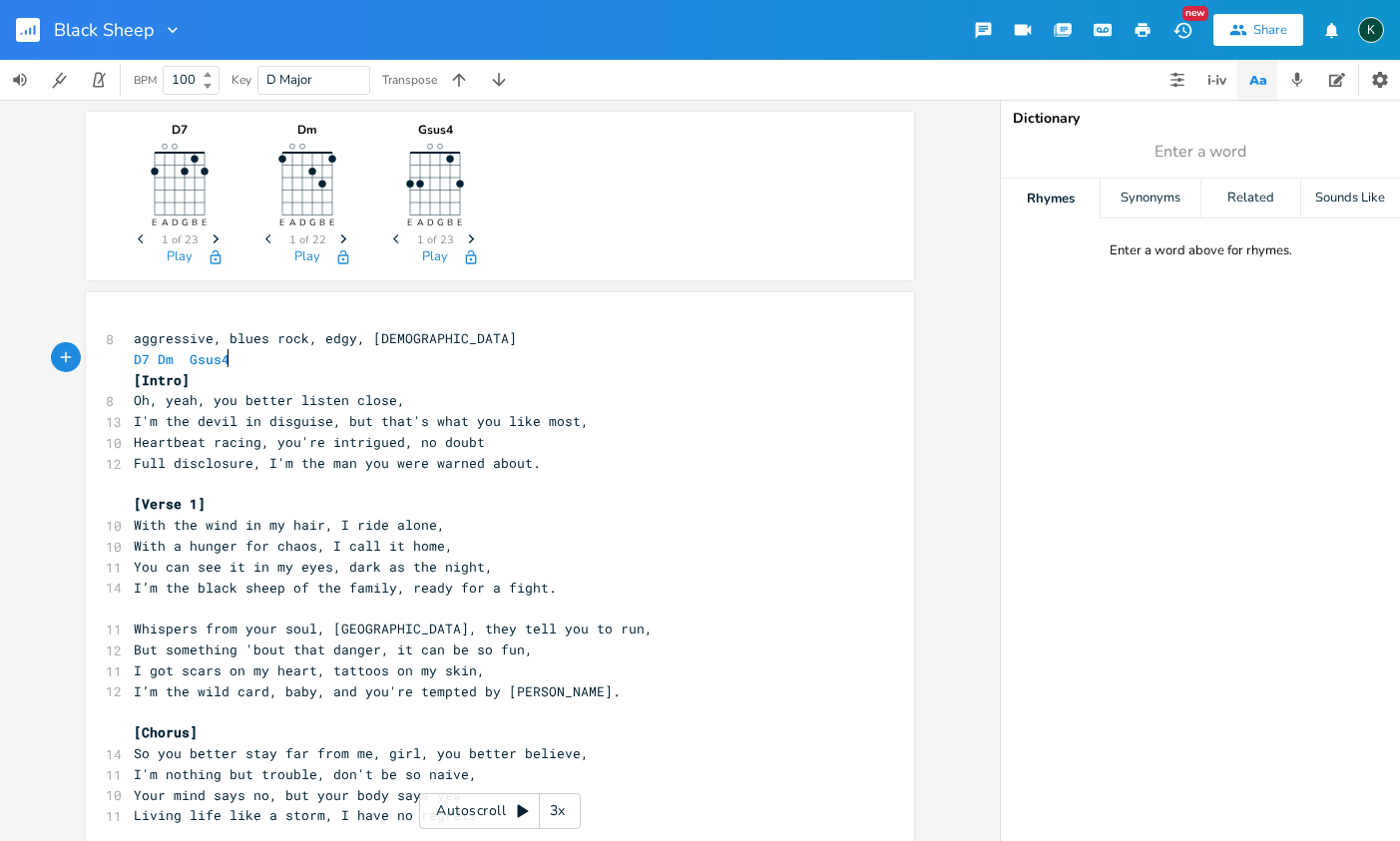 scroll, scrollTop: 0, scrollLeft: 75, axis: horizontal 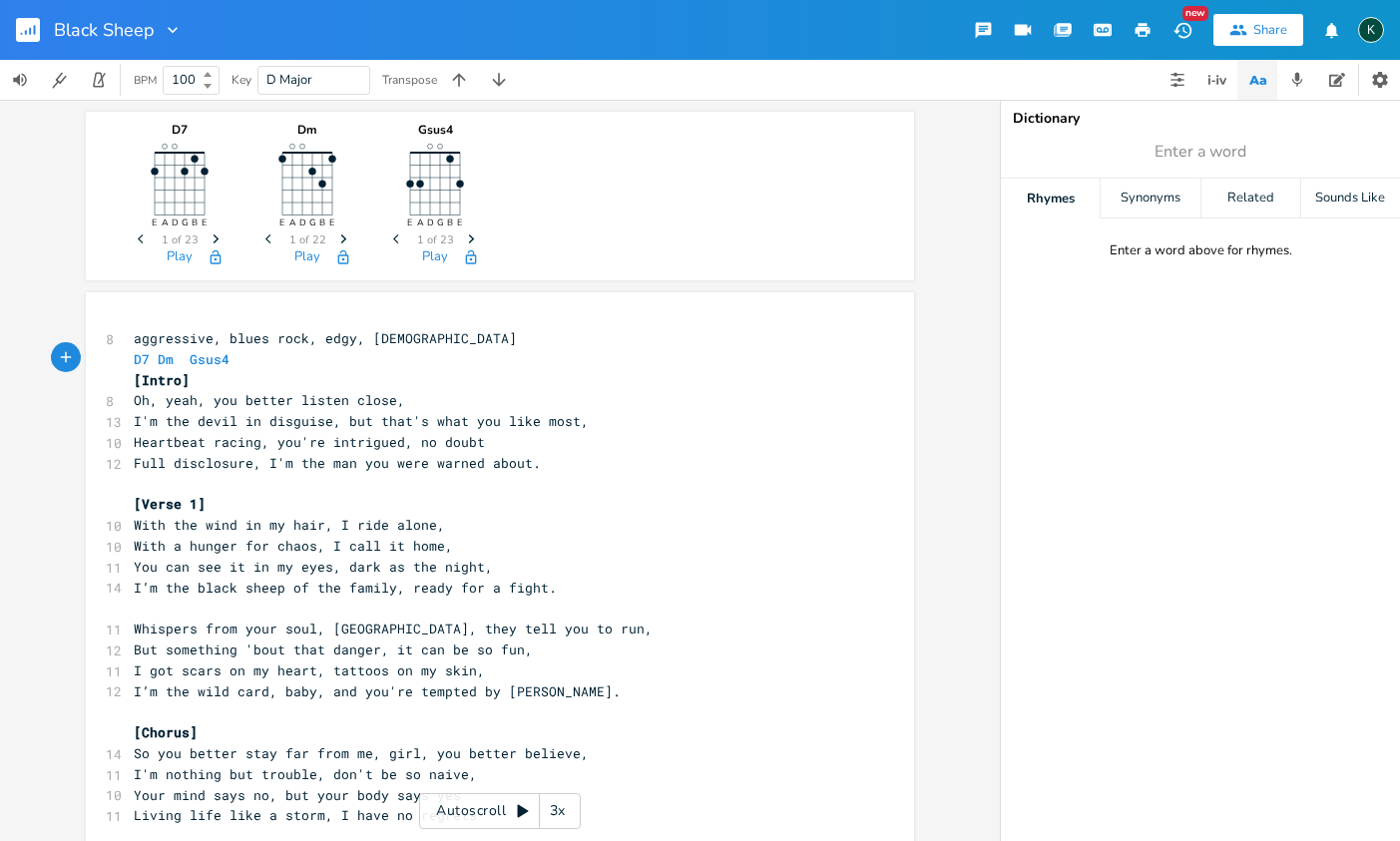 type on "D7 Dm  Gsus4" 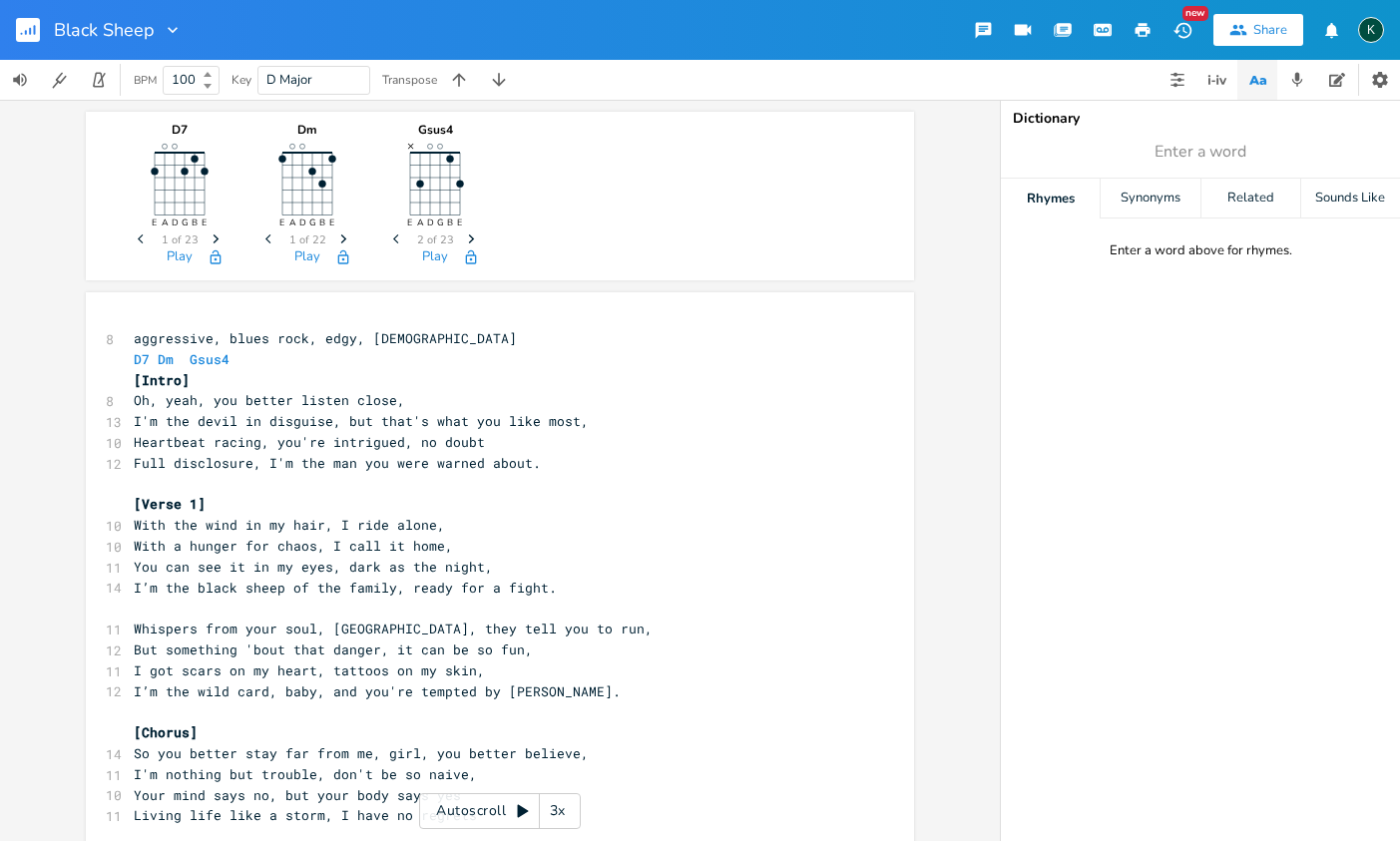 click on "Next" 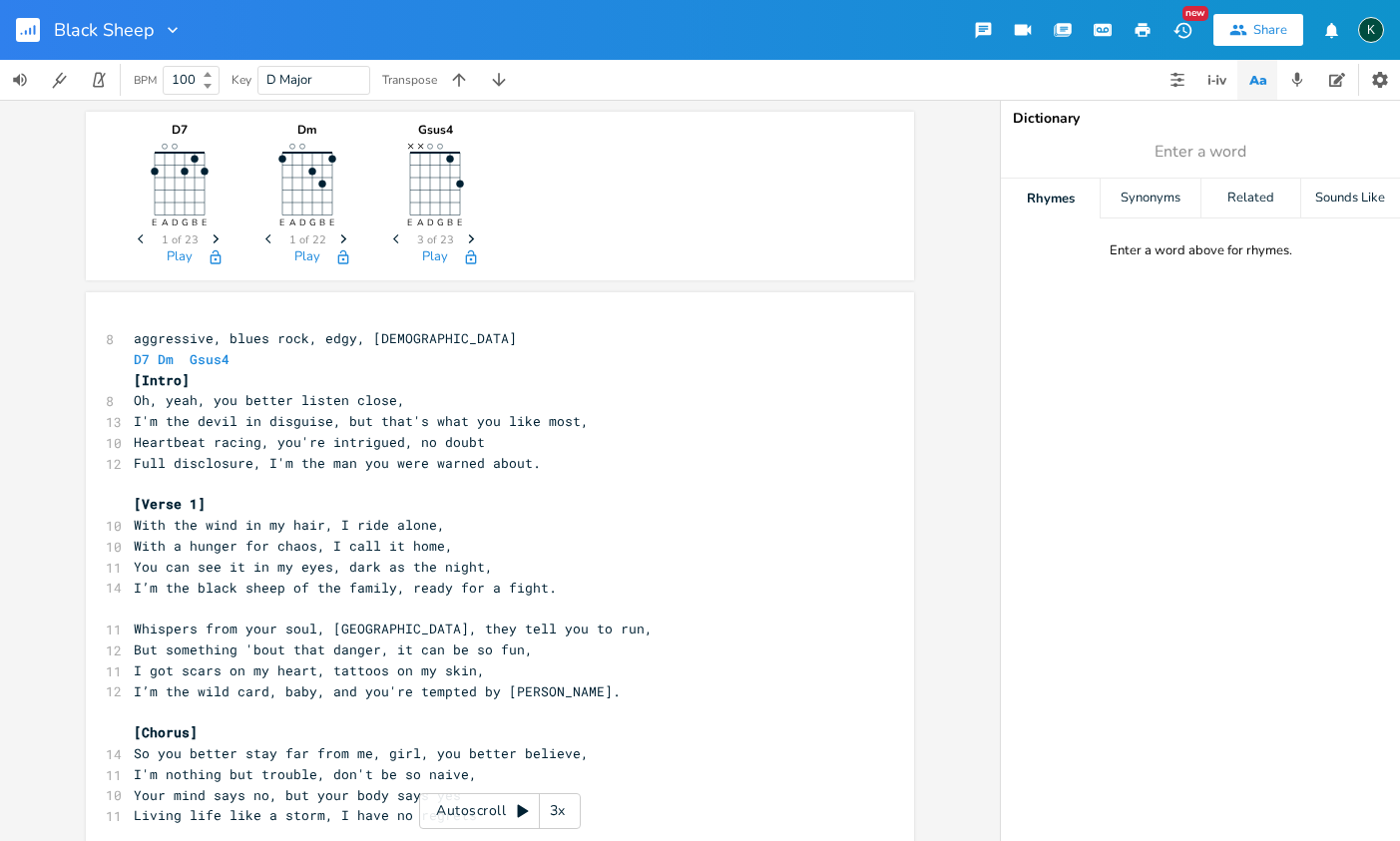 click on "Next" 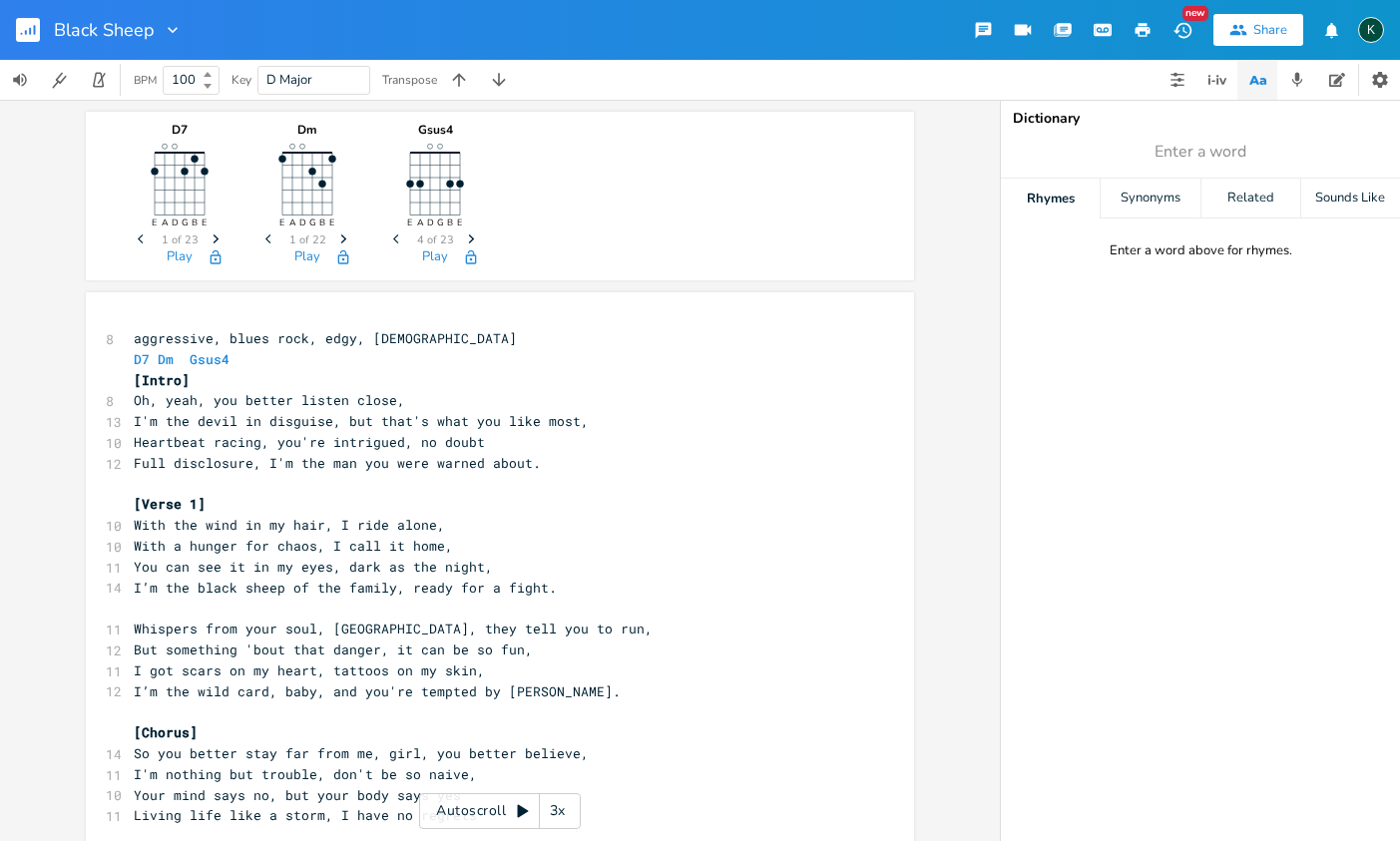 click on "Next" 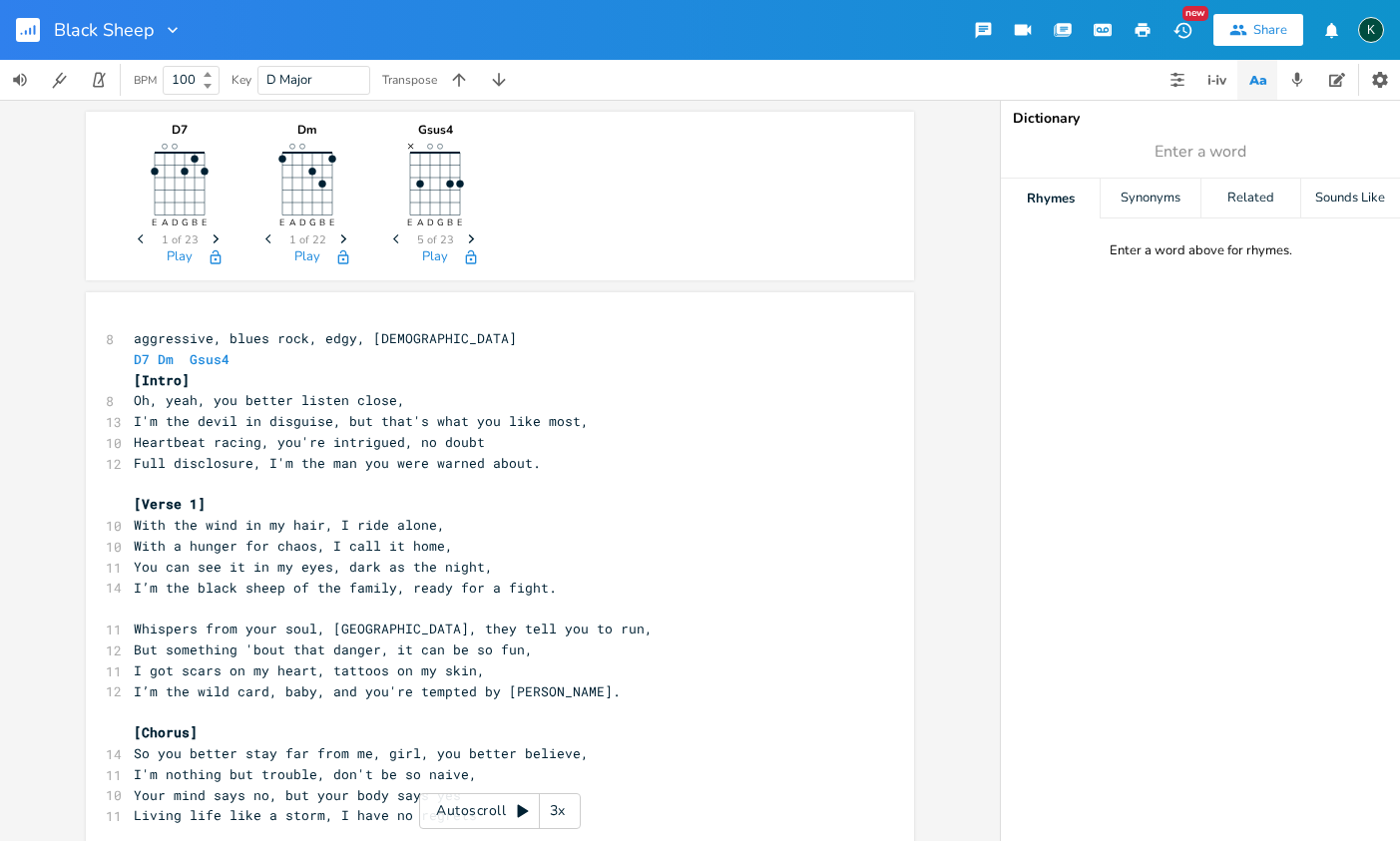 click on "Previous" at bounding box center [398, 239] 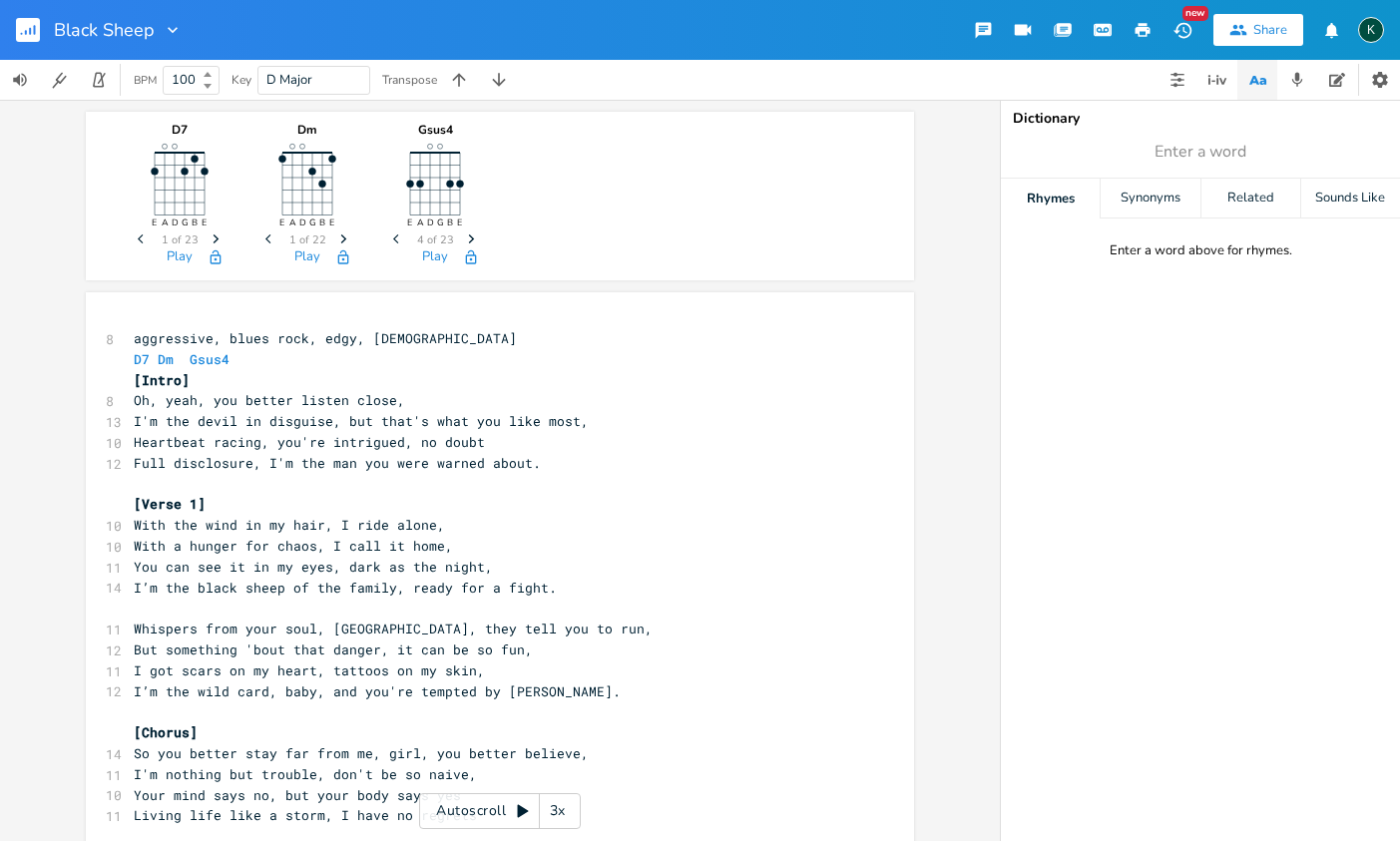 click on "Next" at bounding box center [471, 239] 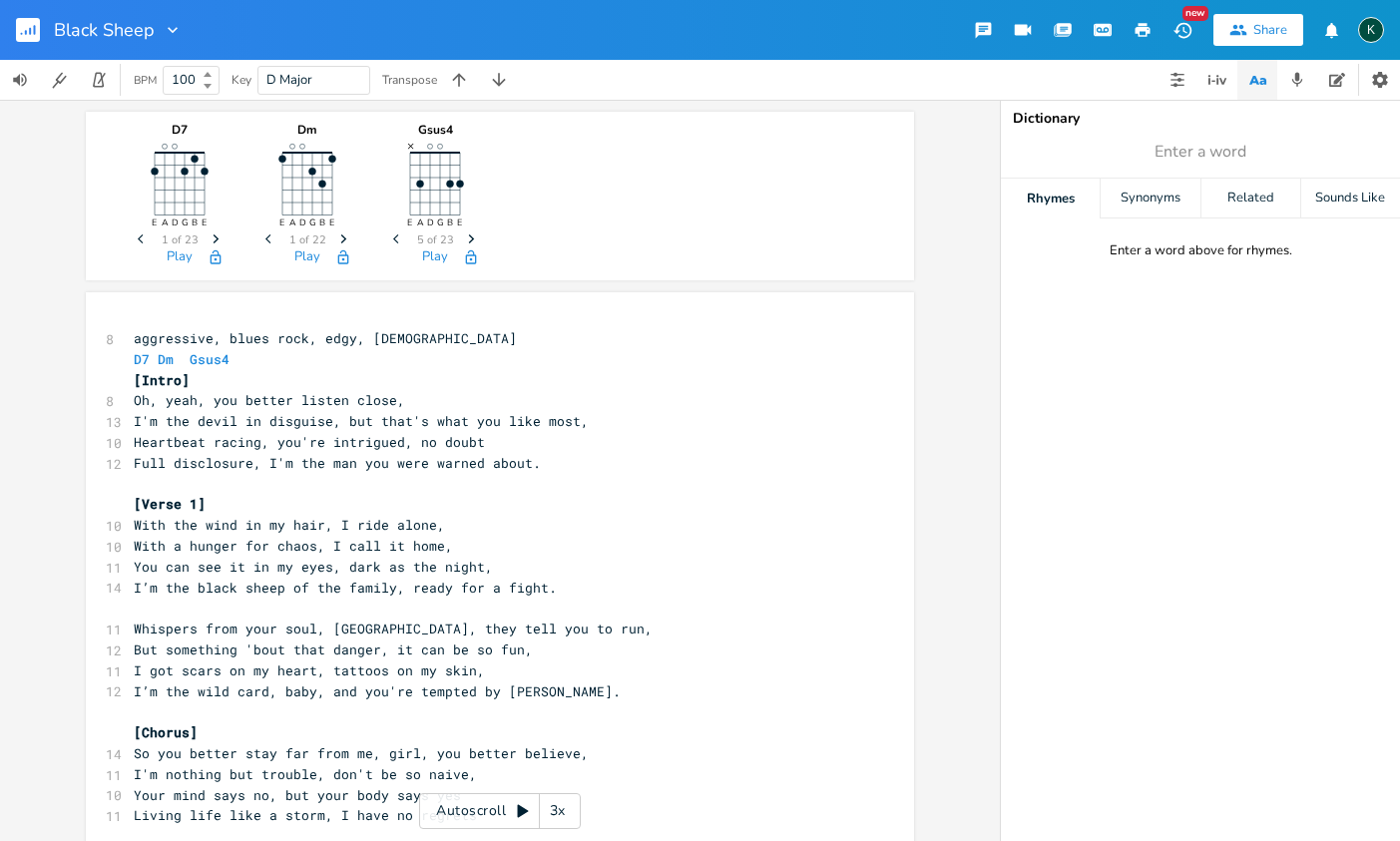 click on "Next" at bounding box center [471, 239] 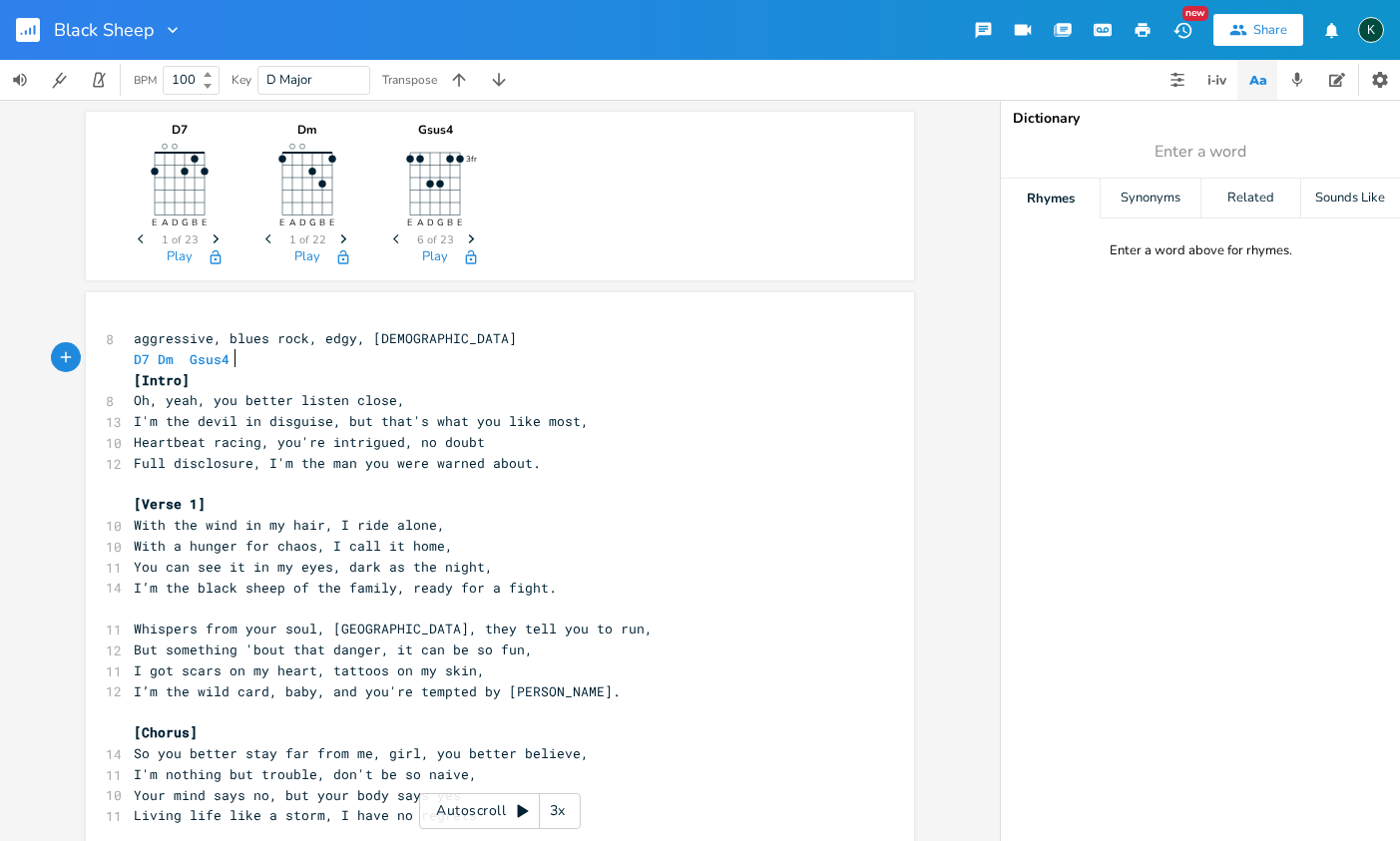 click on "D7   Dm    Gsus4" at bounding box center [490, 359] 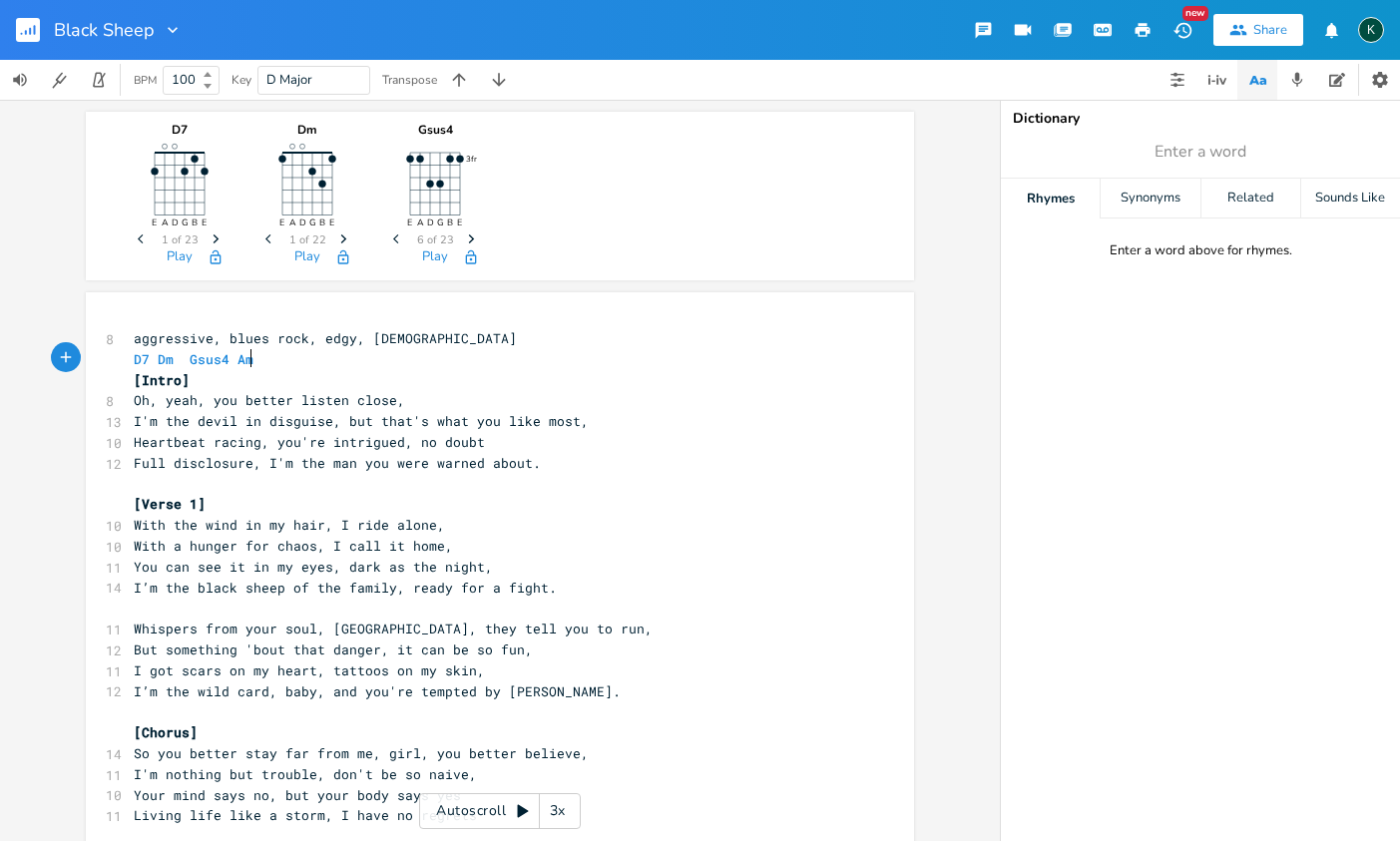 scroll, scrollTop: 0, scrollLeft: 18, axis: horizontal 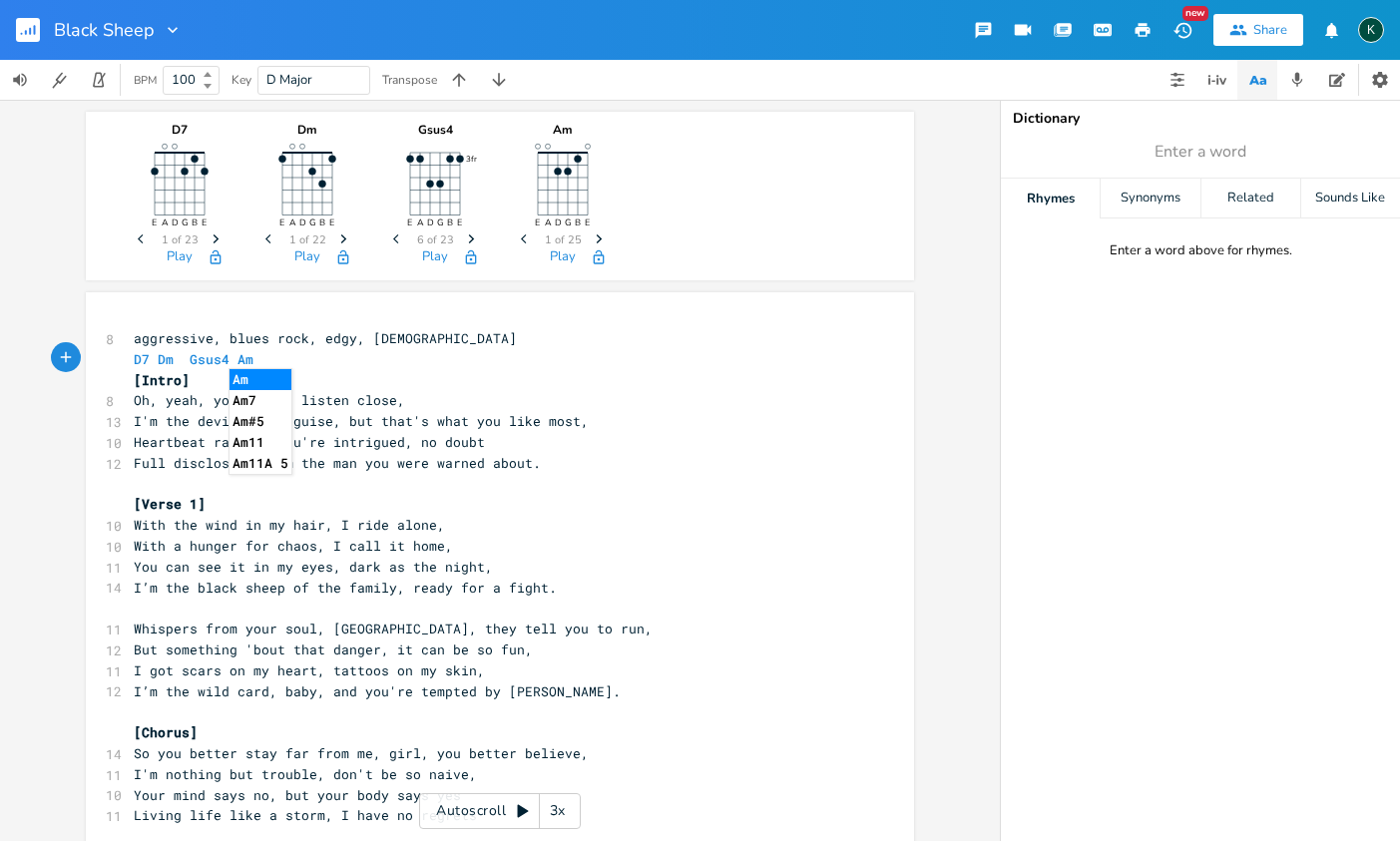 type on "Am" 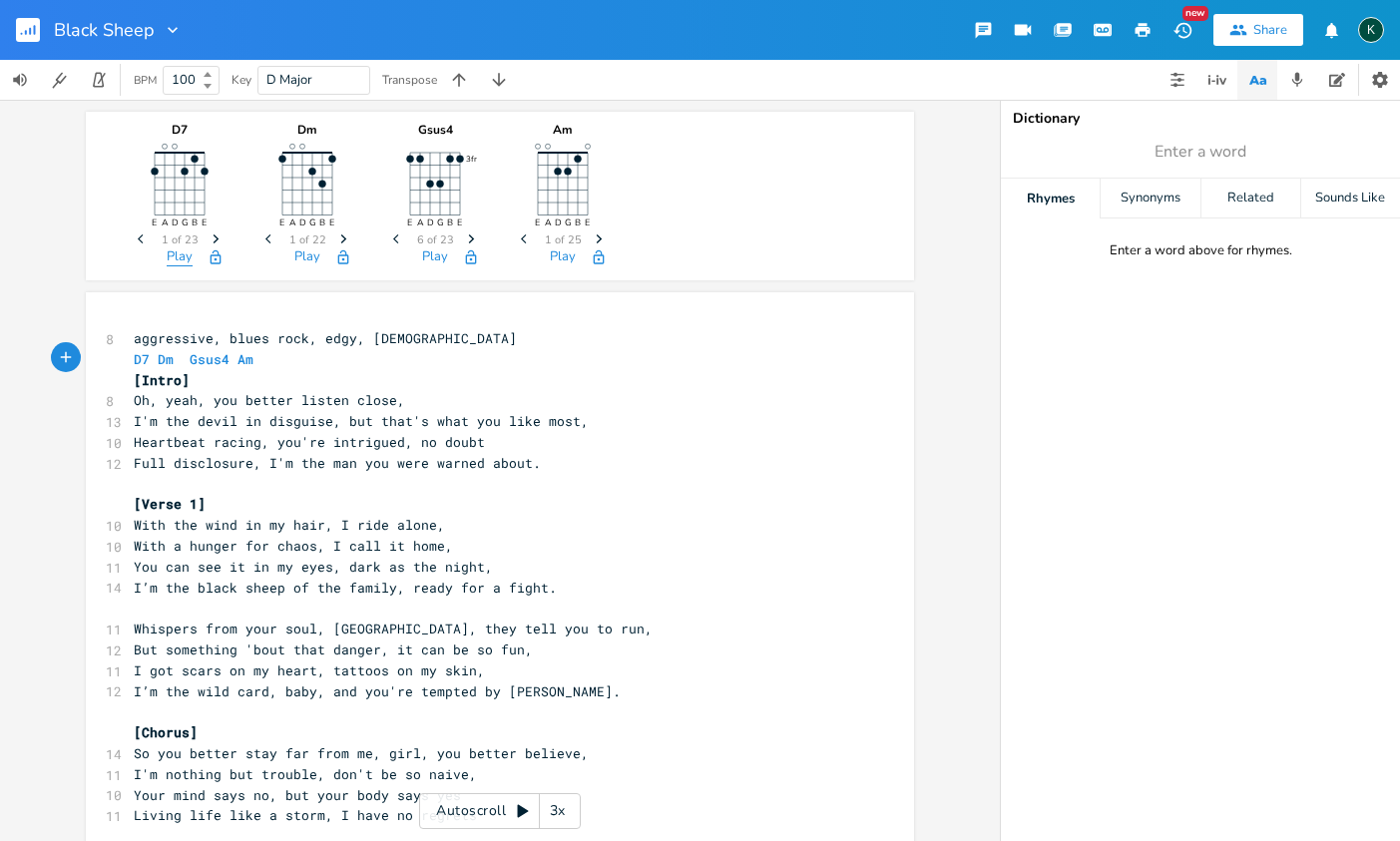 type 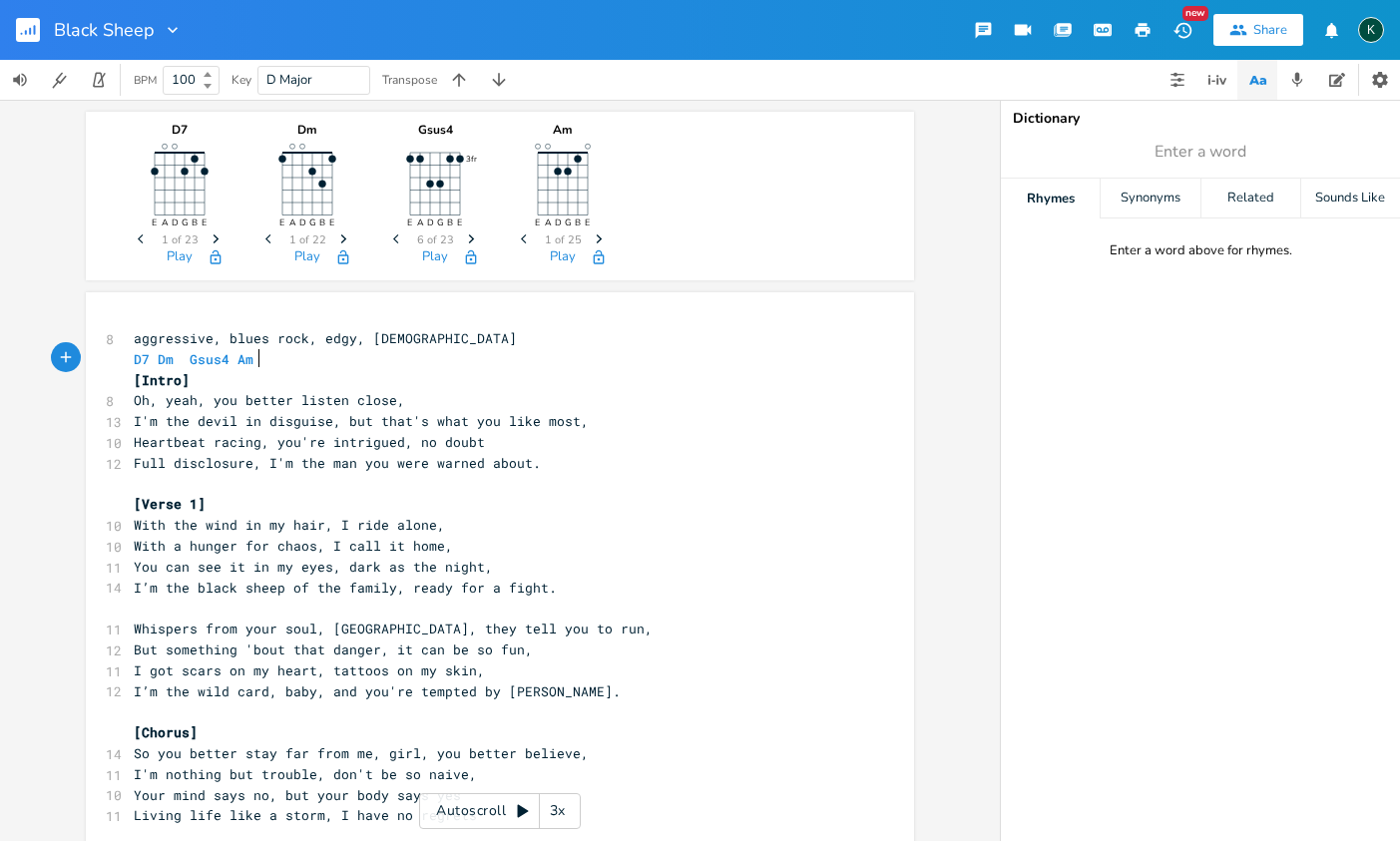 click at bounding box center [36, 30] 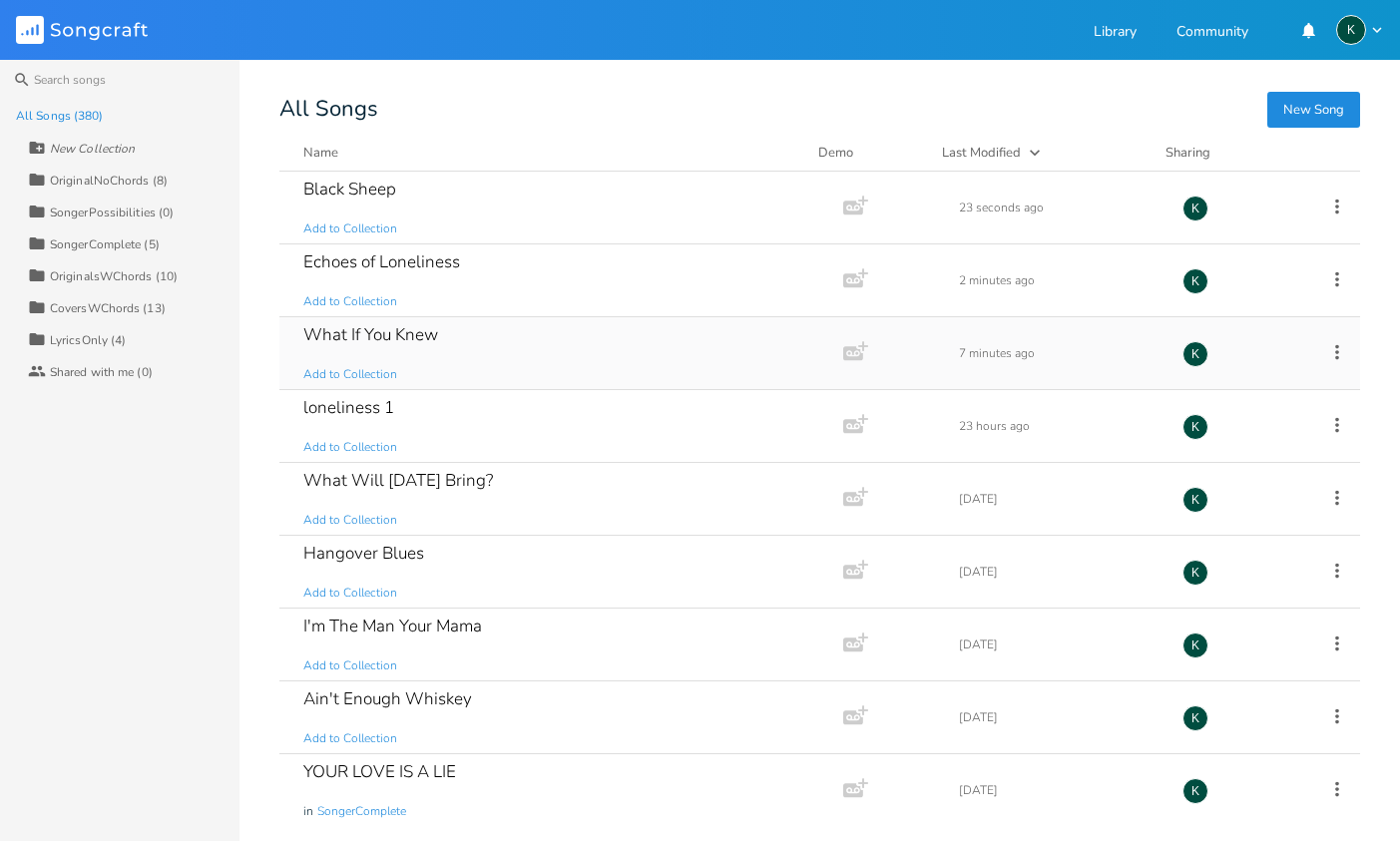 click on "What If You Knew" at bounding box center [370, 334] 